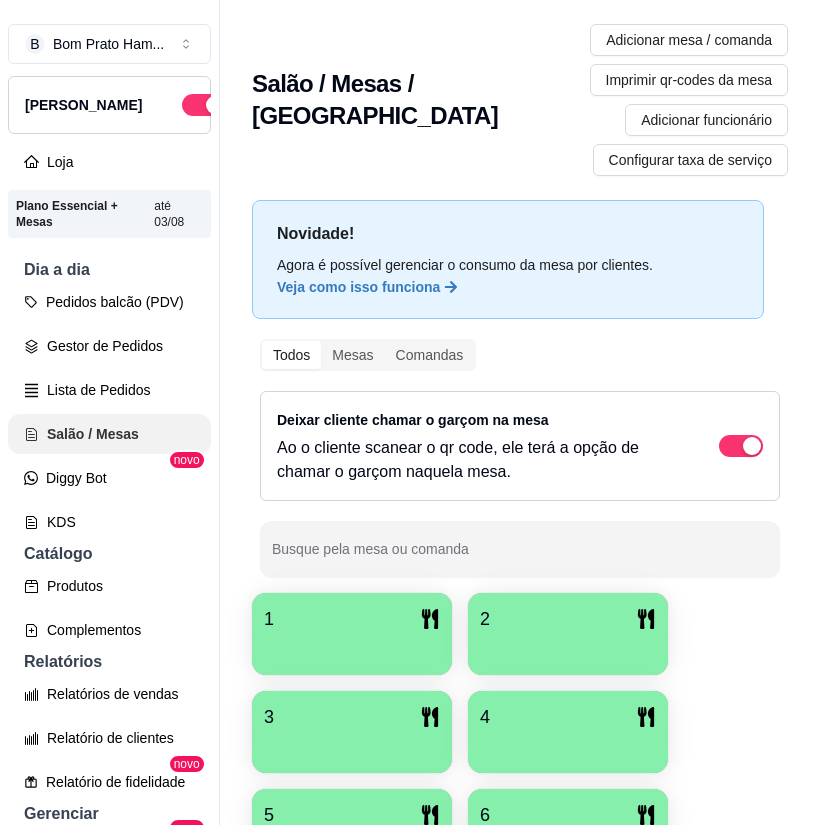 scroll, scrollTop: 0, scrollLeft: 0, axis: both 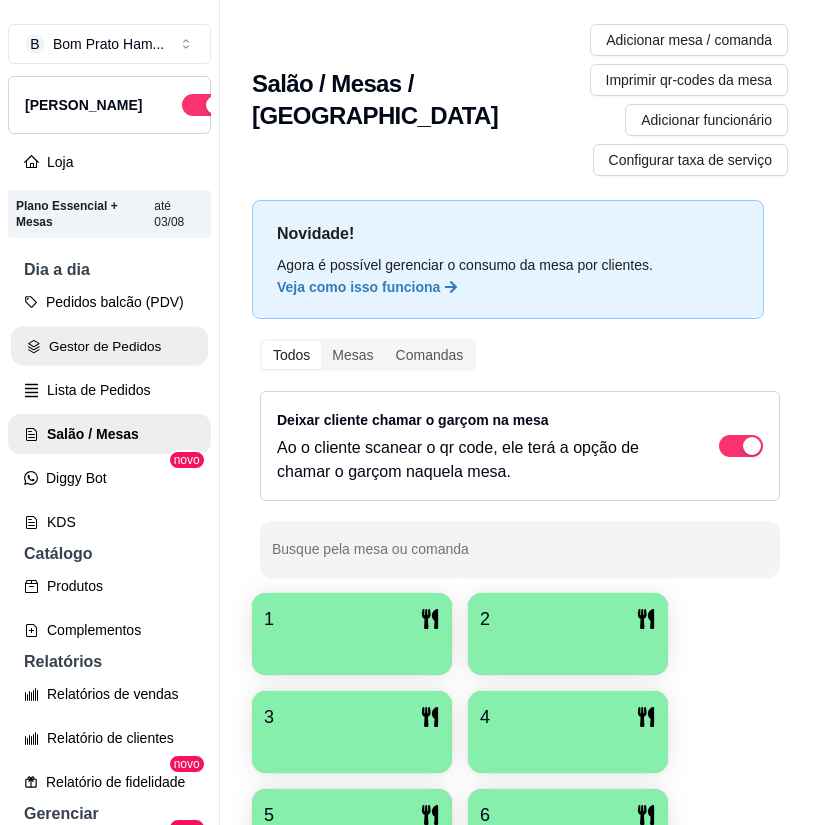 click on "Gestor de Pedidos" at bounding box center [109, 346] 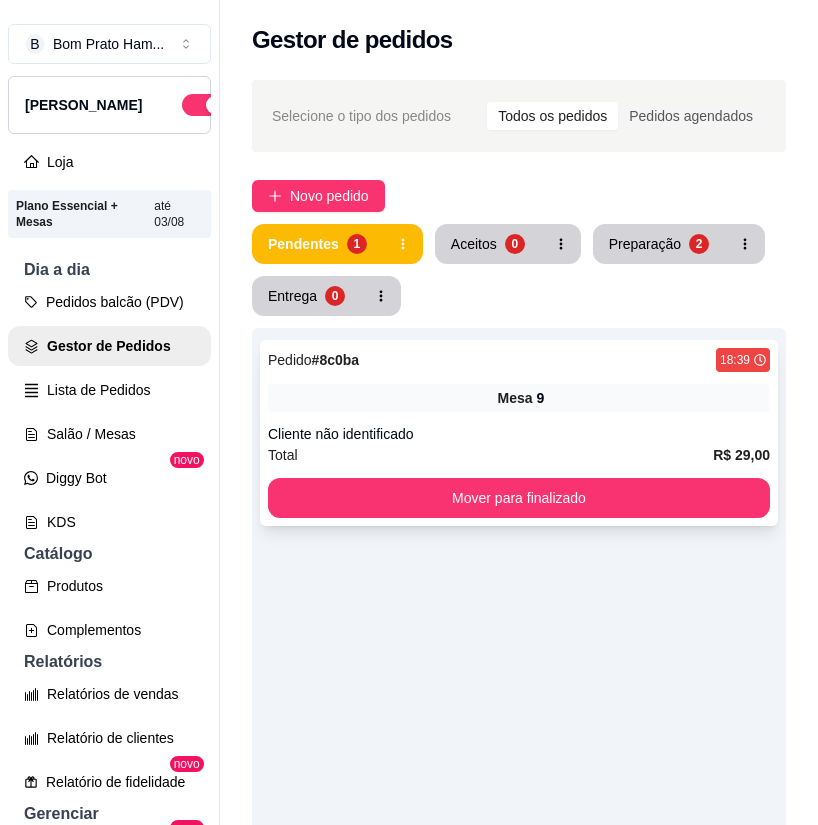 click on "Pedido  # 8c0ba 18:39 Mesa 9 Cliente não identificado Total R$ 29,00 Mover para finalizado" at bounding box center [519, 433] 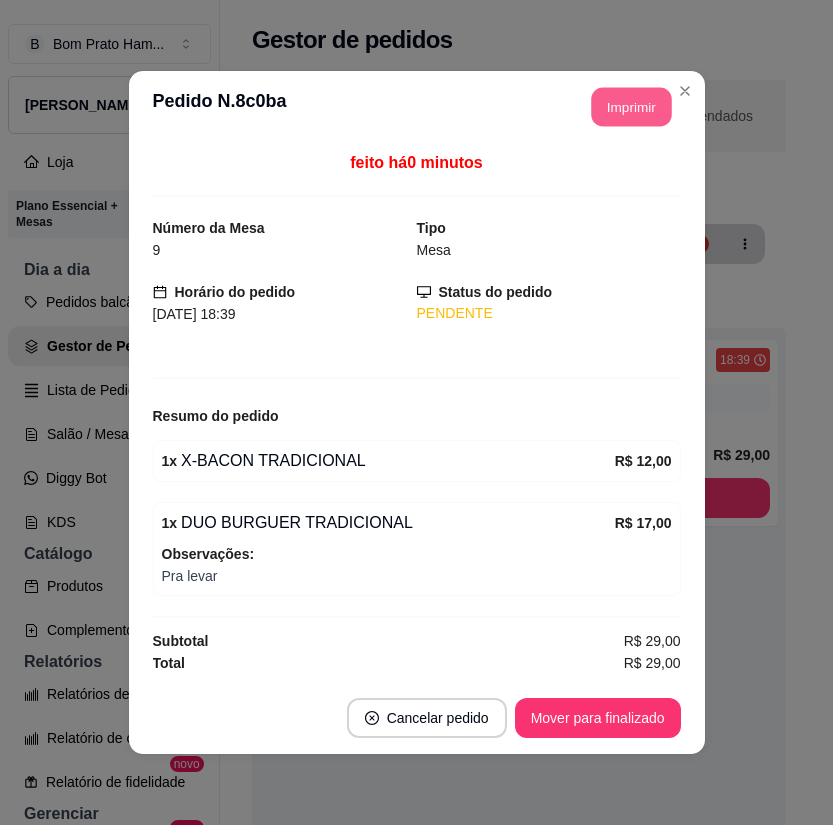 click on "Imprimir" at bounding box center (631, 107) 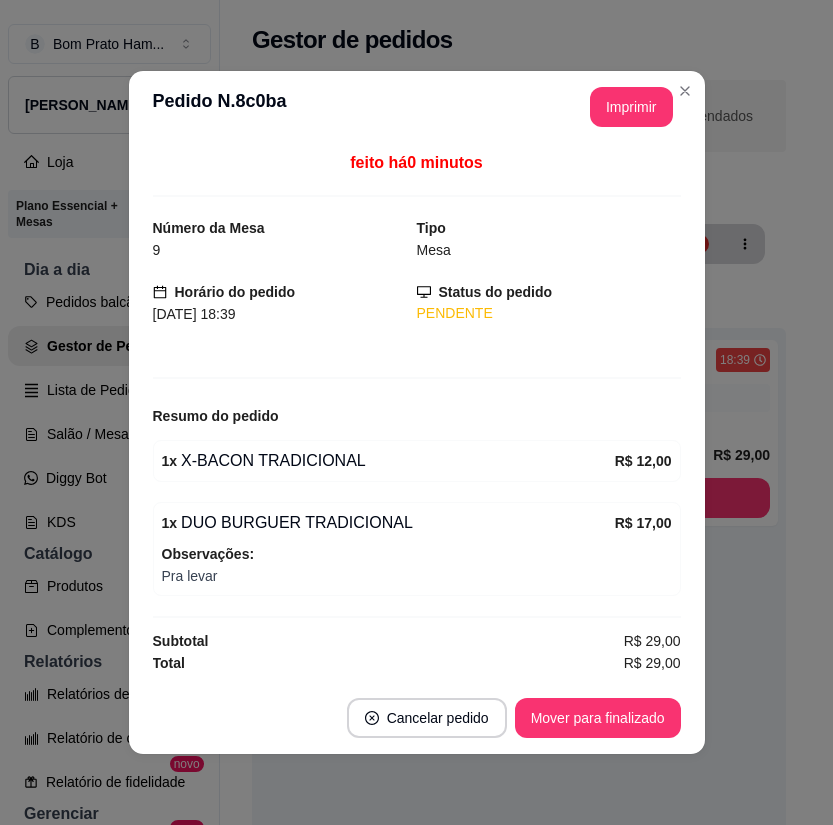 scroll, scrollTop: 0, scrollLeft: 0, axis: both 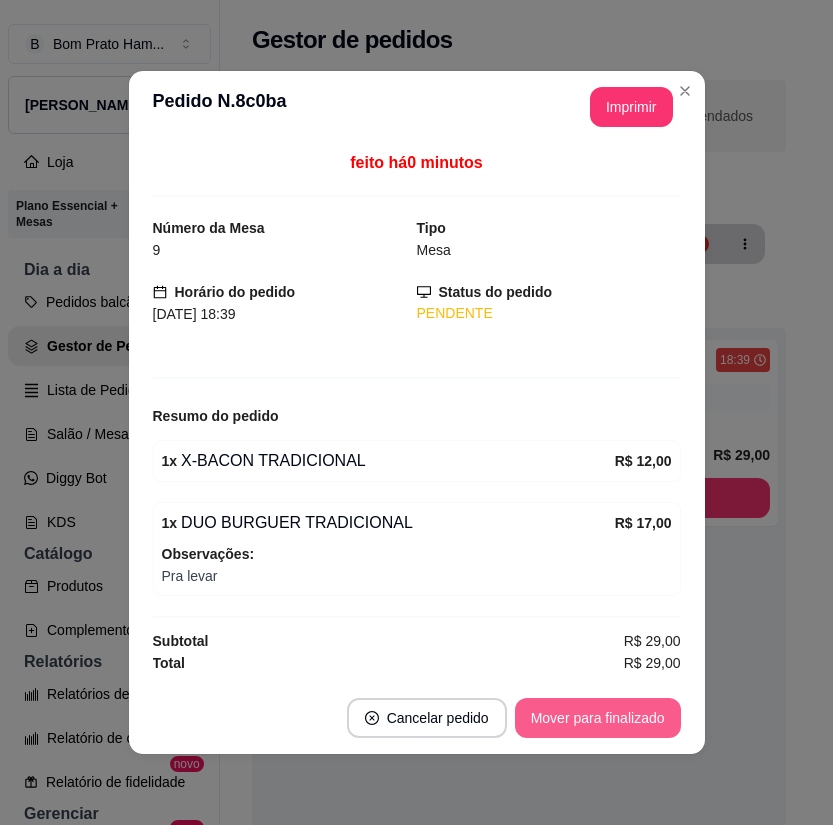 click on "Mover para finalizado" at bounding box center [598, 718] 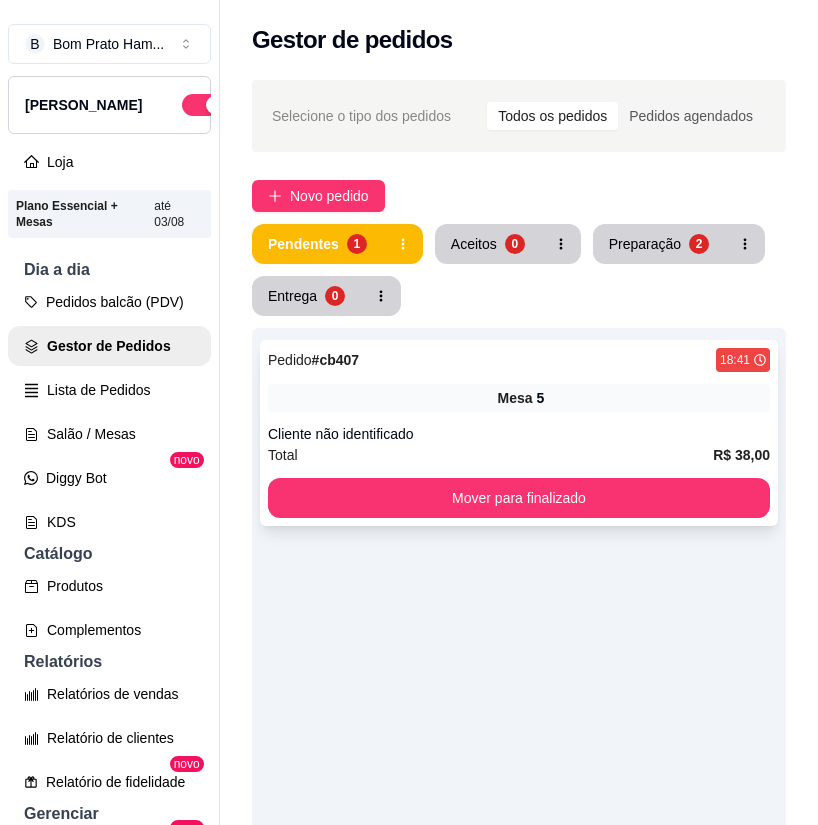click on "Mesa 5" at bounding box center [519, 398] 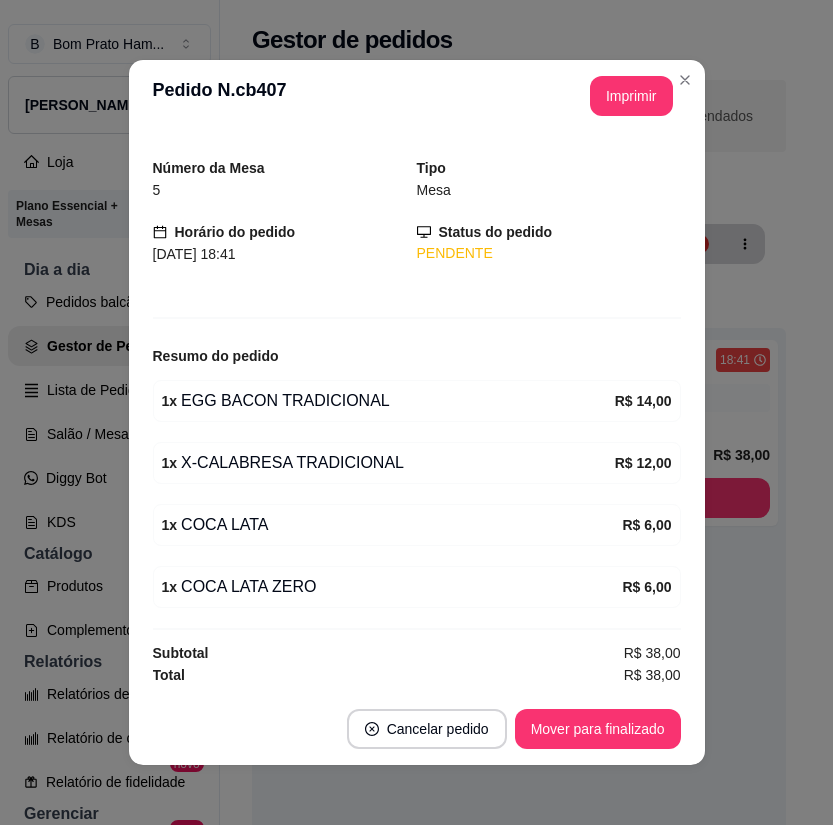 scroll, scrollTop: 50, scrollLeft: 0, axis: vertical 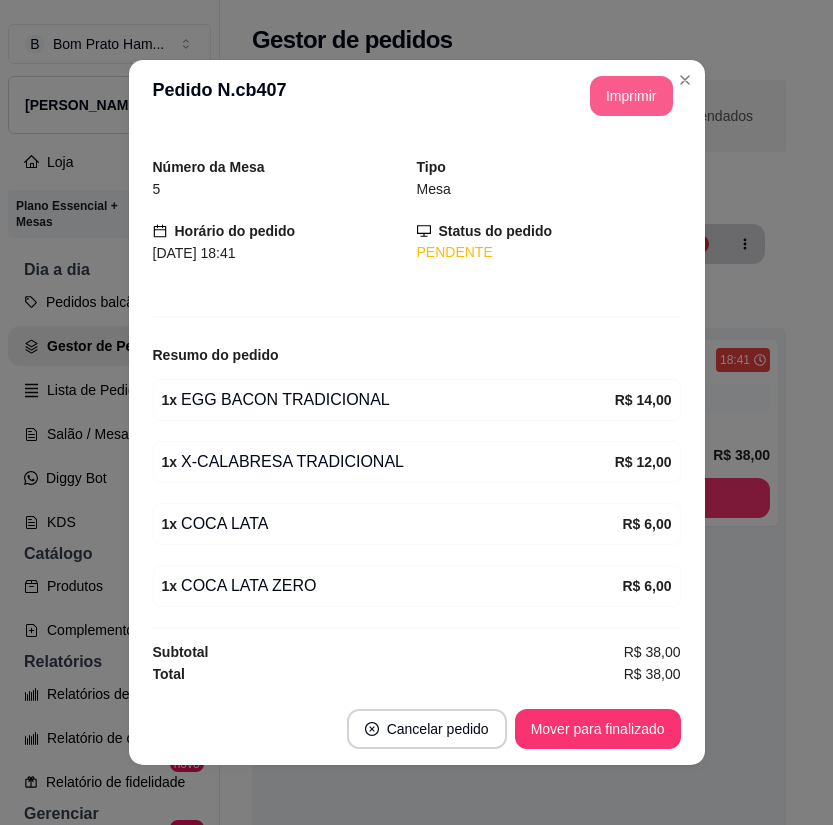 click on "Imprimir" at bounding box center (631, 96) 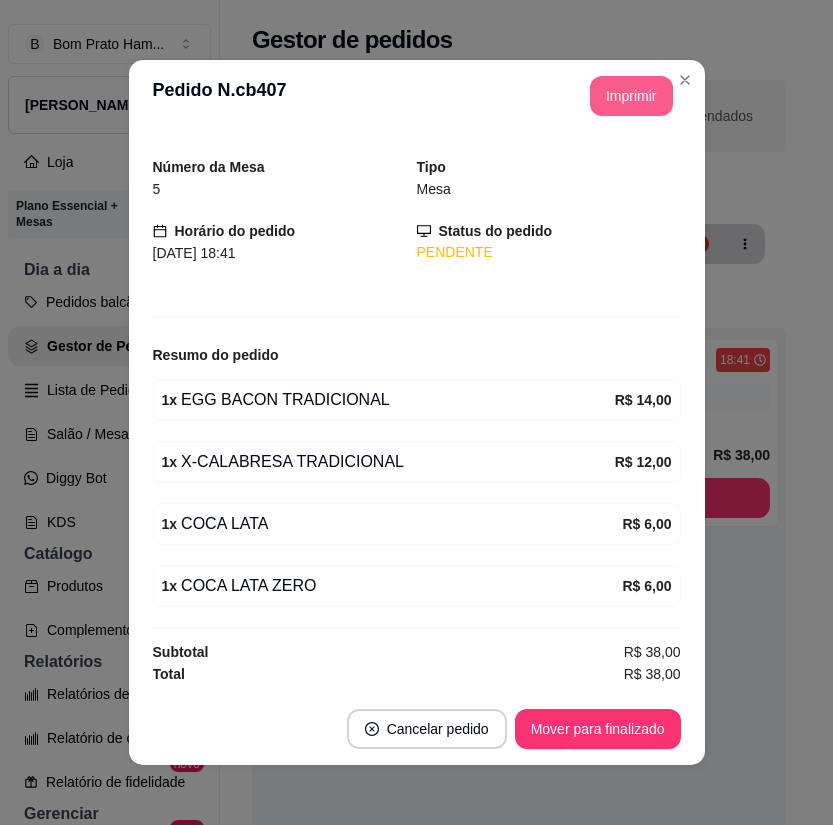 scroll, scrollTop: 0, scrollLeft: 0, axis: both 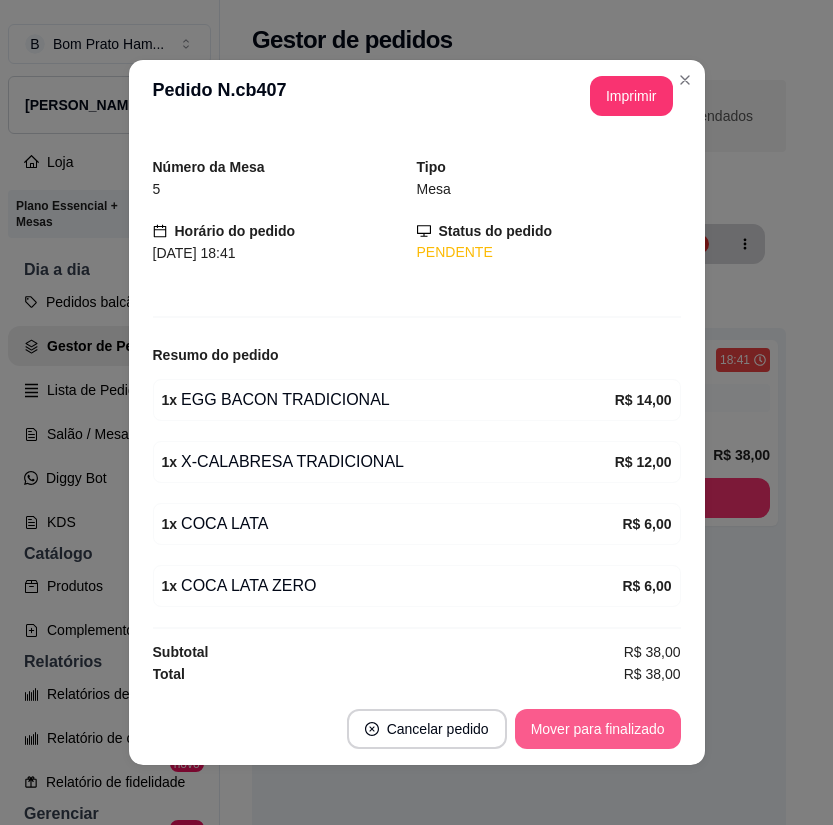 click on "Cancelar pedido Mover para finalizado" at bounding box center (417, 729) 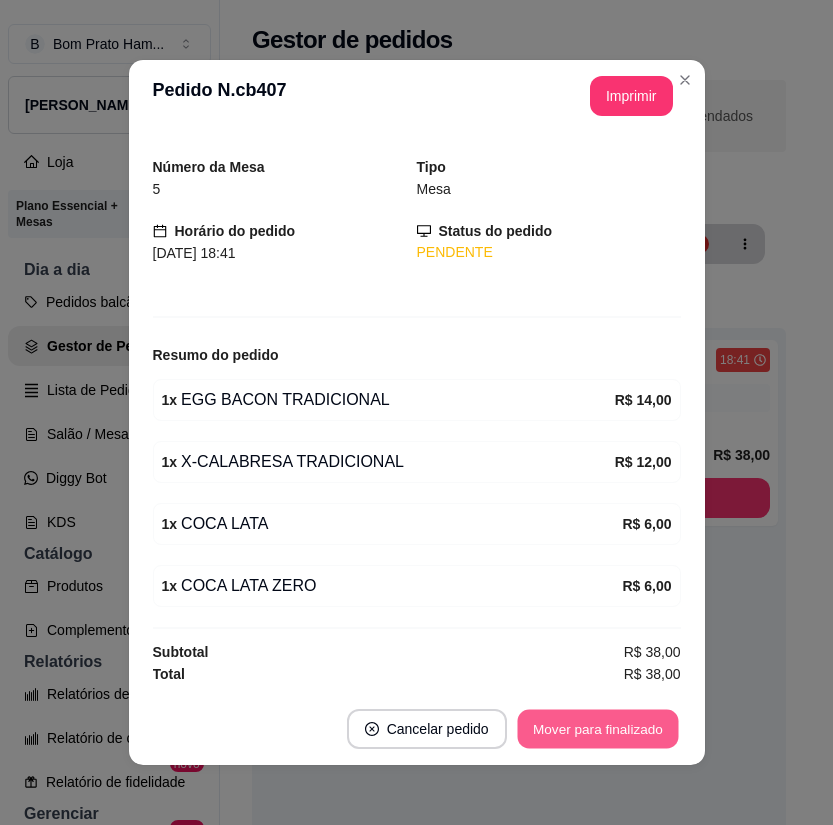 click on "Mover para finalizado" at bounding box center [597, 729] 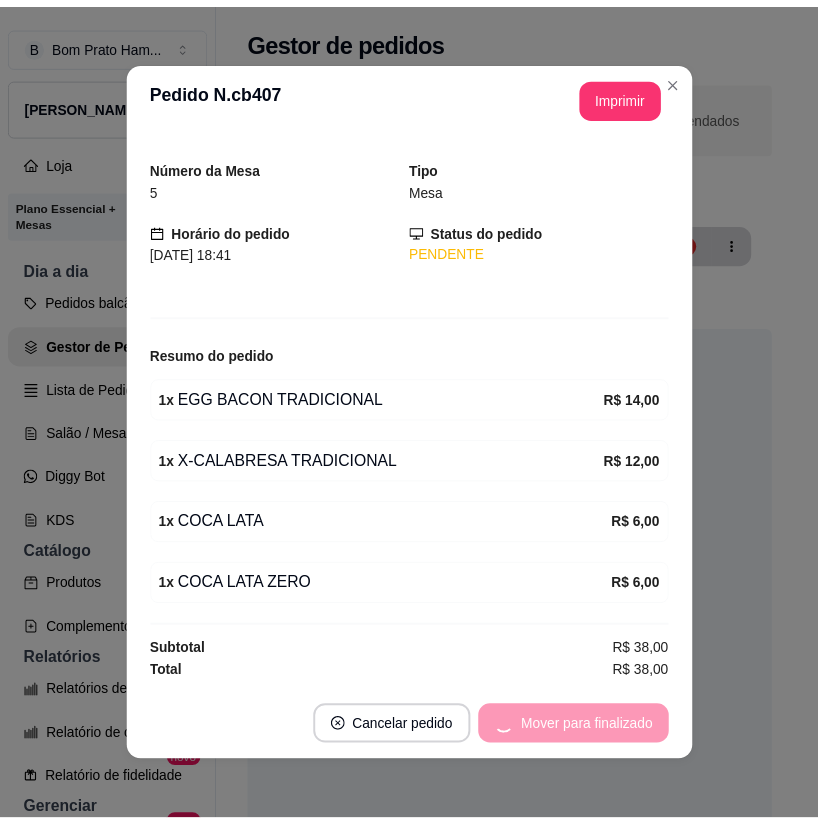 scroll, scrollTop: 0, scrollLeft: 0, axis: both 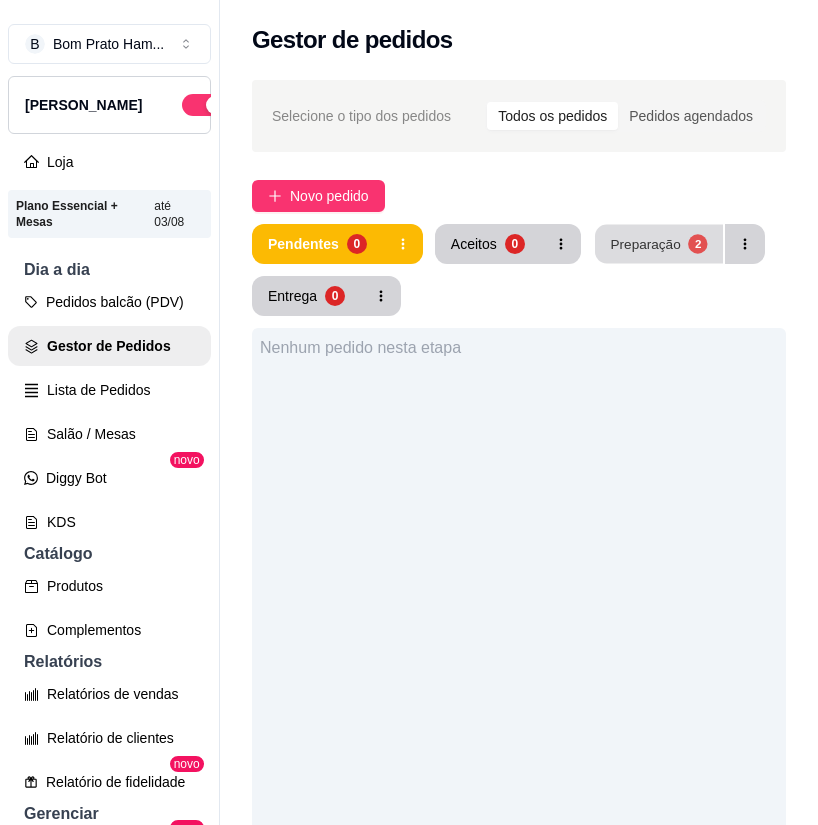 click on "Preparação 2" at bounding box center [659, 244] 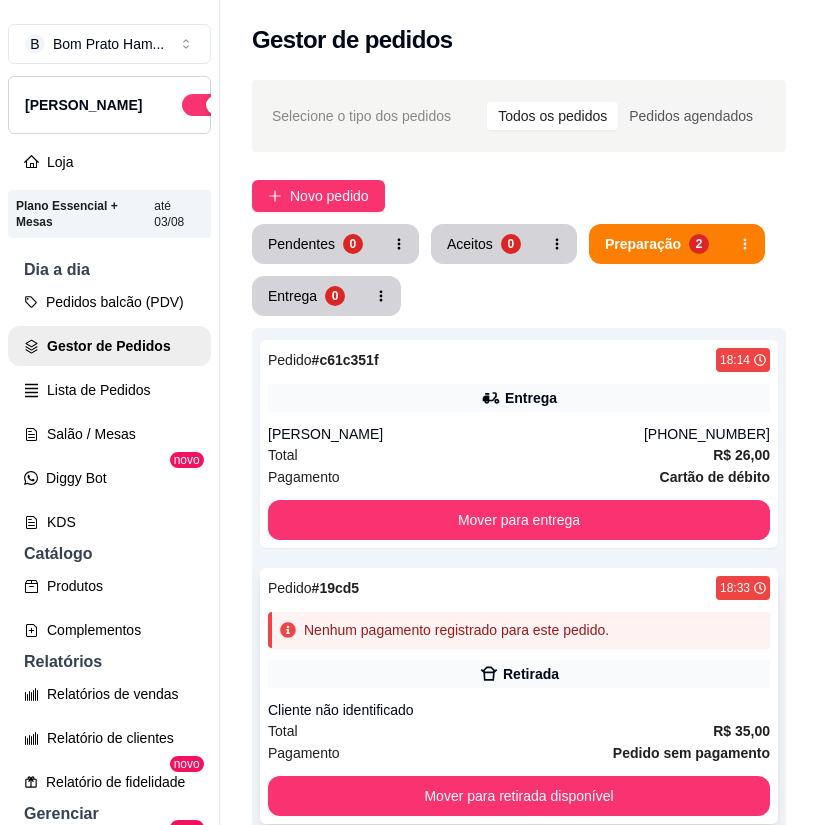 click on "Retirada" at bounding box center [531, 674] 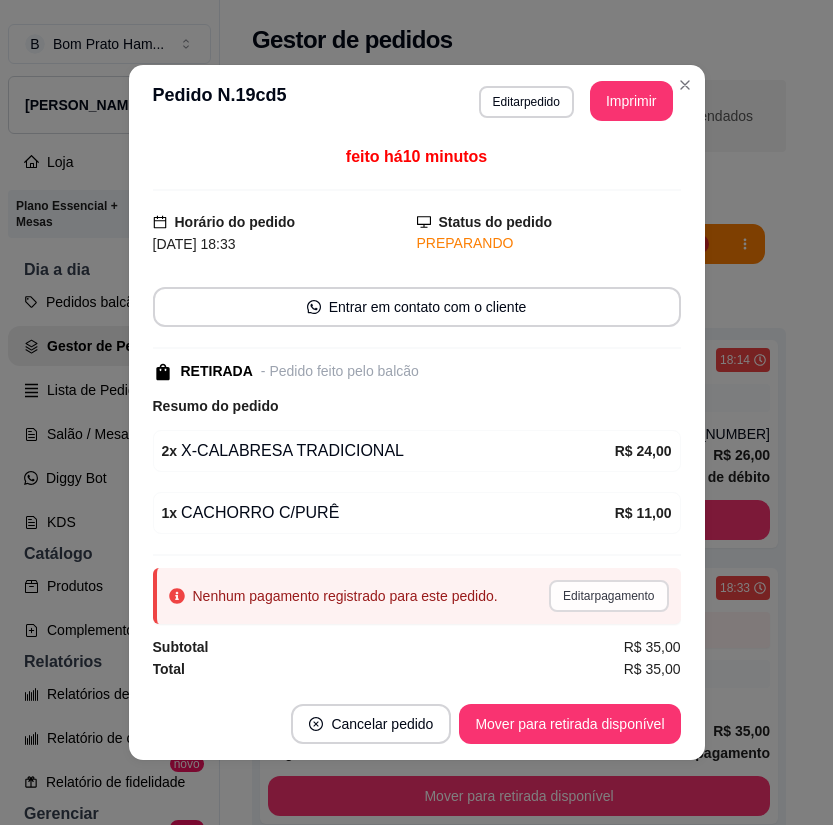 click on "Editar  pagamento" at bounding box center [608, 596] 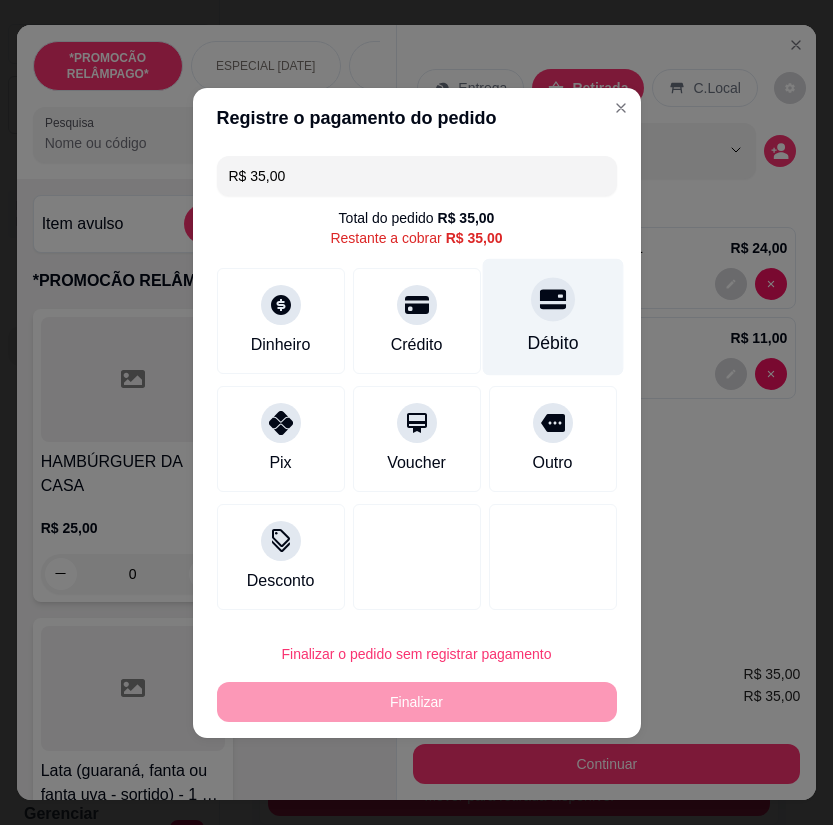 click 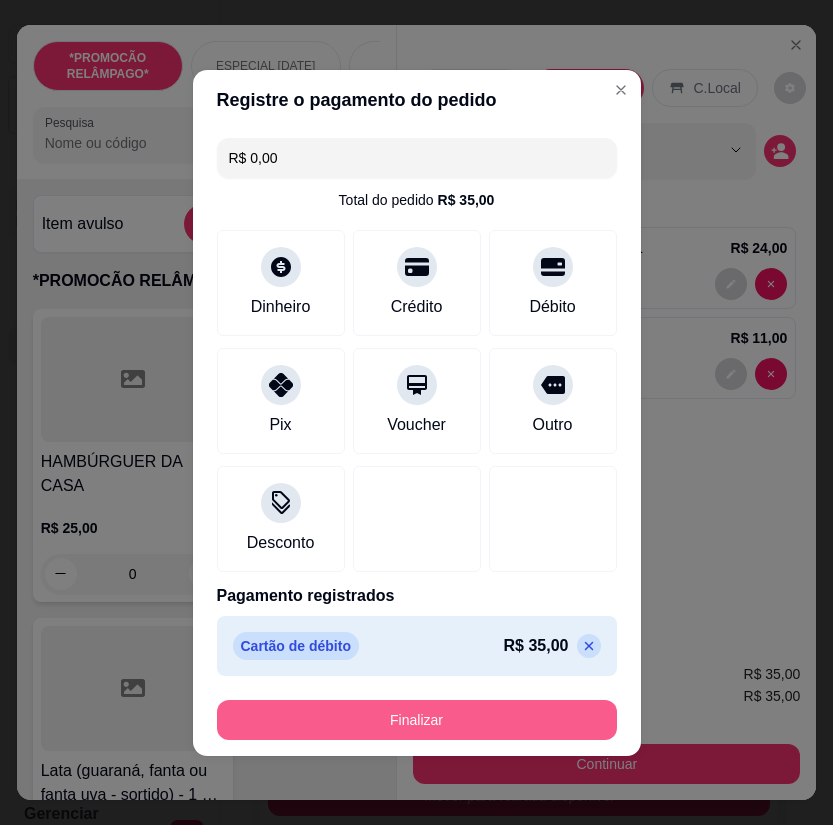 click on "Finalizar" at bounding box center (417, 720) 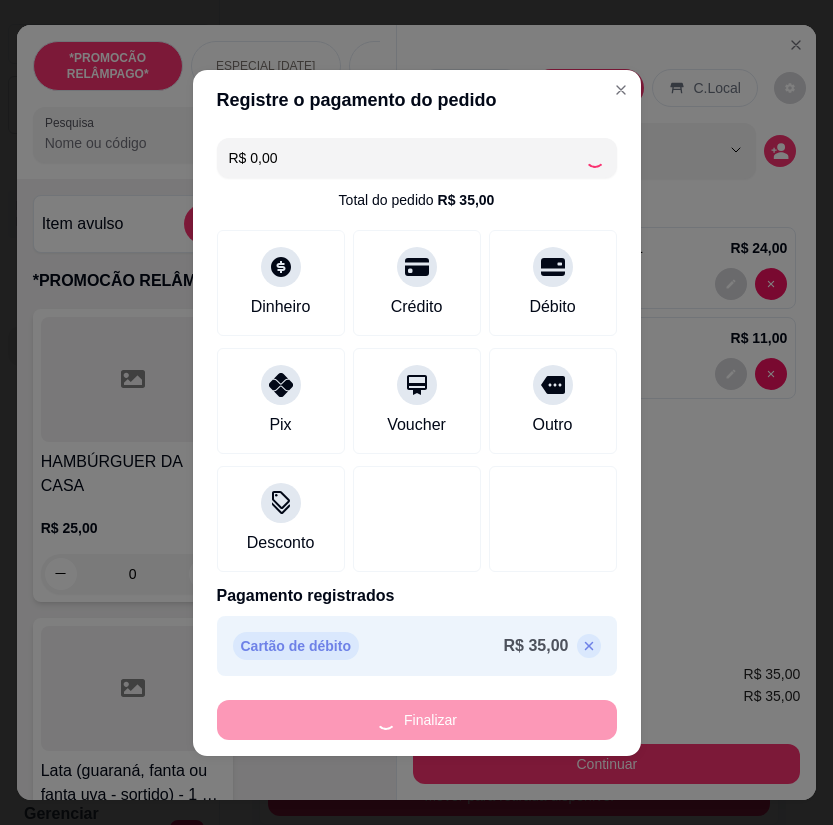 type on "0" 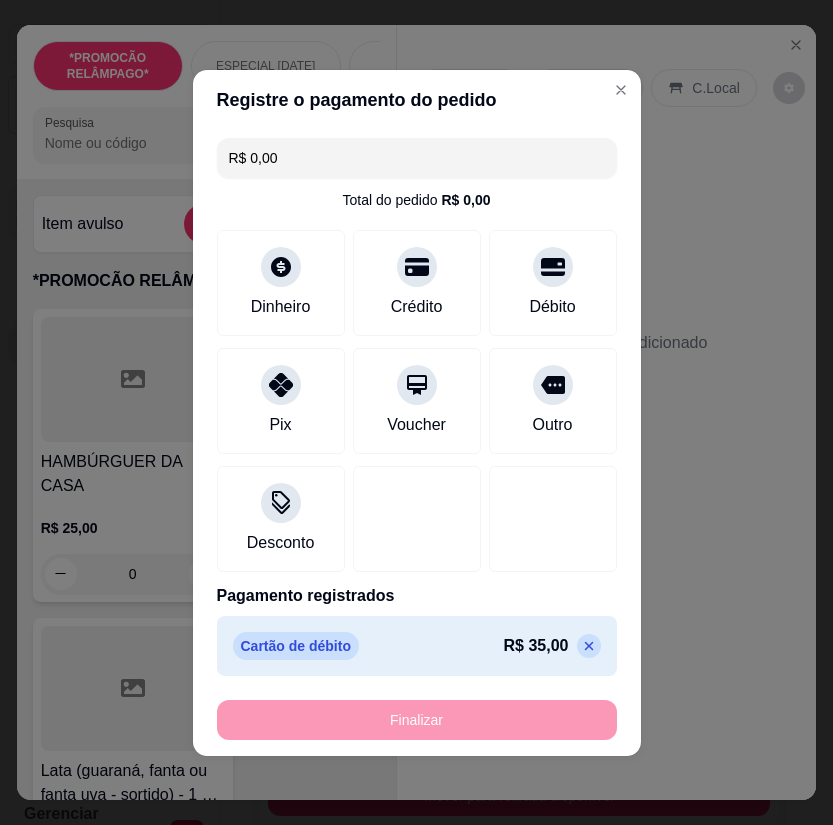 type on "-R$ 35,00" 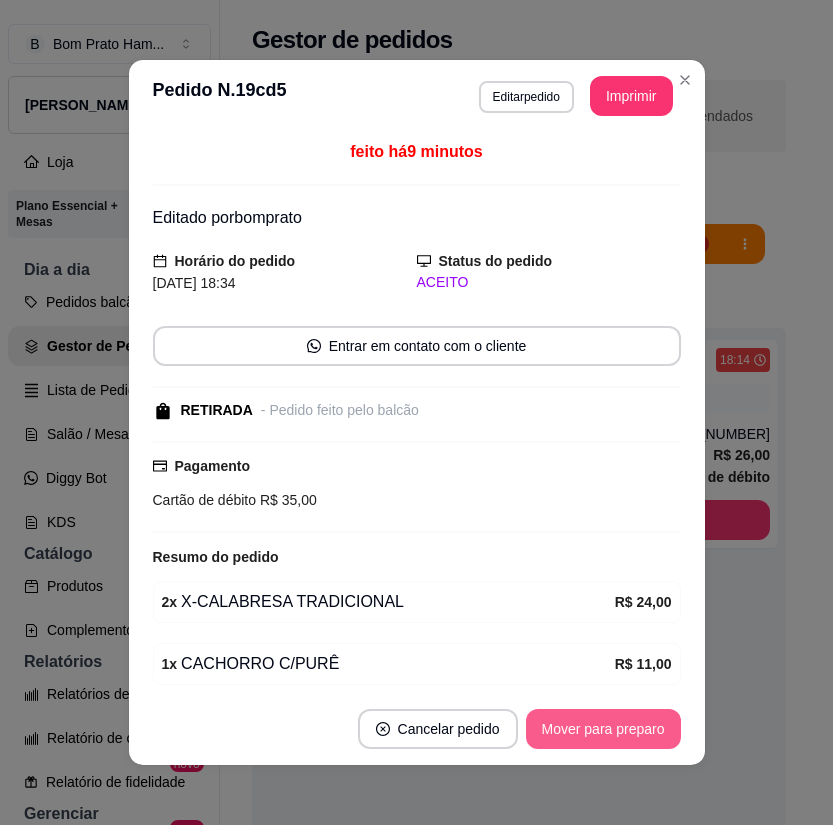 click on "Mover para preparo" at bounding box center (603, 729) 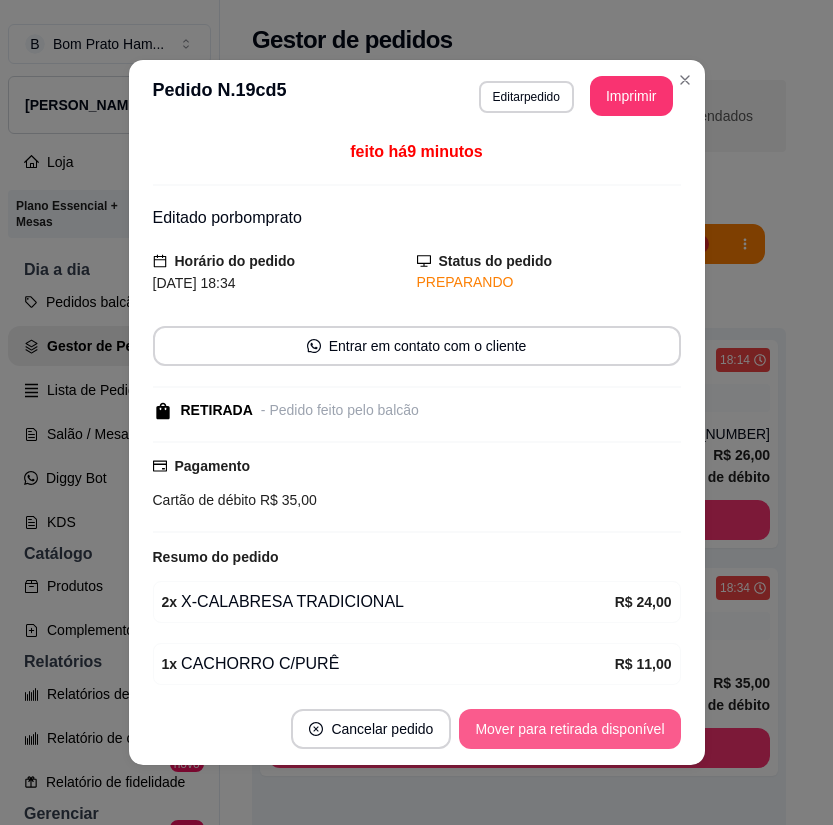 click on "Mover para retirada disponível" at bounding box center [569, 729] 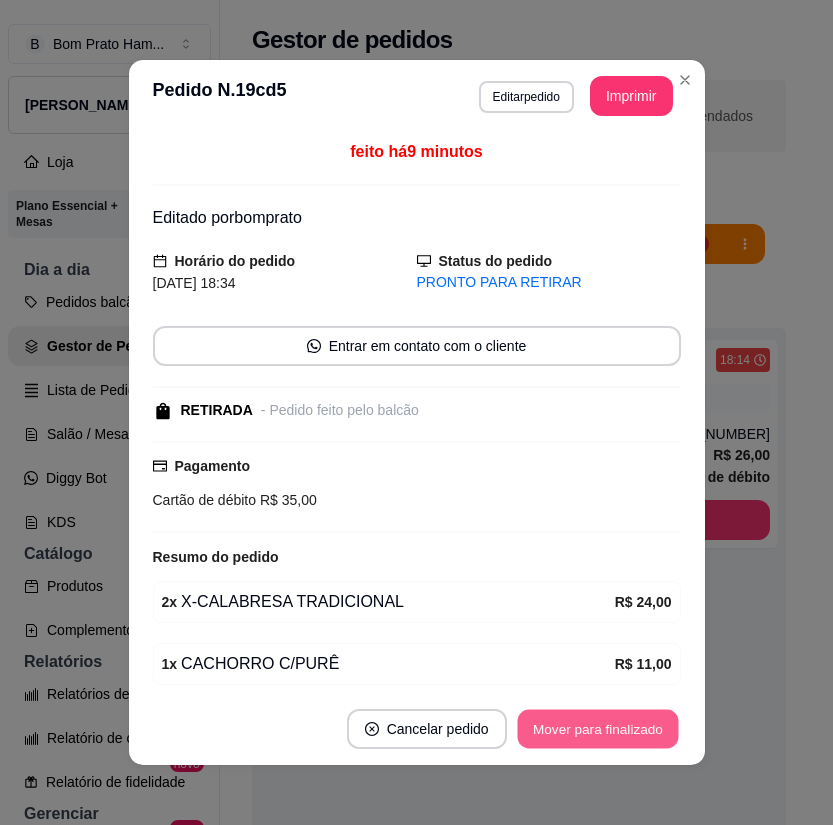 click on "Mover para finalizado" at bounding box center [597, 729] 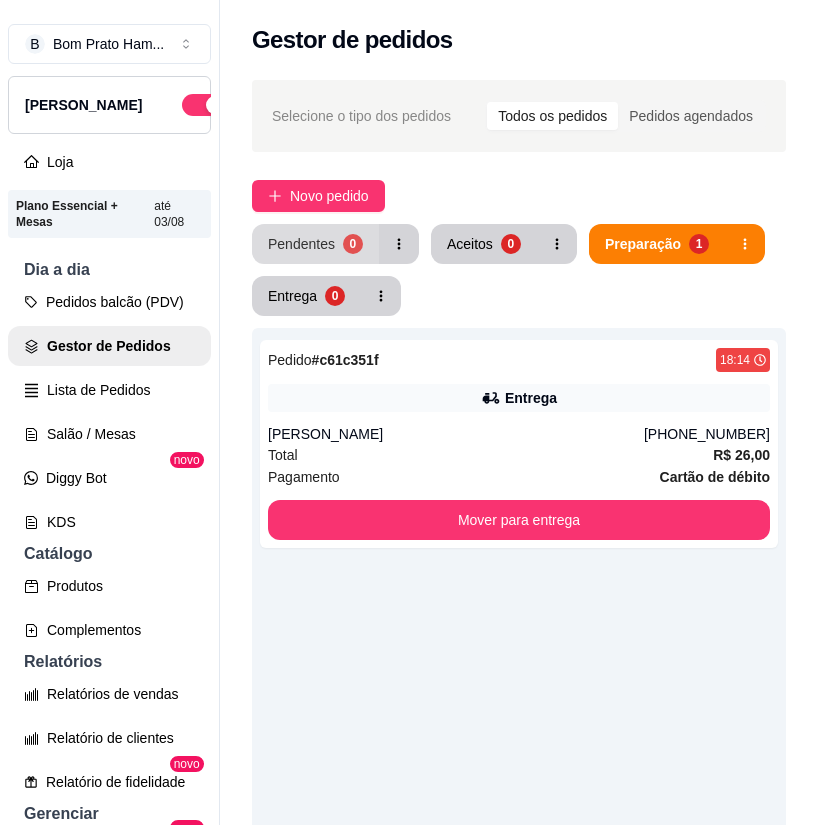 click on "Pendentes 0" at bounding box center (315, 244) 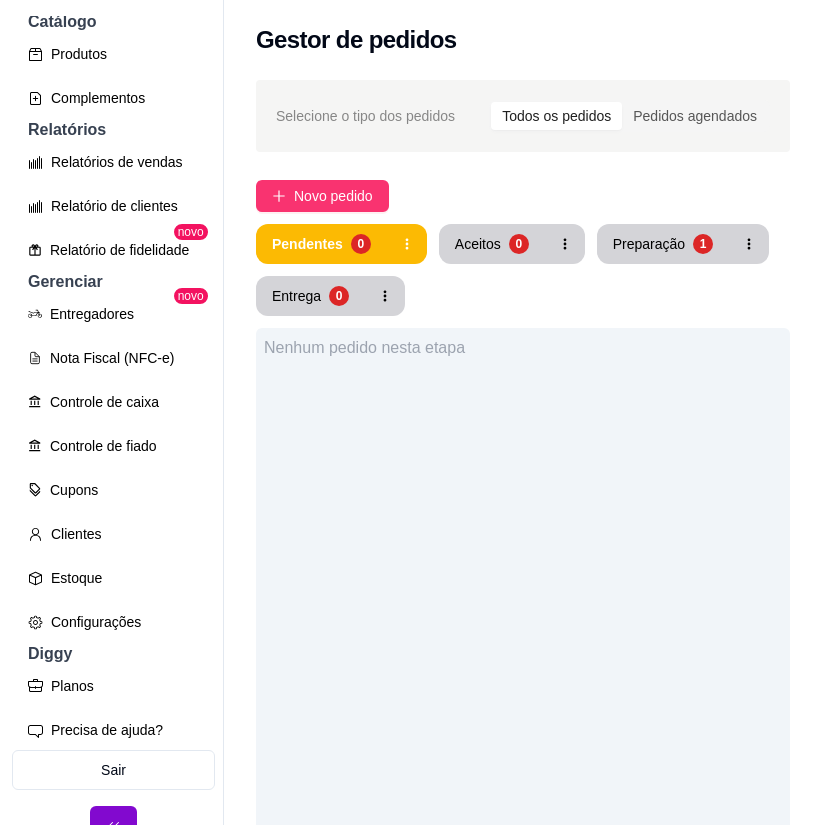 scroll, scrollTop: 561, scrollLeft: 0, axis: vertical 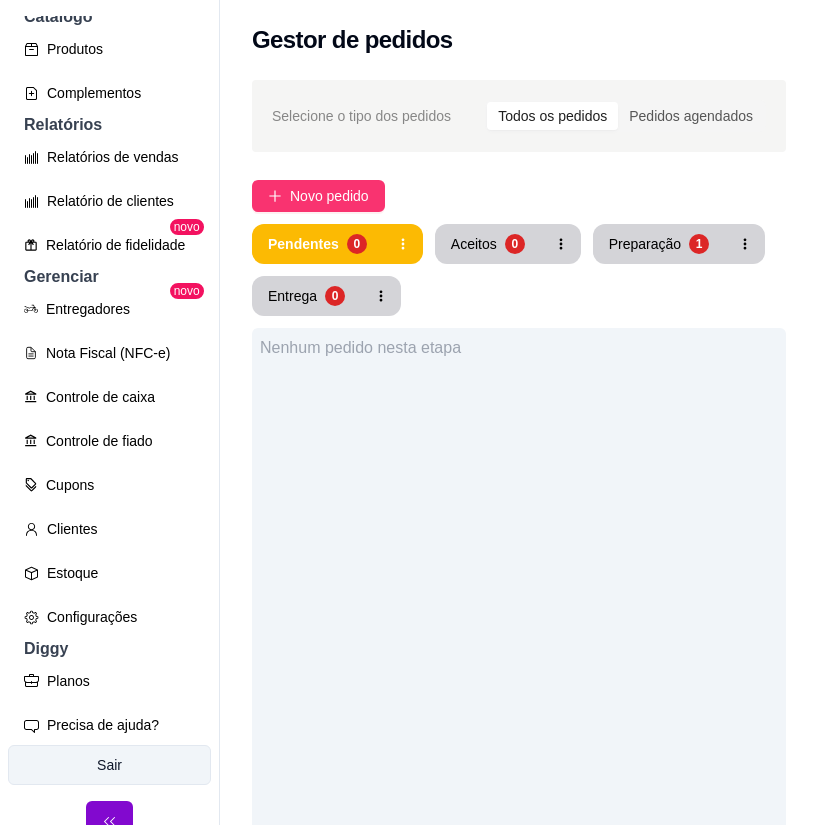 click on "Sair" at bounding box center [109, 765] 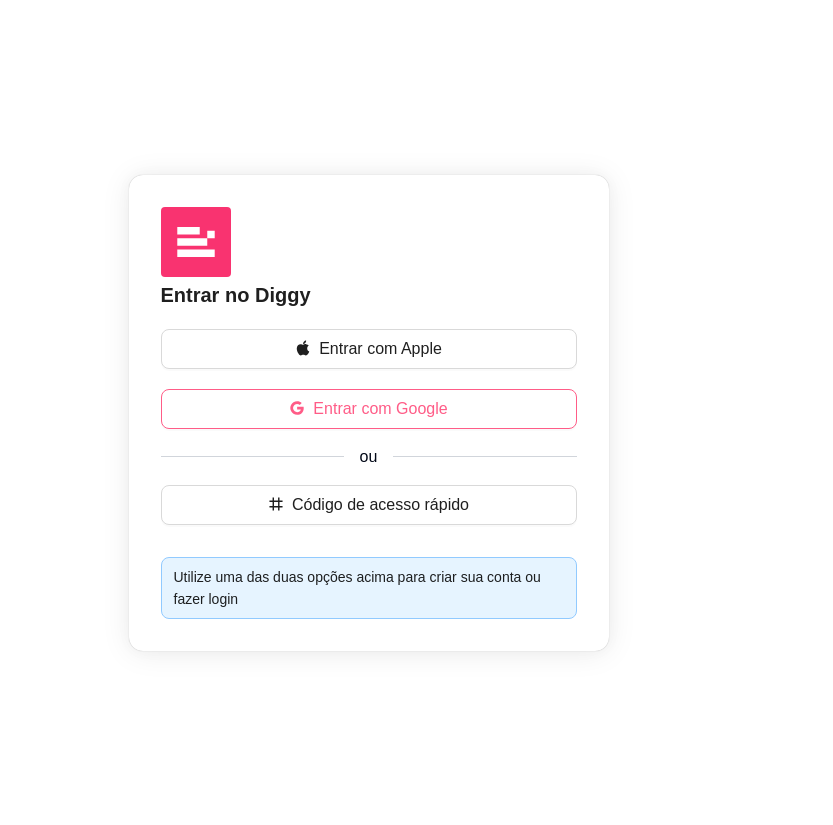 click on "Entrar com Google" at bounding box center (369, 409) 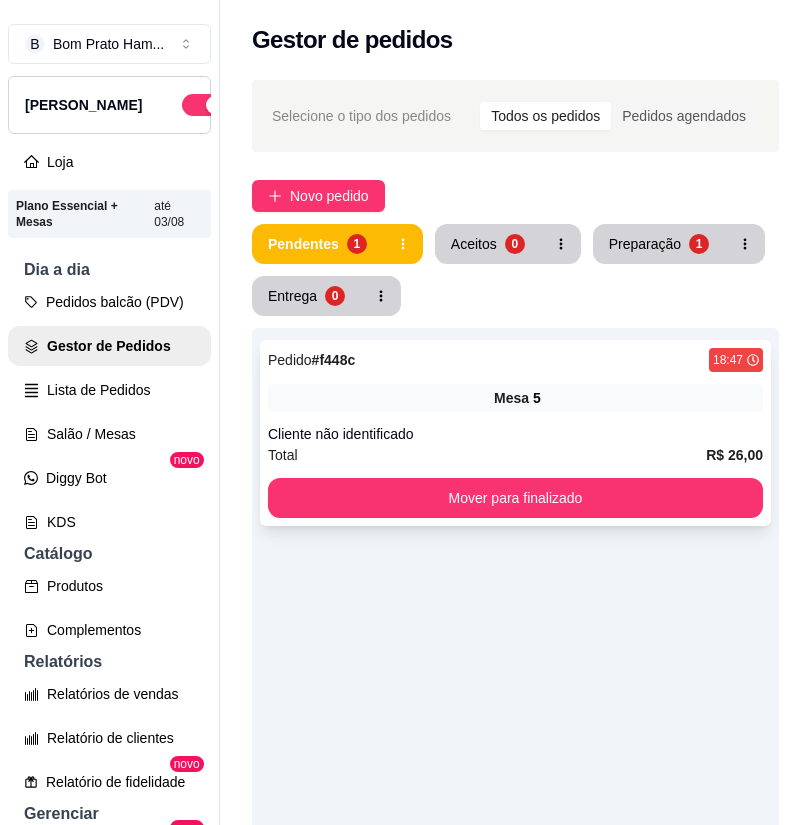 click on "Cliente não identificado" at bounding box center [515, 434] 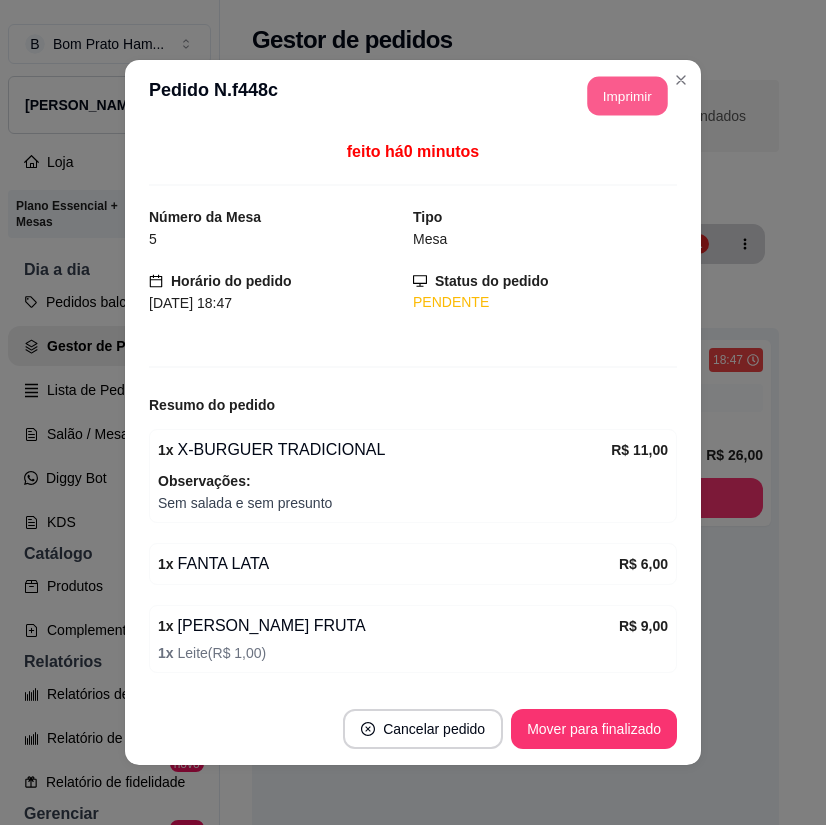 click on "Imprimir" at bounding box center (628, 96) 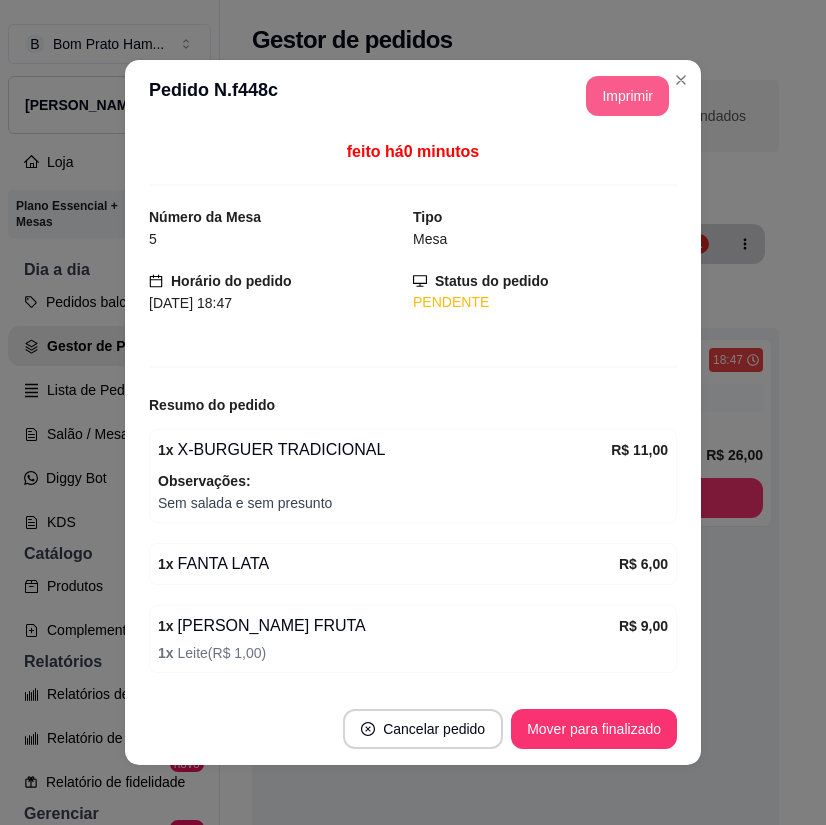 scroll, scrollTop: 0, scrollLeft: 0, axis: both 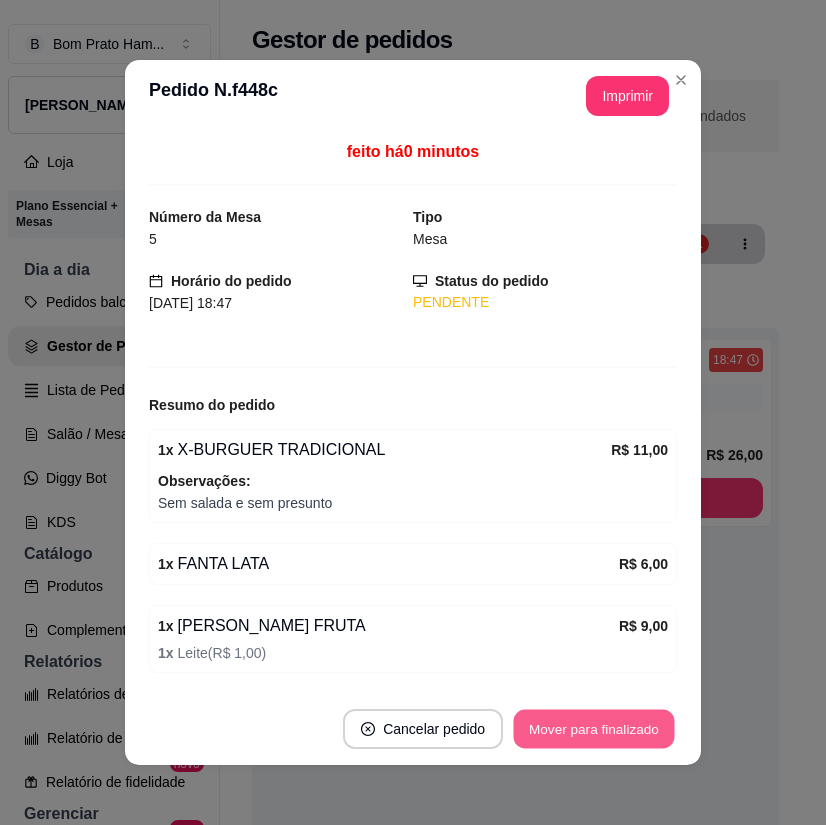 click on "Mover para finalizado" at bounding box center (594, 729) 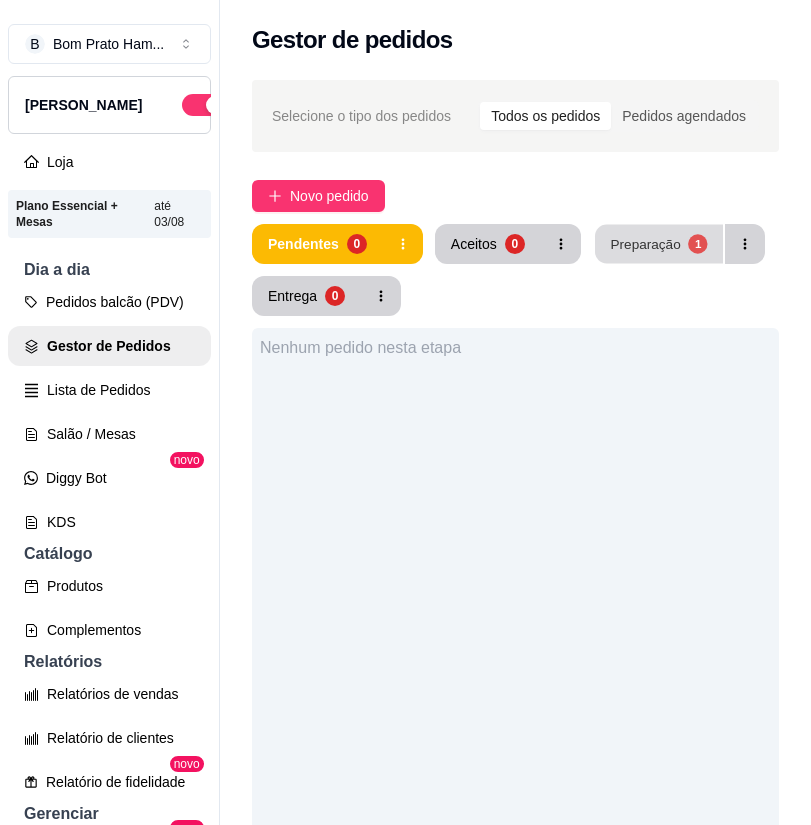click on "Preparação 1" at bounding box center [659, 244] 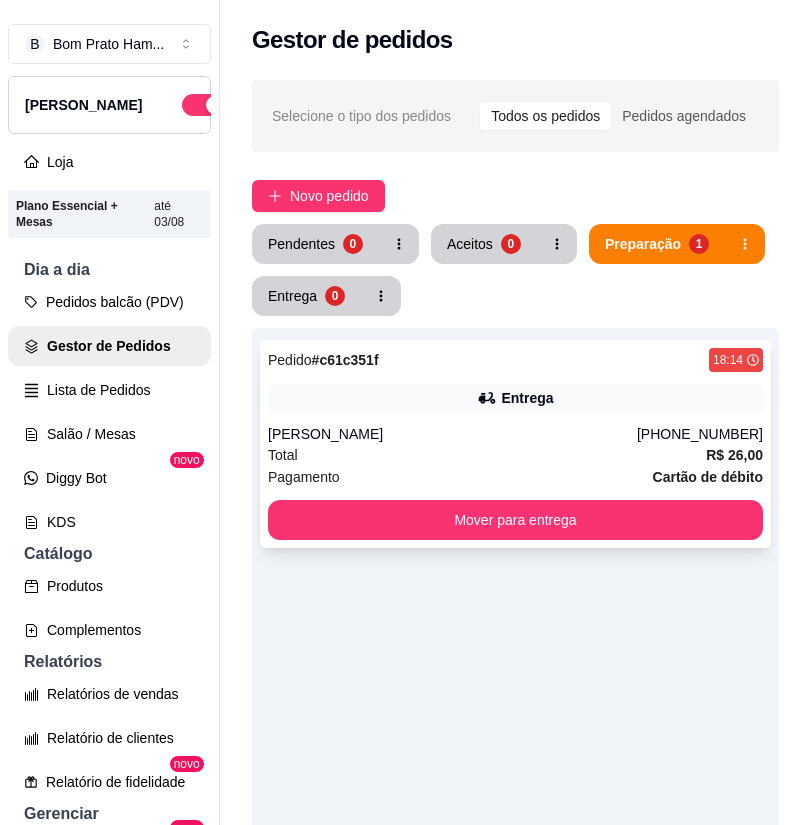 click on "Pedido  # c61c351f 18:14 Entrega Gustavo  (81) 98173-4342 Total R$ 26,00 Pagamento Cartão de débito Mover para entrega" at bounding box center (515, 444) 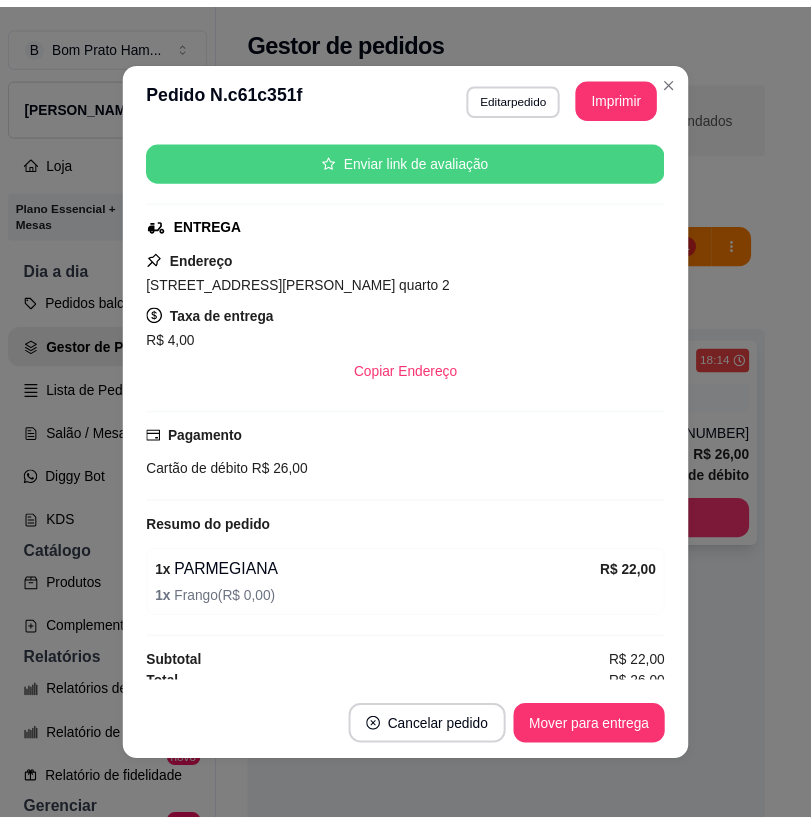 scroll, scrollTop: 258, scrollLeft: 0, axis: vertical 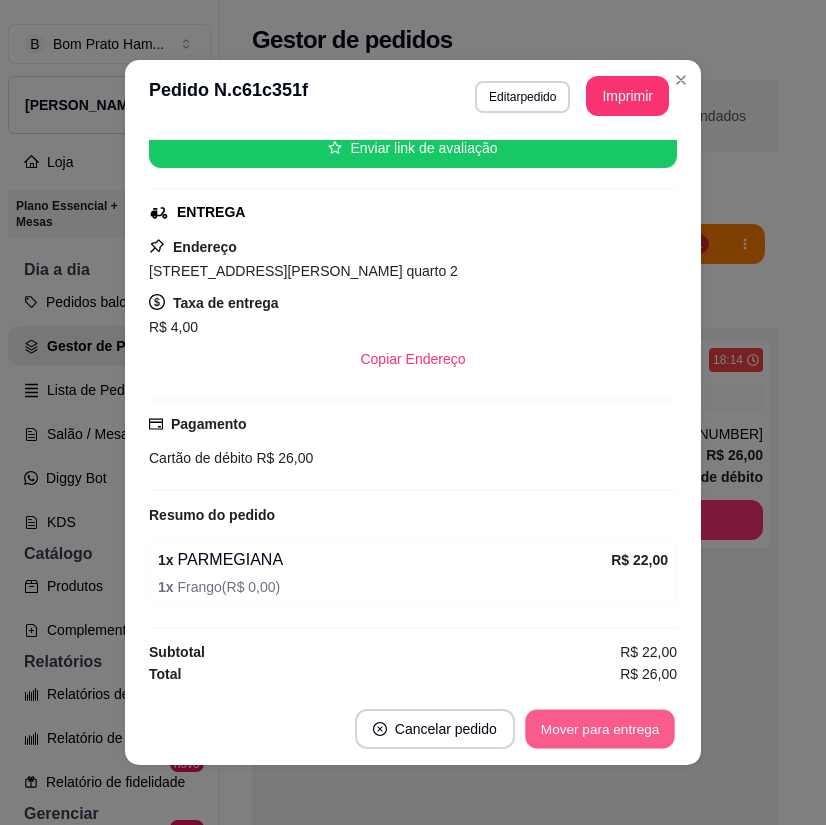 click on "Mover para entrega" at bounding box center (600, 729) 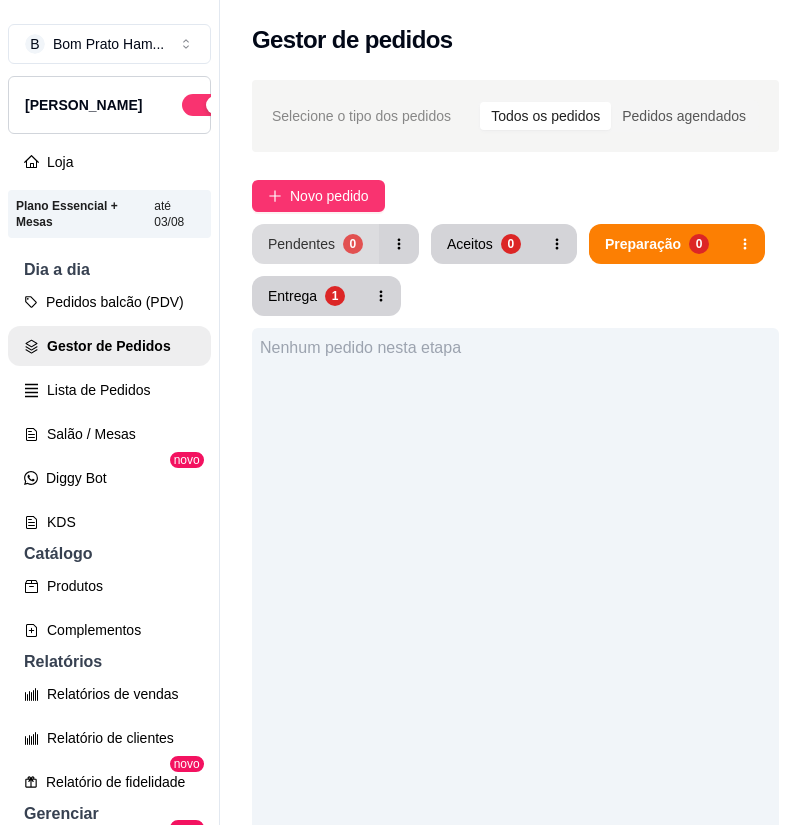 click on "0" at bounding box center (353, 244) 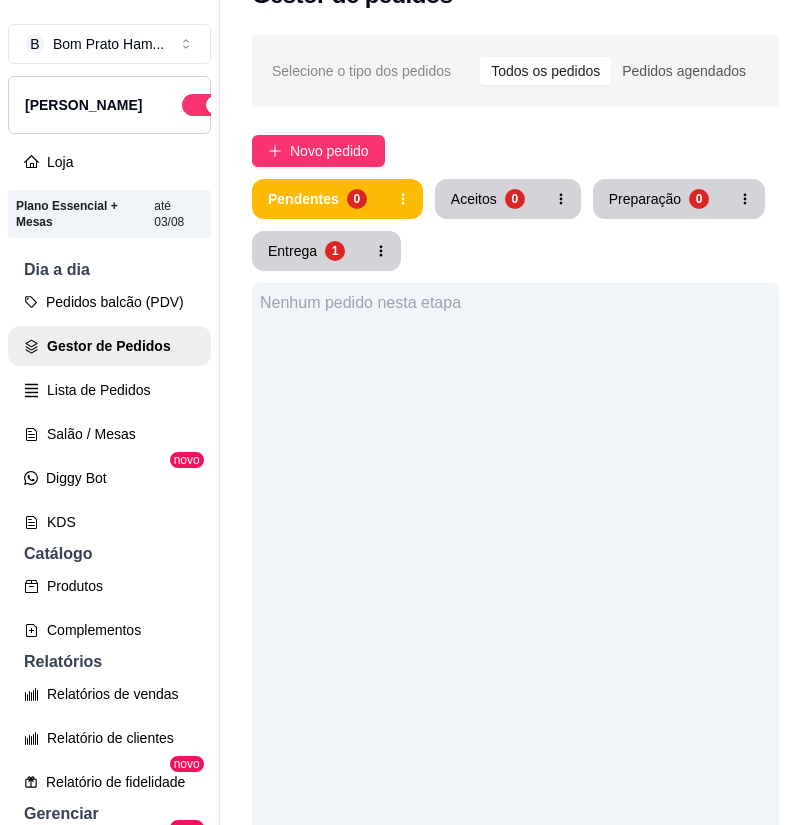 scroll, scrollTop: 0, scrollLeft: 0, axis: both 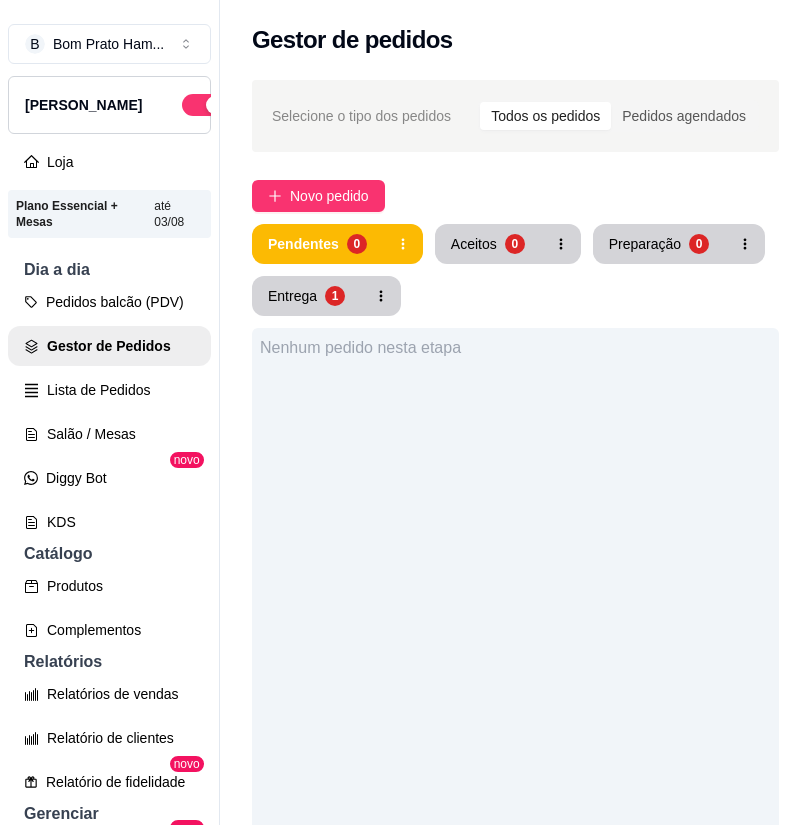 click on "Selecione o tipo dos pedidos Todos os pedidos Pedidos agendados Novo pedido Pendentes 0 Aceitos 0 Preparação 0 Entrega 1 Nenhum pedido nesta etapa" at bounding box center [515, 622] 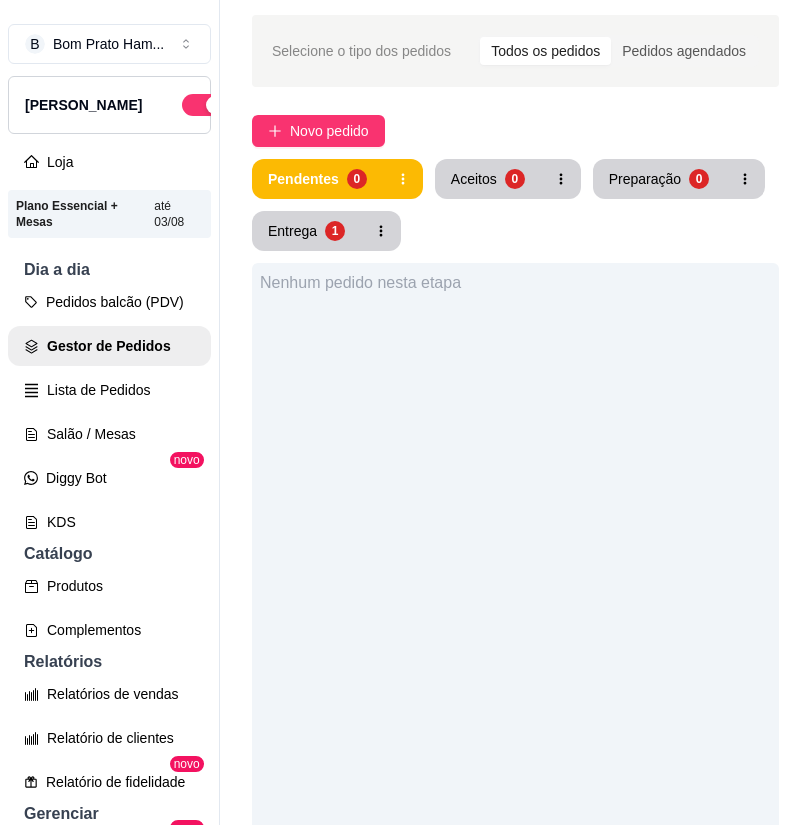 scroll, scrollTop: 100, scrollLeft: 0, axis: vertical 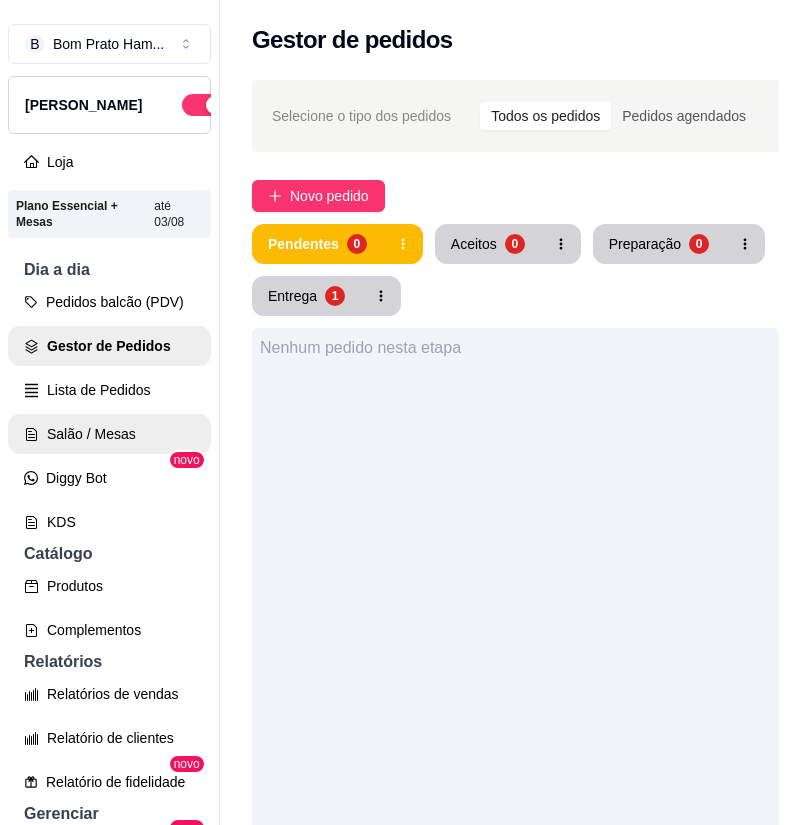 click on "Salão / Mesas" at bounding box center (109, 434) 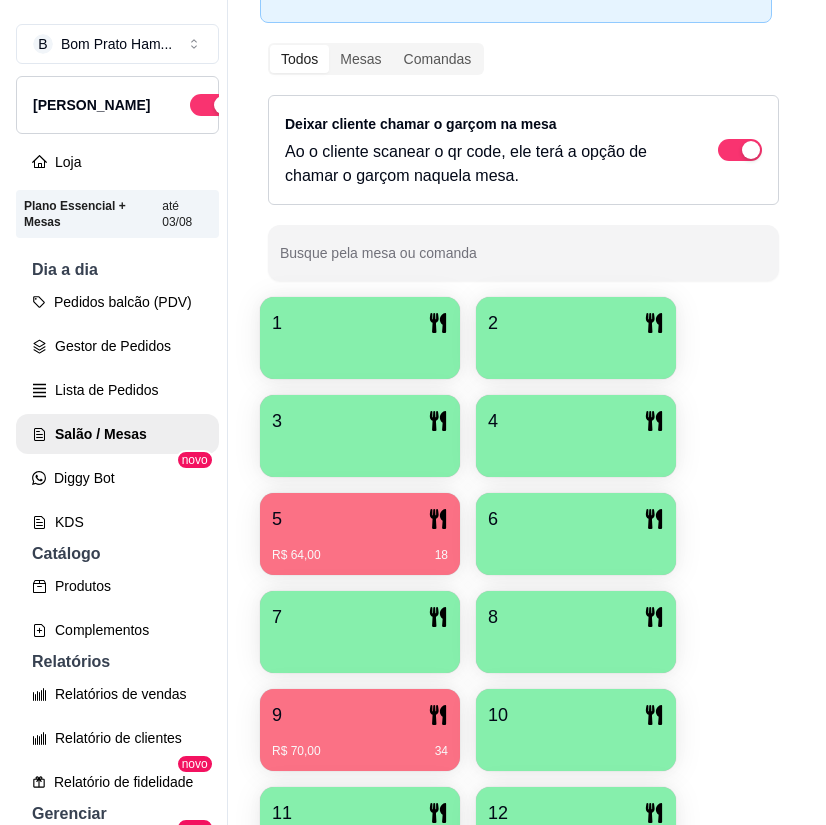 scroll, scrollTop: 300, scrollLeft: 0, axis: vertical 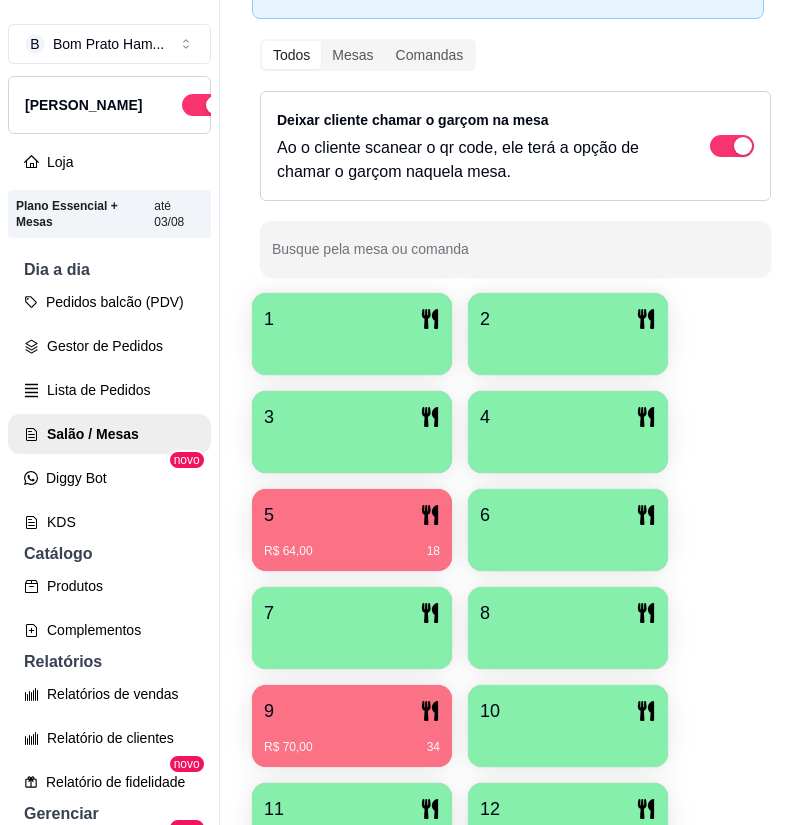 click on "9" at bounding box center [352, 711] 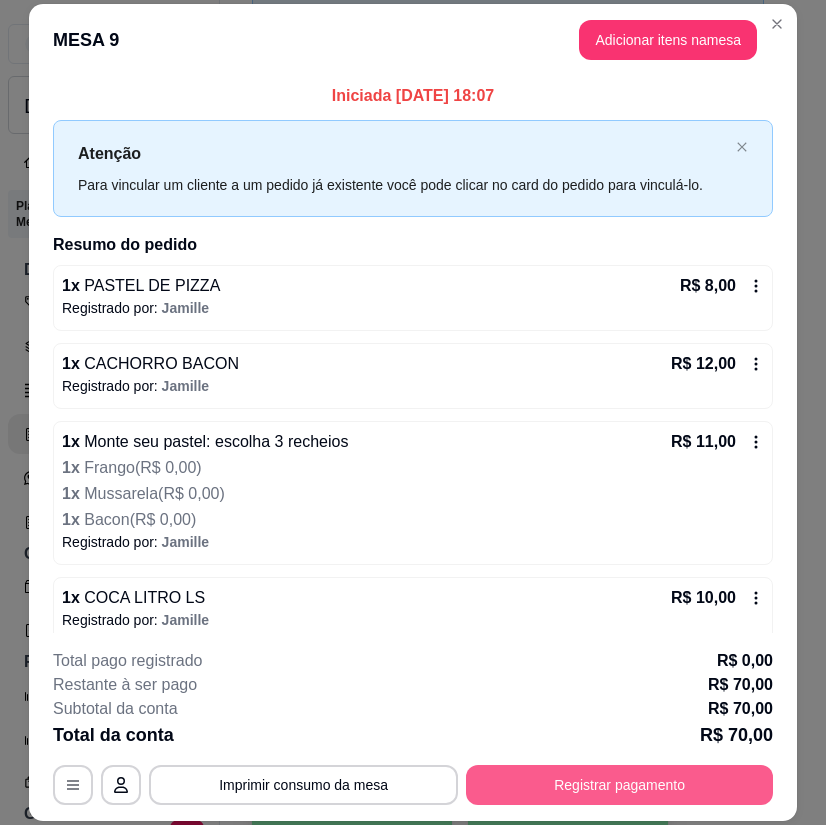 click on "Registrar pagamento" at bounding box center (619, 785) 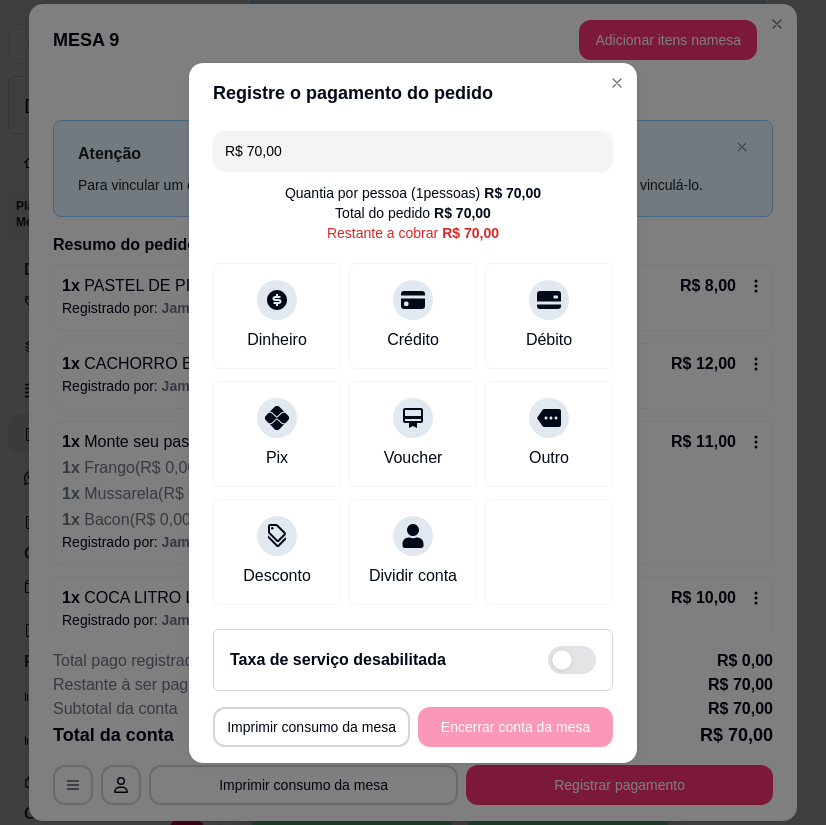 drag, startPoint x: 282, startPoint y: 140, endPoint x: 226, endPoint y: 138, distance: 56.0357 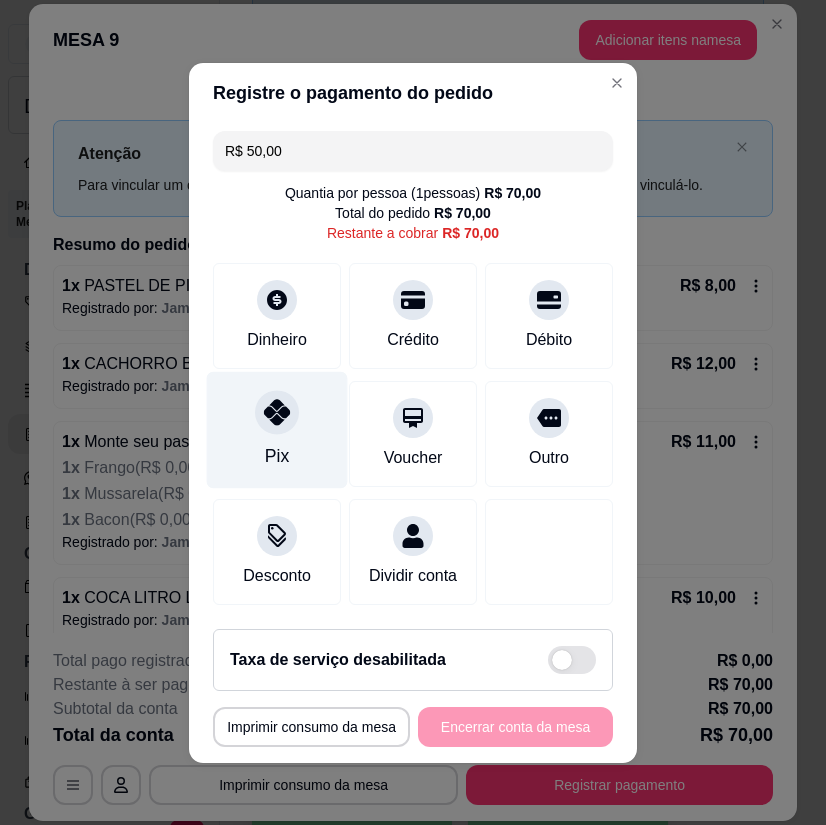 click at bounding box center (277, 412) 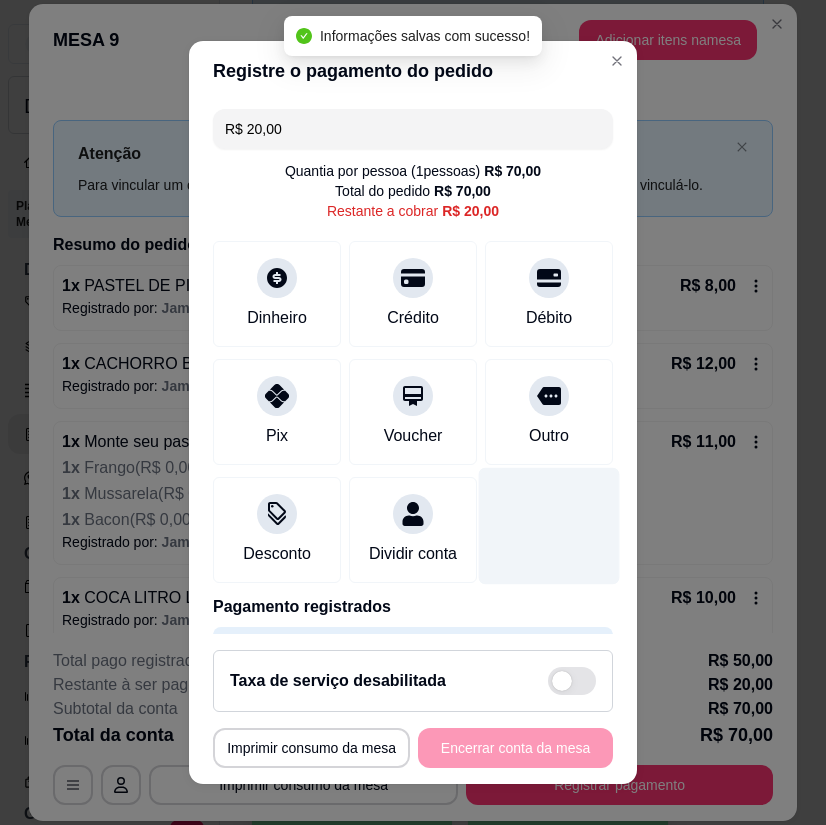 scroll, scrollTop: 85, scrollLeft: 0, axis: vertical 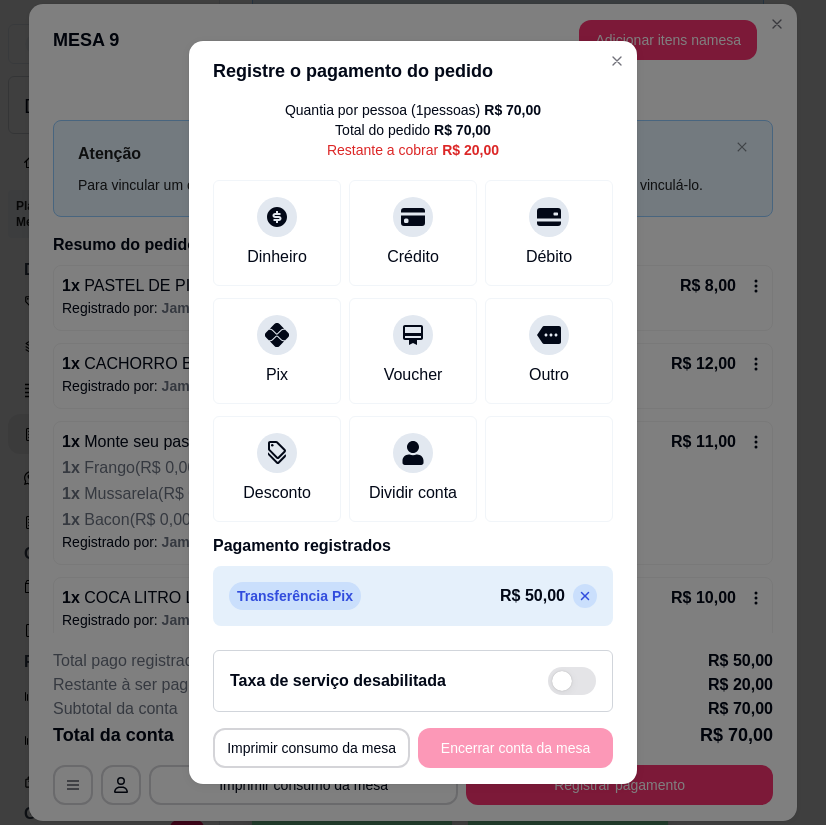 click 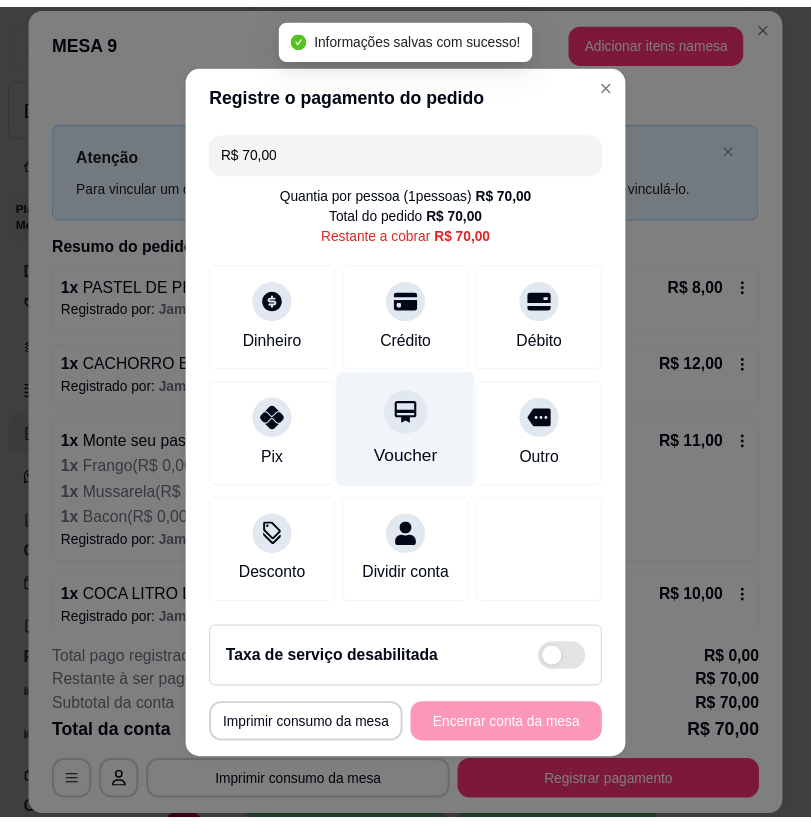 scroll, scrollTop: 0, scrollLeft: 0, axis: both 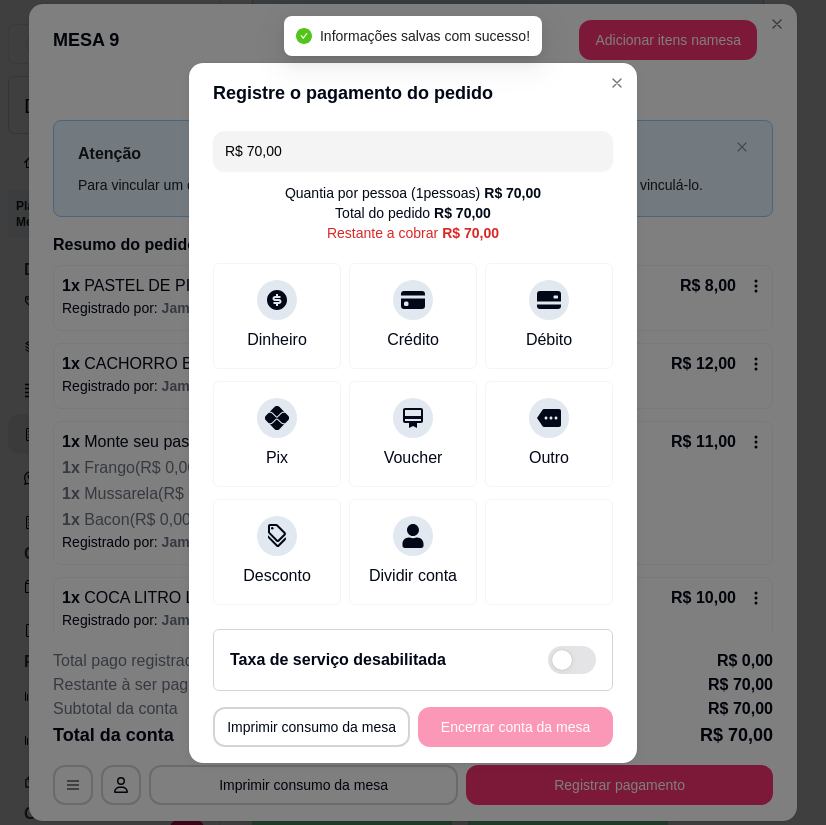 drag, startPoint x: 272, startPoint y: 143, endPoint x: 232, endPoint y: 143, distance: 40 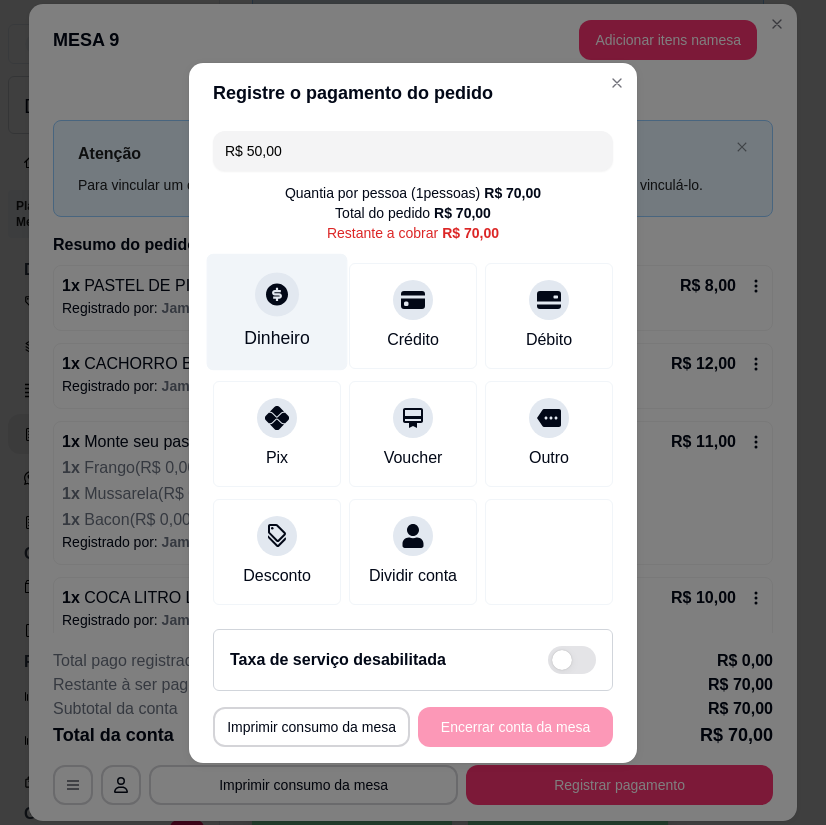 click at bounding box center (277, 294) 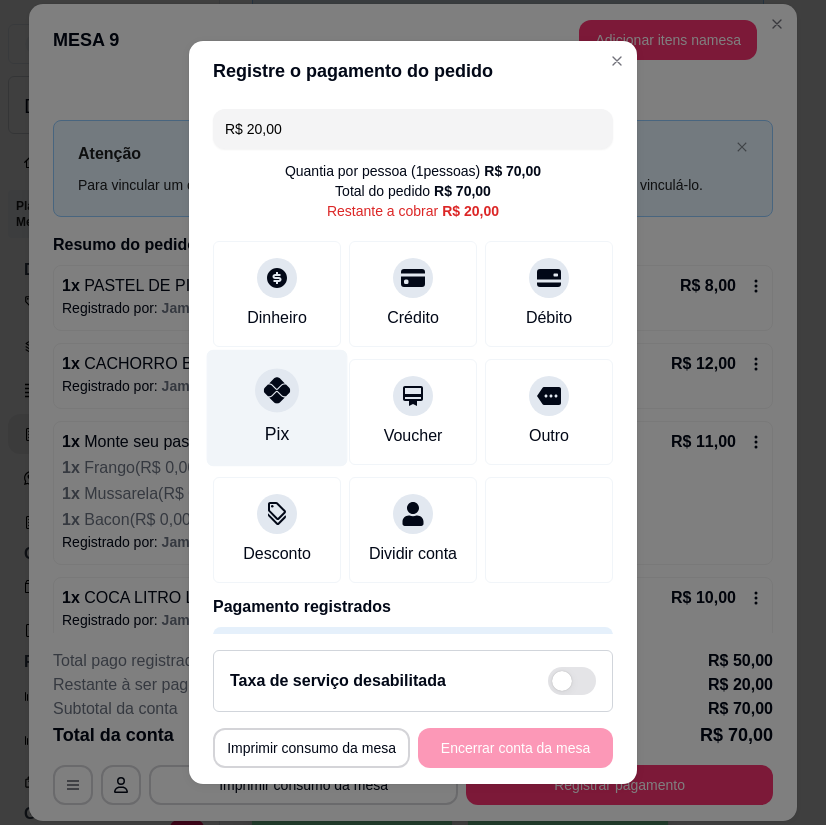 click 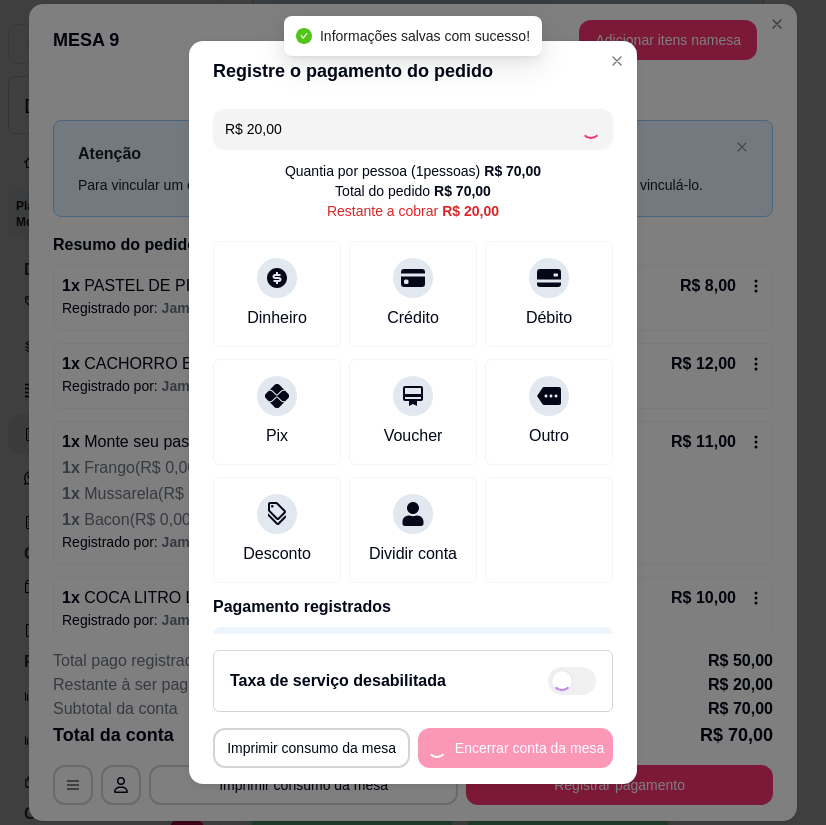 type on "R$ 0,00" 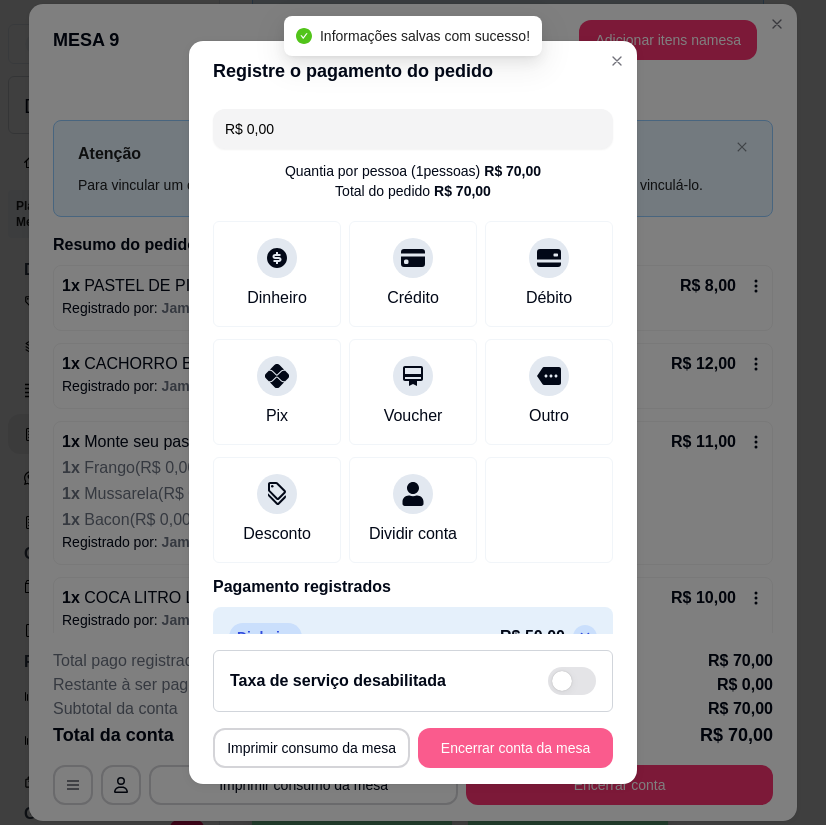 click on "Encerrar conta da mesa" at bounding box center [515, 748] 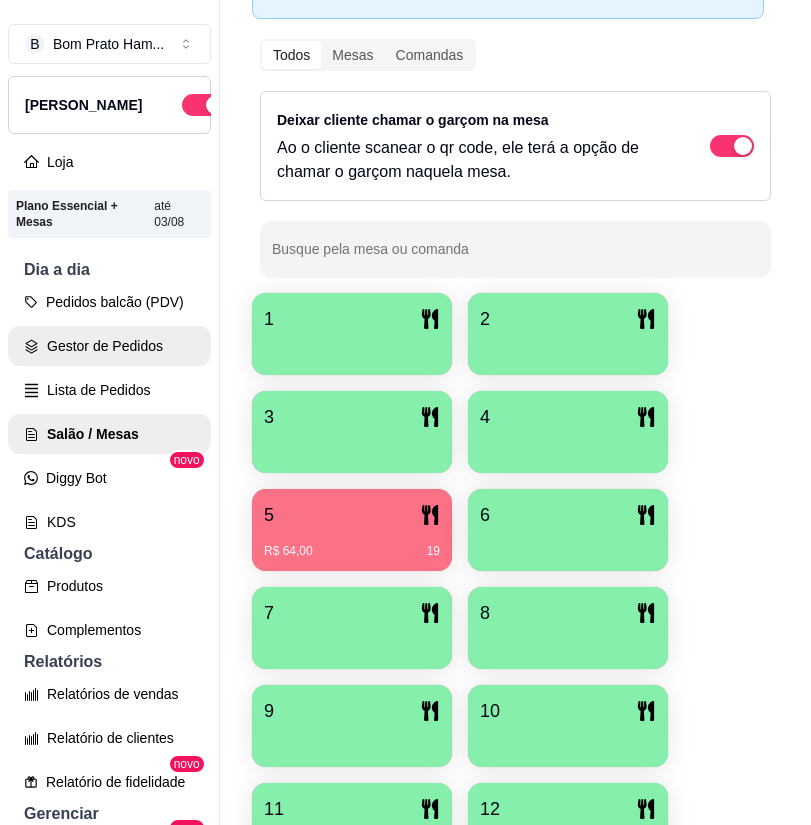 click on "Gestor de Pedidos" at bounding box center [109, 346] 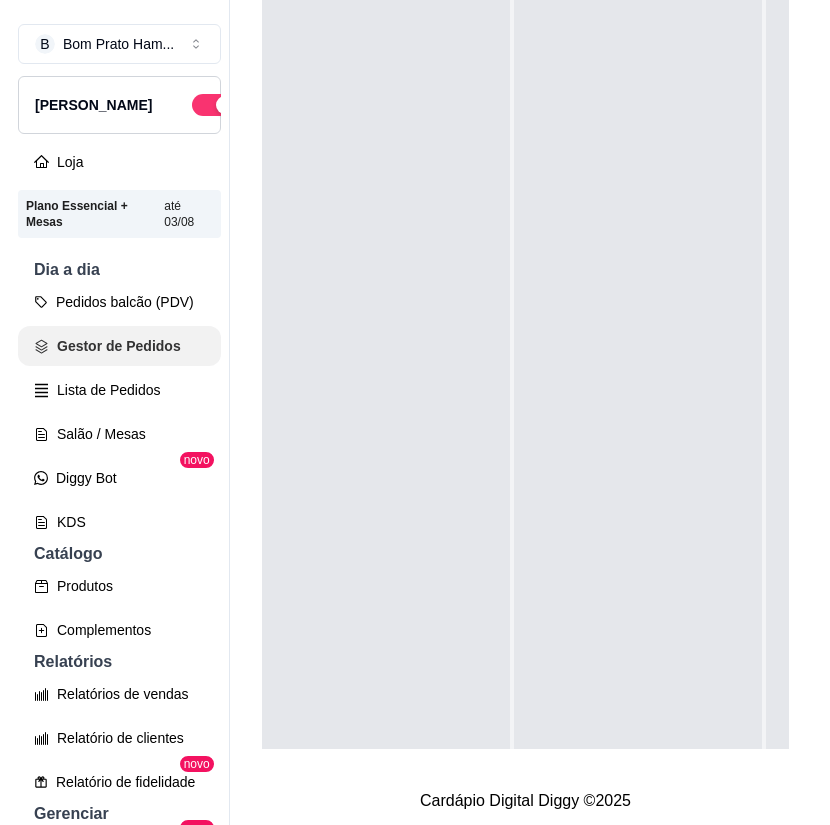 scroll, scrollTop: 0, scrollLeft: 0, axis: both 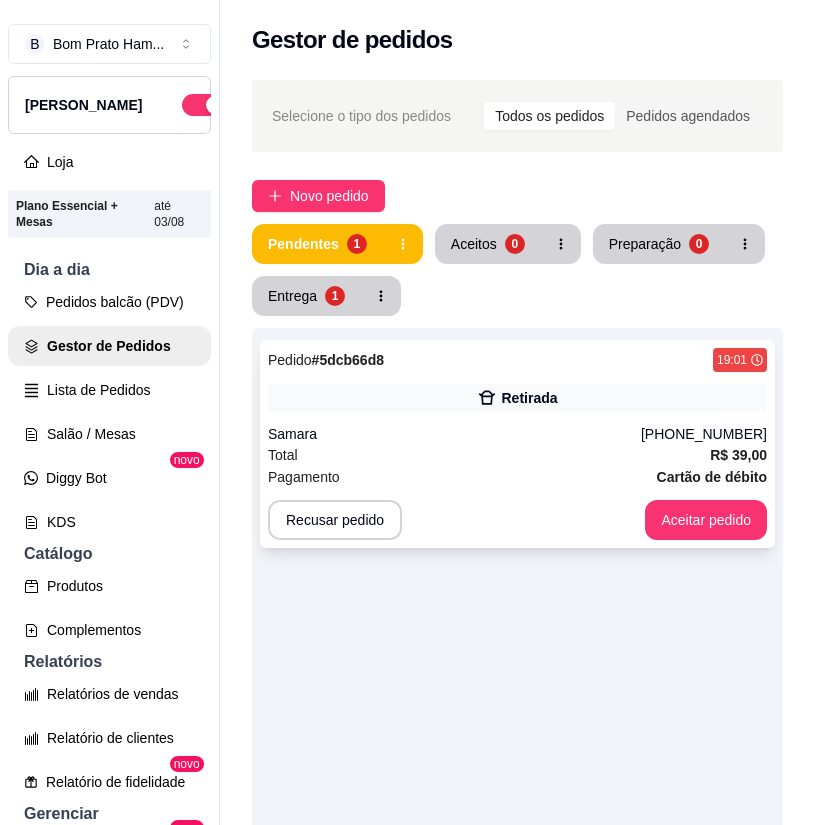 click on "Total R$ 39,00" at bounding box center (517, 455) 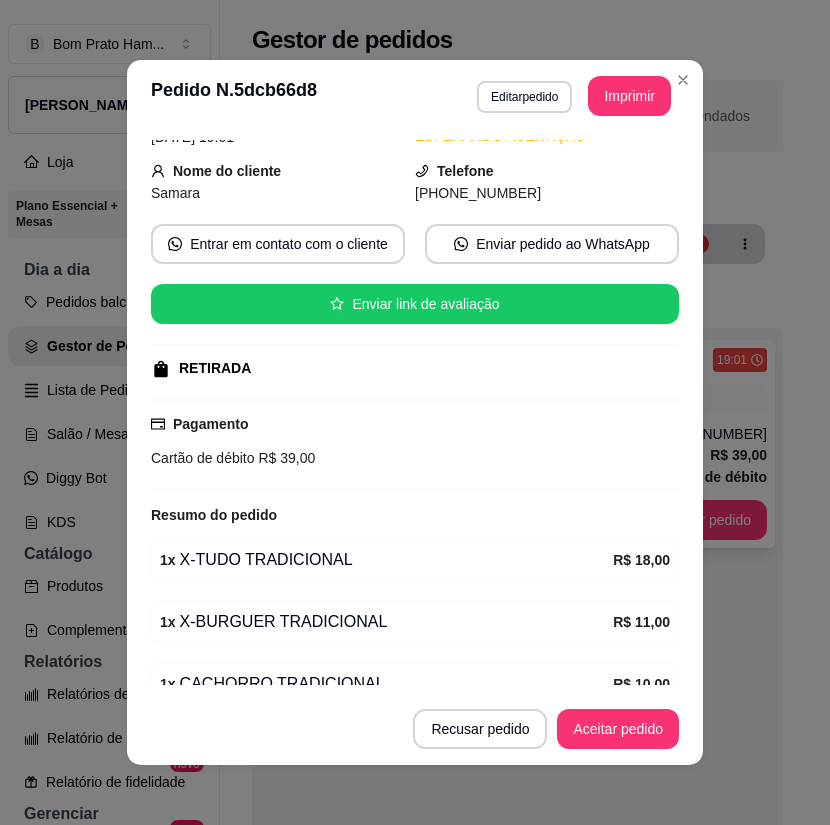 scroll, scrollTop: 200, scrollLeft: 0, axis: vertical 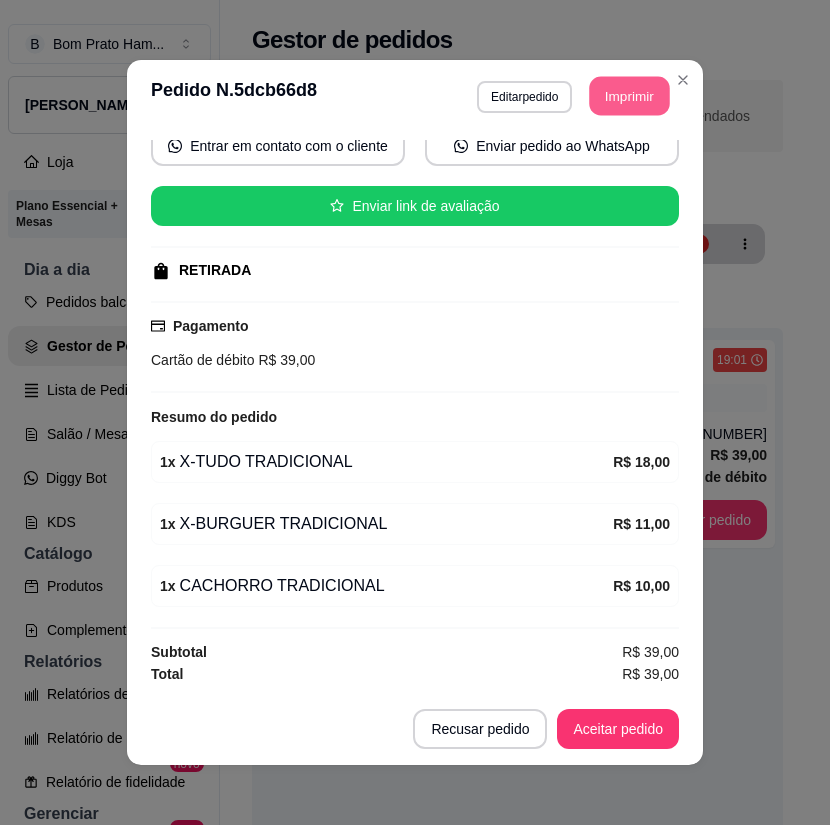 click on "Imprimir" at bounding box center [630, 96] 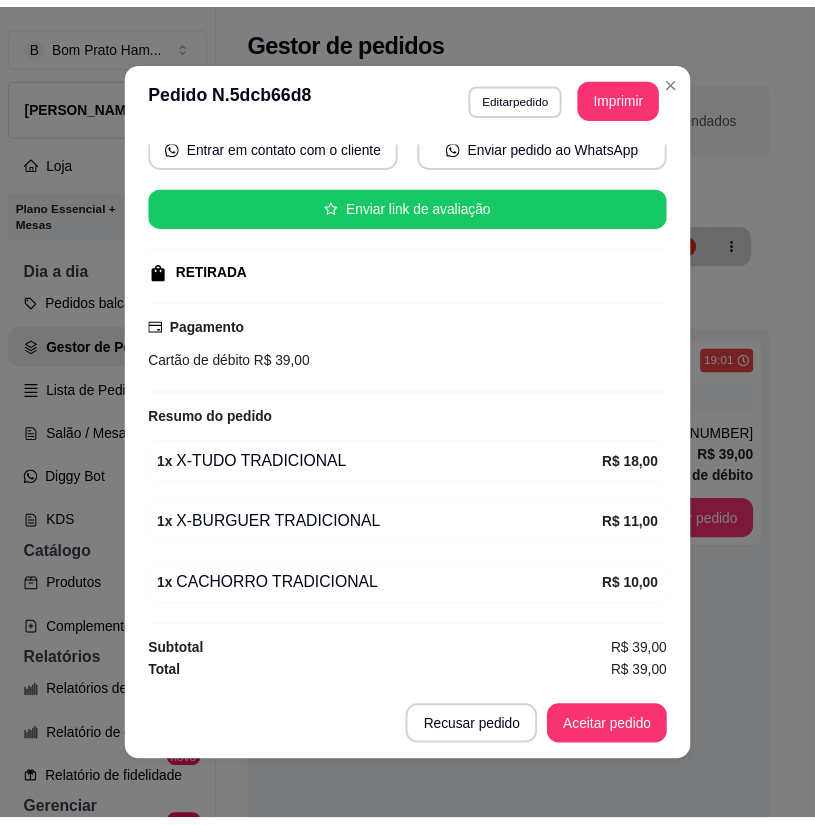 scroll, scrollTop: 0, scrollLeft: 0, axis: both 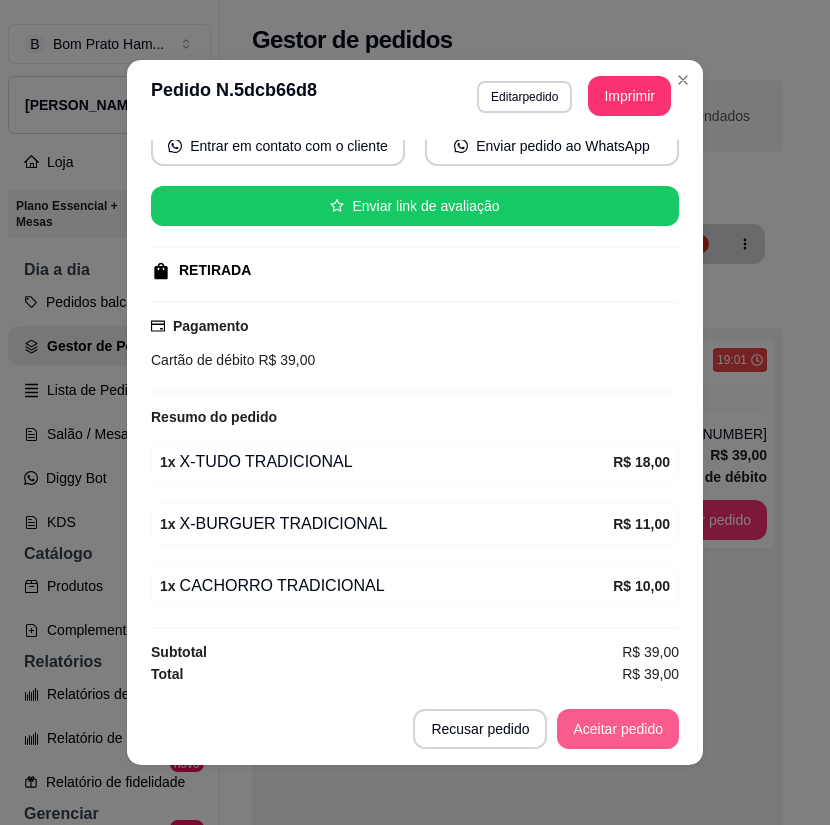 click on "Aceitar pedido" at bounding box center [618, 729] 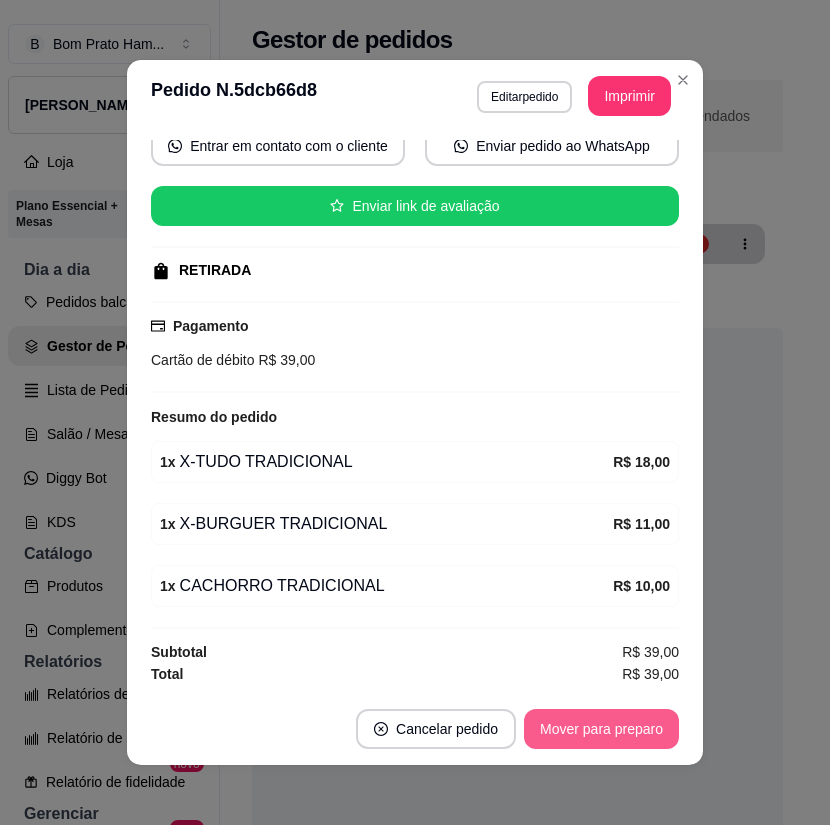 click on "Mover para preparo" at bounding box center (601, 729) 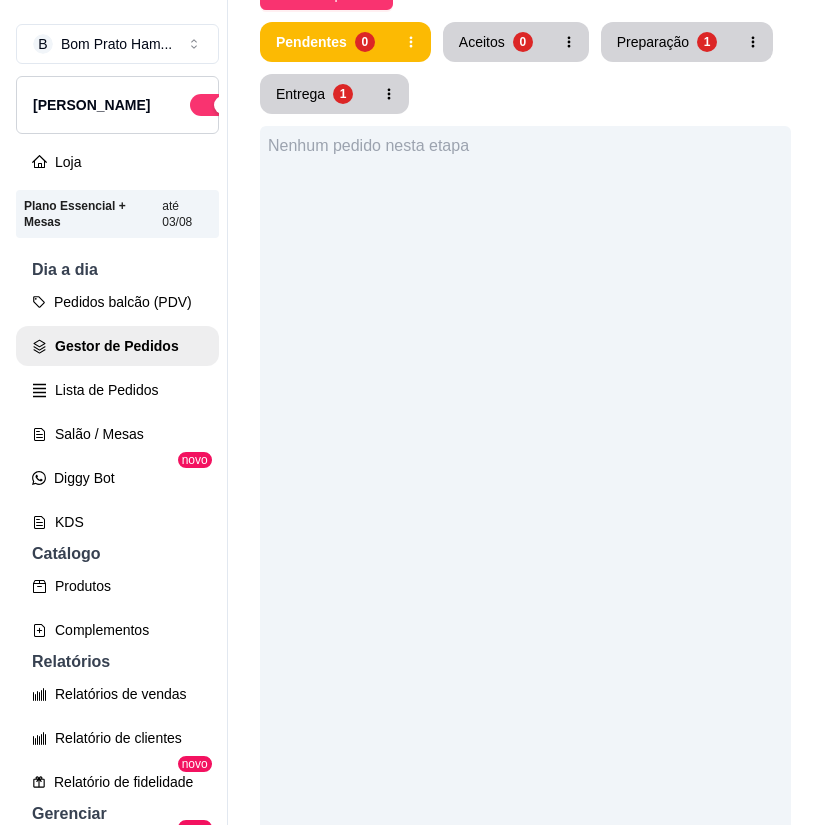 scroll, scrollTop: 0, scrollLeft: 0, axis: both 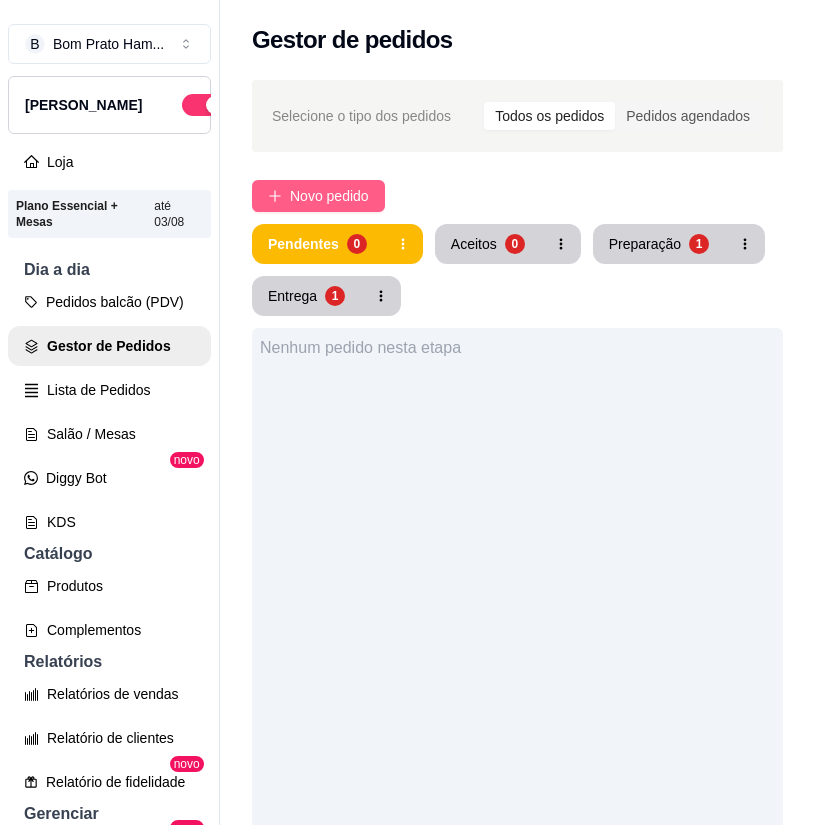 click on "Novo pedido" at bounding box center (329, 196) 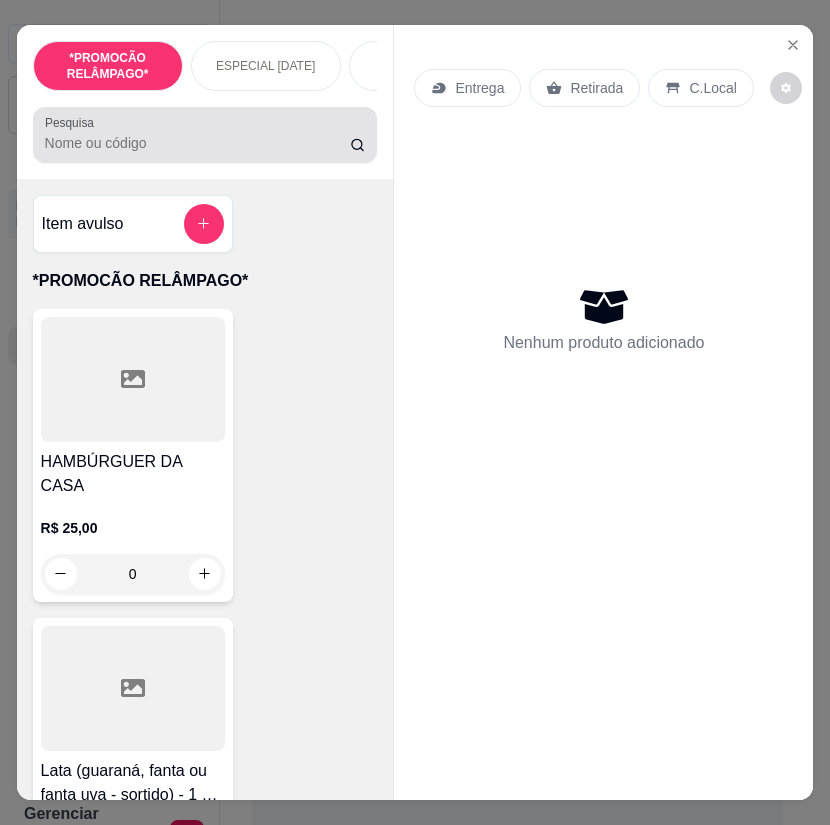 click on "Pesquisa" at bounding box center (205, 135) 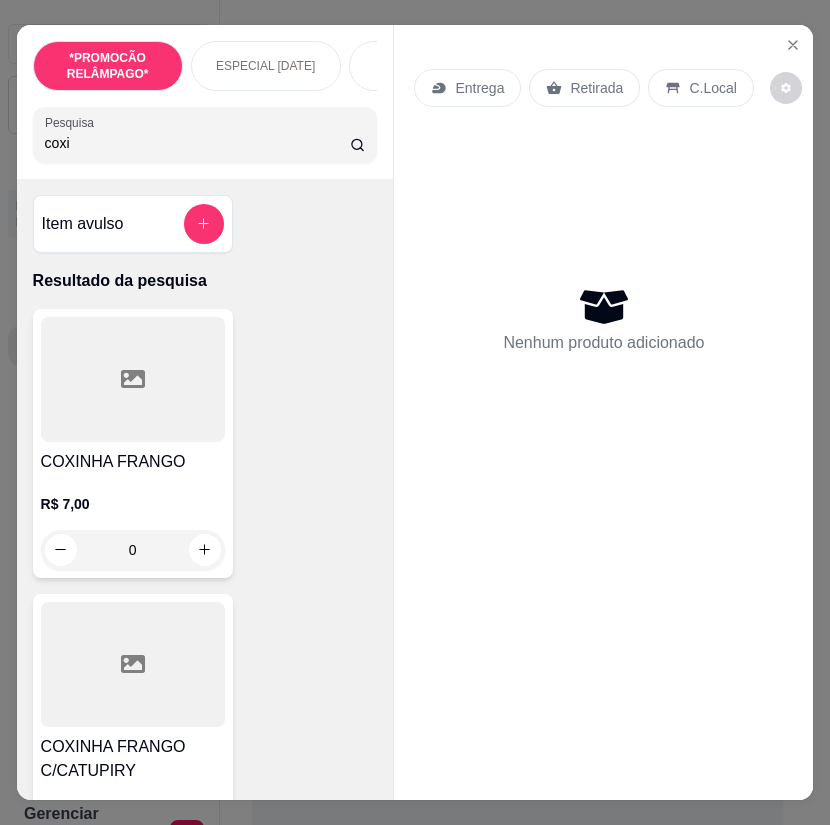type on "coxi" 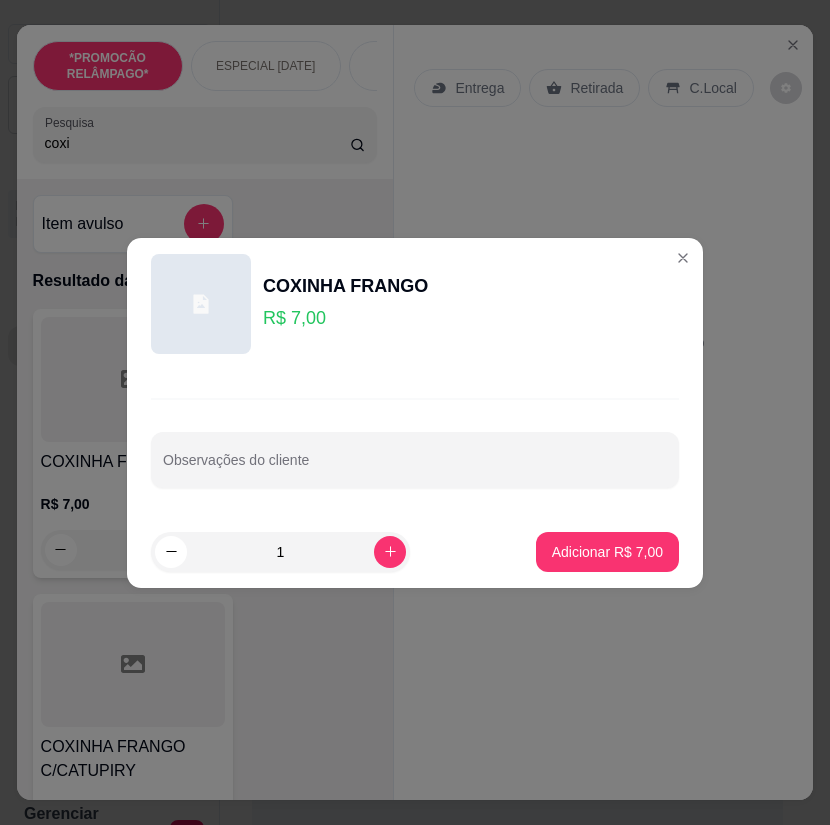 click on "Adicionar   R$ 7,00" at bounding box center [607, 552] 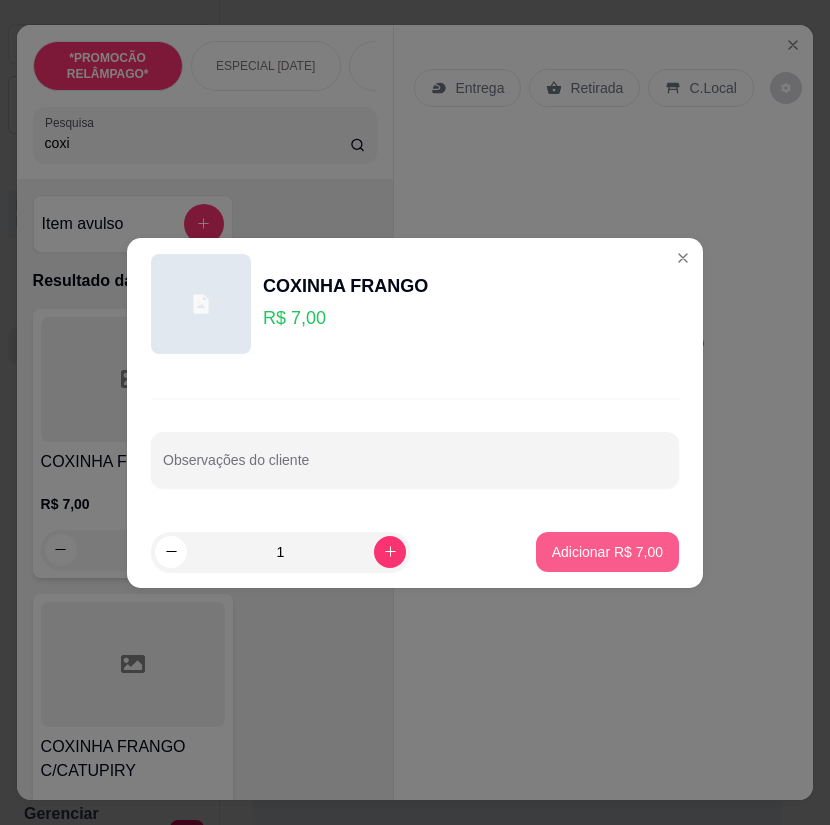 click on "Adicionar   R$ 7,00" at bounding box center (607, 552) 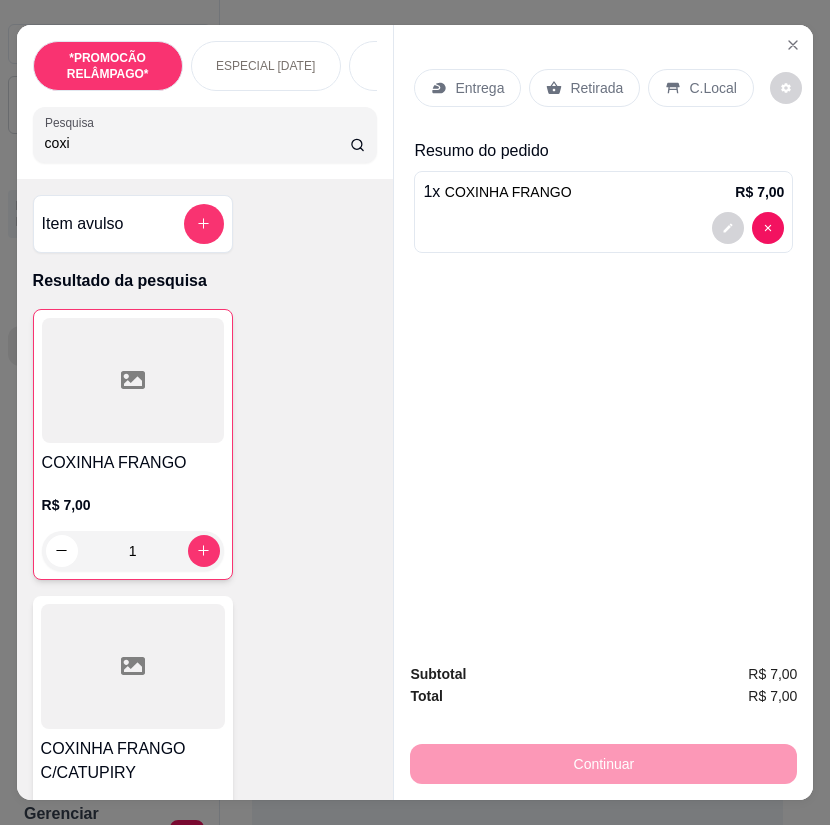 drag, startPoint x: 104, startPoint y: 154, endPoint x: 1, endPoint y: 117, distance: 109.444046 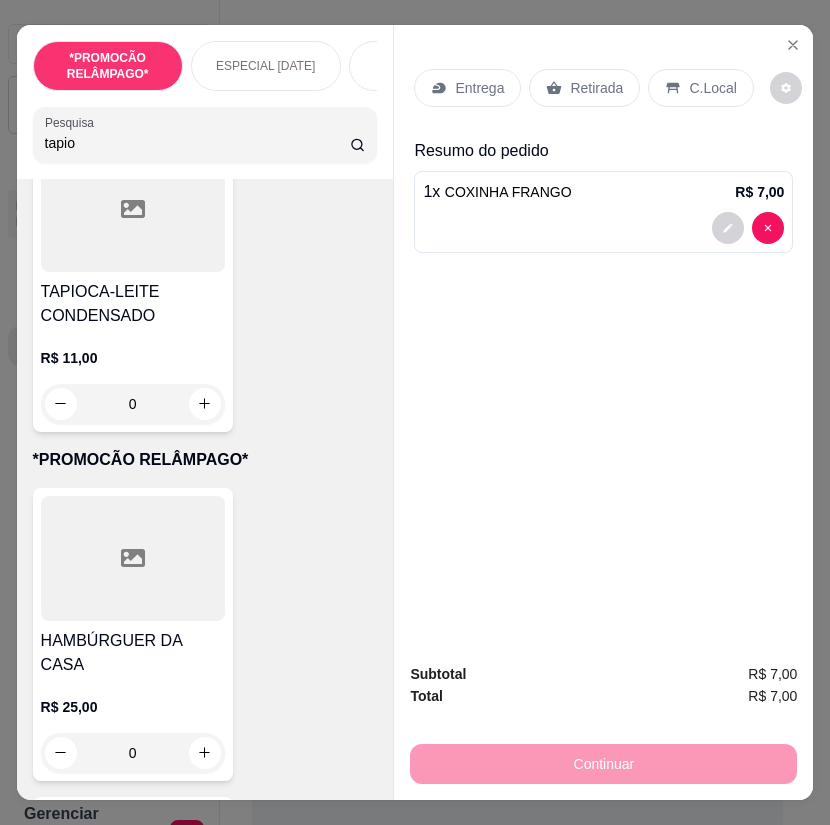 scroll, scrollTop: 2100, scrollLeft: 0, axis: vertical 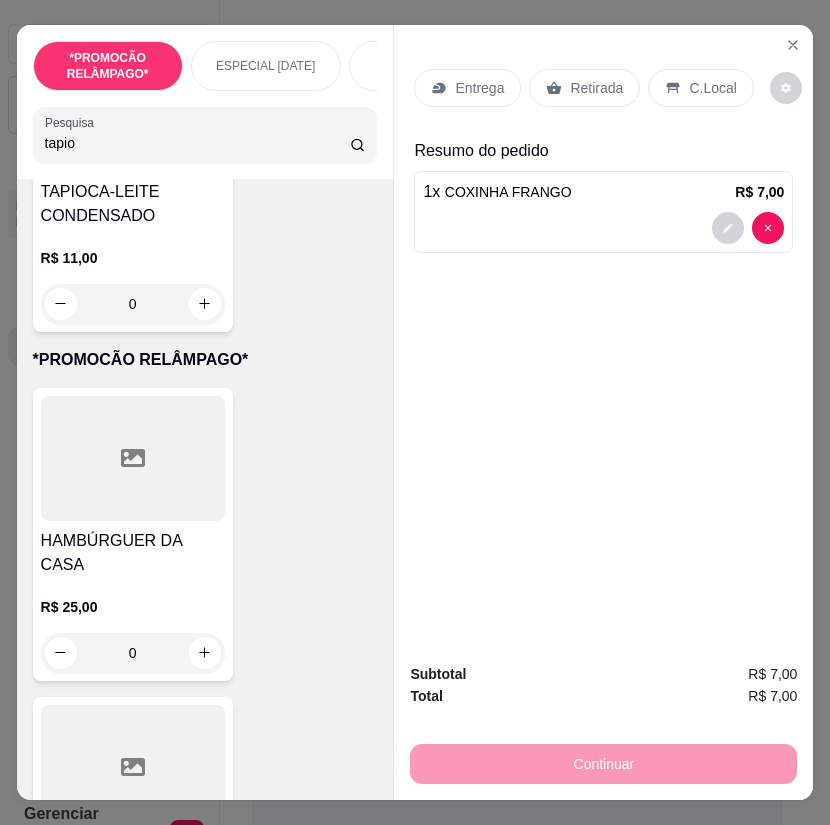 drag, startPoint x: 91, startPoint y: 140, endPoint x: 1, endPoint y: 151, distance: 90.66973 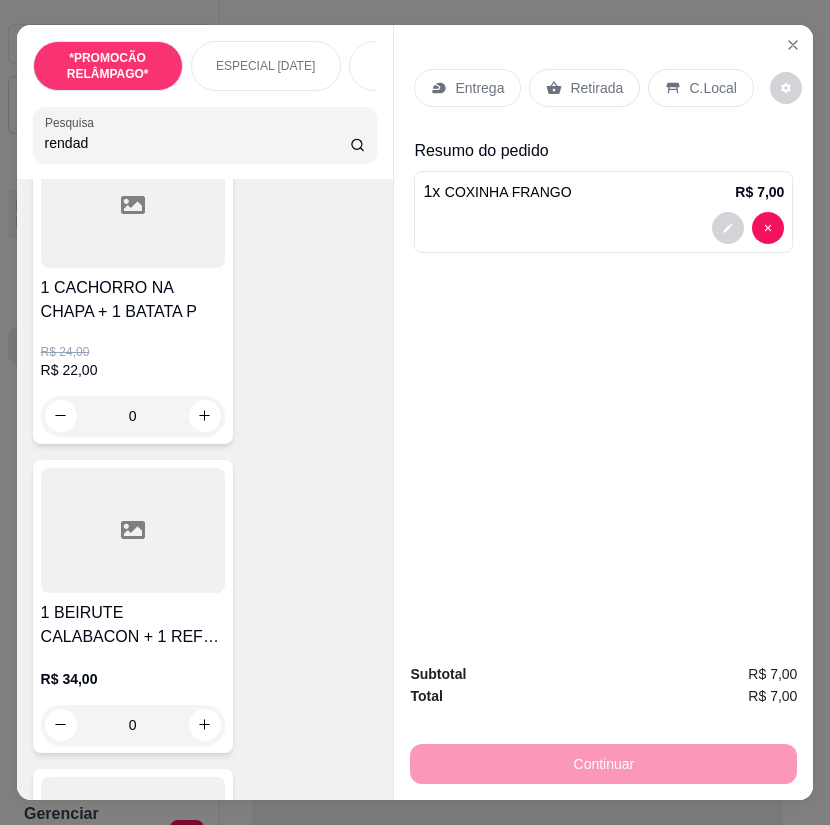 type on "rendad" 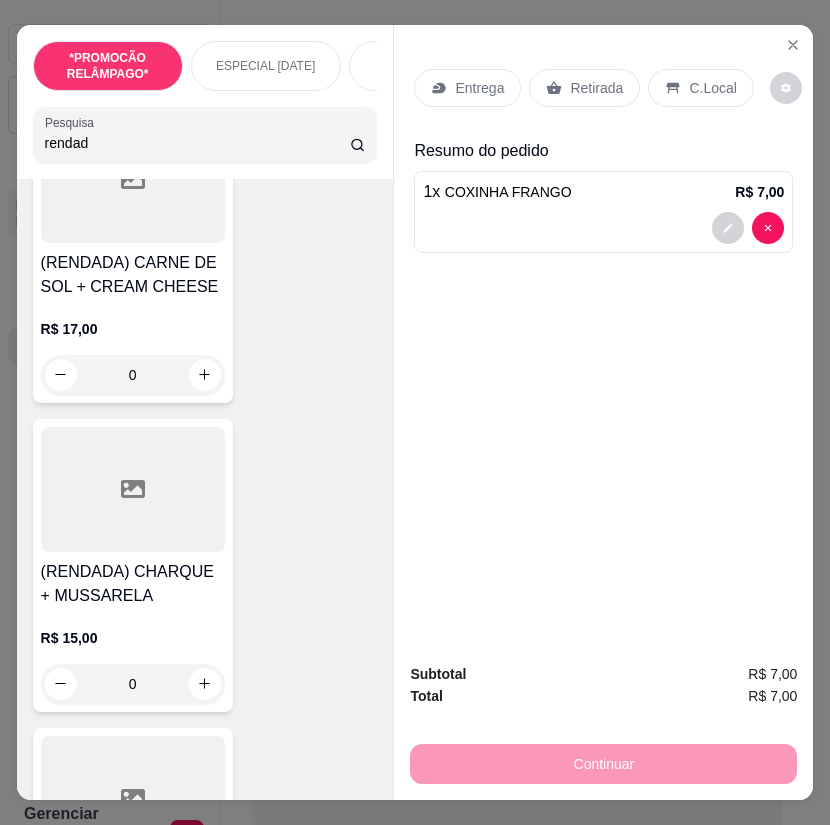 scroll, scrollTop: 200, scrollLeft: 0, axis: vertical 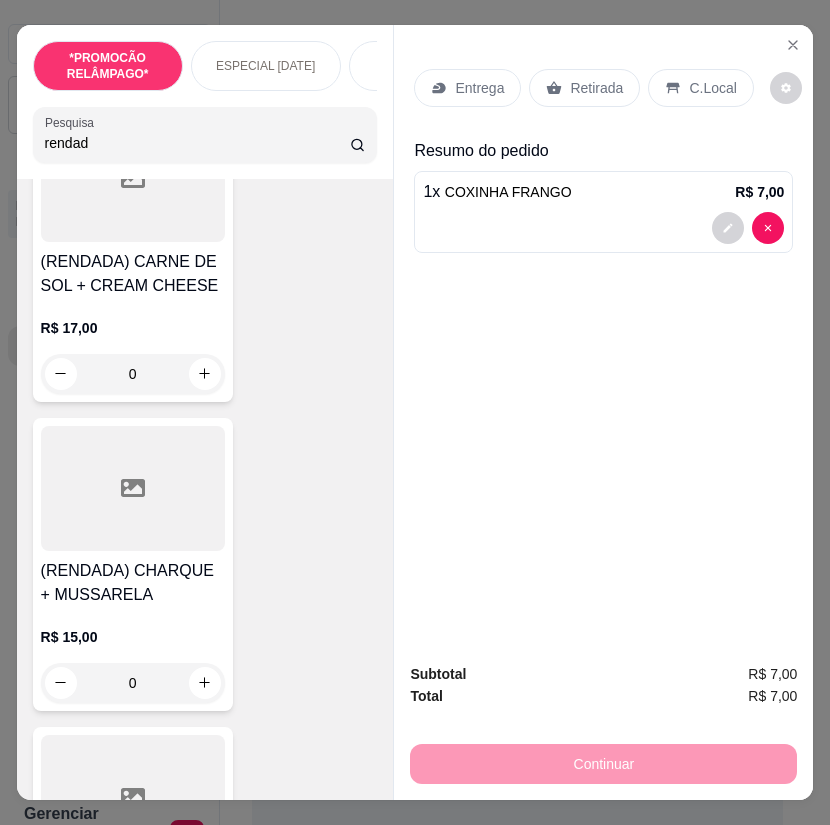 click at bounding box center [133, 488] 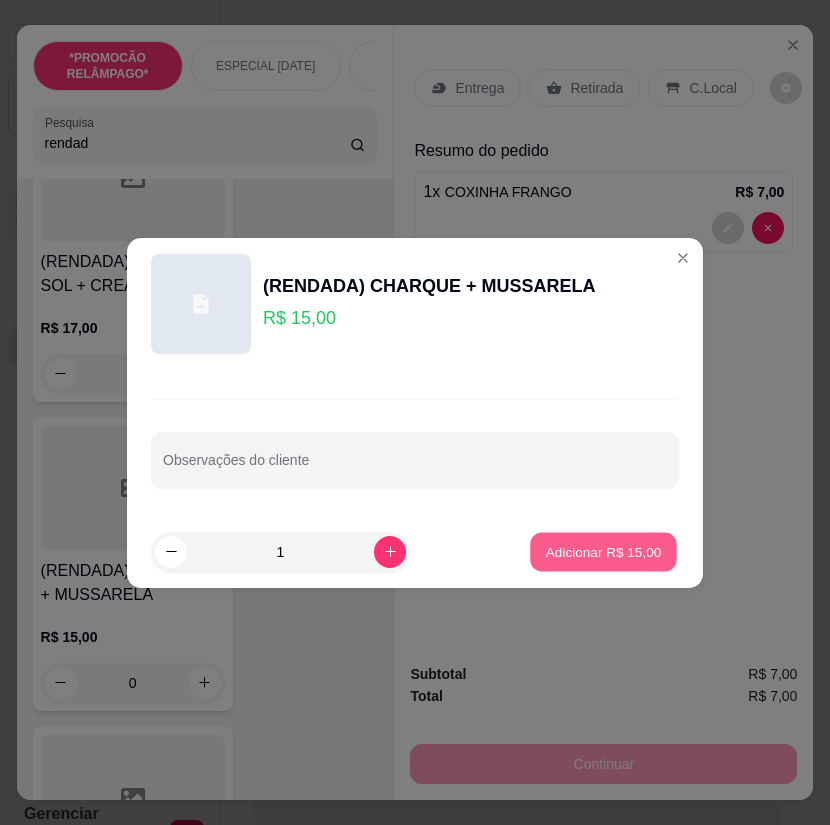 click on "Adicionar   R$ 15,00" at bounding box center (604, 551) 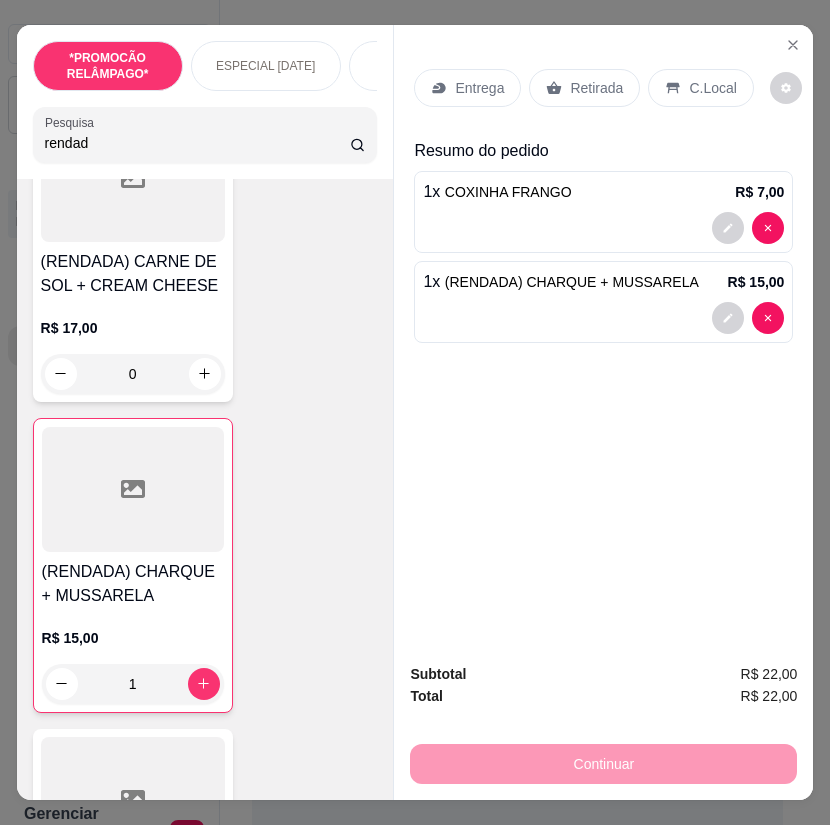 drag, startPoint x: 143, startPoint y: 134, endPoint x: 1, endPoint y: 117, distance: 143.01399 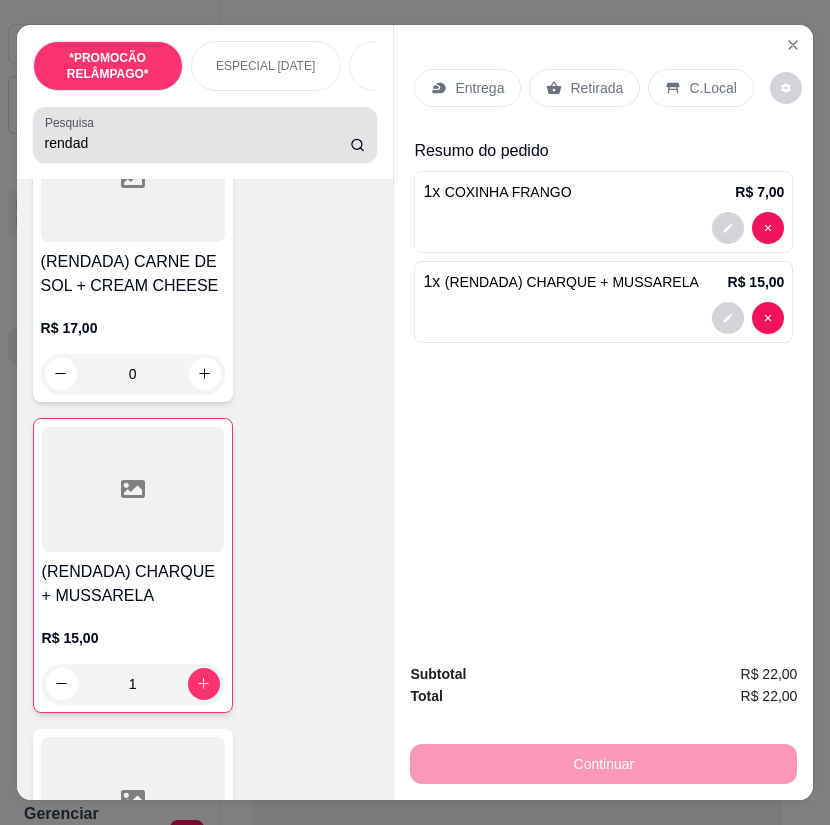 click on "rendad" at bounding box center [198, 143] 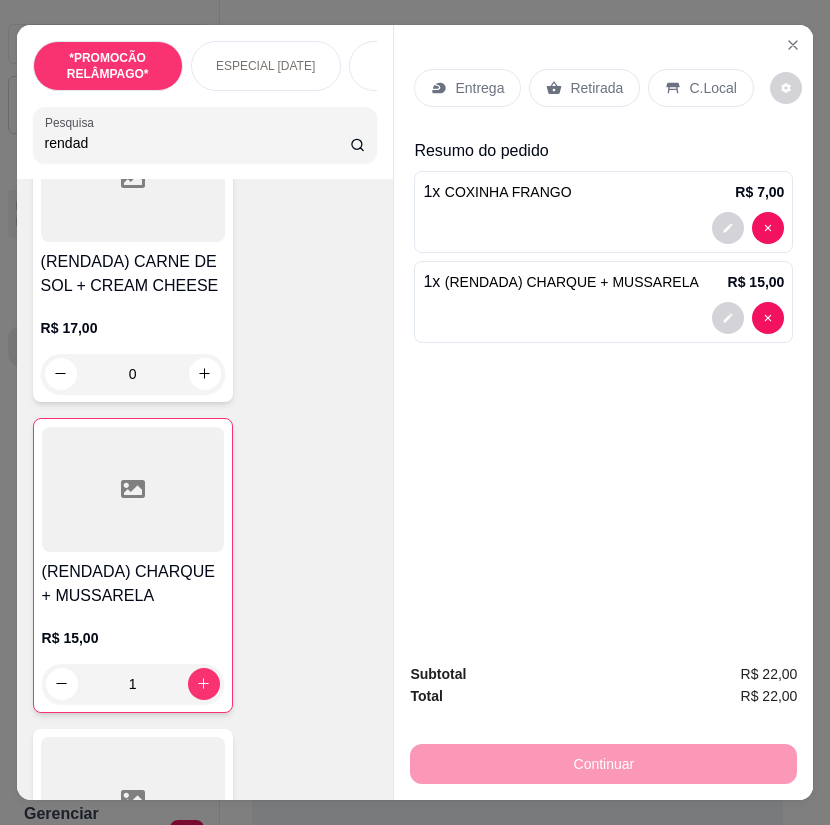 drag, startPoint x: 66, startPoint y: 146, endPoint x: 1, endPoint y: 146, distance: 65 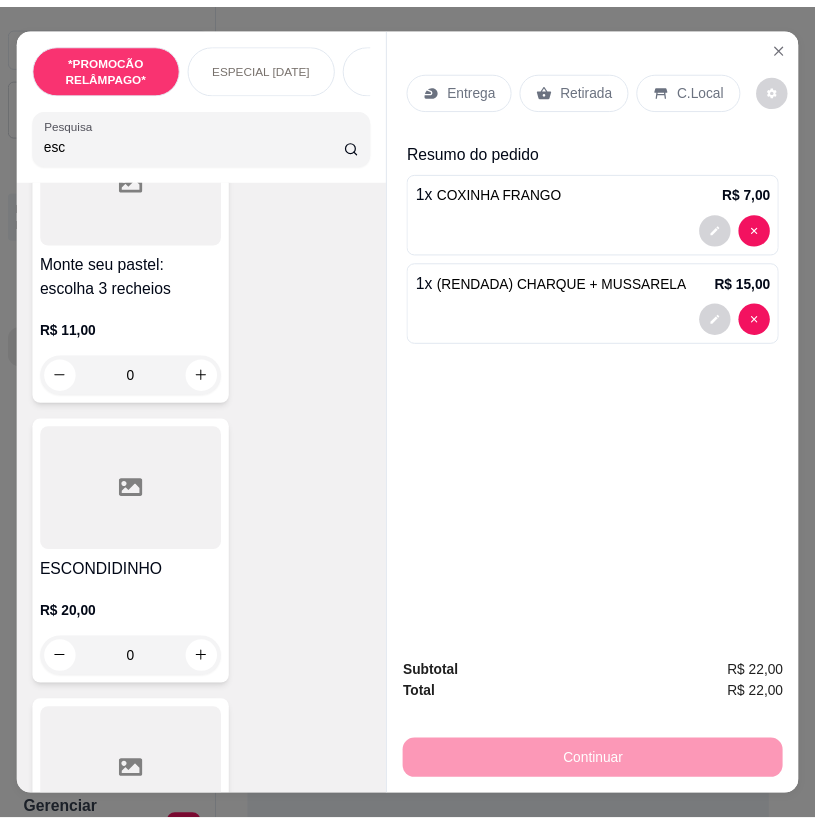 scroll, scrollTop: 200, scrollLeft: 0, axis: vertical 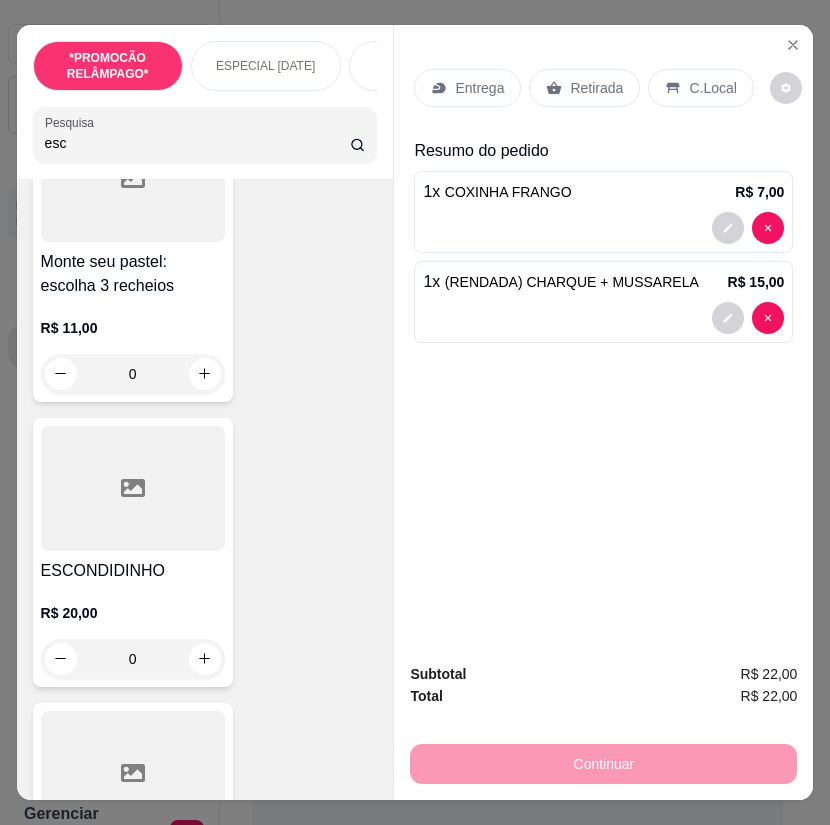 type on "esc" 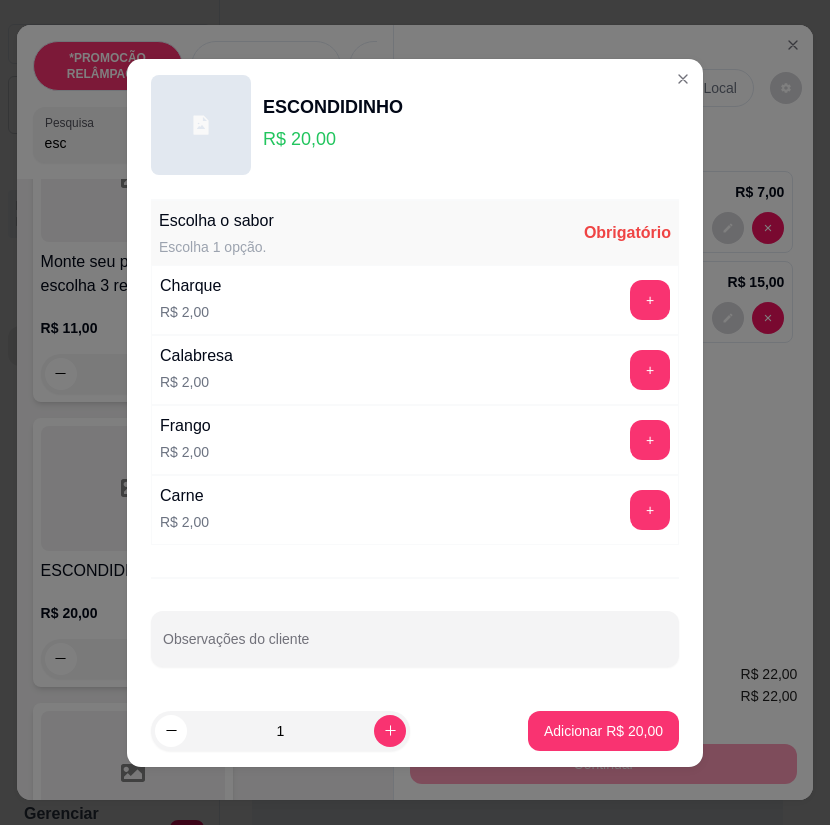 click on "+" at bounding box center [650, 300] 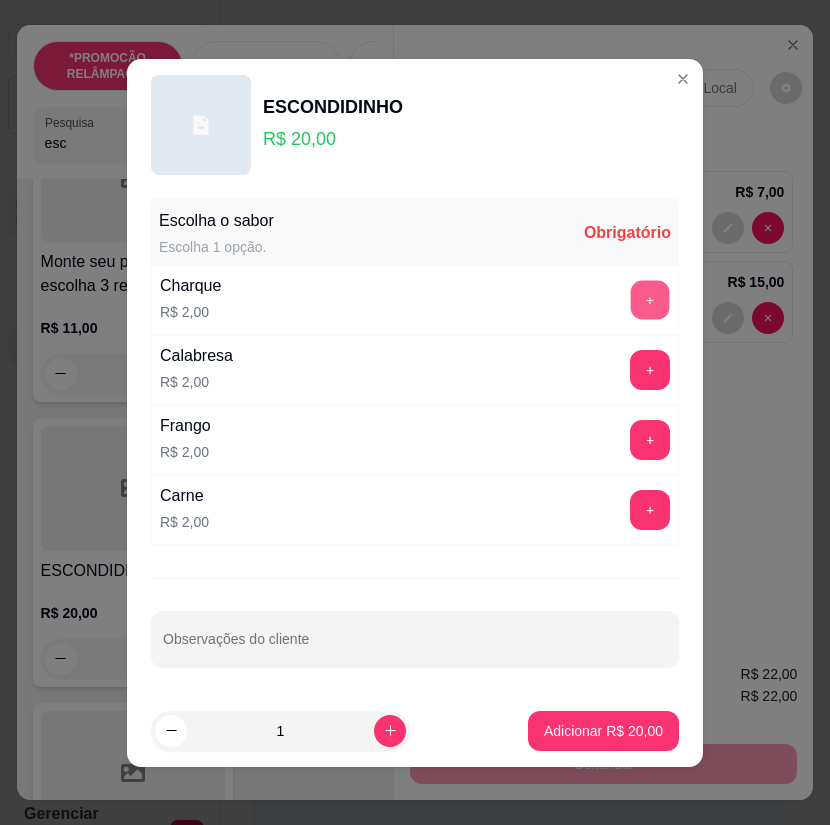 click on "+" at bounding box center [650, 299] 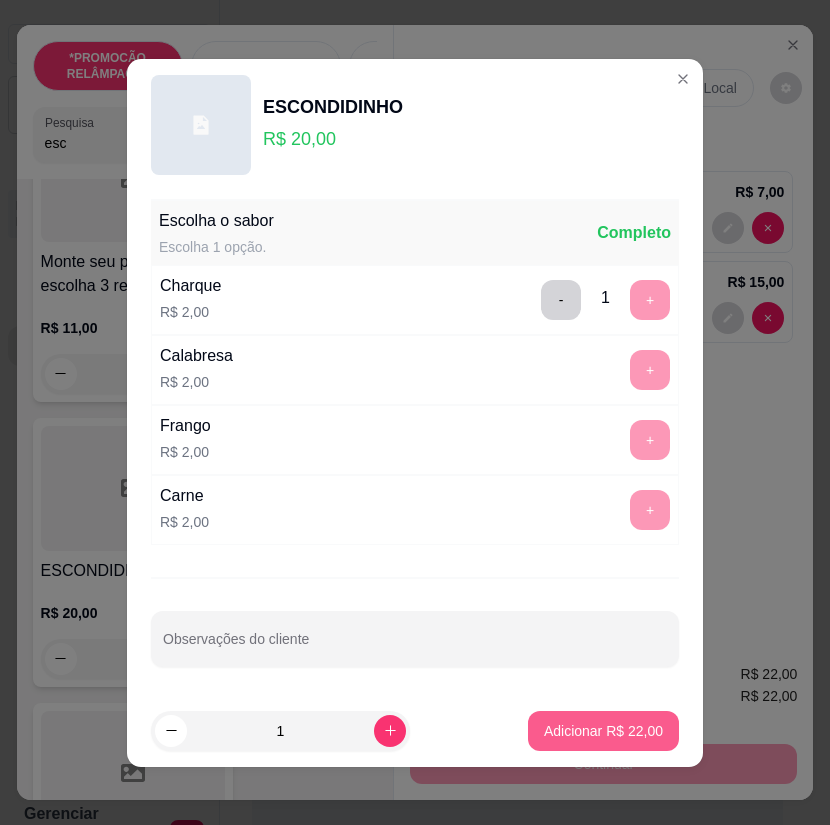 click on "Adicionar   R$ 22,00" at bounding box center (603, 731) 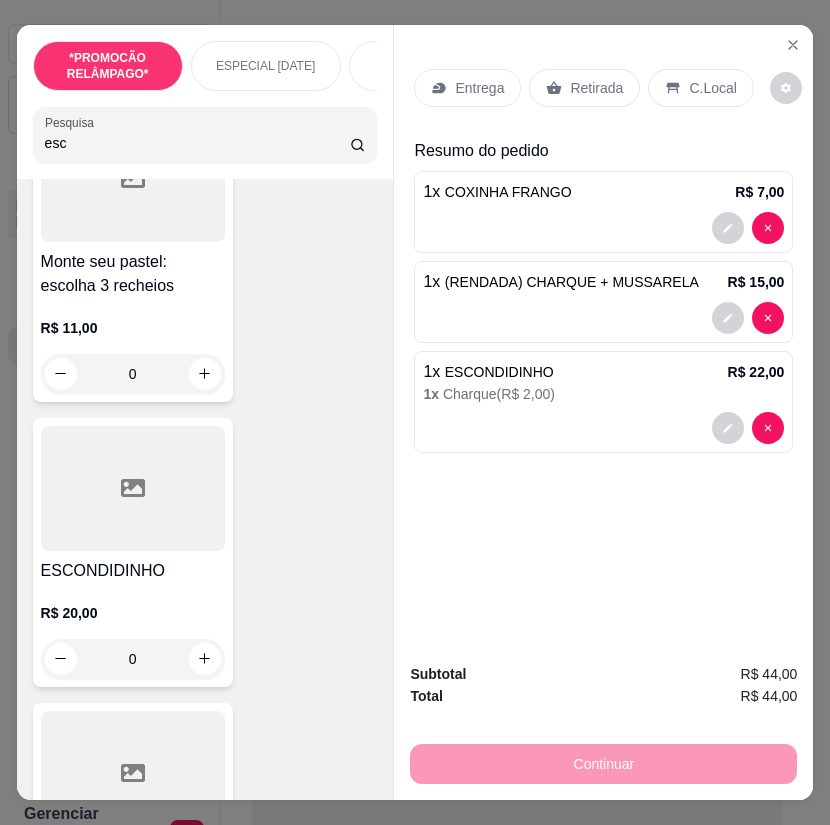 click on "Entrega" at bounding box center (467, 88) 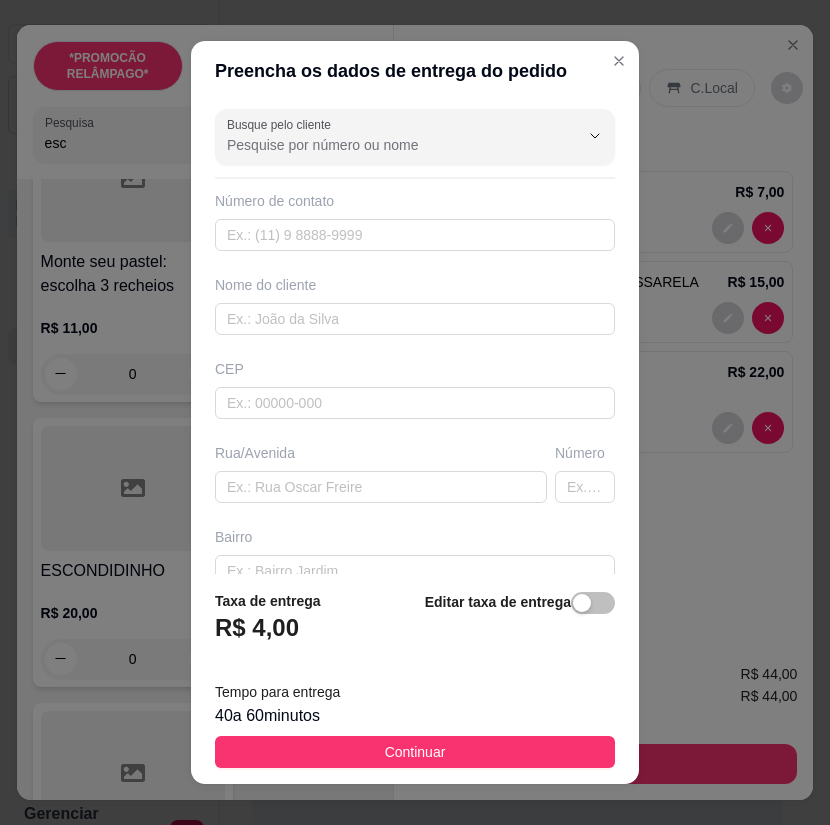 click on "Busque pelo cliente Número de contato Nome do cliente CEP Rua/Avenida Número Bairro Cidade Complemento" at bounding box center (415, 337) 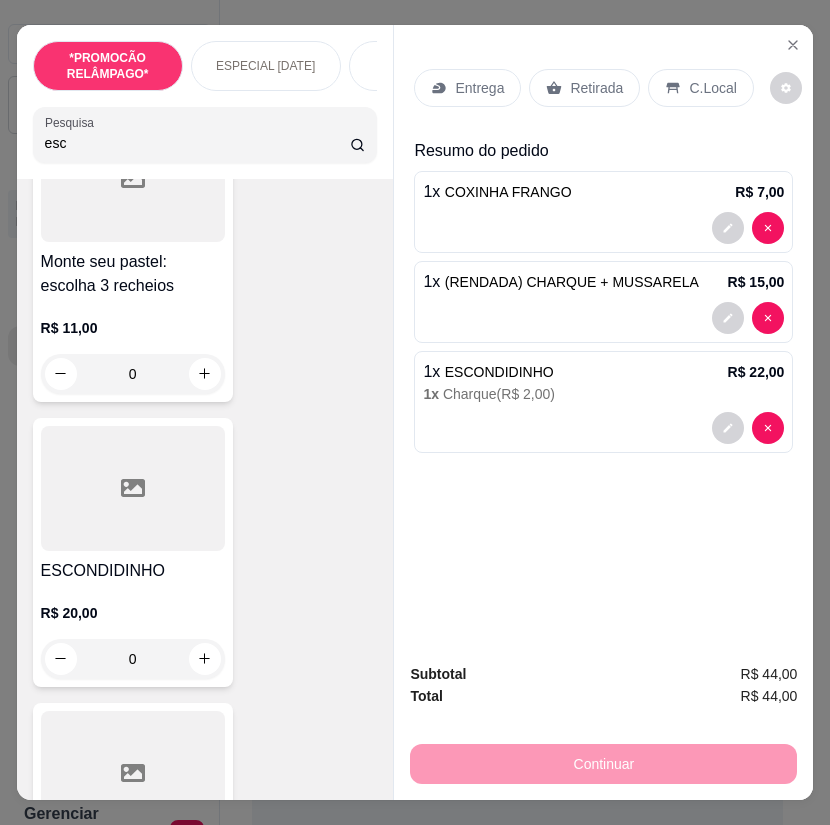 click on "Retirada" at bounding box center [596, 88] 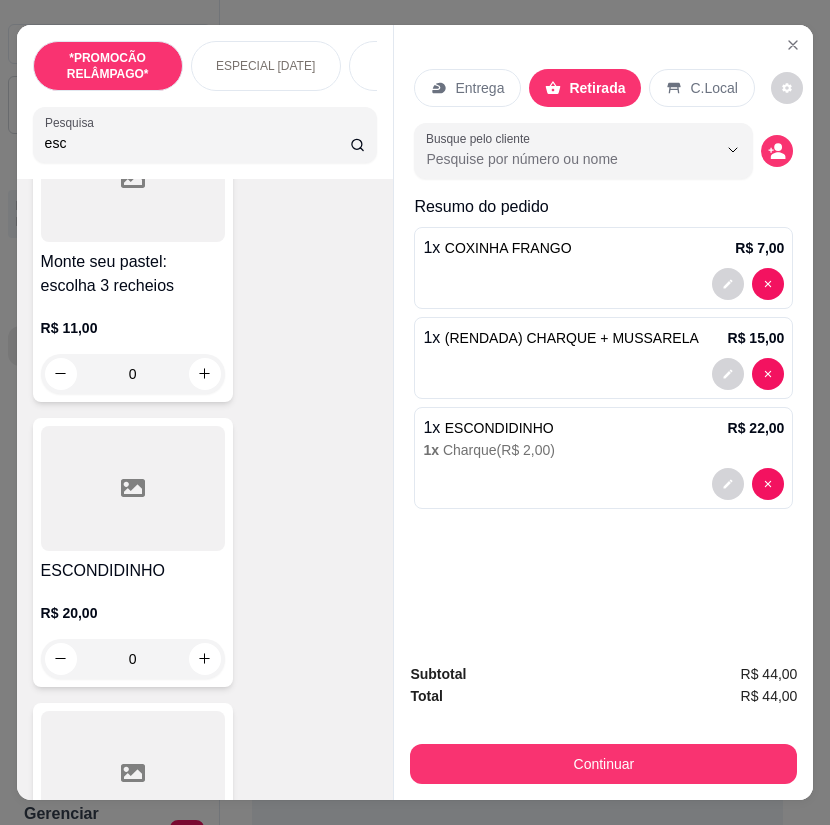 click on "Entrega Retirada C.Local Busque pelo cliente Resumo do pedido 1 x   COXINHA FRANGO R$ 7,00 1 x   (RENDADA) CHARQUE + MUSSARELA R$ 15,00 1 x   ESCONDIDINHO  R$ 22,00 1 x   Charque  ( R$ 2,00 )" at bounding box center [603, 336] 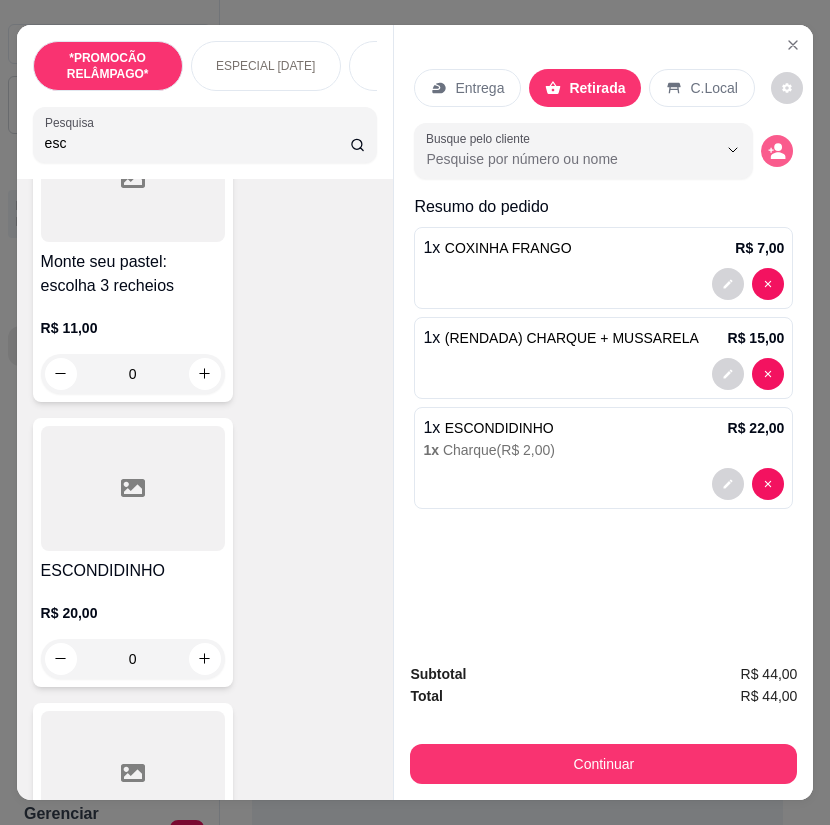 click 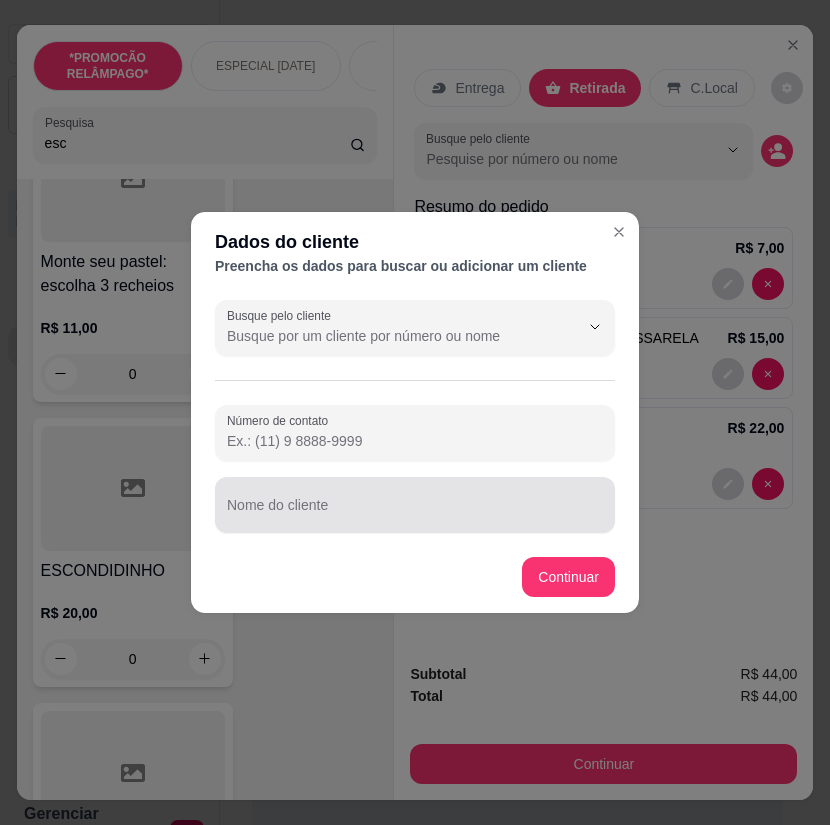 click on "Nome do cliente" at bounding box center [415, 505] 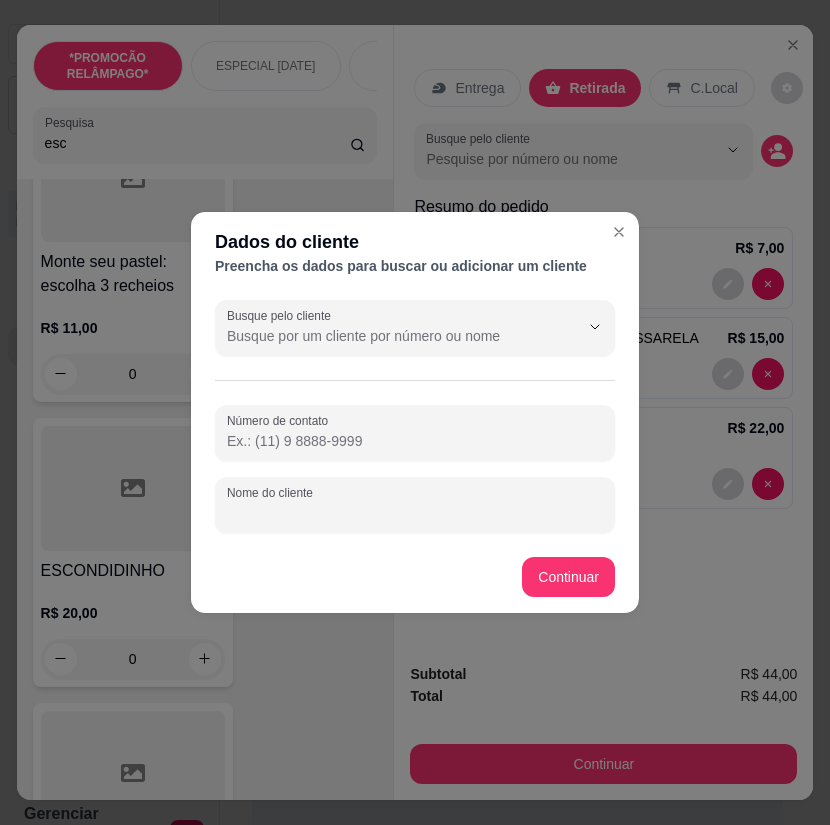 paste on "Aline" 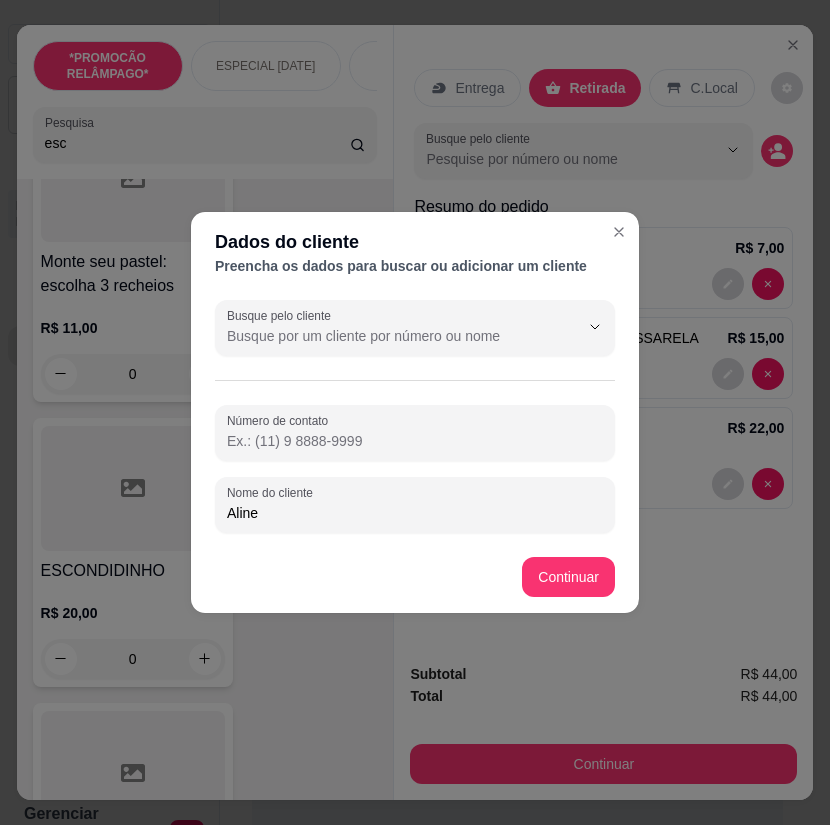 type on "Aline" 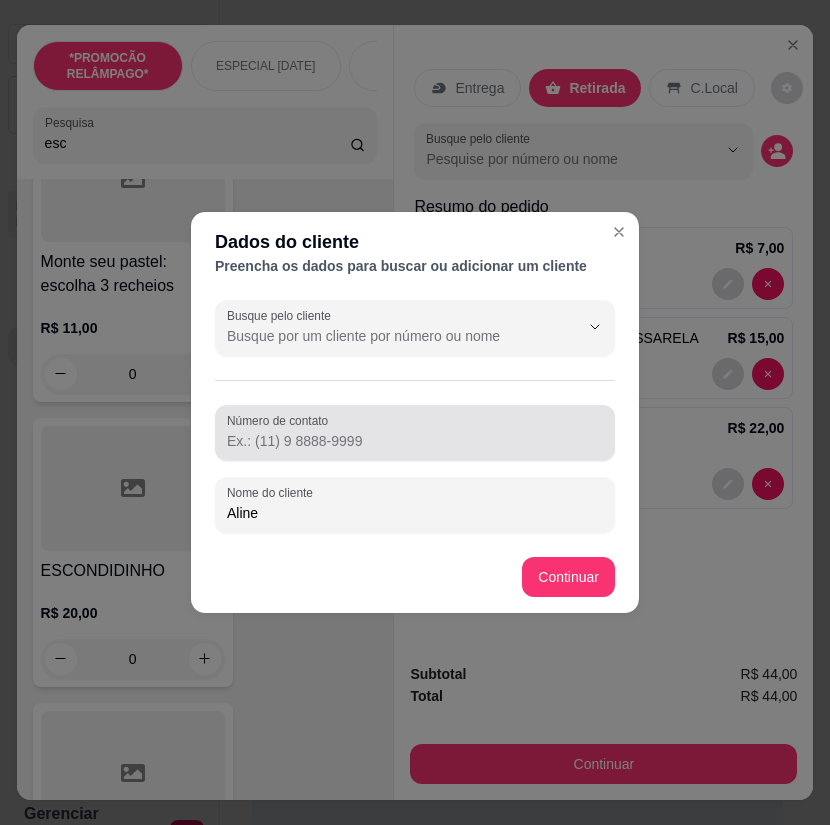 drag, startPoint x: 268, startPoint y: 440, endPoint x: 269, endPoint y: 430, distance: 10.049875 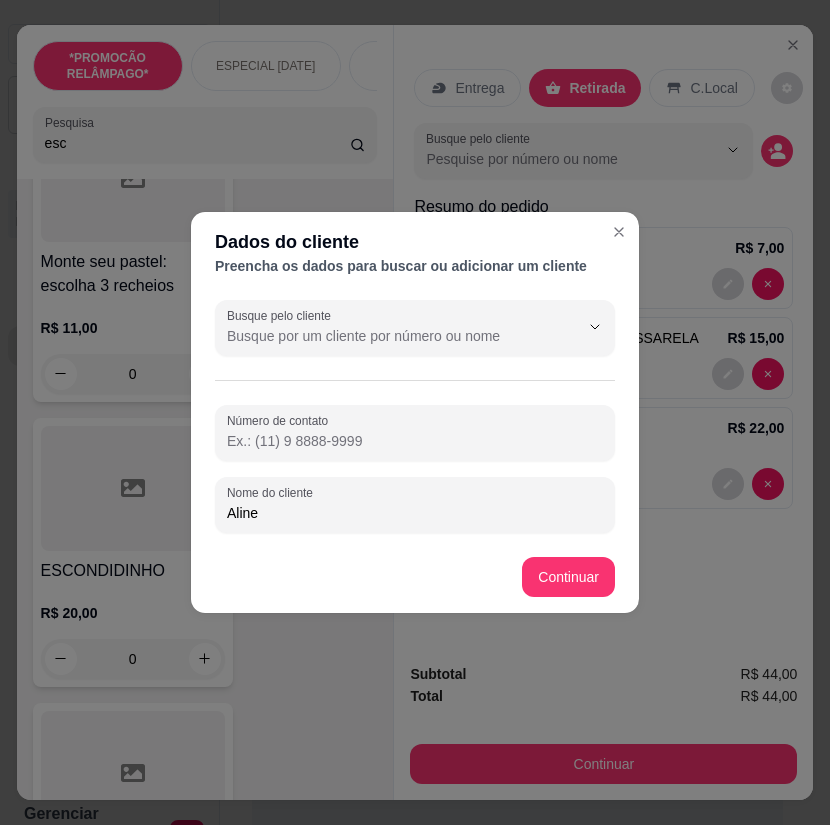 drag, startPoint x: 271, startPoint y: 428, endPoint x: 265, endPoint y: 448, distance: 20.880613 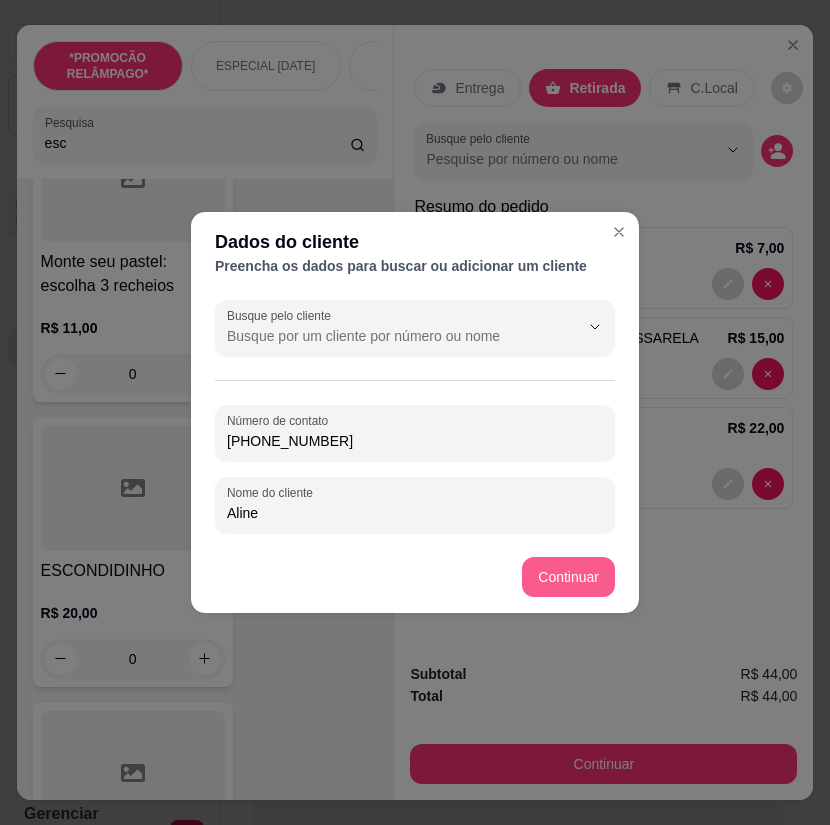 type on "(87) 9107-7314" 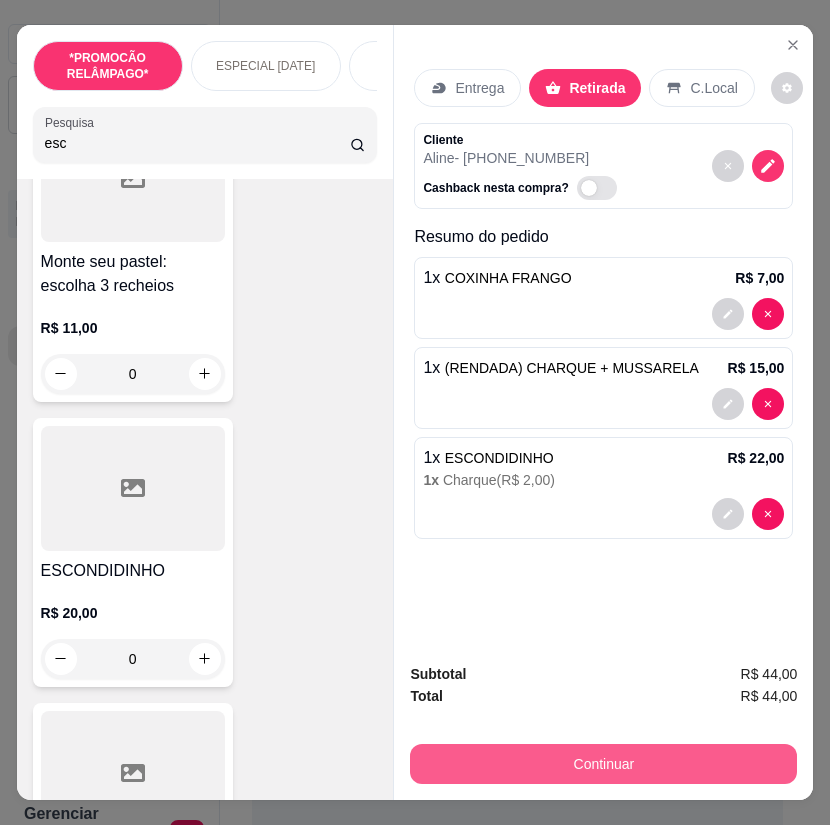 click on "Continuar" at bounding box center (603, 764) 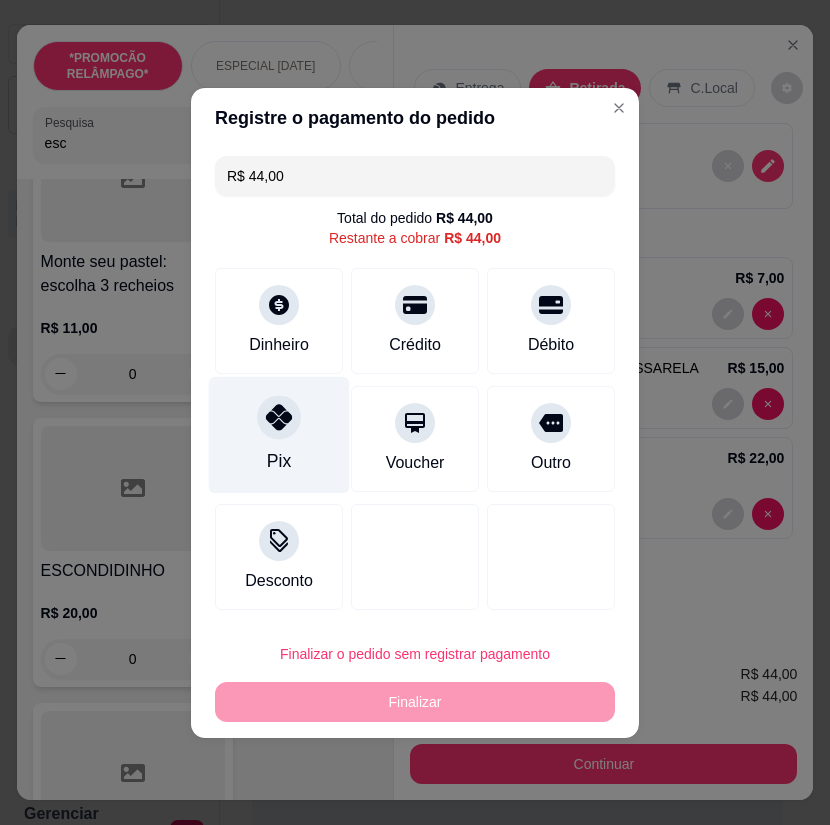 click 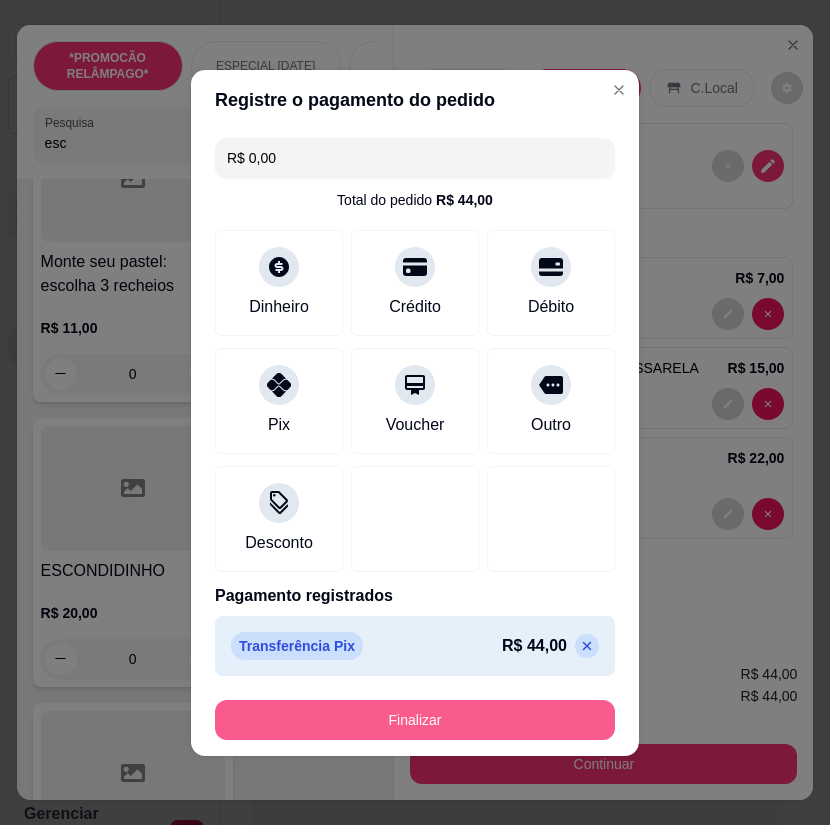 click on "Finalizar" at bounding box center (415, 720) 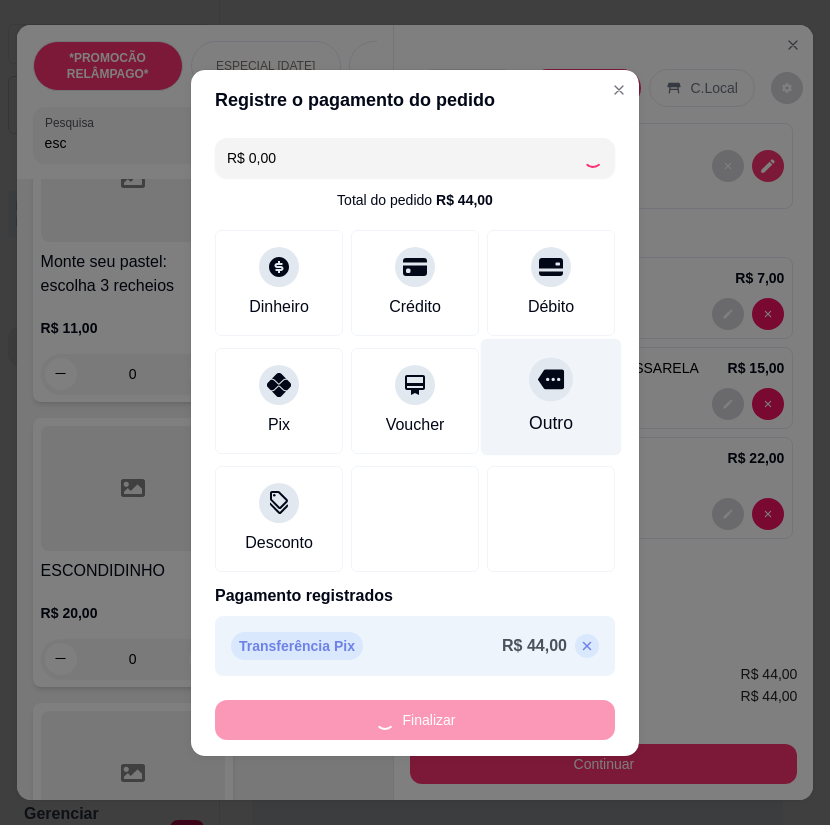 type on "0" 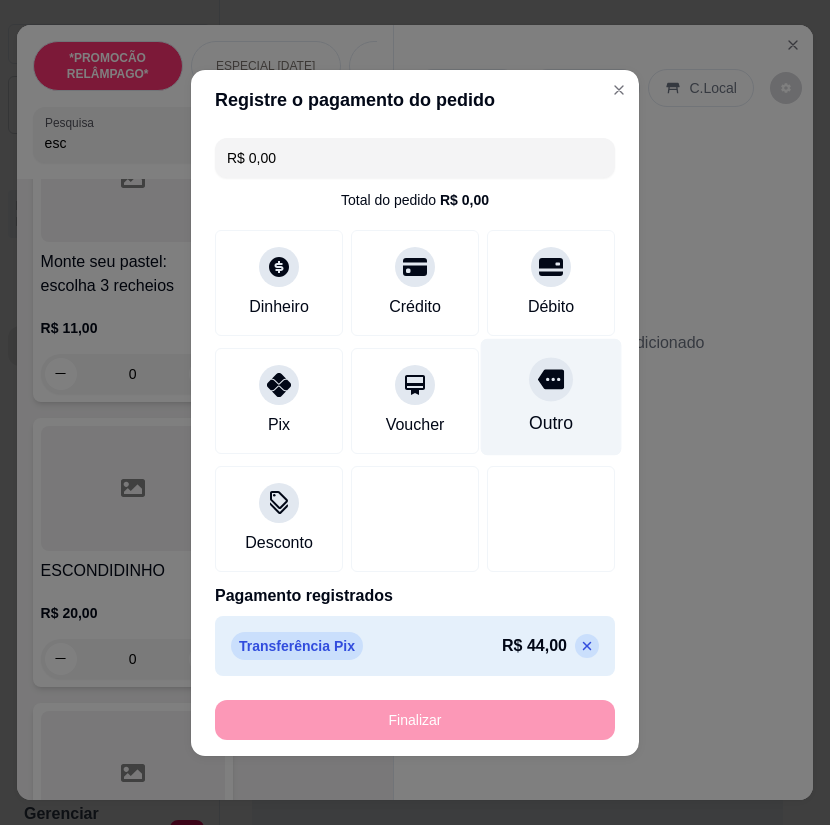 type on "-R$ 44,00" 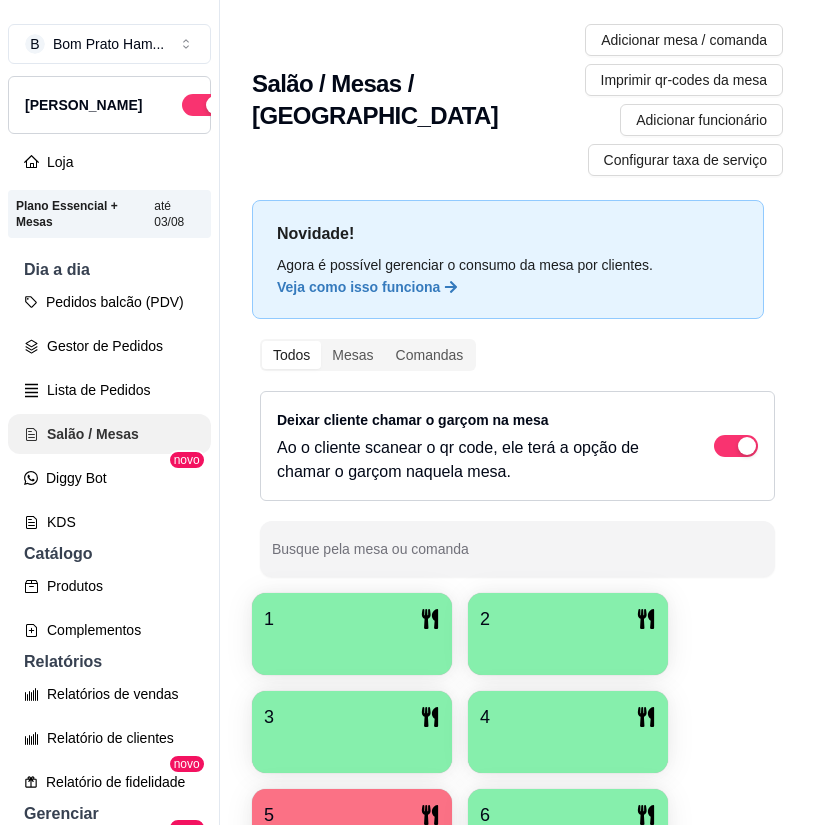 scroll, scrollTop: 0, scrollLeft: 0, axis: both 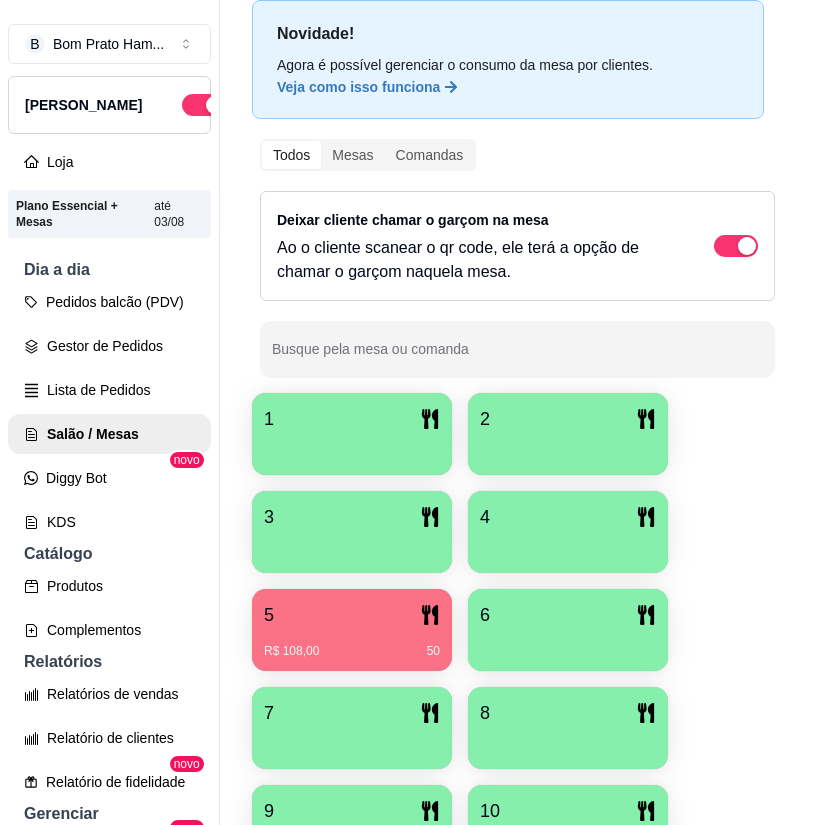 click on "5" at bounding box center [352, 615] 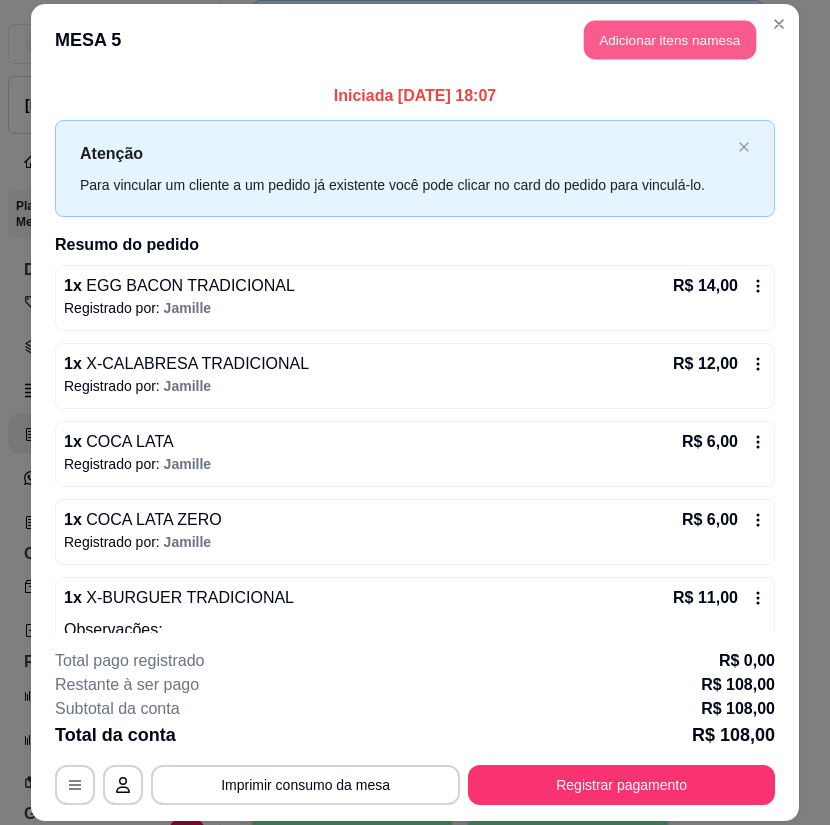 click on "Adicionar itens na  mesa" at bounding box center (670, 40) 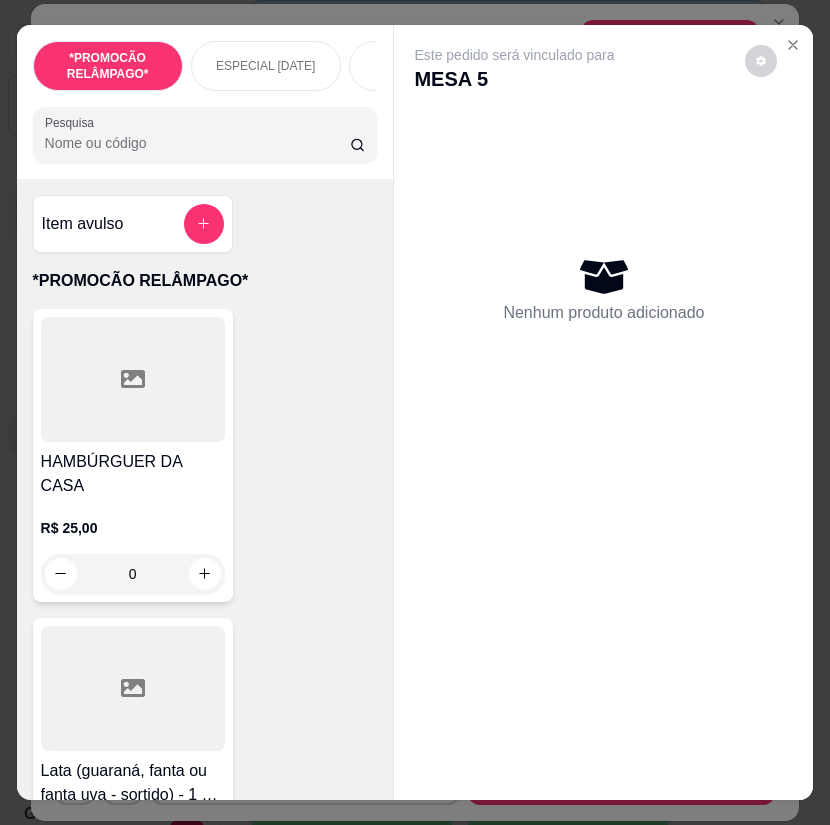 click on "Pesquisa" at bounding box center [198, 143] 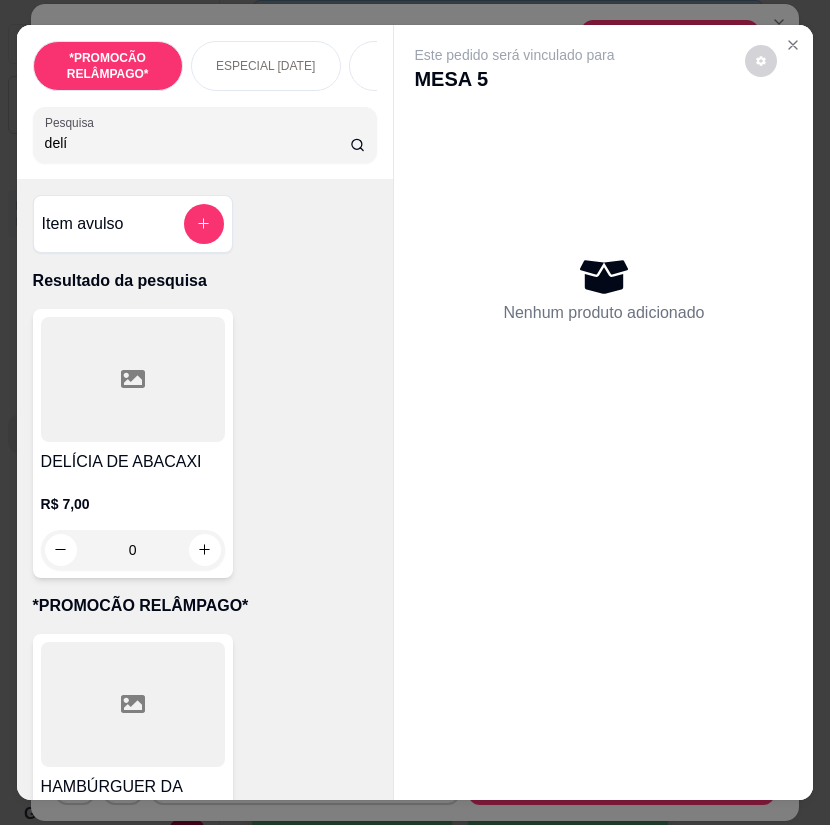 type on "delí" 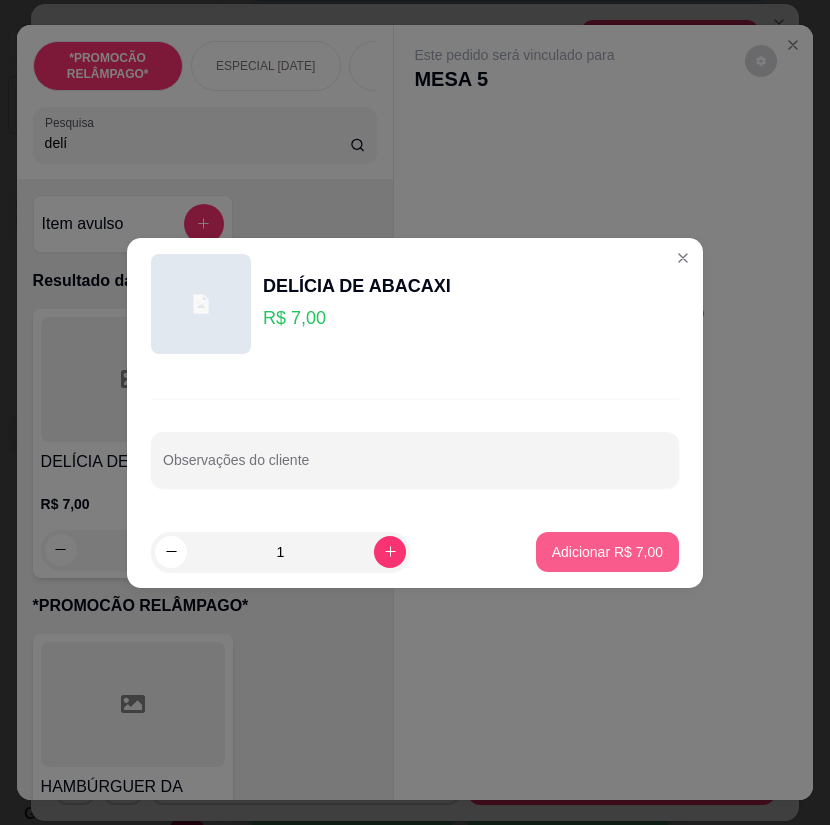 click on "Adicionar   R$ 7,00" at bounding box center [607, 552] 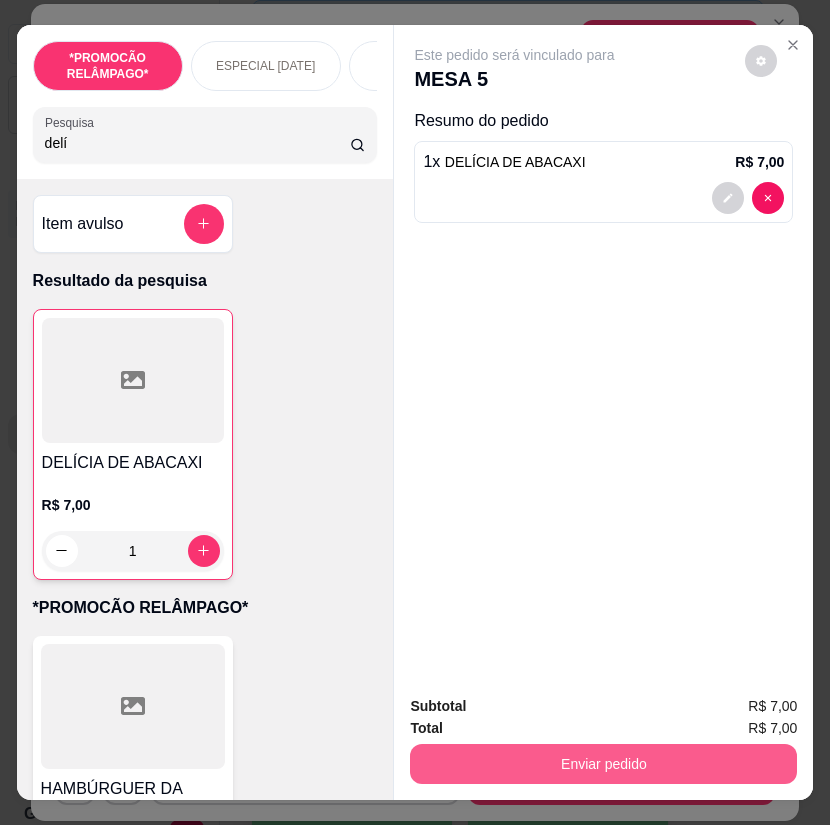 click on "Enviar pedido" at bounding box center (603, 764) 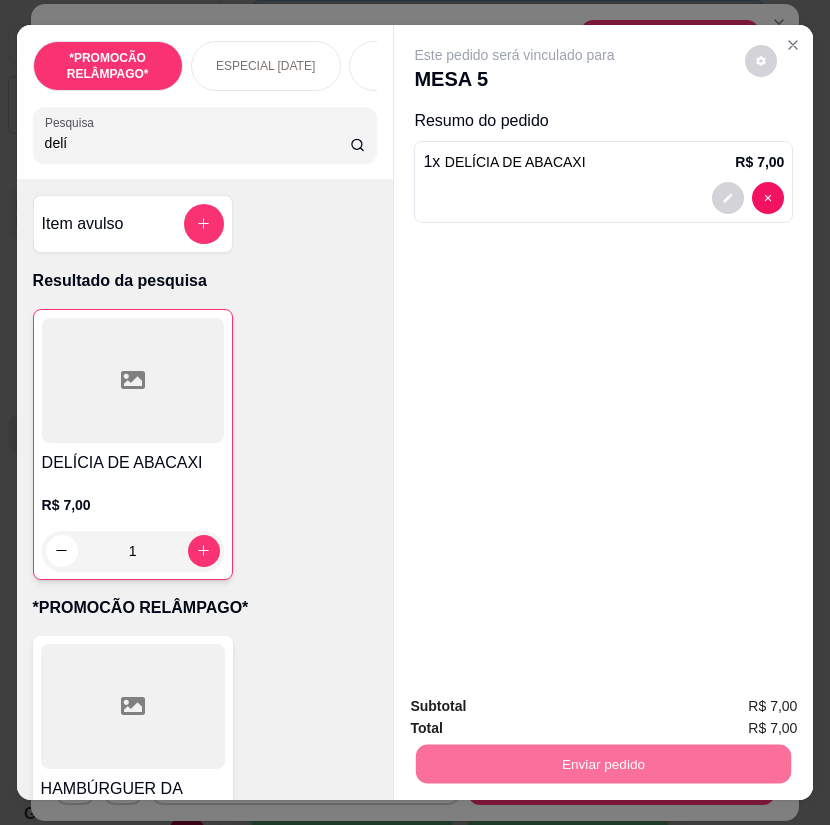 click on "Não registrar e enviar pedido" at bounding box center (535, 707) 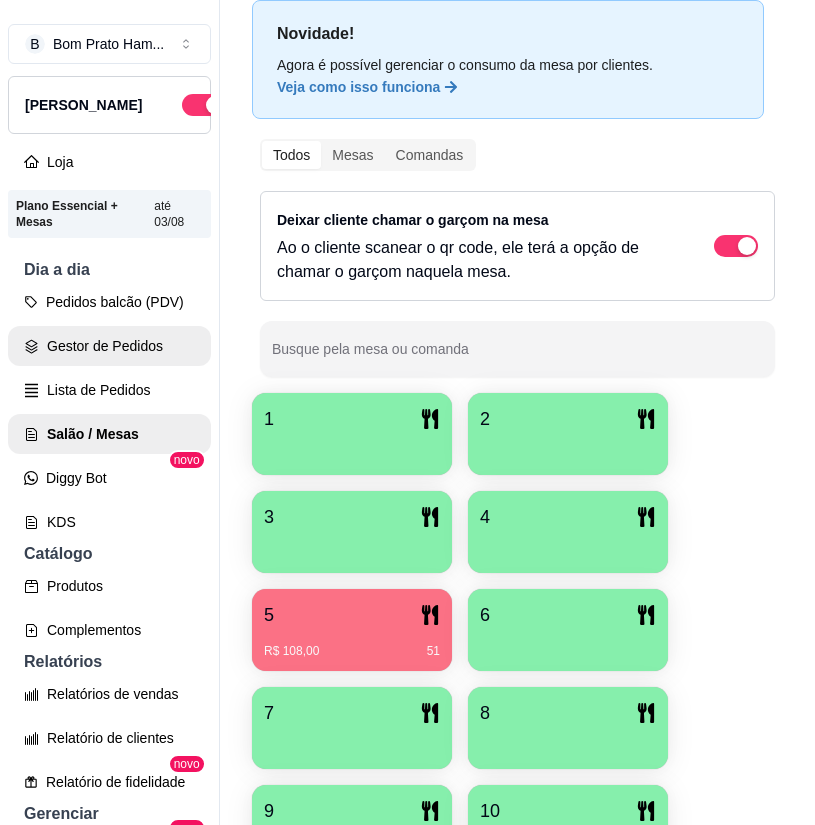 click on "Gestor de Pedidos" at bounding box center (109, 346) 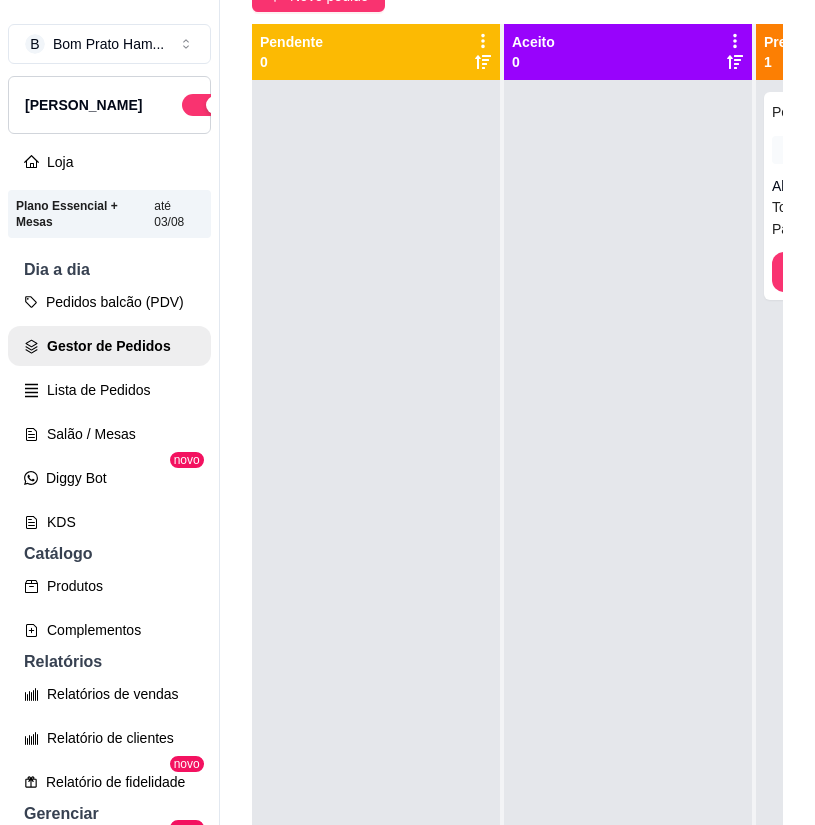 scroll, scrollTop: 0, scrollLeft: 0, axis: both 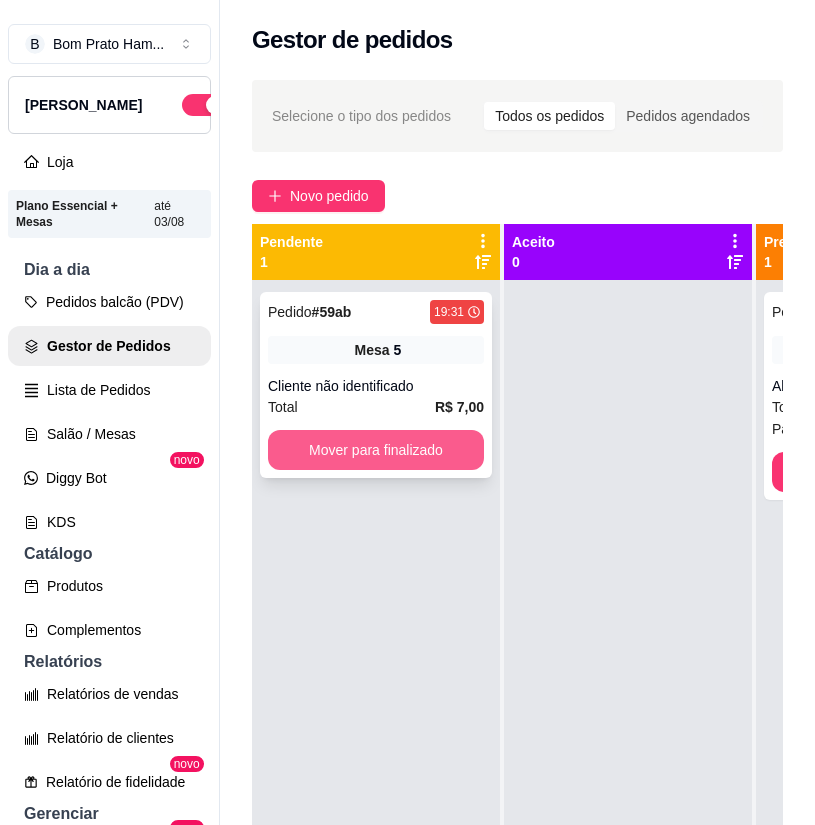 click on "Mover para finalizado" at bounding box center (376, 450) 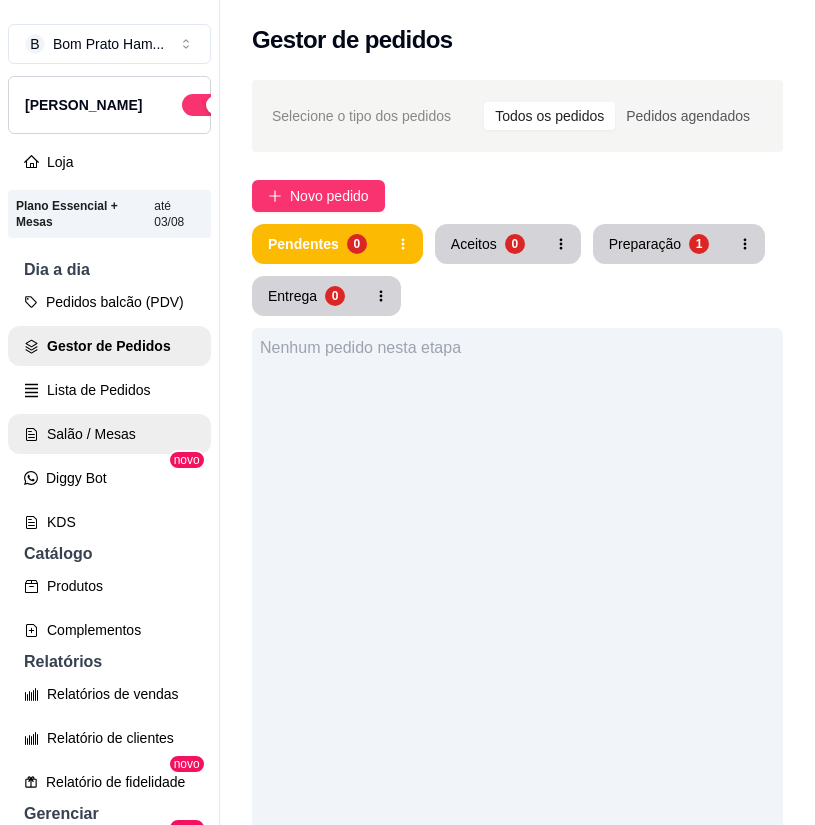 click on "Salão / Mesas" at bounding box center [109, 434] 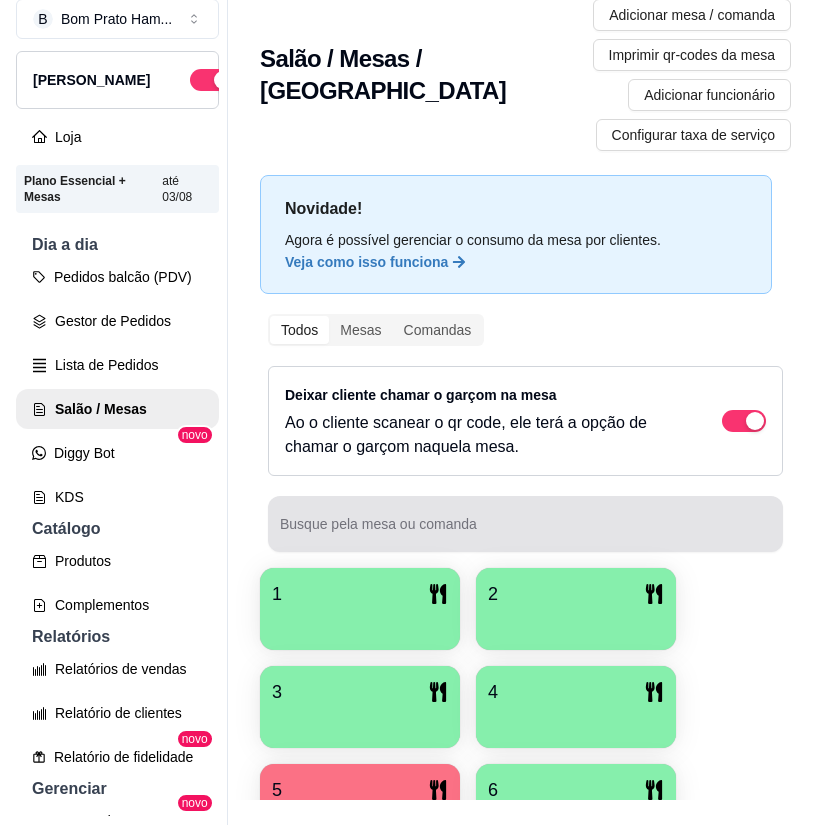 scroll, scrollTop: 32, scrollLeft: 0, axis: vertical 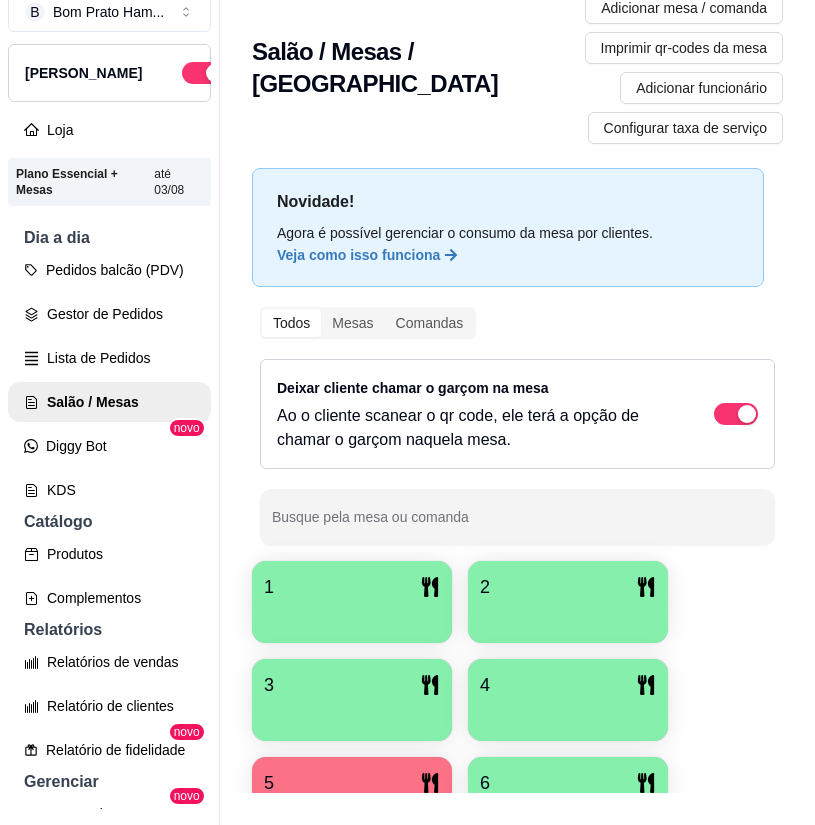 click on "5" at bounding box center [352, 783] 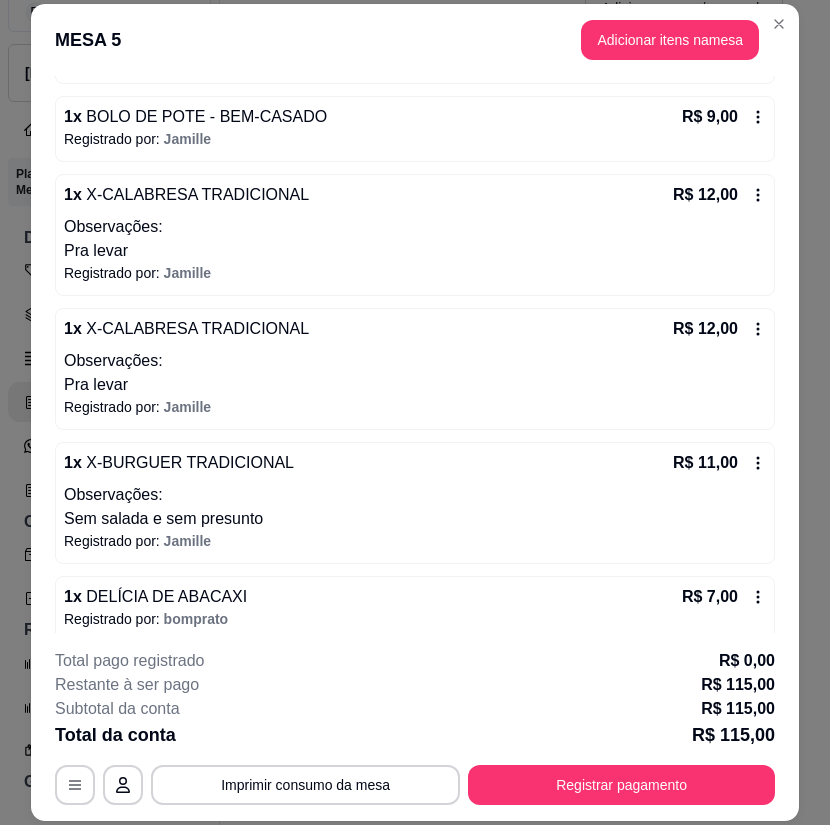 scroll, scrollTop: 814, scrollLeft: 0, axis: vertical 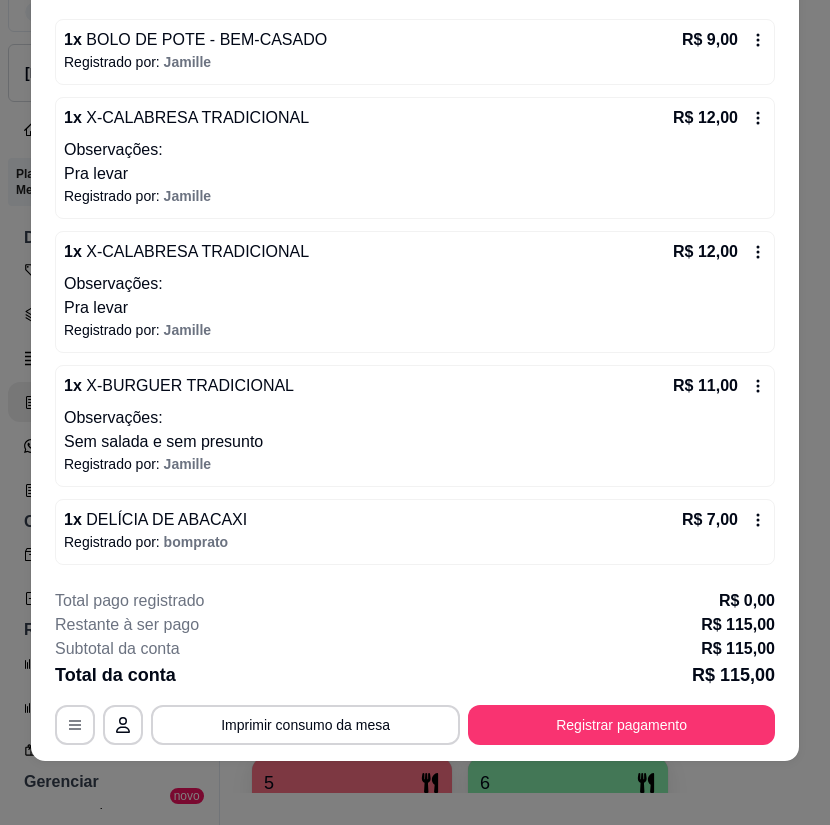 click on "**********" at bounding box center (415, 667) 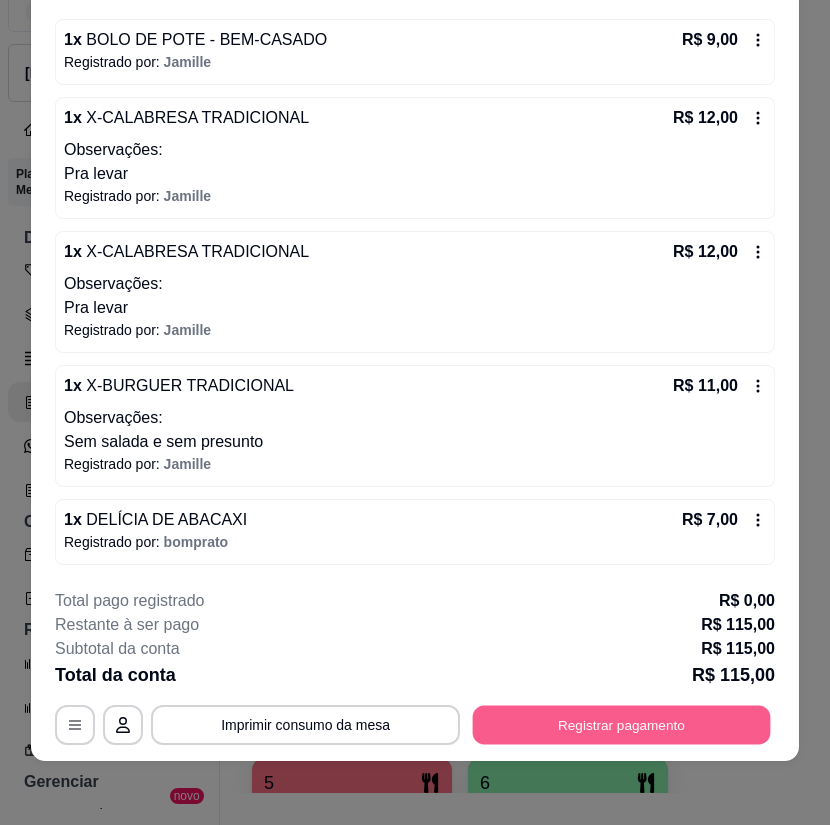 click on "Registrar pagamento" at bounding box center (622, 724) 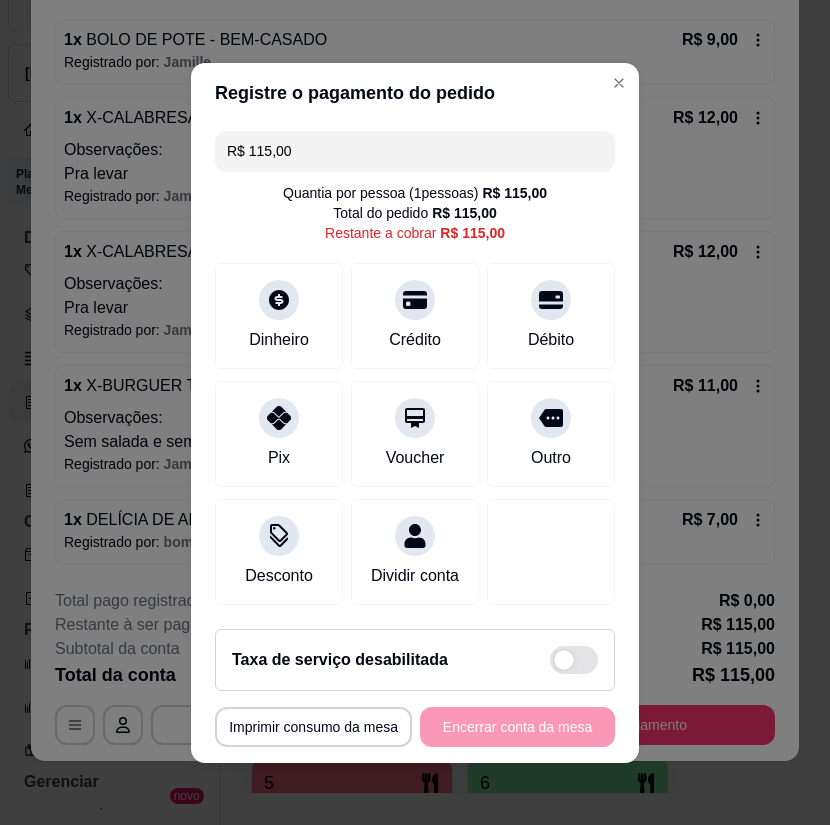 click on "R$ 115,00" at bounding box center (415, 151) 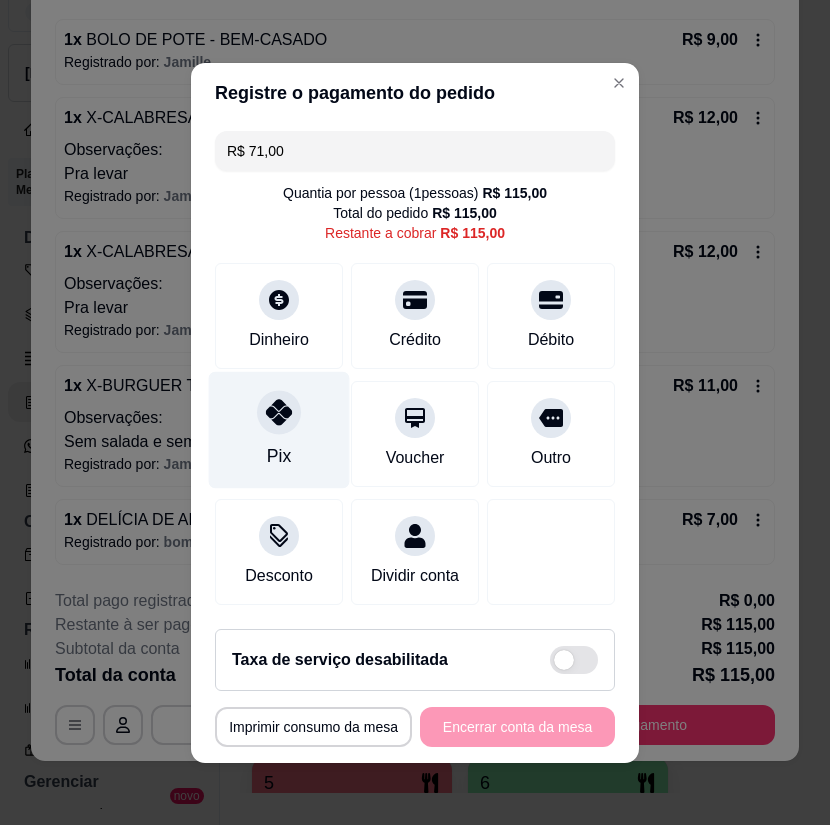 click on "Pix" at bounding box center [279, 429] 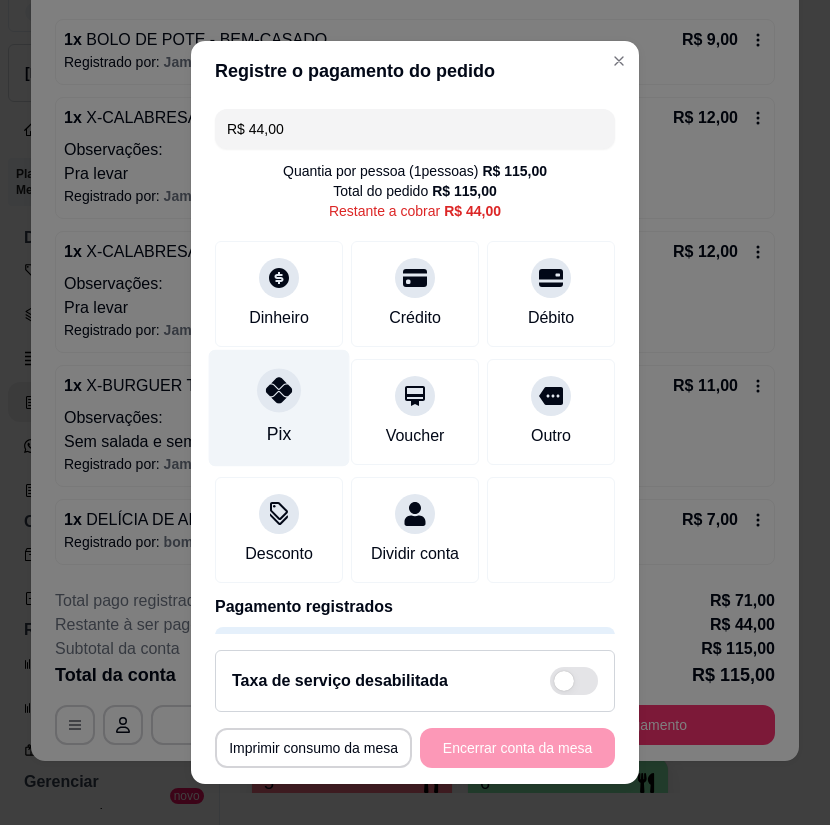 click 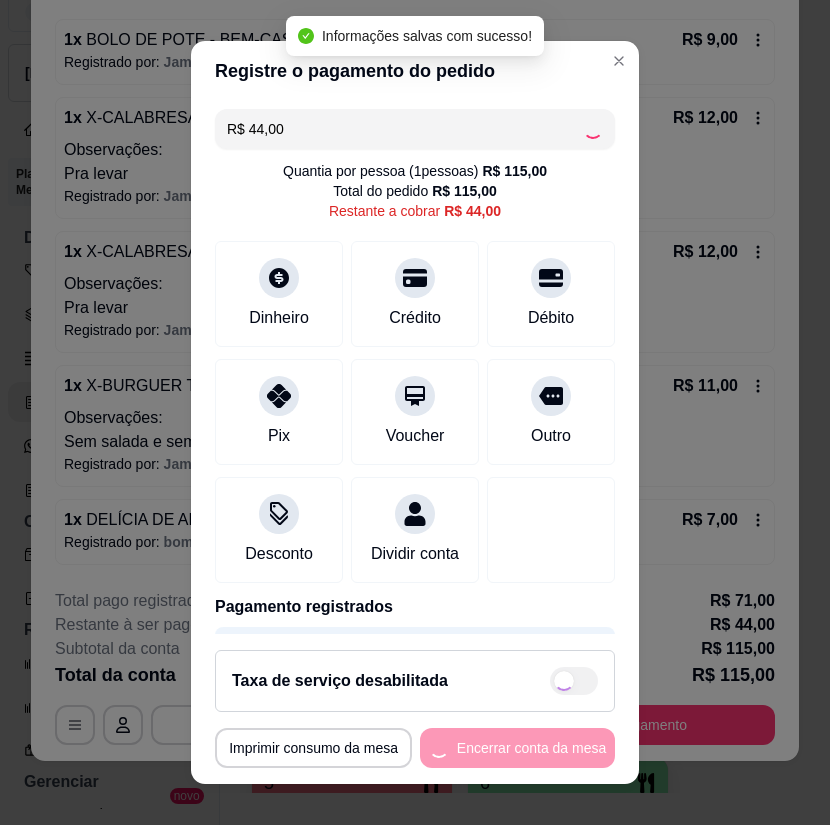 type on "R$ 0,00" 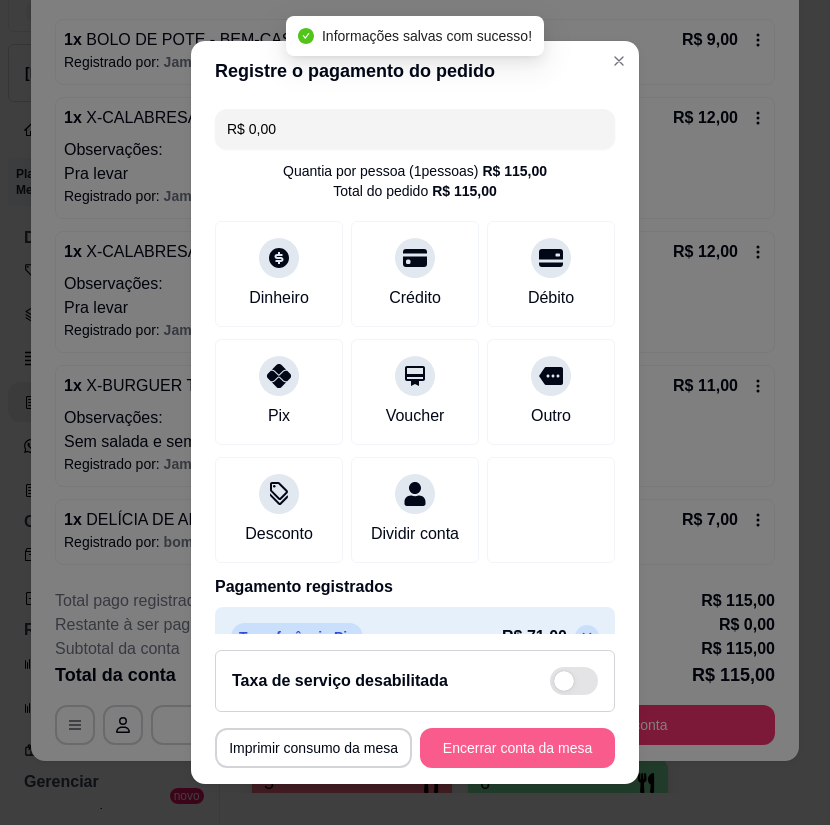 click on "Encerrar conta da mesa" at bounding box center (517, 748) 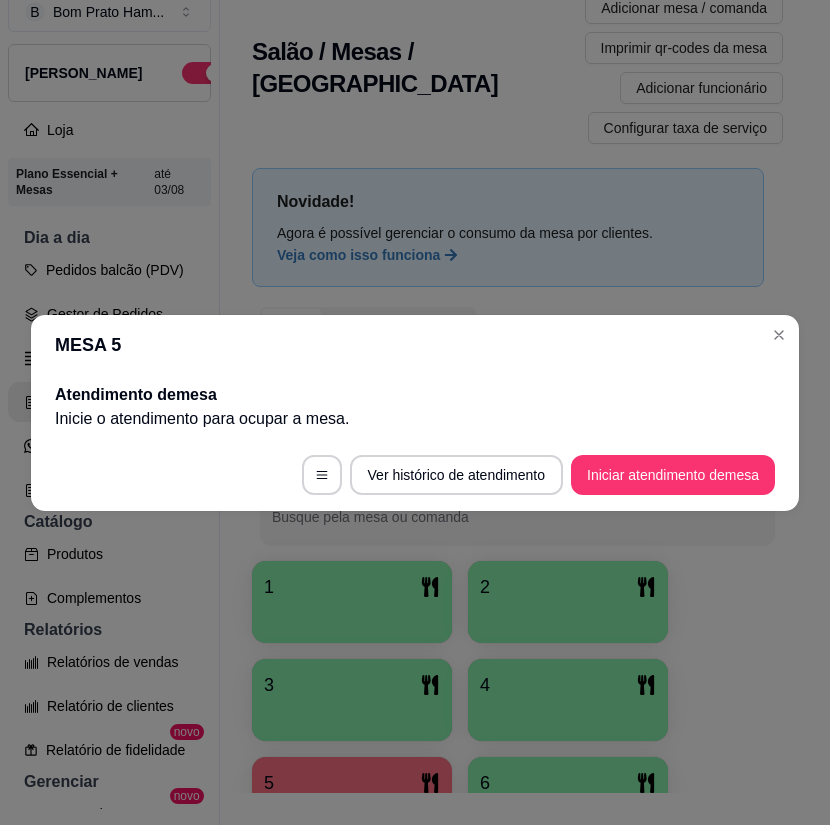 scroll, scrollTop: 0, scrollLeft: 0, axis: both 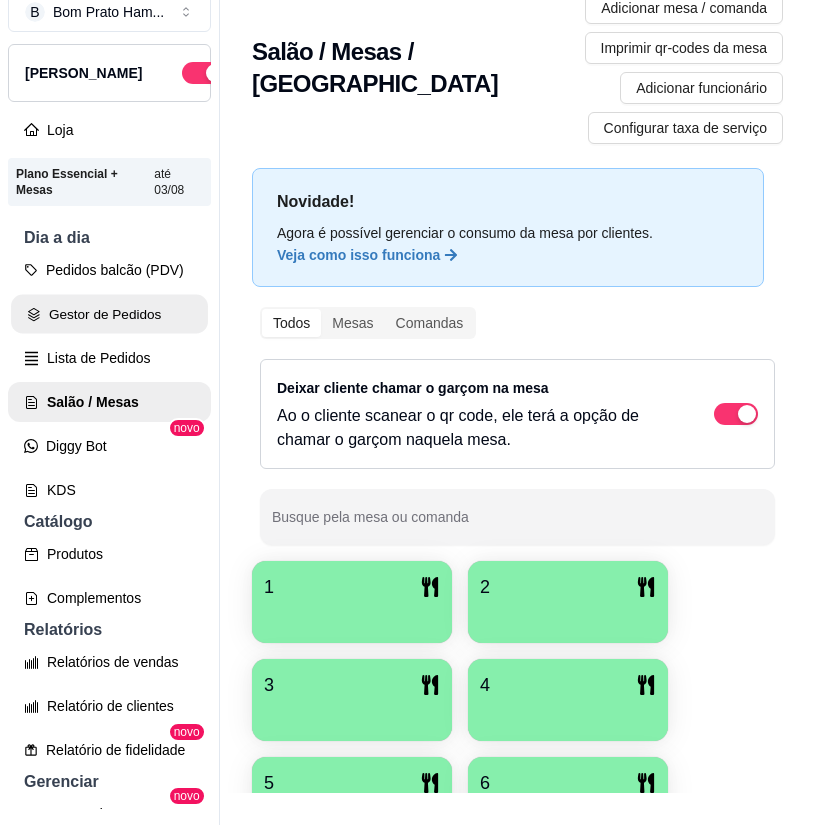 click on "Gestor de Pedidos" at bounding box center [109, 314] 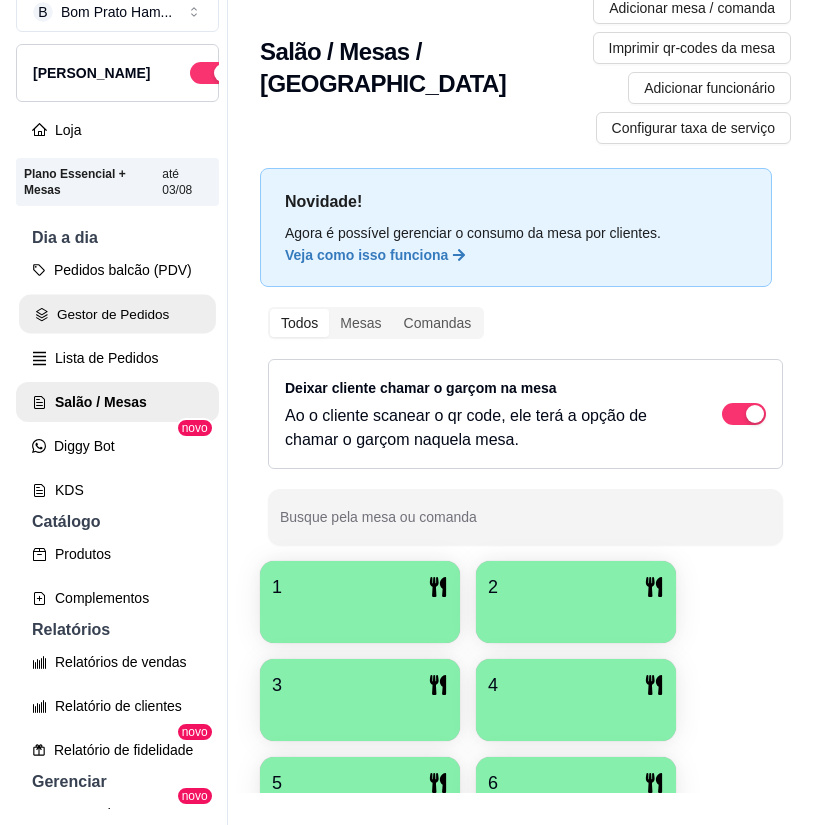 scroll, scrollTop: 0, scrollLeft: 0, axis: both 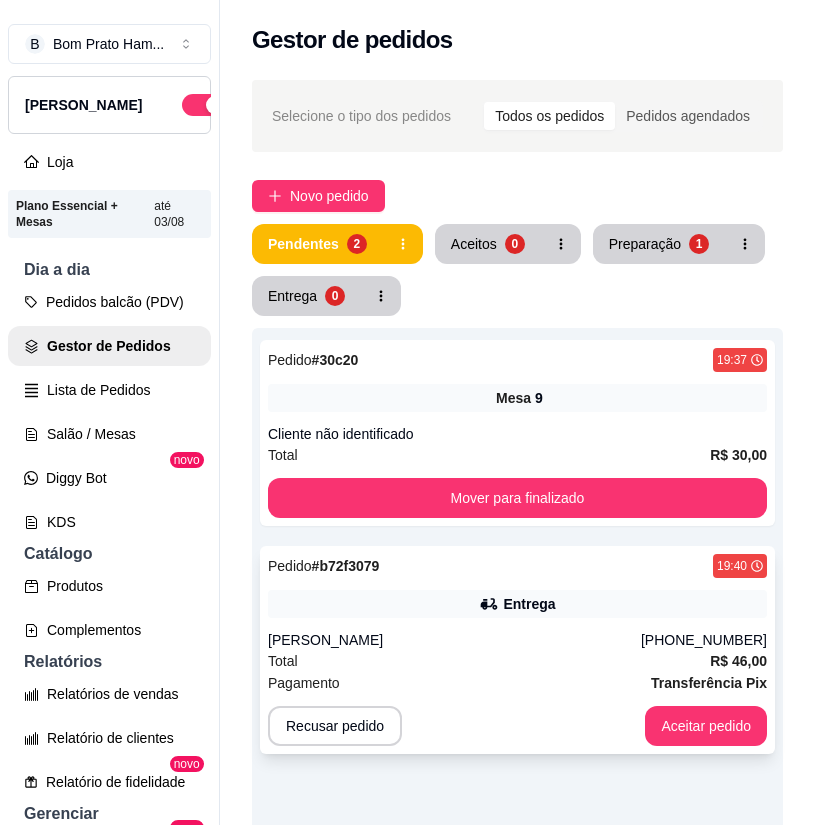 click on "Pedido  # b72f3079 19:40 Entrega Heitor Oliveira  (87) 99180-1138 Total R$ 46,00 Pagamento Transferência Pix Recusar pedido Aceitar pedido" at bounding box center [517, 650] 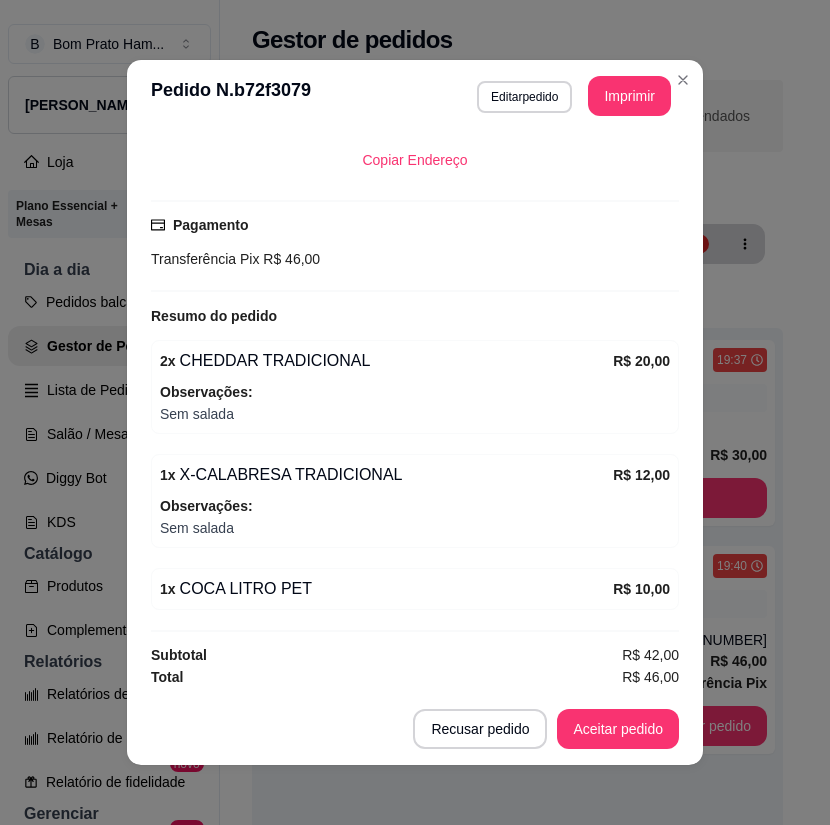 scroll, scrollTop: 460, scrollLeft: 0, axis: vertical 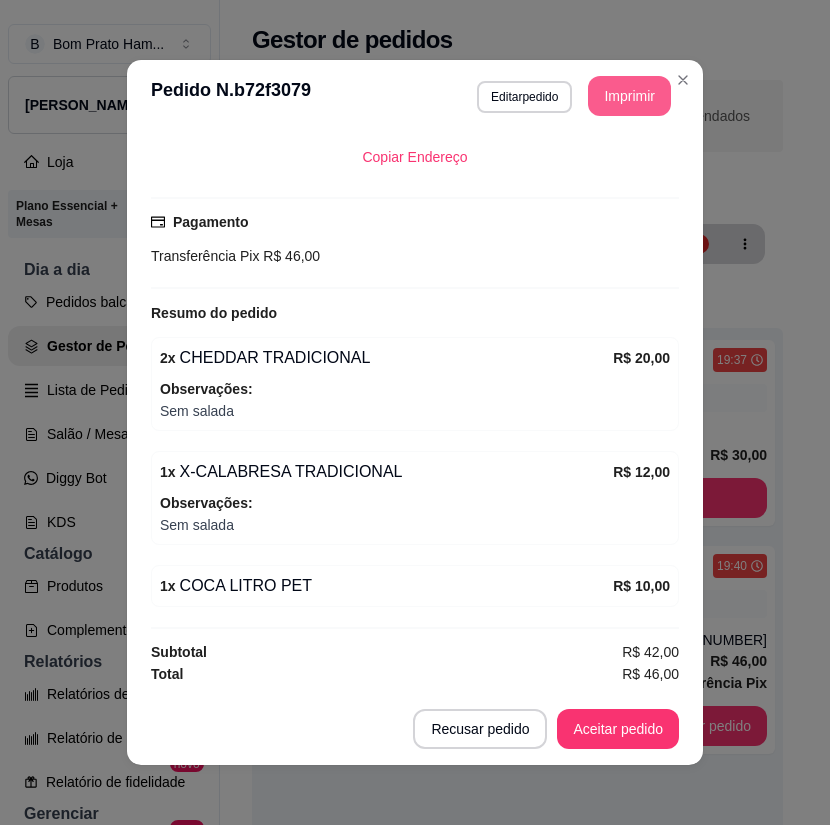click on "Imprimir" at bounding box center [629, 96] 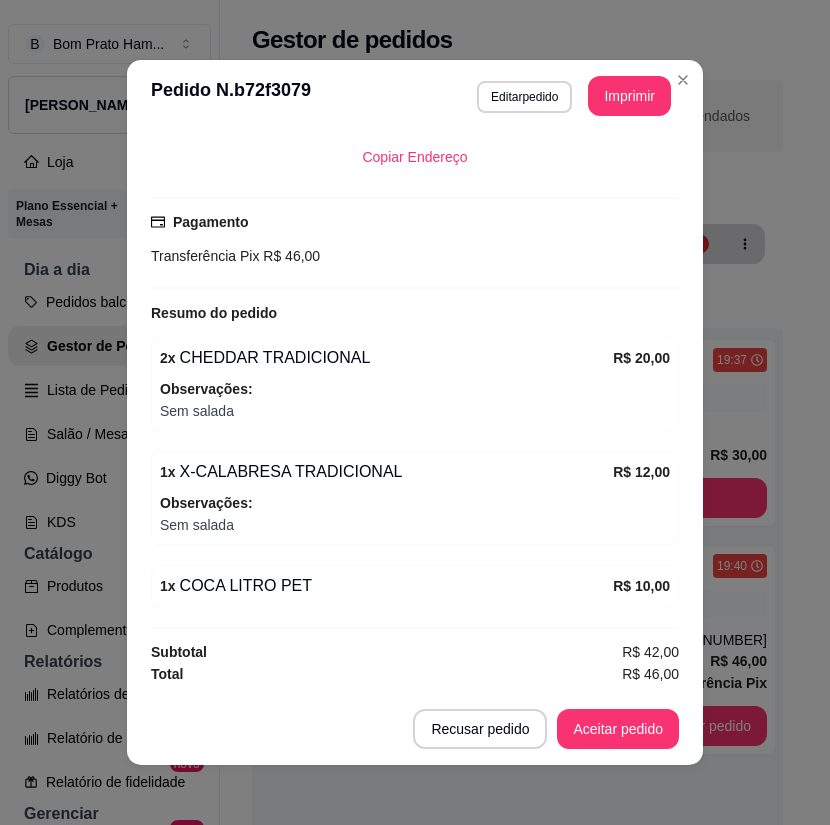 scroll, scrollTop: 0, scrollLeft: 0, axis: both 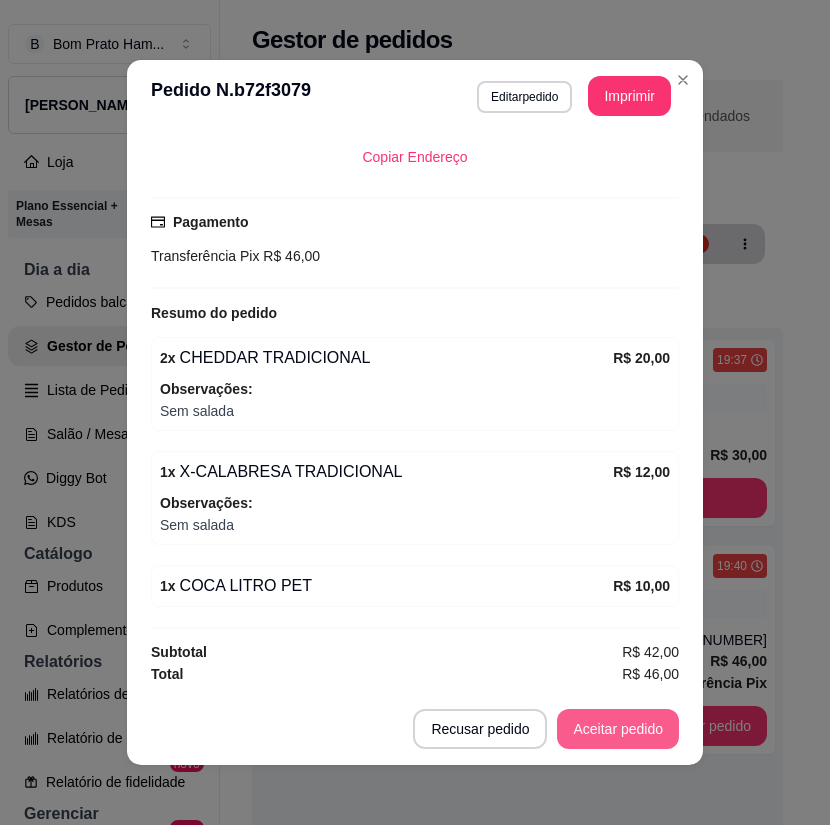 click on "Aceitar pedido" at bounding box center (618, 729) 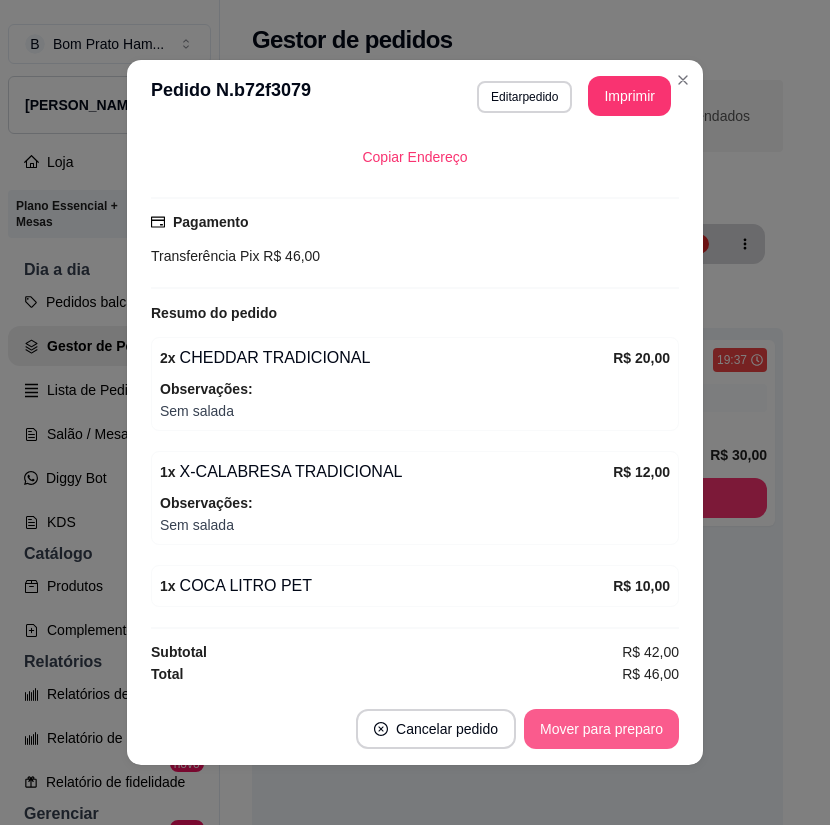 click on "Mover para preparo" at bounding box center [601, 729] 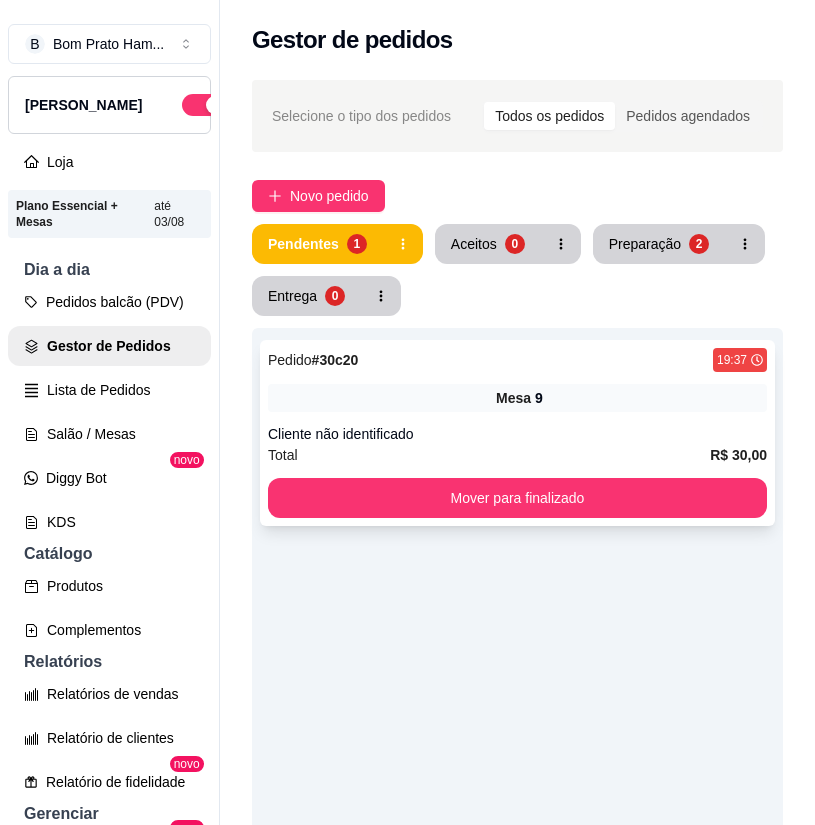 click on "Pedido  # 30c20 19:37 Mesa 9 Cliente não identificado Total R$ 30,00 Mover para finalizado" at bounding box center [517, 433] 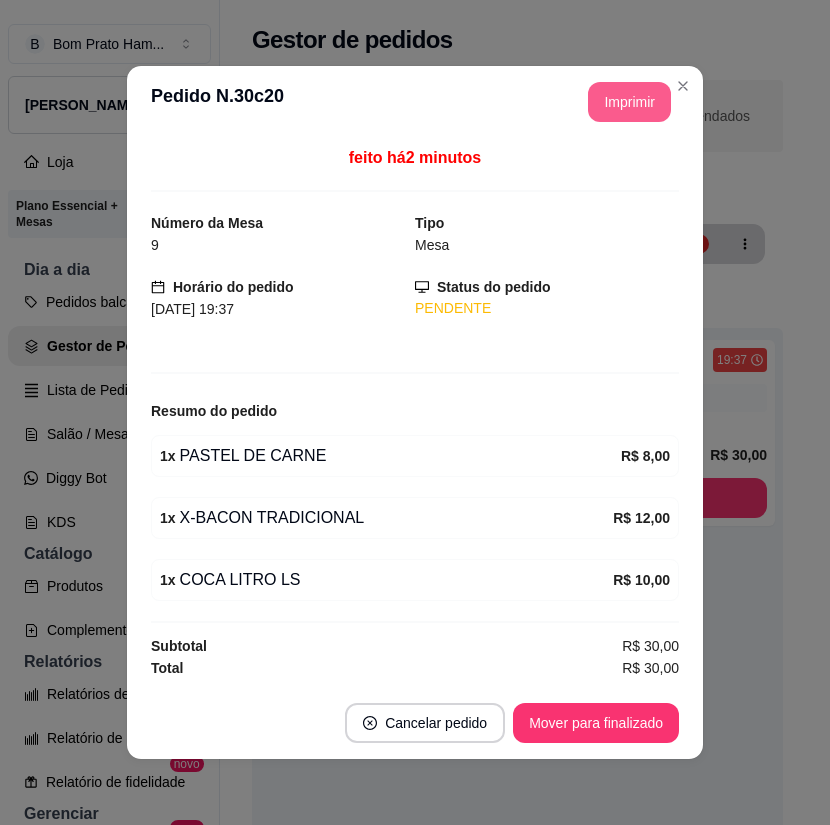 click on "Imprimir" at bounding box center [629, 102] 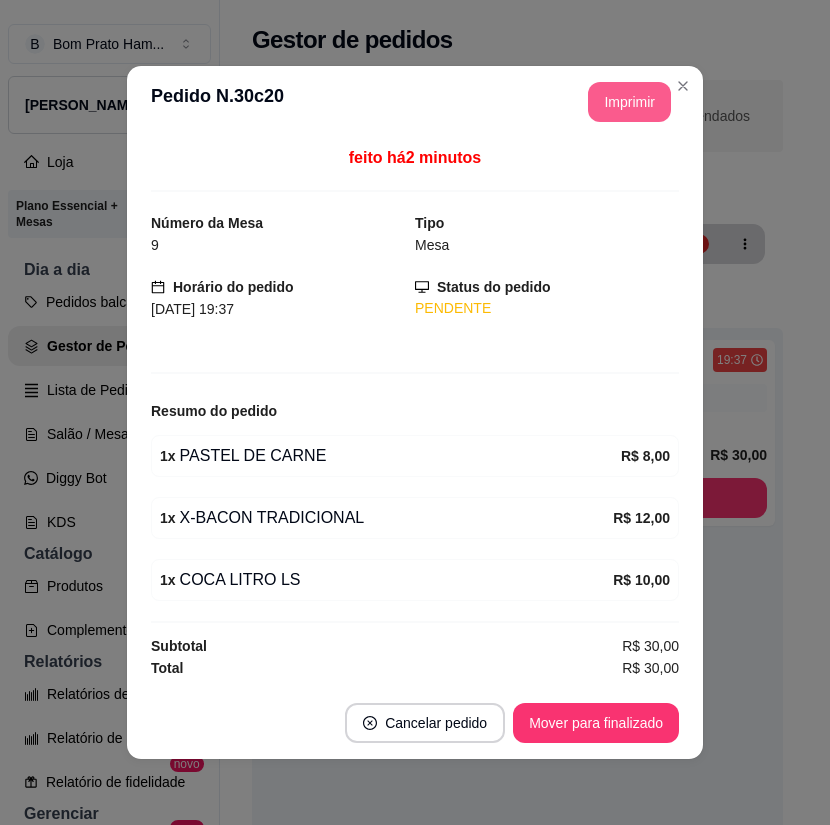 scroll, scrollTop: 0, scrollLeft: 0, axis: both 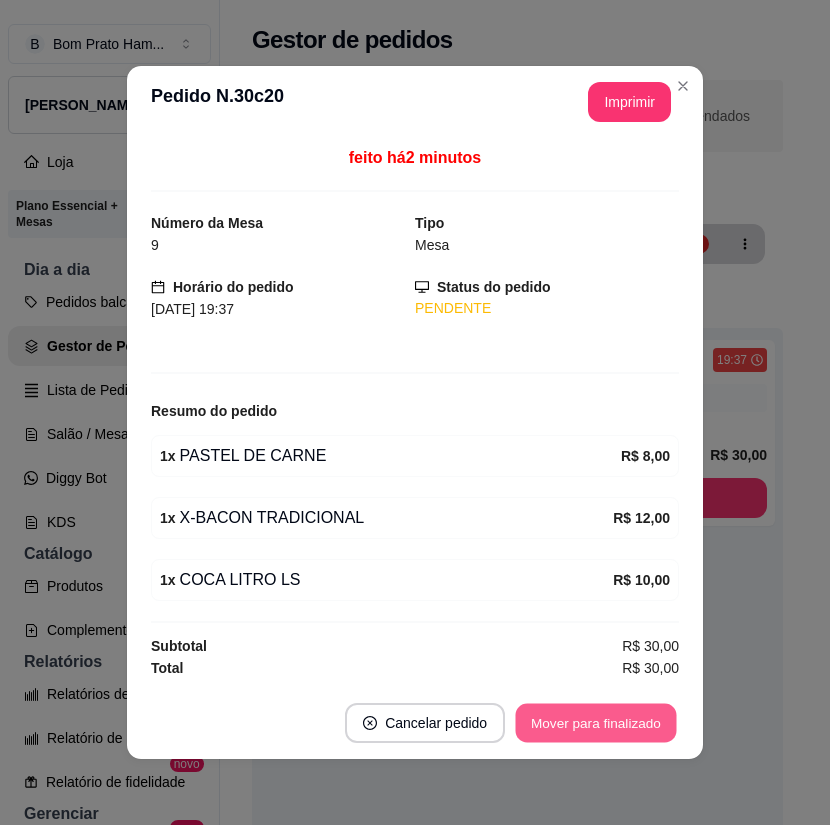 click on "Mover para finalizado" at bounding box center [596, 723] 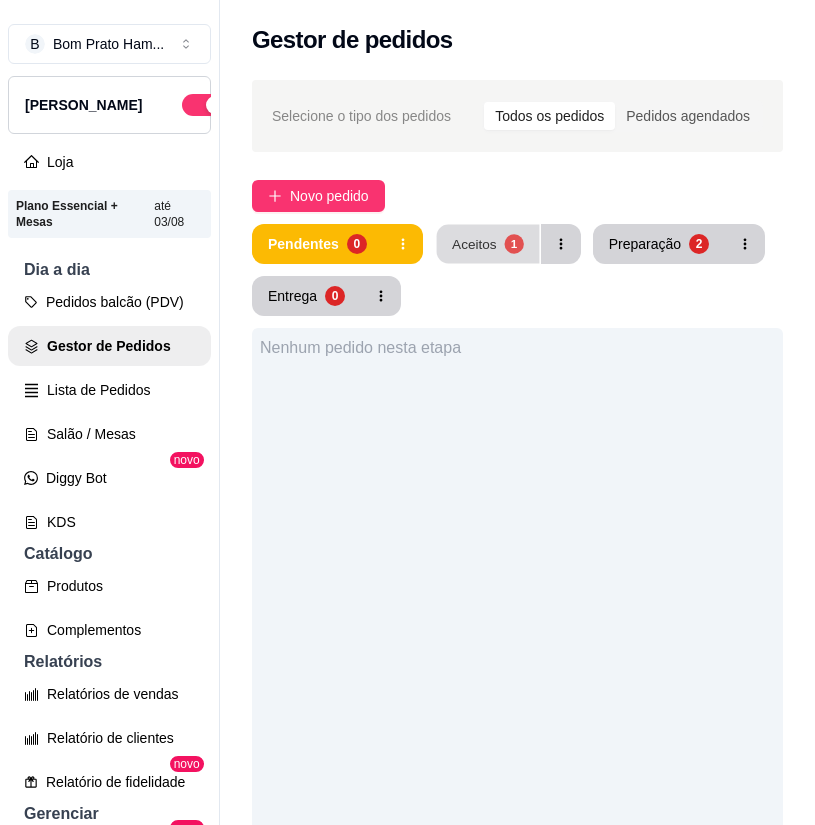 click on "Aceitos 1" at bounding box center [487, 244] 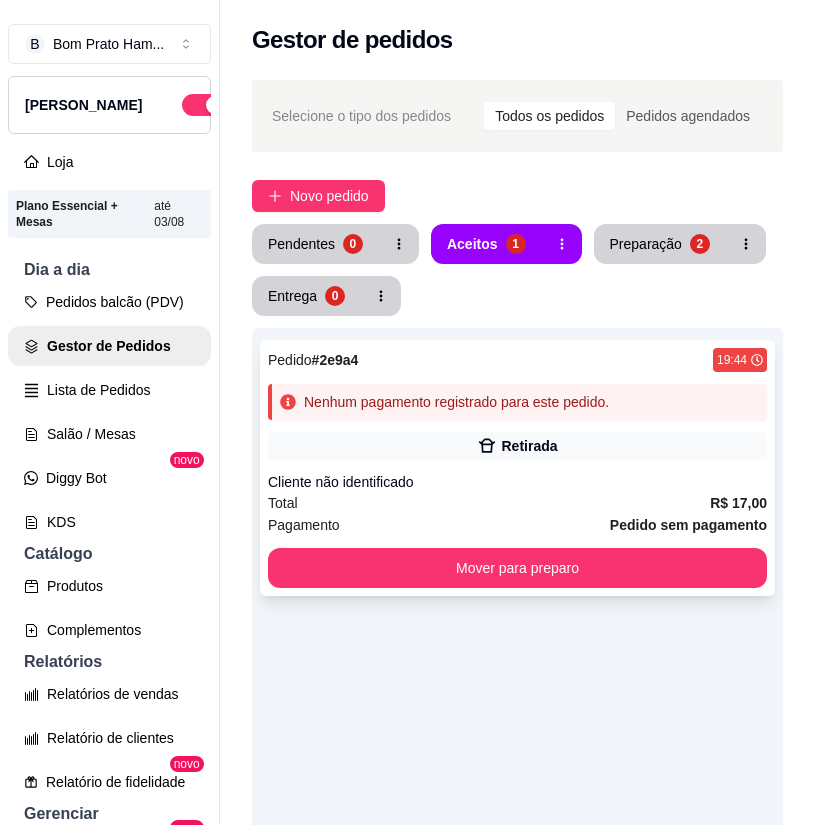 click on "Nenhum pagamento registrado para este pedido." at bounding box center [456, 402] 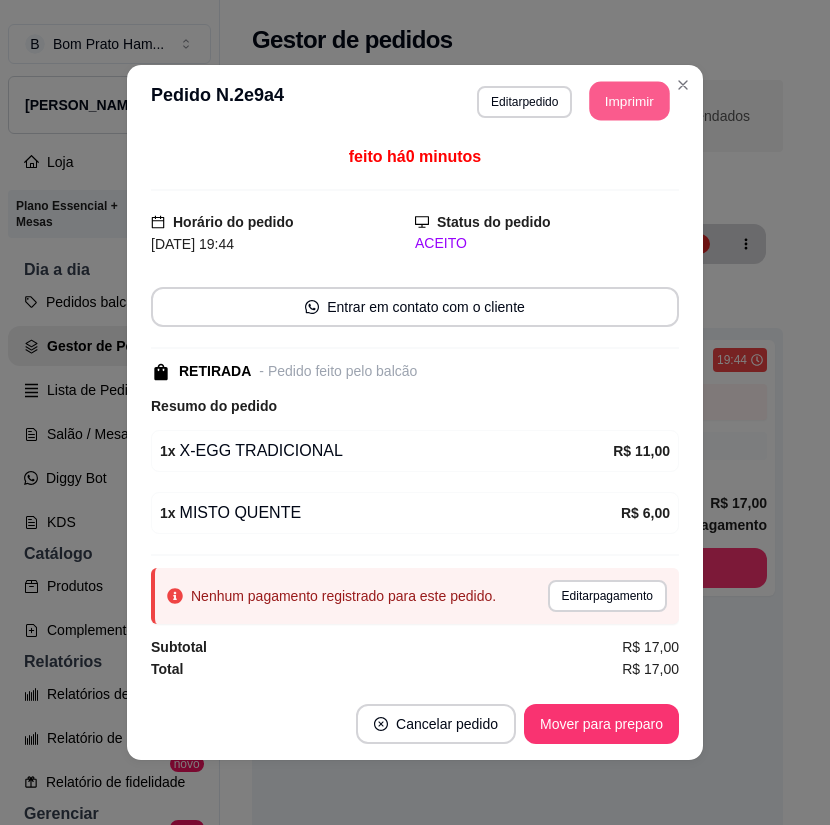 click on "Imprimir" at bounding box center (630, 101) 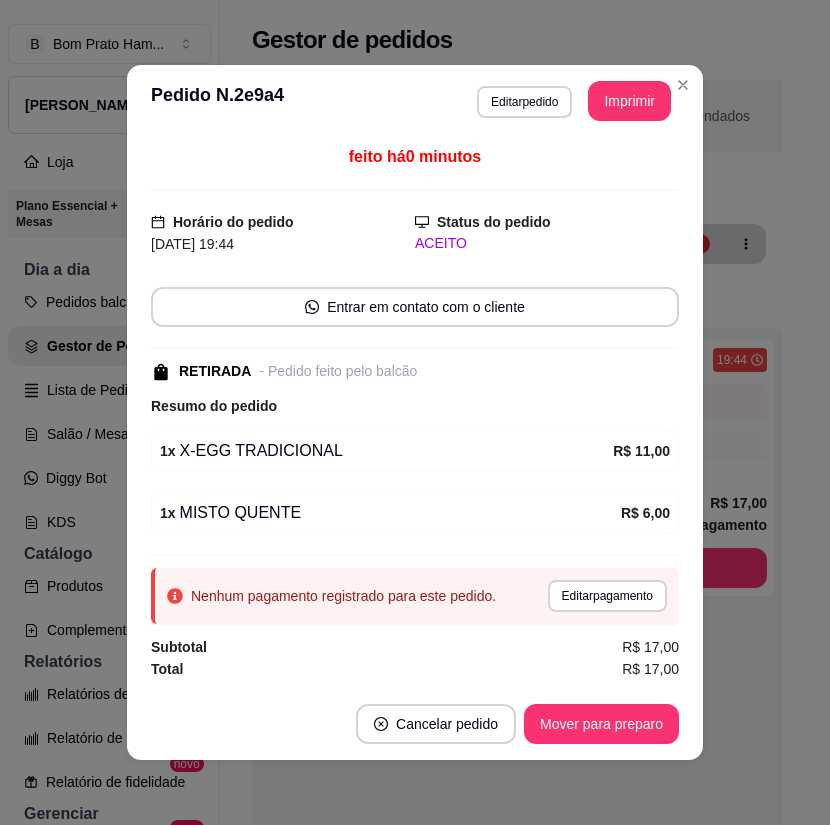scroll, scrollTop: 0, scrollLeft: 0, axis: both 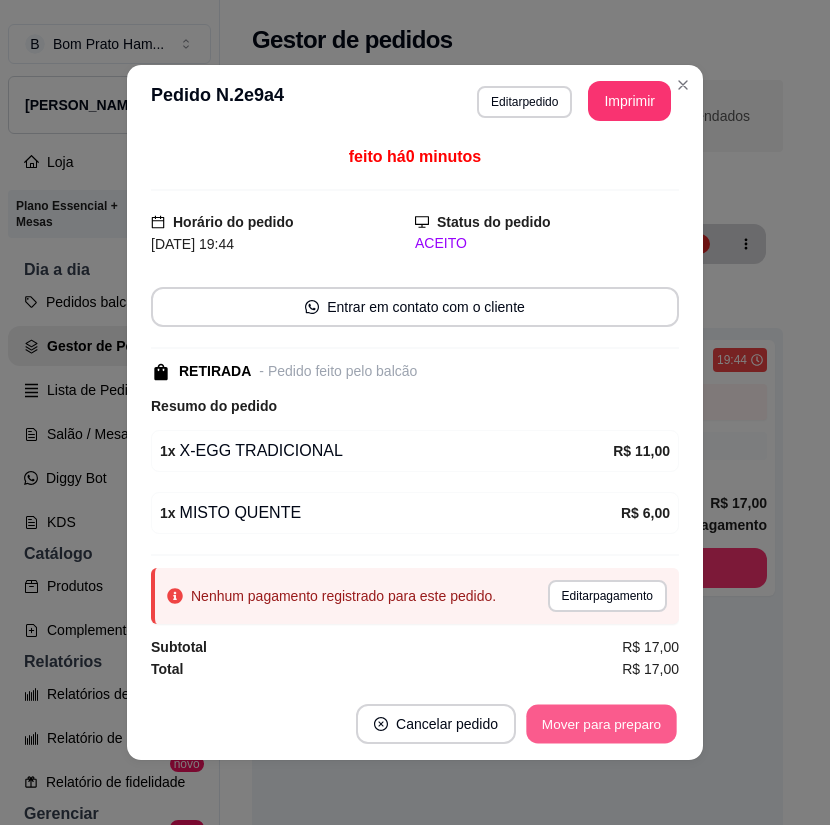 click on "Mover para preparo" at bounding box center (601, 724) 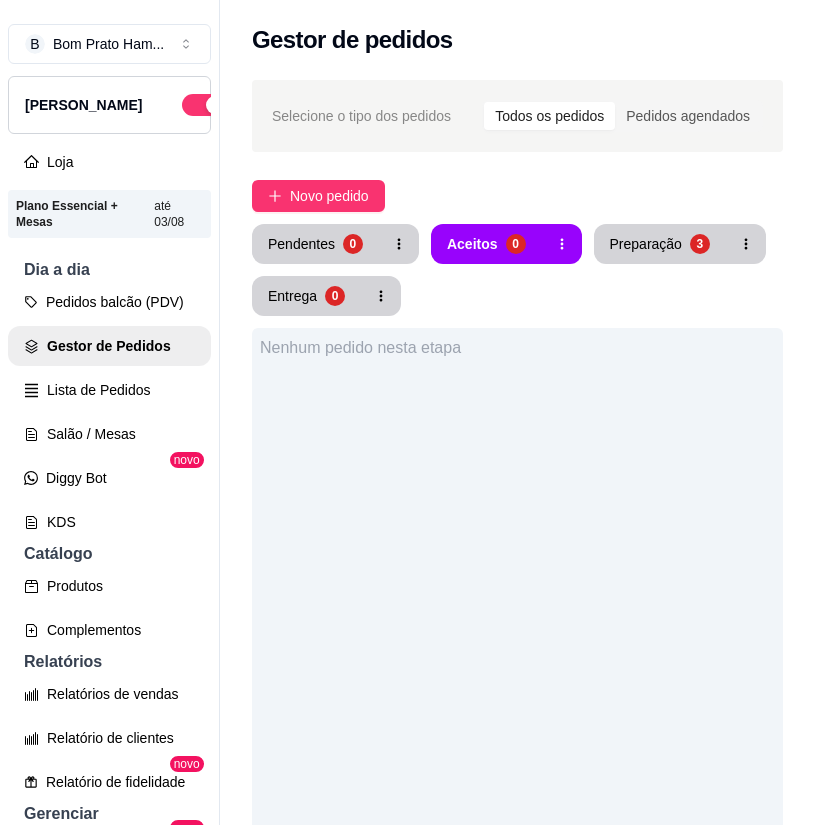 click on "Pendentes 0 Aceitos 0 Preparação 3 Entrega 0" at bounding box center [517, 270] 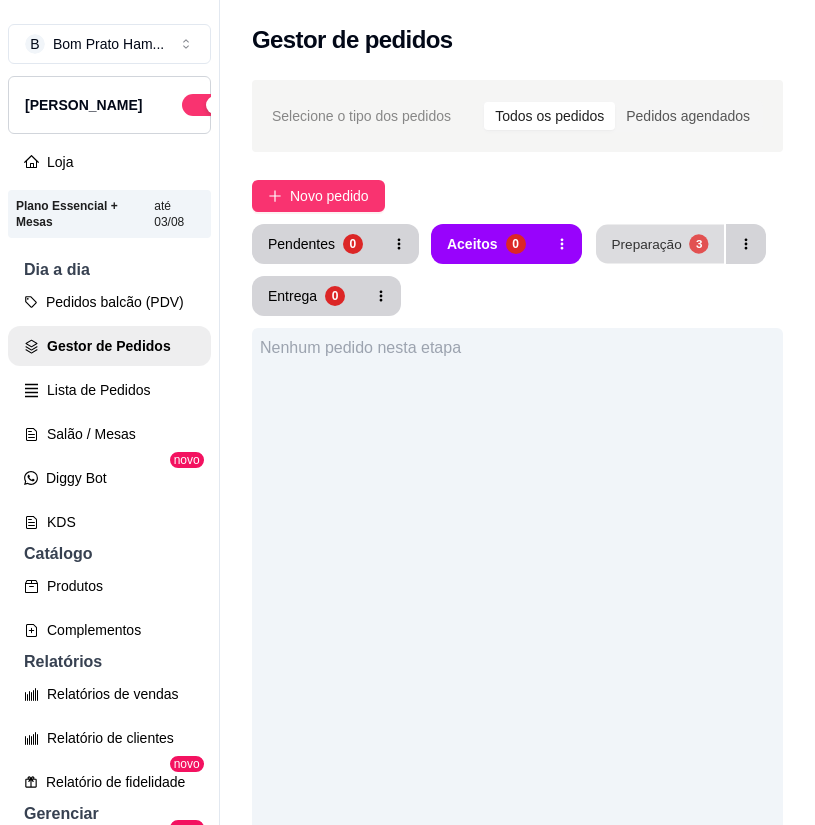 click on "Preparação 3" at bounding box center (660, 244) 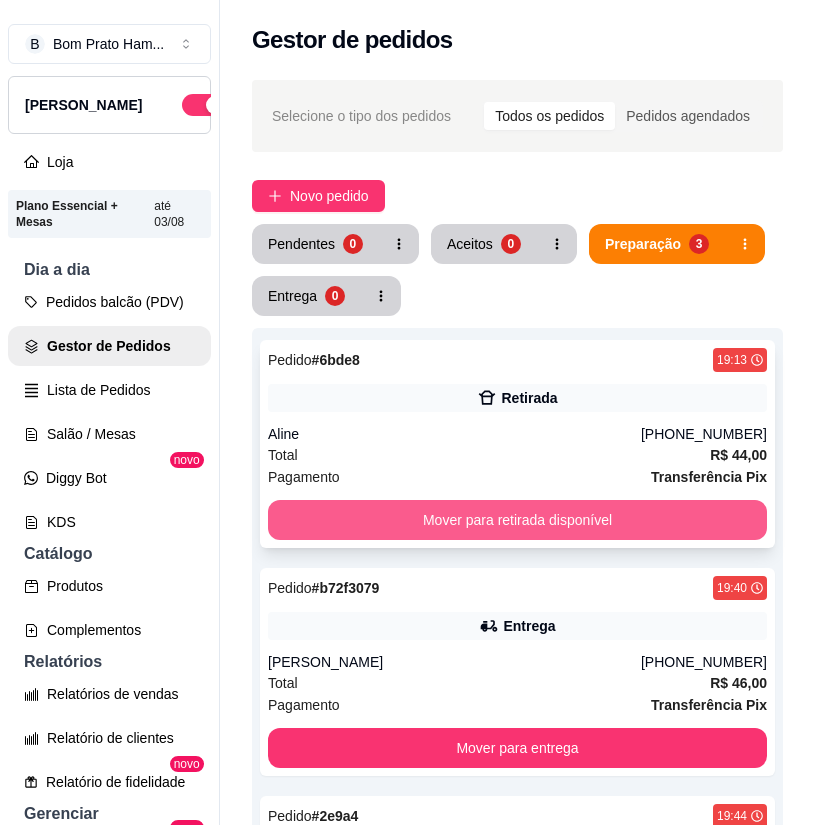 click on "Mover para retirada disponível" at bounding box center (517, 520) 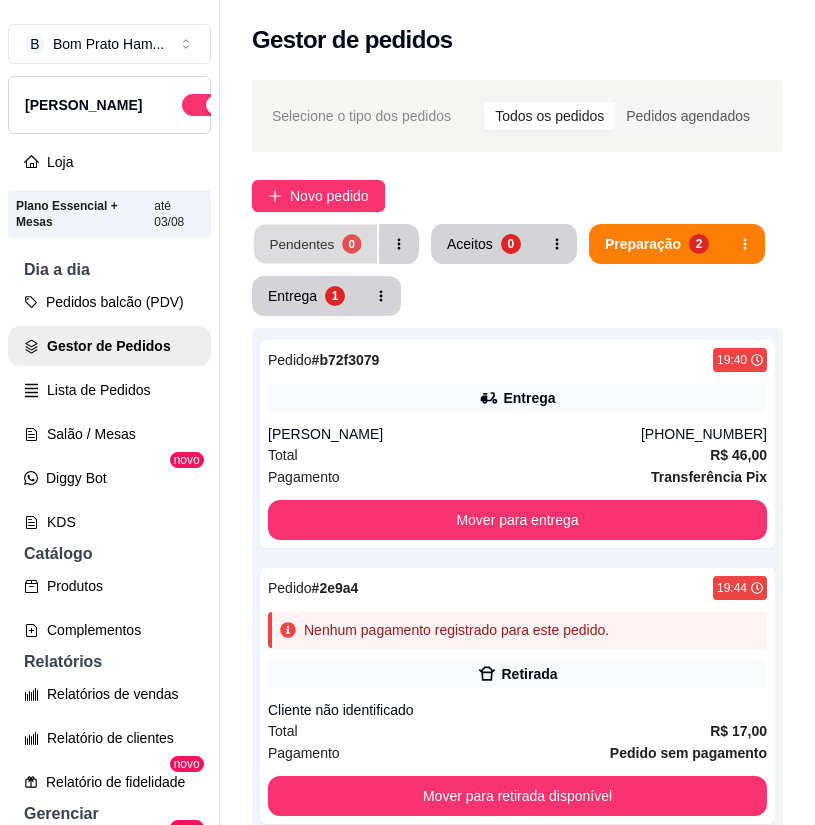click on "Pendentes" at bounding box center (301, 243) 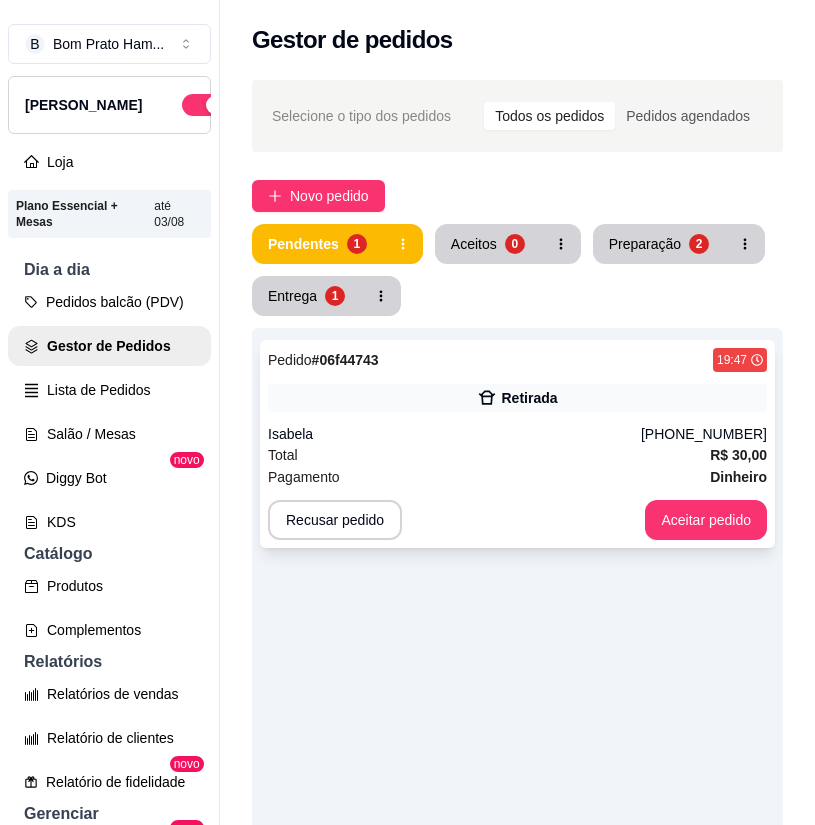 click 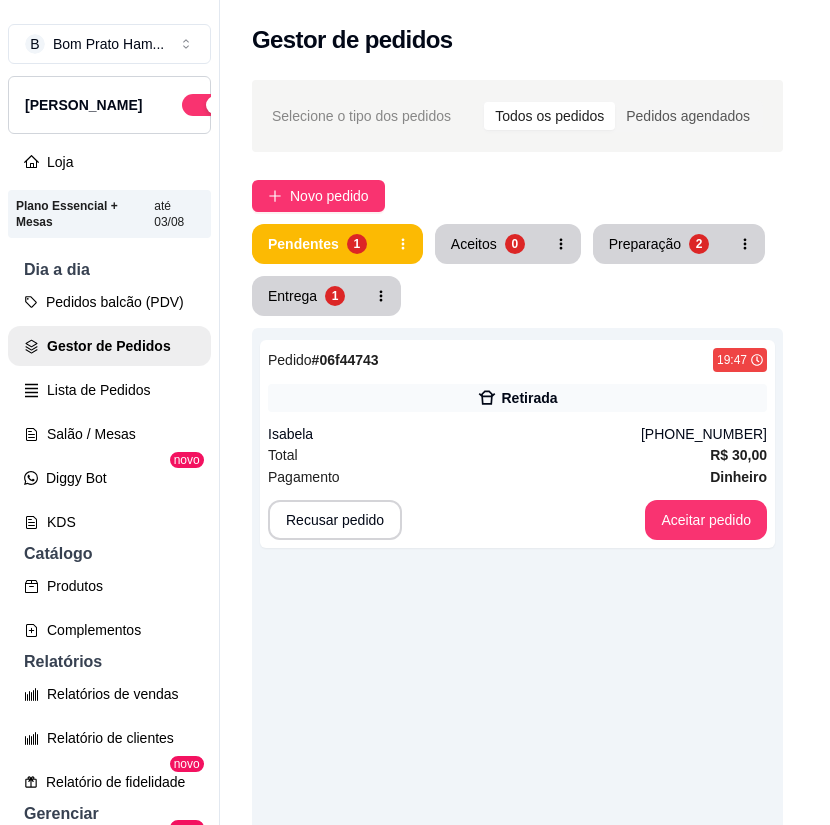scroll, scrollTop: 138, scrollLeft: 0, axis: vertical 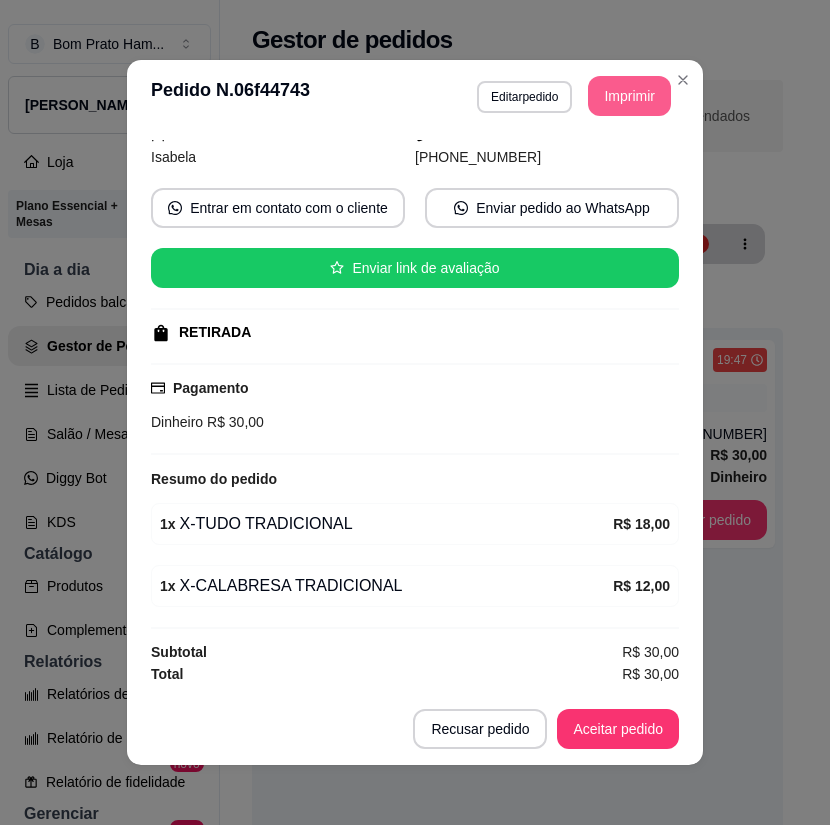 click on "Imprimir" at bounding box center (629, 96) 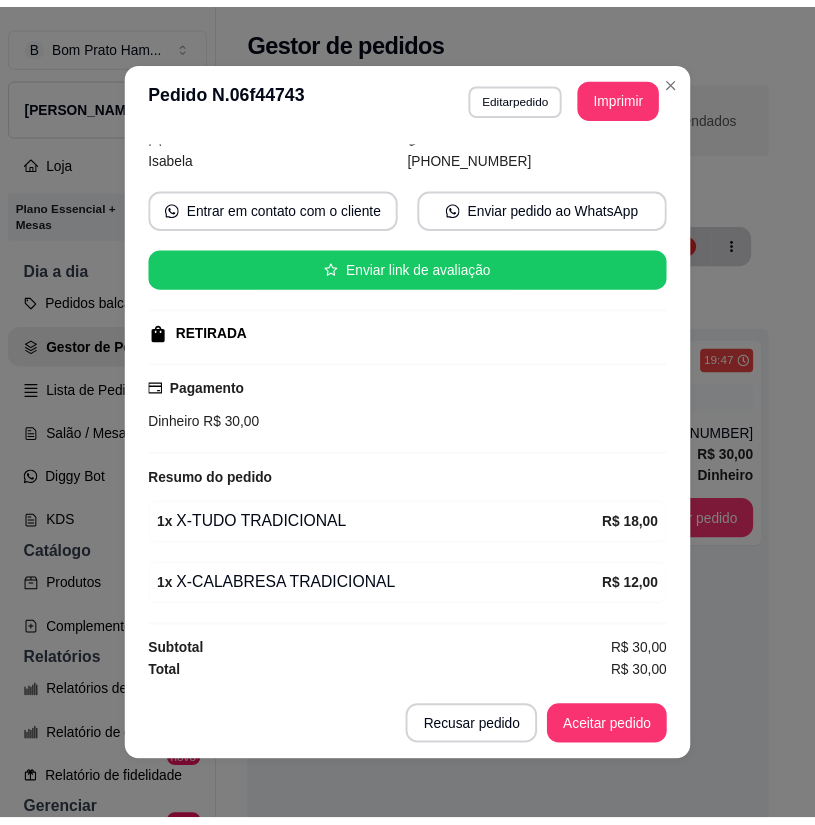 scroll, scrollTop: 0, scrollLeft: 0, axis: both 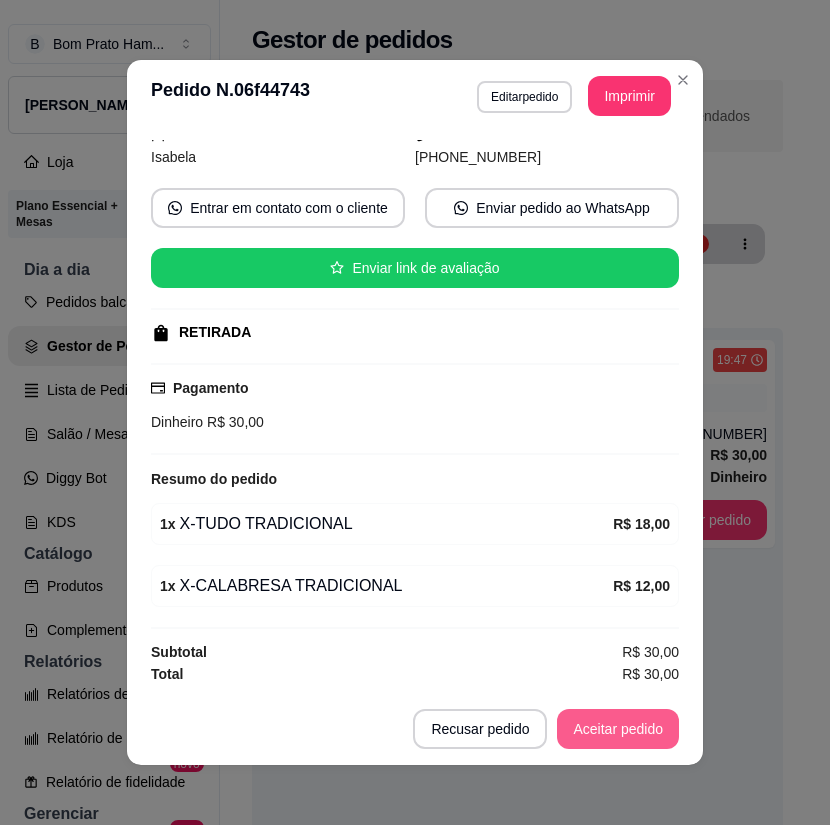 click on "Aceitar pedido" at bounding box center [618, 729] 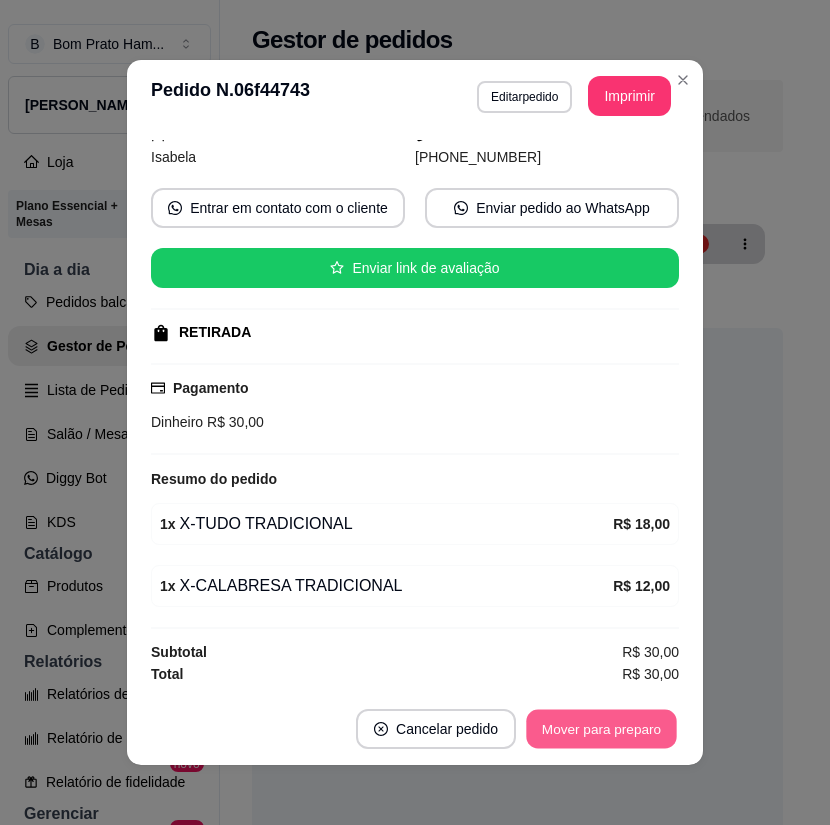 click on "Mover para preparo" at bounding box center [601, 729] 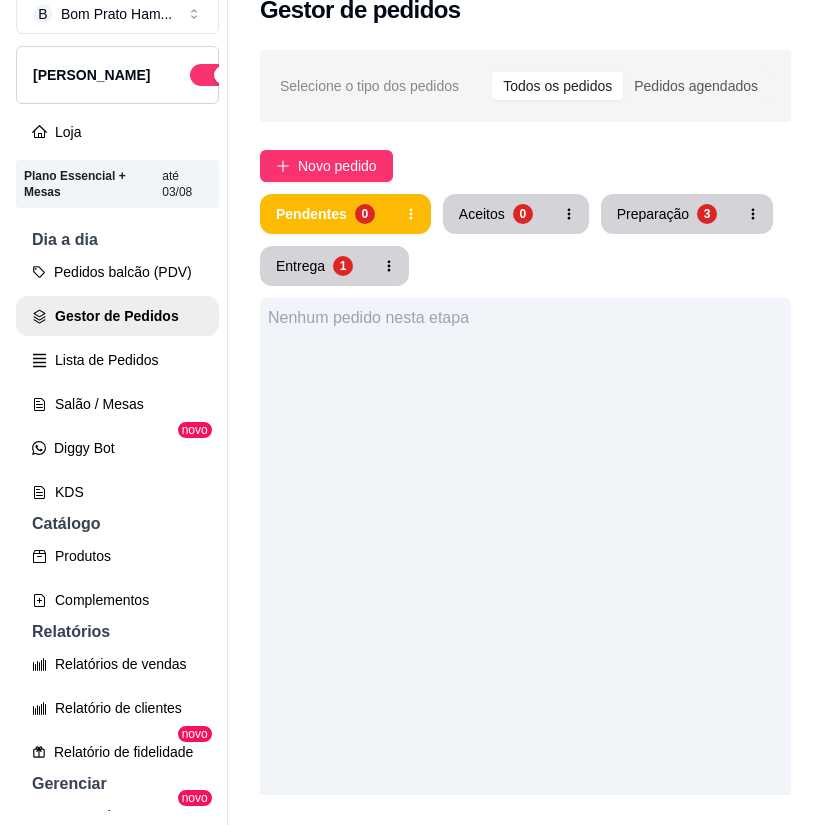 scroll, scrollTop: 32, scrollLeft: 0, axis: vertical 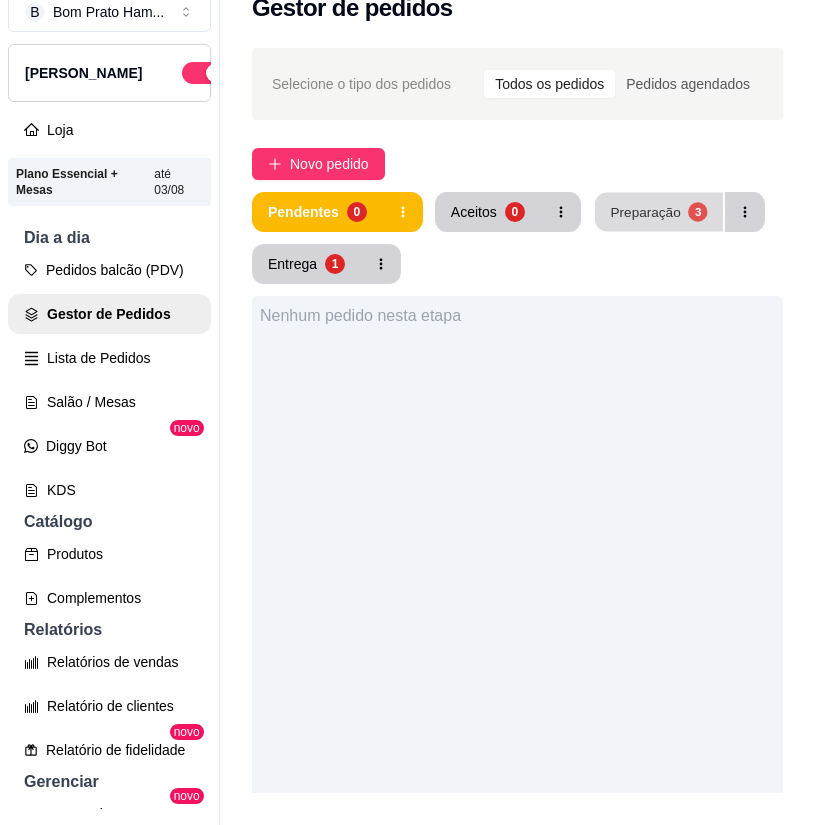 click on "Preparação 3" at bounding box center [659, 212] 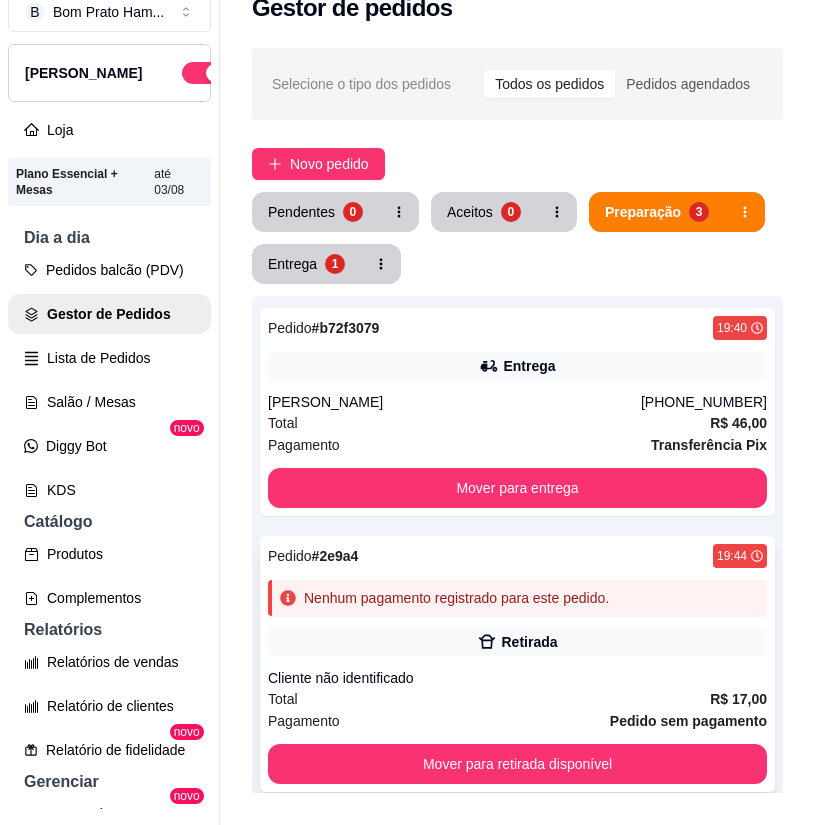 click on "Cliente não identificado" at bounding box center [517, 678] 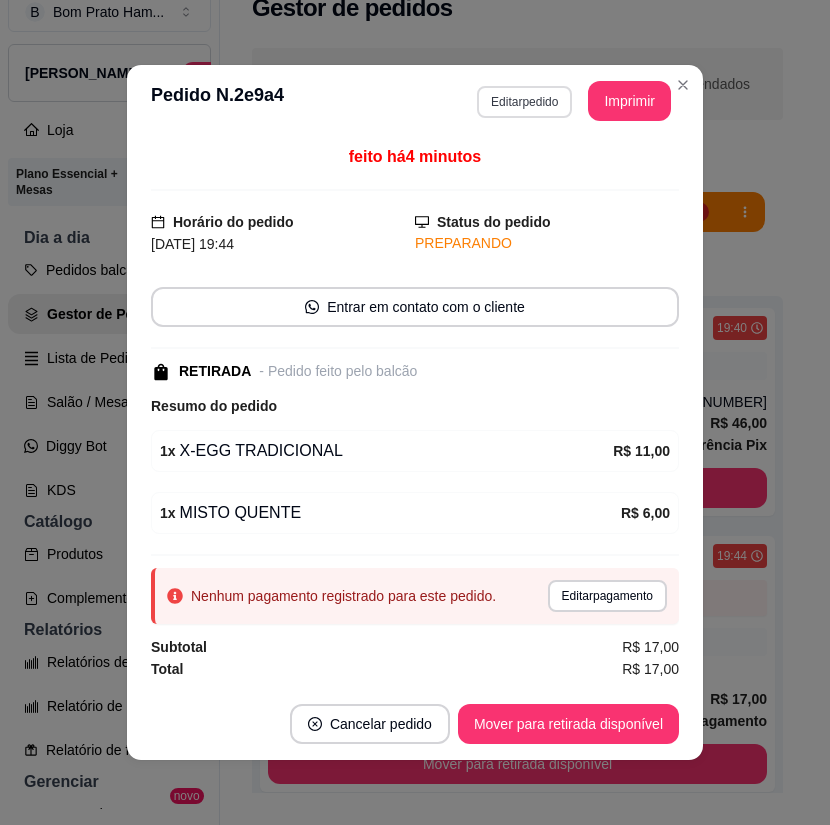 click on "Editar  pedido" at bounding box center (524, 102) 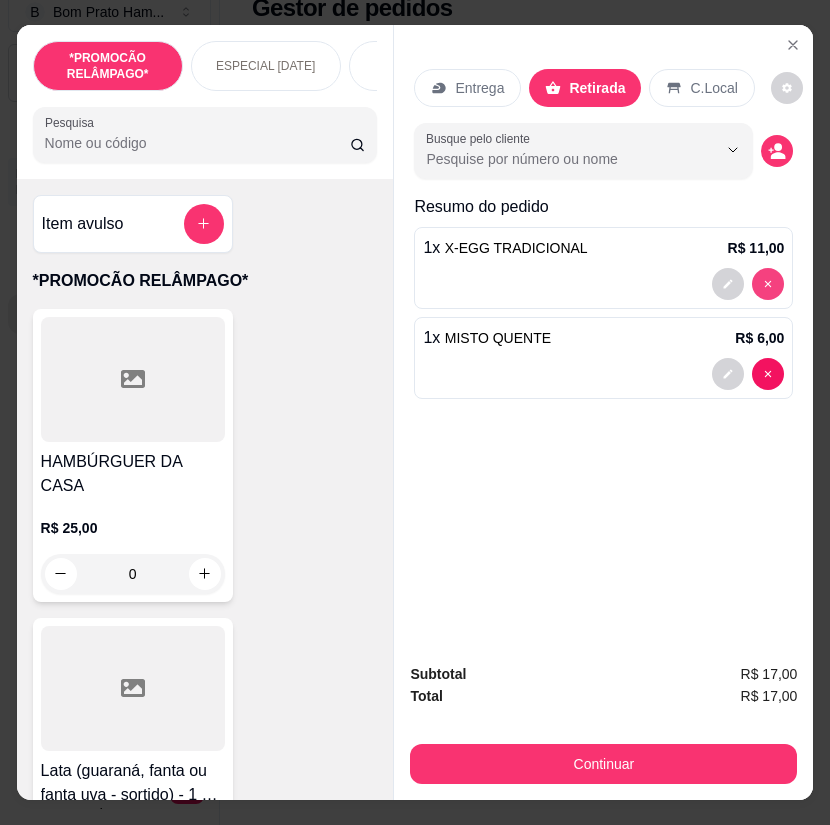 type on "0" 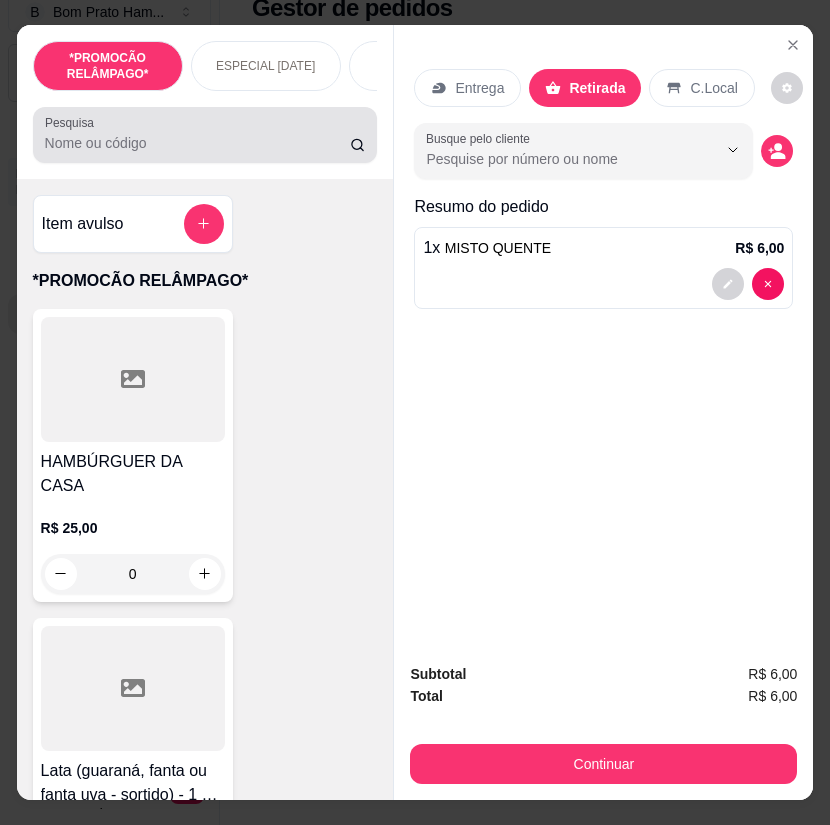 click on "Pesquisa" at bounding box center (198, 143) 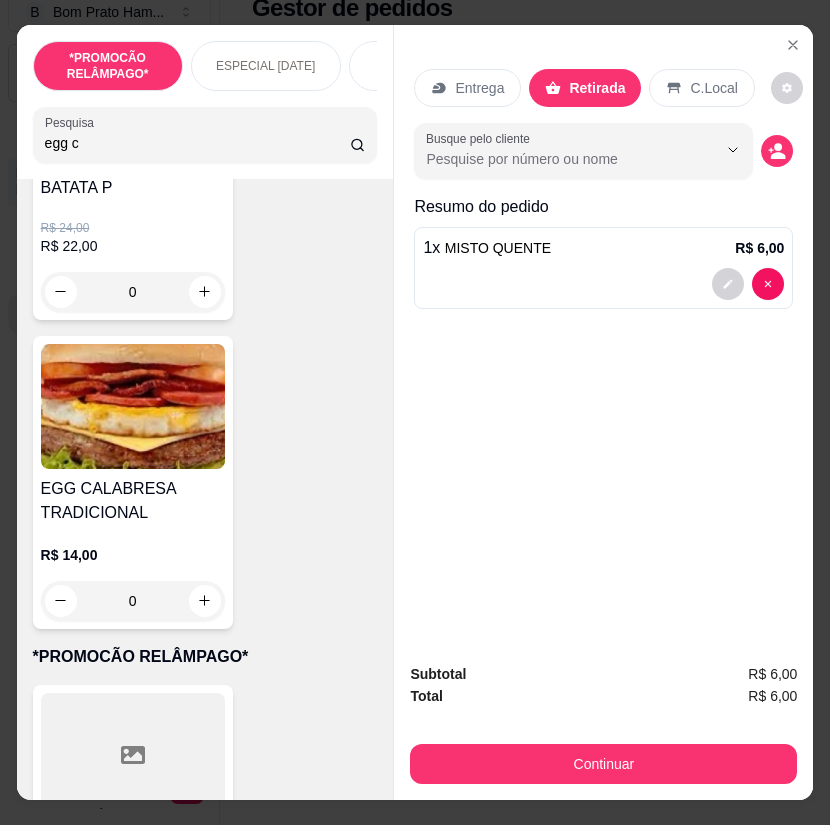 scroll, scrollTop: 300, scrollLeft: 0, axis: vertical 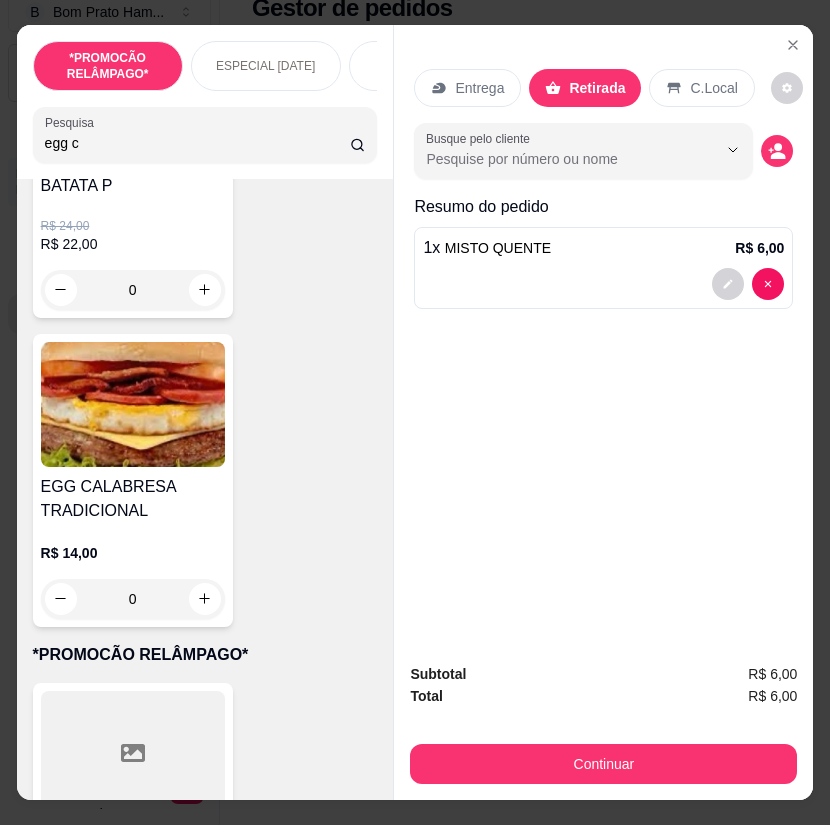 type on "egg c" 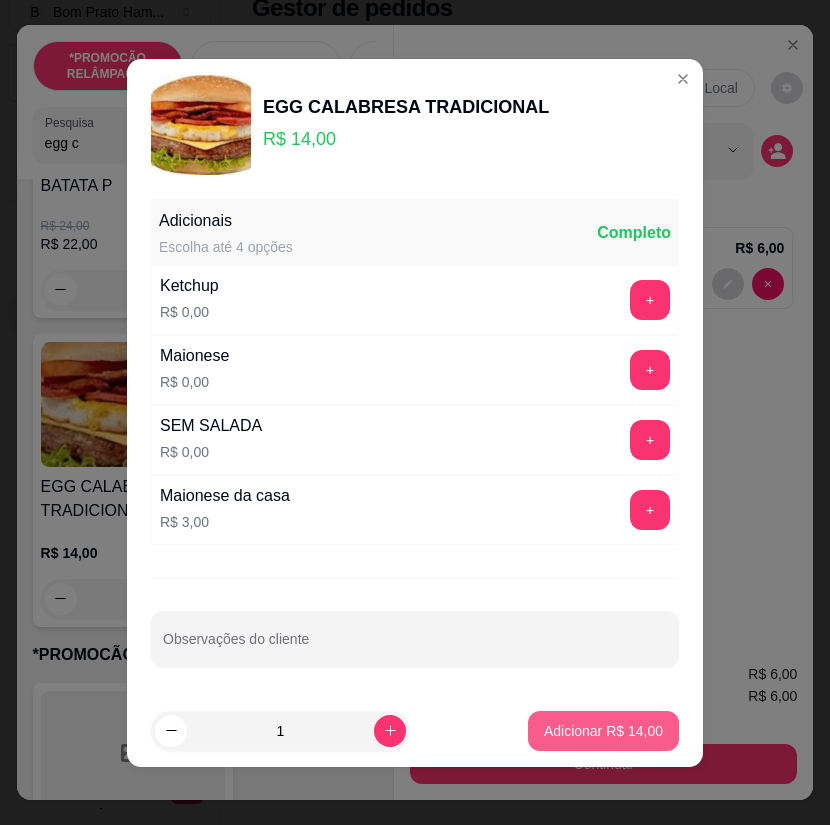 click on "Adicionar   R$ 14,00" at bounding box center [603, 731] 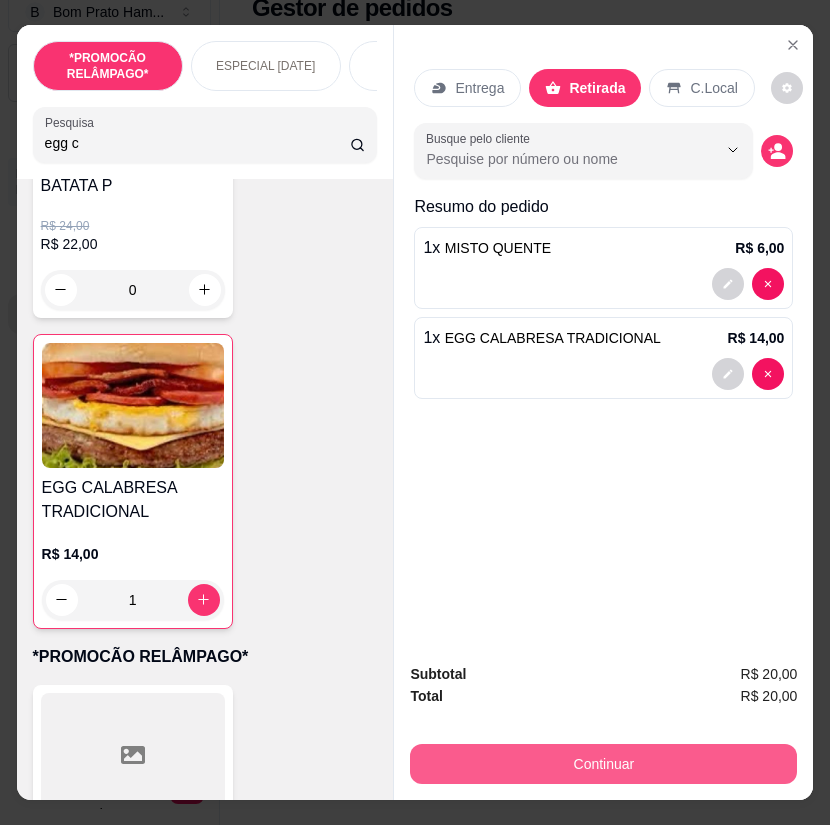 click on "Continuar" at bounding box center [603, 764] 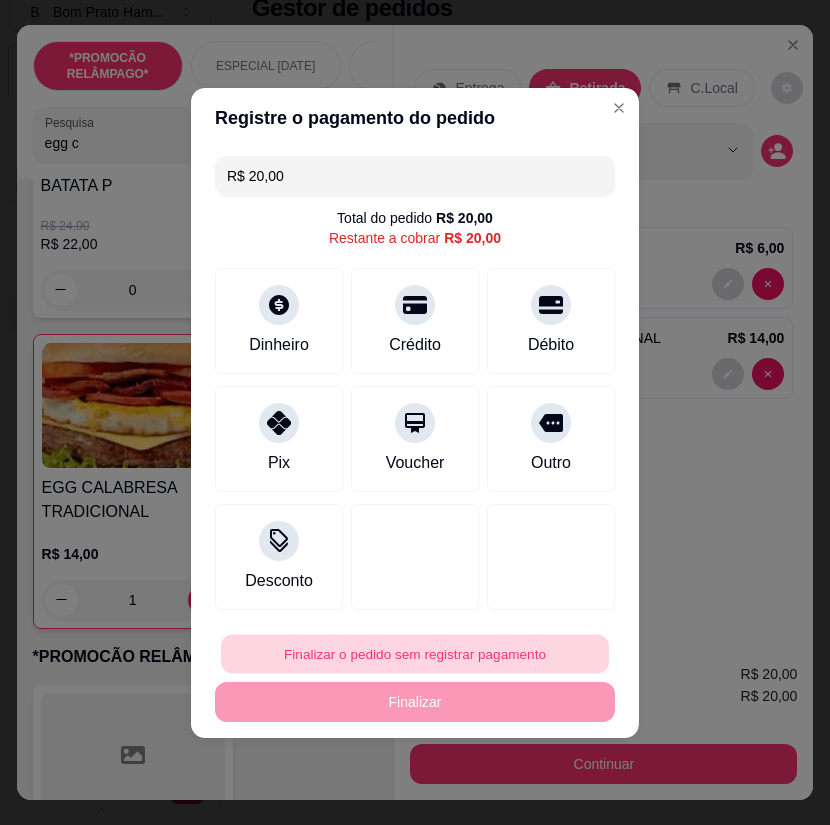 click on "Finalizar o pedido sem registrar pagamento" at bounding box center [415, 653] 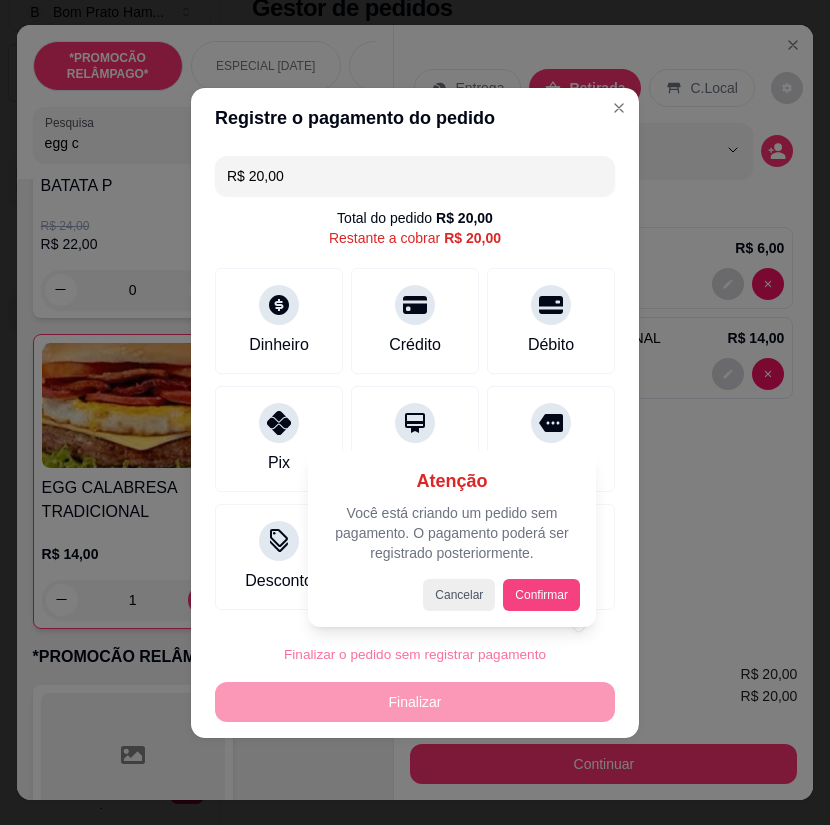 click on "Confirmar" at bounding box center (541, 595) 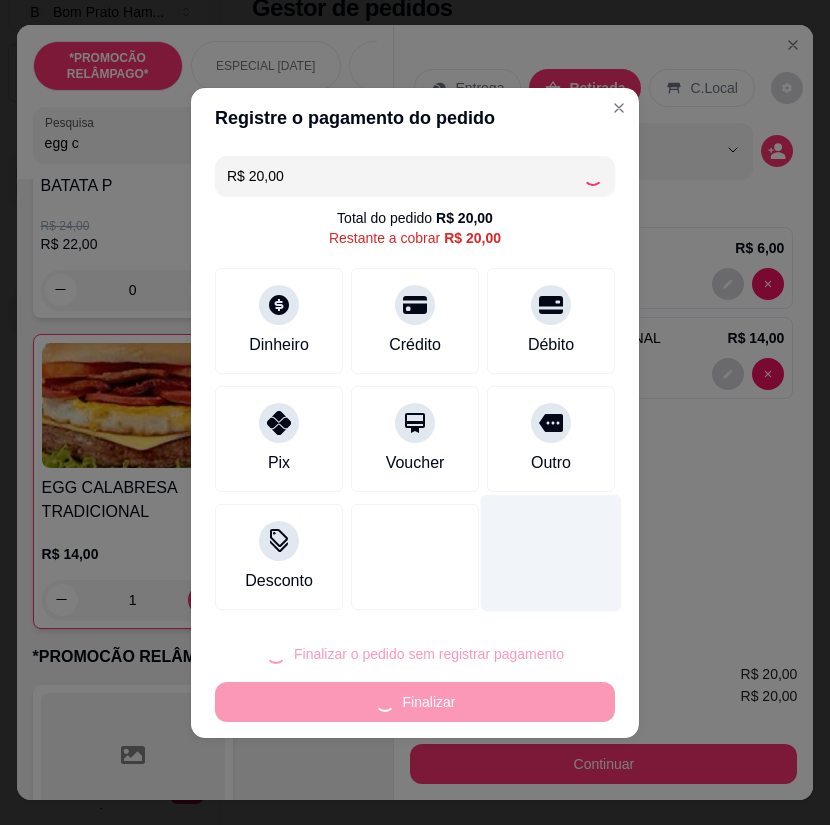 type on "0" 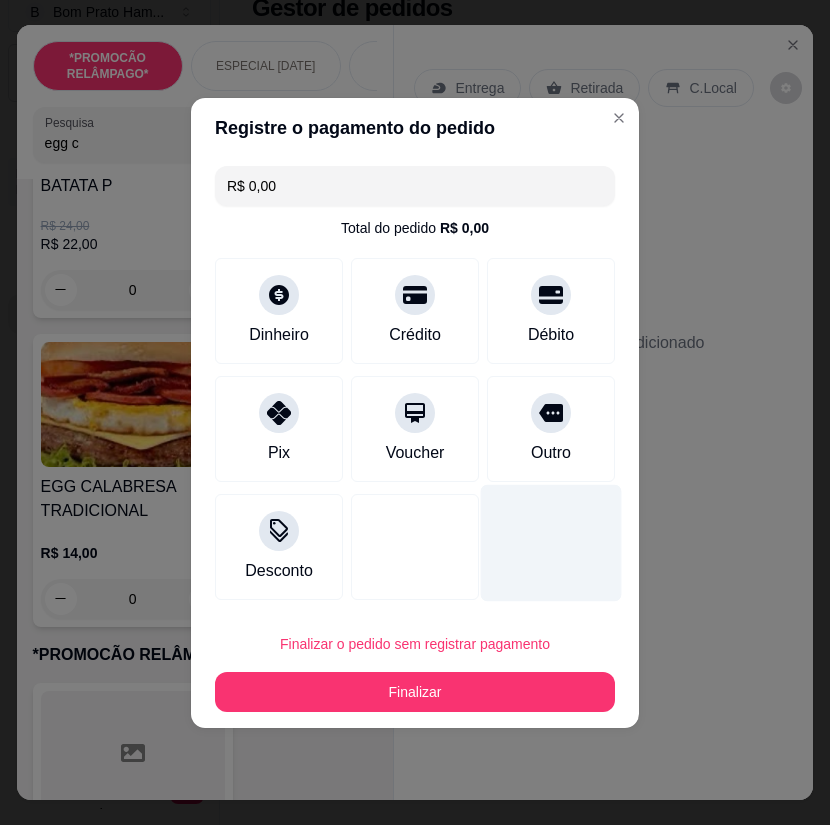 type on "R$ 0,00" 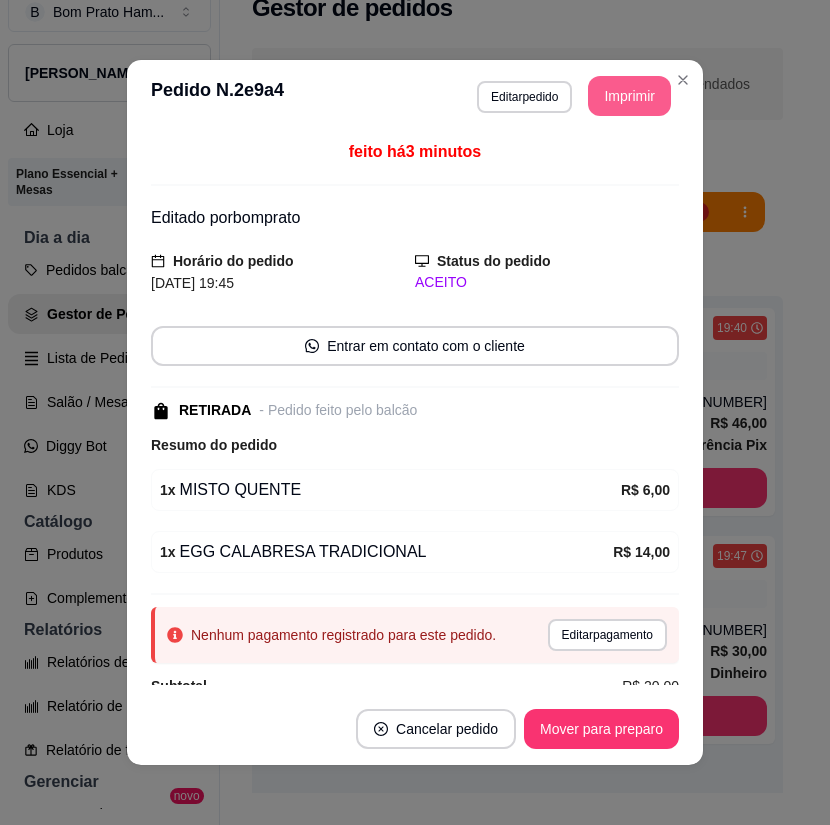 click on "Imprimir" at bounding box center [629, 96] 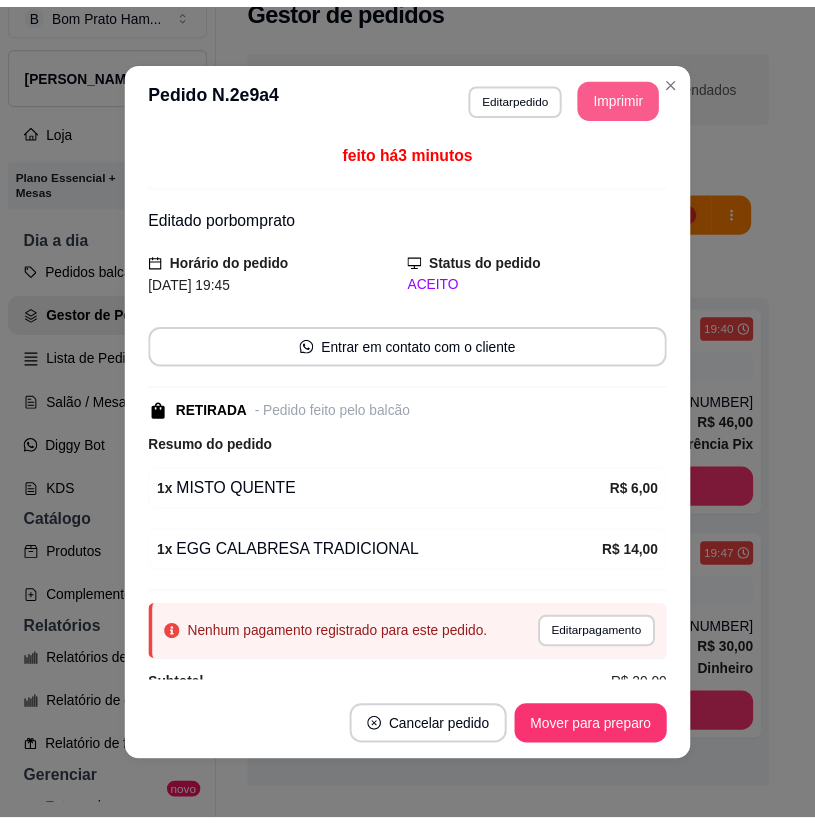 scroll, scrollTop: 0, scrollLeft: 0, axis: both 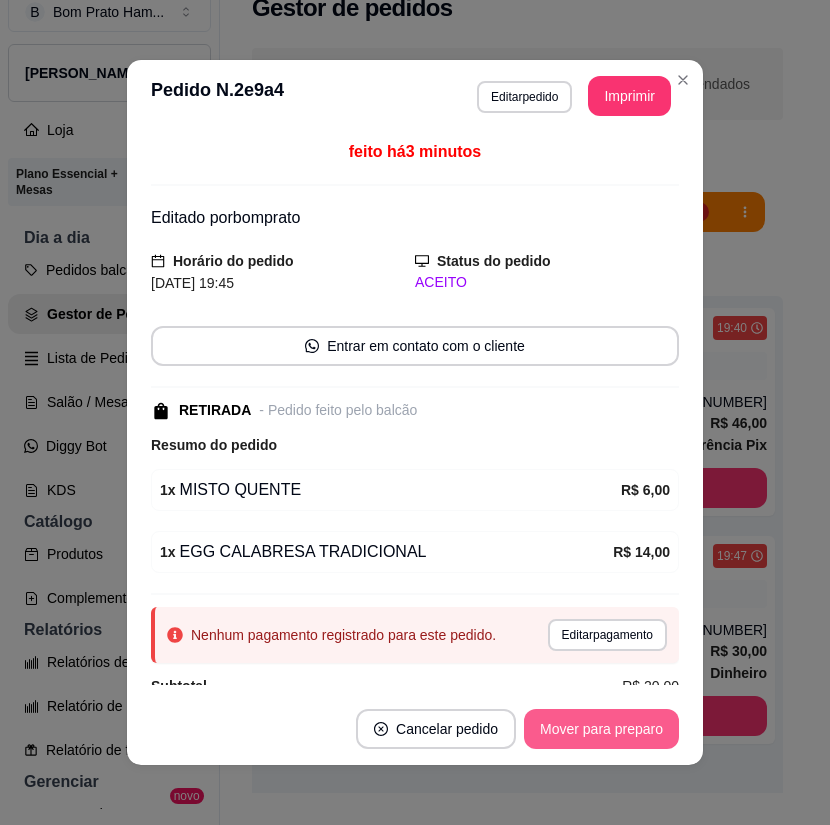 click on "Mover para preparo" at bounding box center (601, 729) 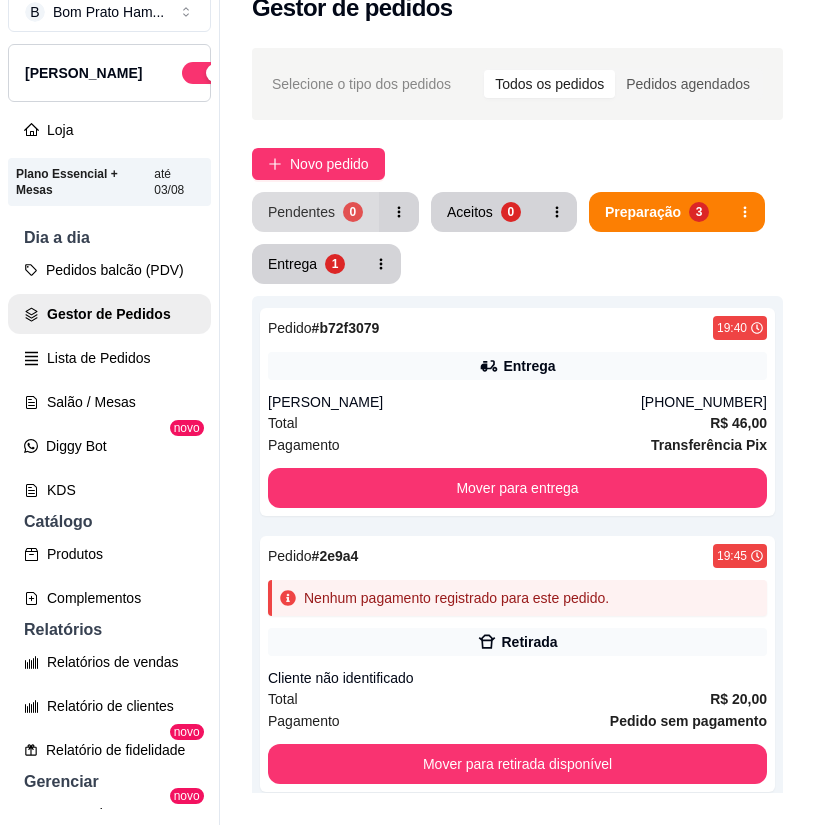 click on "Pendentes" at bounding box center (301, 212) 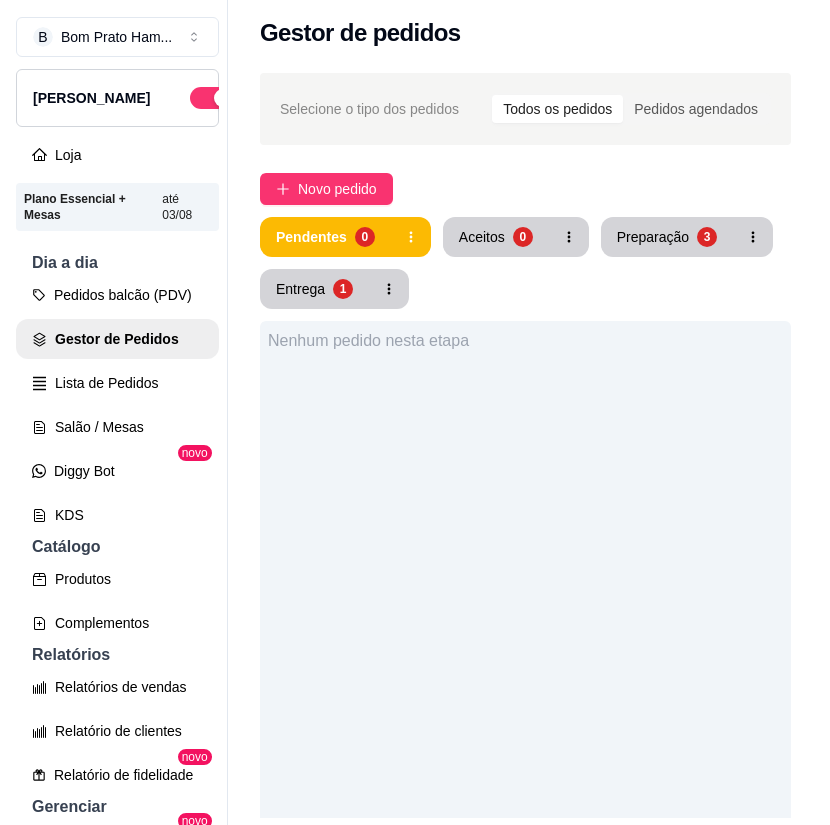 scroll, scrollTop: 0, scrollLeft: 0, axis: both 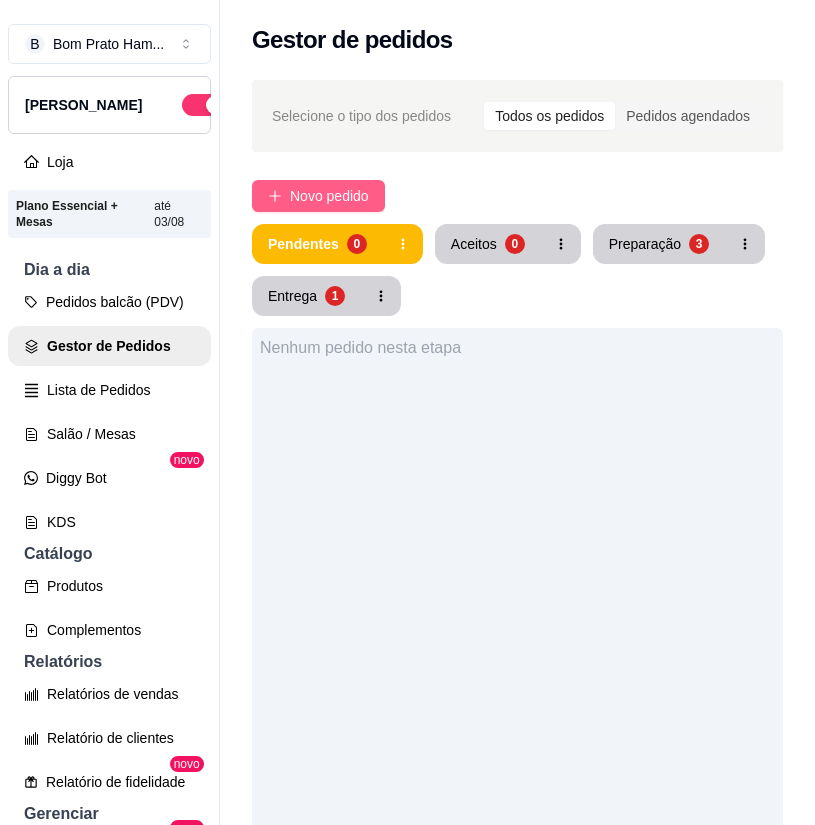 click on "Novo pedido" at bounding box center [329, 196] 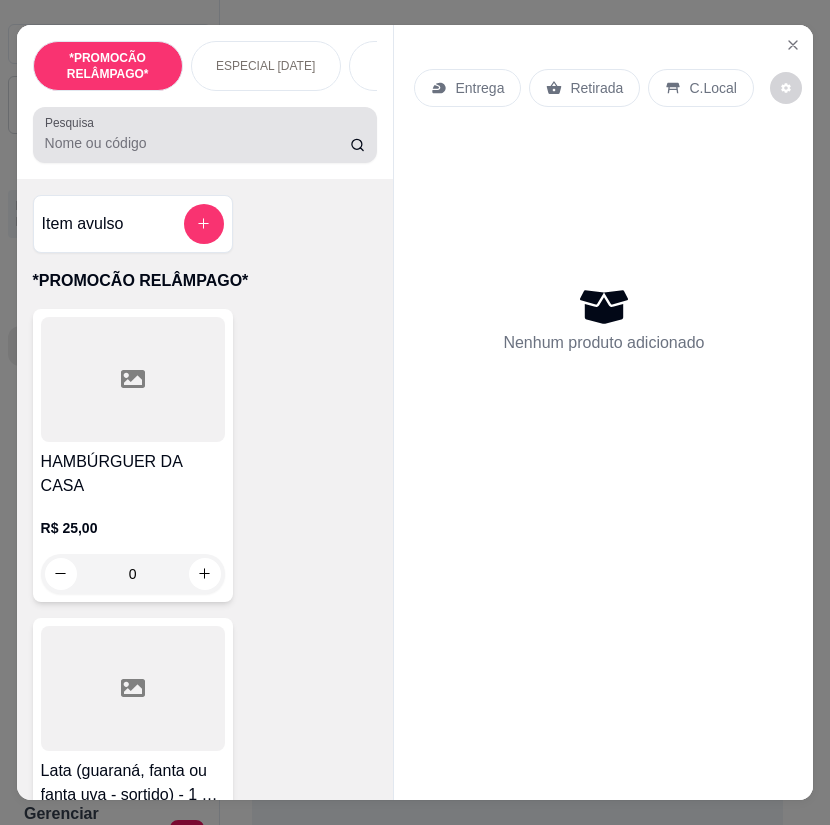 click at bounding box center (205, 135) 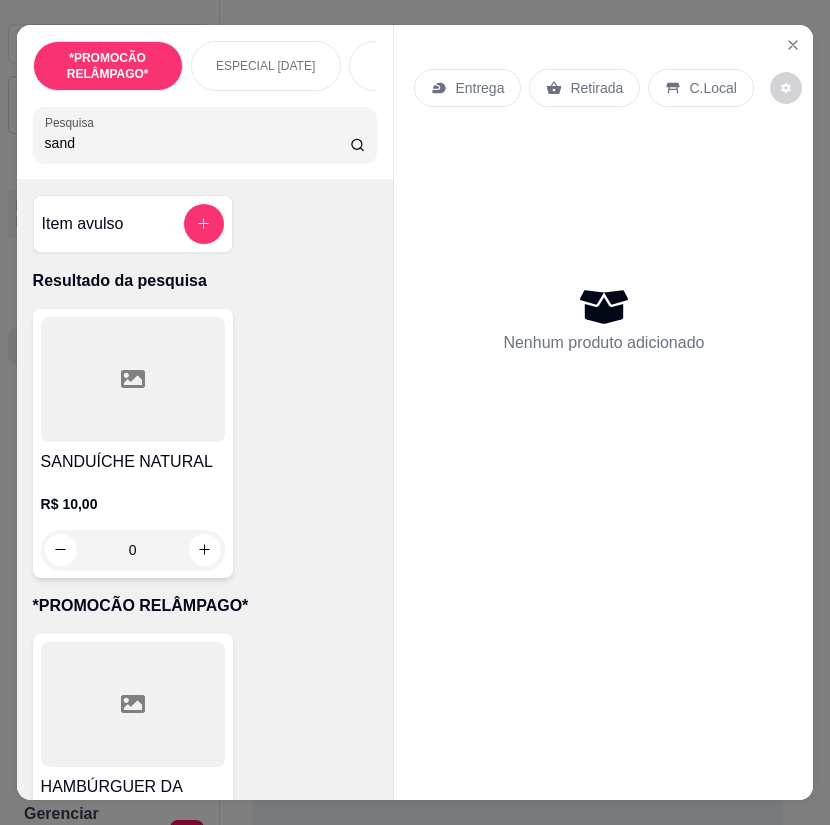 type on "sand" 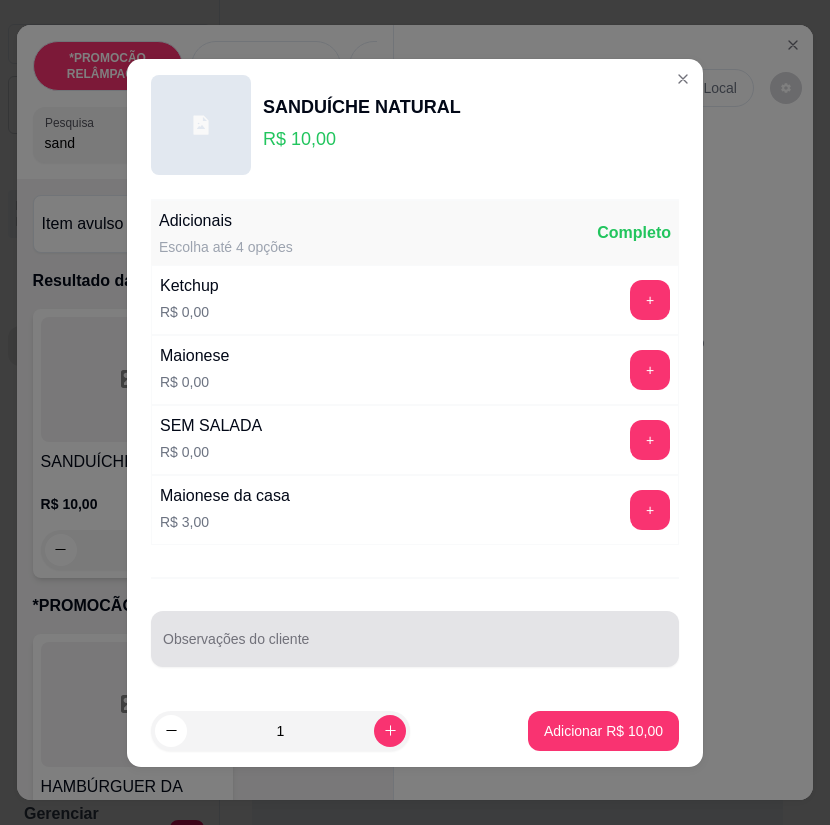 click at bounding box center [415, 639] 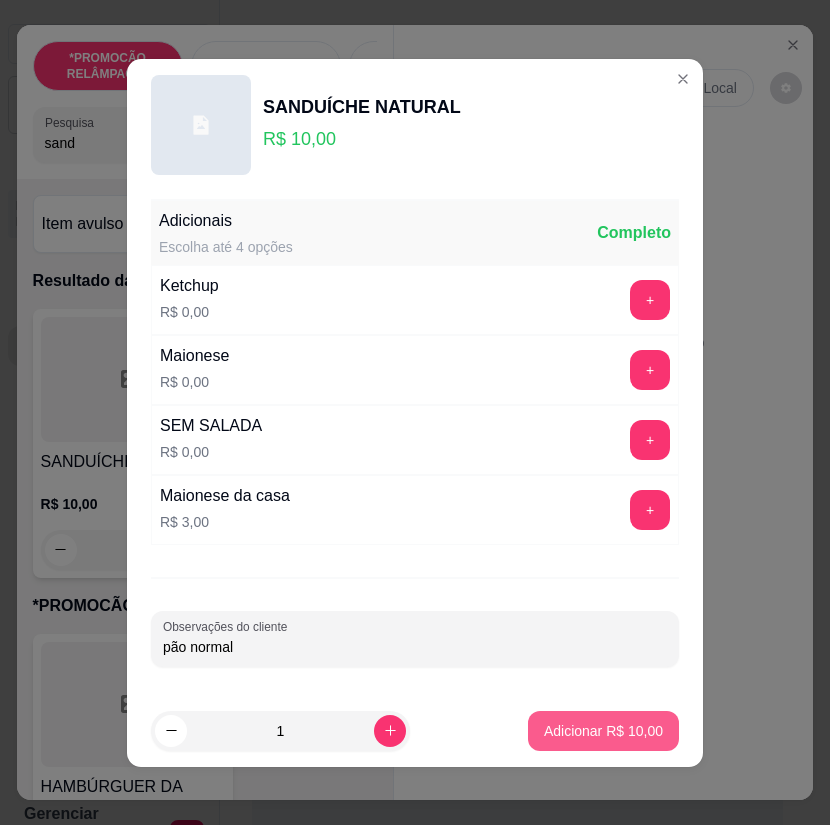 type on "pão normal" 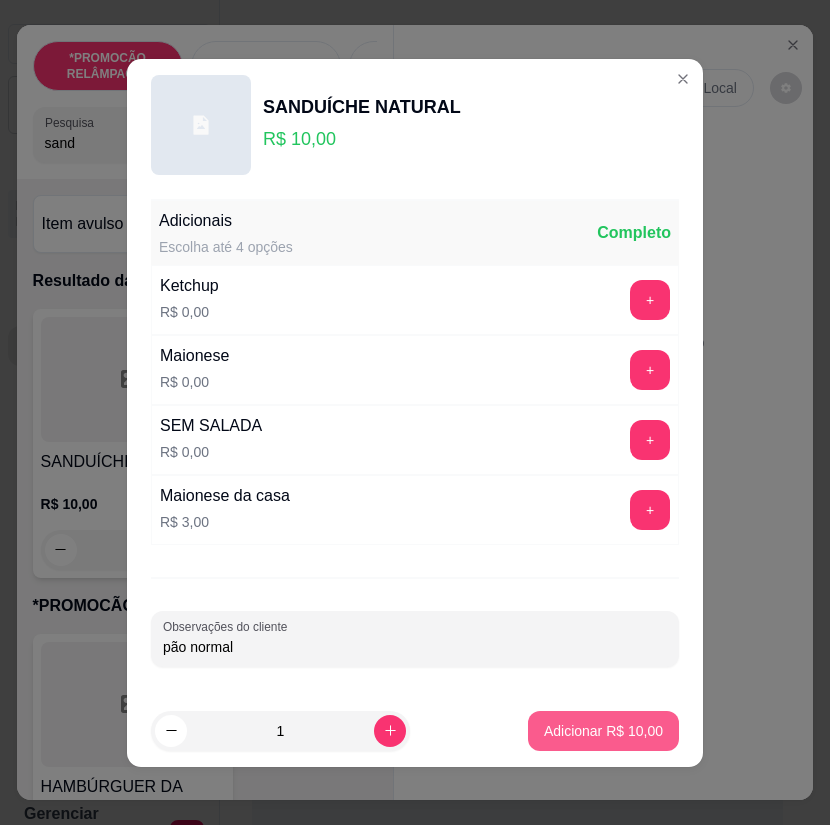 click on "Adicionar   R$ 10,00" at bounding box center [603, 731] 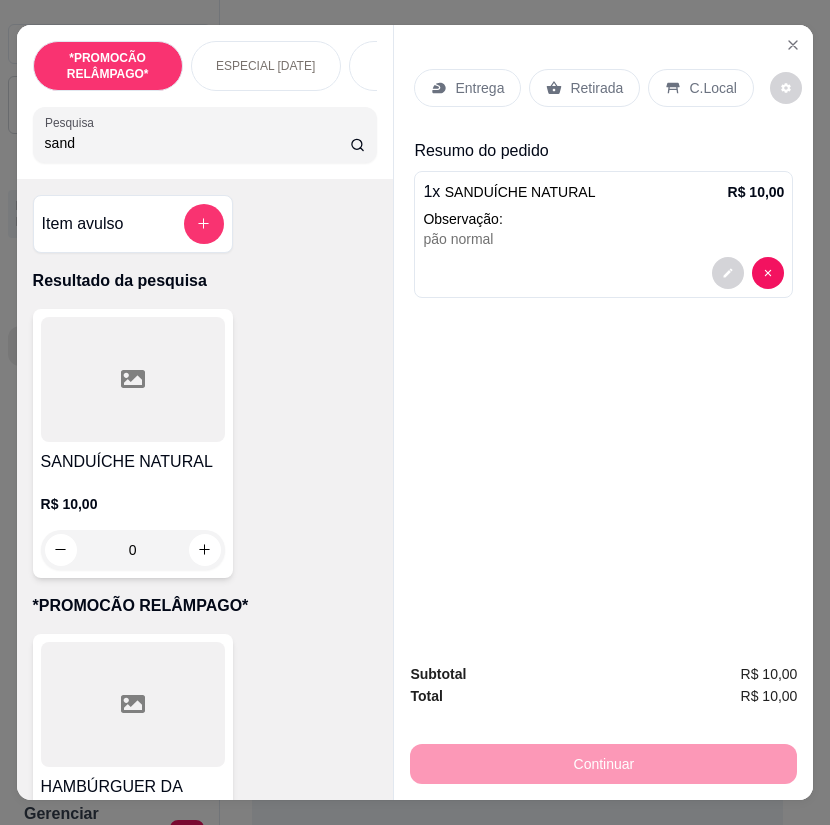 click on "Entrega" at bounding box center (479, 88) 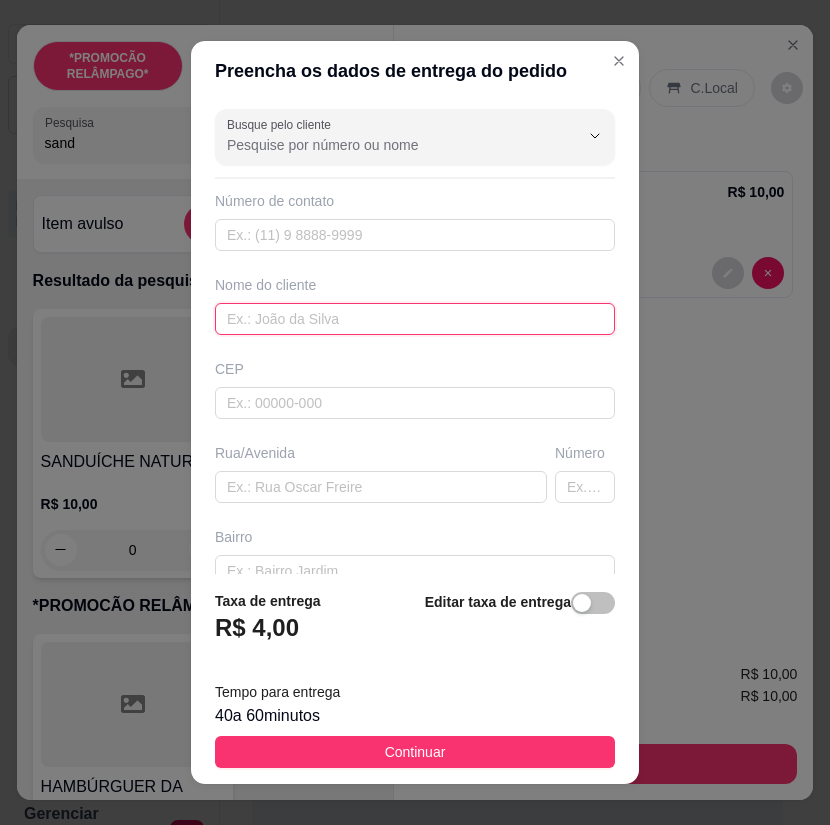 click at bounding box center (415, 319) 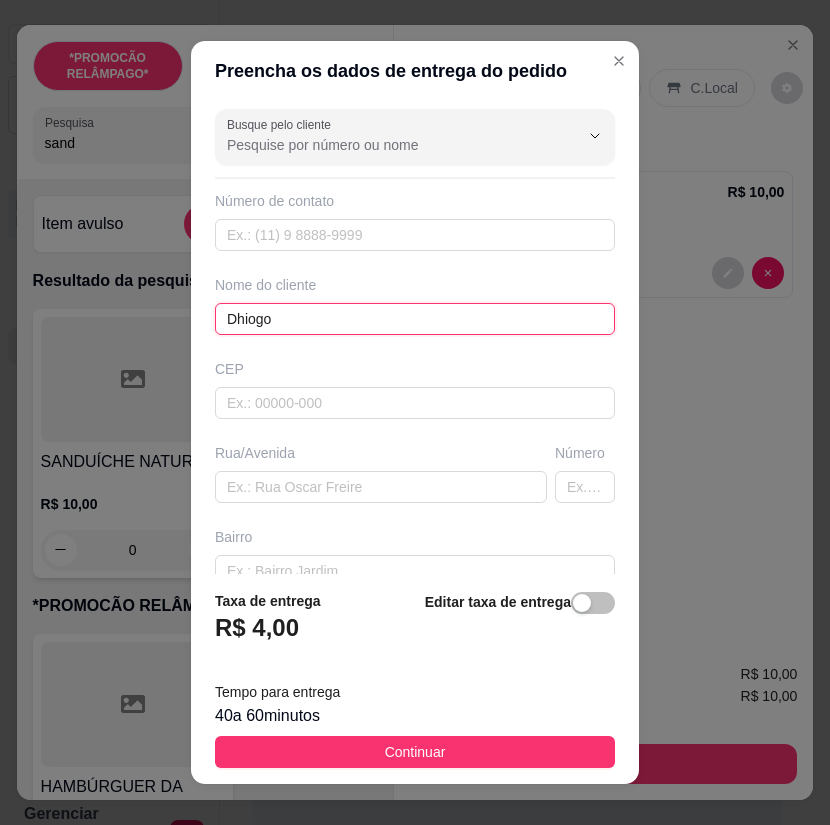 type on "Dhiogo" 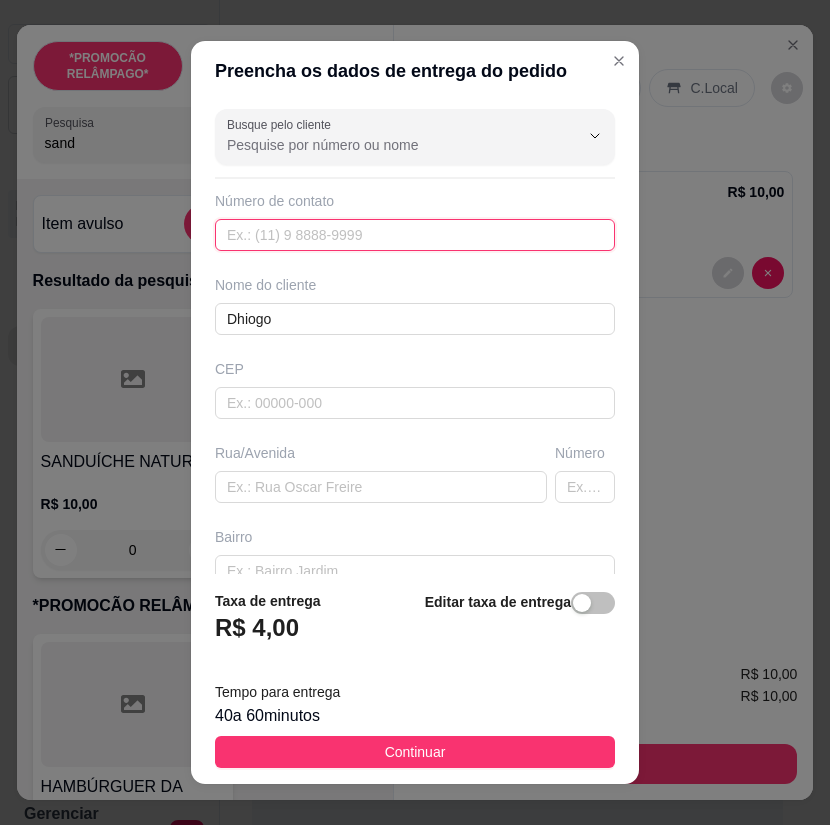 drag, startPoint x: 377, startPoint y: 240, endPoint x: 247, endPoint y: 219, distance: 131.68523 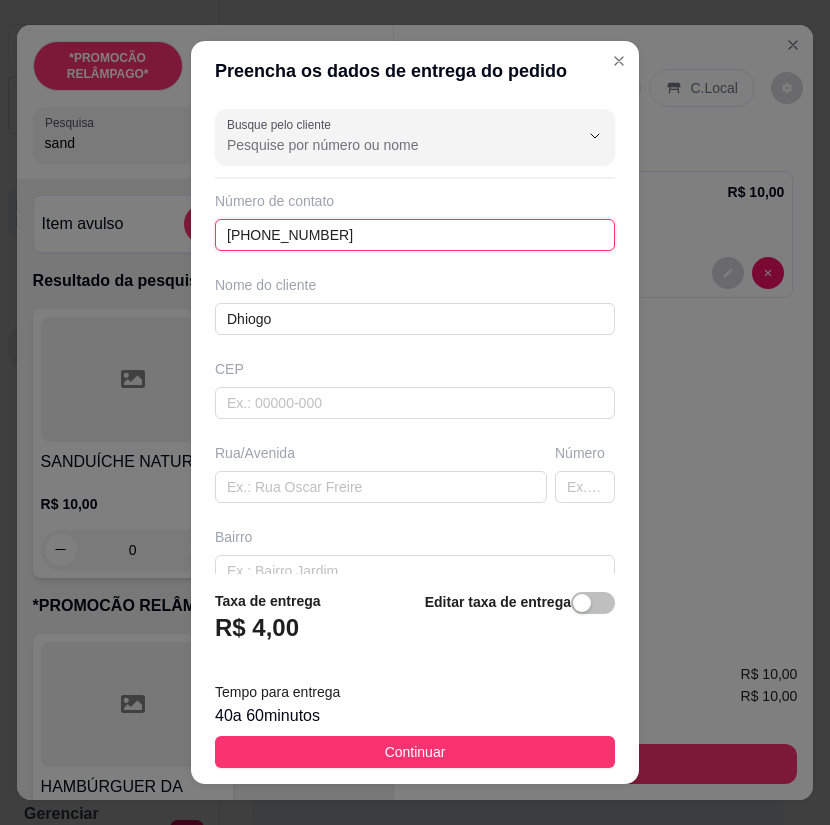 type on "(87) 9194-7176" 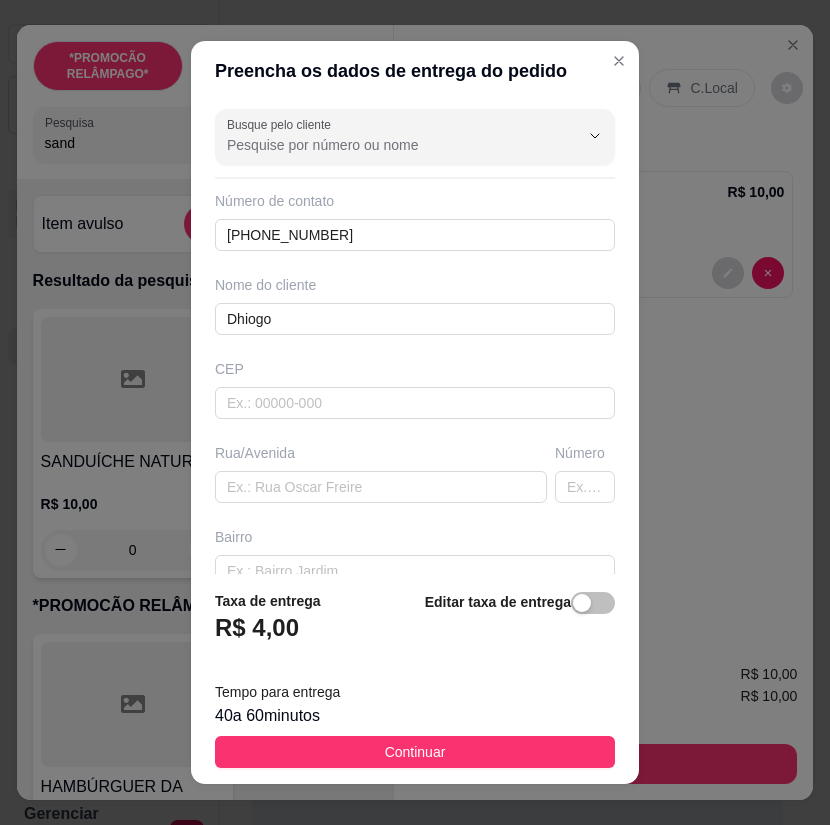click on "40  a   60  minutos" at bounding box center (415, 716) 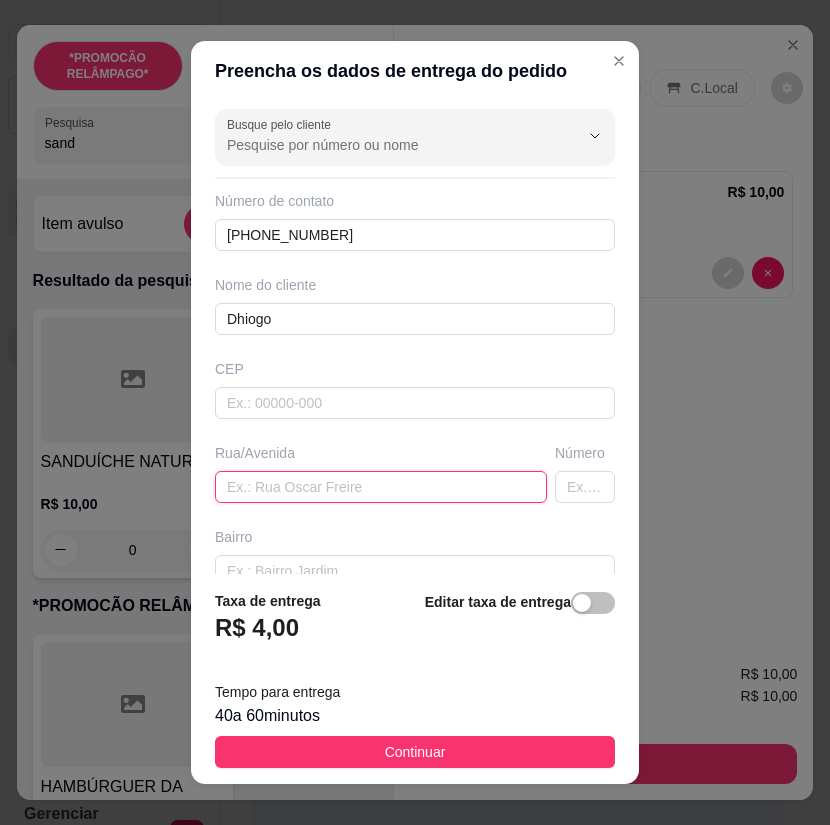 click at bounding box center [381, 487] 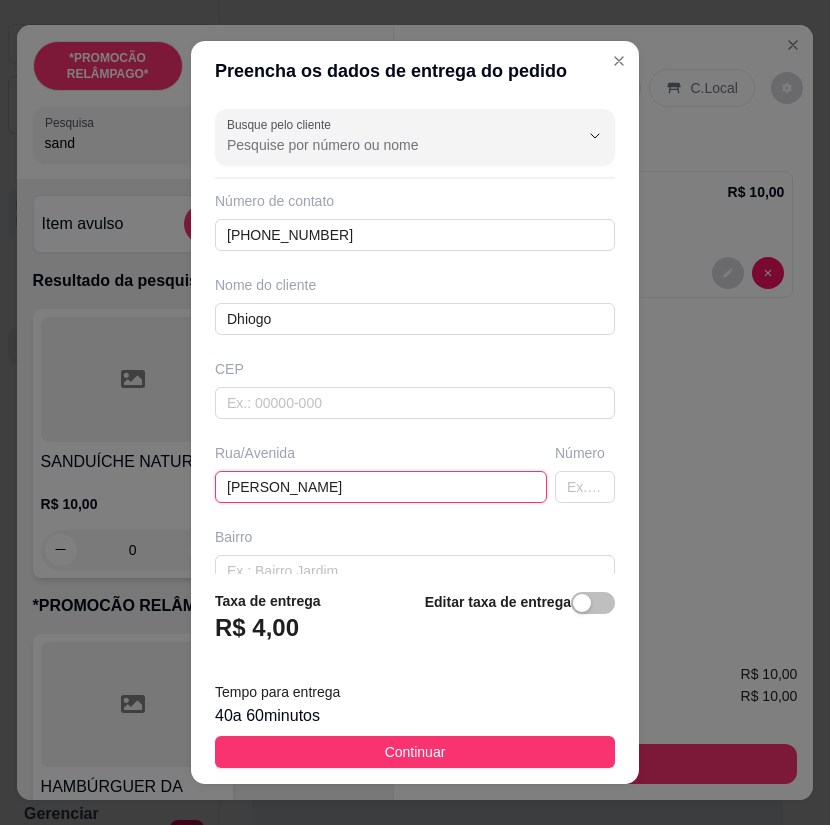 type on "Sibas Brito" 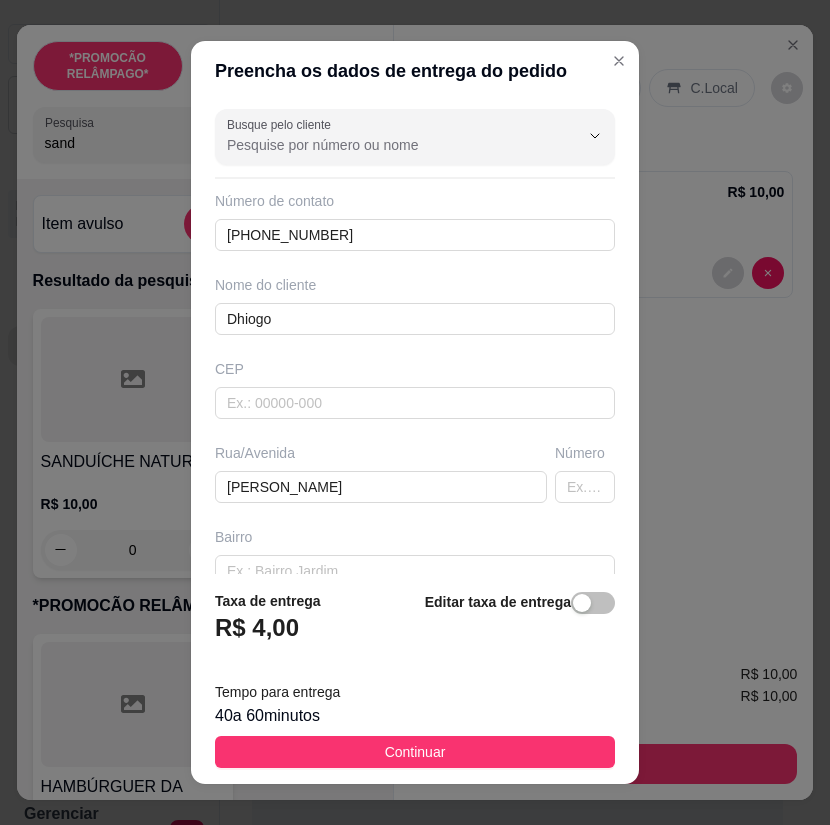 click on "Busque pelo cliente Número de contato (87) 9194-7176 Nome do cliente Dhiogo CEP Rua/Avenida Sibas Brito Número Bairro Cidade Complemento" at bounding box center [415, 337] 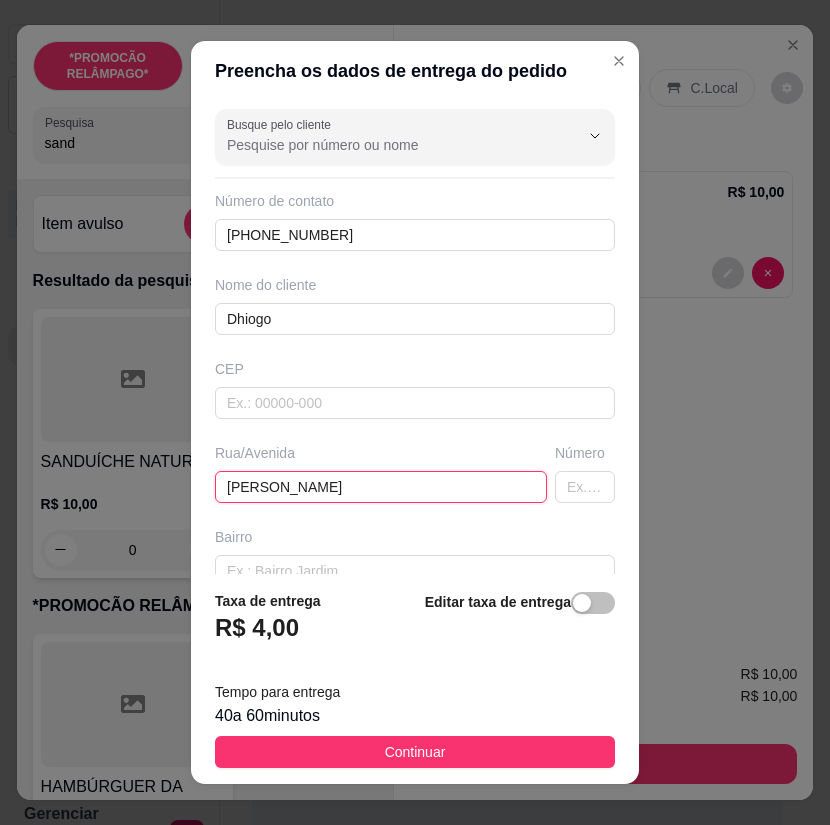 click on "Sibas Brito" at bounding box center [381, 487] 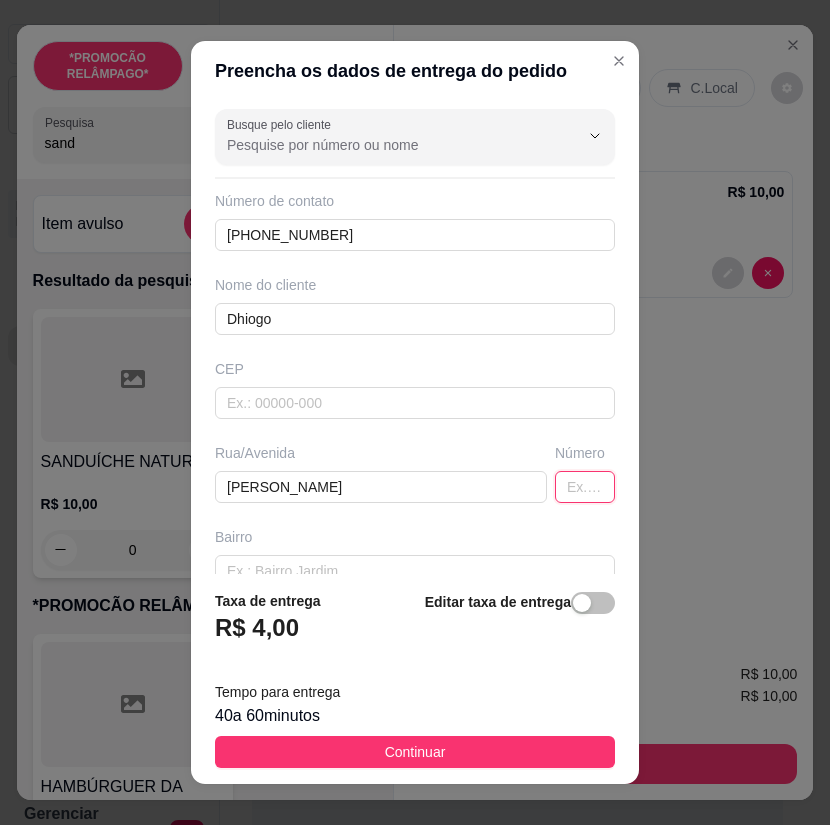 click at bounding box center [585, 487] 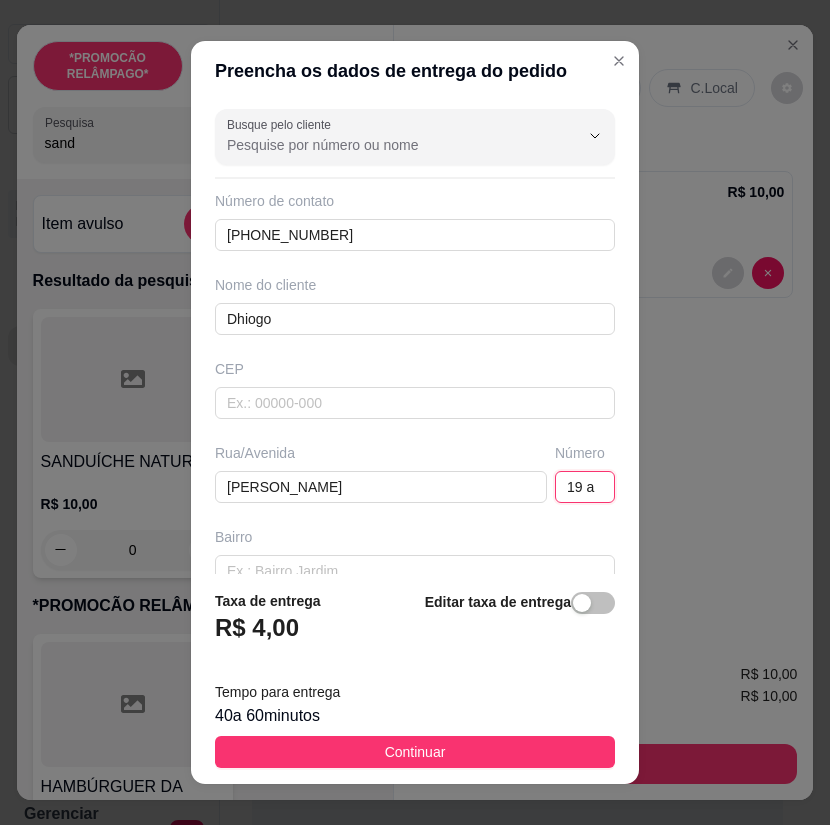 type on "19 a" 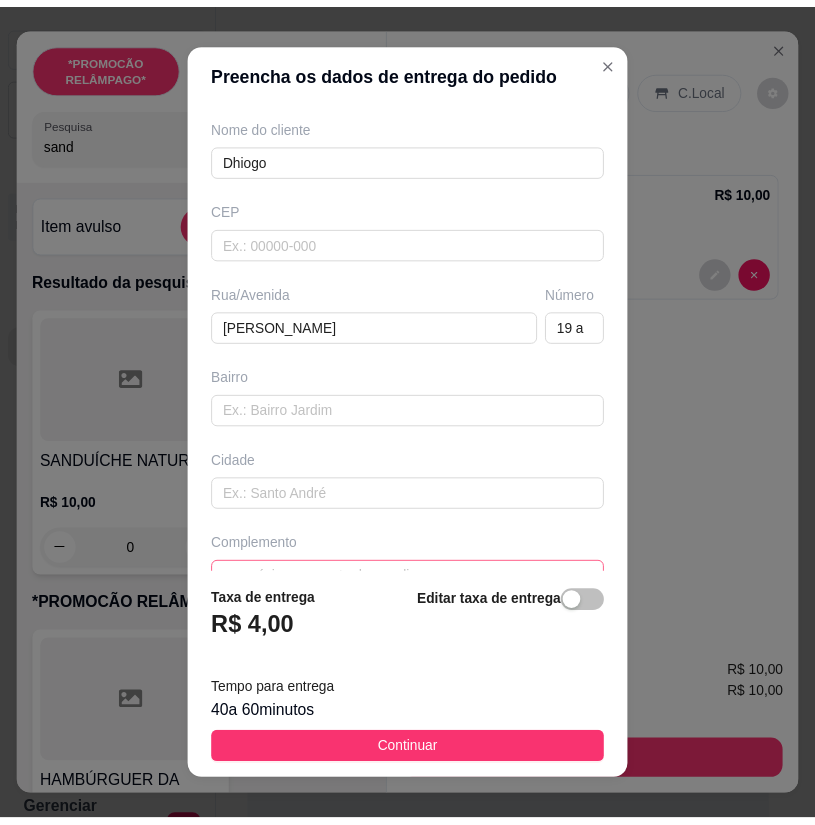 scroll, scrollTop: 201, scrollLeft: 0, axis: vertical 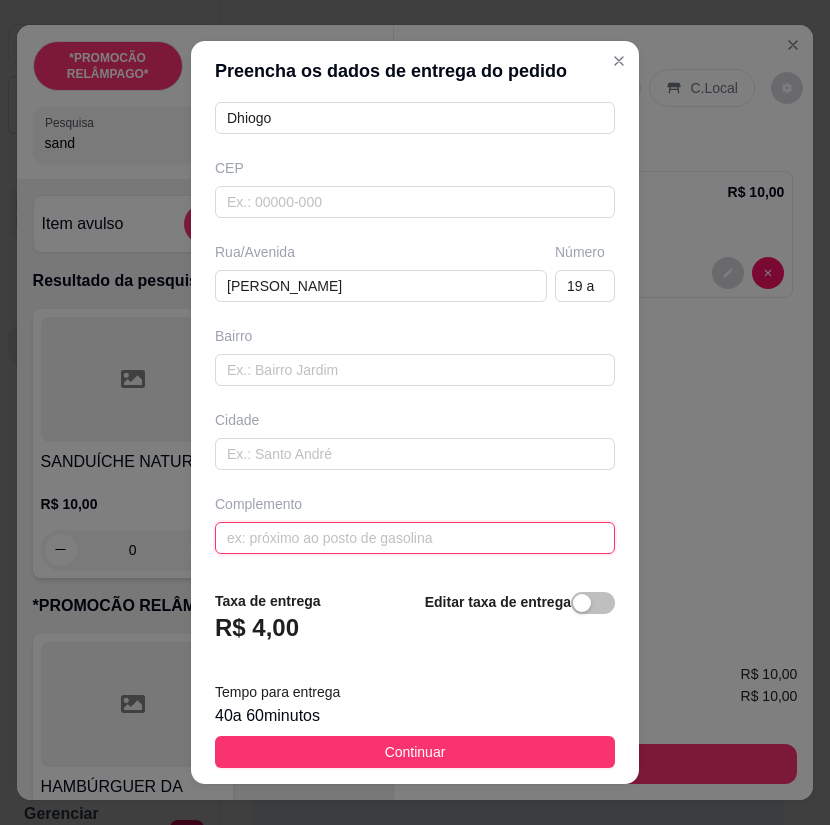 click at bounding box center (415, 538) 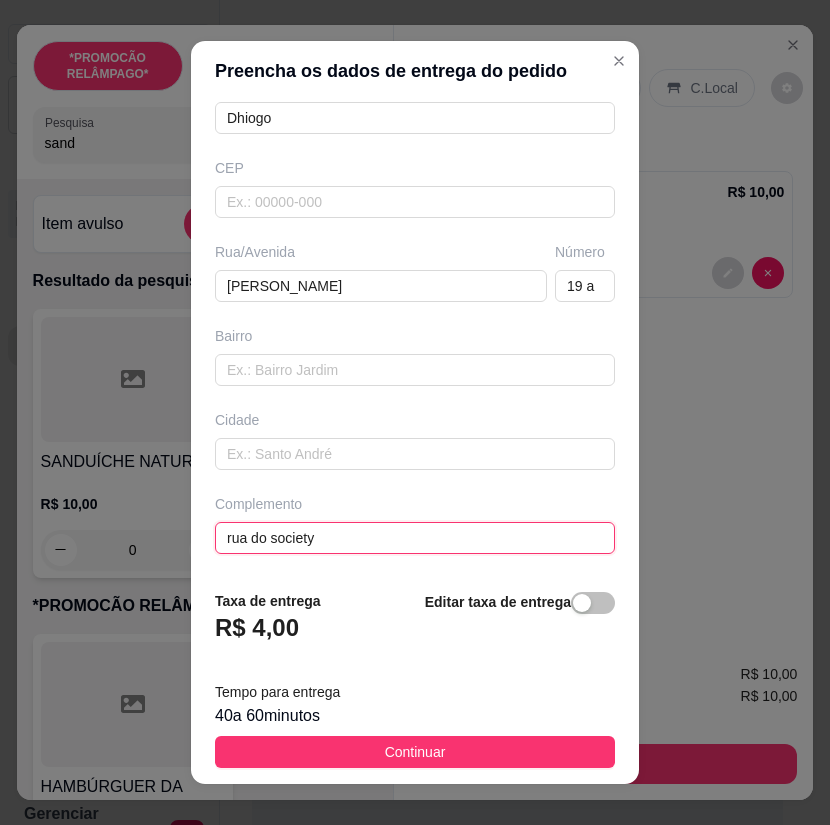 type on "rua do society" 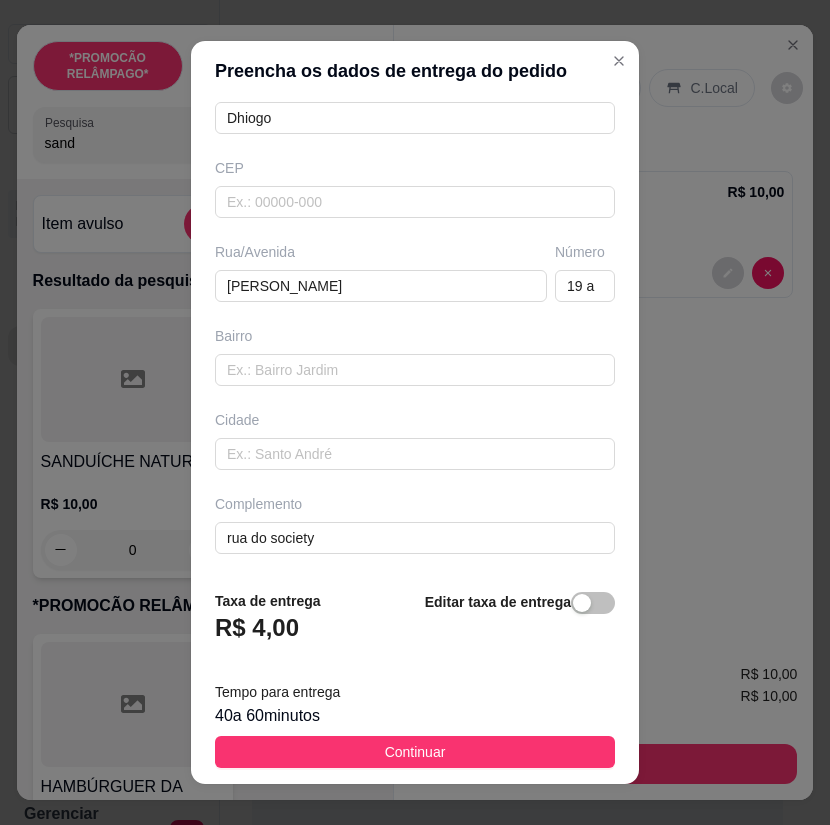 click on "Continuar" at bounding box center [415, 752] 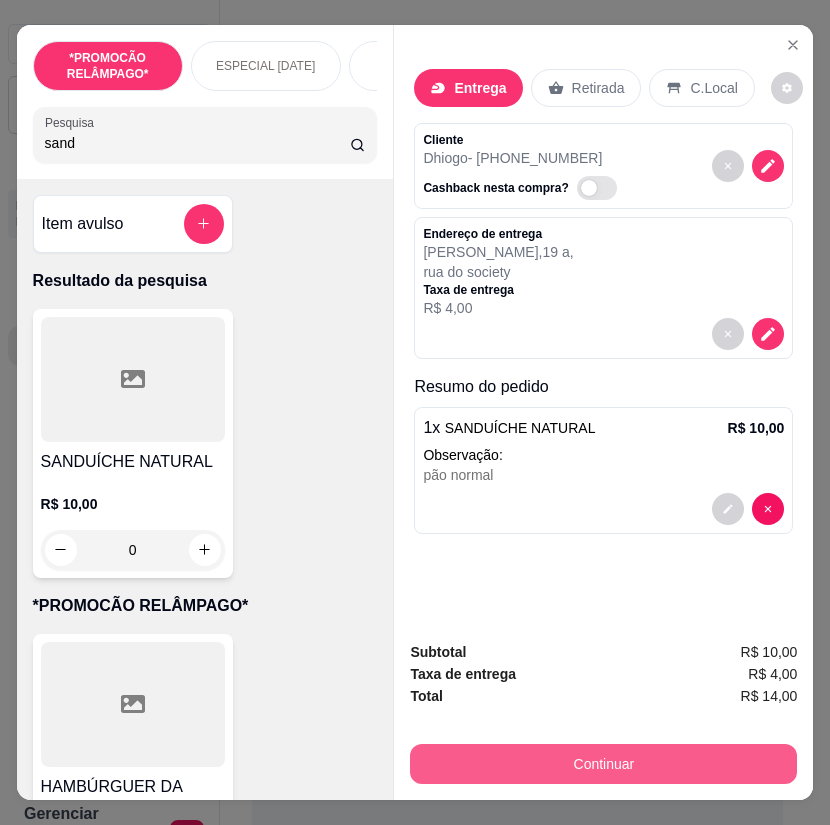 click on "Continuar" at bounding box center [603, 764] 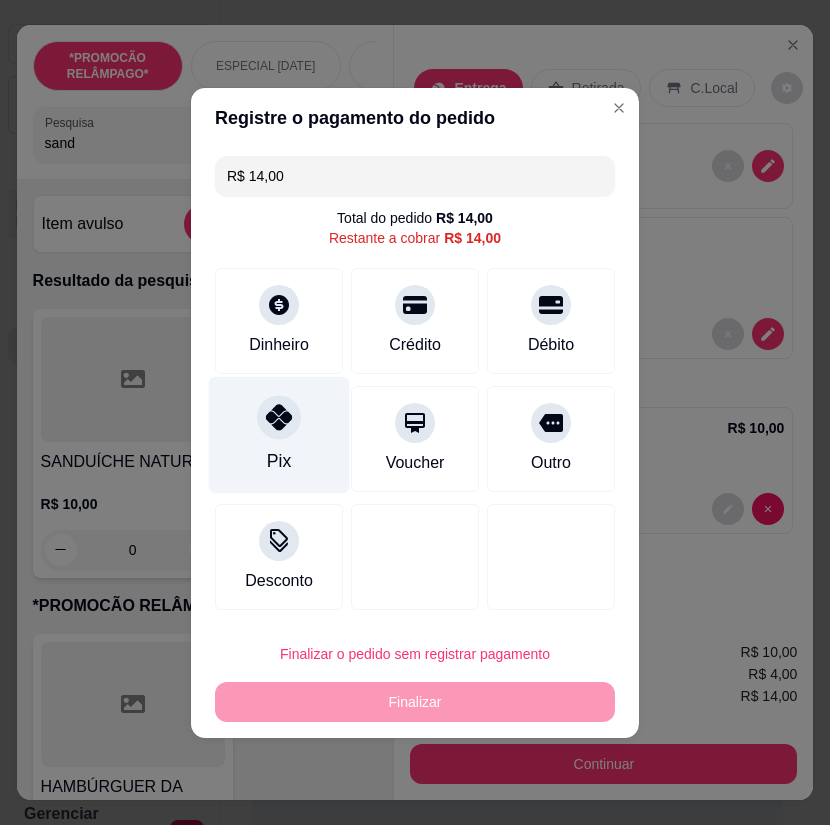 click at bounding box center (279, 417) 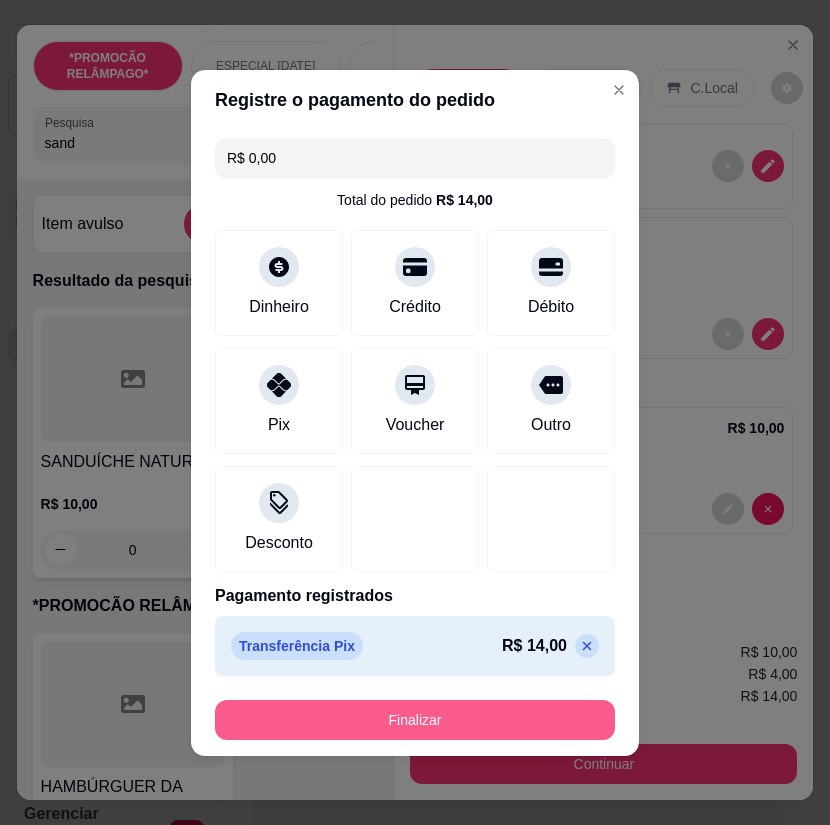 click on "Finalizar" at bounding box center (415, 720) 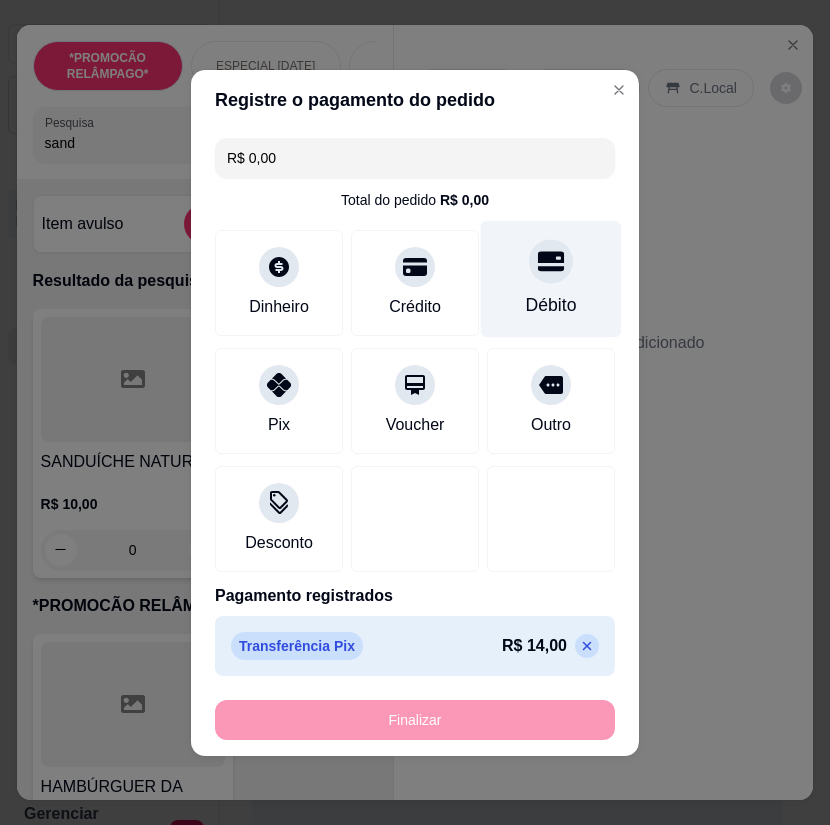 type on "-R$ 14,00" 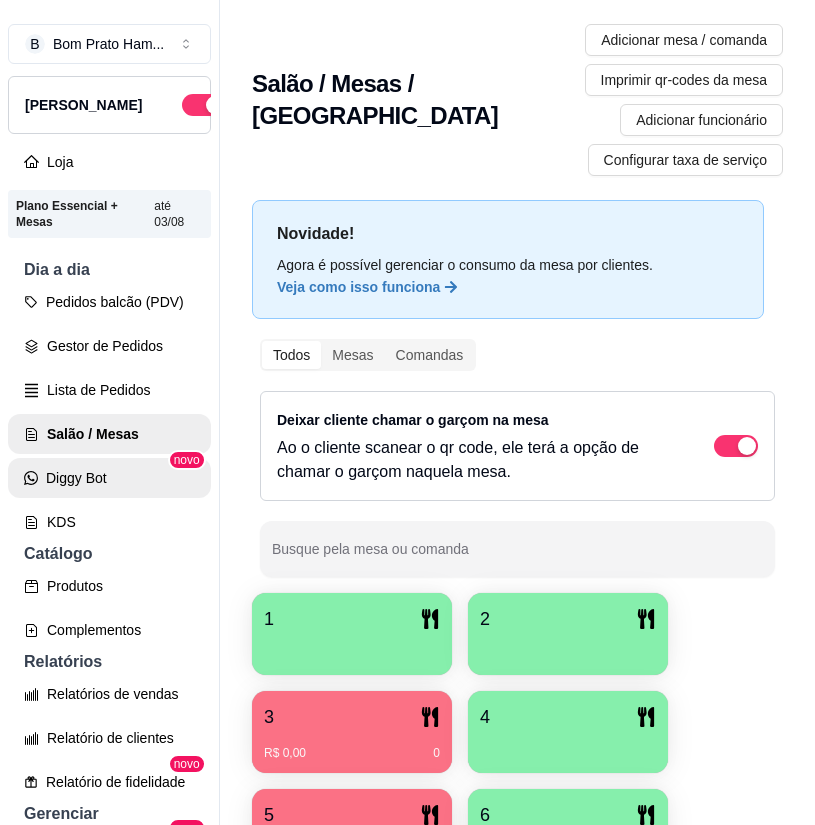 scroll, scrollTop: 0, scrollLeft: 0, axis: both 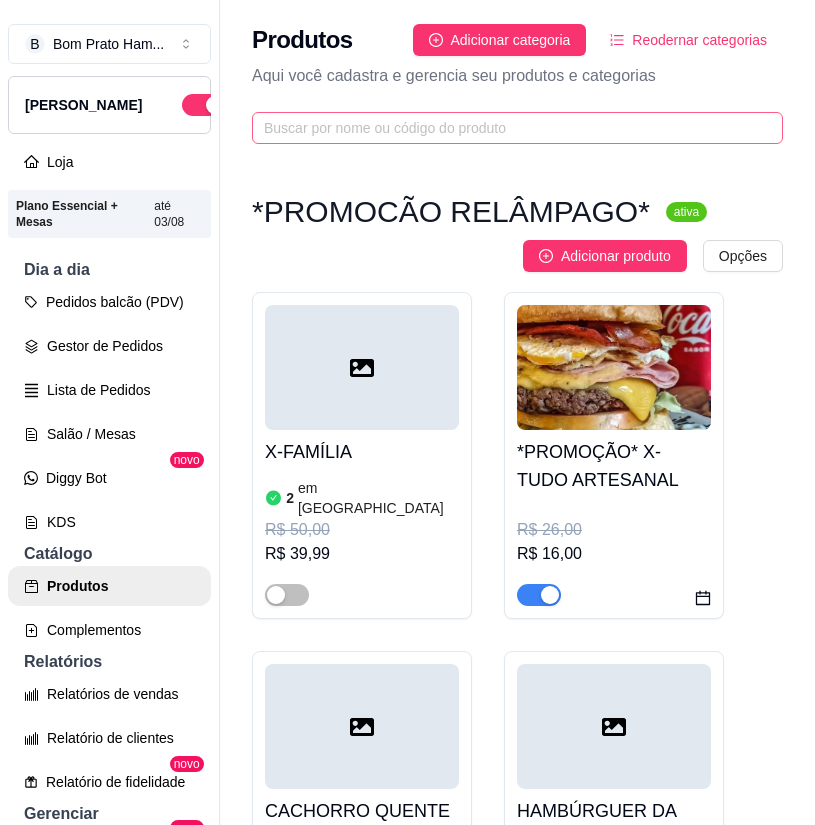 click at bounding box center (517, 128) 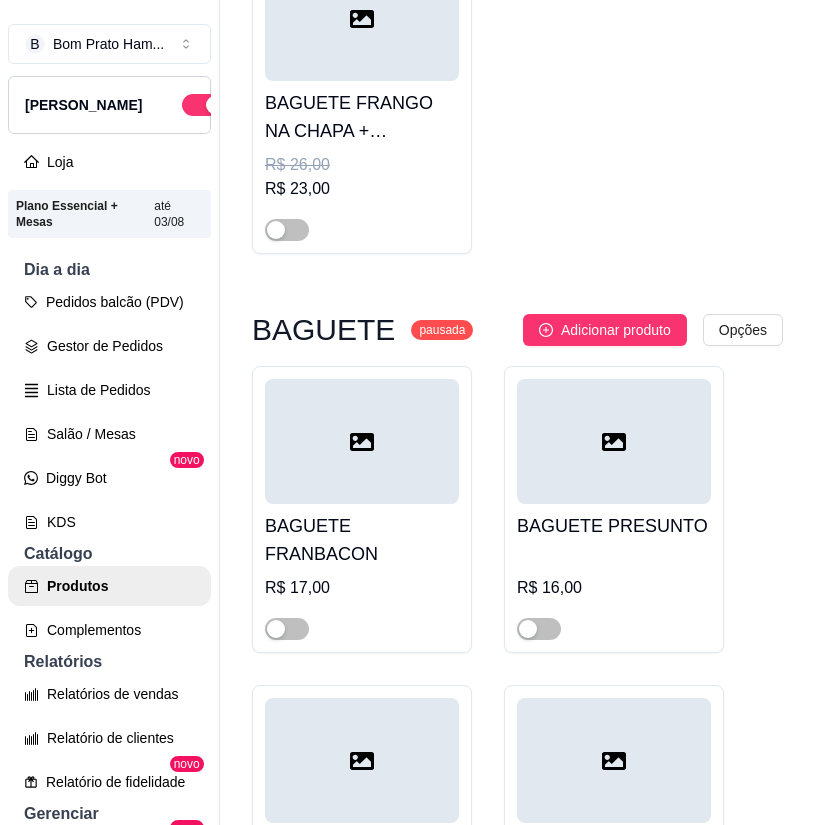 scroll, scrollTop: 400, scrollLeft: 0, axis: vertical 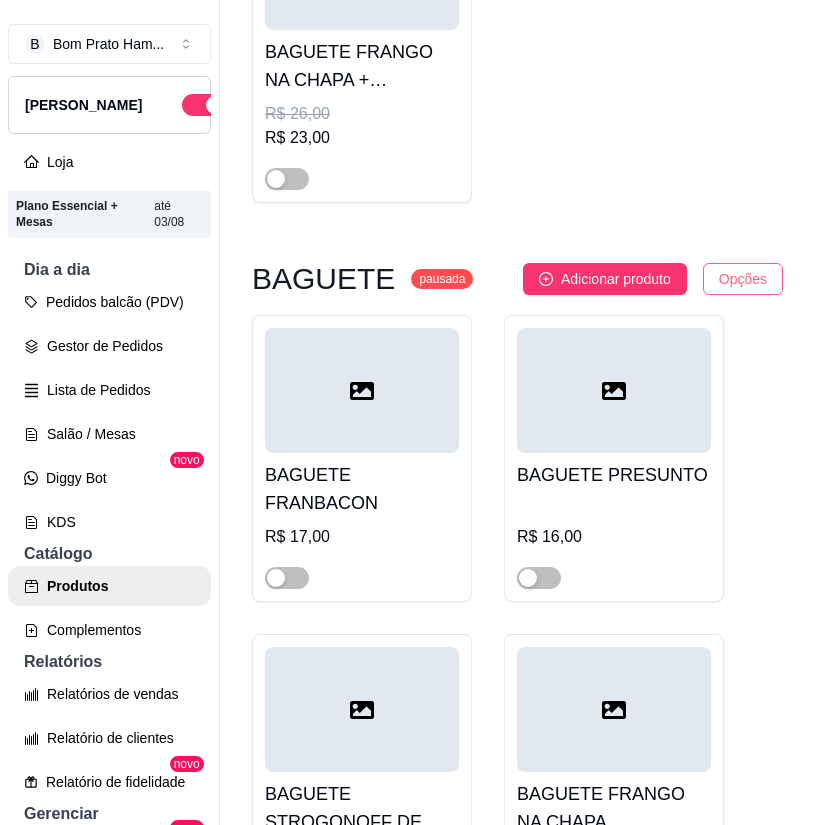 click on "B Bom Prato Ham ... Loja Aberta Loja Plano Essencial + Mesas até 03/08   Dia a dia Pedidos balcão (PDV) Gestor de Pedidos Lista de Pedidos Salão / Mesas Diggy Bot novo KDS Catálogo Produtos Complementos Relatórios Relatórios de vendas Relatório de clientes Relatório de fidelidade novo Gerenciar Entregadores novo Nota Fiscal (NFC-e) Controle de caixa Controle de fiado Cupons Clientes Estoque Configurações Diggy Planos Precisa de ajuda? Sair Produtos Adicionar categoria Reodernar categorias Aqui você cadastra e gerencia seu produtos e categorias bag *PROMOCÃO RELÂMPAGO* ativa Adicionar produto Opções BAGUETE FRANGO NA CHAPA + PITCHULA   R$ 26,00 R$ 23,00 BAGUETE pausada Adicionar produto Opções BAGUETE FRANBACON   R$ 17,00 BAGUETE PRESUNTO   R$ 16,00 BAGUETE STROGONOFF DE FRANGO   R$ 17,00 BAGUETE FRANGO NA CHAPA   R$ 19,00 BAGUETE DE CALABRESA   R$ 19,00 BAGUETE DE CUPIM   R$ 25,00 BAGUETE DE COSTELA   R$ 22,00 BAGUETE DE MAMINHA    R$ 24,00 BAGUETE DE BODE   R$ 23,00   R$ 20,00" at bounding box center [407, 412] 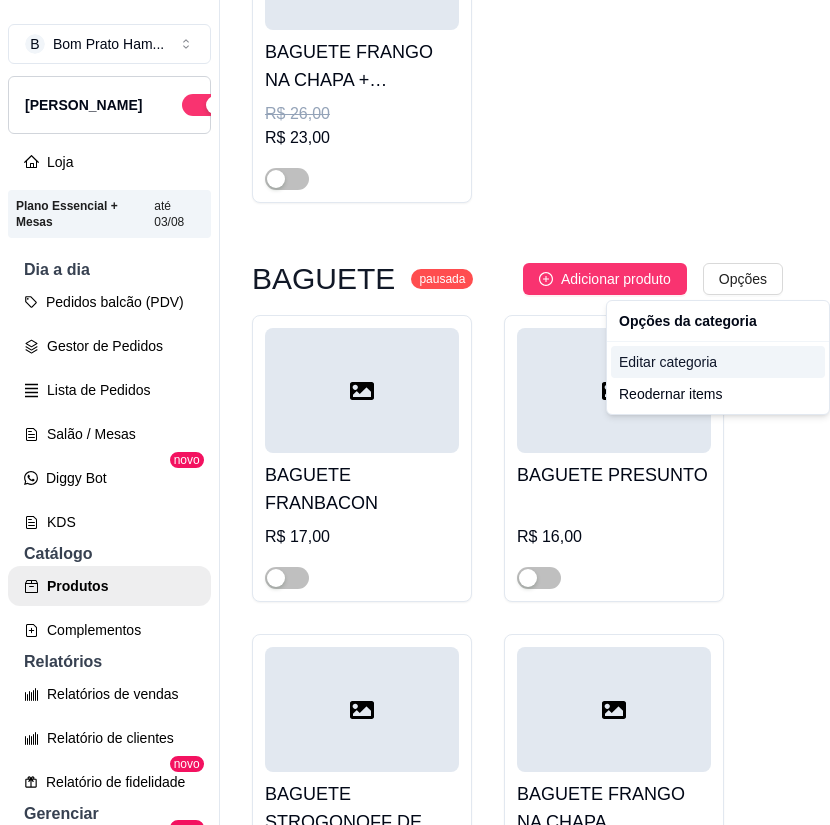 click on "Editar categoria" at bounding box center [718, 362] 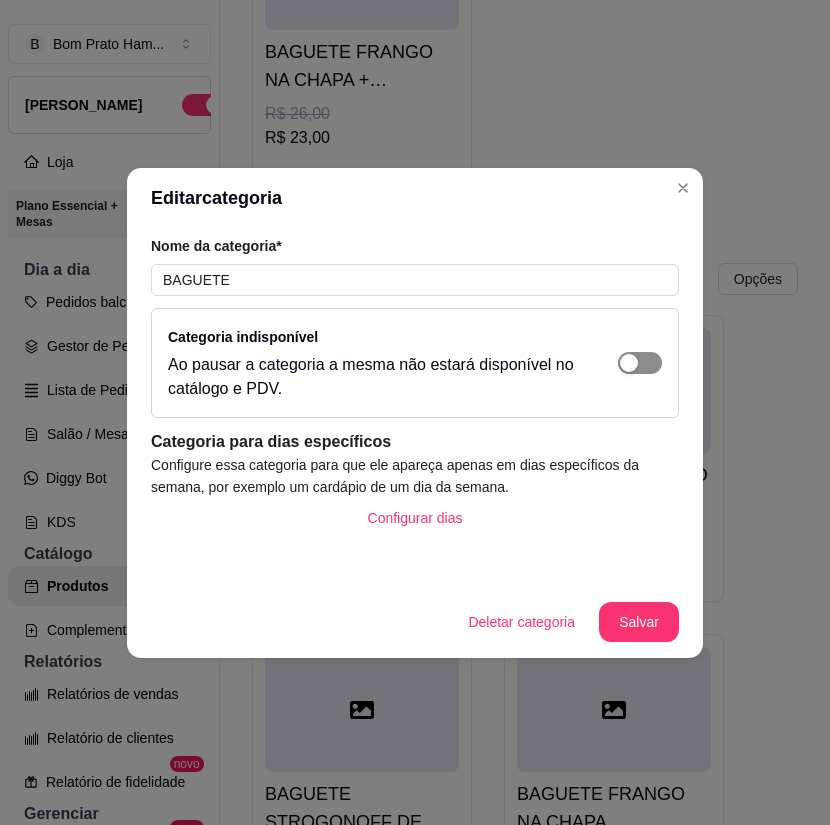 click at bounding box center (629, 363) 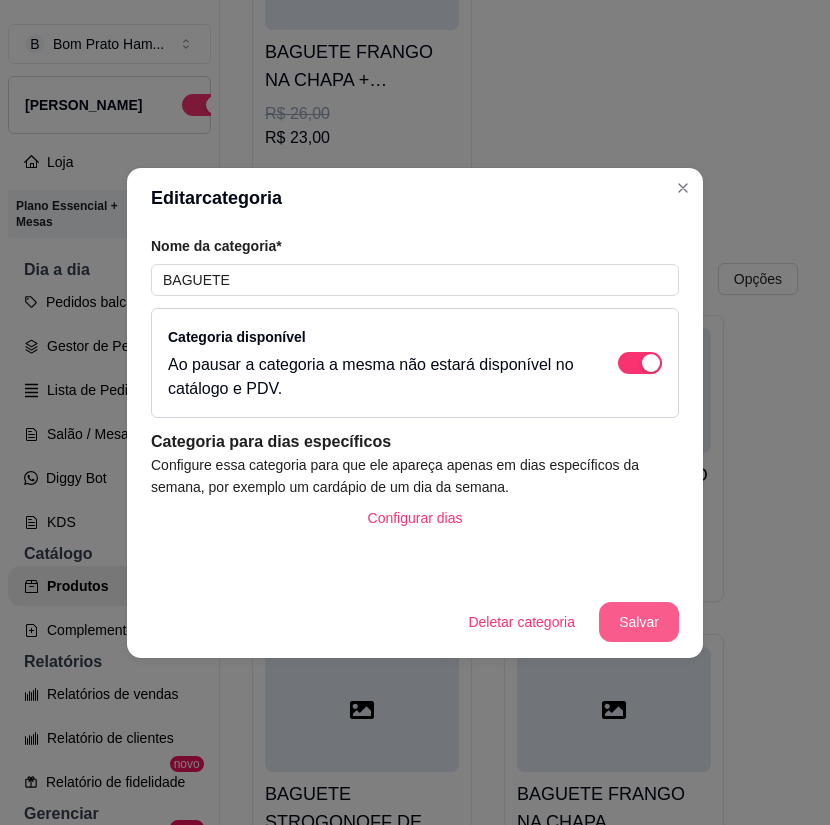 click on "Salvar" at bounding box center [639, 622] 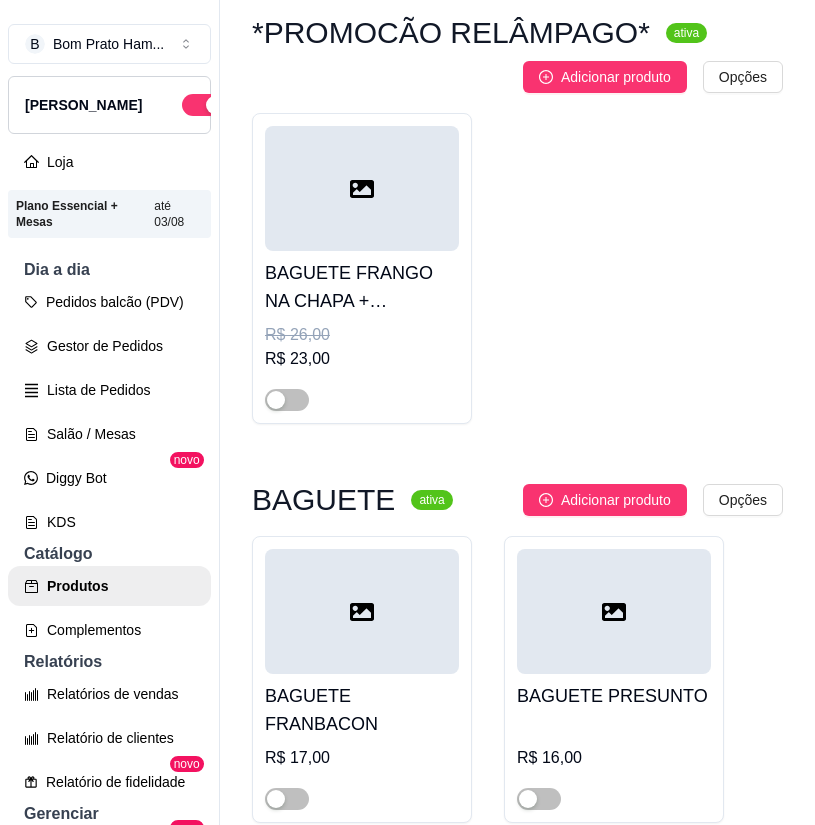 scroll, scrollTop: 0, scrollLeft: 0, axis: both 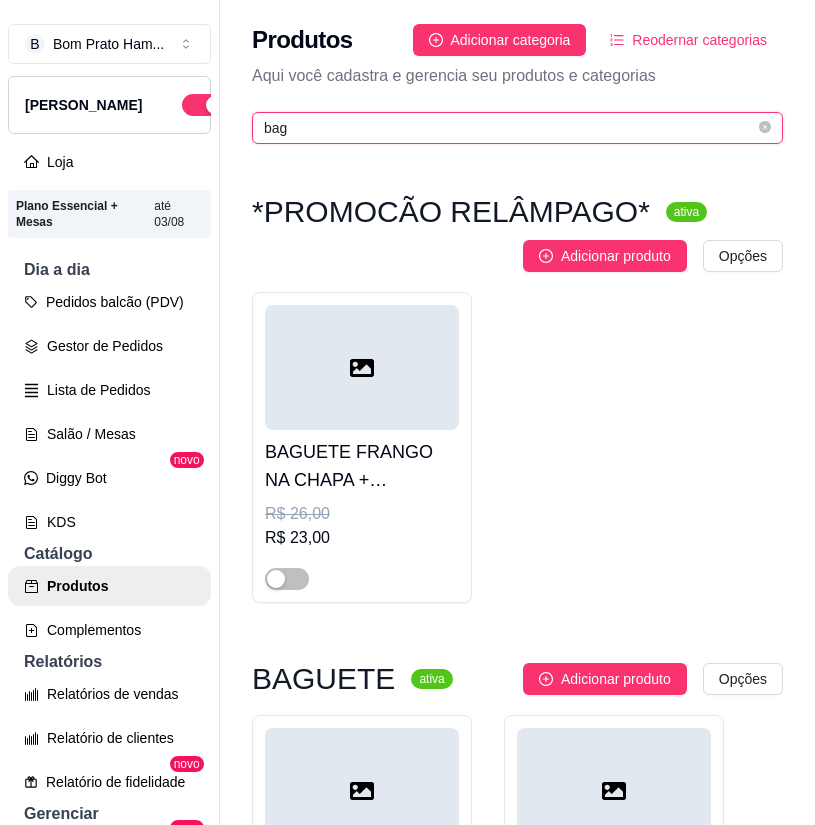drag, startPoint x: 349, startPoint y: 119, endPoint x: 1, endPoint y: 119, distance: 348 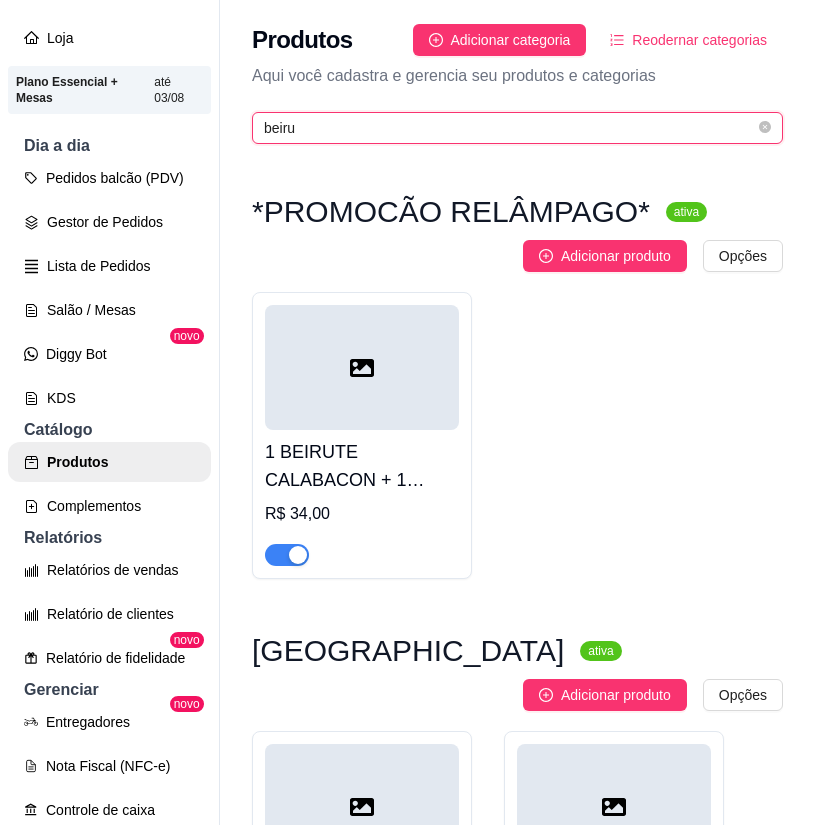 scroll, scrollTop: 300, scrollLeft: 0, axis: vertical 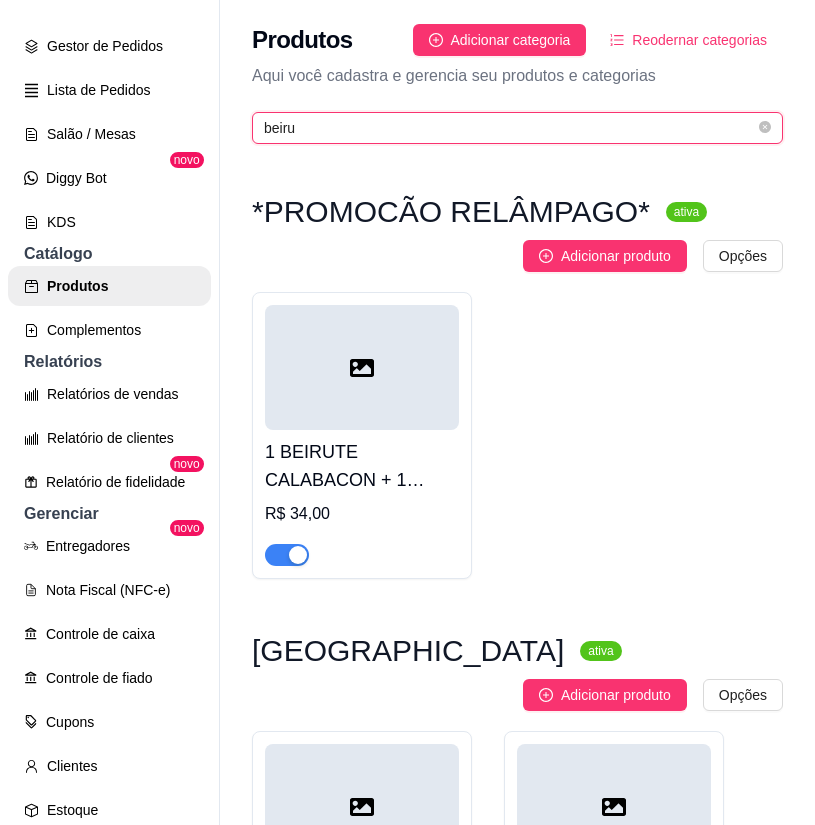 type on "beiru" 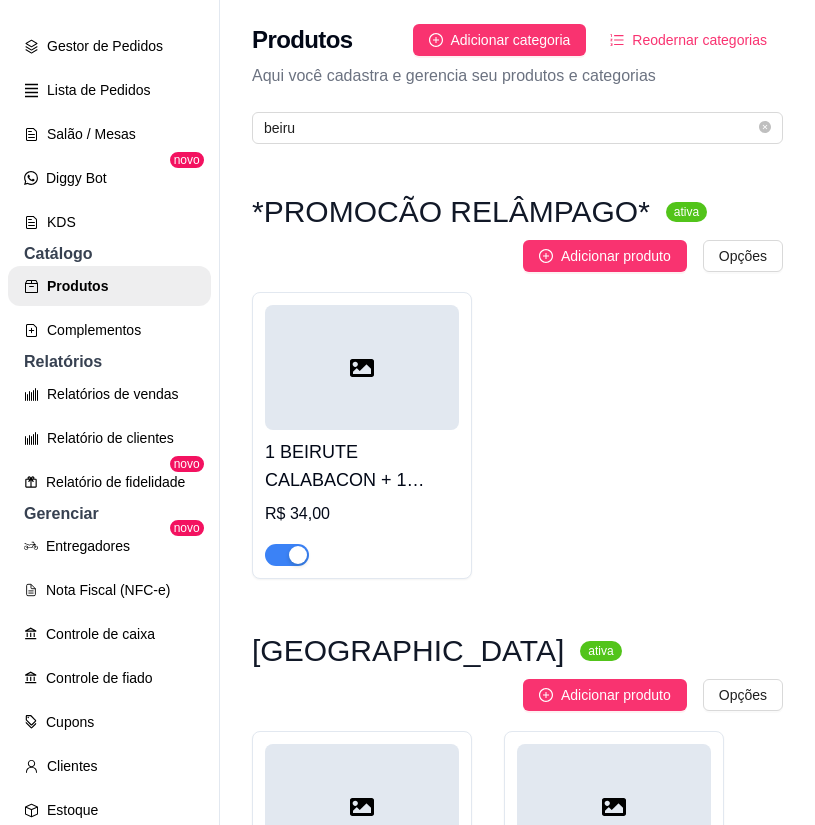 click on "1 BEIRUTE CALABACON + 1 REFRI LATA   R$ 34,00" at bounding box center (517, 435) 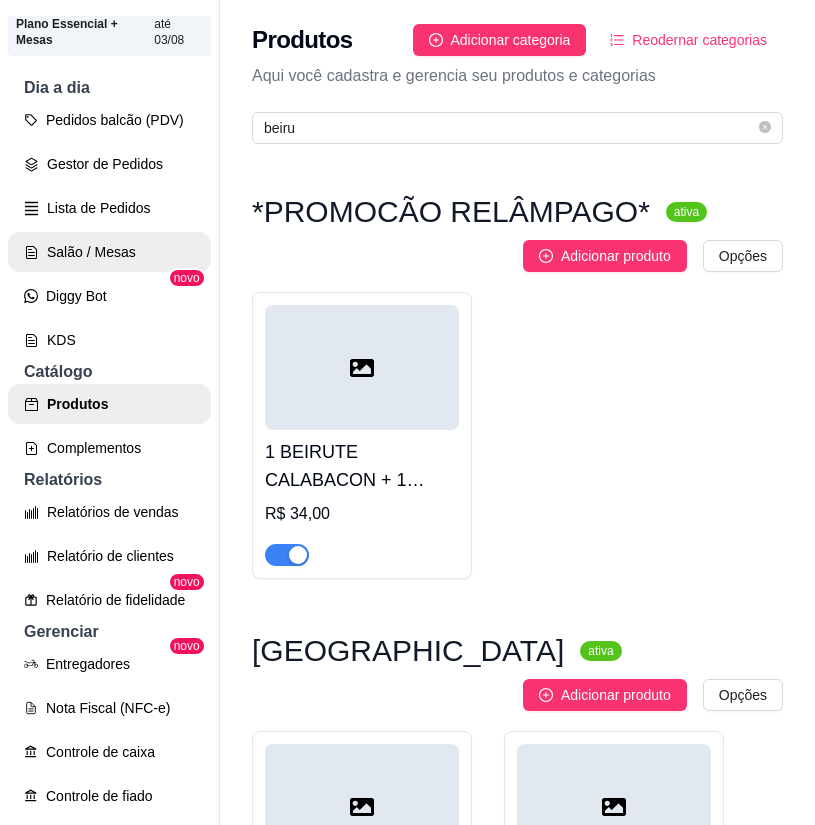 scroll, scrollTop: 0, scrollLeft: 0, axis: both 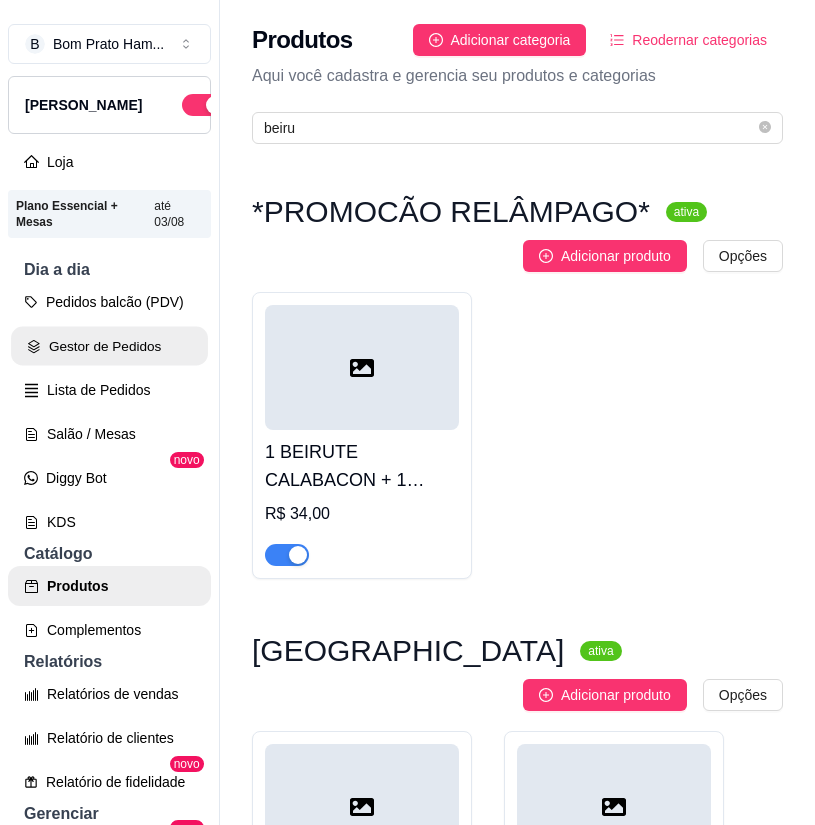 click on "Gestor de Pedidos" at bounding box center [109, 346] 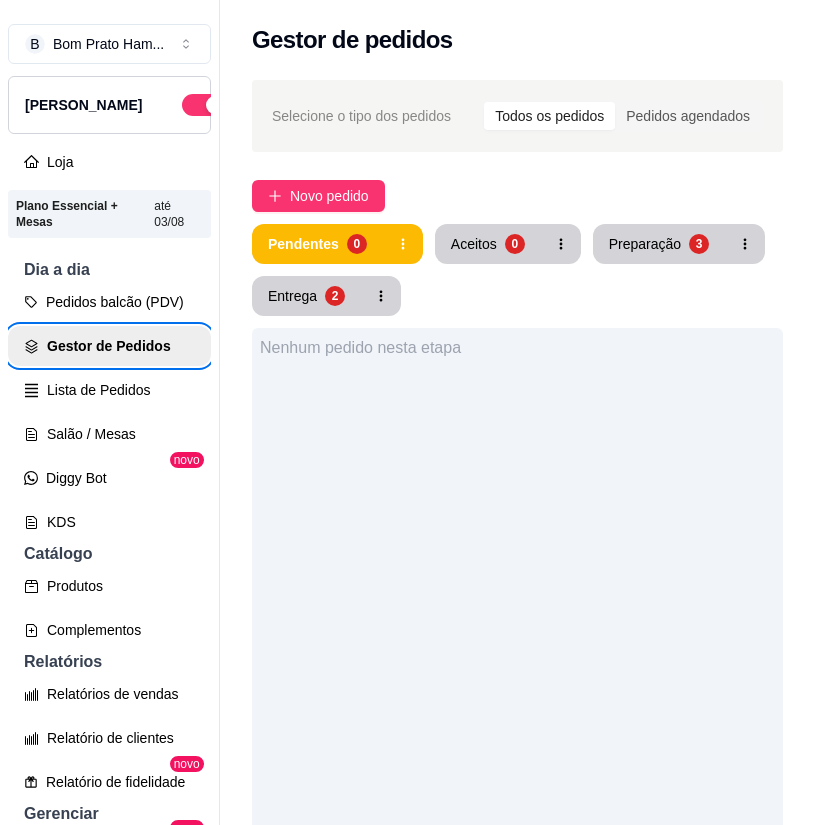 click on "Nenhum pedido nesta etapa" at bounding box center (517, 348) 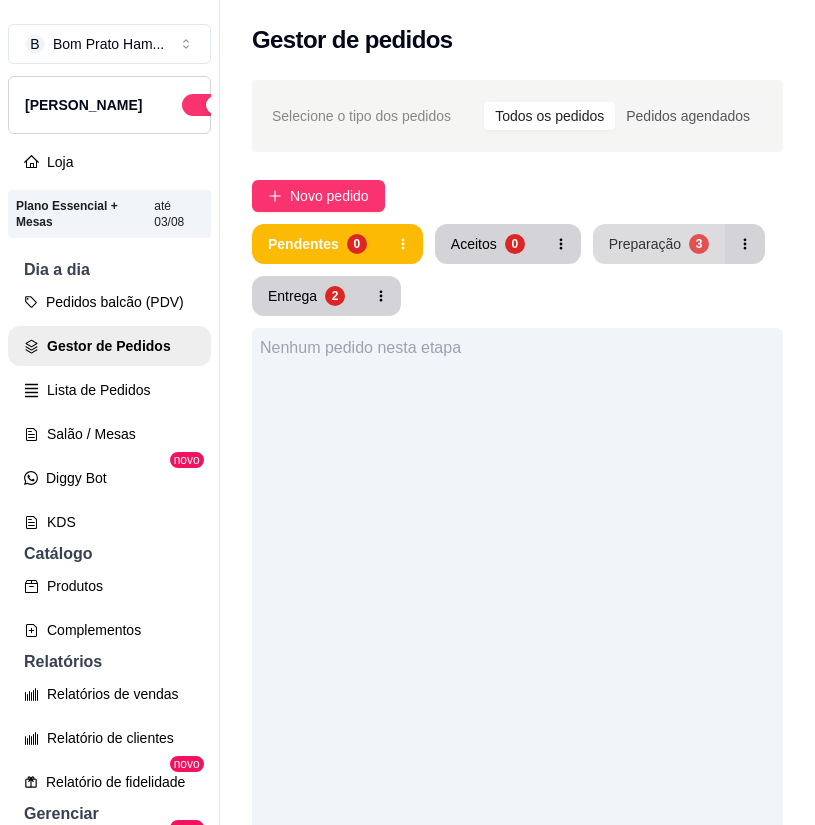 click on "Preparação" at bounding box center [645, 244] 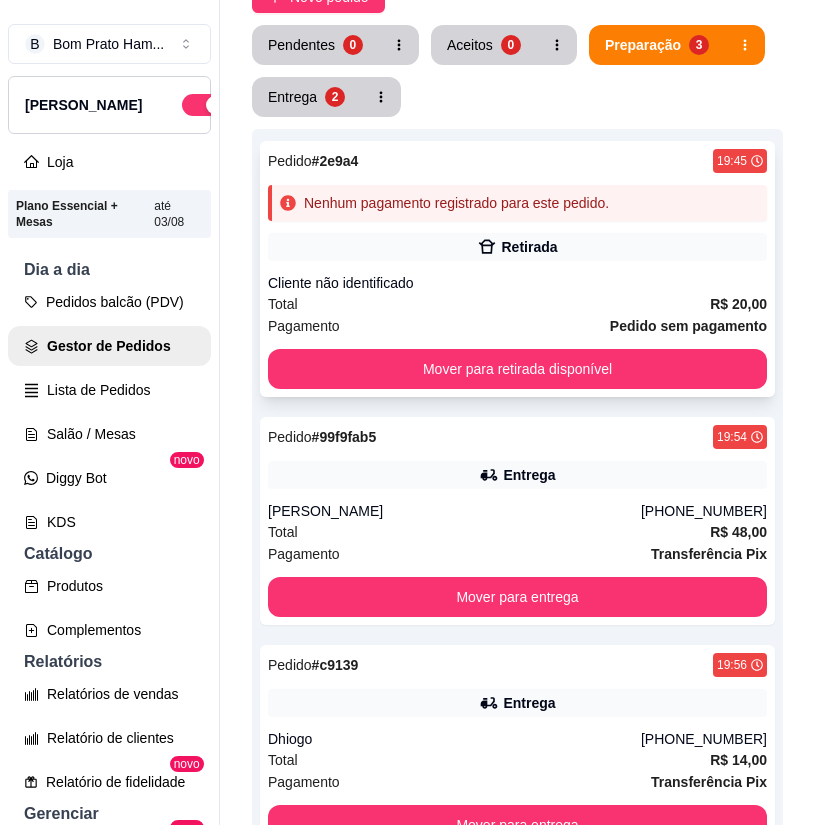 scroll, scrollTop: 0, scrollLeft: 0, axis: both 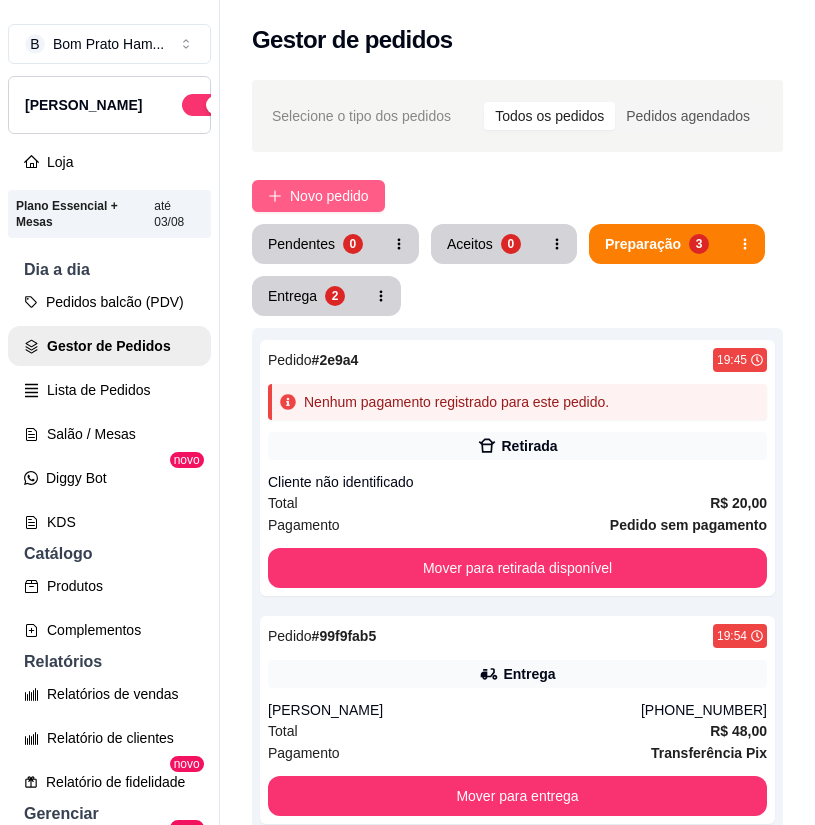 click on "Novo pedido" at bounding box center (329, 196) 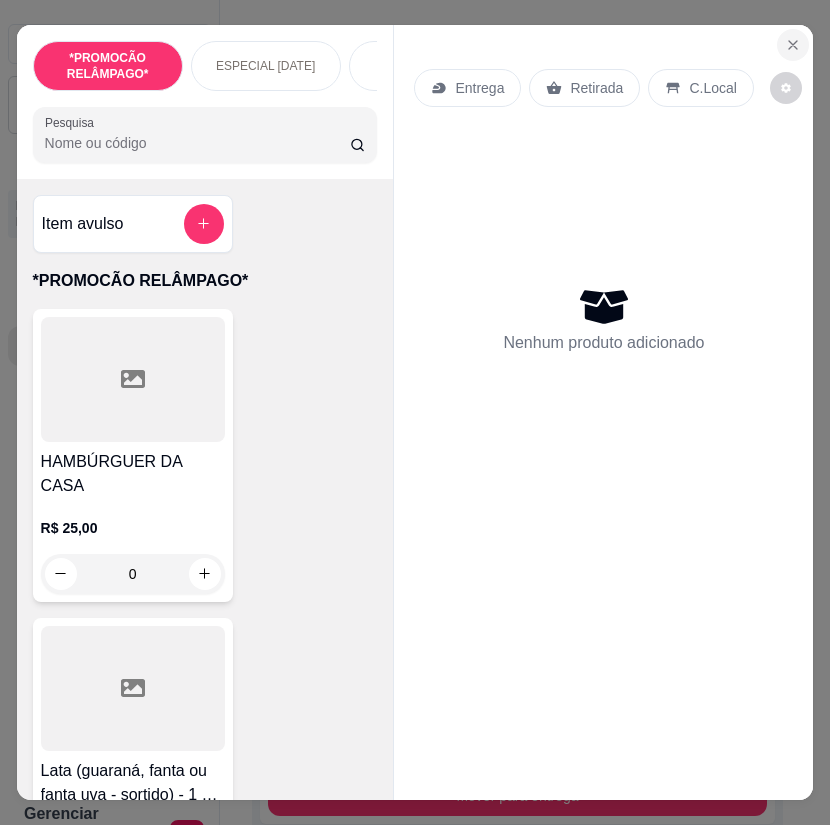 click 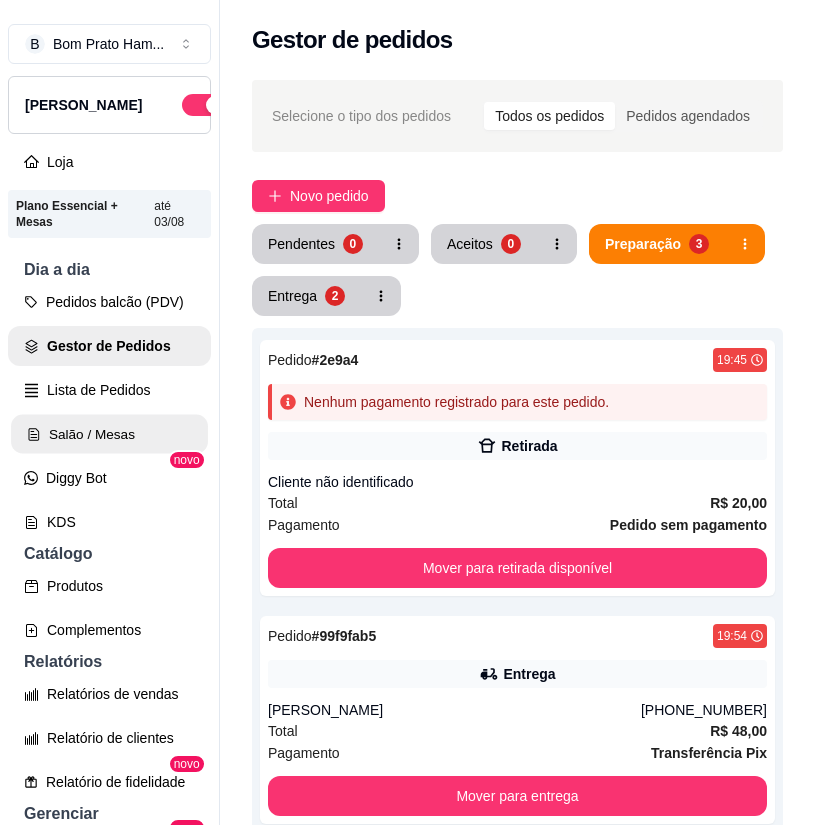 click on "Salão / Mesas" at bounding box center (109, 434) 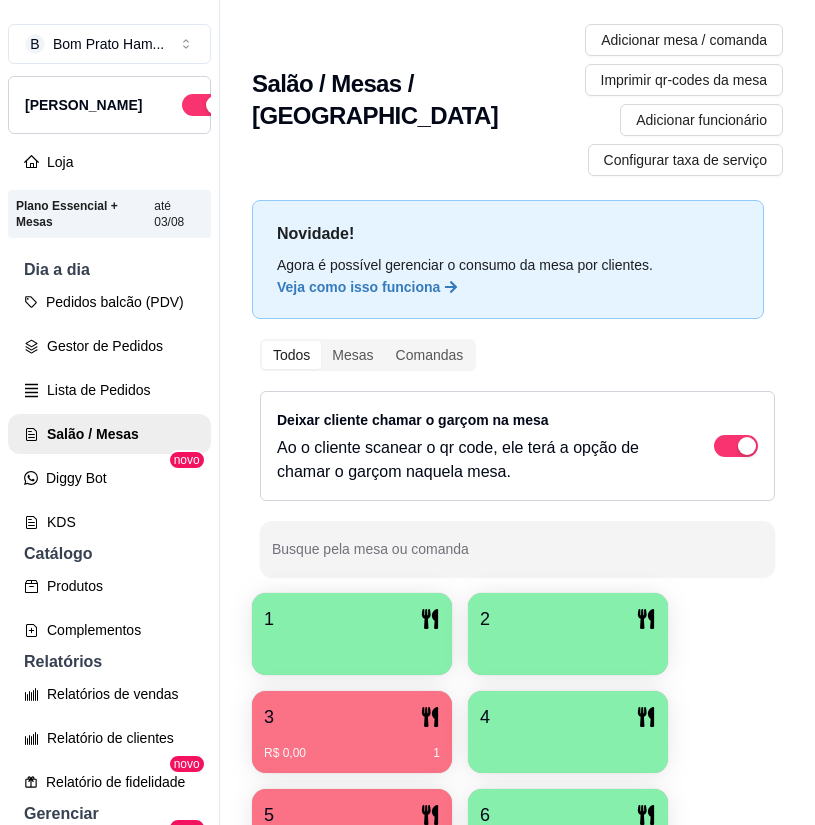 click on "3" at bounding box center (352, 717) 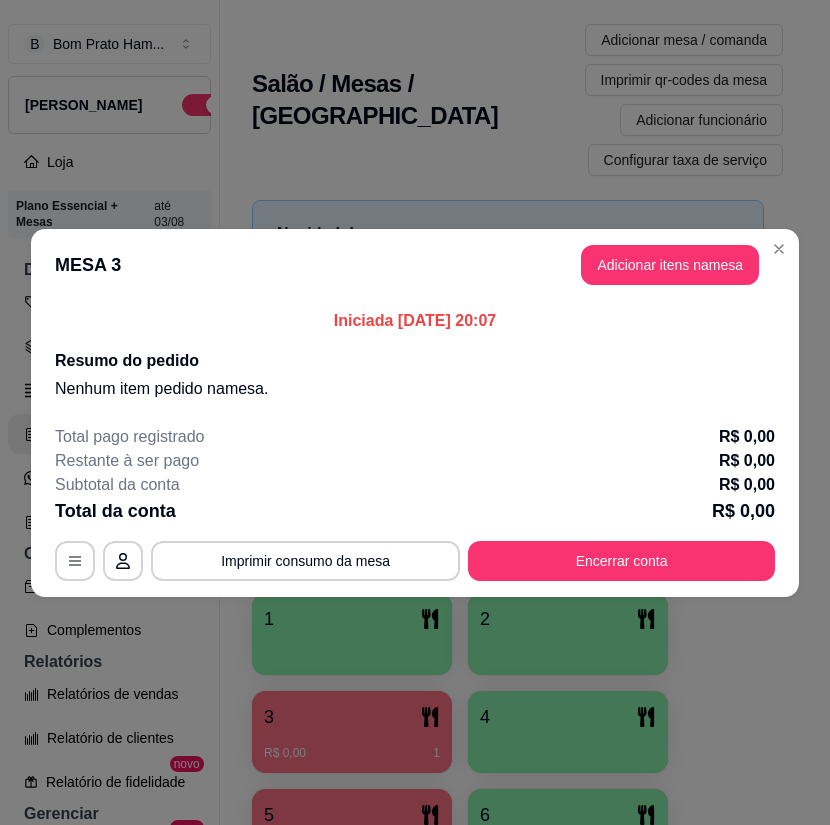 click on "MESA 3 Adicionar itens na  mesa" at bounding box center [415, 265] 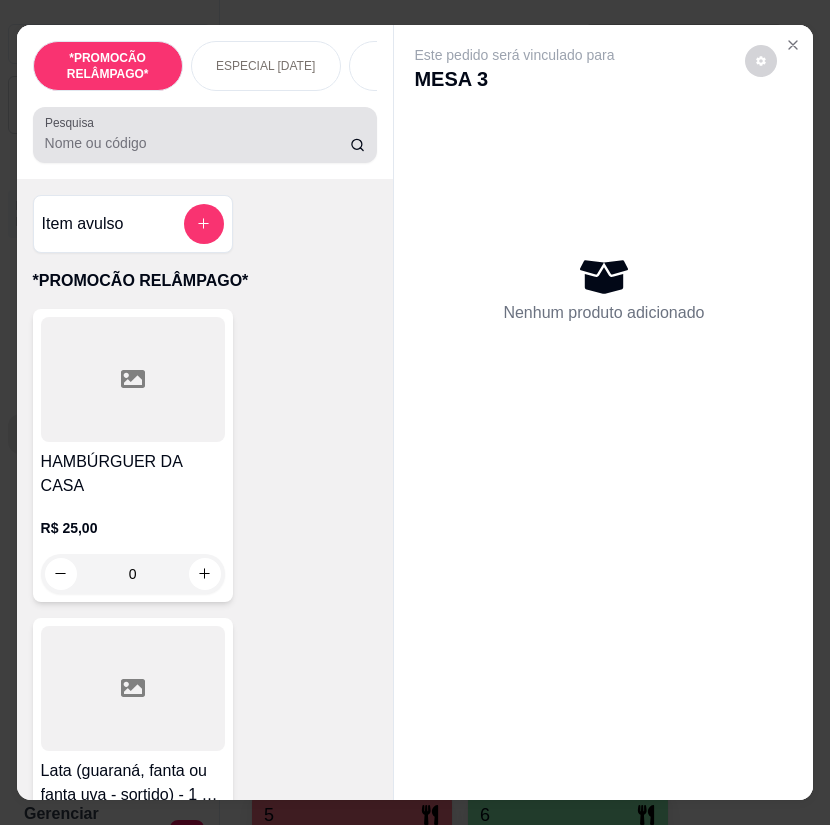 click on "Pesquisa" at bounding box center (198, 143) 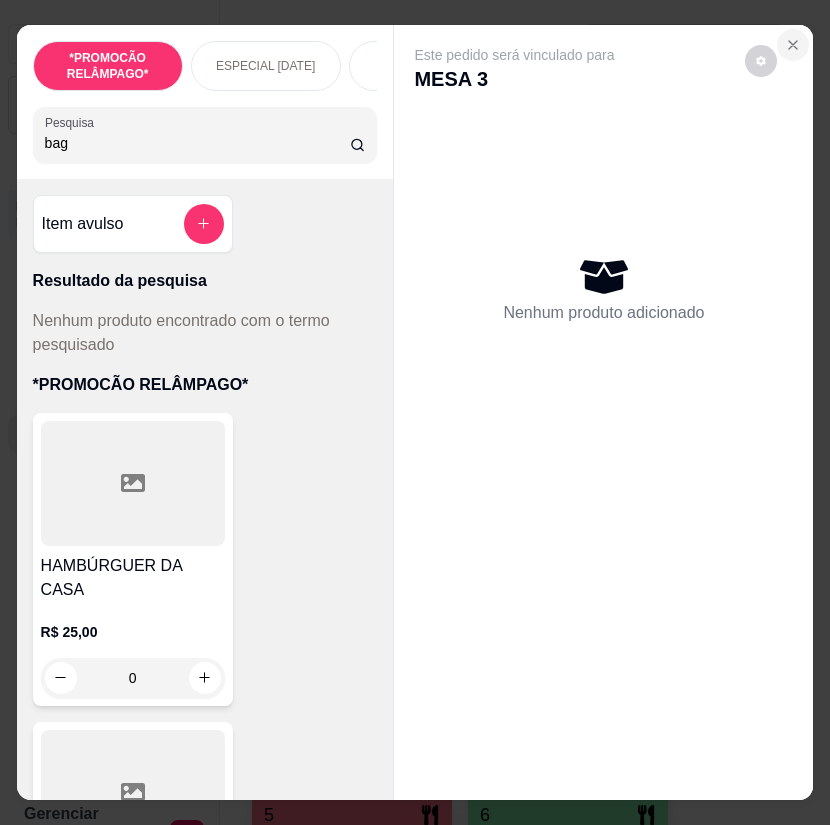 type on "bag" 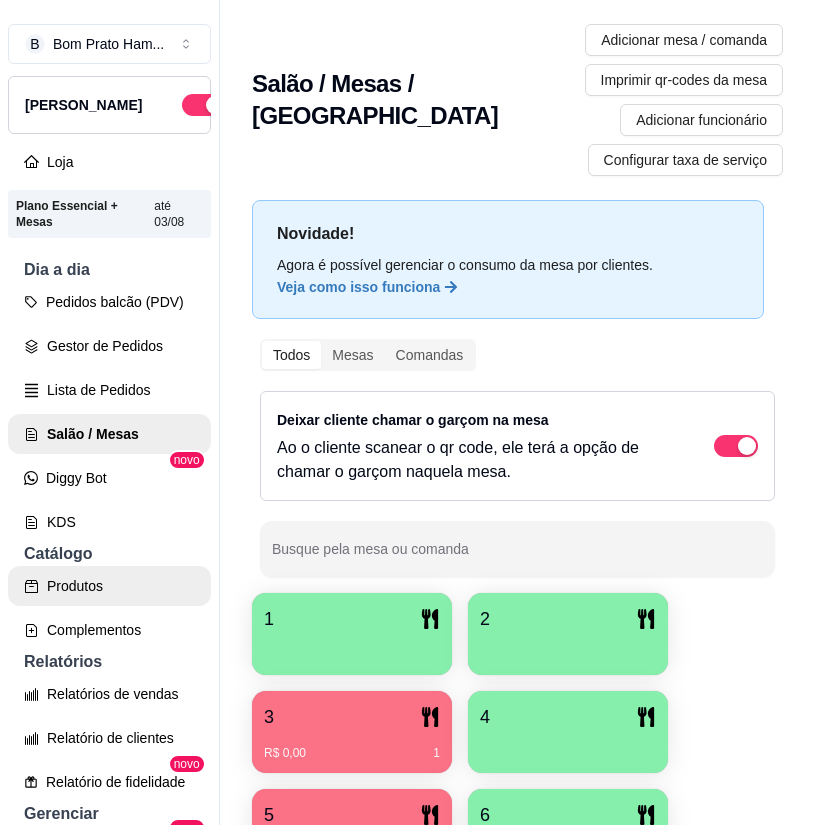click on "Produtos" at bounding box center (109, 586) 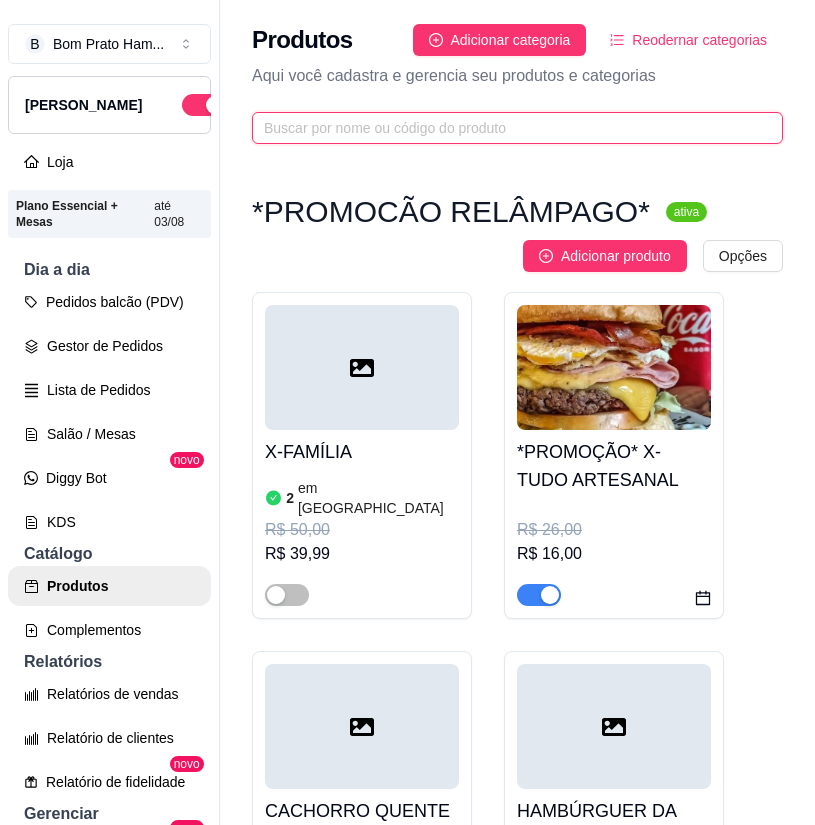 click at bounding box center (509, 128) 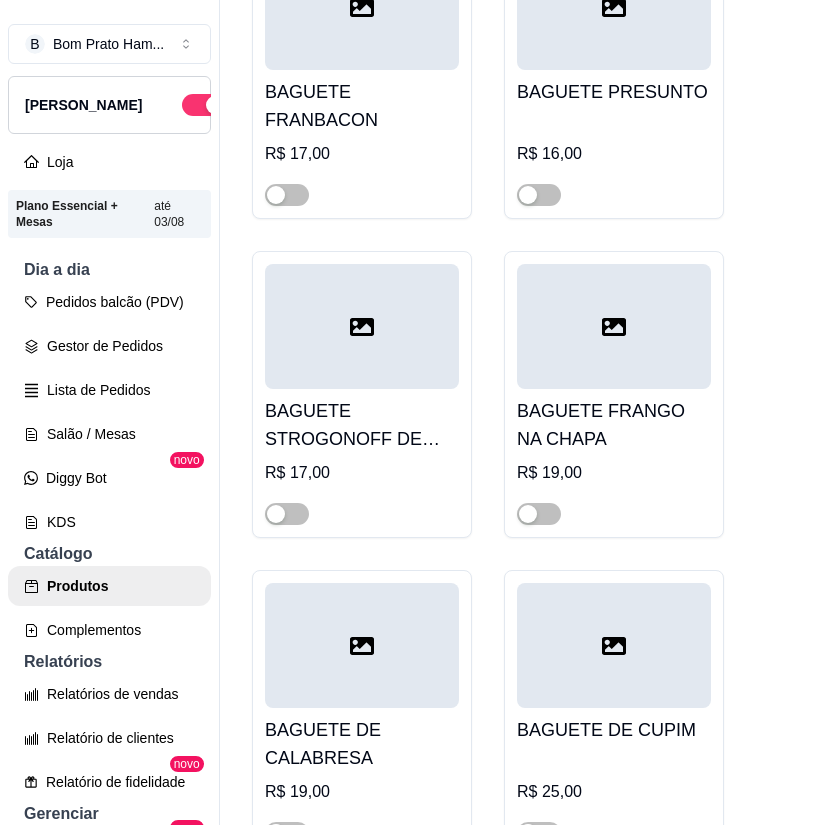 scroll, scrollTop: 500, scrollLeft: 0, axis: vertical 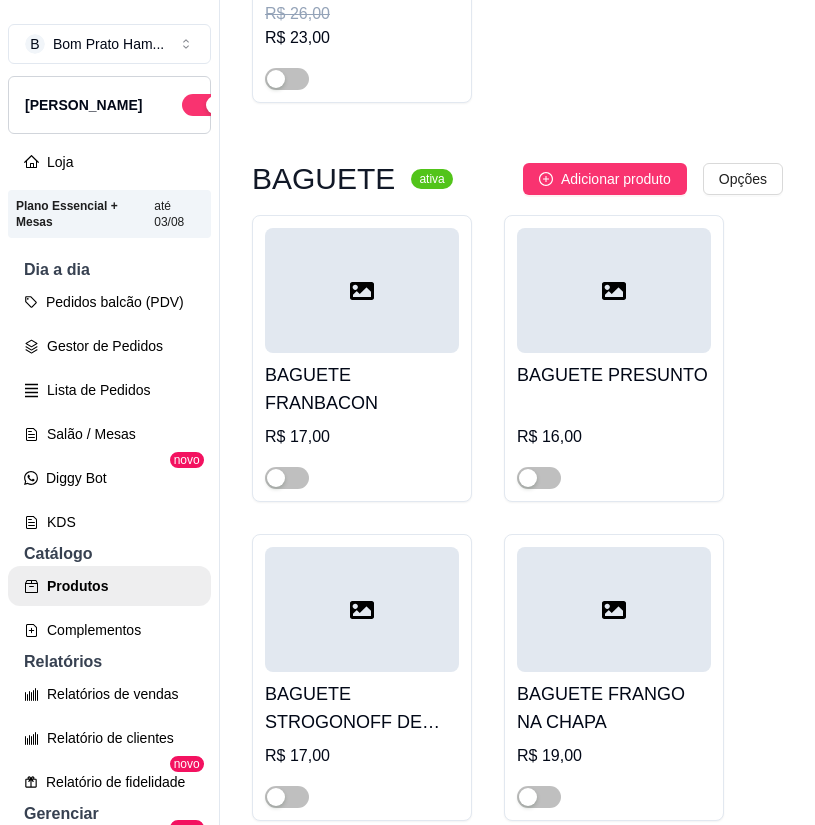 type on "bag" 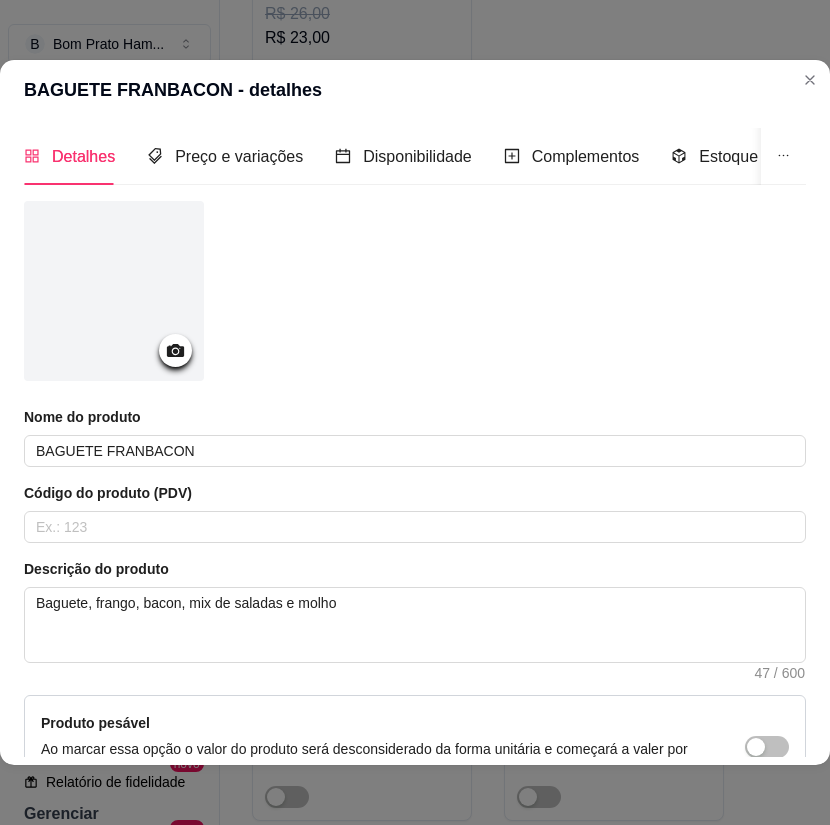 click on "BAGUETE FRANBACON - detalhes" at bounding box center (415, 90) 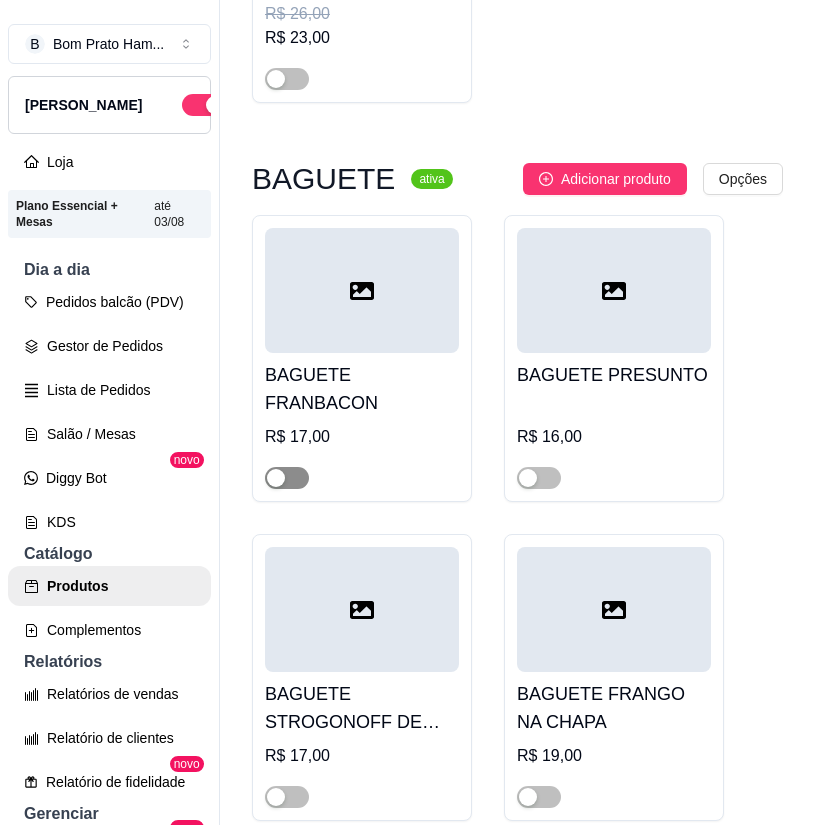 click at bounding box center [276, 478] 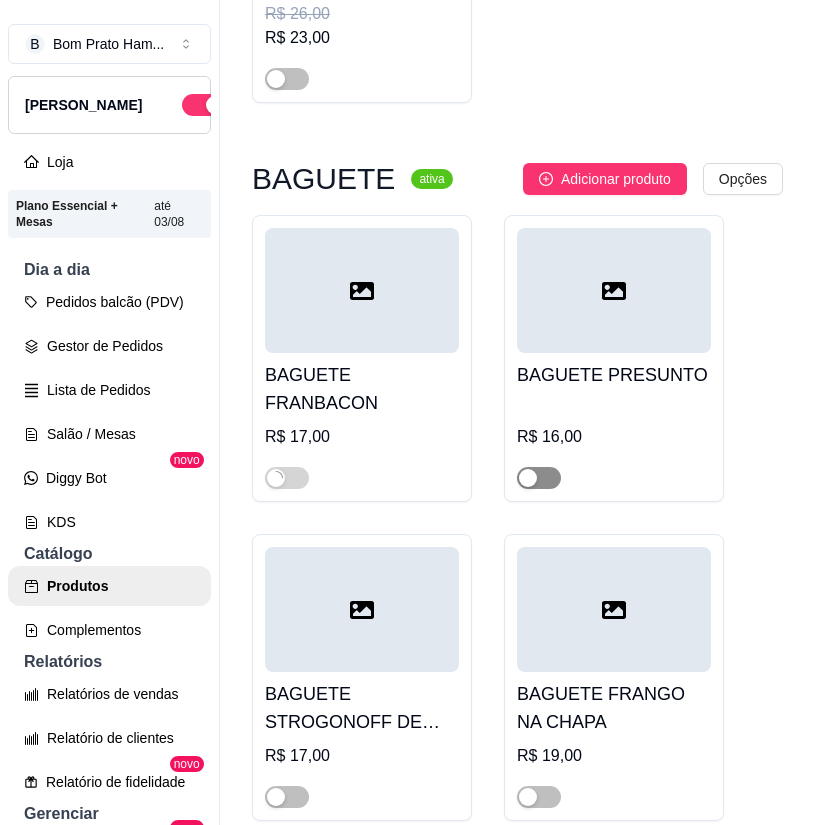 click at bounding box center (539, 478) 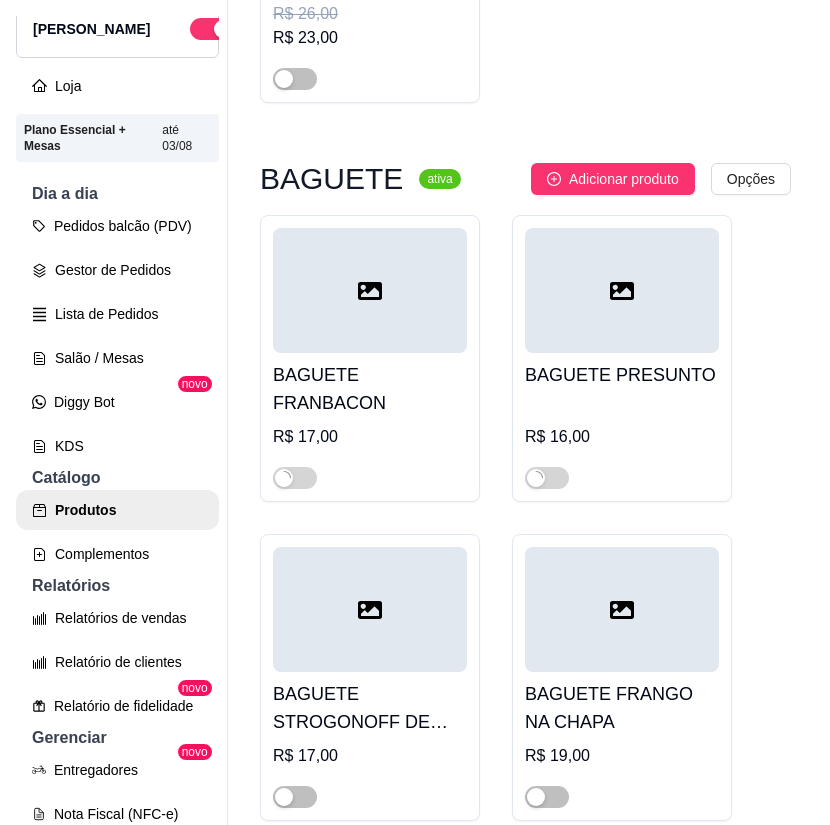 scroll, scrollTop: 300, scrollLeft: 0, axis: vertical 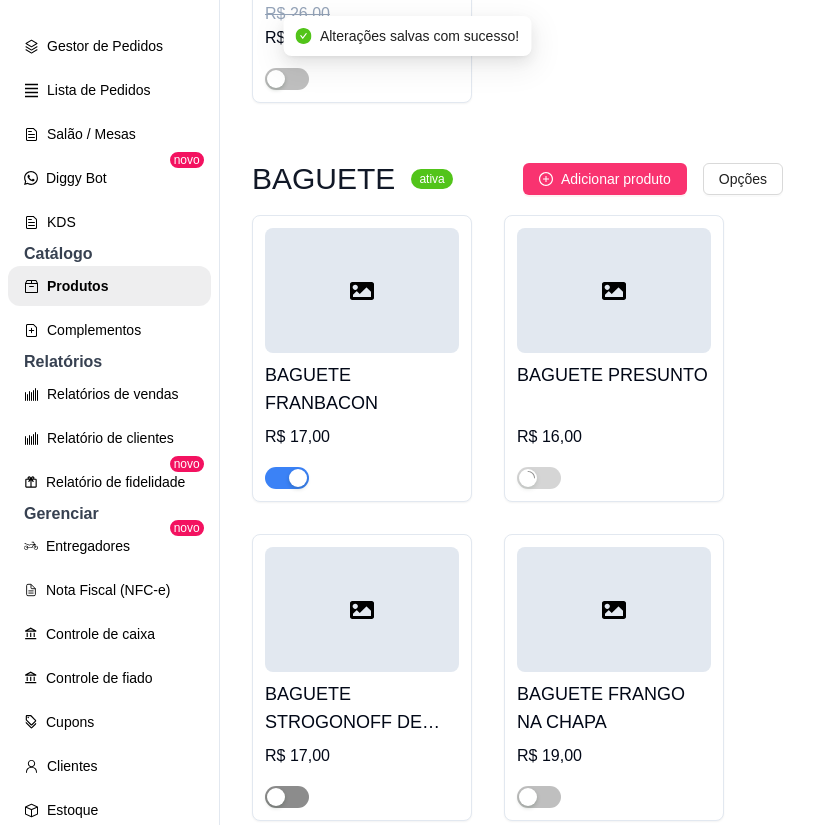click at bounding box center [287, 797] 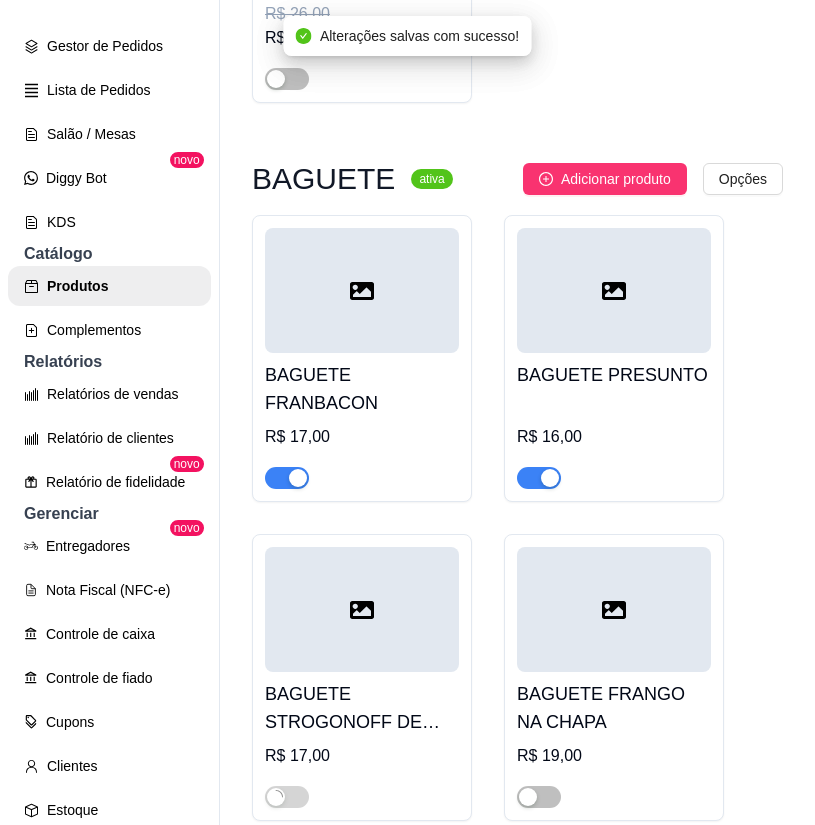 click at bounding box center [614, 788] 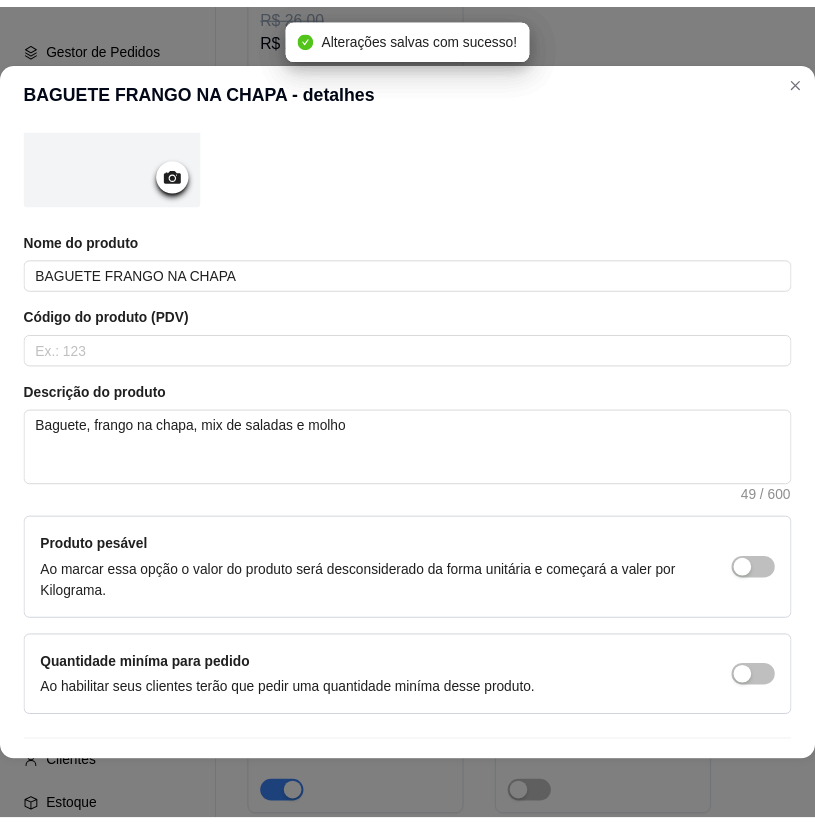 scroll, scrollTop: 244, scrollLeft: 0, axis: vertical 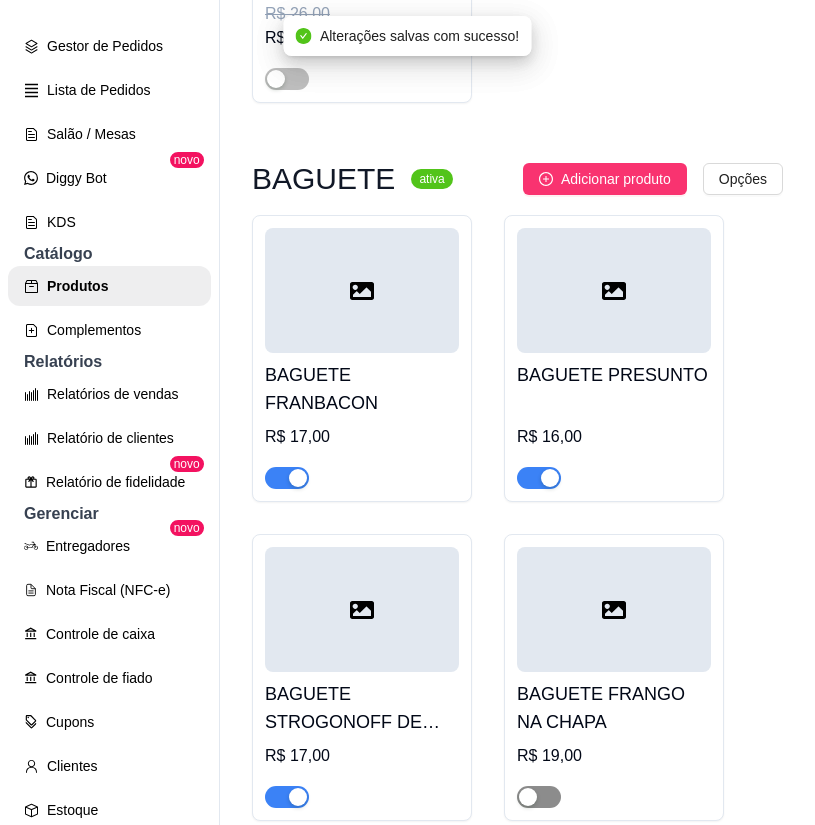 click at bounding box center [528, 797] 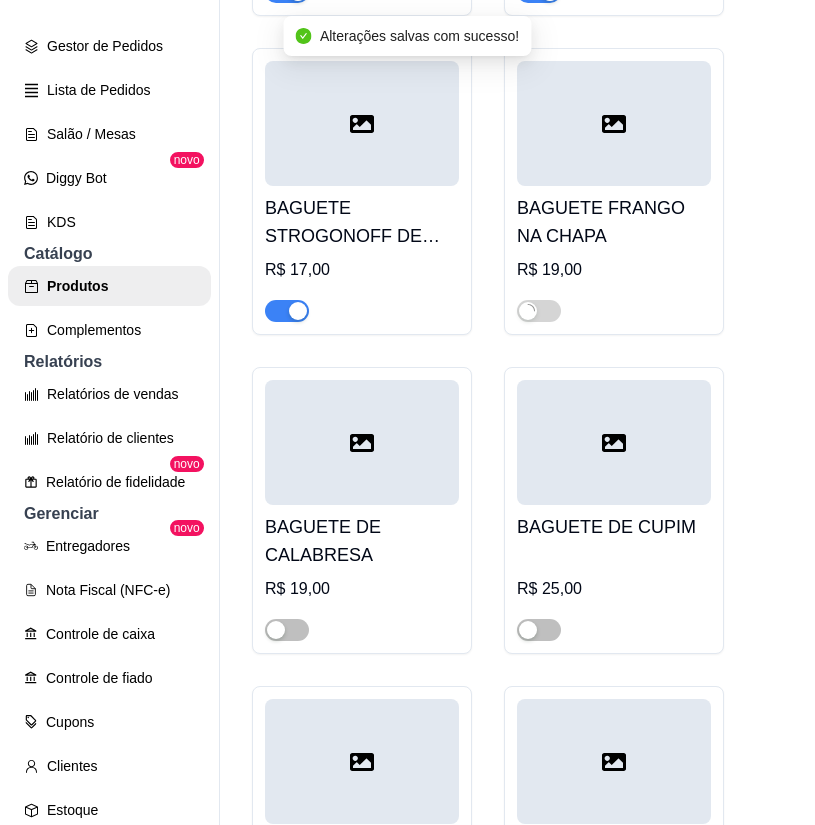 scroll, scrollTop: 1000, scrollLeft: 0, axis: vertical 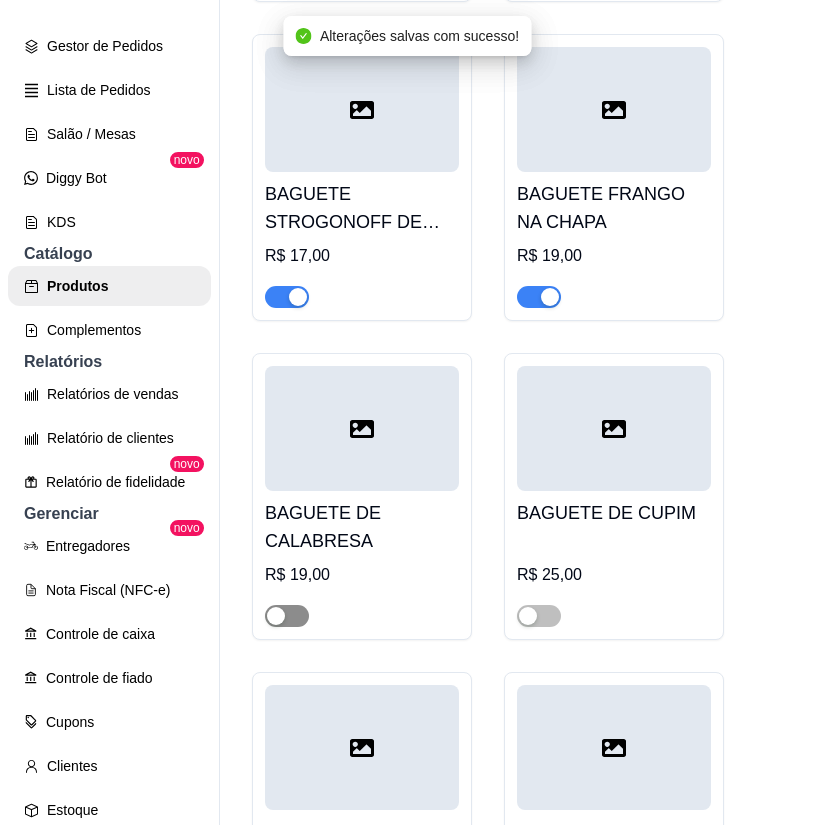 click at bounding box center (287, 616) 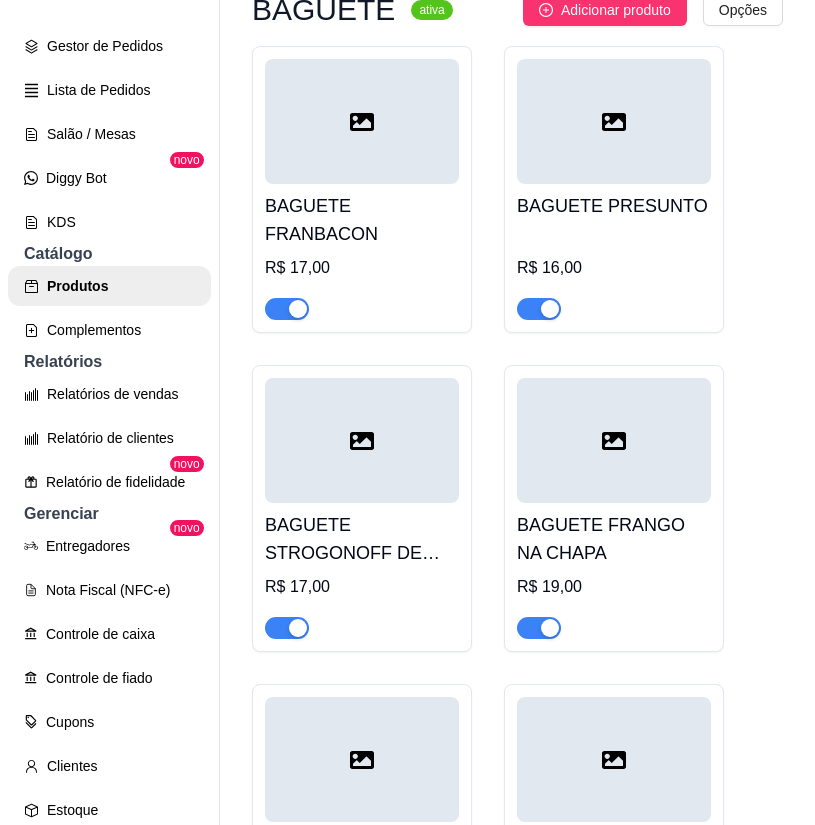 scroll, scrollTop: 418, scrollLeft: 0, axis: vertical 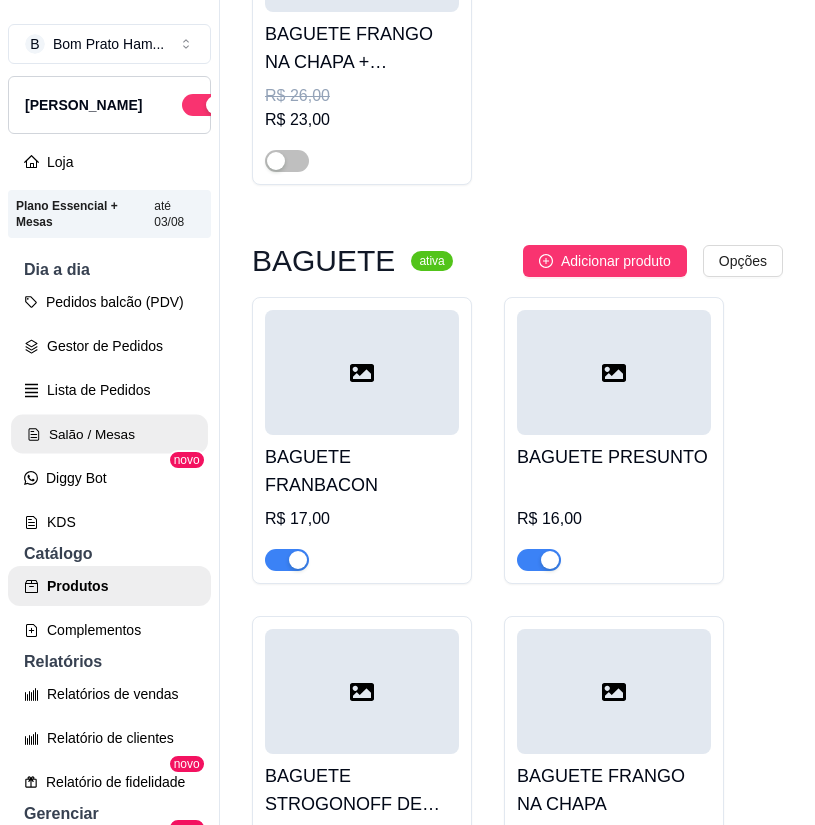 click on "Salão / Mesas" at bounding box center [109, 434] 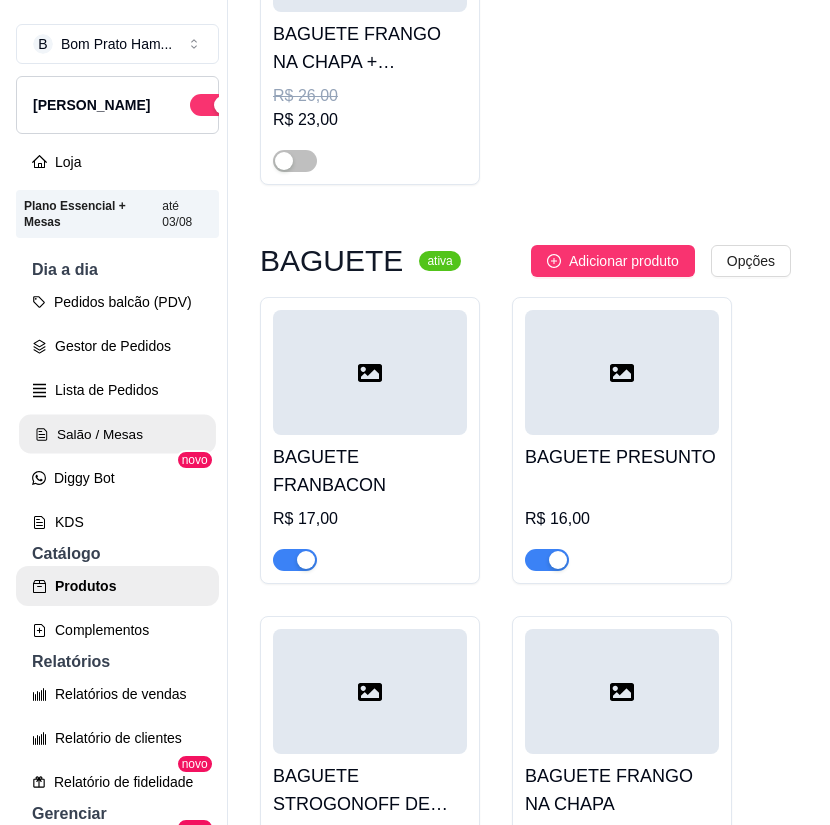 scroll, scrollTop: 0, scrollLeft: 0, axis: both 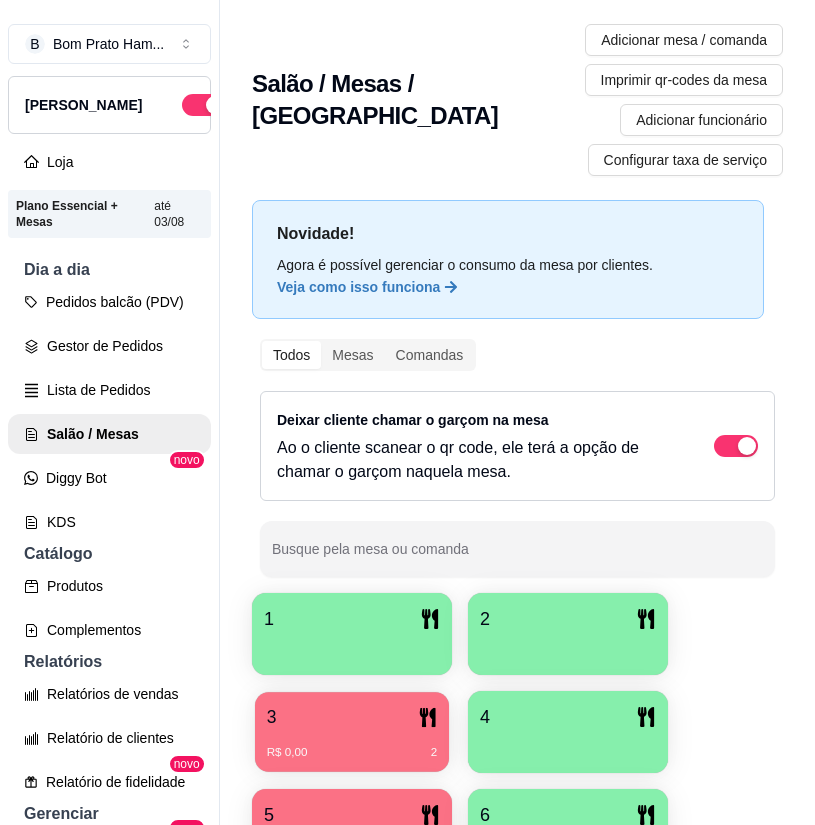click on "3 R$ 0,00 2" at bounding box center (352, 732) 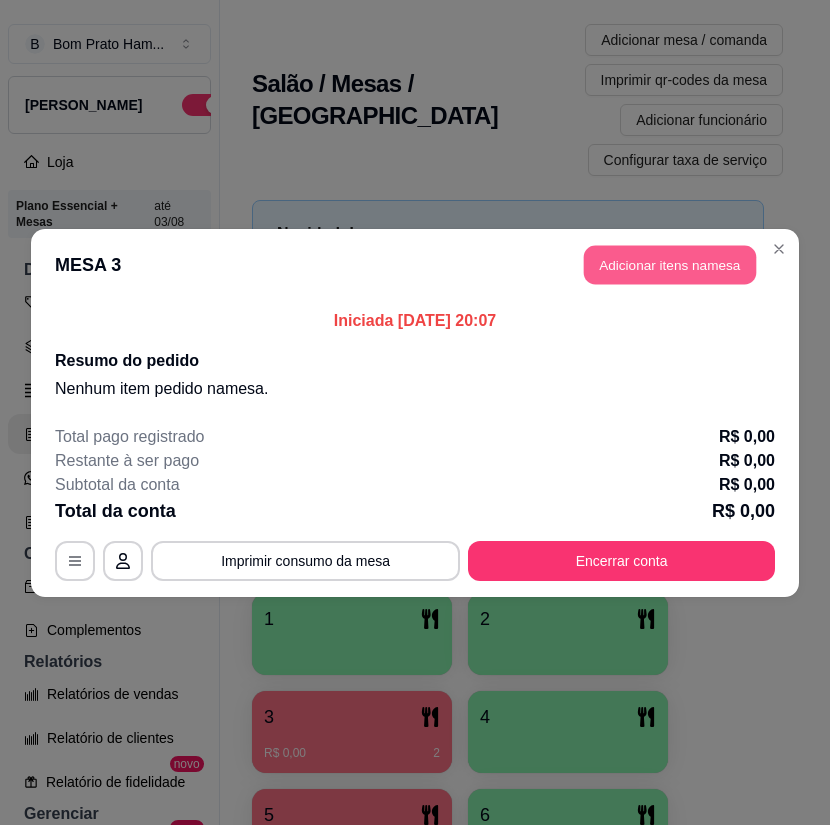 click on "Adicionar itens na  mesa" at bounding box center (670, 264) 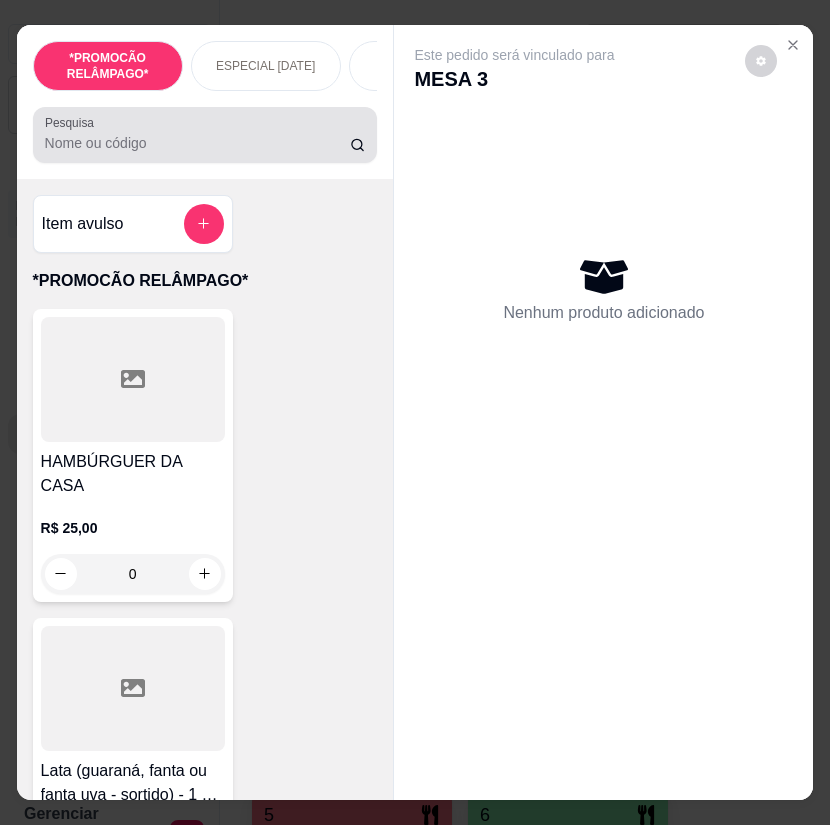 click on "Pesquisa" at bounding box center [198, 143] 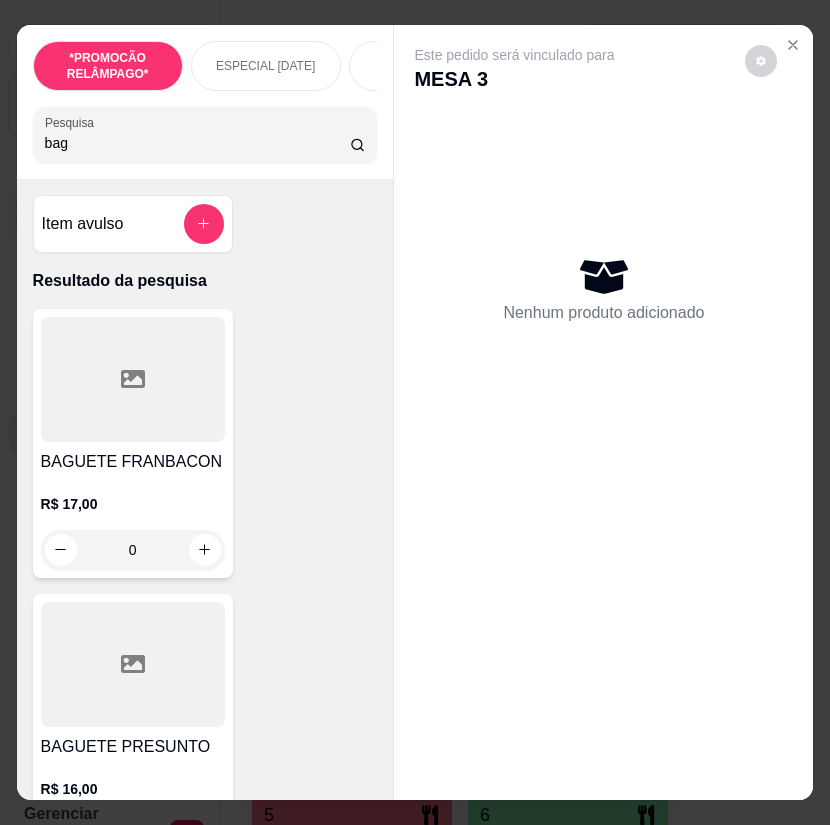 type on "bag" 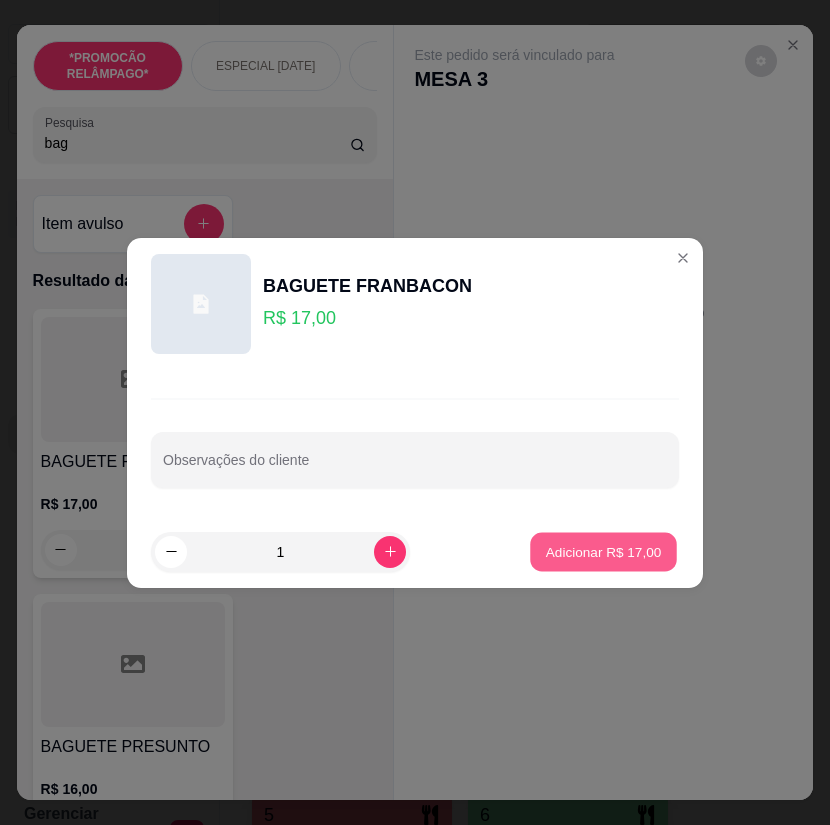 click on "Adicionar   R$ 17,00" at bounding box center [603, 551] 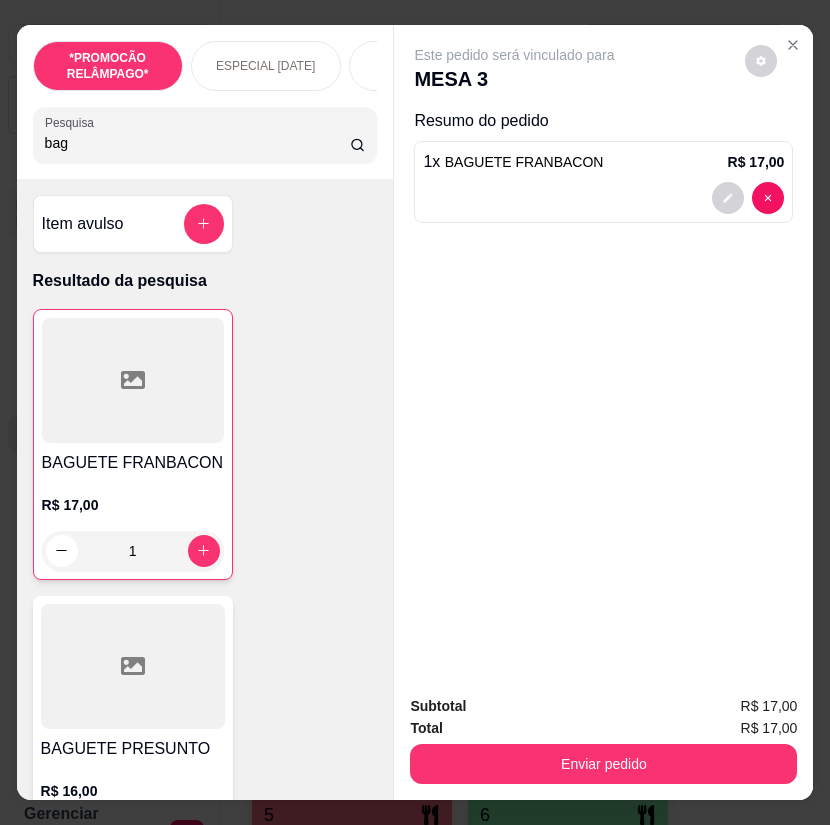 drag, startPoint x: 81, startPoint y: 151, endPoint x: 1, endPoint y: 146, distance: 80.1561 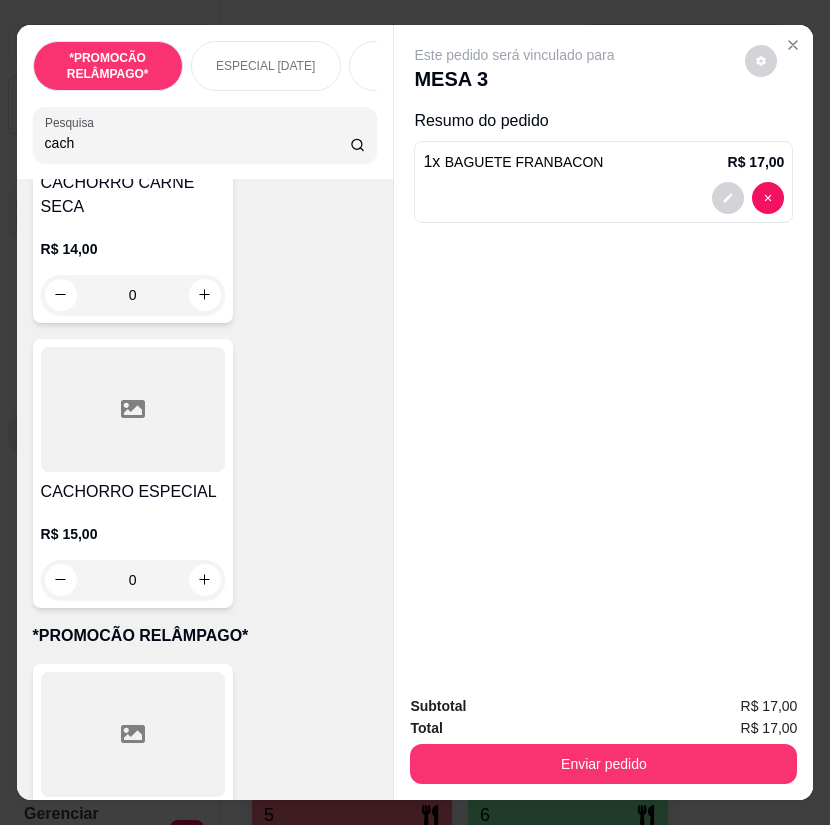 scroll, scrollTop: 3000, scrollLeft: 0, axis: vertical 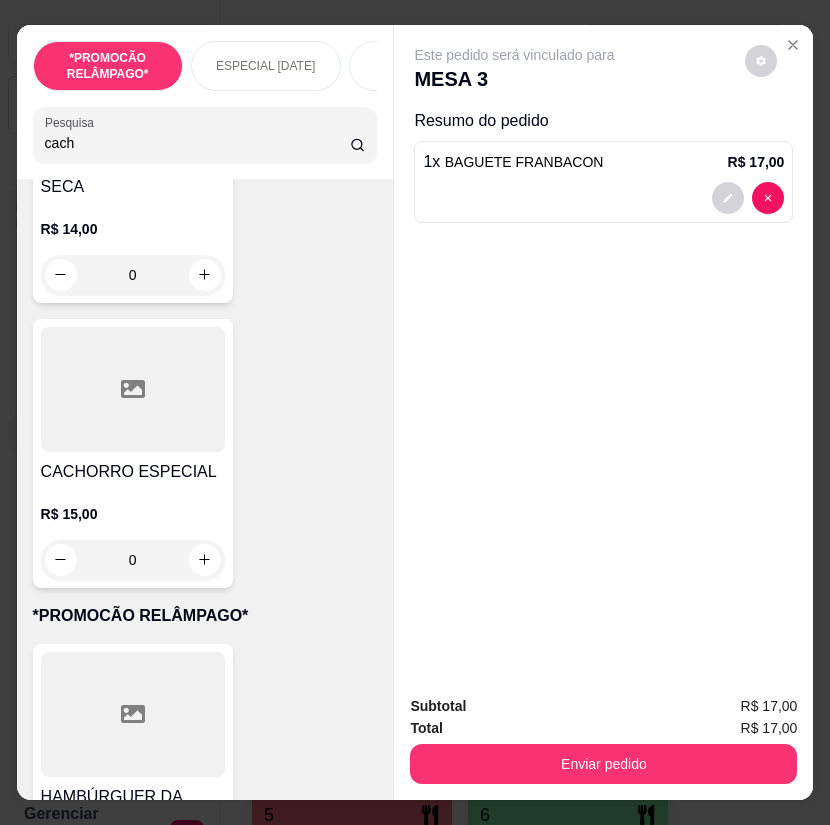 type on "cach" 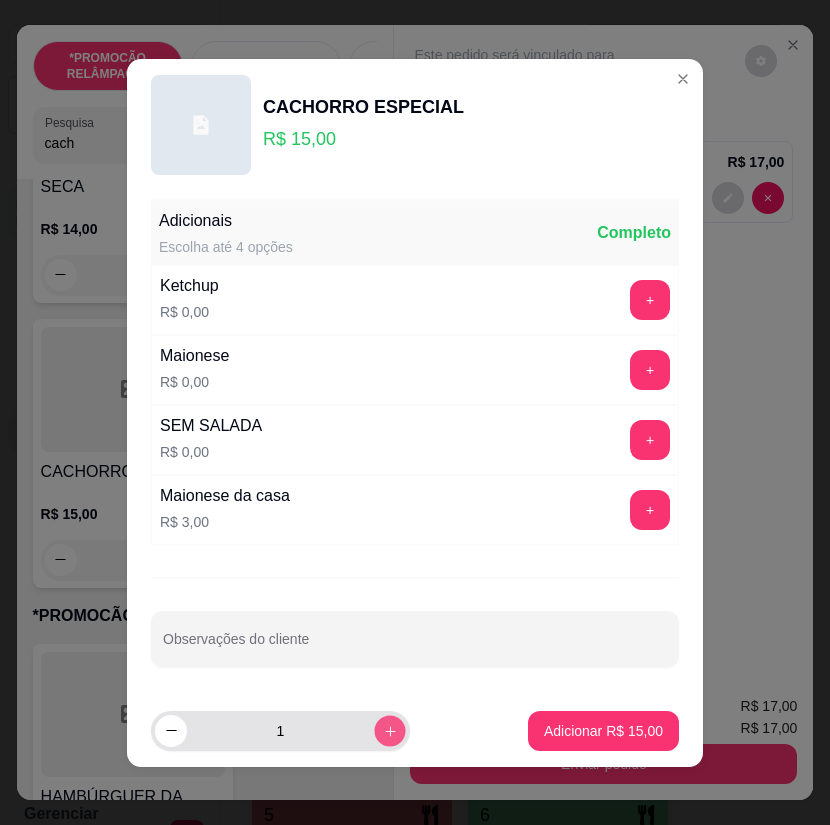click 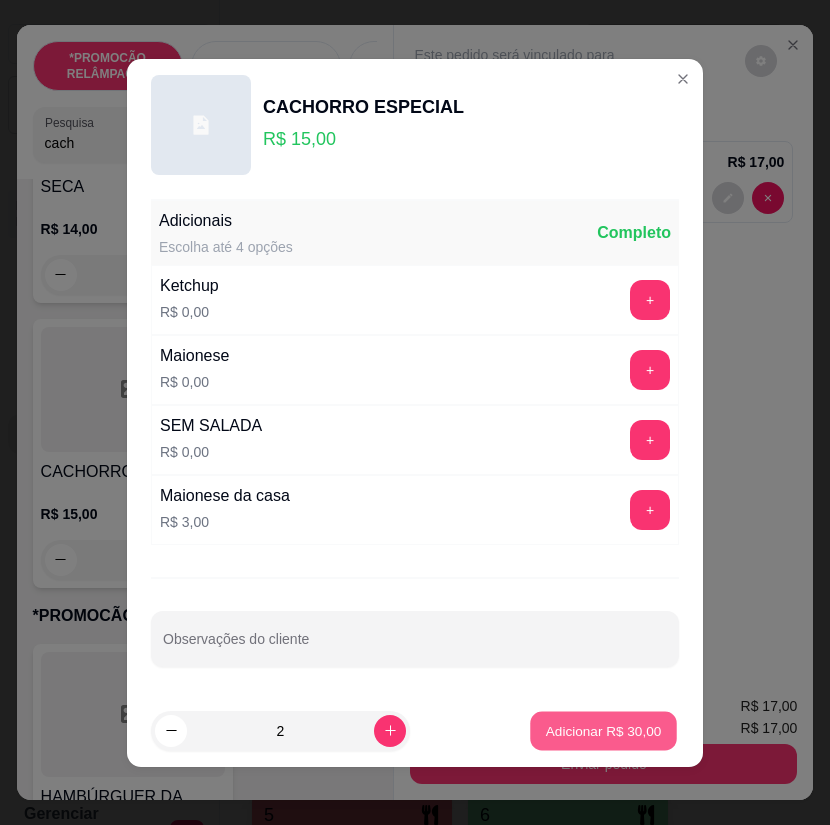 click on "Adicionar   R$ 30,00" at bounding box center [604, 730] 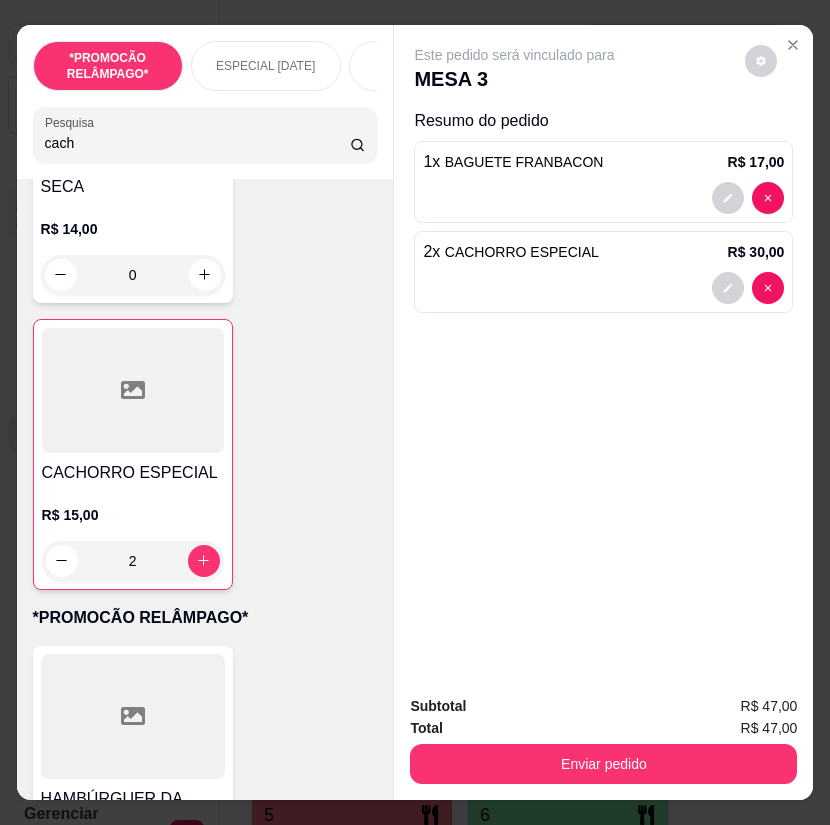 drag, startPoint x: 71, startPoint y: 153, endPoint x: 1, endPoint y: 141, distance: 71.021126 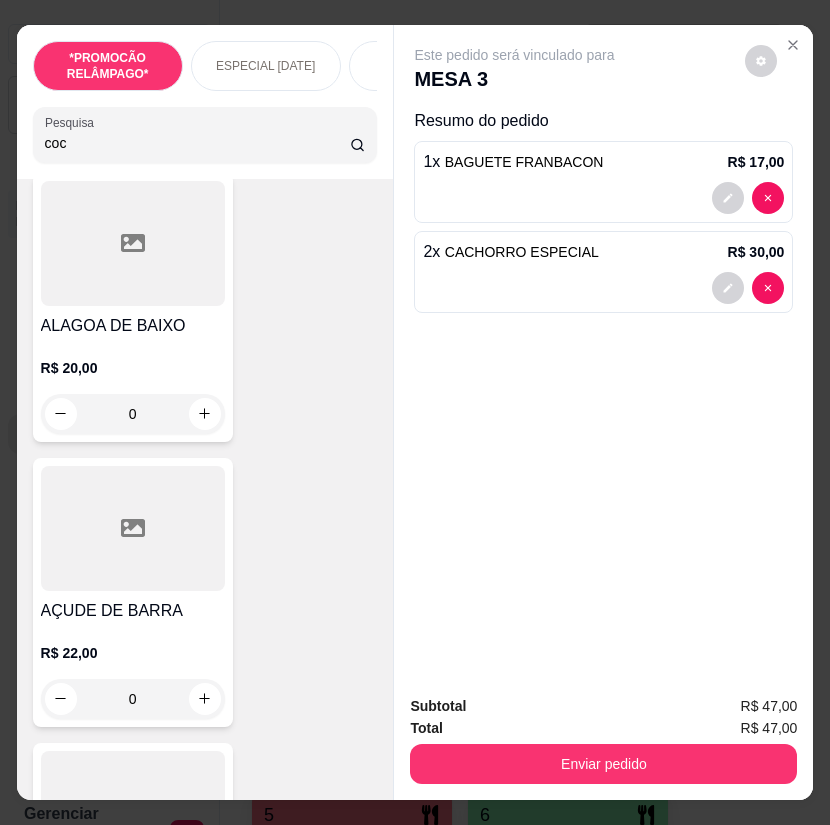 scroll, scrollTop: 4977, scrollLeft: 0, axis: vertical 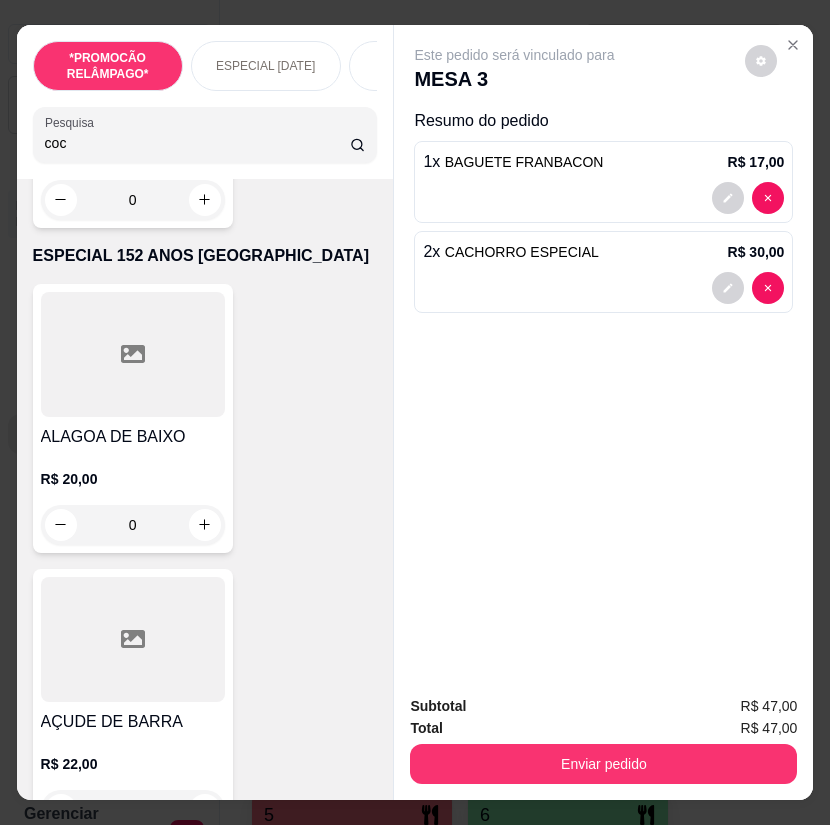 type on "coc" 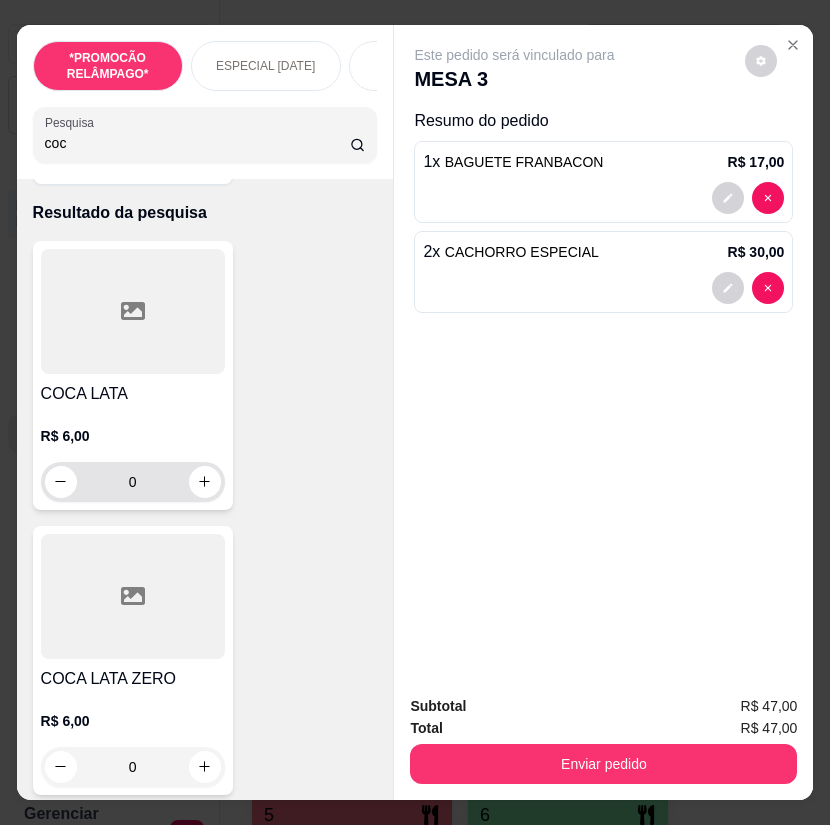 scroll, scrollTop: 300, scrollLeft: 0, axis: vertical 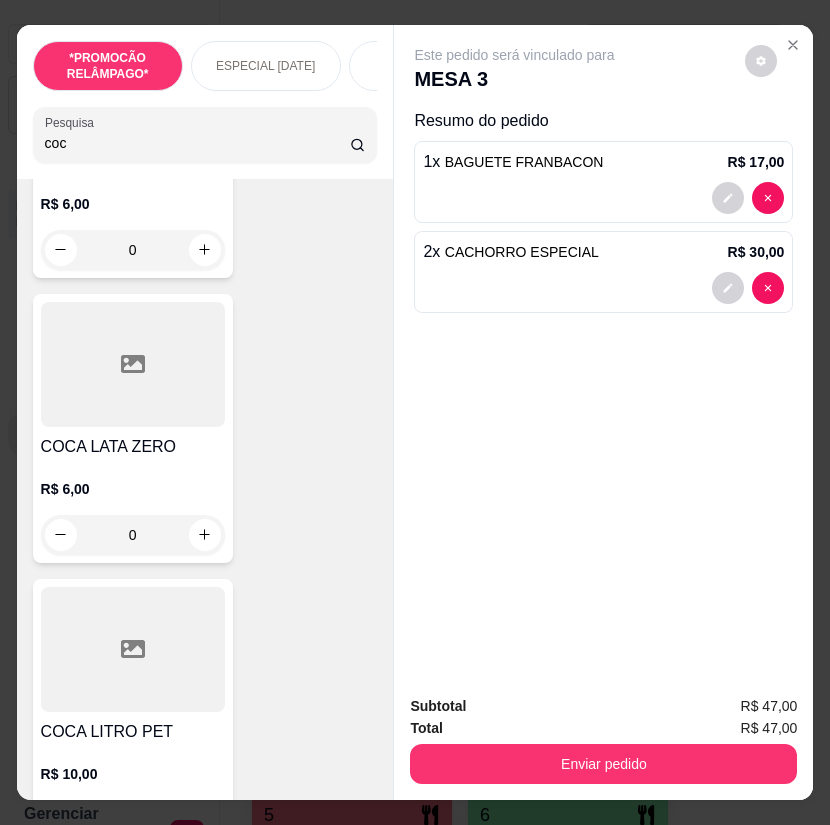 click at bounding box center [133, 649] 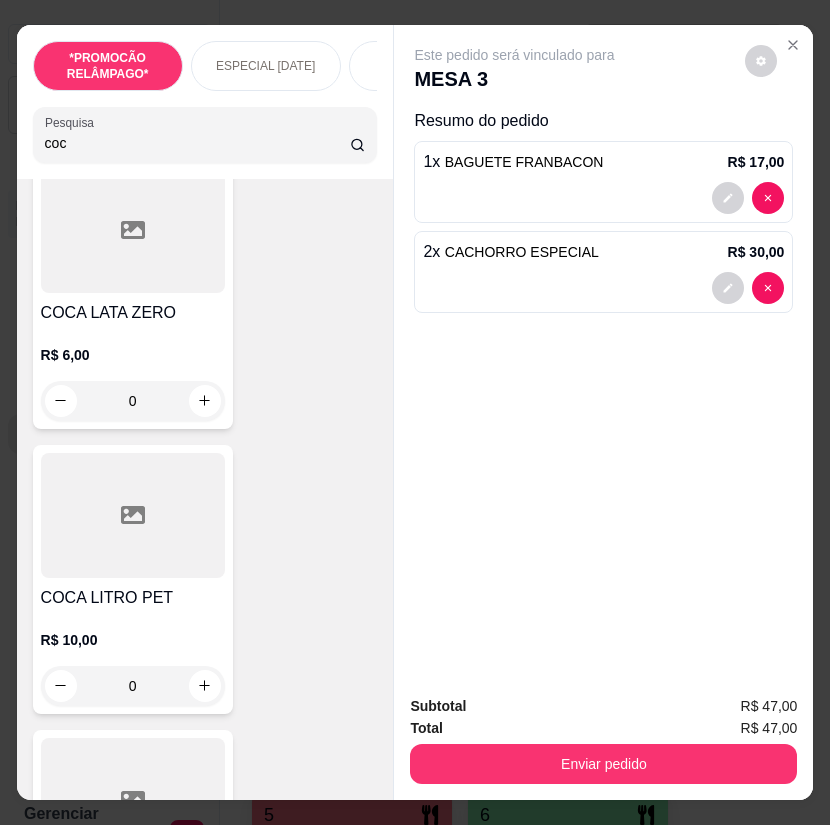 scroll, scrollTop: 700, scrollLeft: 0, axis: vertical 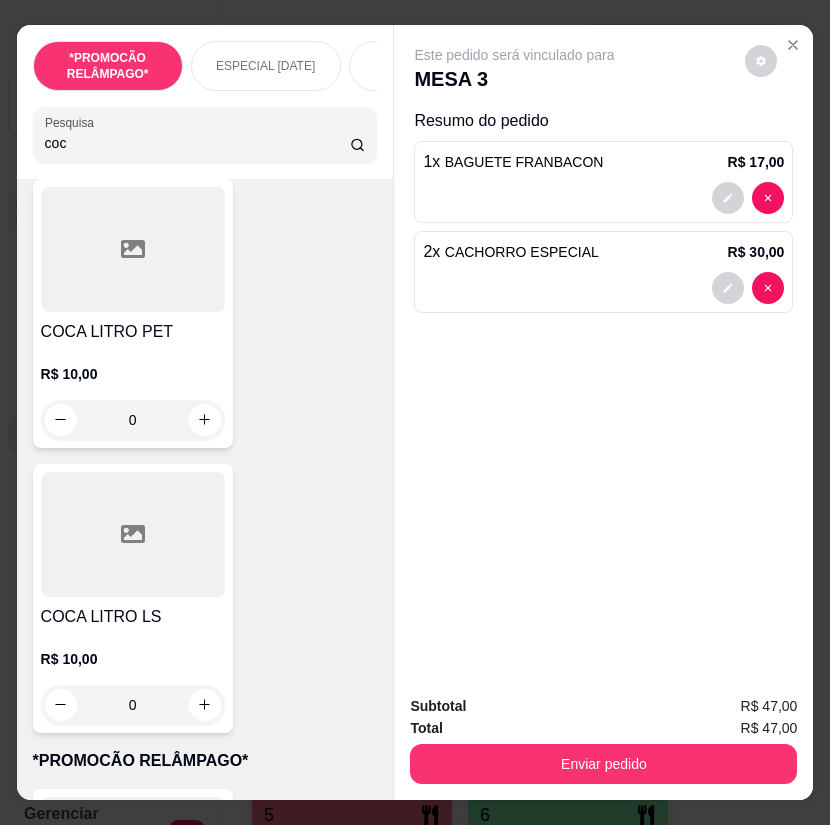 click at bounding box center [133, 534] 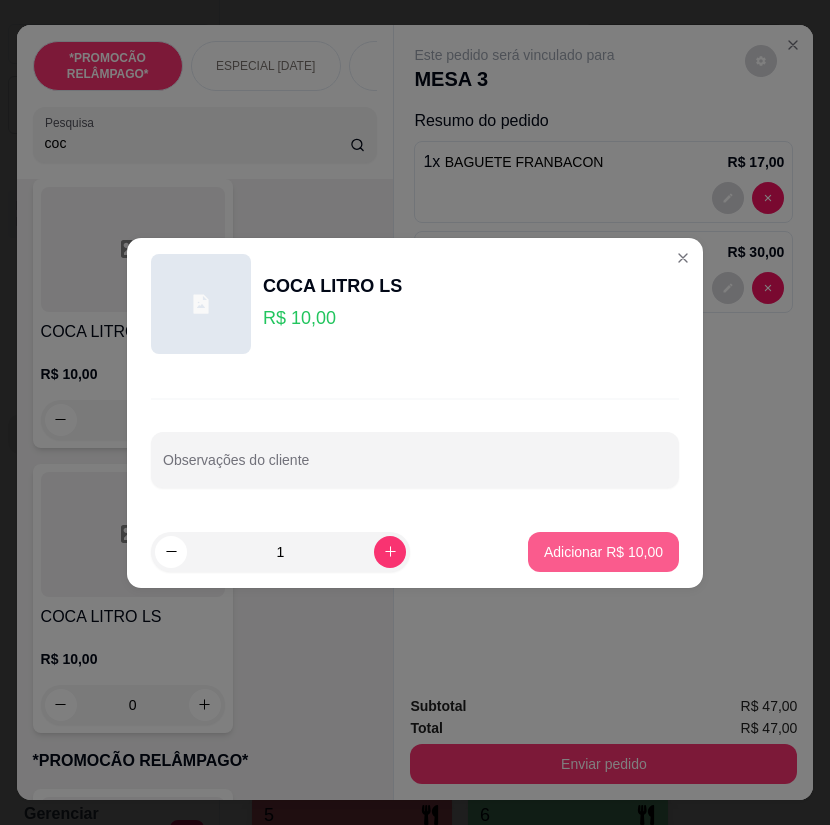 click on "Adicionar   R$ 10,00" at bounding box center [603, 552] 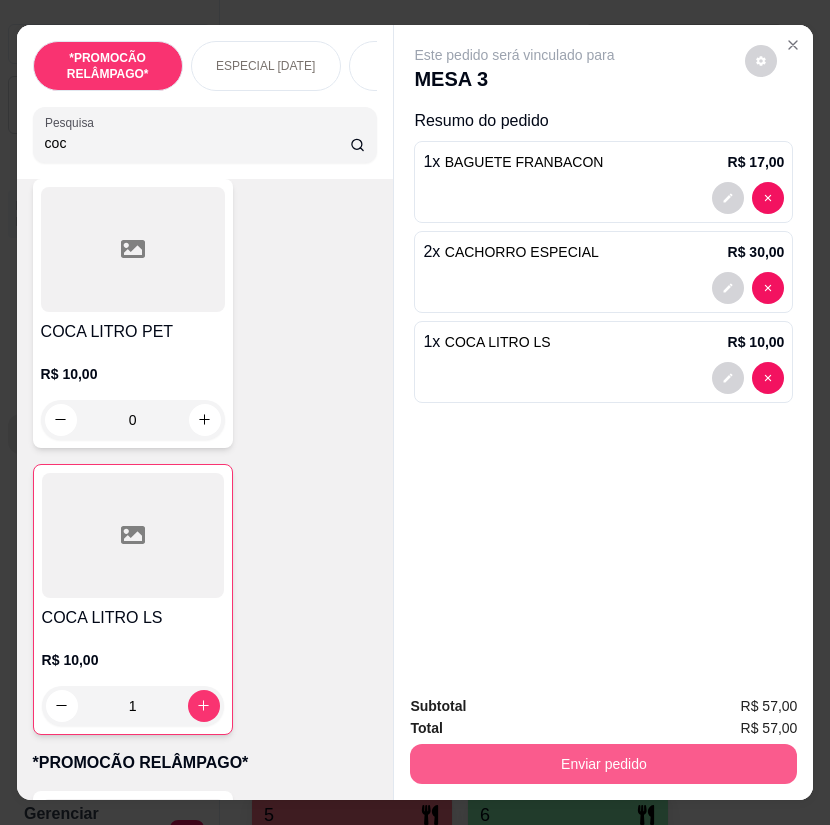 click on "Enviar pedido" at bounding box center (603, 764) 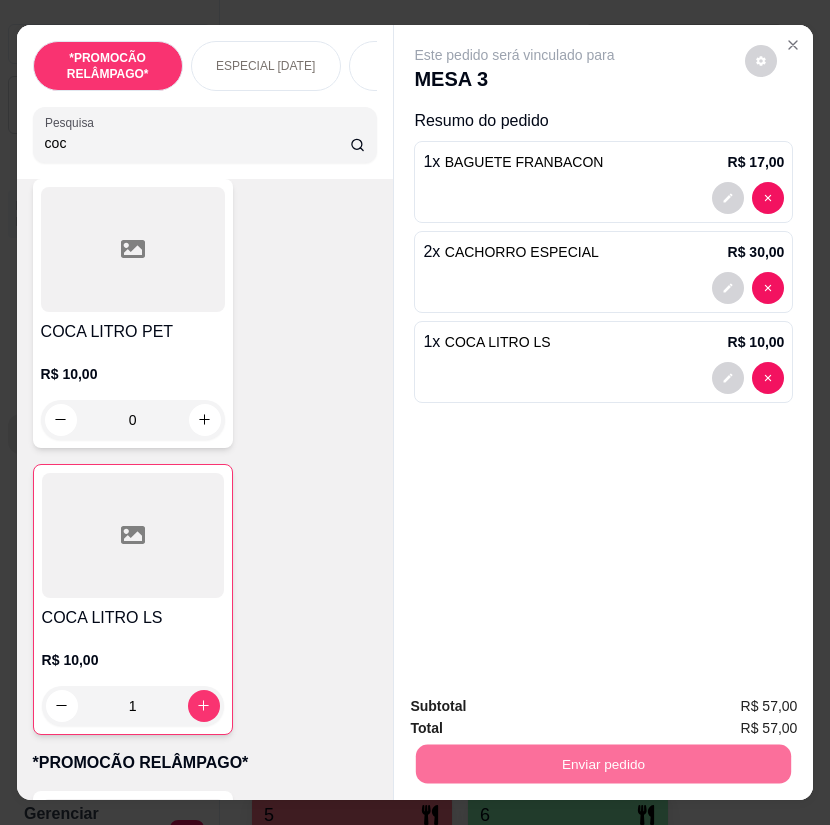 click on "Não registrar e enviar pedido" at bounding box center [535, 708] 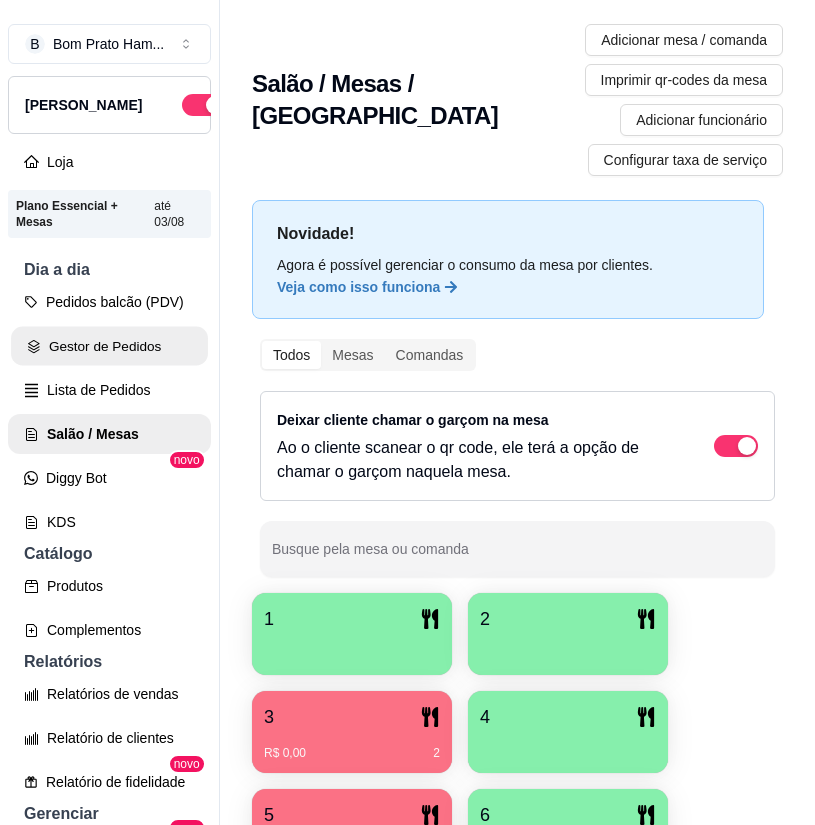 click on "Gestor de Pedidos" at bounding box center [109, 346] 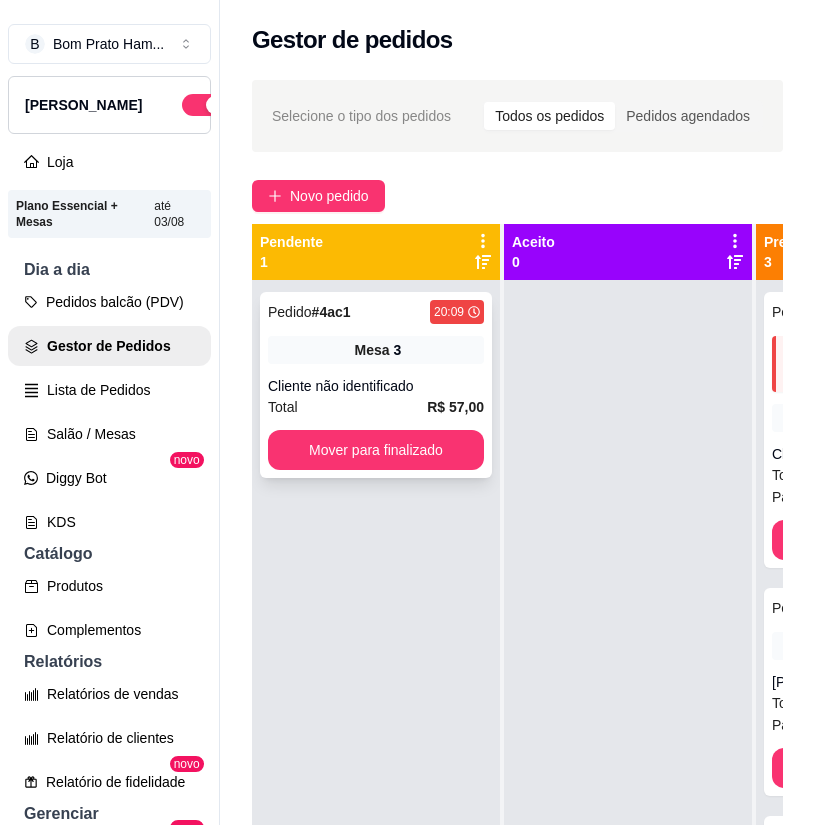 click on "Pedido  # 4ac1 20:09 Mesa 3 Cliente não identificado Total R$ 57,00 Mover para finalizado" at bounding box center (376, 385) 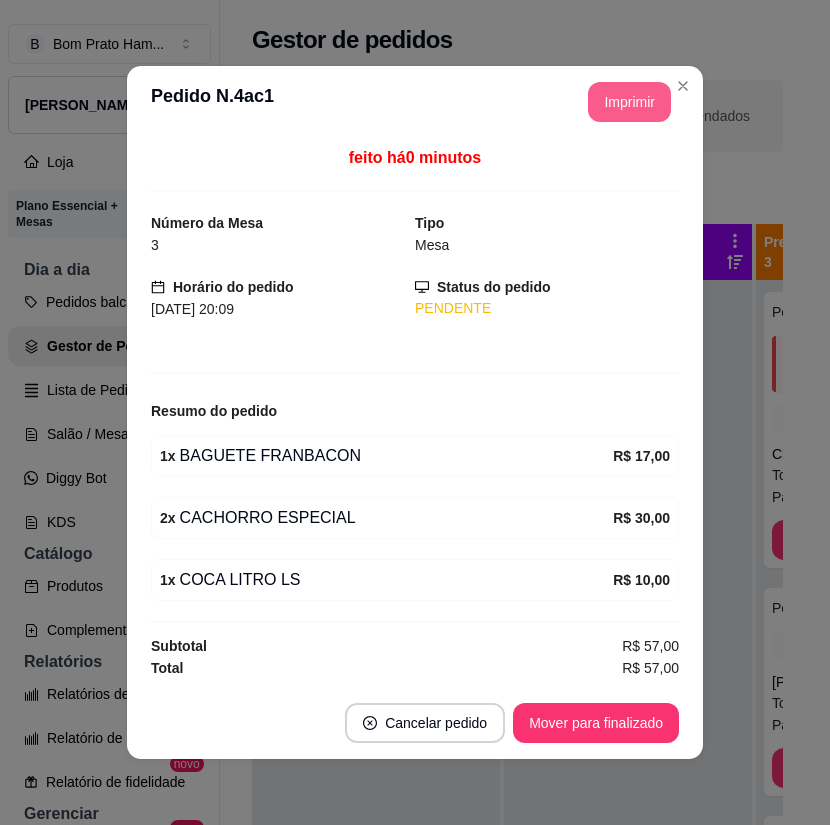 click on "Imprimir" at bounding box center [629, 102] 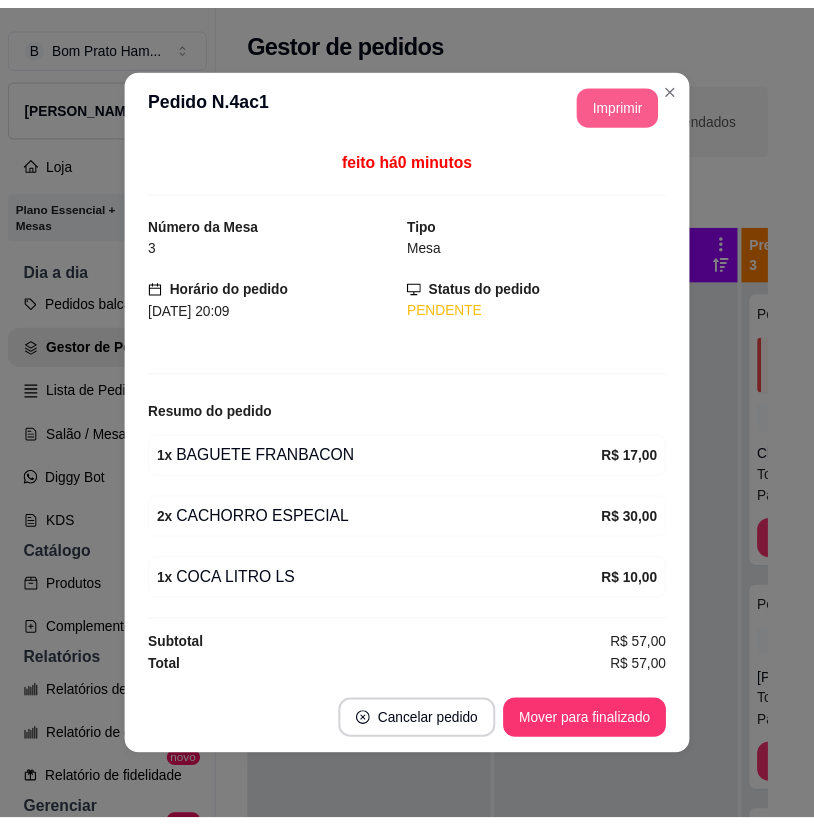 scroll, scrollTop: 0, scrollLeft: 0, axis: both 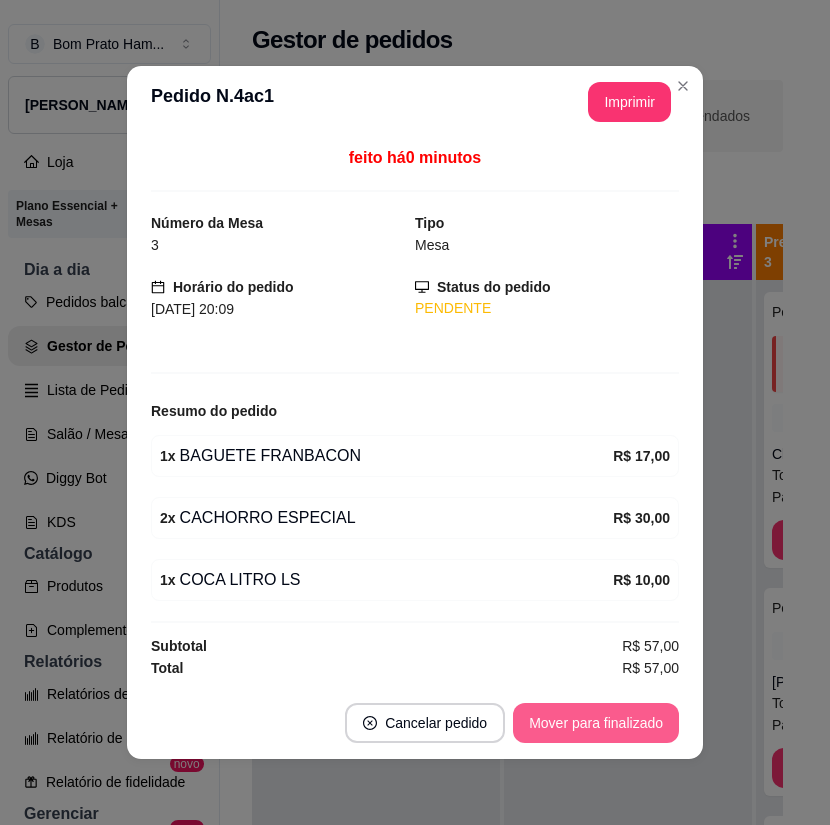 click on "Mover para finalizado" at bounding box center [596, 723] 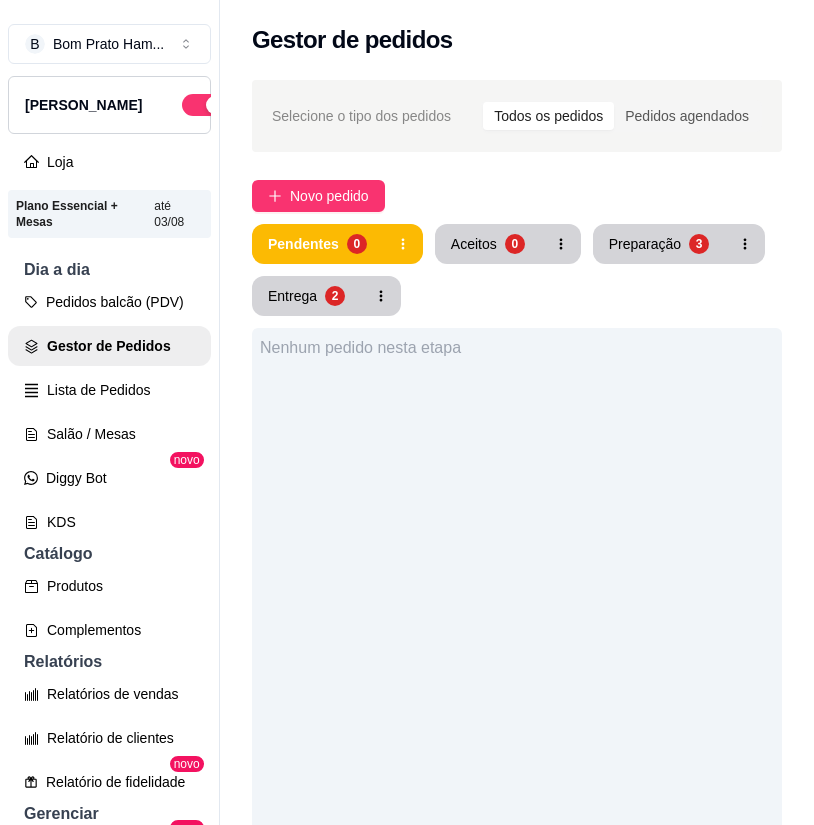 click on "Nenhum pedido nesta etapa" at bounding box center [517, 740] 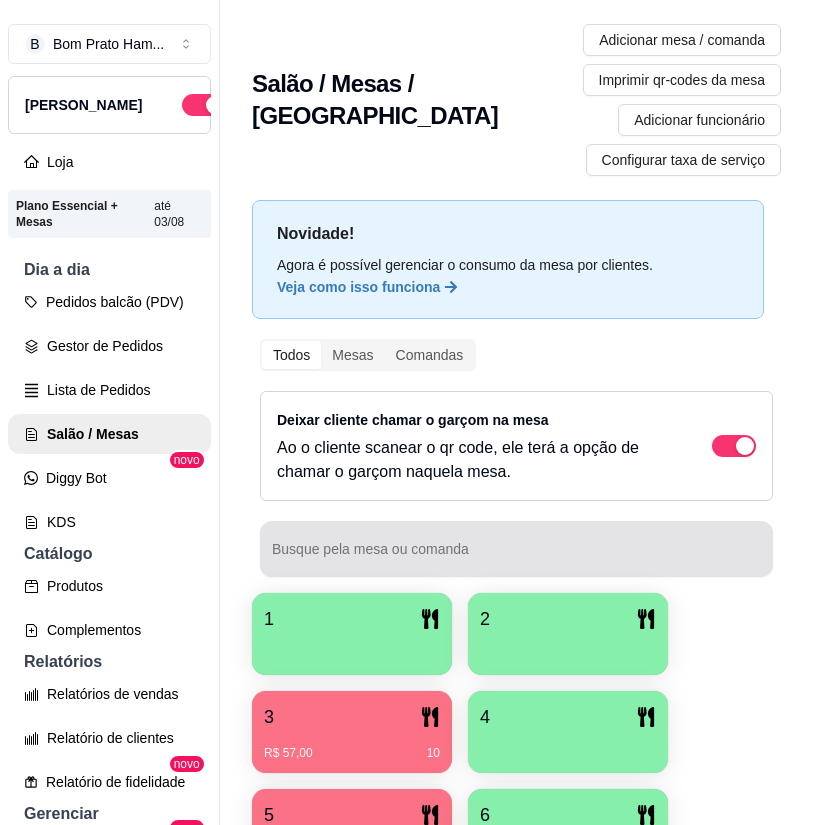 scroll, scrollTop: 0, scrollLeft: 0, axis: both 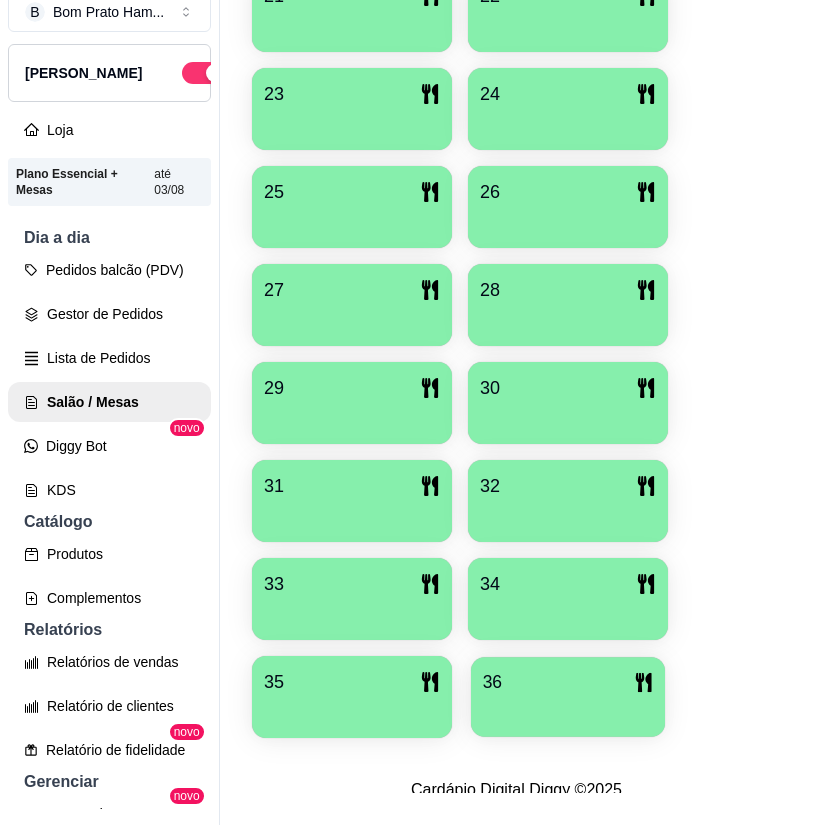 click at bounding box center [568, 710] 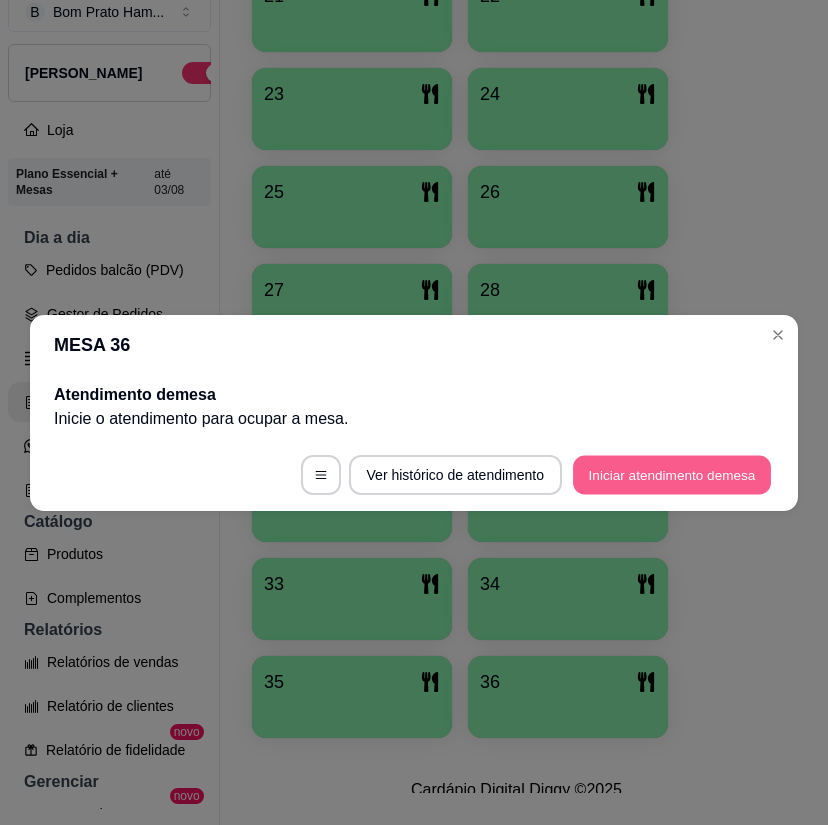 click on "Iniciar atendimento de  mesa" at bounding box center [672, 474] 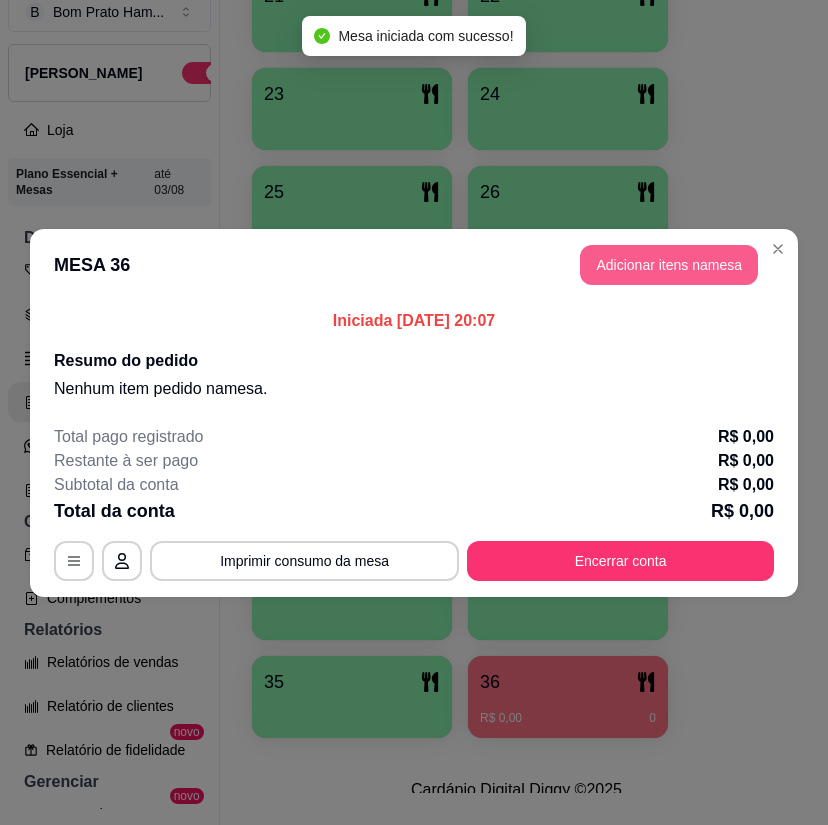 click on "Adicionar itens na  mesa" at bounding box center [669, 265] 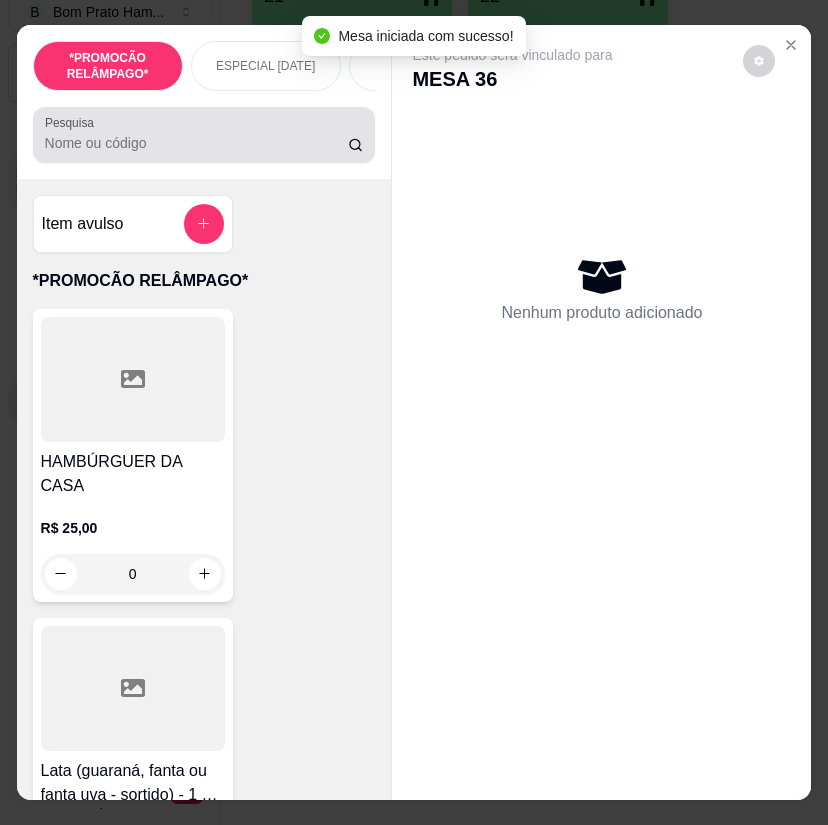 click on "Pesquisa" at bounding box center [204, 135] 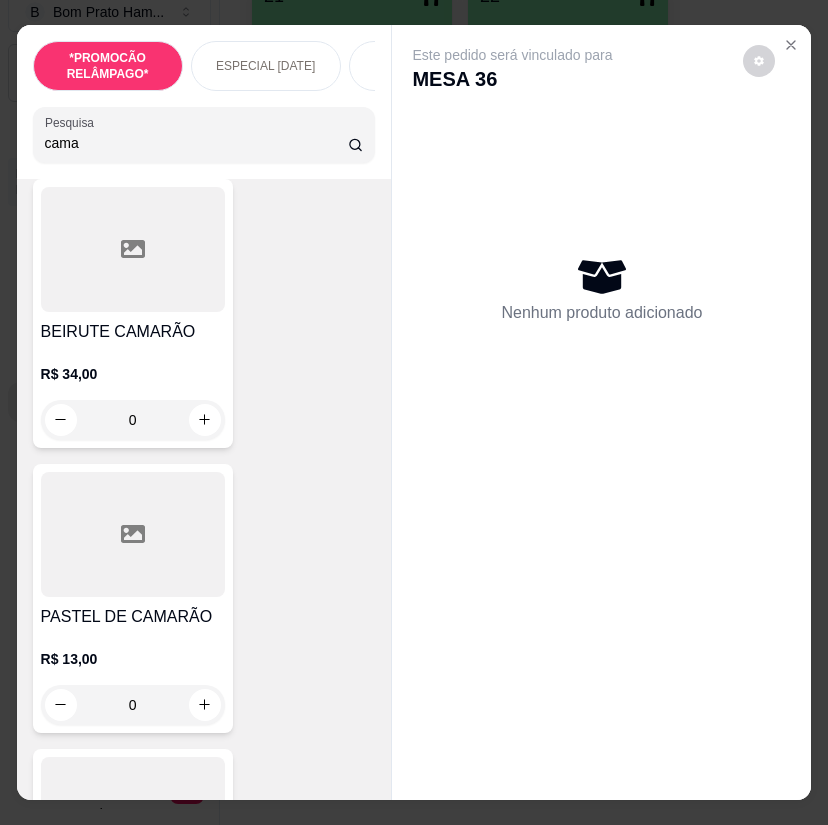 scroll, scrollTop: 800, scrollLeft: 0, axis: vertical 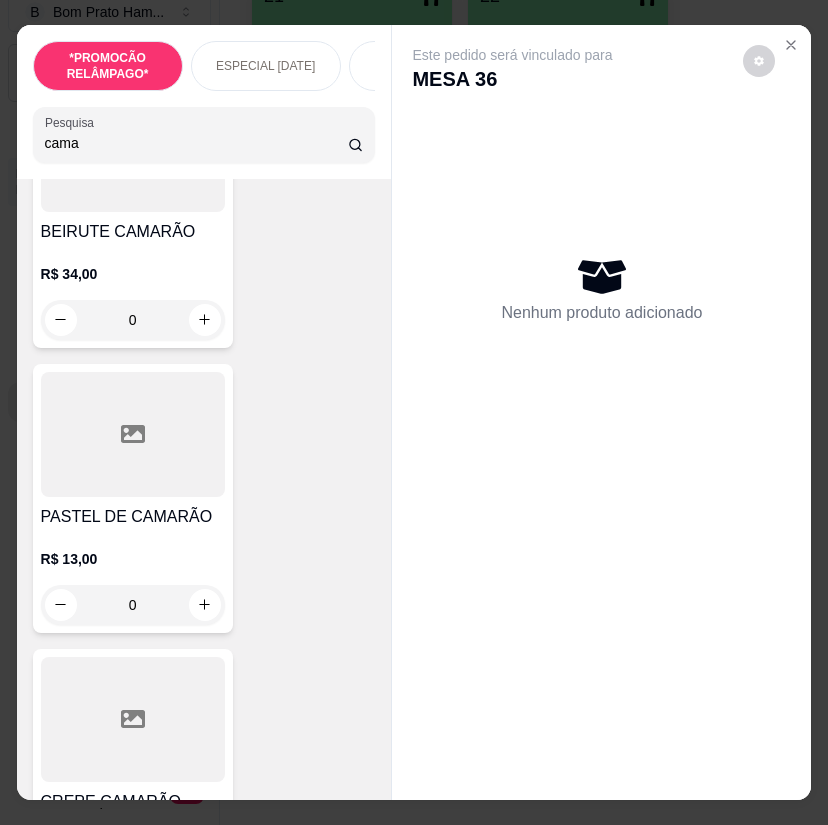 type on "cama" 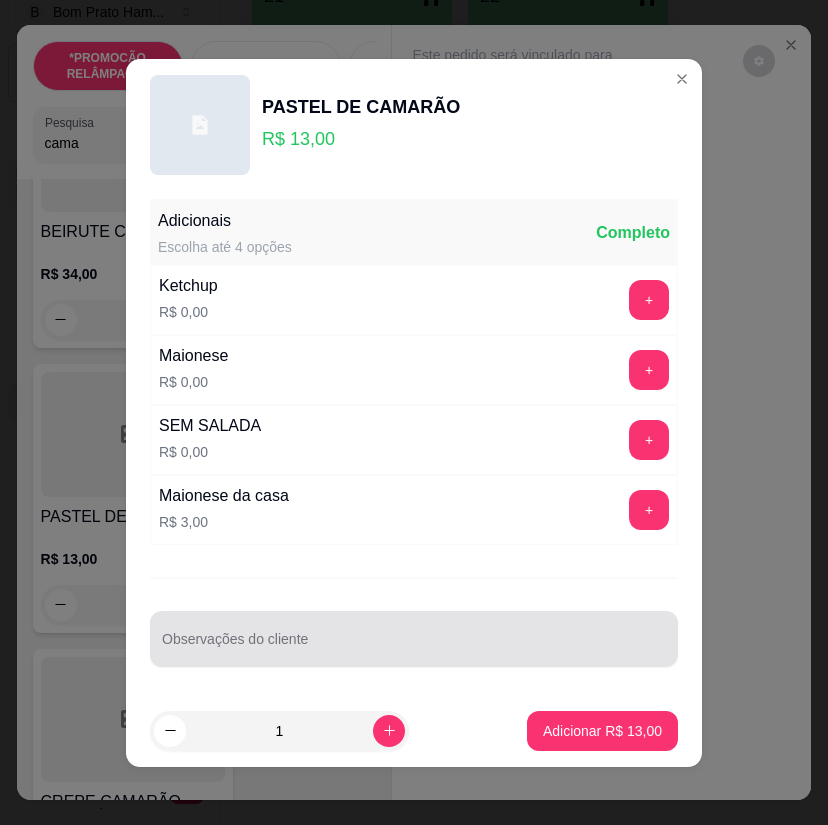 click at bounding box center [414, 639] 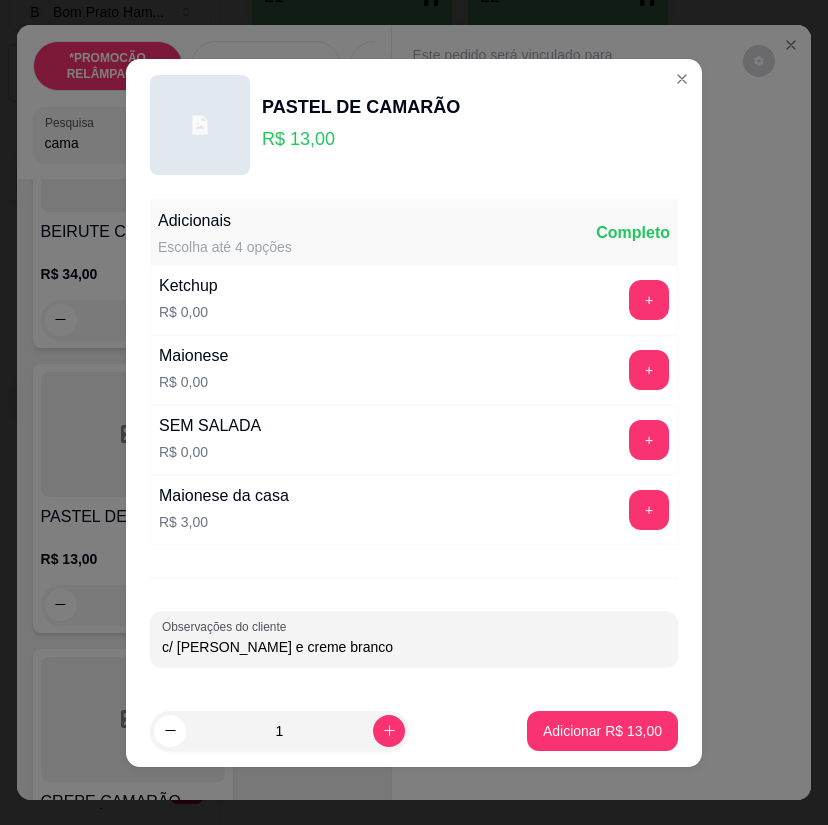 click on "Observações do cliente c/ [PERSON_NAME] e creme branco" at bounding box center [414, 639] 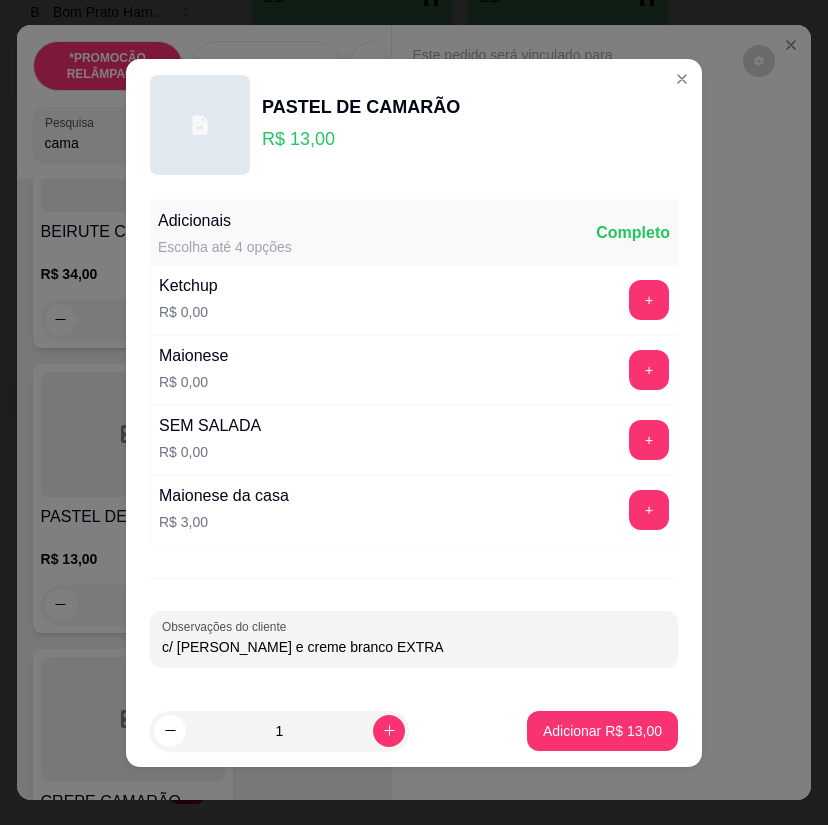 click on "c/ [PERSON_NAME] e creme branco EXTRA" at bounding box center [414, 647] 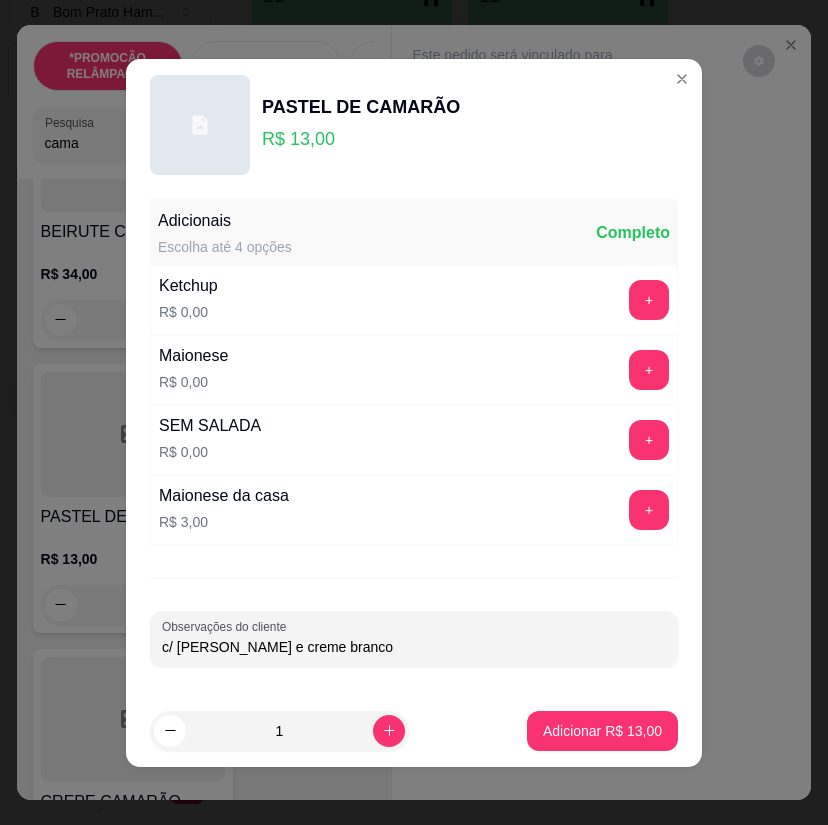 click on "c/ [PERSON_NAME] e creme branco" at bounding box center (414, 647) 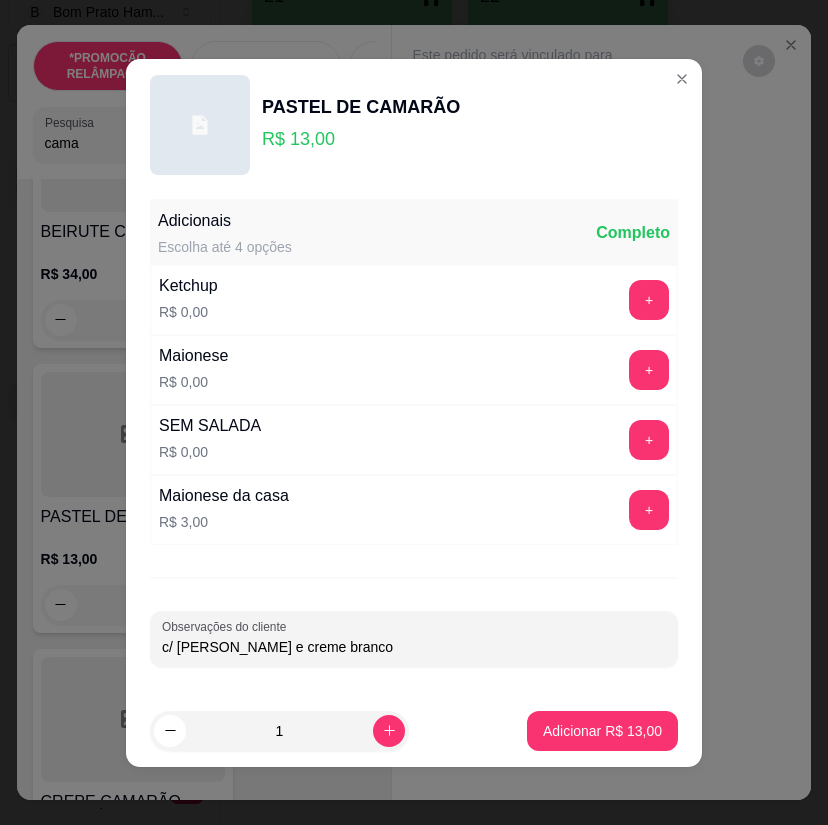 paste on "EXTRA" 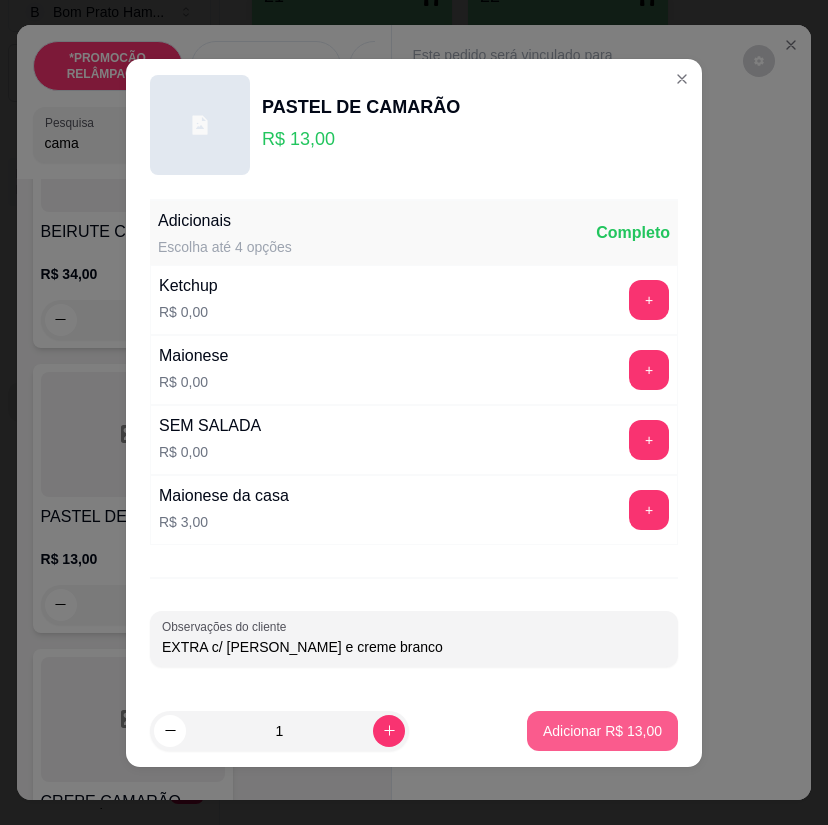 type on "EXTRA c/ [PERSON_NAME] e creme branco" 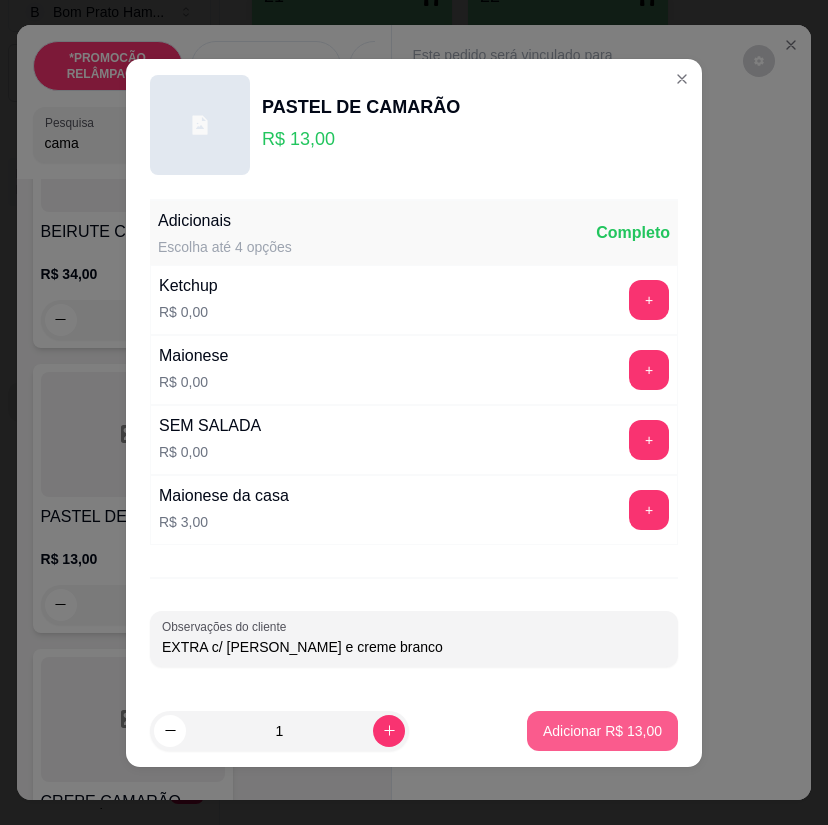 click on "Adicionar   R$ 13,00" at bounding box center [602, 731] 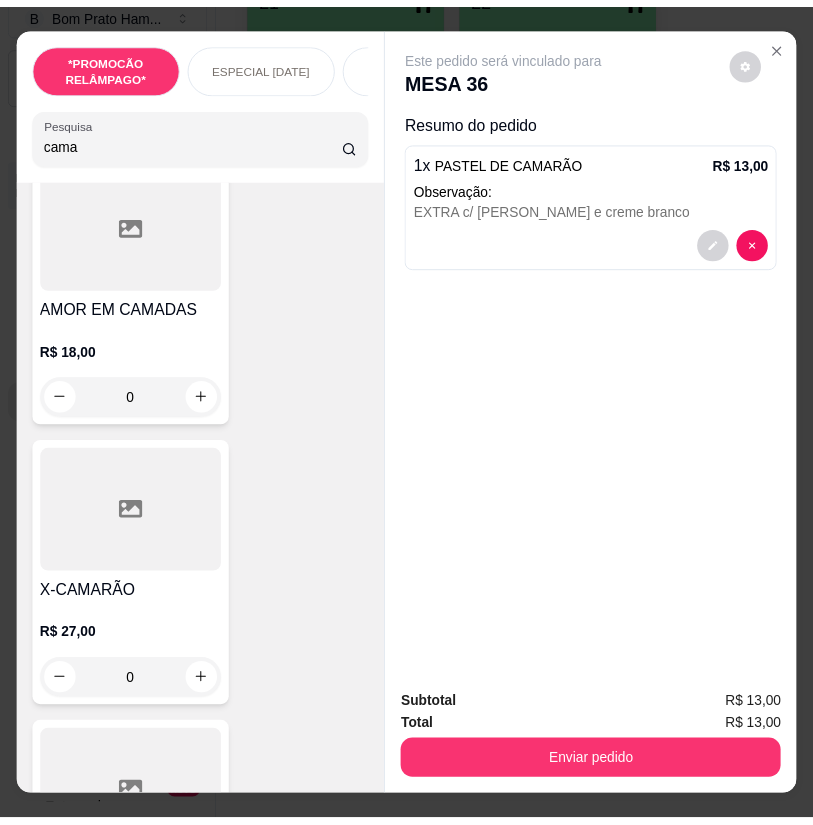 scroll, scrollTop: 0, scrollLeft: 0, axis: both 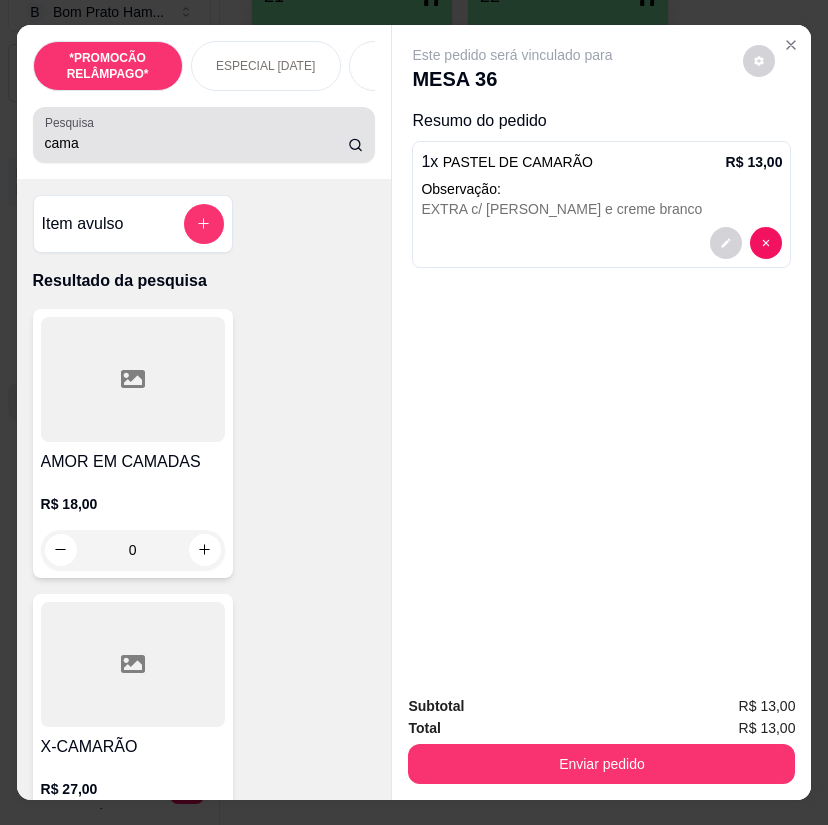 click on "cama" at bounding box center [197, 143] 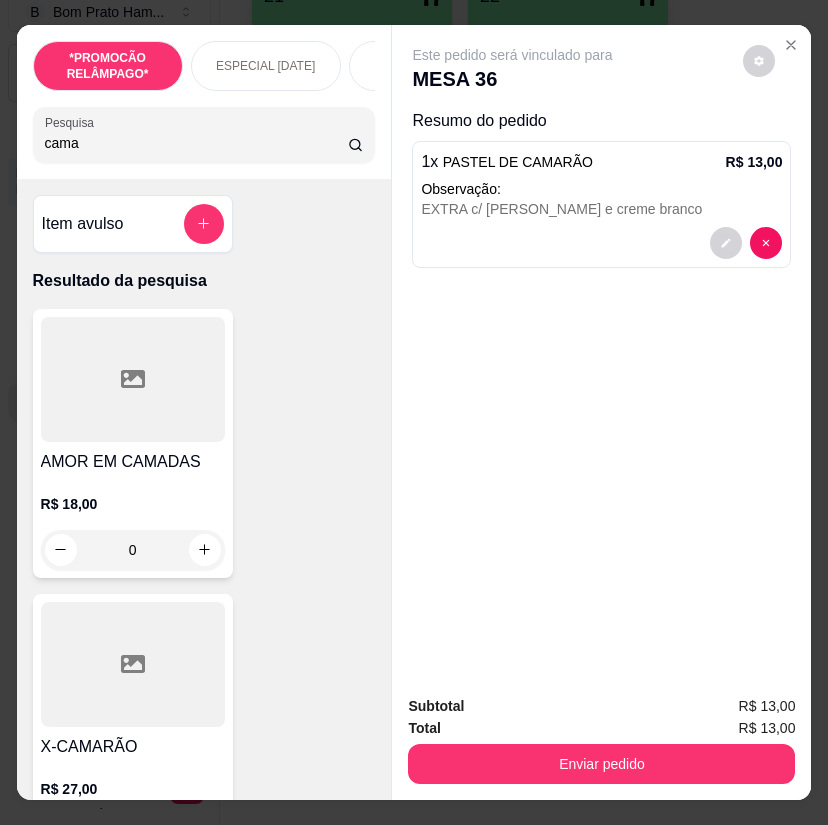 click on "cama" at bounding box center [197, 143] 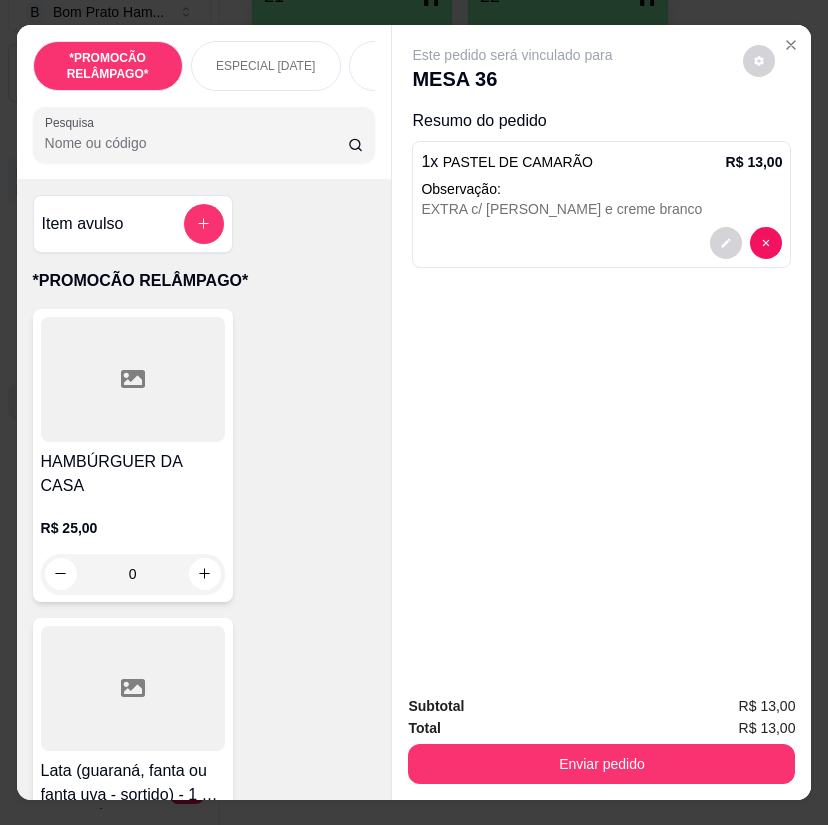 type 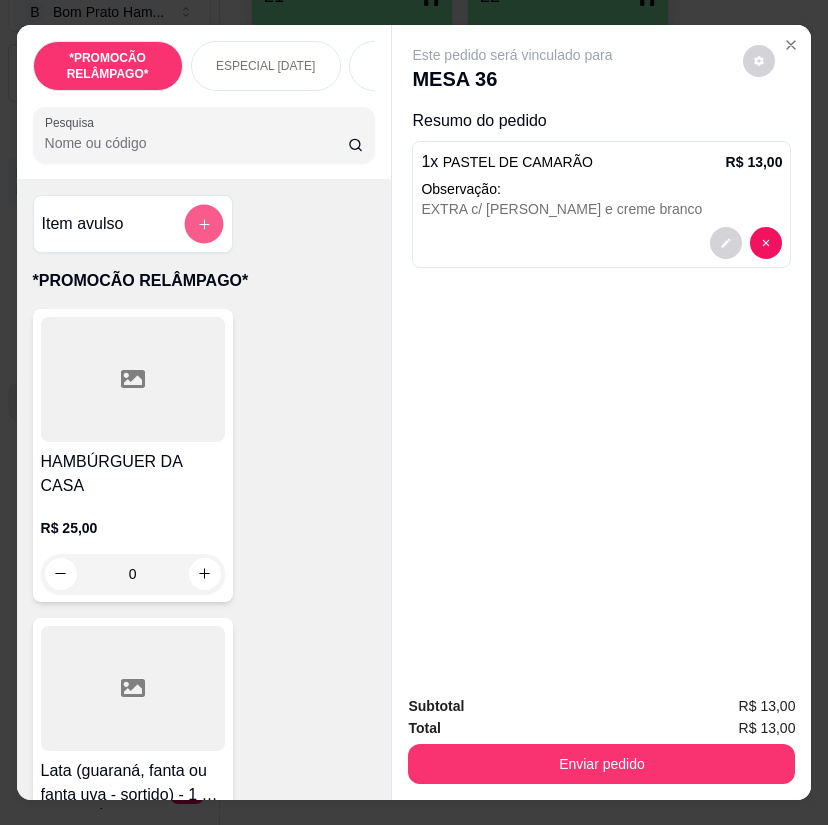 click at bounding box center (203, 223) 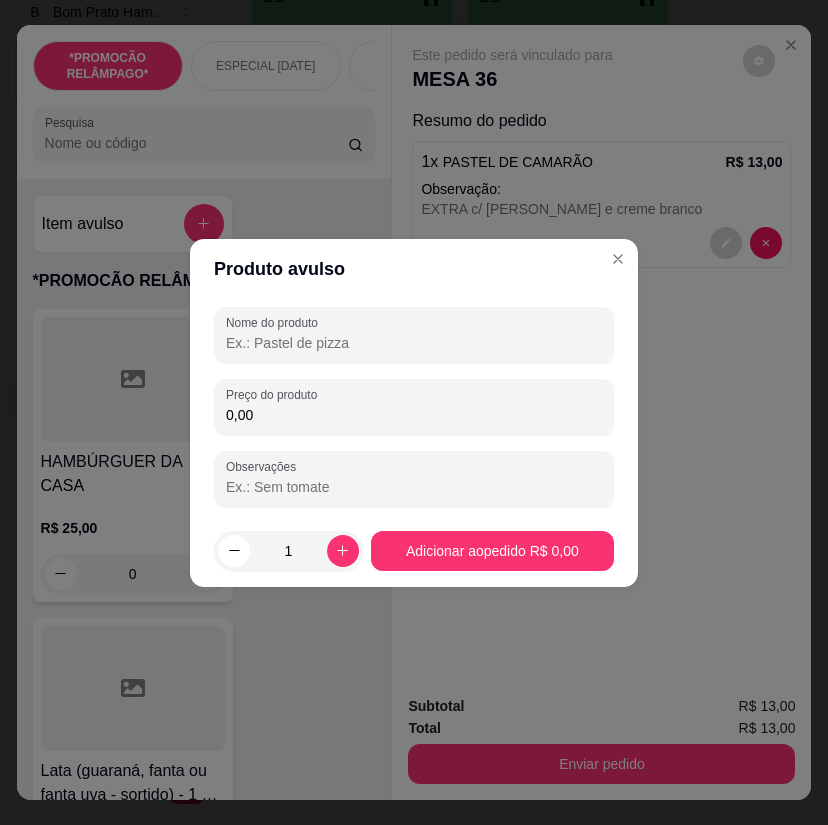 click on "Nome do produto" at bounding box center [414, 343] 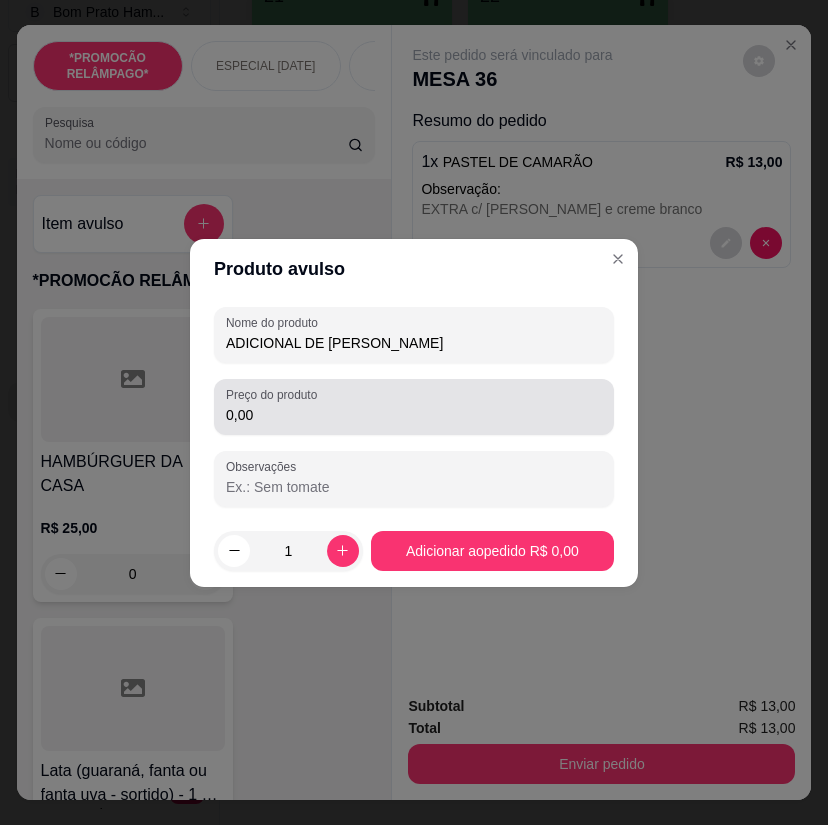 type on "ADICIONAL DE [PERSON_NAME]" 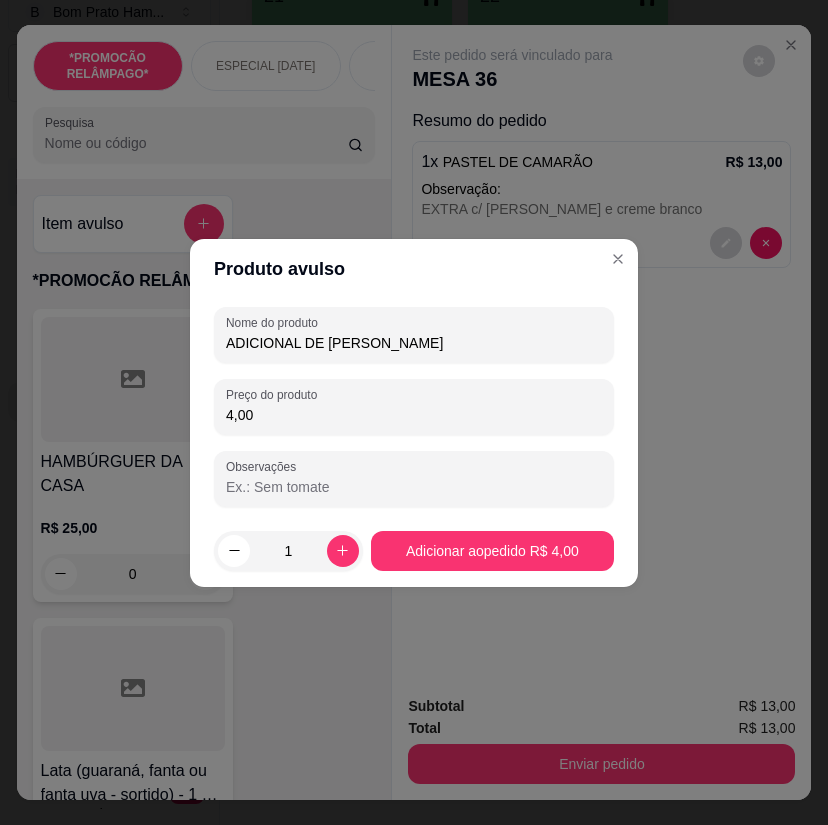 type on "4,00" 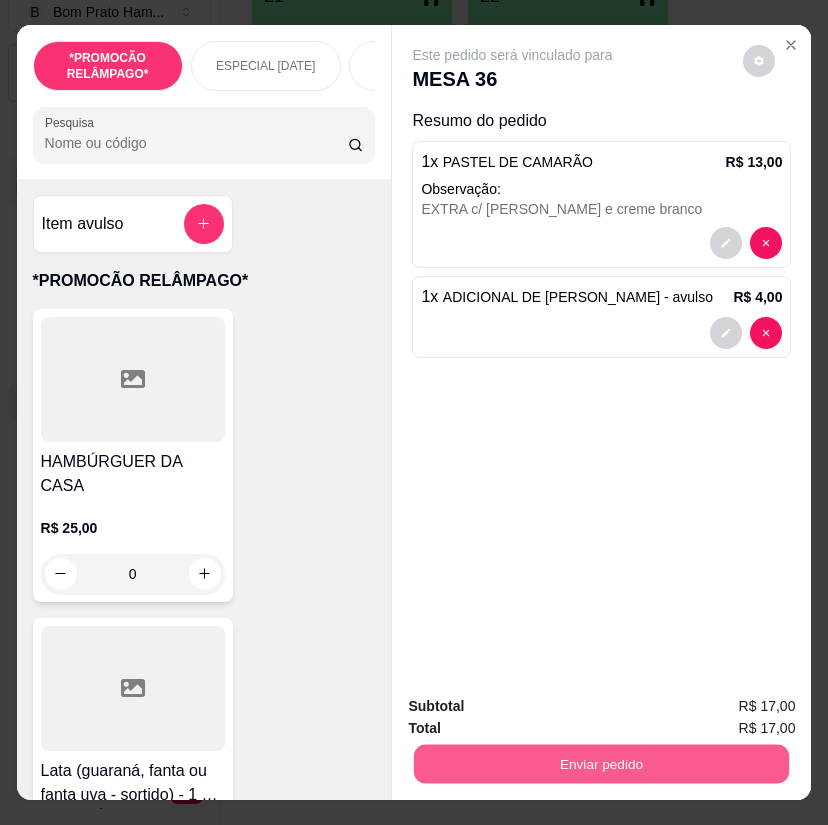 click on "Enviar pedido" at bounding box center [601, 764] 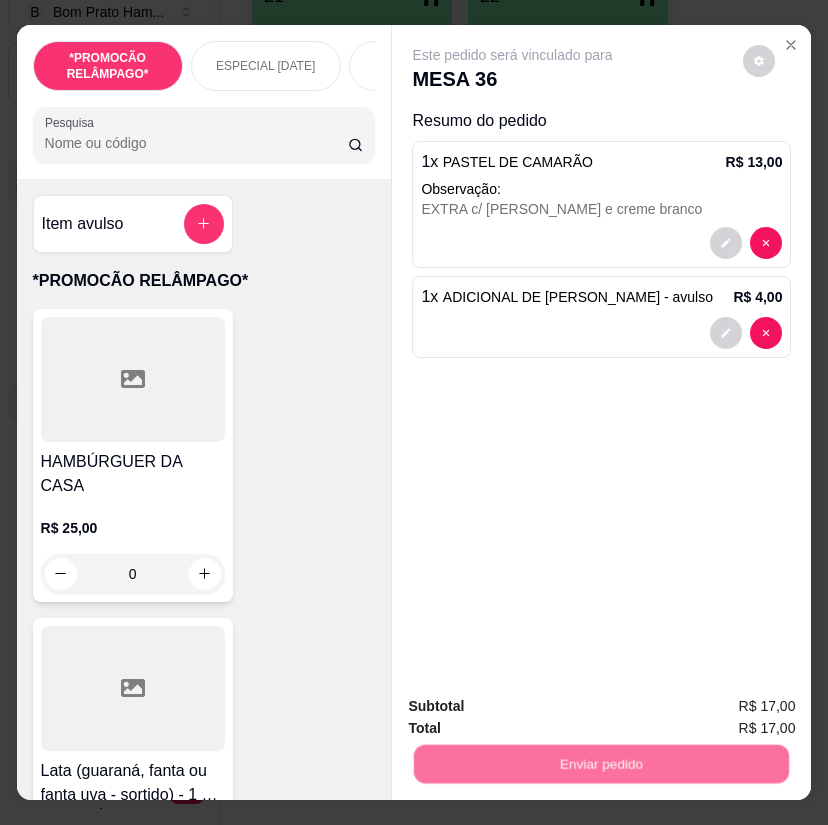 click on "Não registrar e enviar pedido" at bounding box center [533, 707] 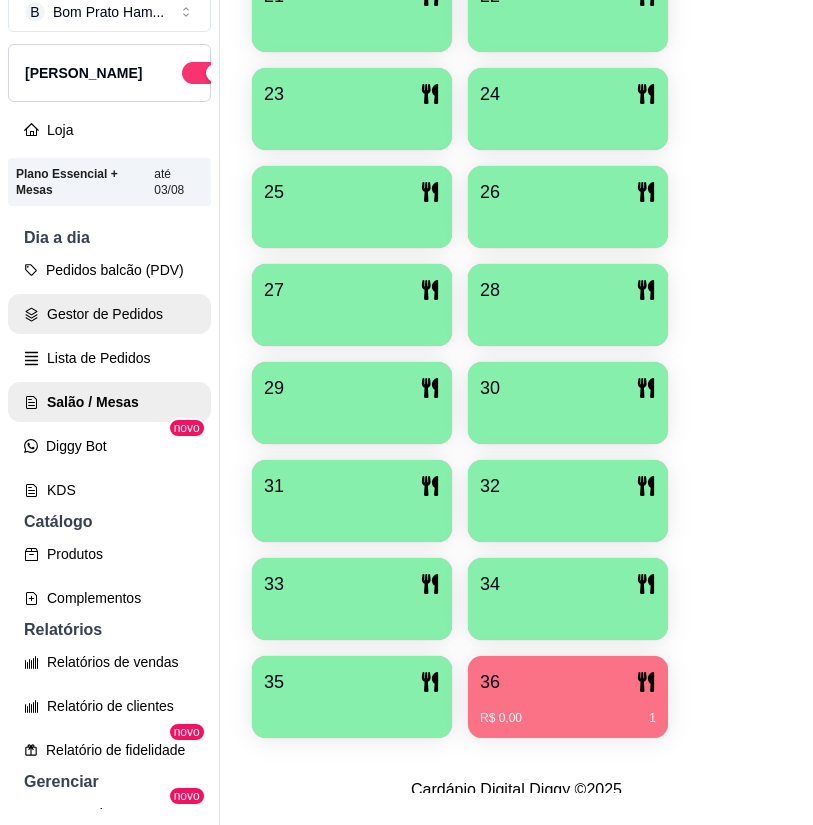 click on "Gestor de Pedidos" at bounding box center (109, 314) 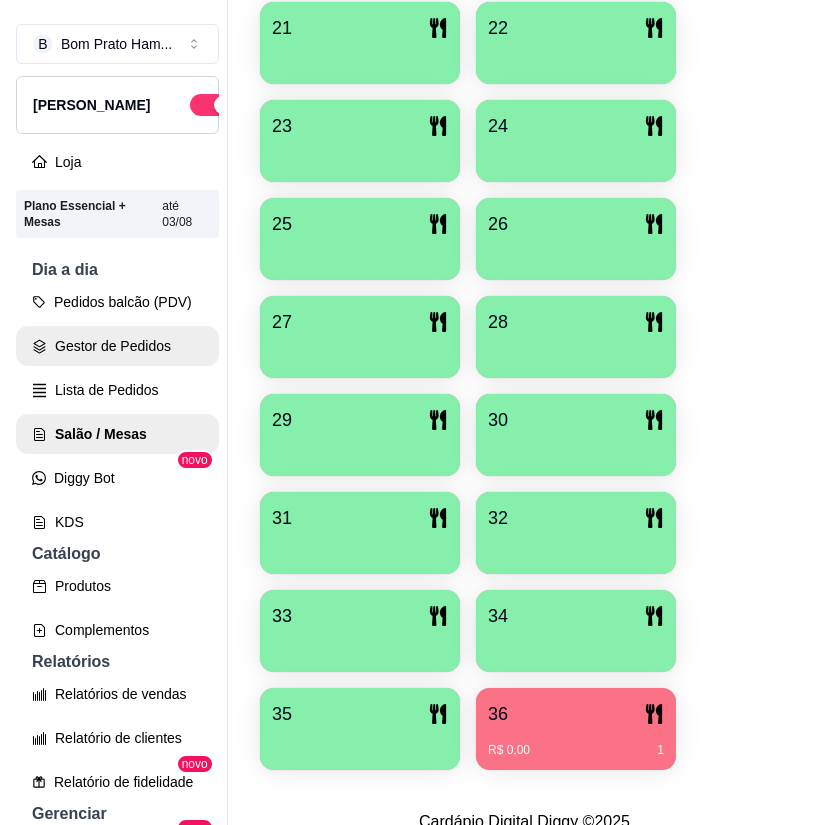 scroll, scrollTop: 0, scrollLeft: 0, axis: both 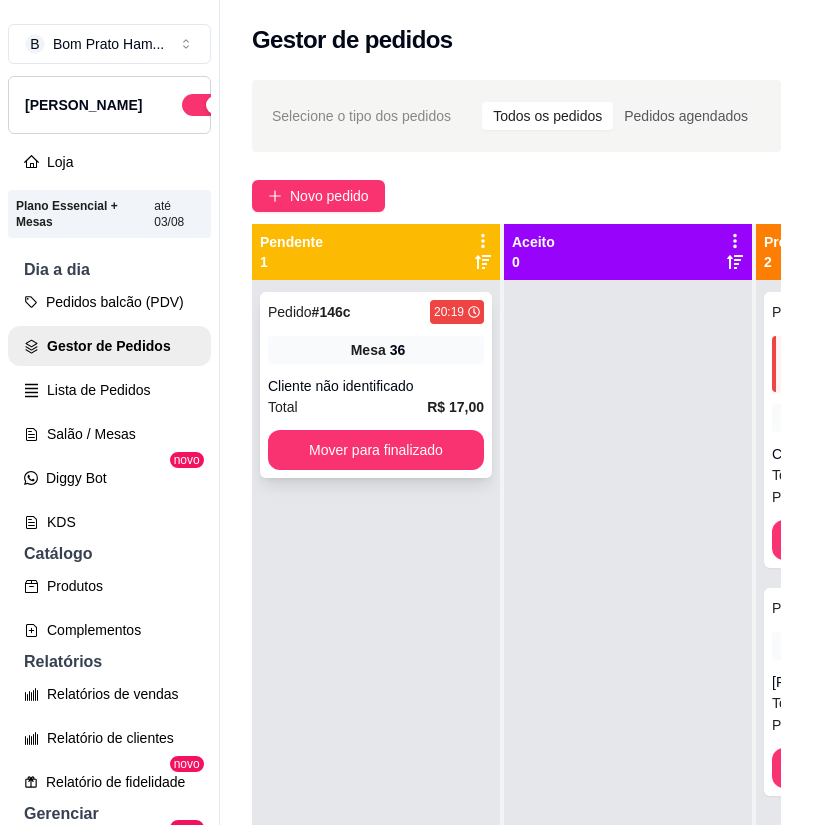 click on "Pedido  # 146c 20:19 Mesa 36 Cliente não identificado Total R$ 17,00 Mover para finalizado" at bounding box center [376, 385] 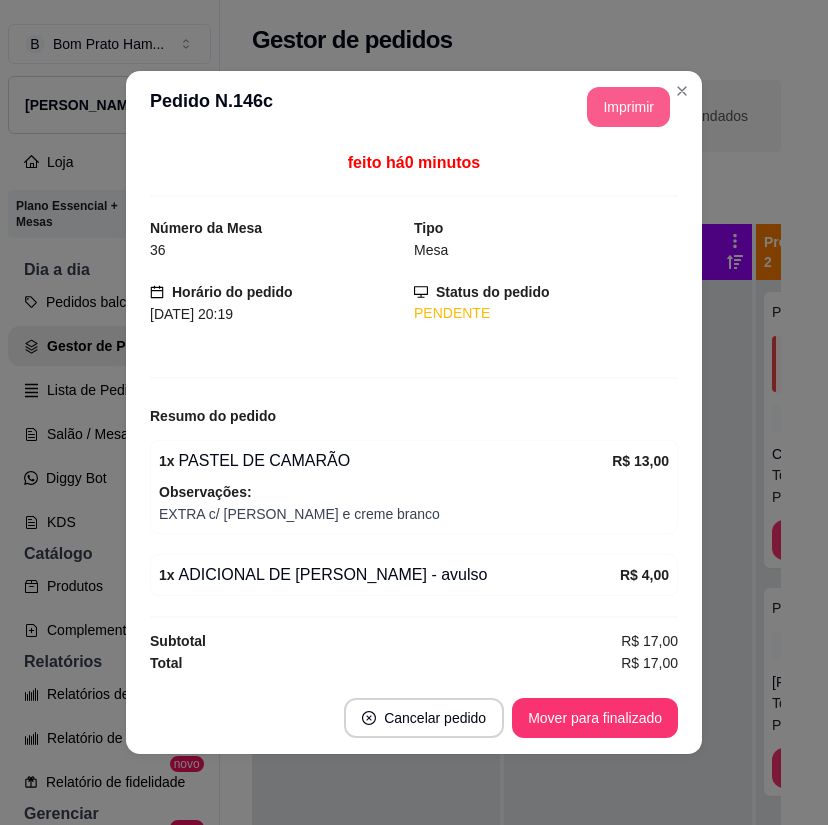 click on "Imprimir" at bounding box center [628, 107] 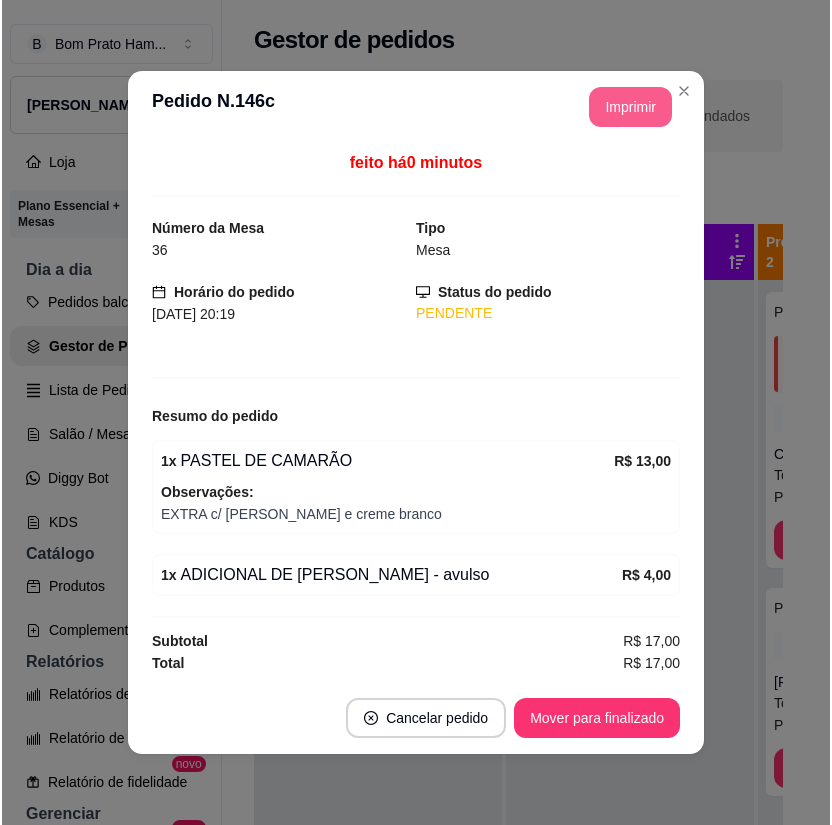 scroll, scrollTop: 0, scrollLeft: 0, axis: both 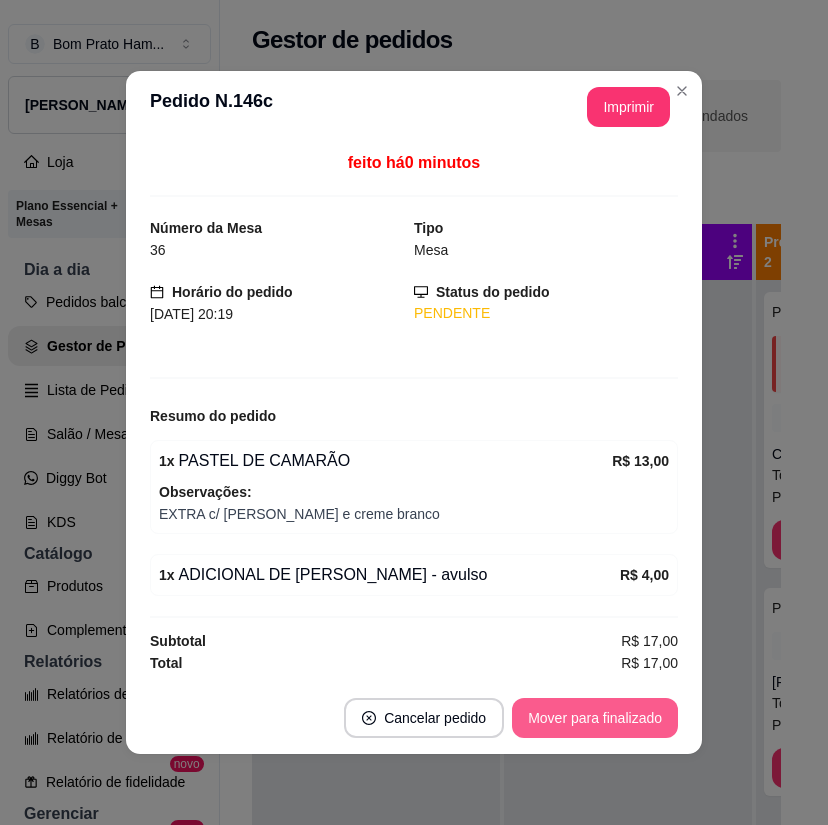 click on "Mover para finalizado" at bounding box center [595, 718] 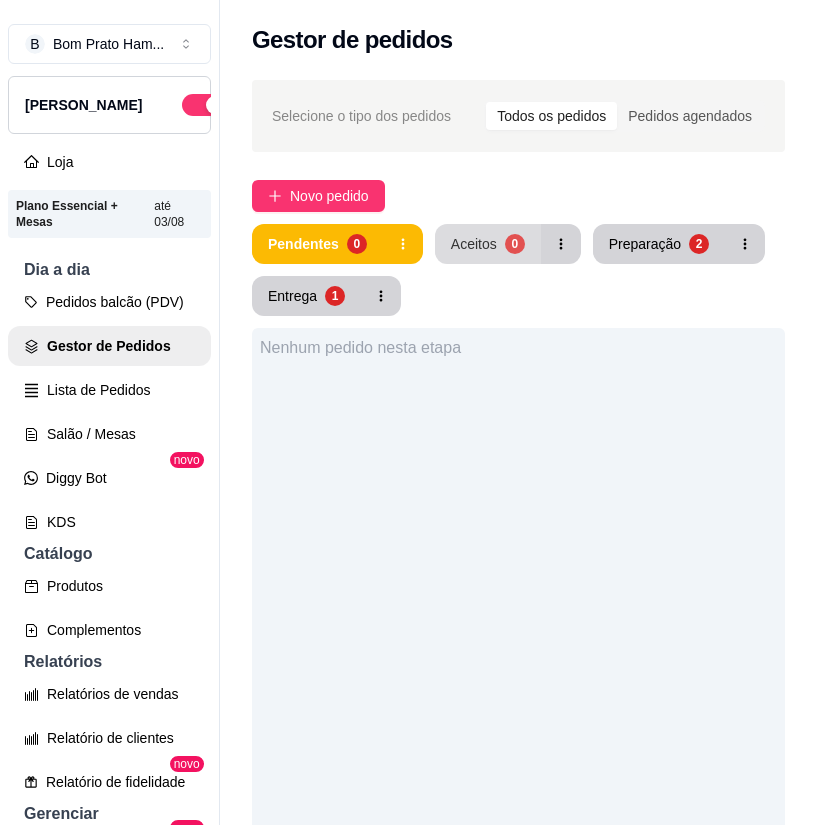 click on "Aceitos 0" at bounding box center (488, 244) 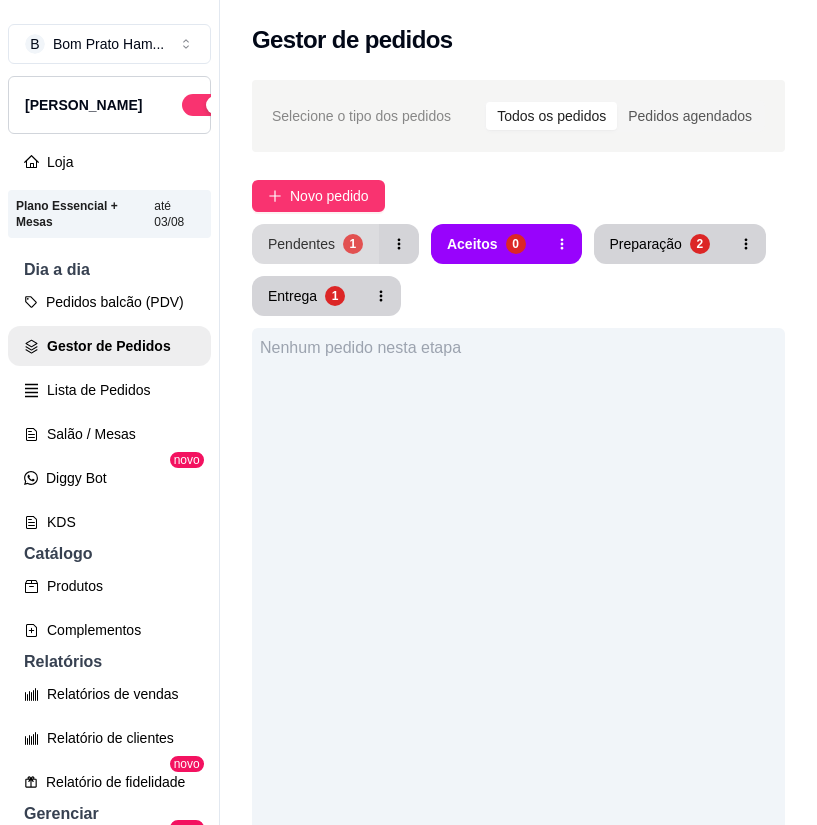 click on "Pendentes 1" at bounding box center [315, 244] 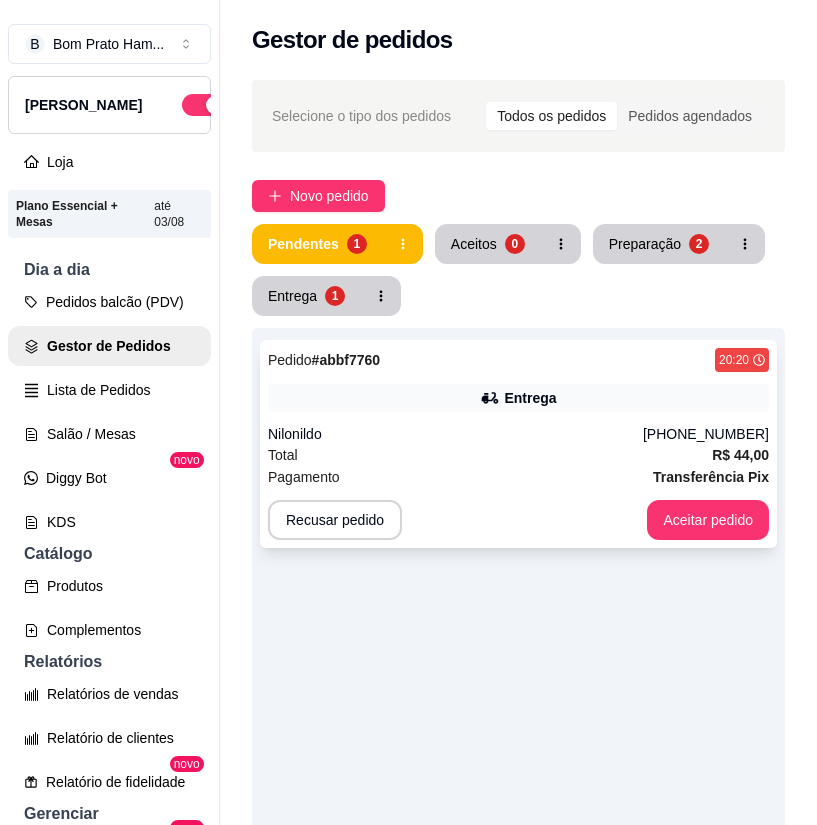 click on "Pedido  # abbf7760 20:20 Entrega Nilonildo [PHONE_NUMBER] Total R$ 44,00 Pagamento Transferência Pix Recusar pedido Aceitar pedido" at bounding box center (518, 444) 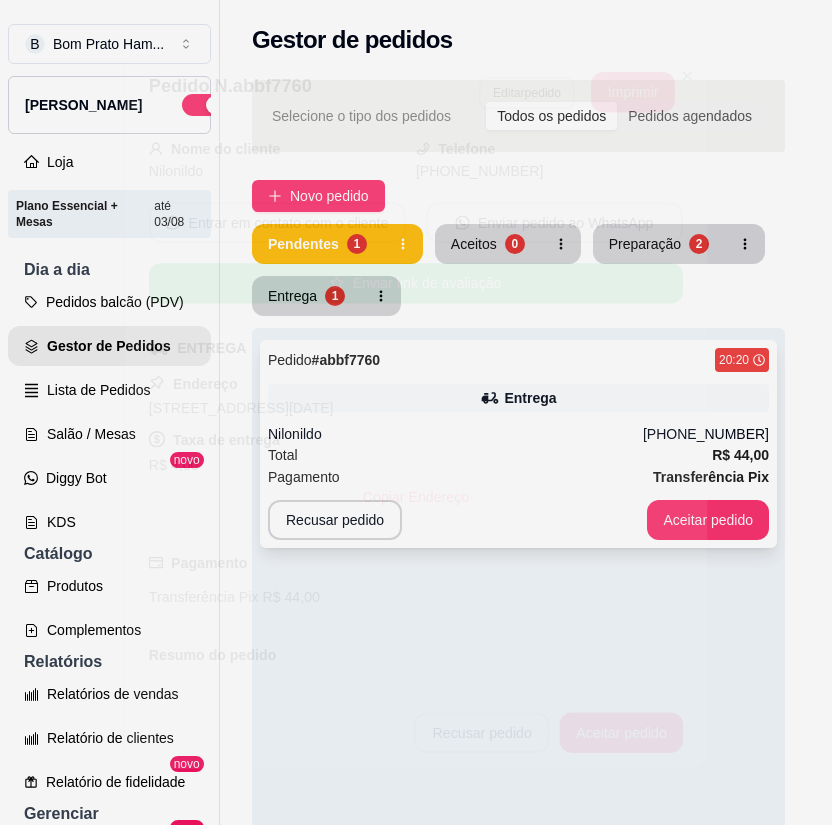 scroll, scrollTop: 232, scrollLeft: 0, axis: vertical 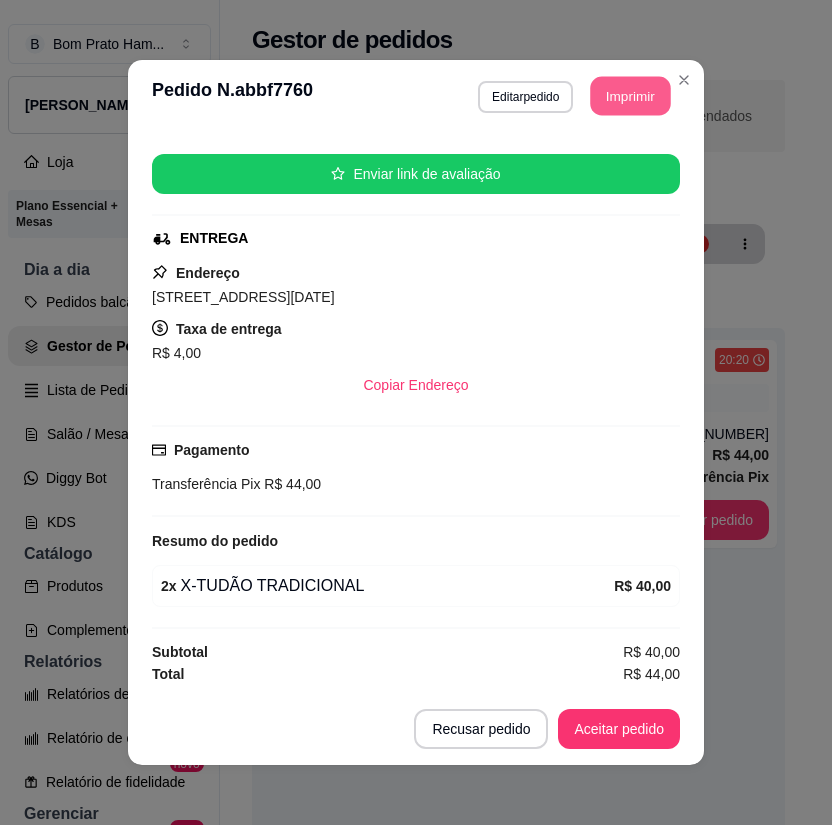 click on "Imprimir" at bounding box center [631, 96] 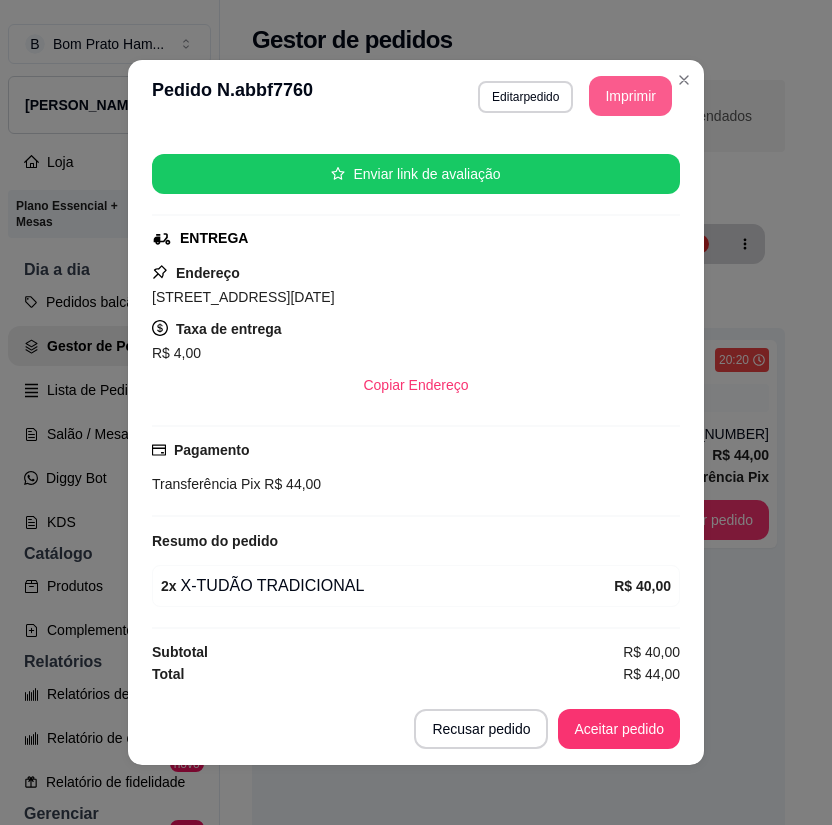 scroll, scrollTop: 0, scrollLeft: 0, axis: both 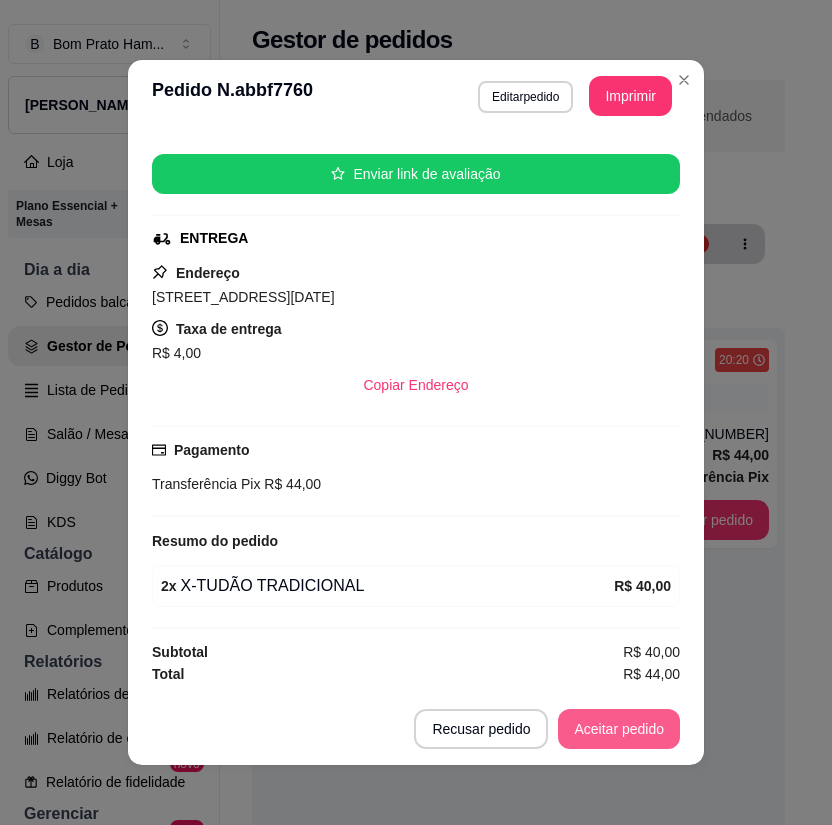 click on "Aceitar pedido" at bounding box center [619, 729] 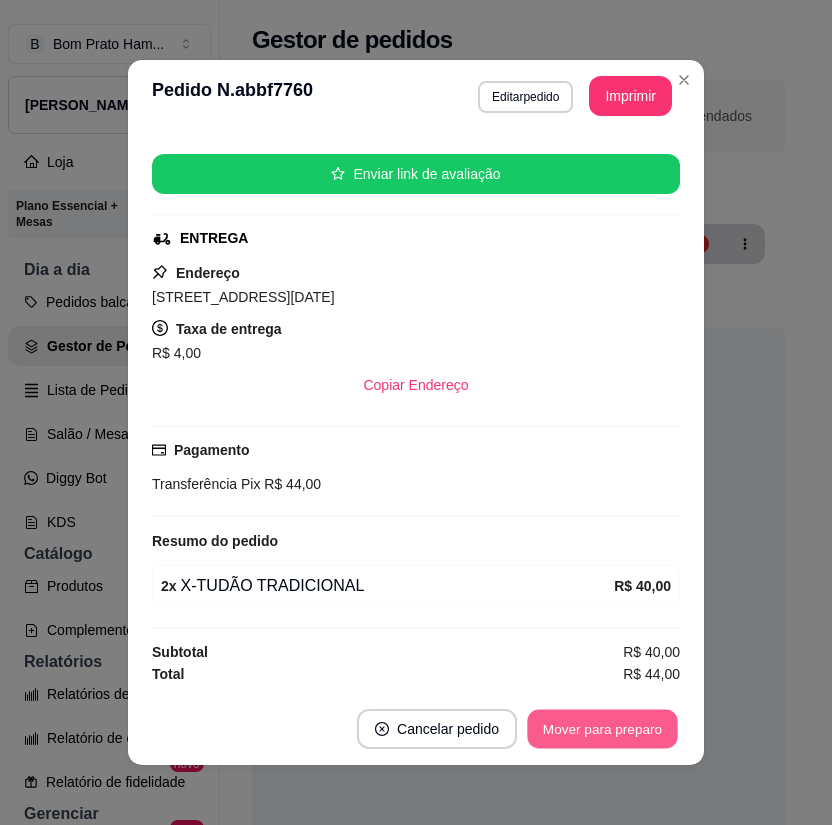 click on "Mover para preparo" at bounding box center [602, 729] 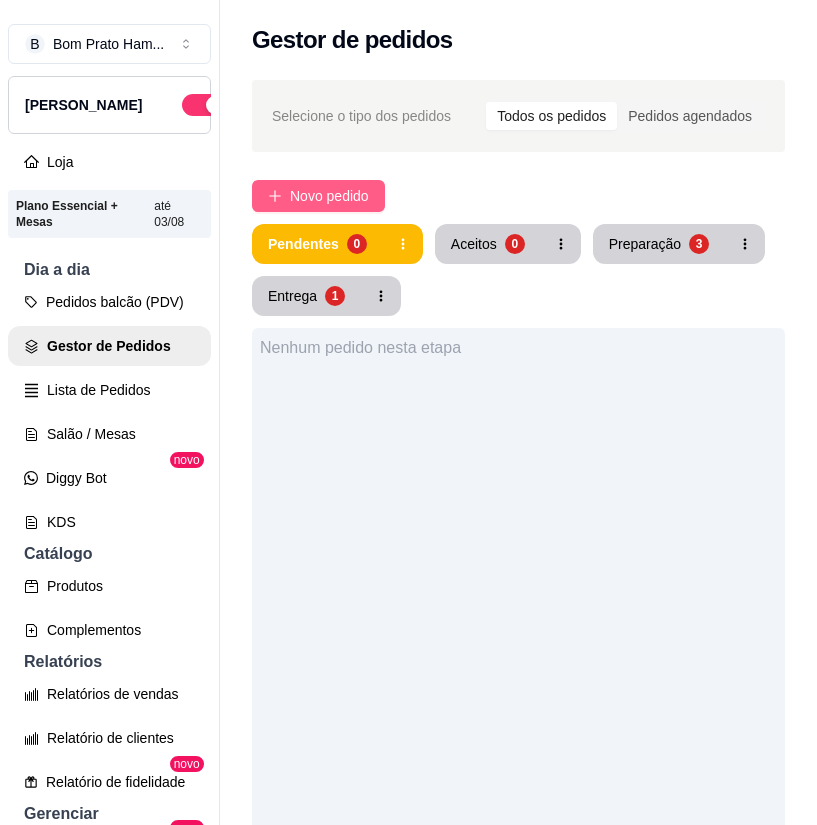 click on "Novo pedido" at bounding box center (329, 196) 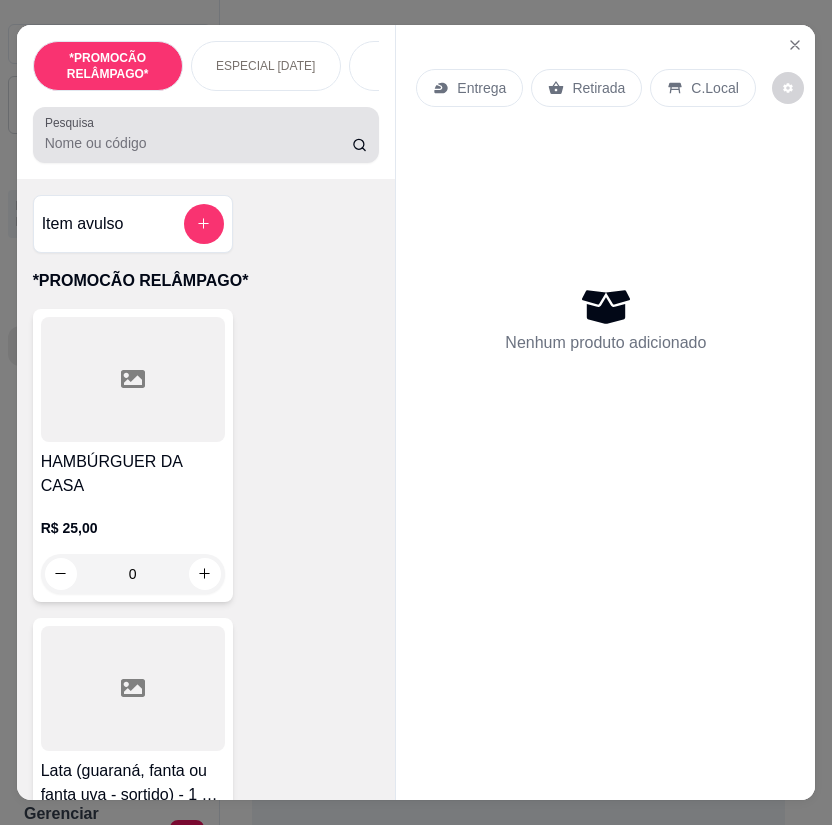click on "Pesquisa" at bounding box center [198, 143] 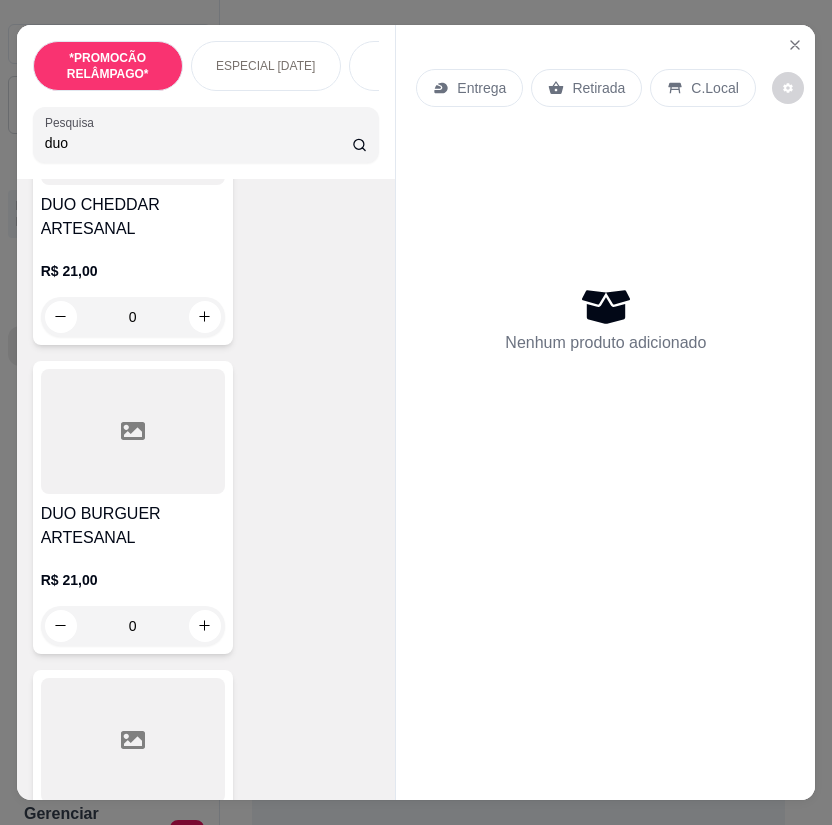 scroll, scrollTop: 1200, scrollLeft: 0, axis: vertical 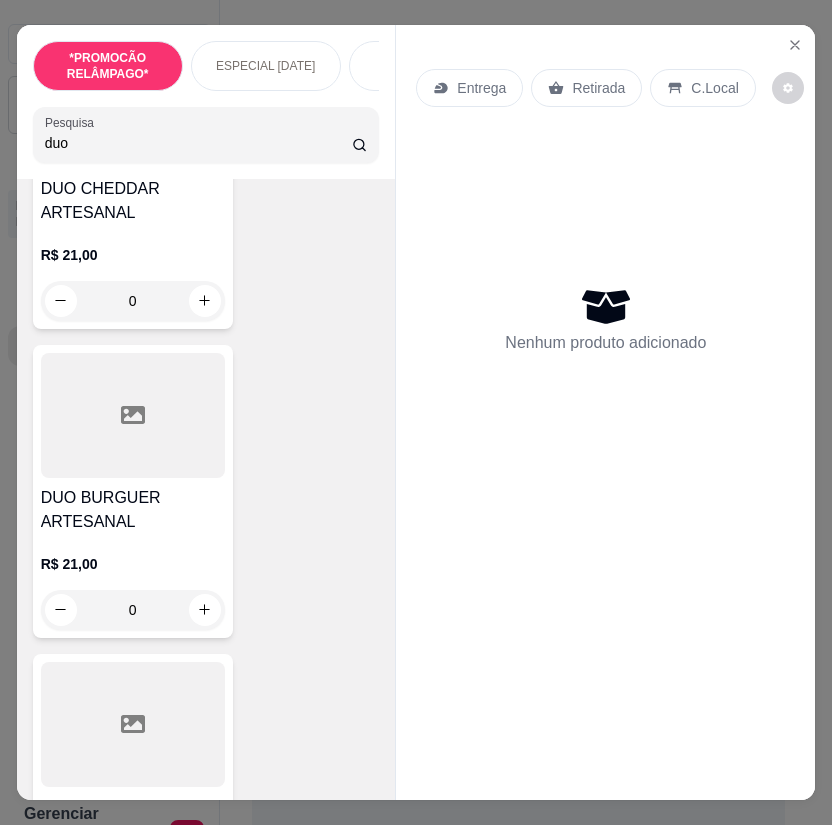 type on "duo" 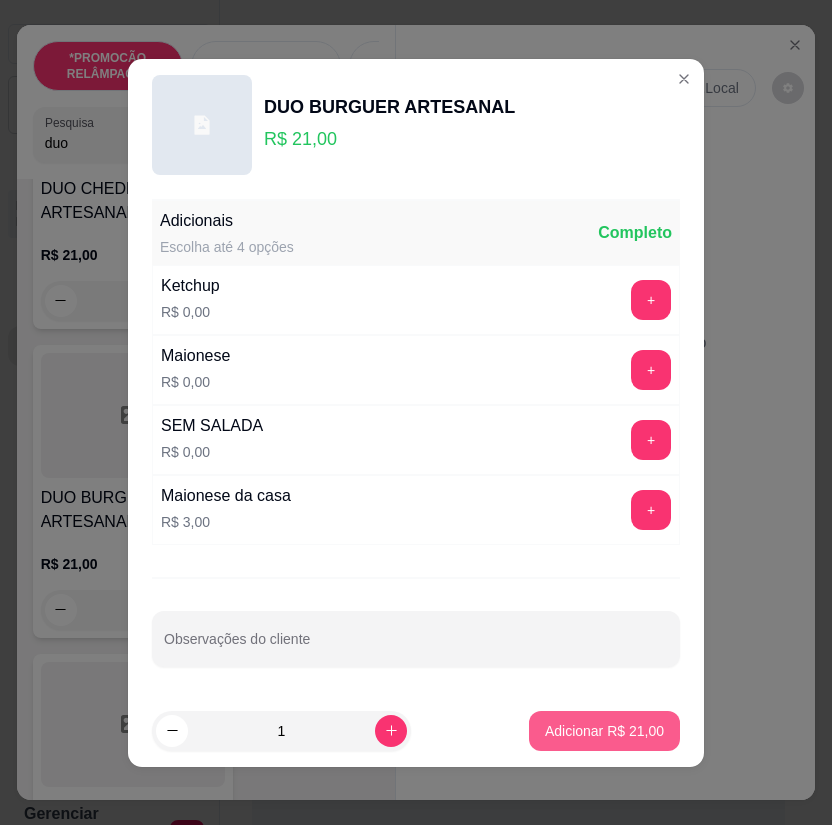 click on "Adicionar   R$ 21,00" at bounding box center (604, 731) 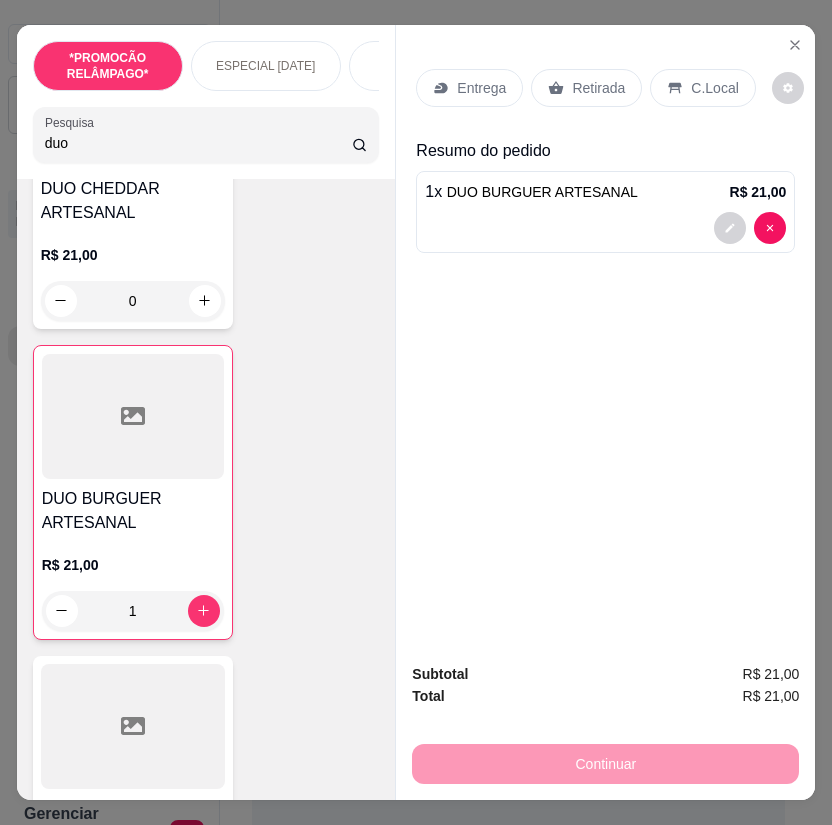 click on "duo" at bounding box center [198, 143] 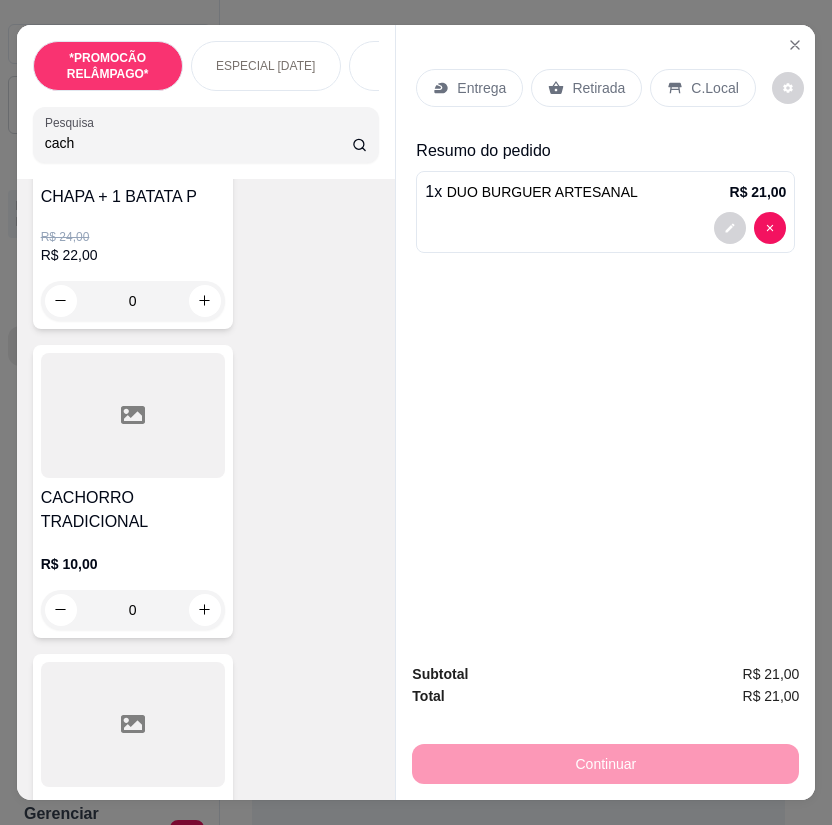 scroll, scrollTop: 300, scrollLeft: 0, axis: vertical 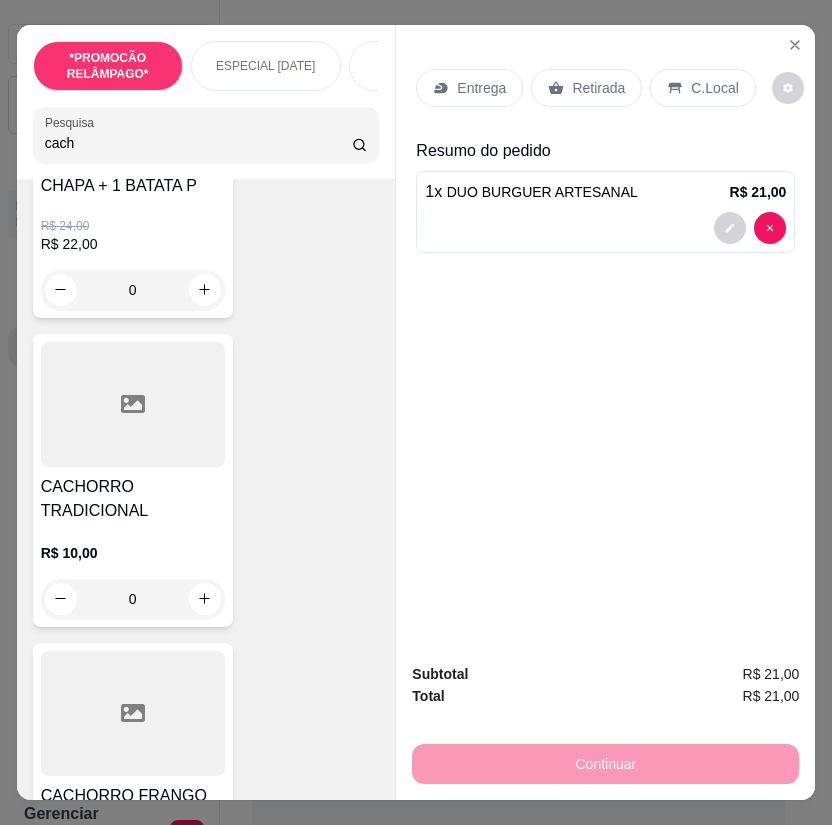 type on "cach" 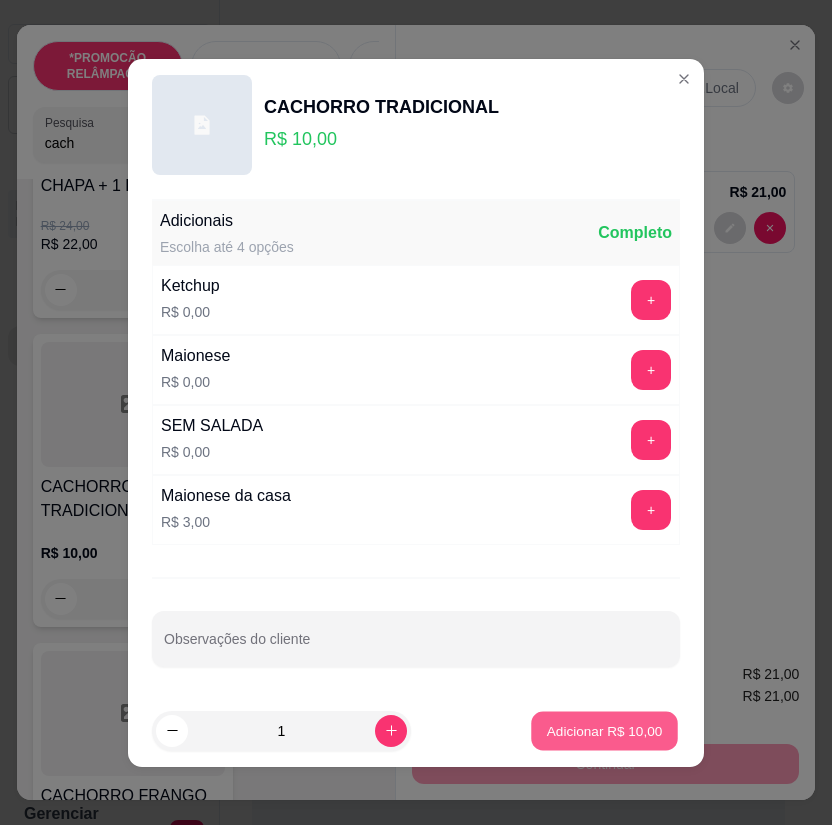 click on "Adicionar   R$ 10,00" at bounding box center (605, 730) 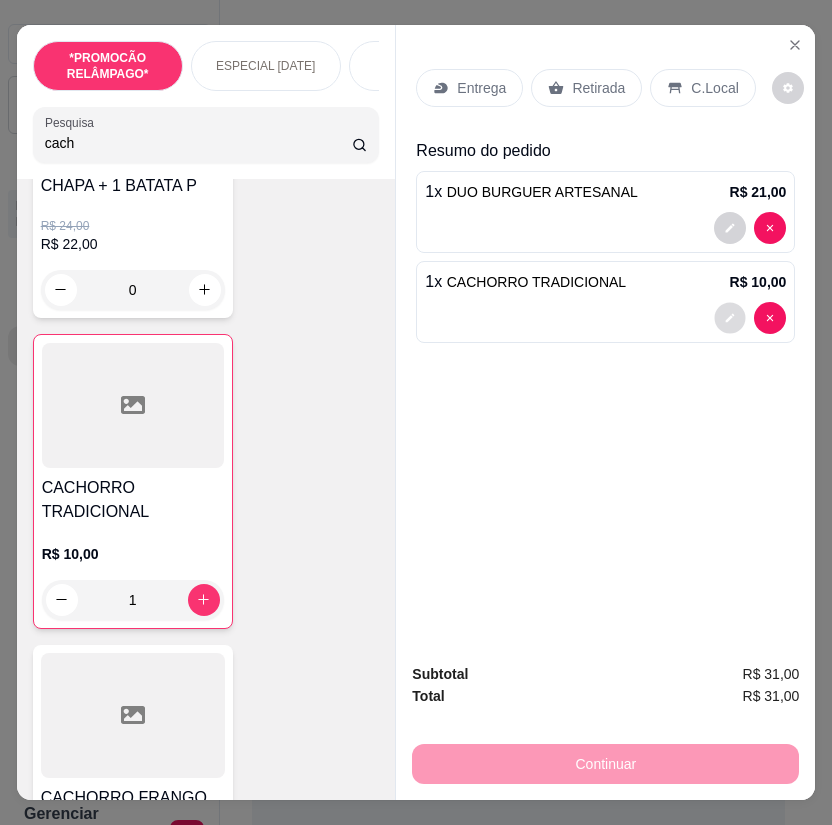 click at bounding box center [730, 317] 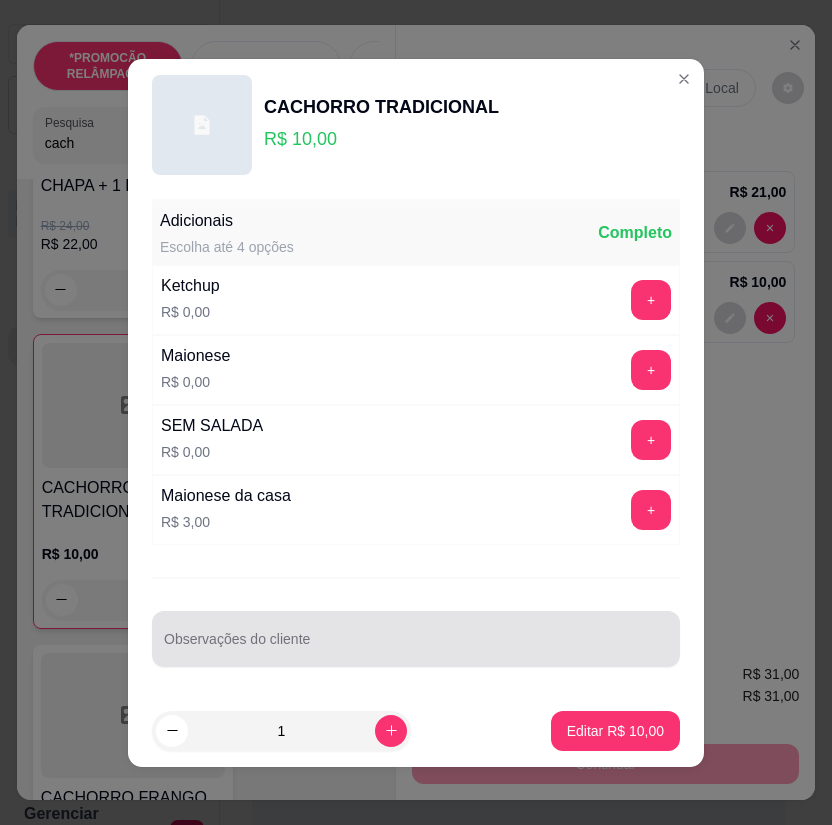 click on "Observações do cliente" at bounding box center (416, 647) 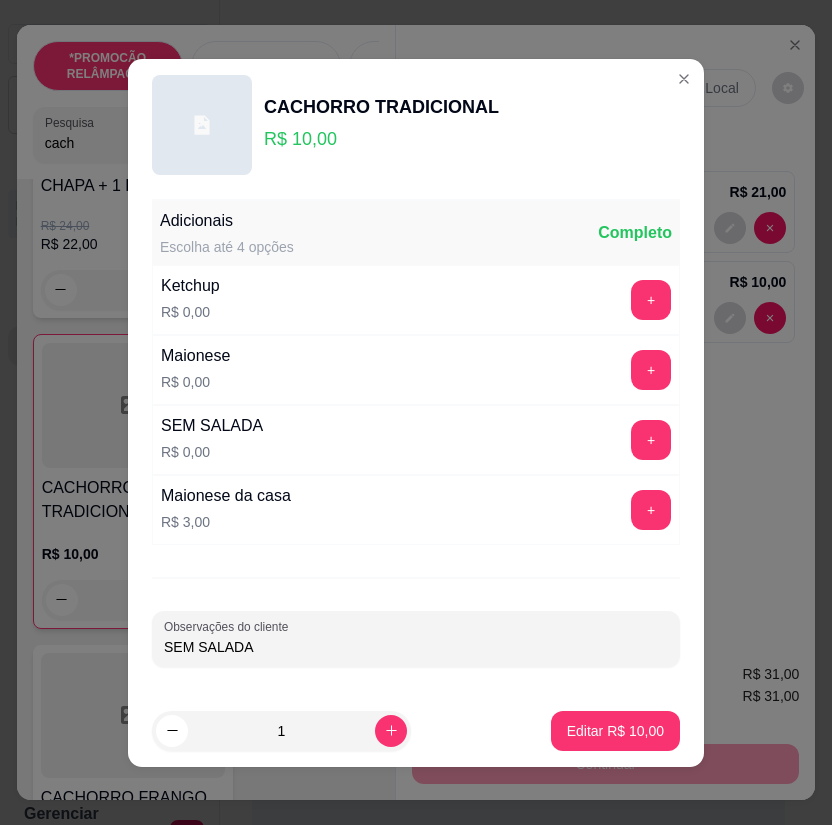 type on "SEM SALADA" 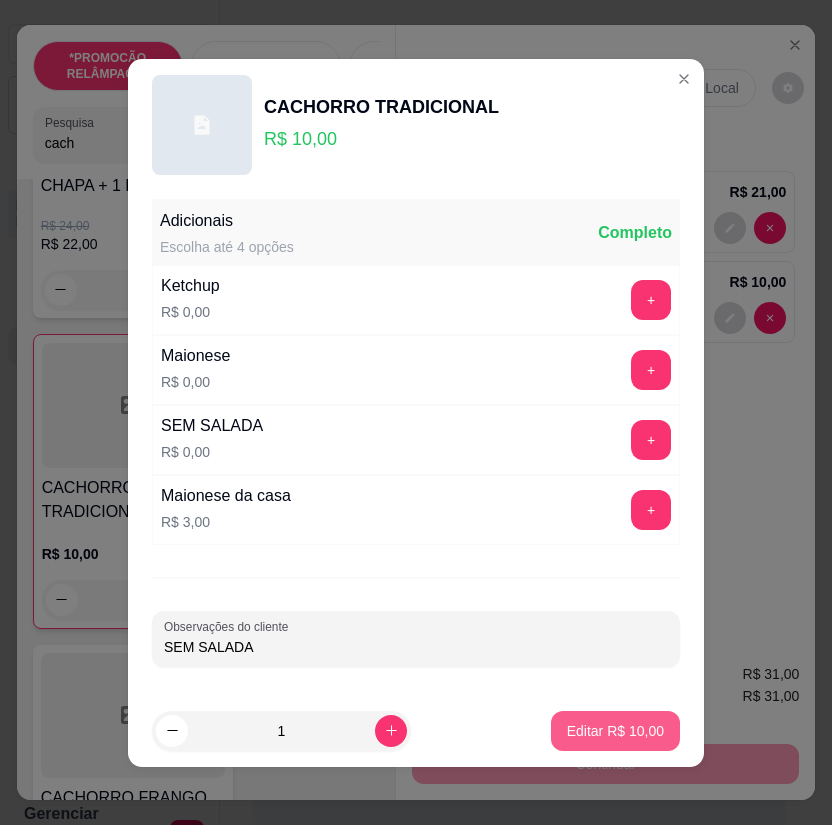 click on "Editar   R$ 10,00" at bounding box center (615, 731) 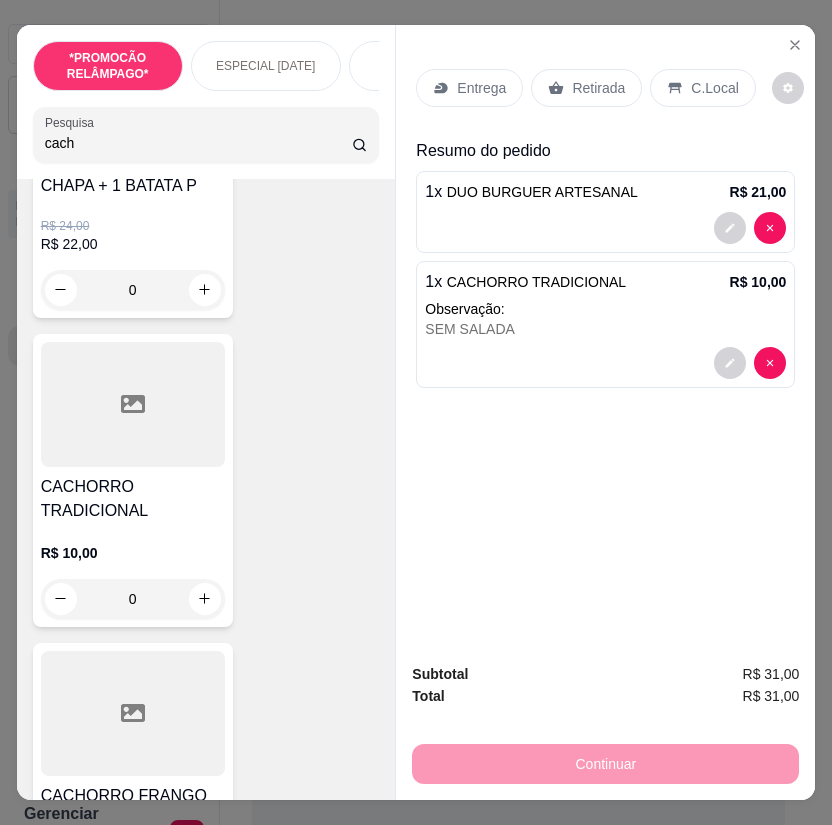 click on "Entrega" at bounding box center (481, 88) 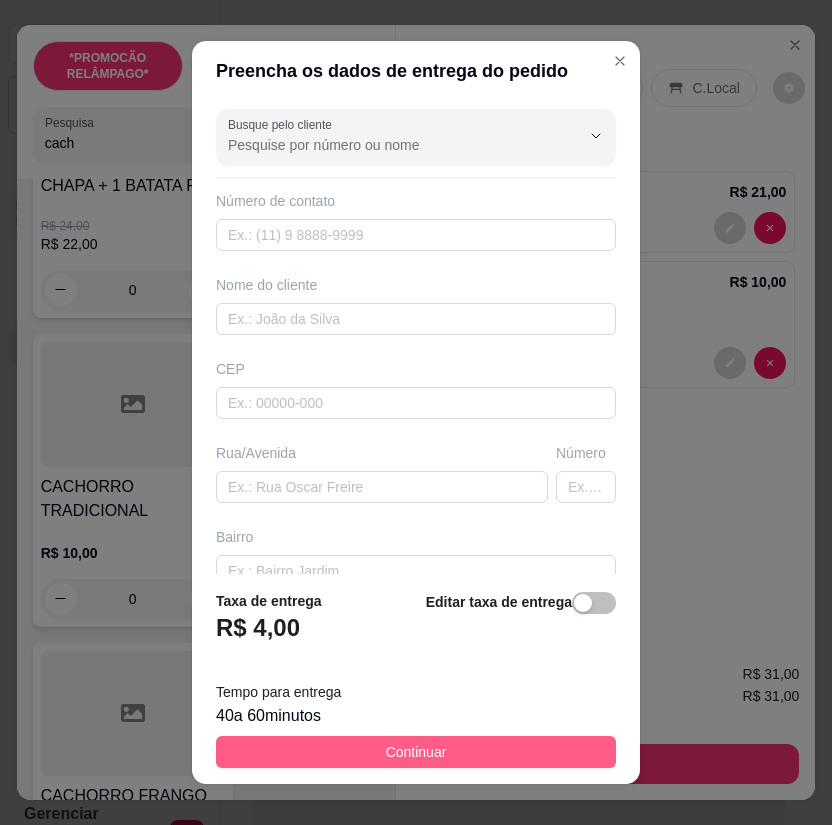 click on "Continuar" at bounding box center [416, 752] 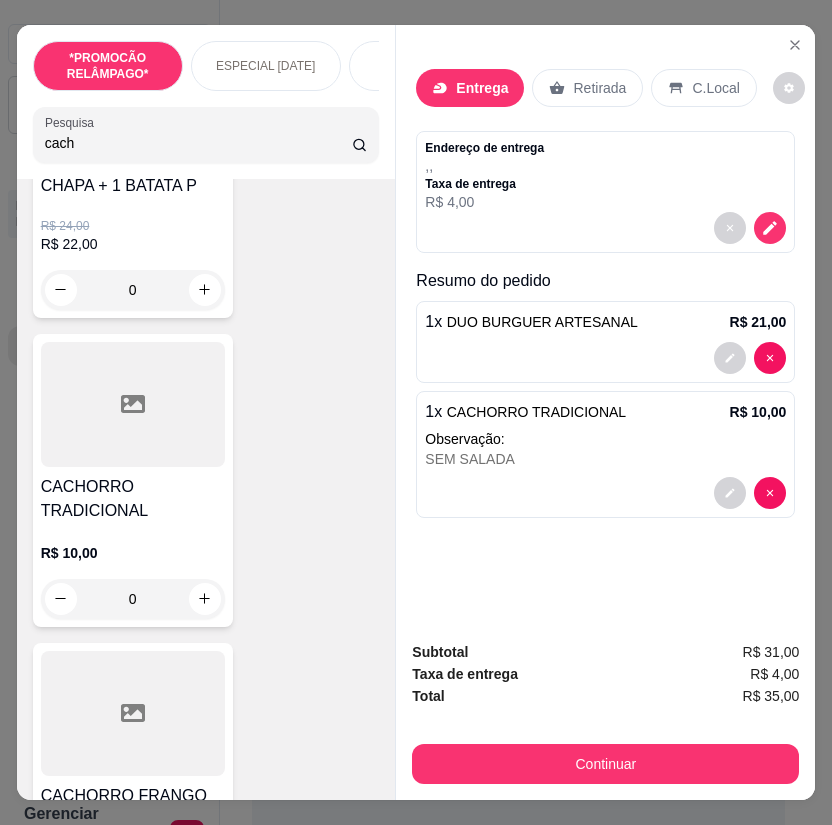click on "Retirada" at bounding box center (599, 88) 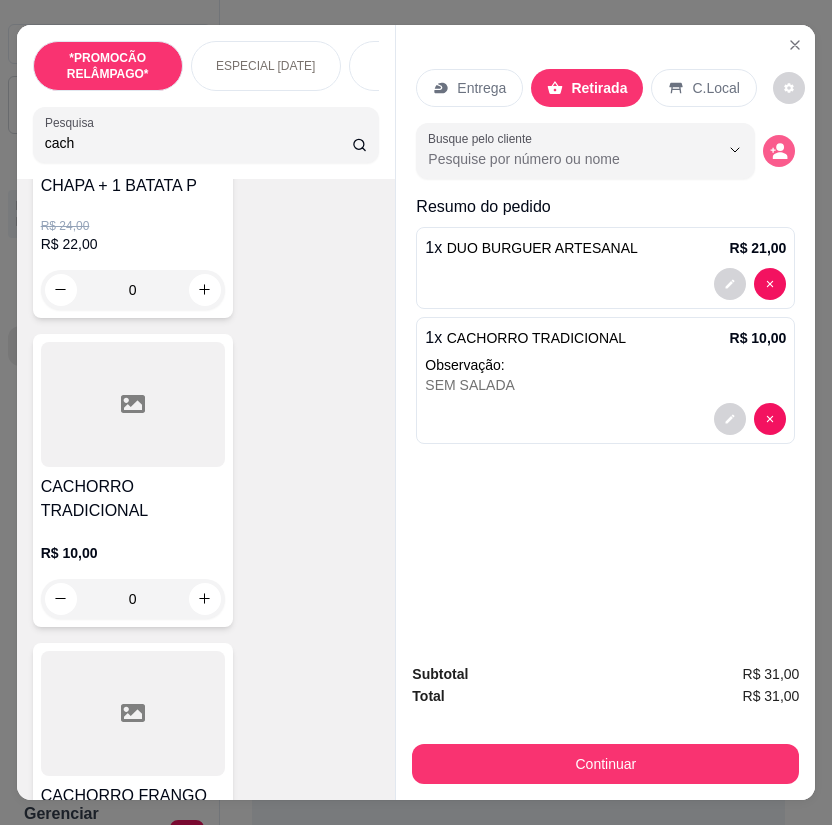 click 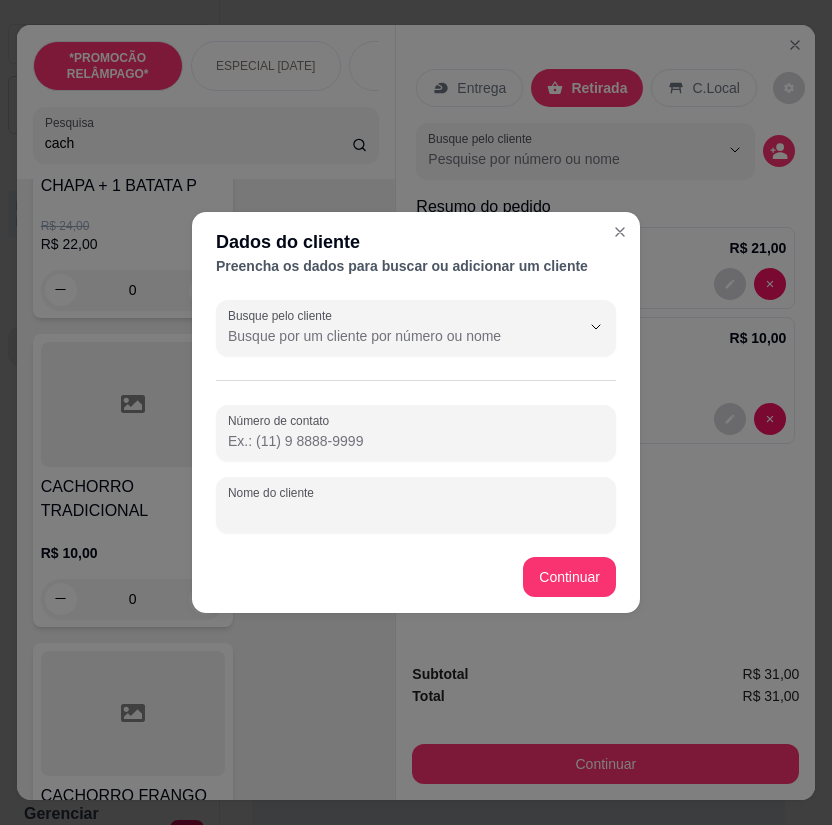 paste on "Elenilda" 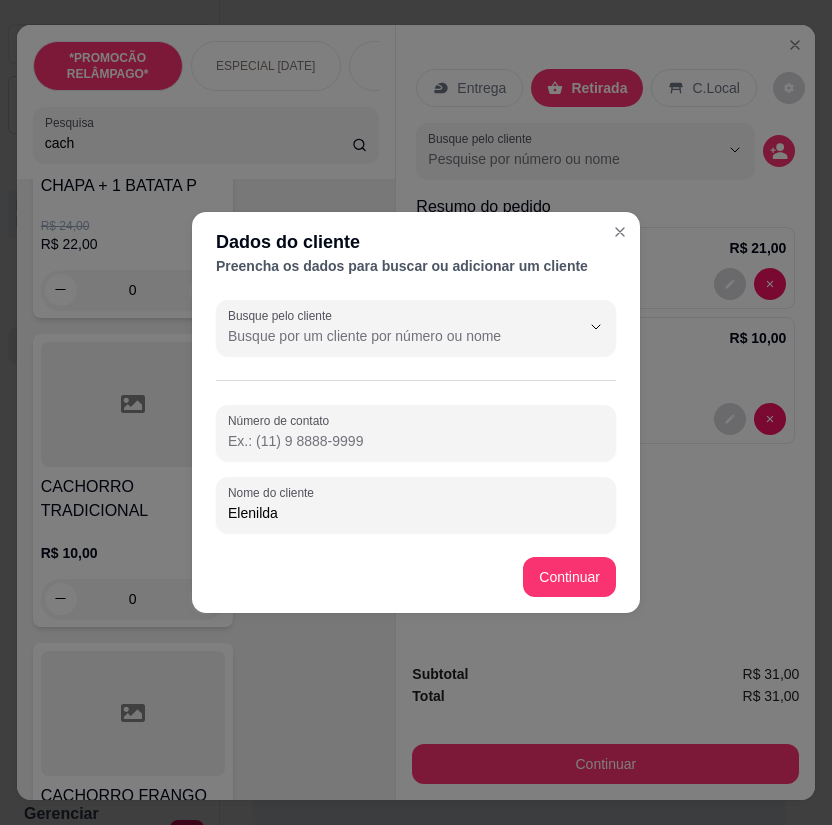 type on "Elenilda" 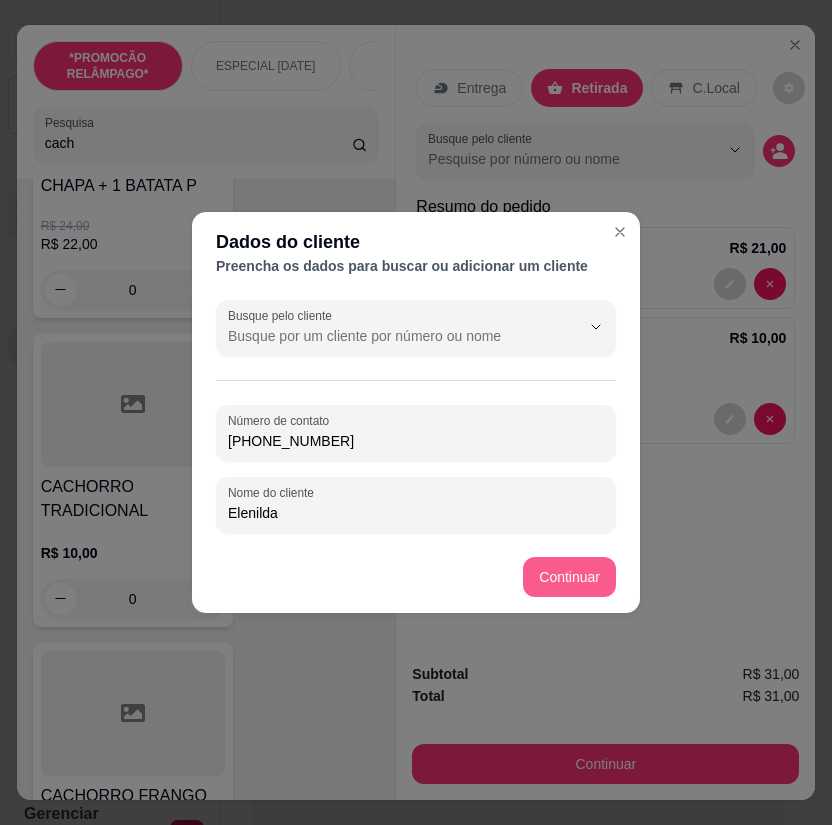type on "[PHONE_NUMBER]" 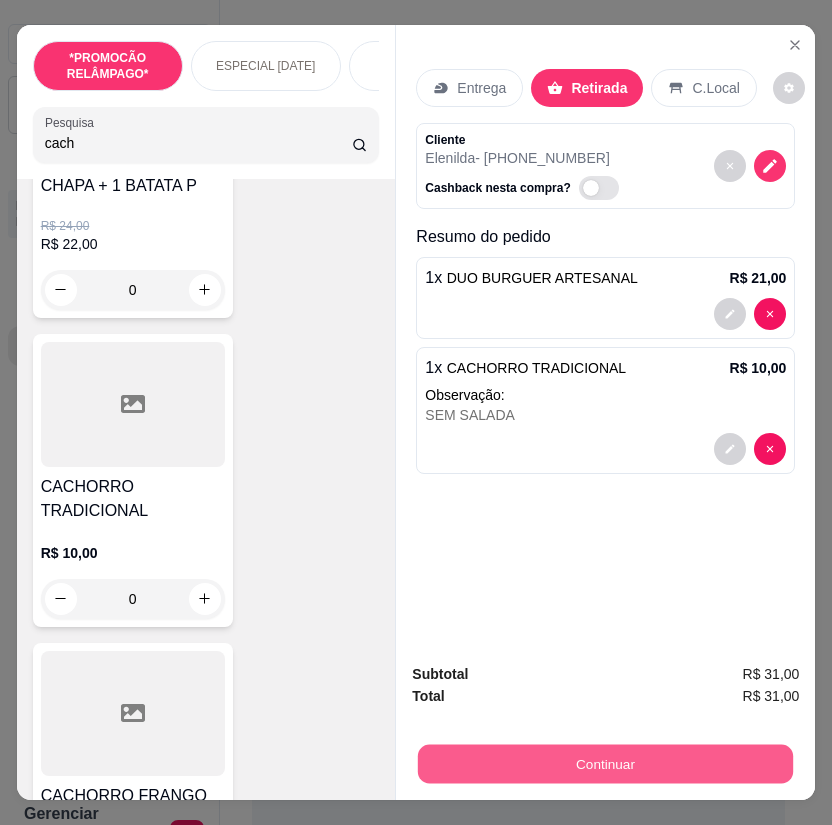 click on "Continuar" at bounding box center [605, 764] 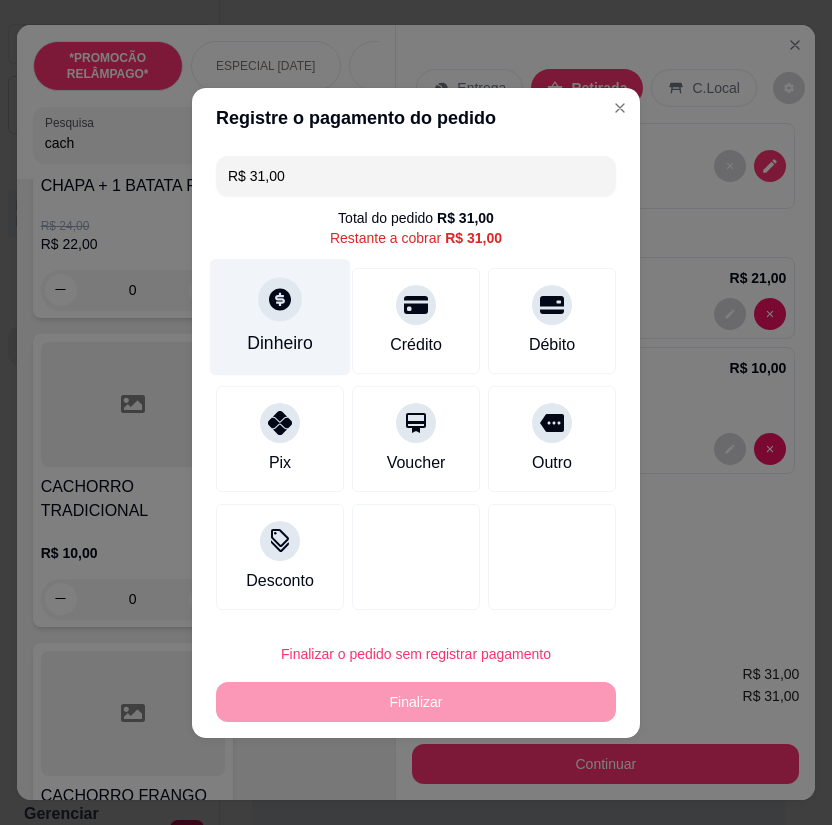 click on "Dinheiro" at bounding box center [280, 316] 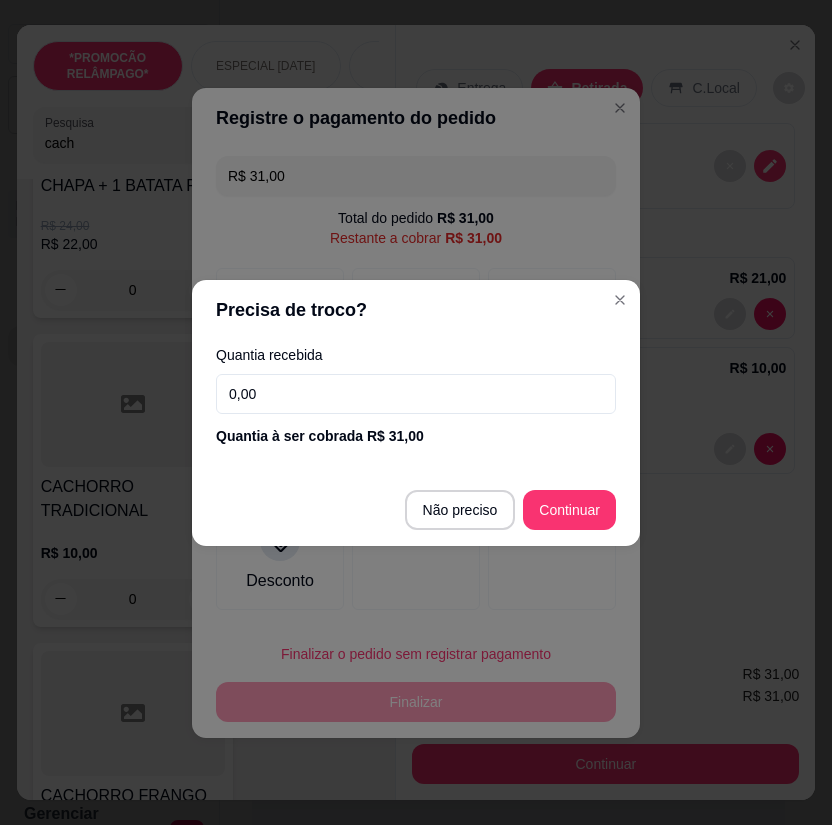 click on "0,00" at bounding box center [416, 394] 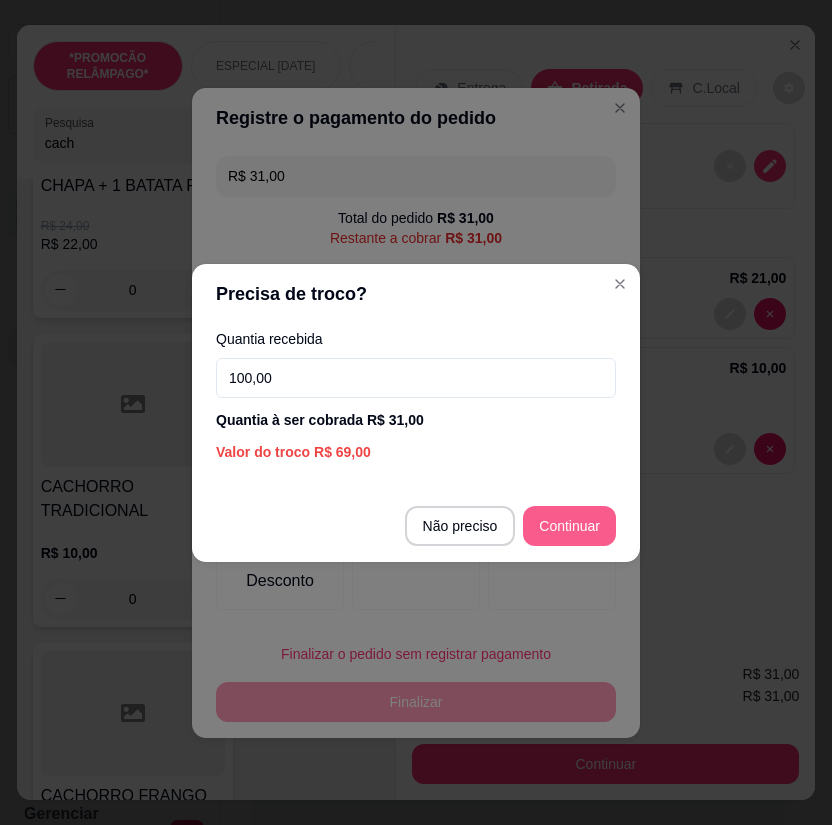 type on "100,00" 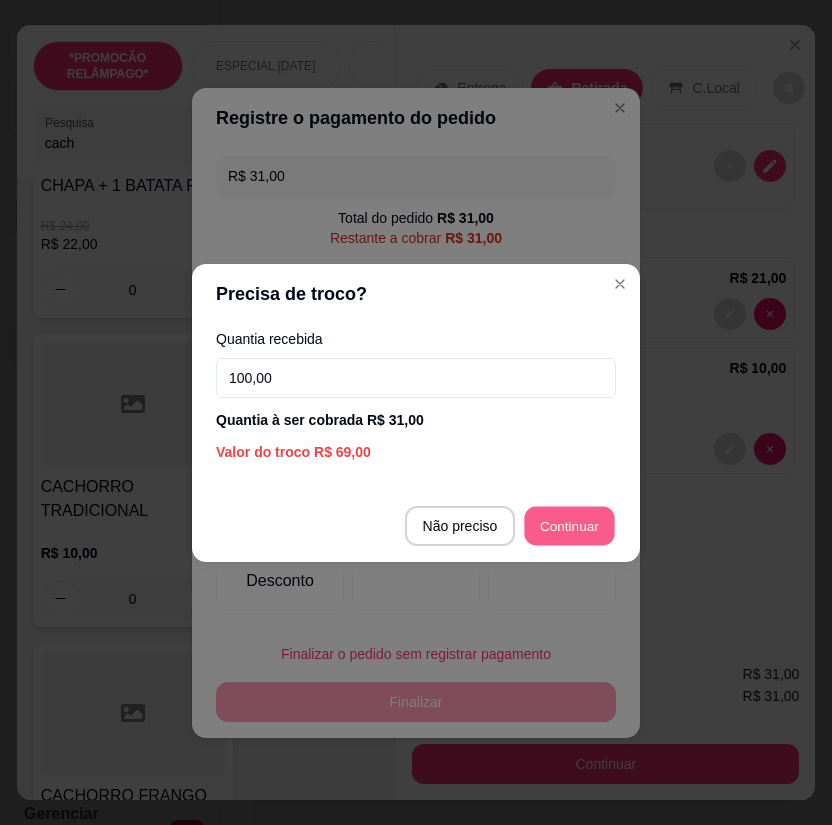 type on "R$ 0,00" 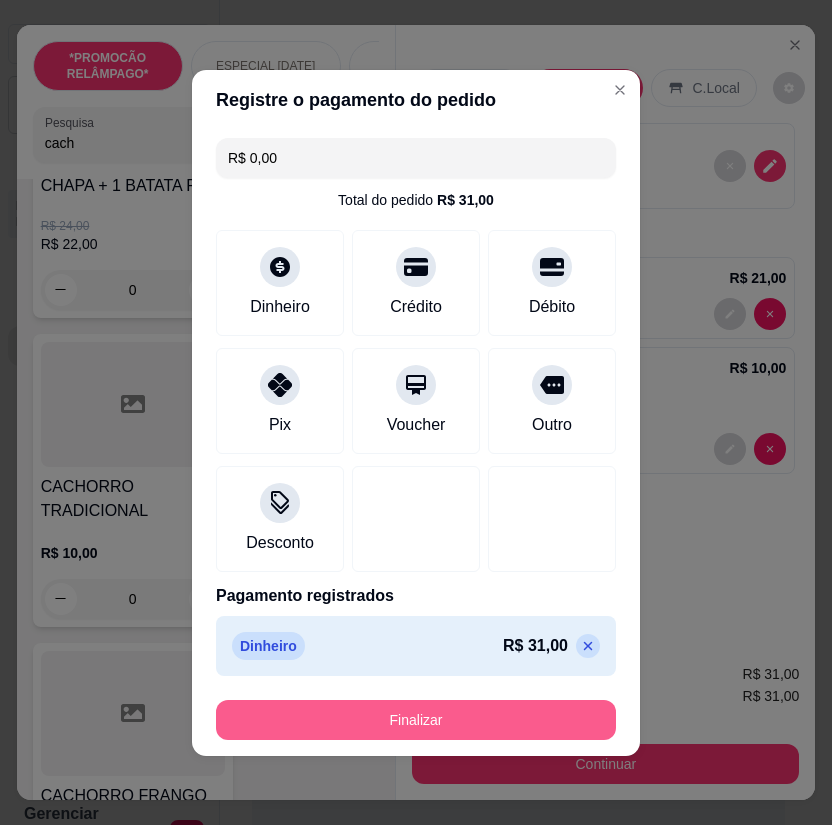 click on "Finalizar" at bounding box center (416, 720) 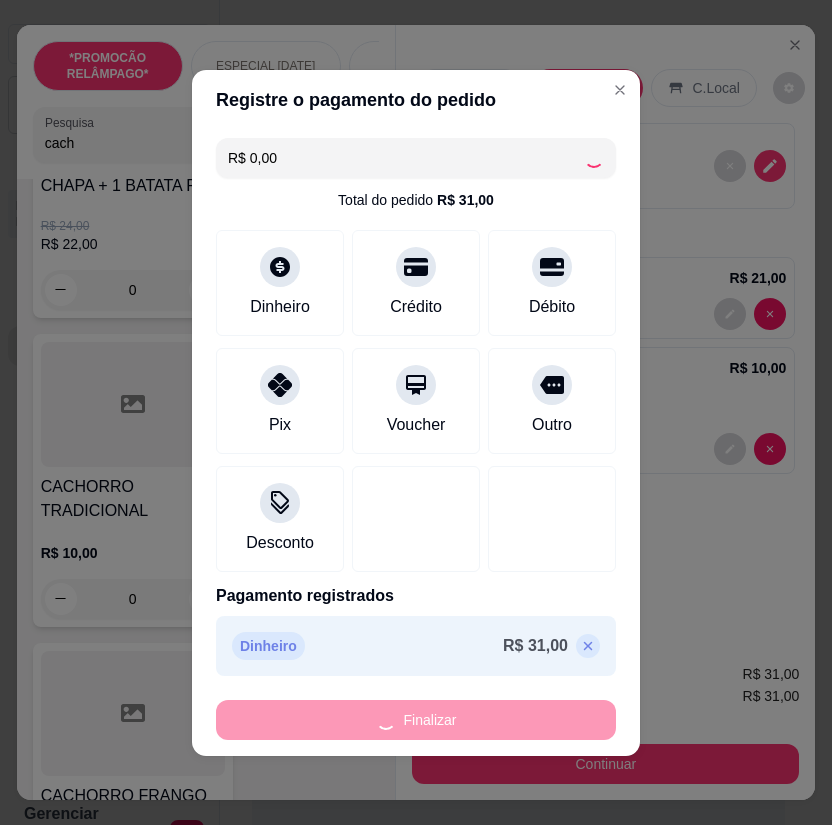 type on "0" 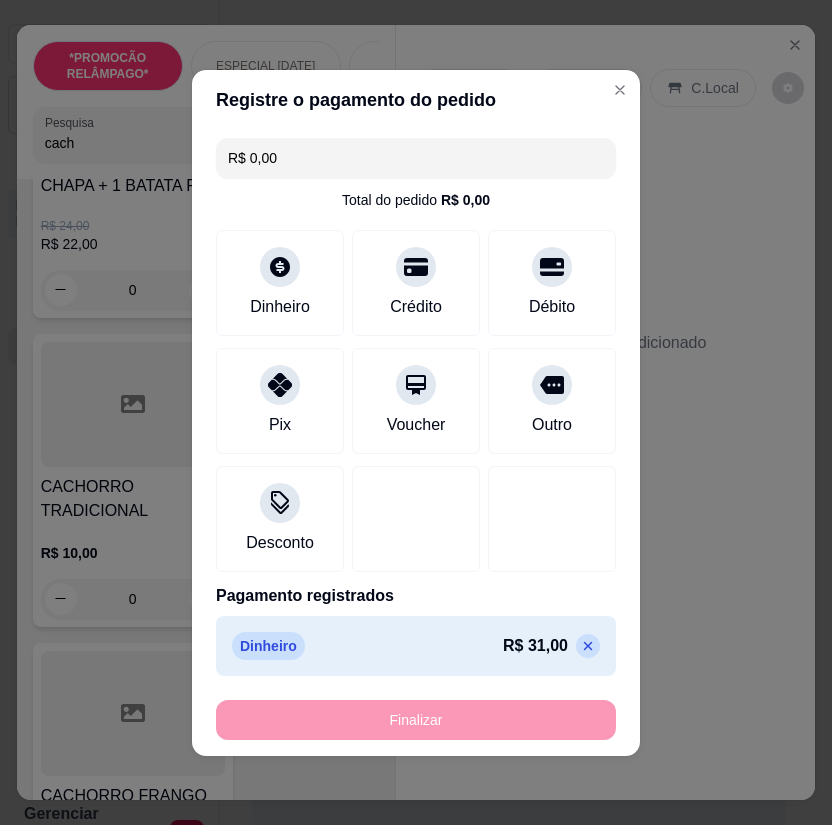 type on "-R$ 31,00" 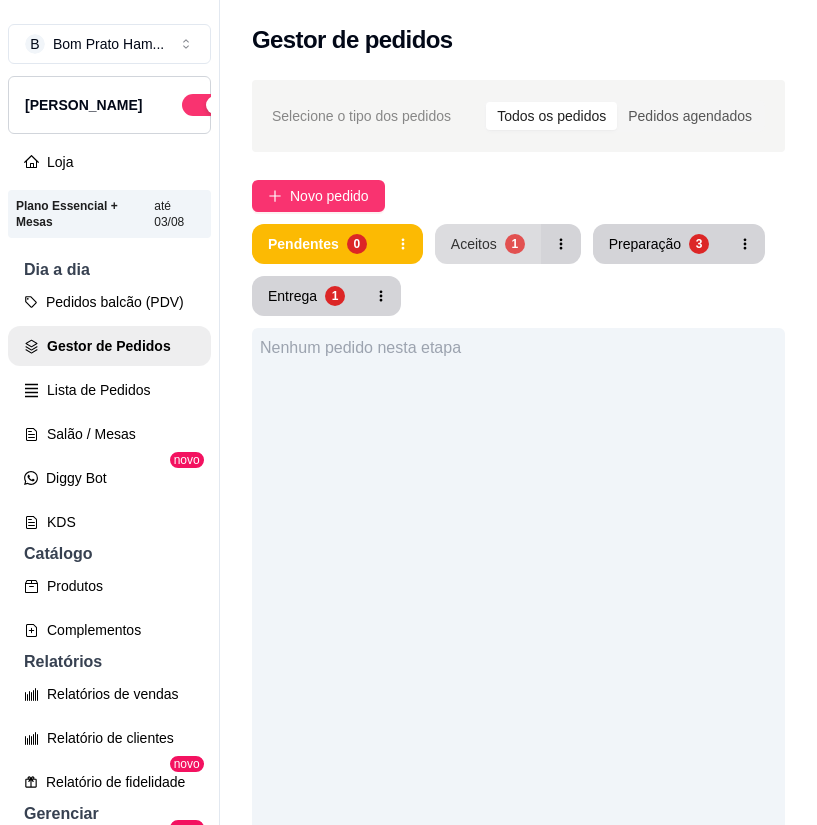 click on "Aceitos" at bounding box center (474, 244) 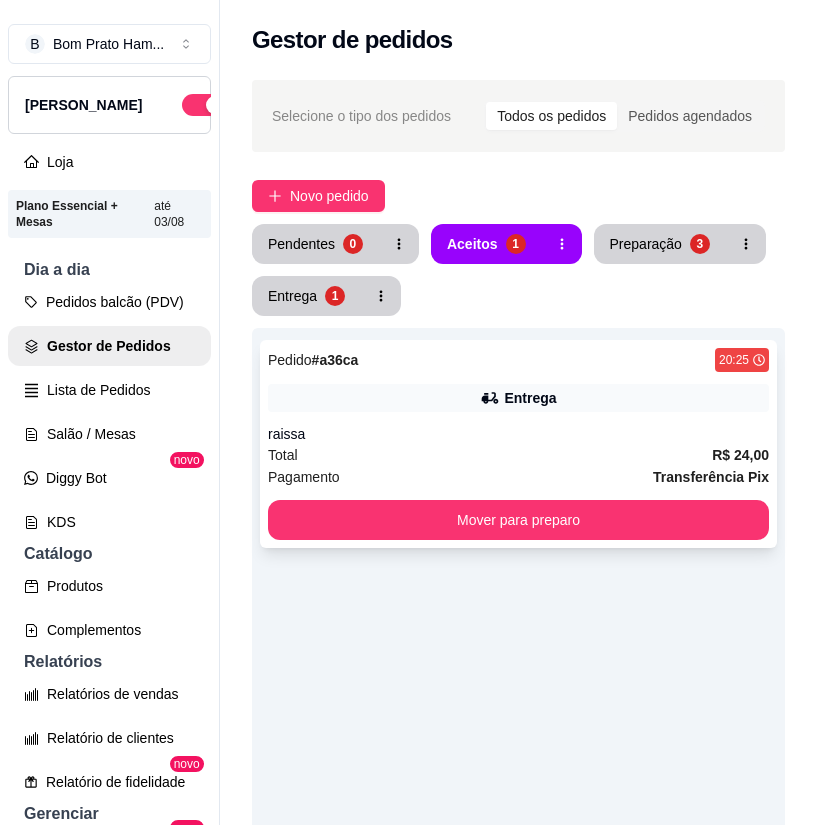 click on "Pedido  # a36ca 20:25 Entrega raissa Total R$ 24,00 Pagamento Transferência Pix Mover para preparo" at bounding box center (518, 444) 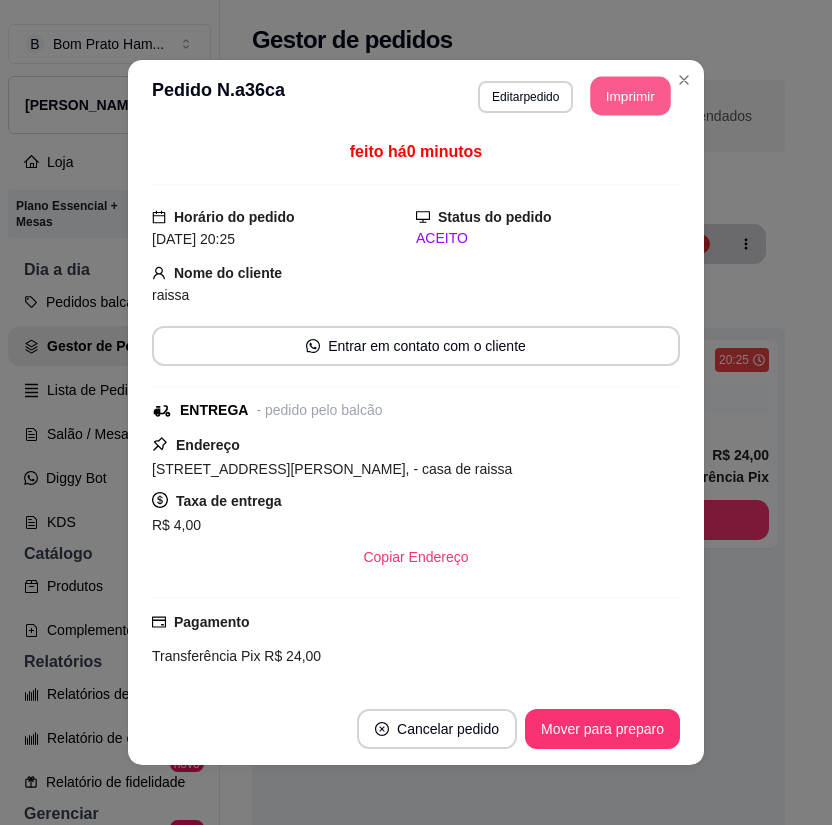 click on "Imprimir" at bounding box center (631, 96) 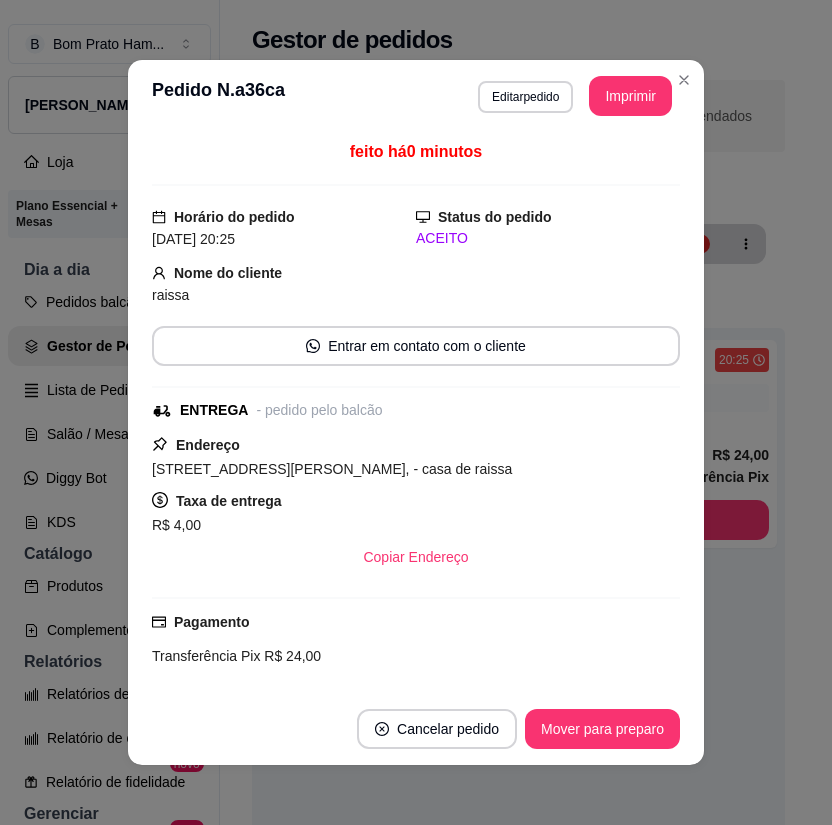 scroll, scrollTop: 0, scrollLeft: 0, axis: both 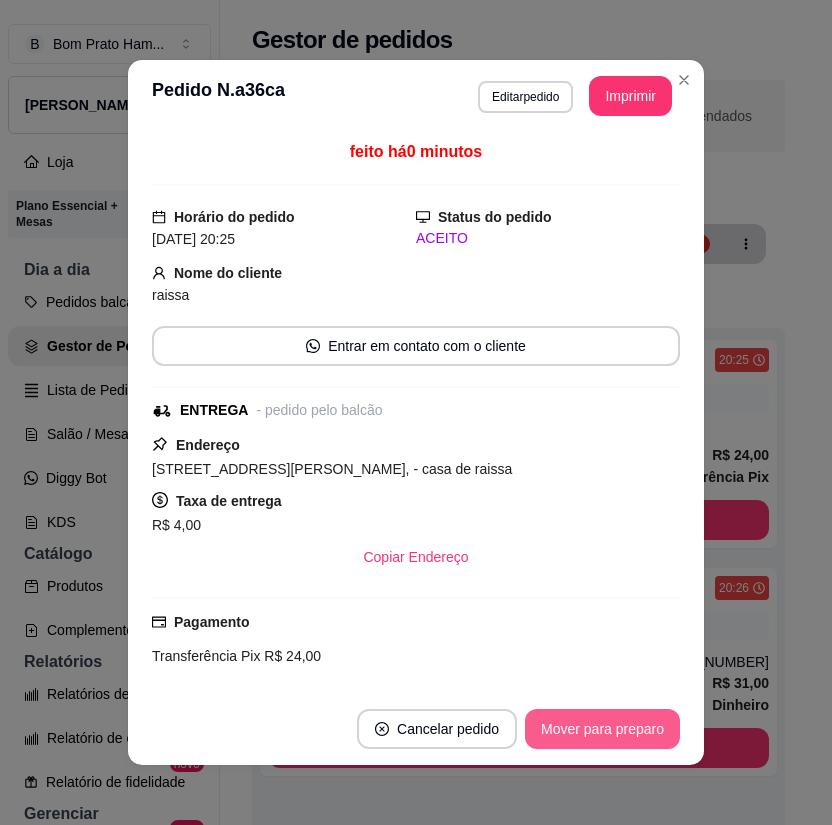 click on "Mover para preparo" at bounding box center [602, 729] 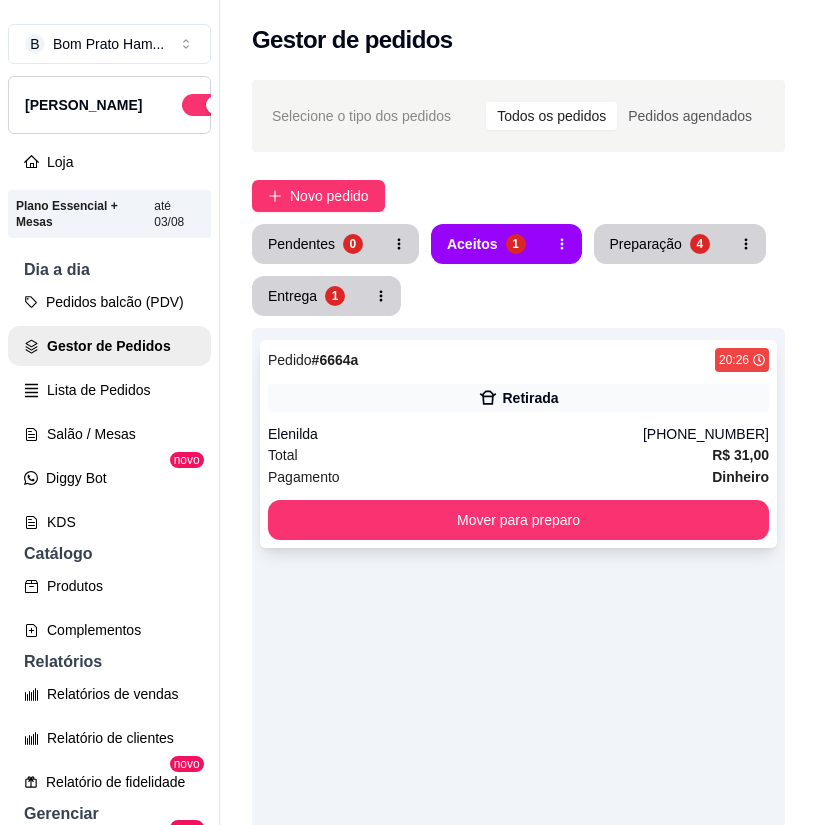 click on "Retirada" at bounding box center [530, 398] 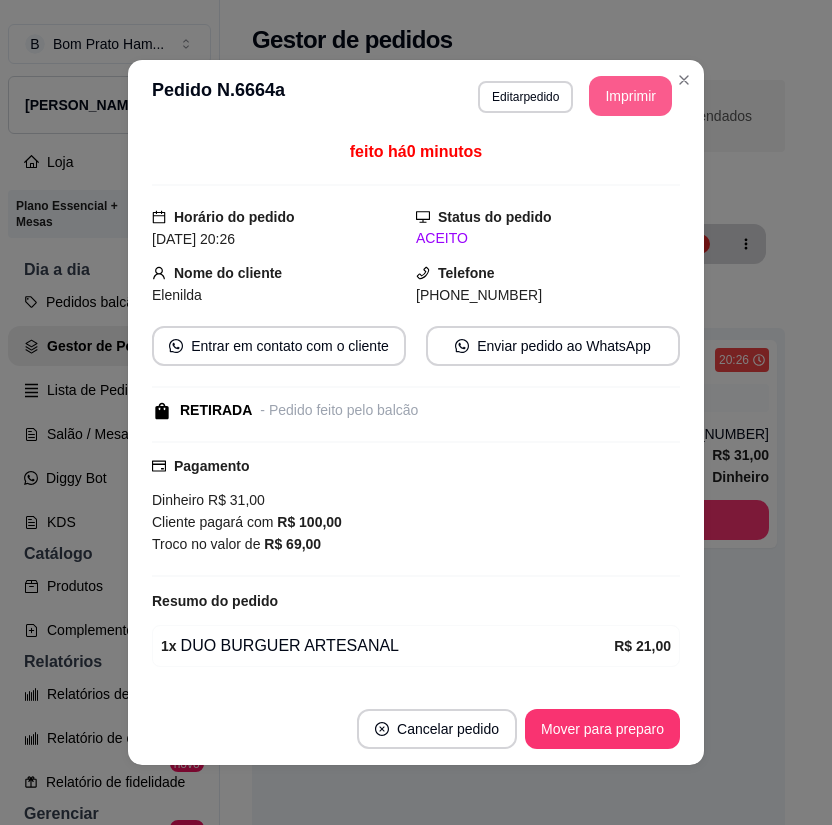 click on "Imprimir" at bounding box center [630, 96] 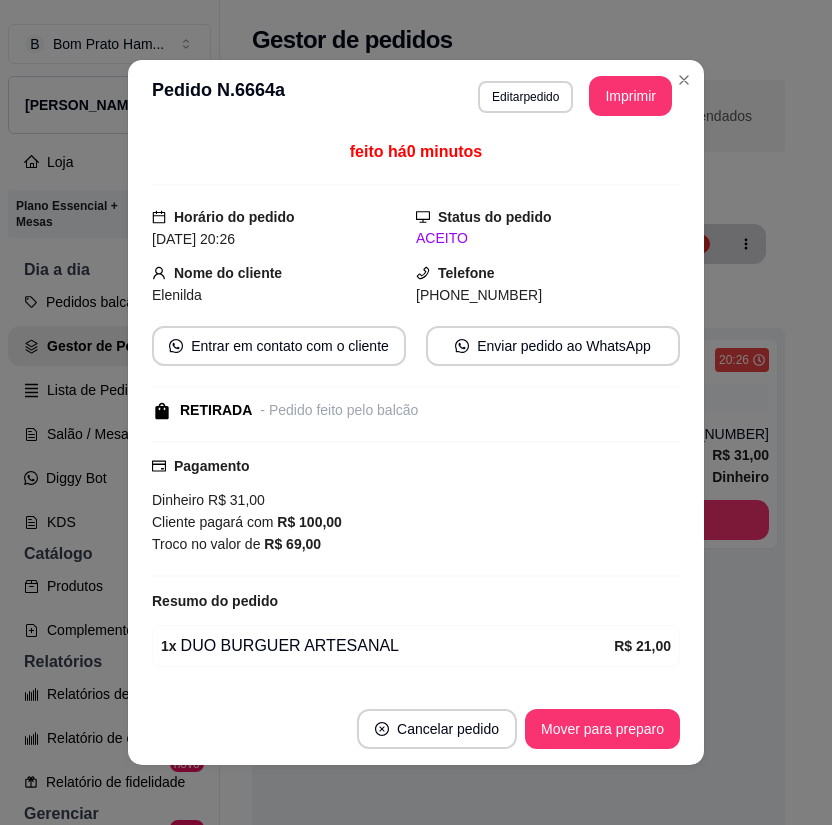 scroll, scrollTop: 0, scrollLeft: 0, axis: both 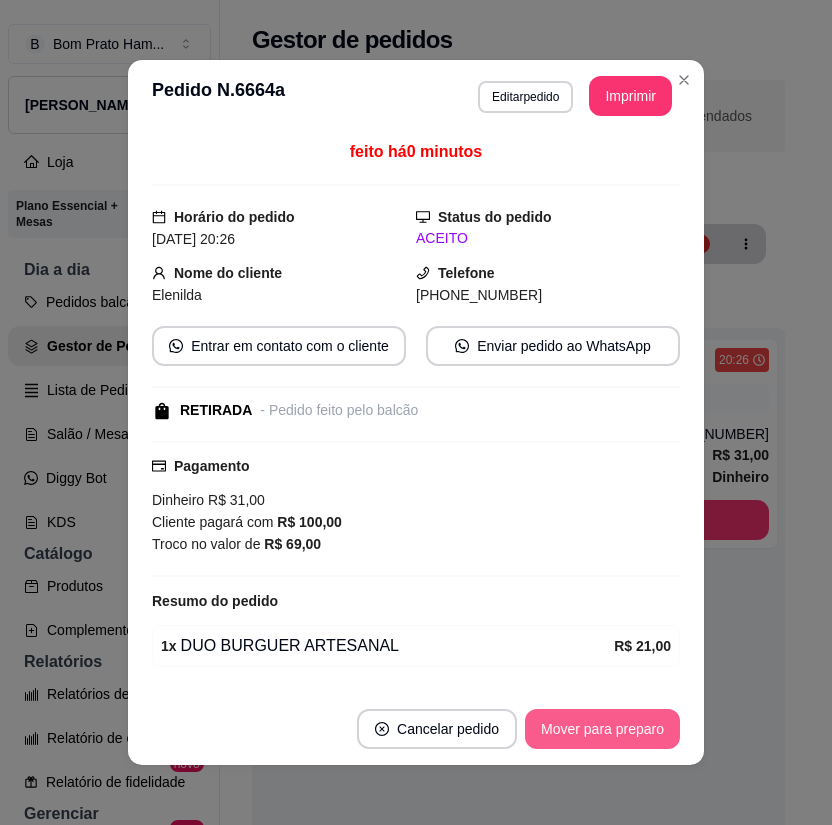click on "Mover para preparo" at bounding box center (602, 729) 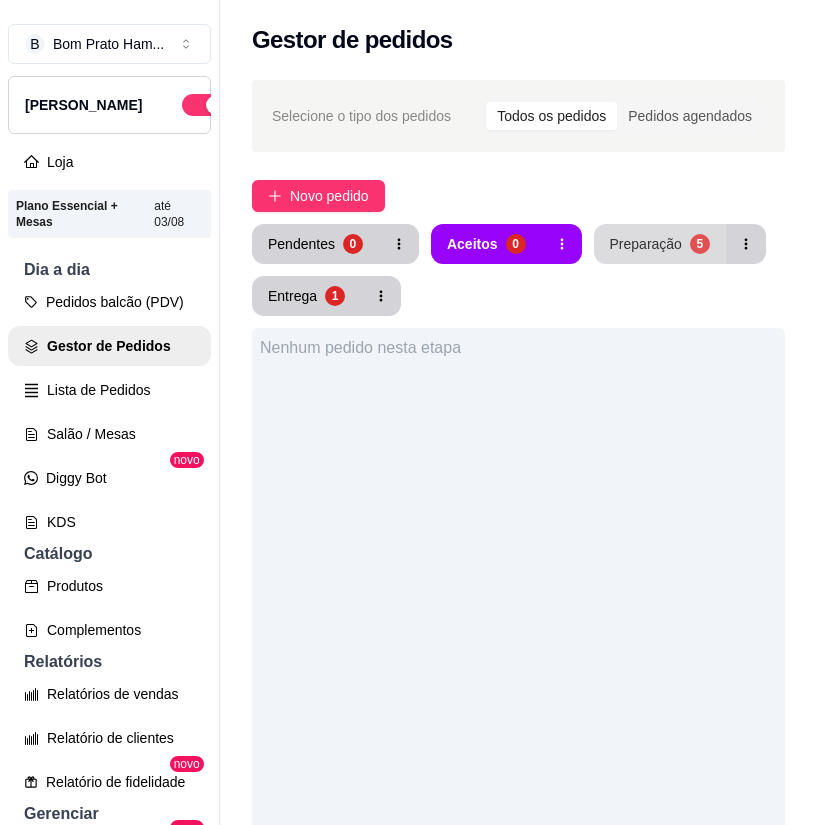 click on "Preparação" at bounding box center (646, 244) 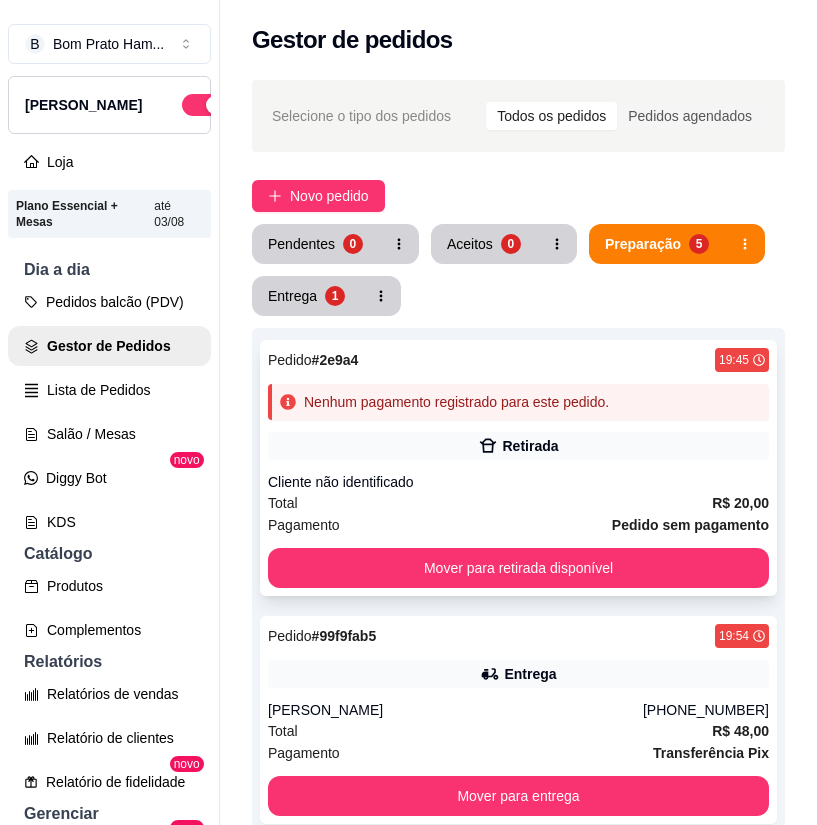 click on "Pedido  # 2e9a4 19:45 Nenhum pagamento registrado para este pedido. Retirada Cliente não identificado Total R$ 20,00 Pagamento Pedido sem pagamento Mover para retirada disponível" at bounding box center (518, 468) 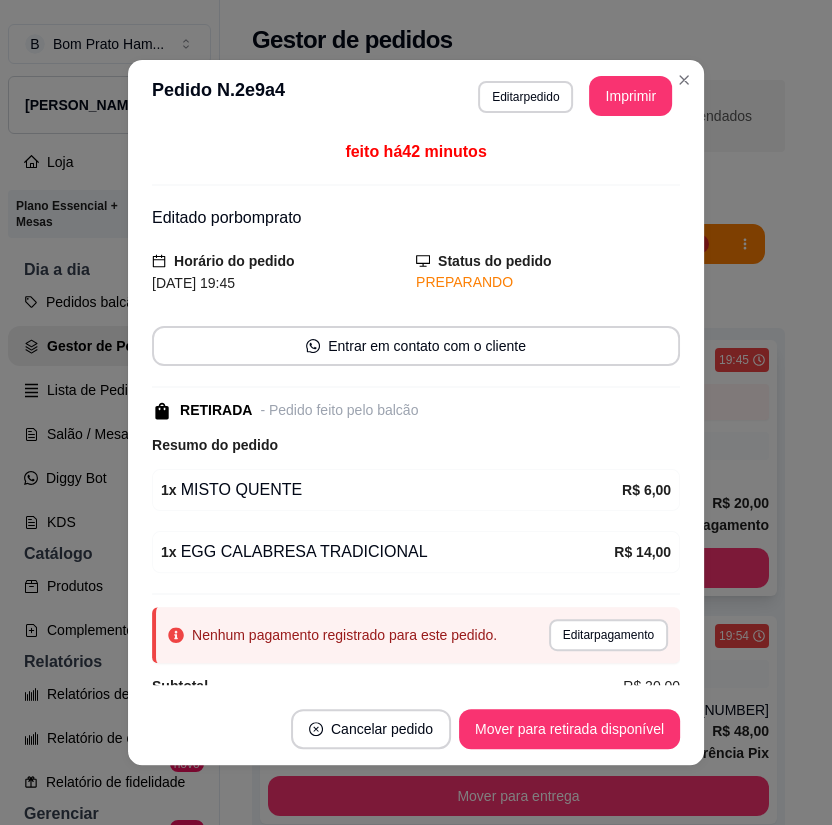 scroll, scrollTop: 34, scrollLeft: 0, axis: vertical 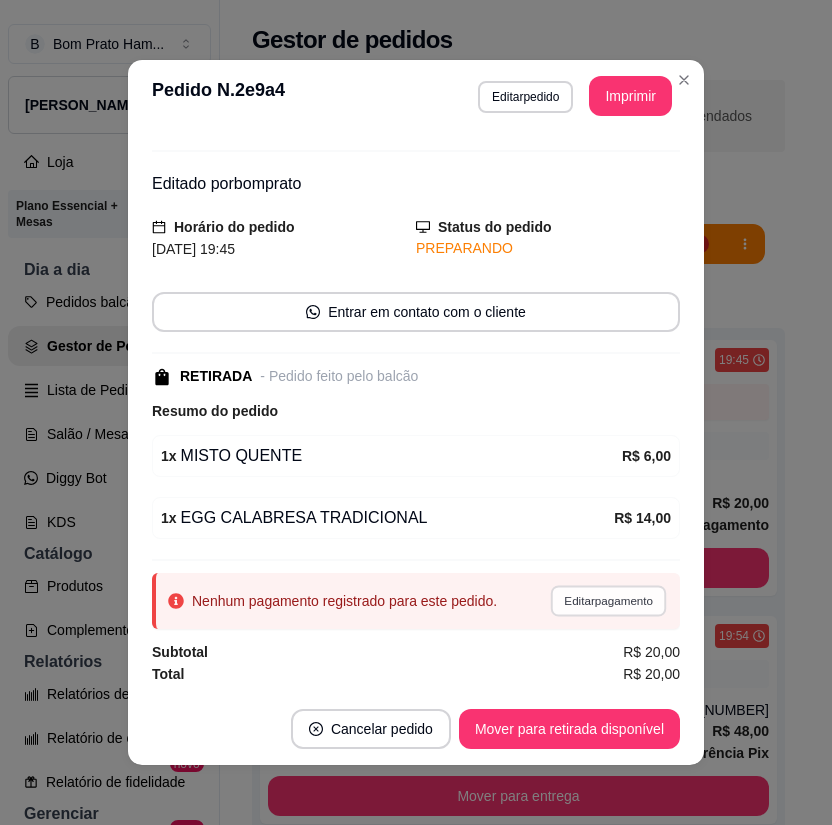 click on "Editar  pagamento" at bounding box center (608, 600) 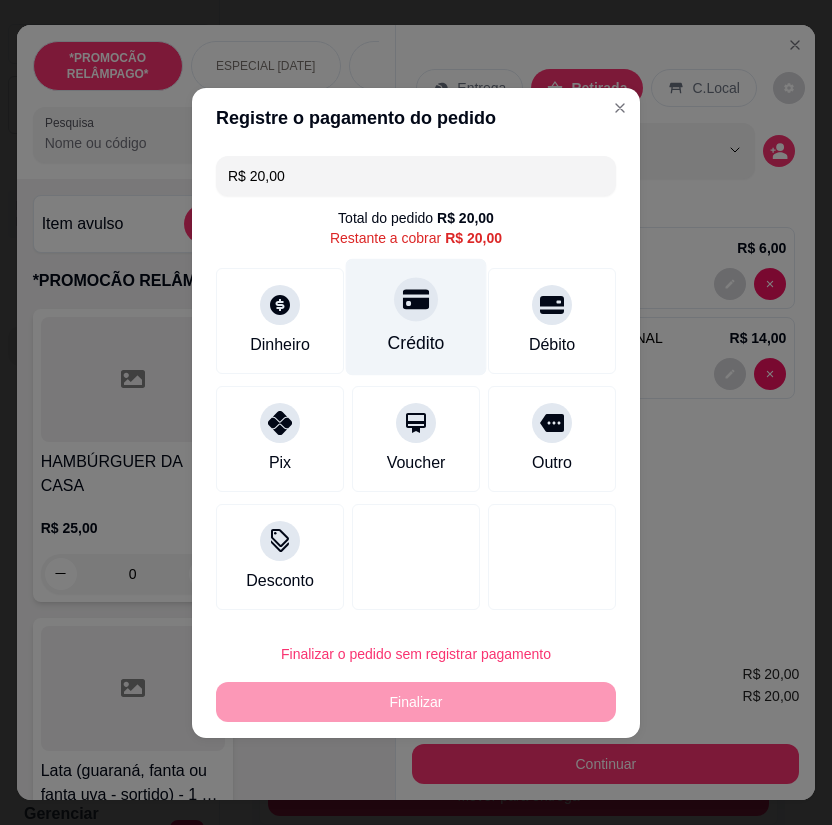 click on "Crédito" at bounding box center [416, 316] 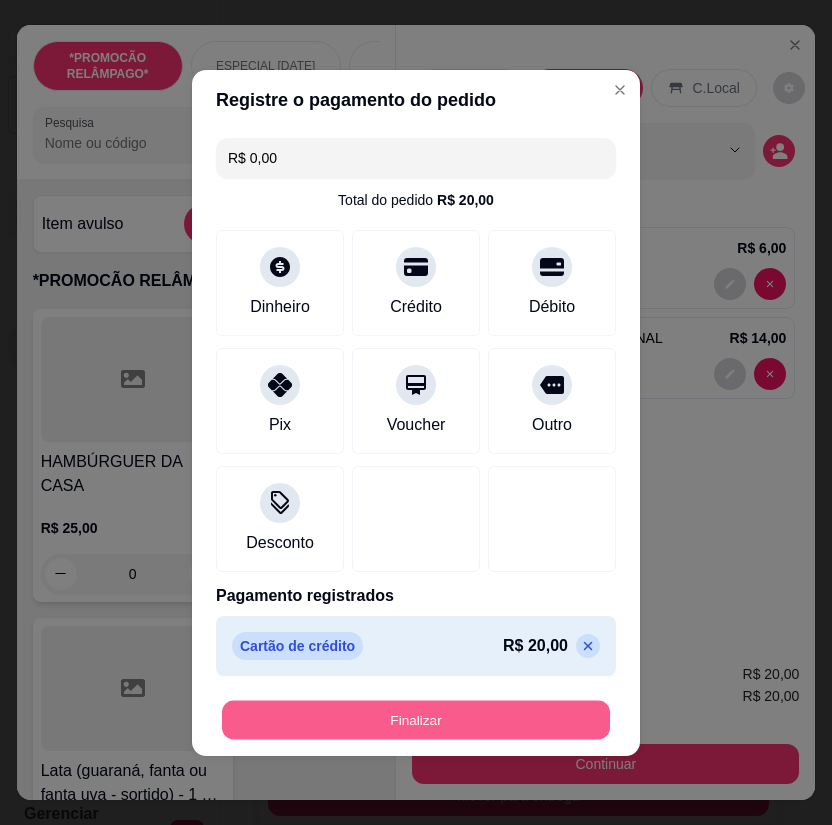 click on "Finalizar" at bounding box center (416, 720) 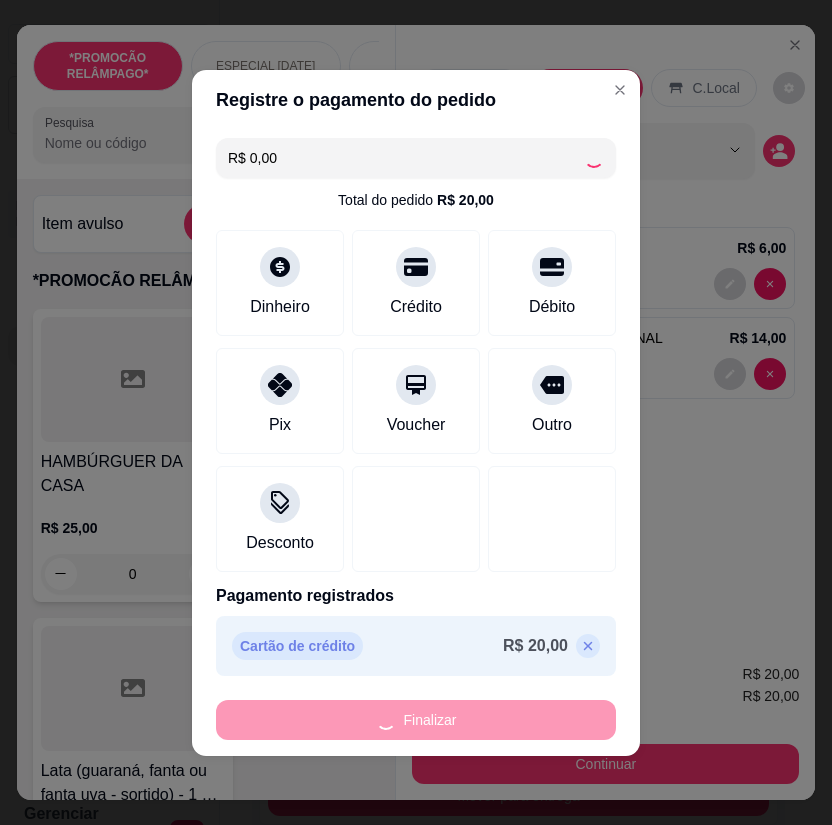type on "0" 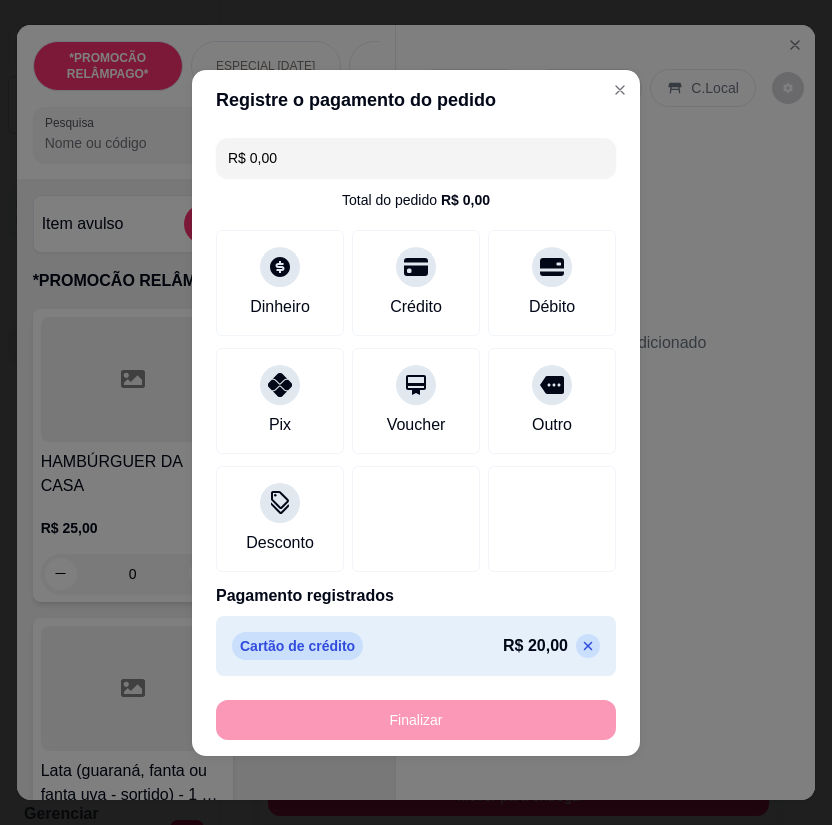 type on "-R$ 20,00" 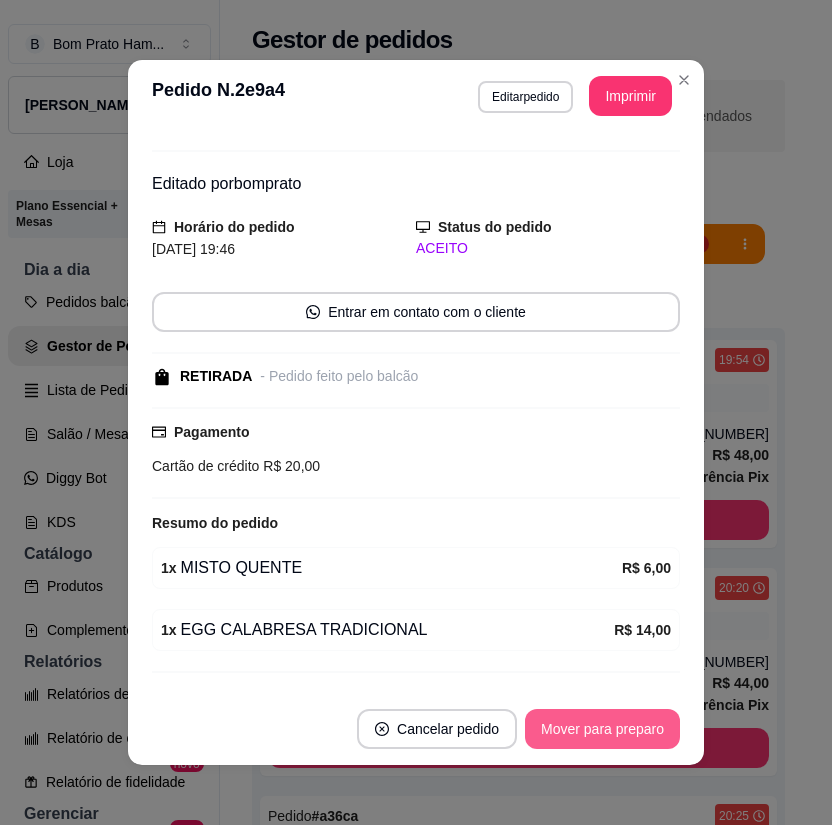 click on "Cancelar pedido Mover para preparo" at bounding box center [416, 729] 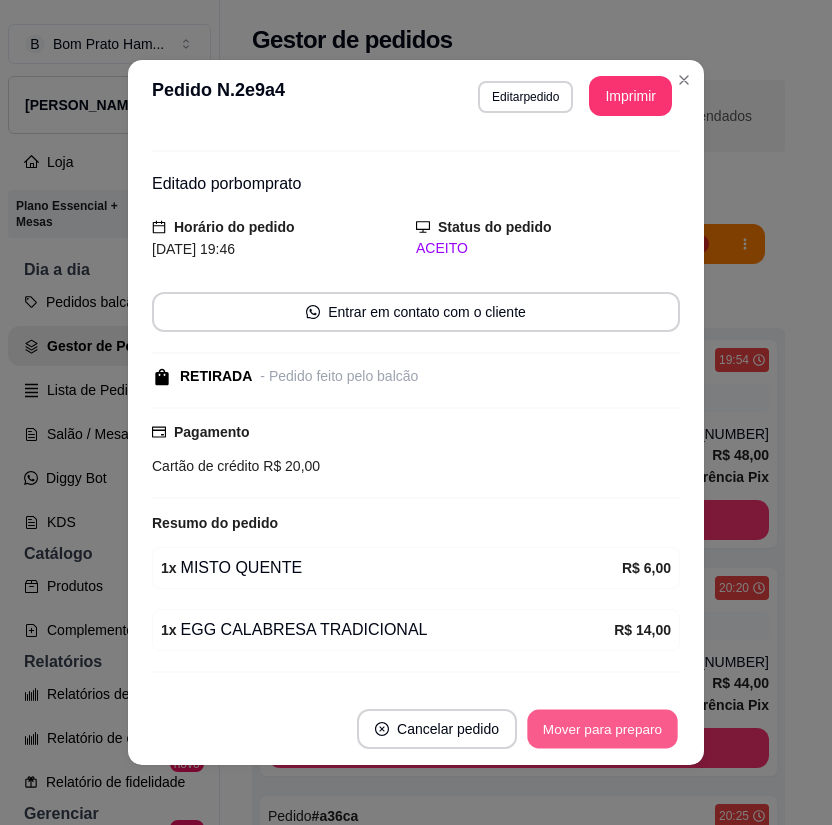 click on "Mover para preparo" at bounding box center [602, 729] 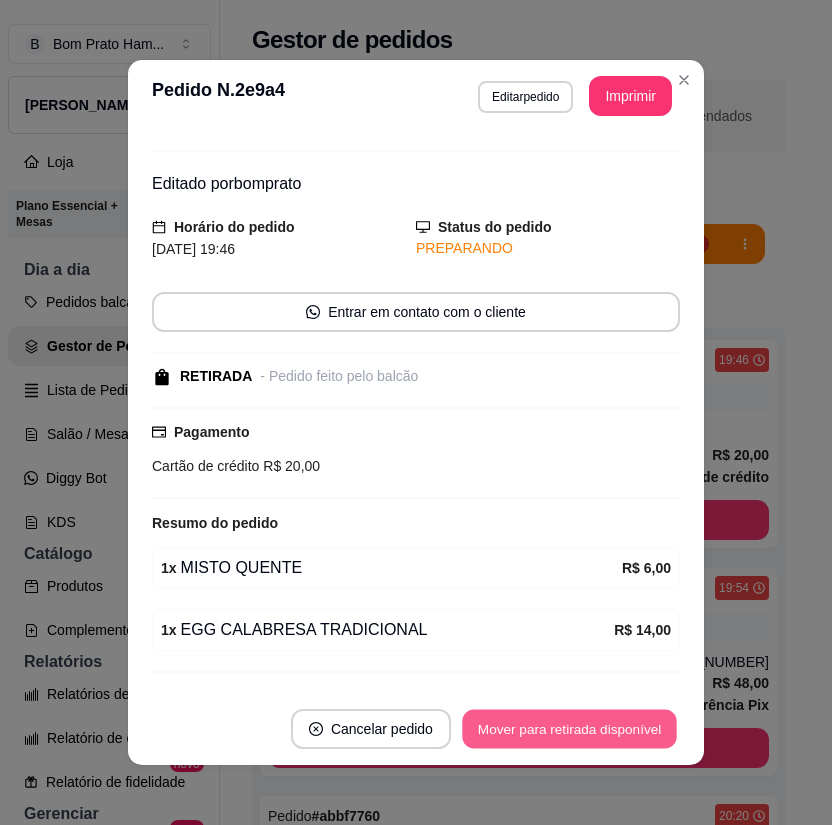 click on "Mover para retirada disponível" at bounding box center (569, 729) 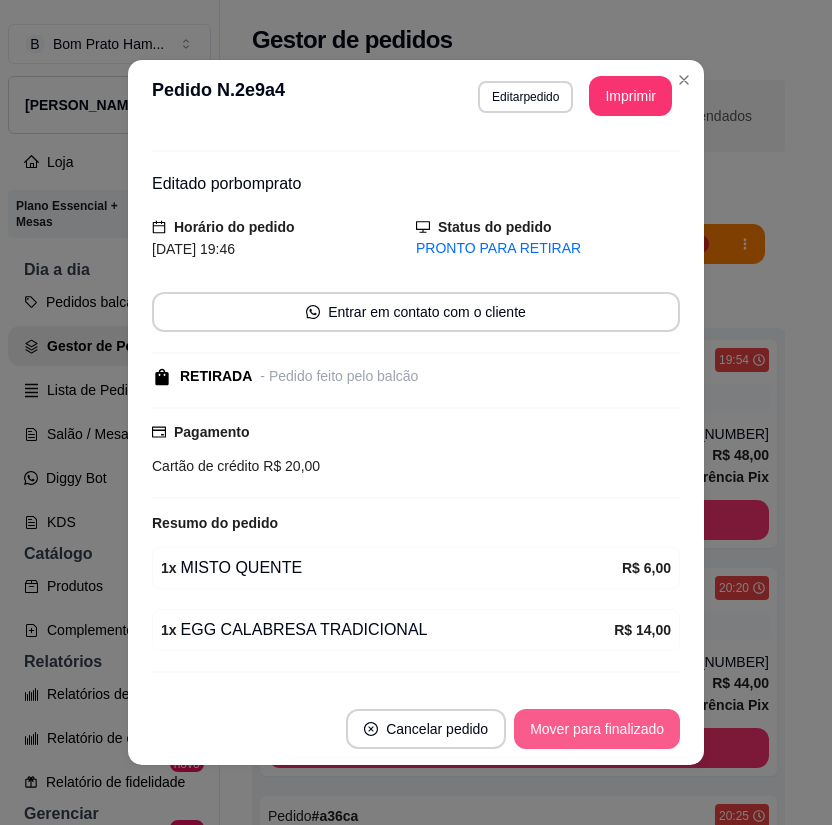 click on "Mover para finalizado" at bounding box center [597, 729] 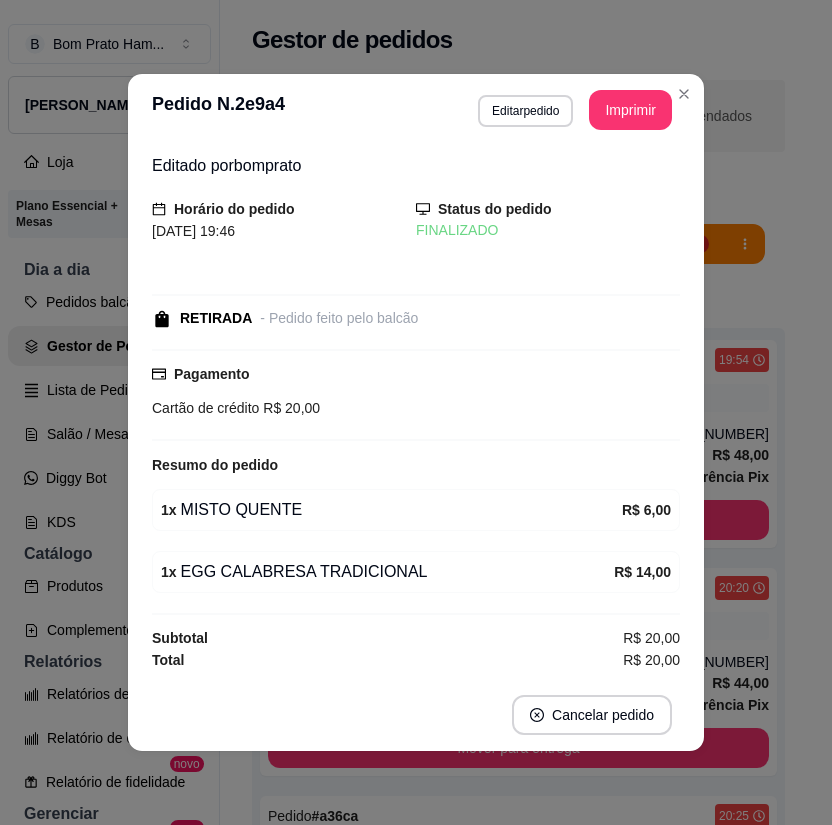 scroll, scrollTop: 0, scrollLeft: 0, axis: both 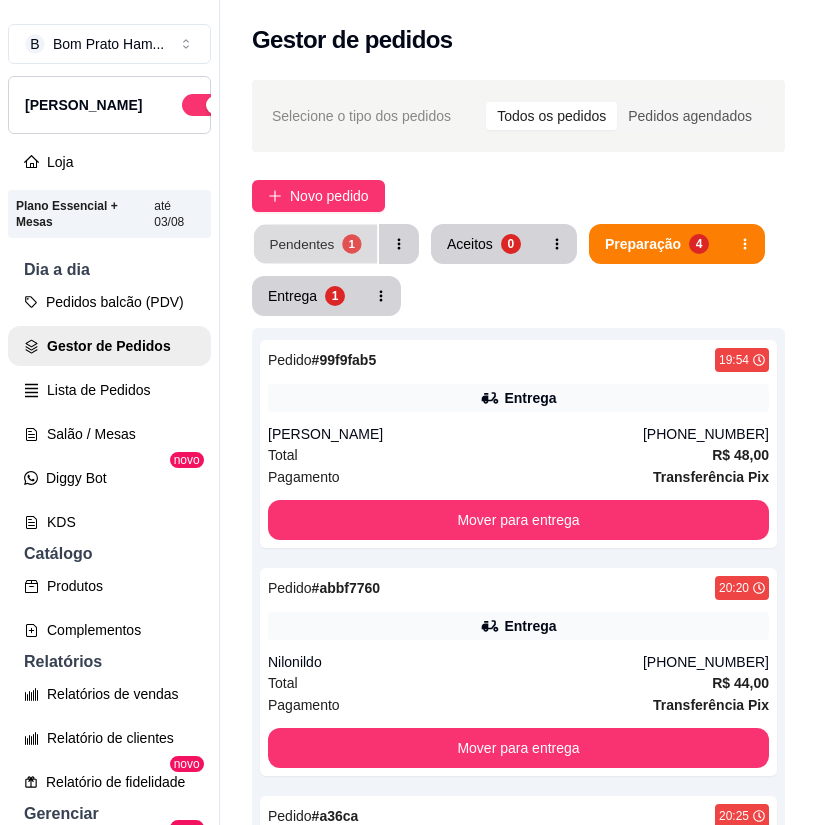 click on "Pendentes" at bounding box center [301, 243] 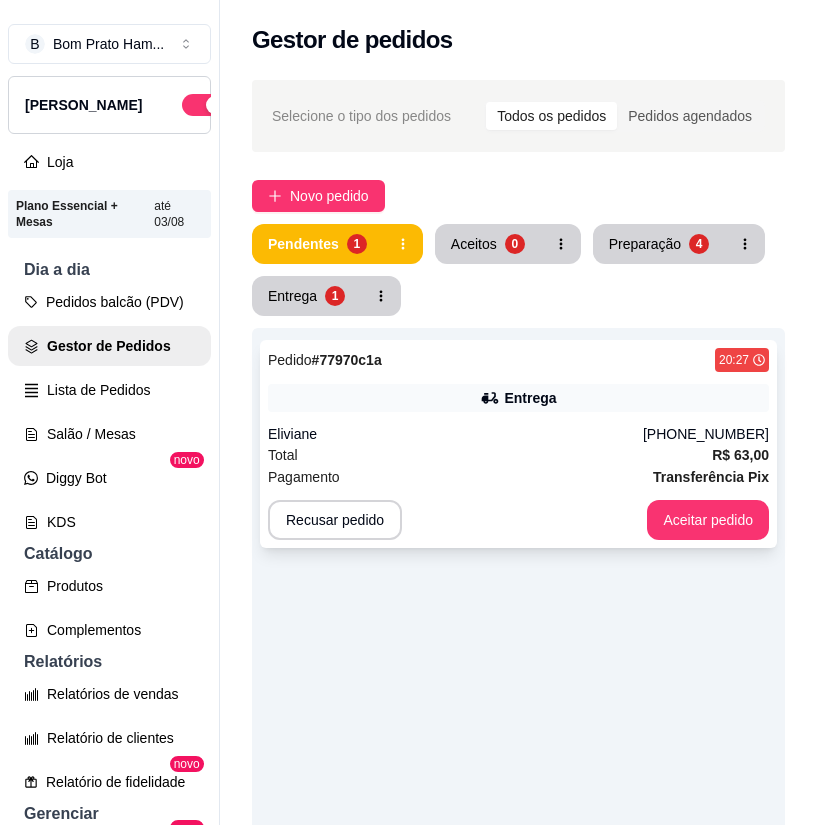 click on "Entrega" at bounding box center (518, 398) 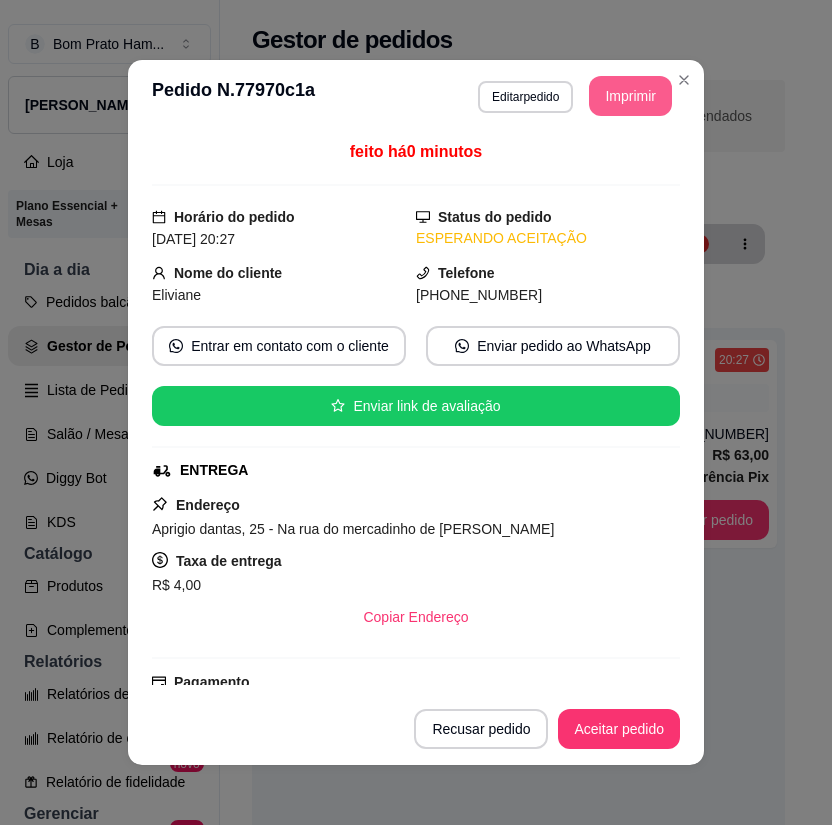 click on "Imprimir" at bounding box center (630, 96) 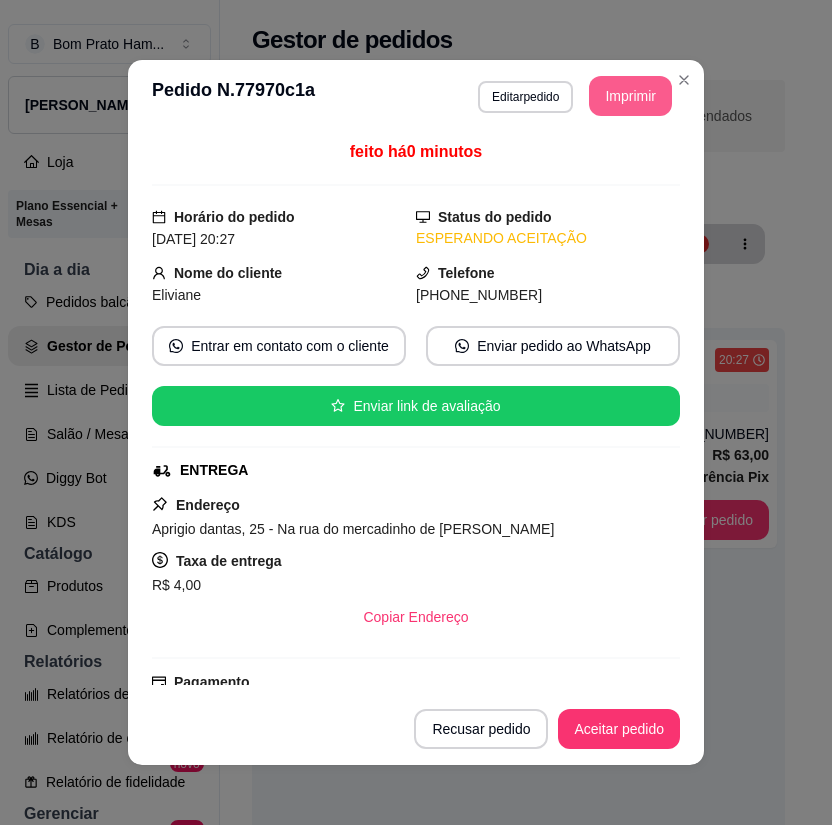 scroll, scrollTop: 0, scrollLeft: 0, axis: both 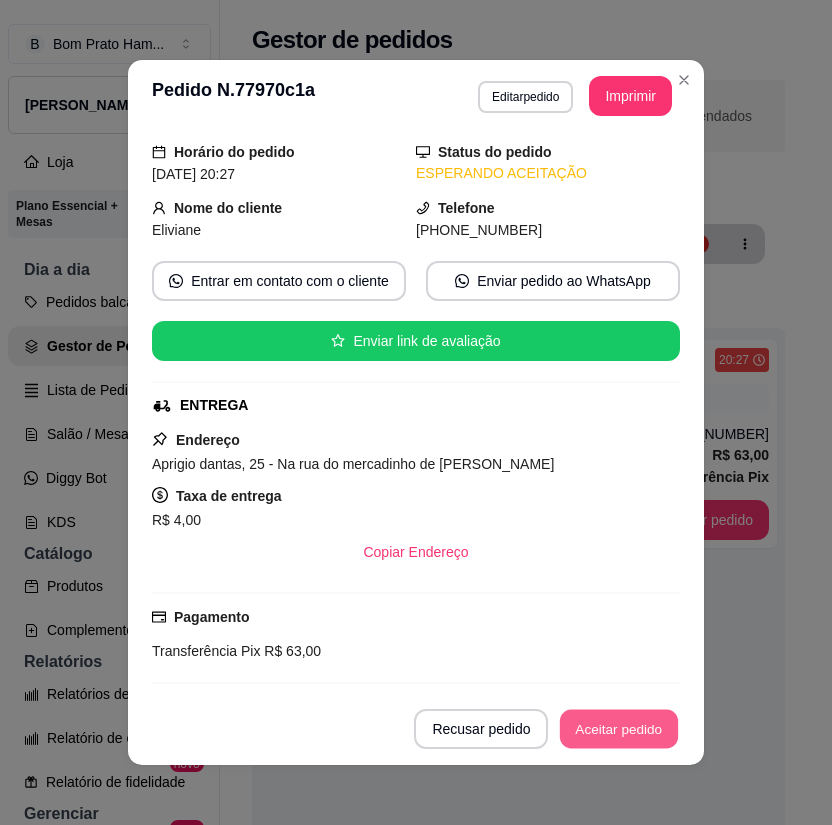 click on "Aceitar pedido" at bounding box center (619, 729) 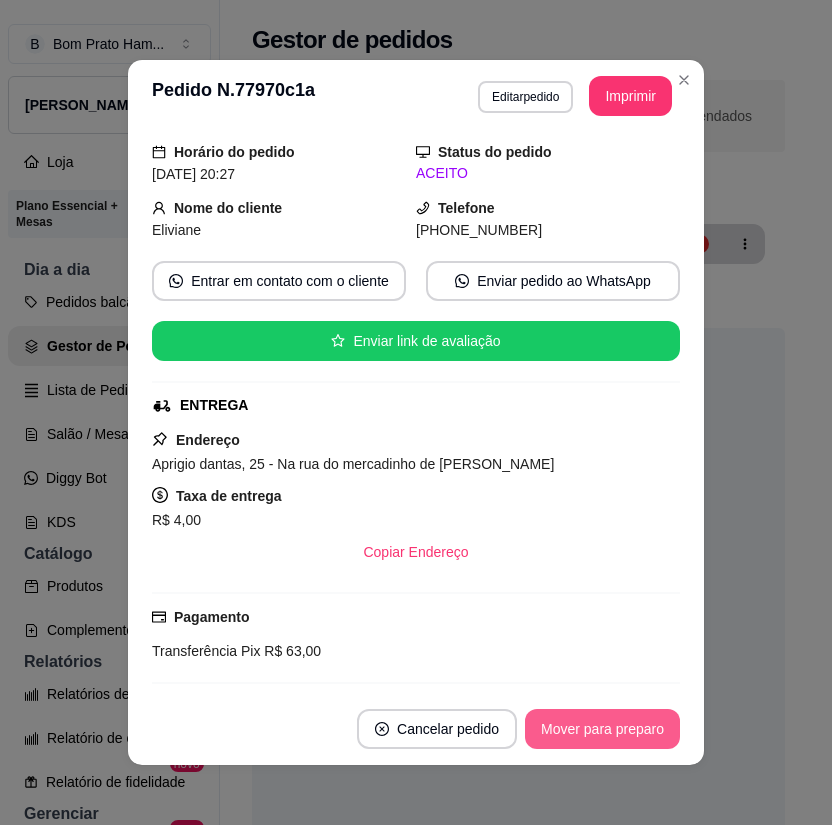 click on "Mover para preparo" at bounding box center [602, 729] 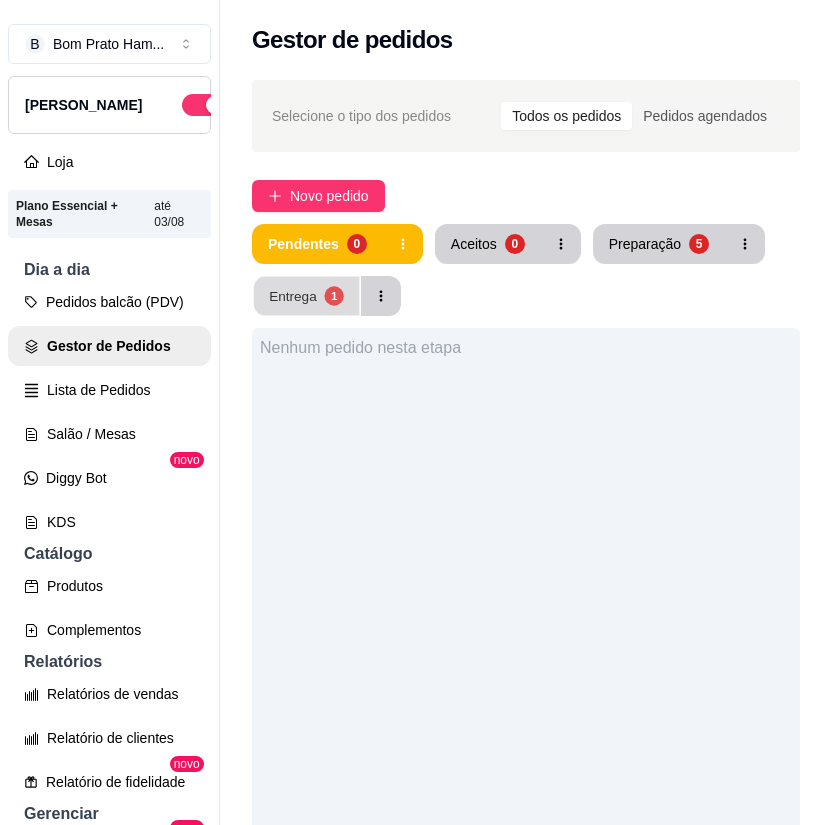 click on "Entrega 1" at bounding box center (307, 296) 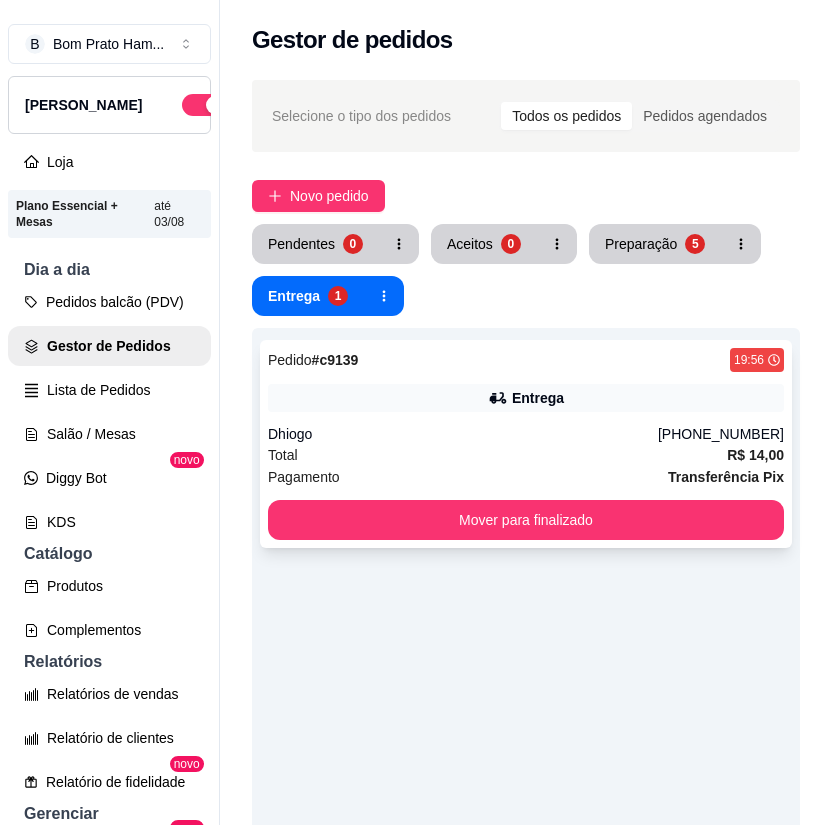 click on "Dhiogo" at bounding box center [463, 434] 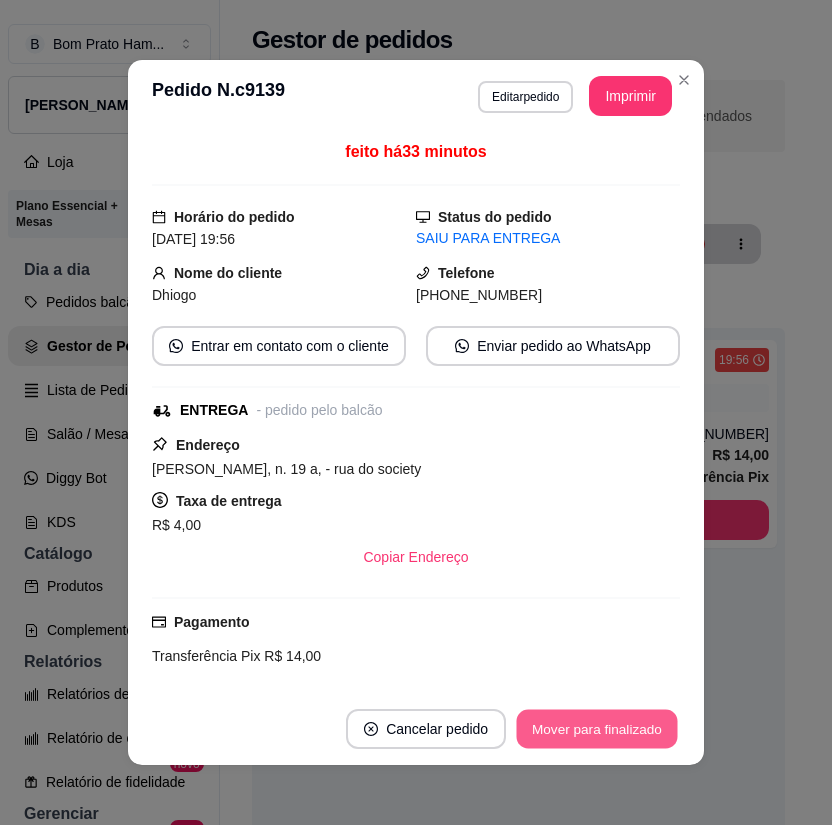 click on "Mover para finalizado" at bounding box center [597, 729] 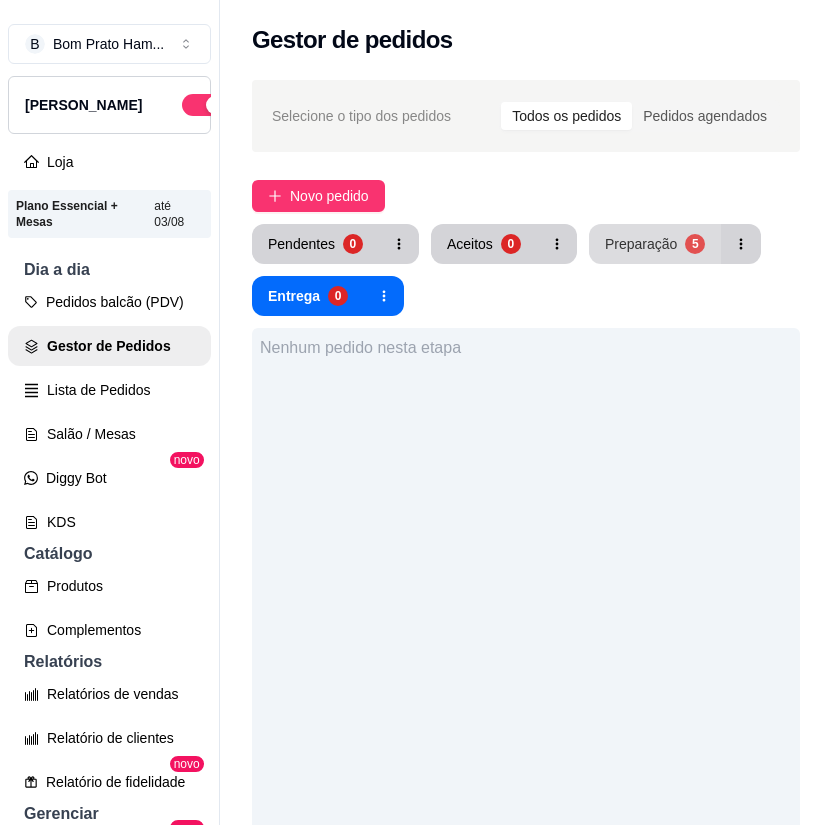 click on "5" at bounding box center (695, 244) 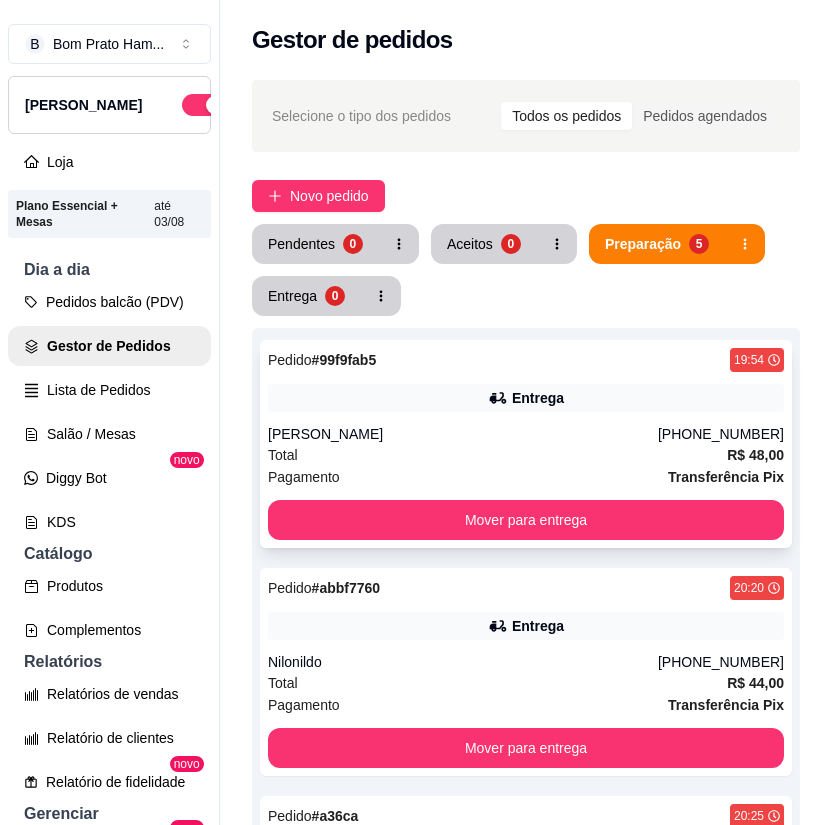 click on "Total R$ 48,00" at bounding box center [526, 455] 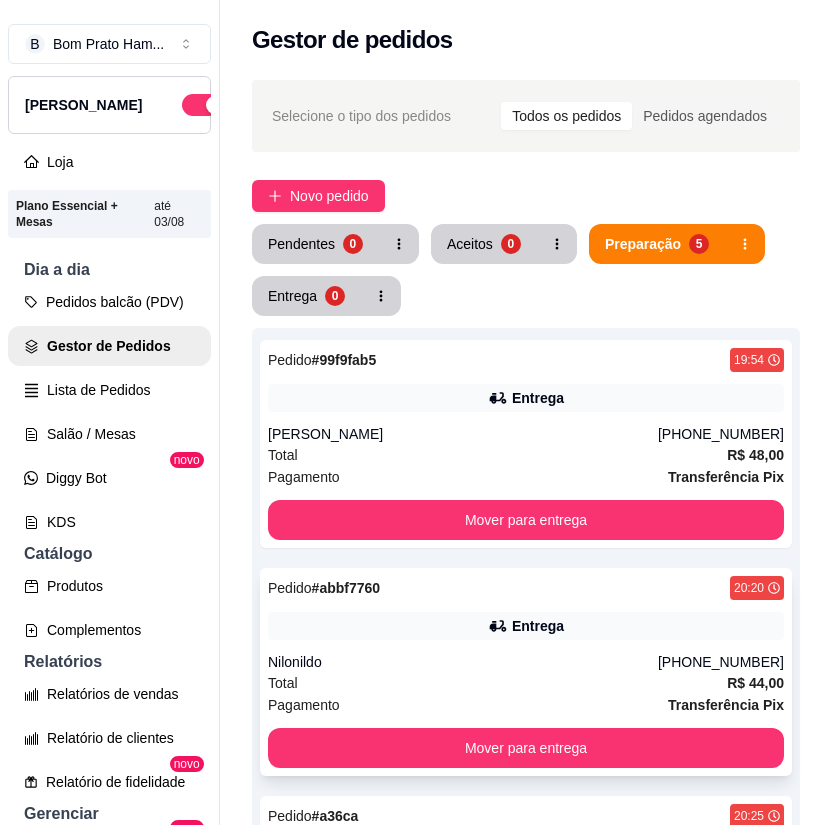 click on "Pedido  # abbf7760 20:20 Entrega Nilonildo (81) 98155-1067 Total R$ 44,00 Pagamento Transferência Pix Mover para entrega" at bounding box center (526, 672) 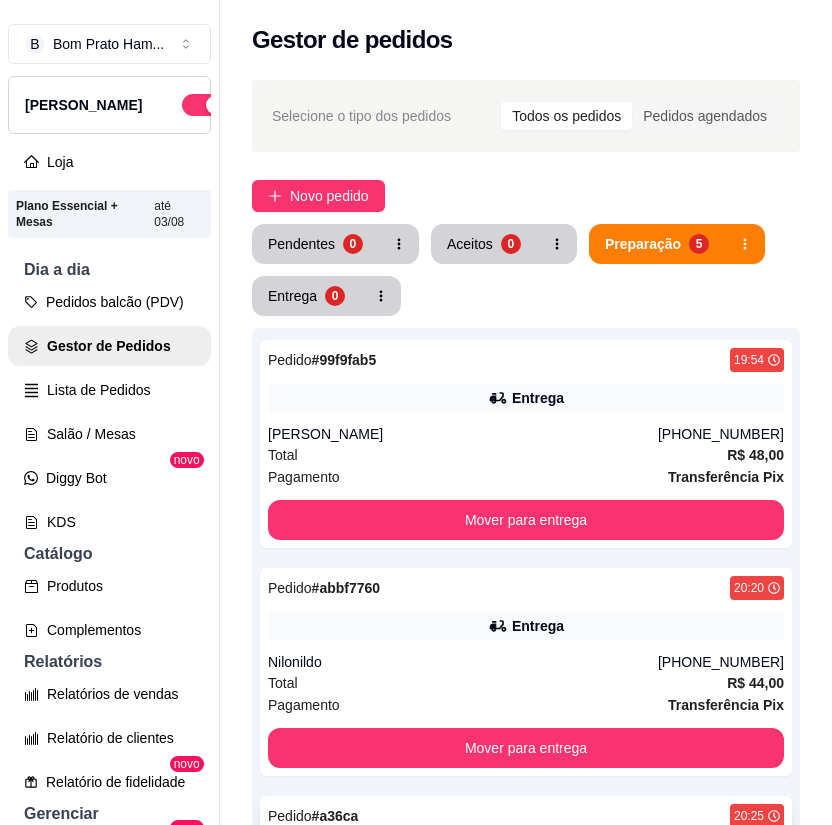 click on "Entrega" at bounding box center [526, 854] 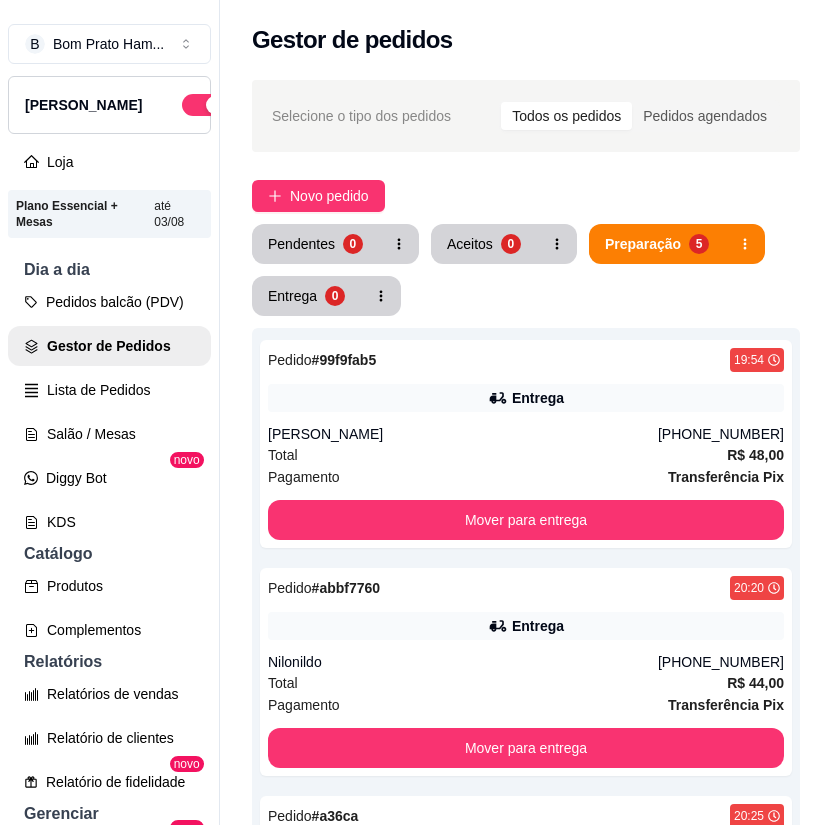 click on "Total R$ 31,00" at bounding box center (526, 1139) 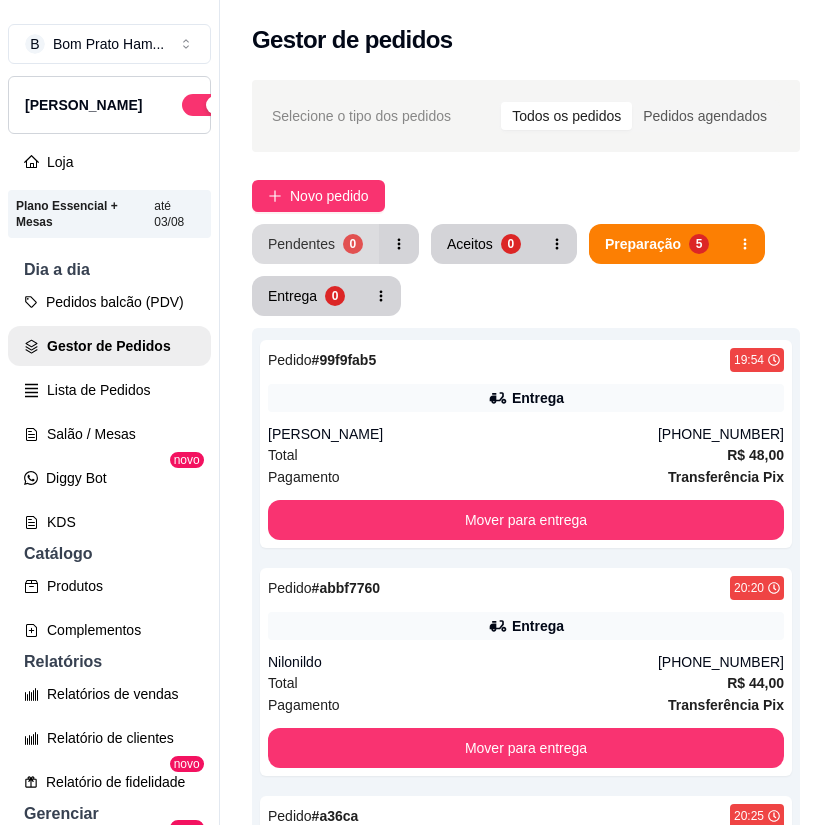 click on "Pendentes 0" at bounding box center (315, 244) 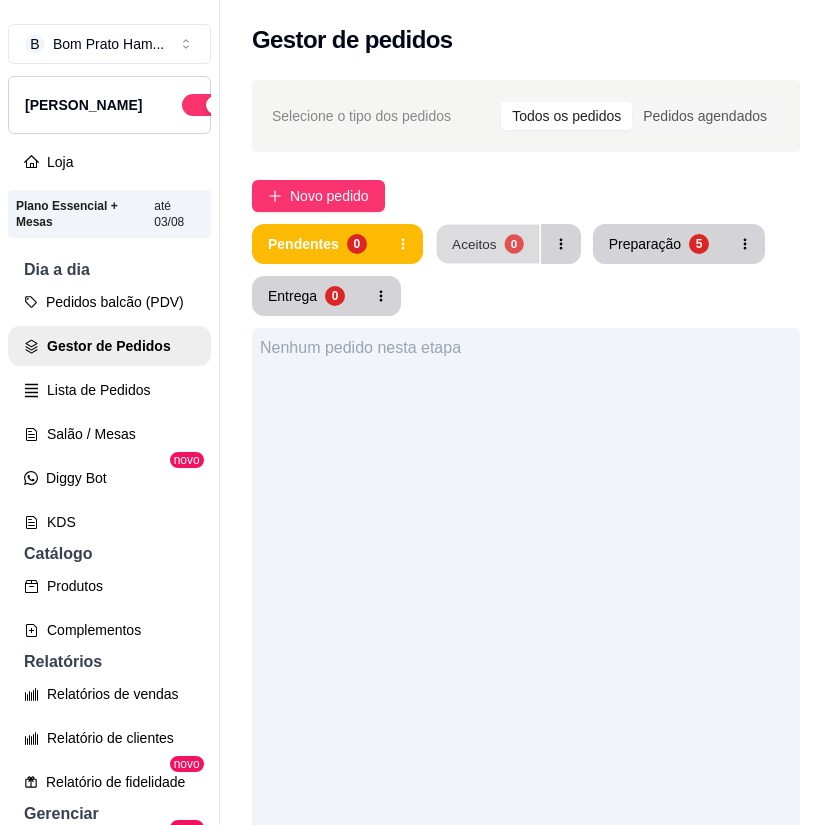 click on "Aceitos 0" at bounding box center (487, 244) 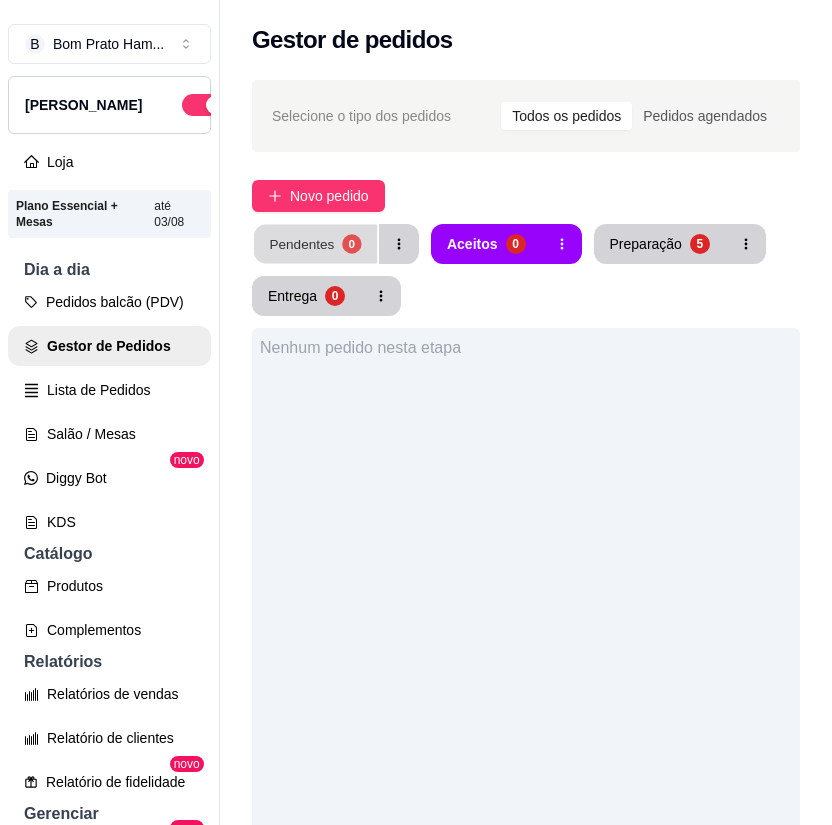 click on "Pendentes" at bounding box center [301, 243] 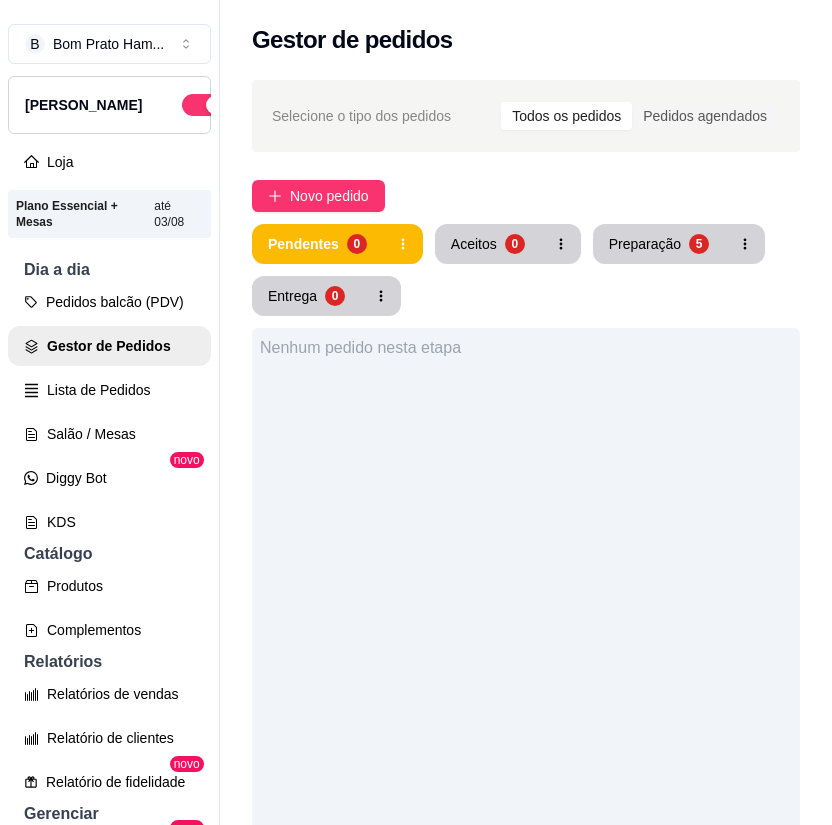 type 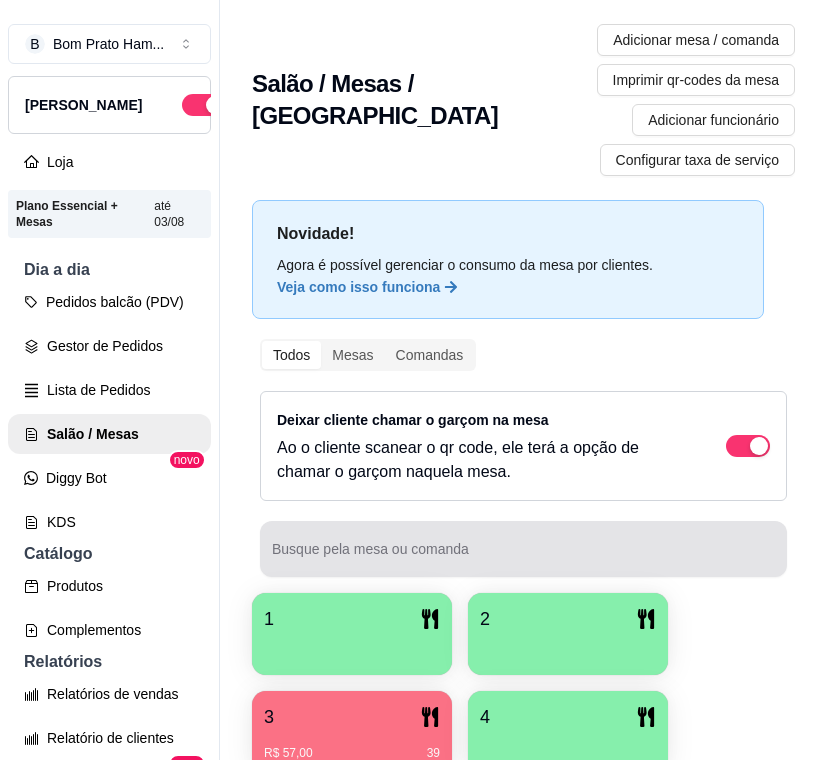 scroll, scrollTop: 0, scrollLeft: 0, axis: both 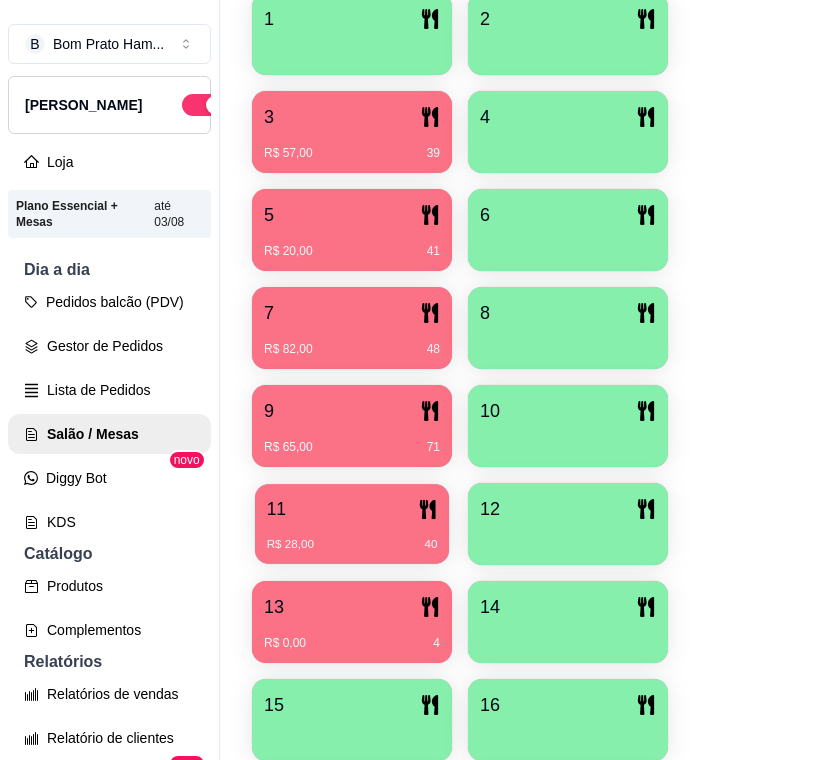 click on "R$ 28,00 40" at bounding box center [352, 537] 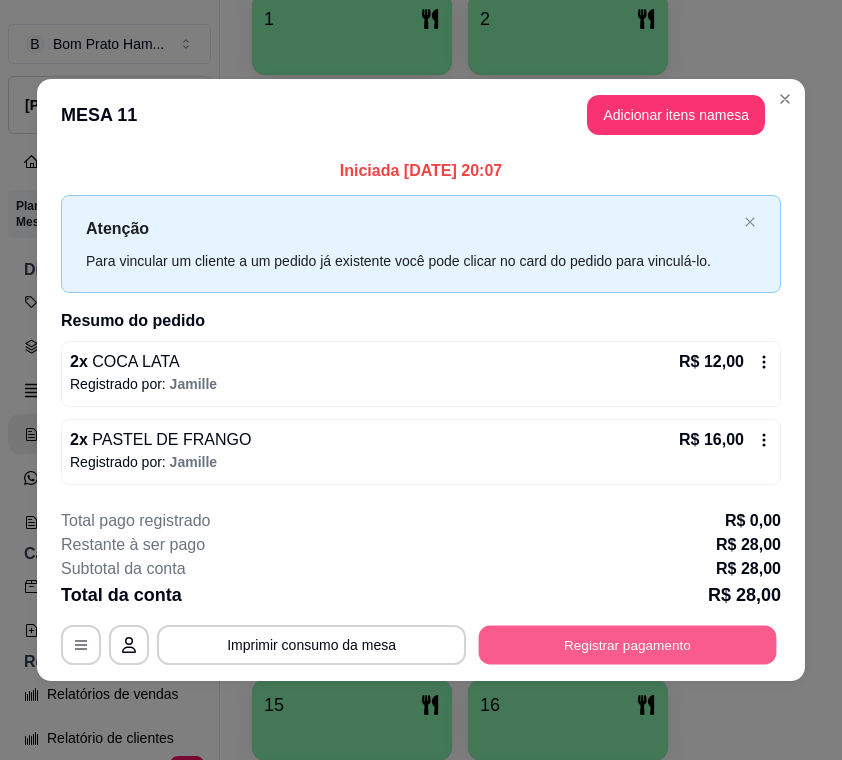 click on "Registrar pagamento" at bounding box center (628, 644) 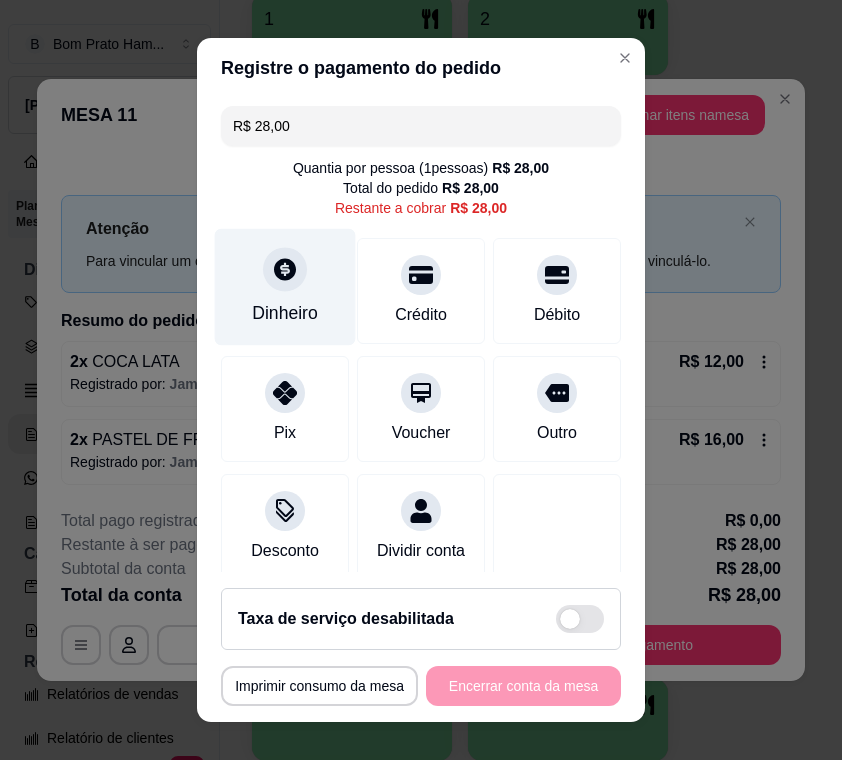 click on "Dinheiro" at bounding box center (285, 313) 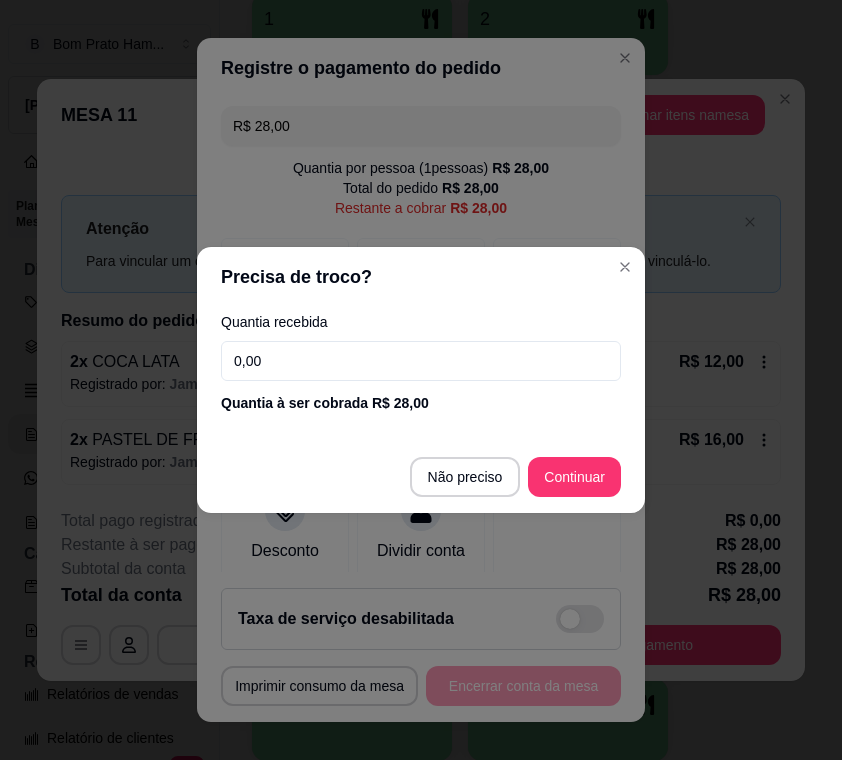 click on "0,00" at bounding box center (421, 361) 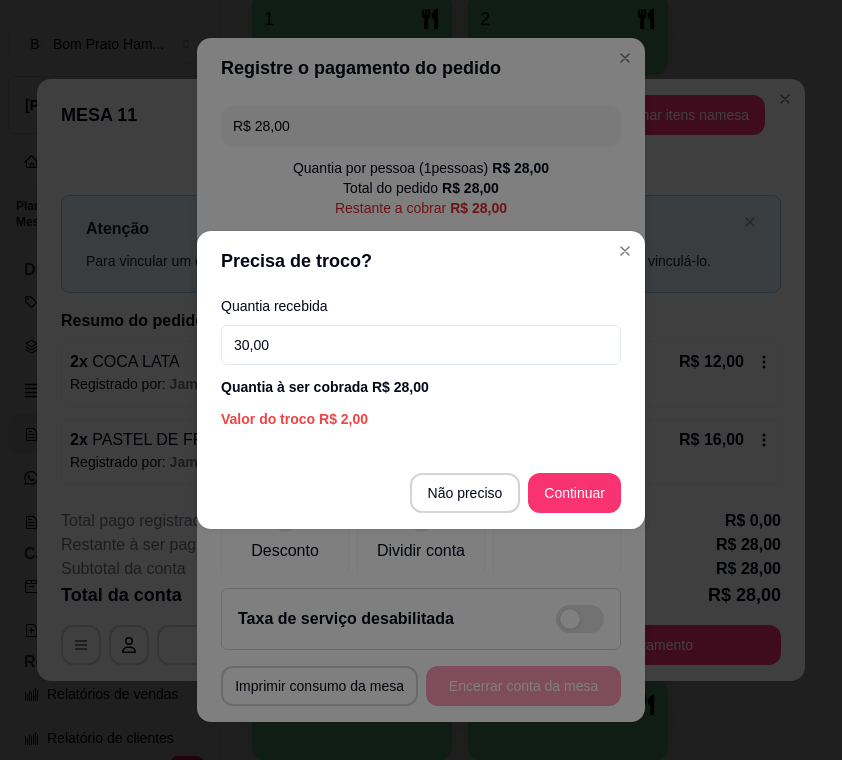 type on "30,00" 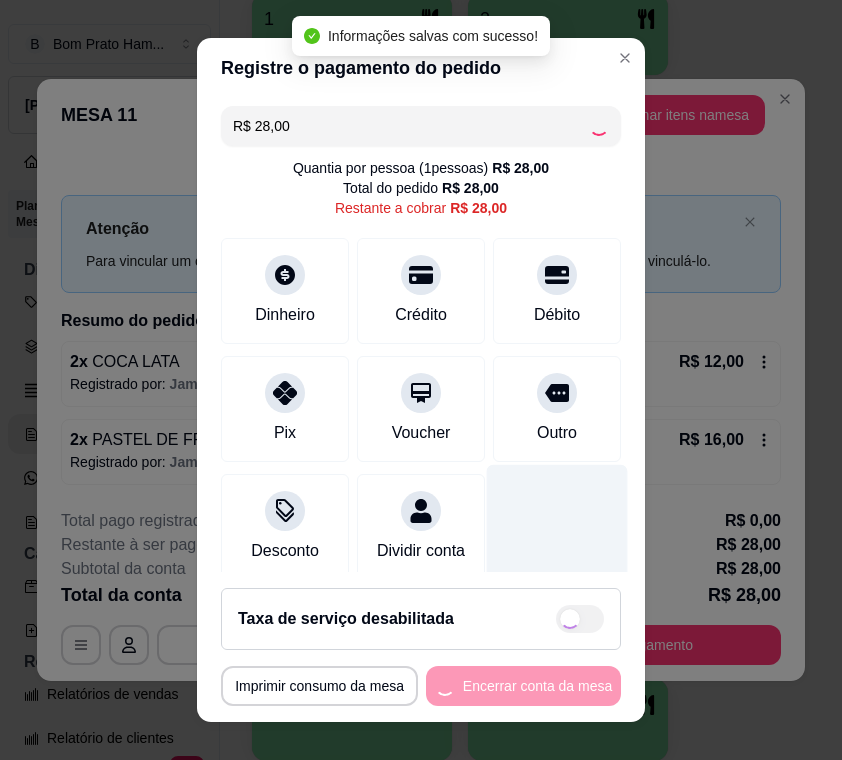 type on "R$ 0,00" 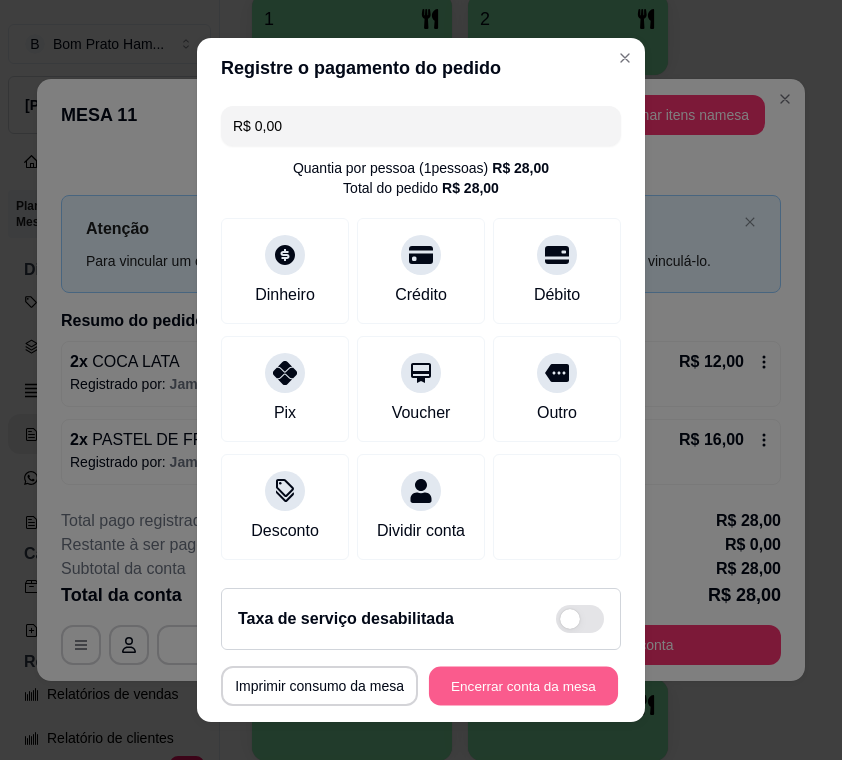 click on "Encerrar conta da mesa" at bounding box center [523, 686] 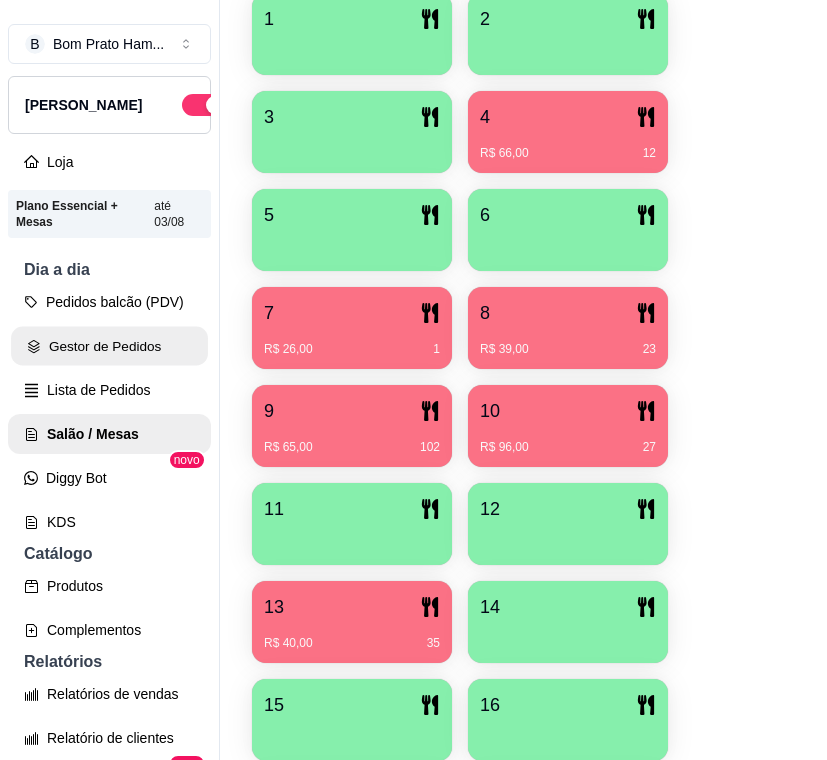 click on "Gestor de Pedidos" at bounding box center (109, 346) 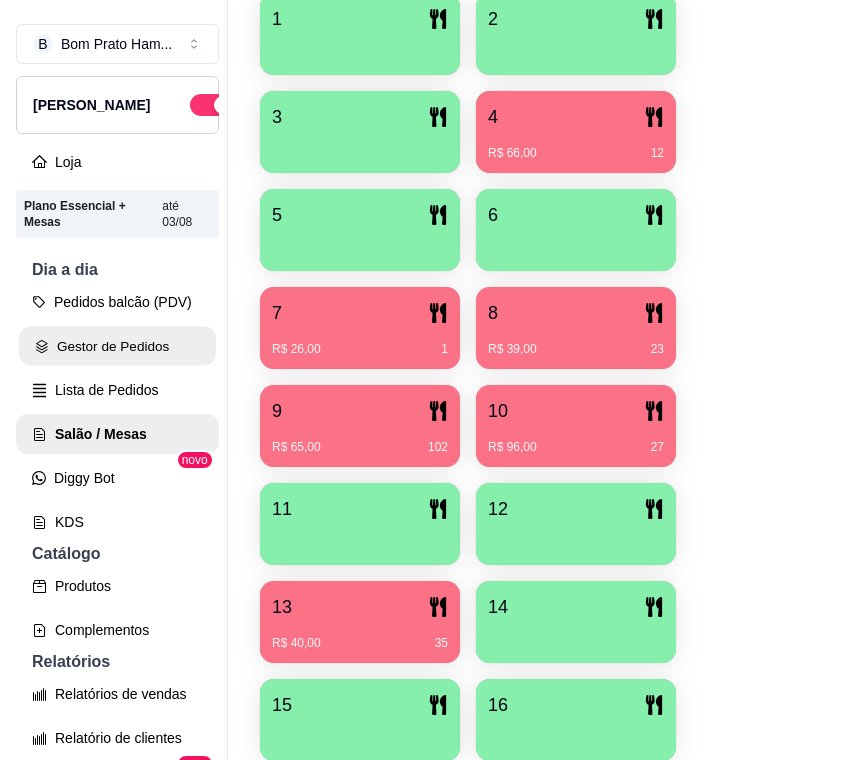 scroll, scrollTop: 0, scrollLeft: 0, axis: both 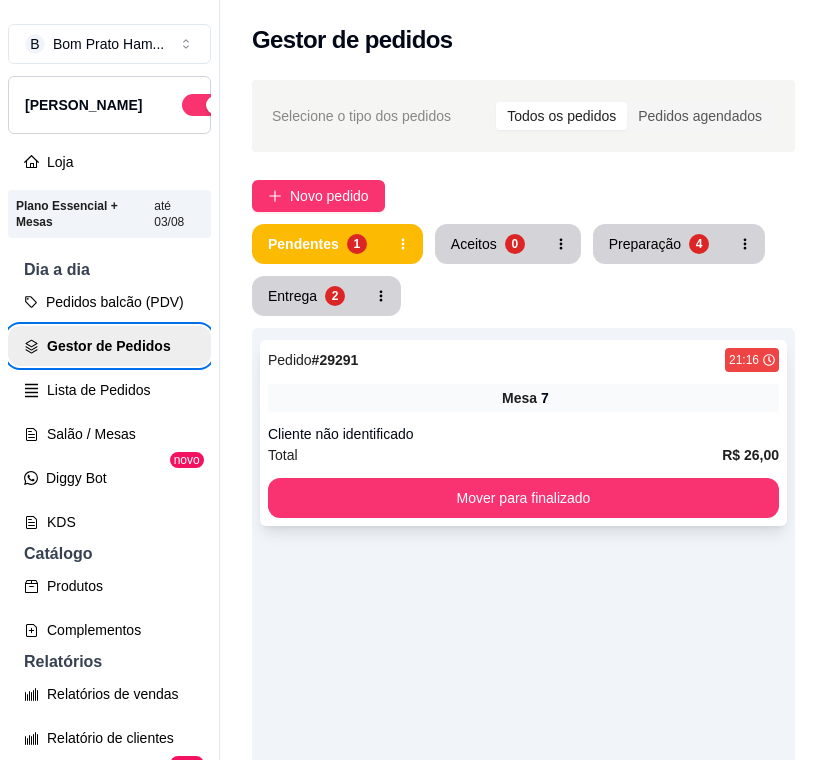 click on "Mesa 7" at bounding box center [523, 398] 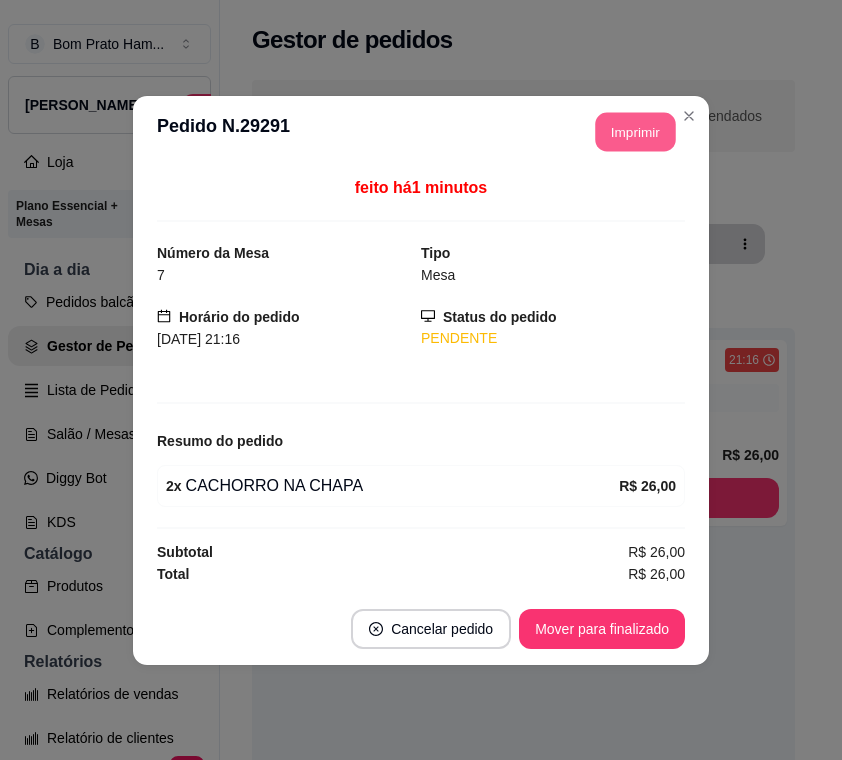 click on "Imprimir" at bounding box center [636, 131] 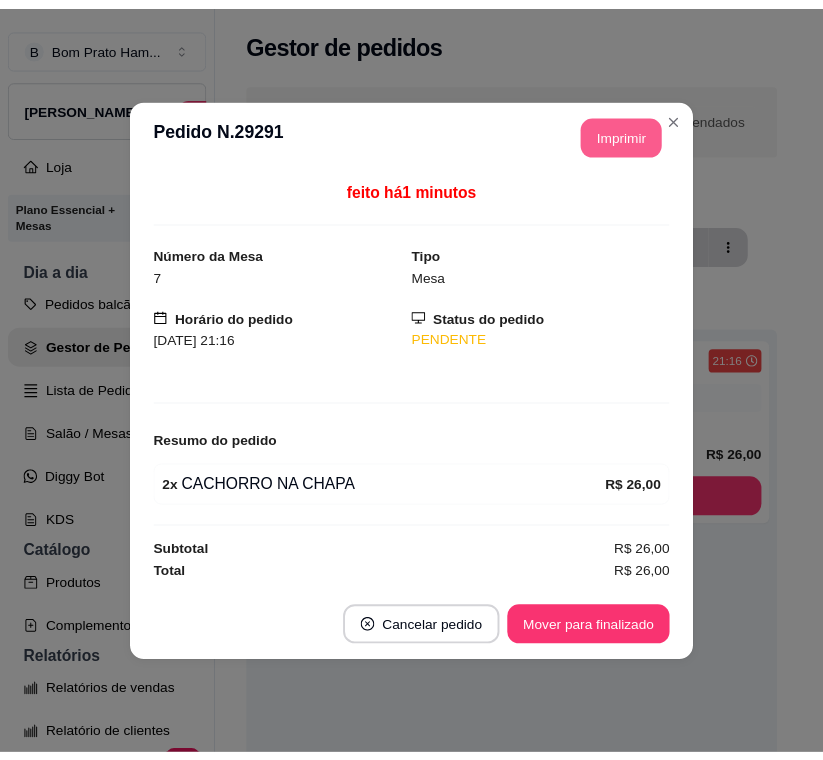 scroll, scrollTop: 0, scrollLeft: 0, axis: both 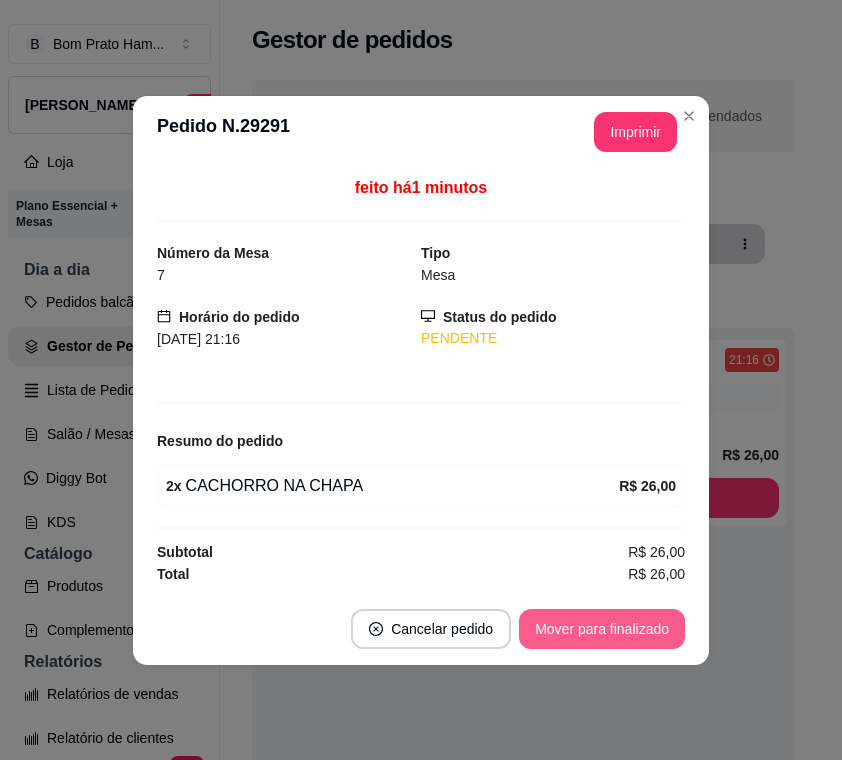 click on "Mover para finalizado" at bounding box center (602, 629) 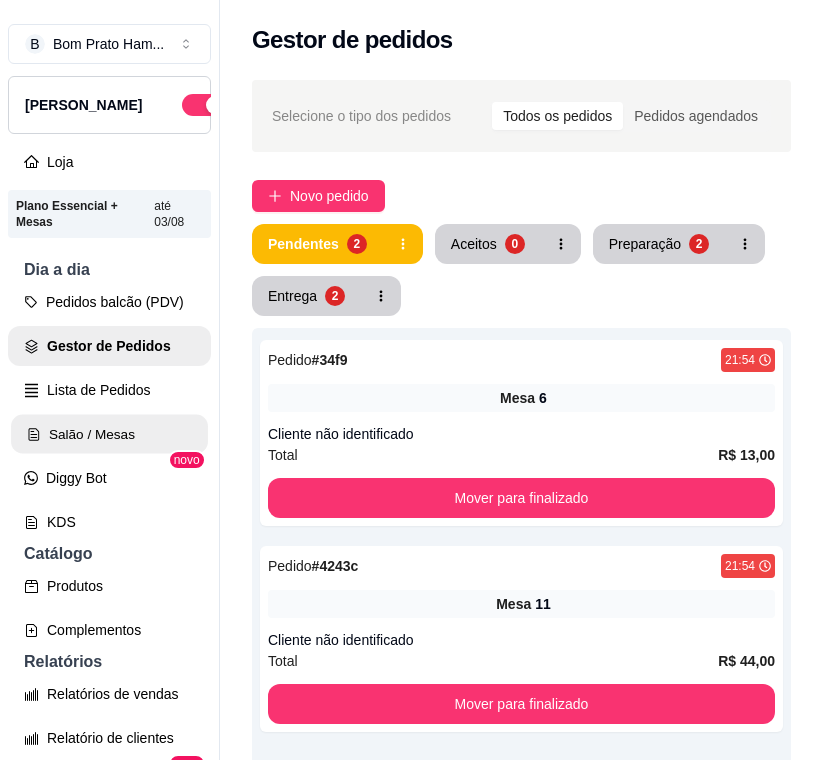 click on "Salão / Mesas" at bounding box center (109, 434) 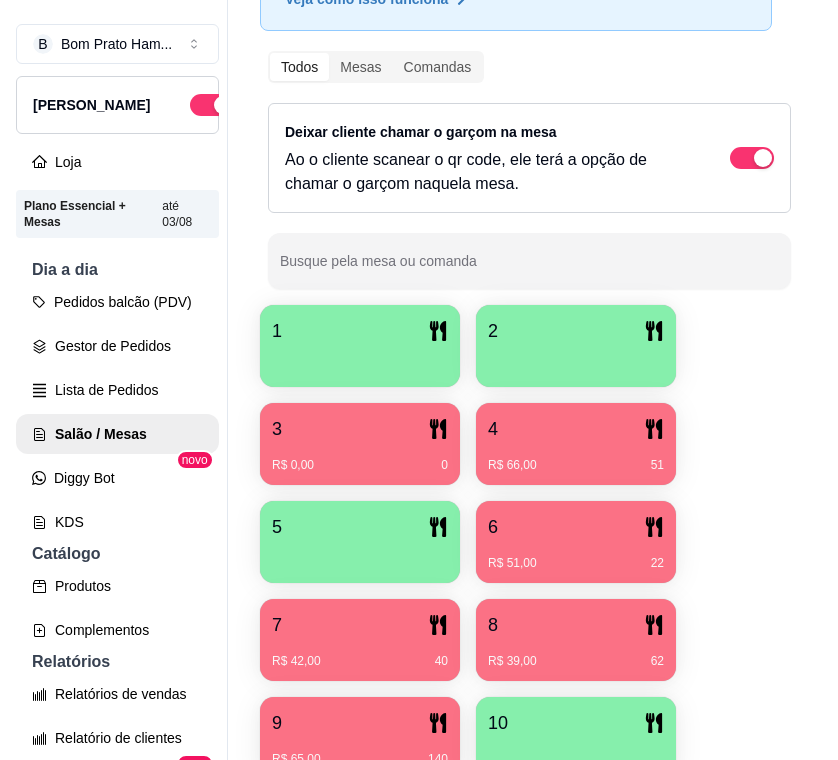 scroll, scrollTop: 300, scrollLeft: 0, axis: vertical 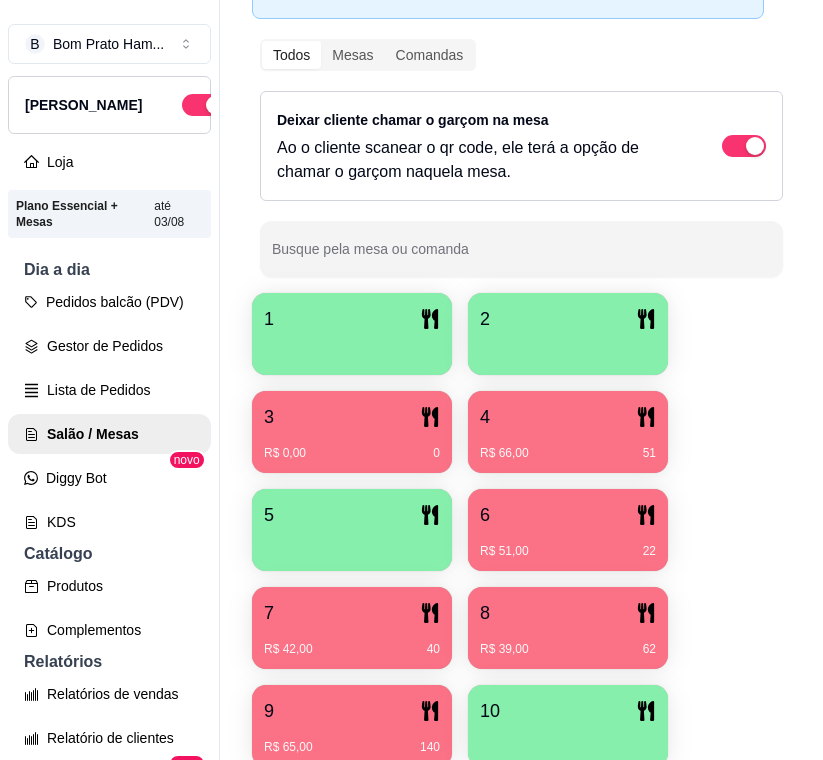 click on "6" at bounding box center (568, 515) 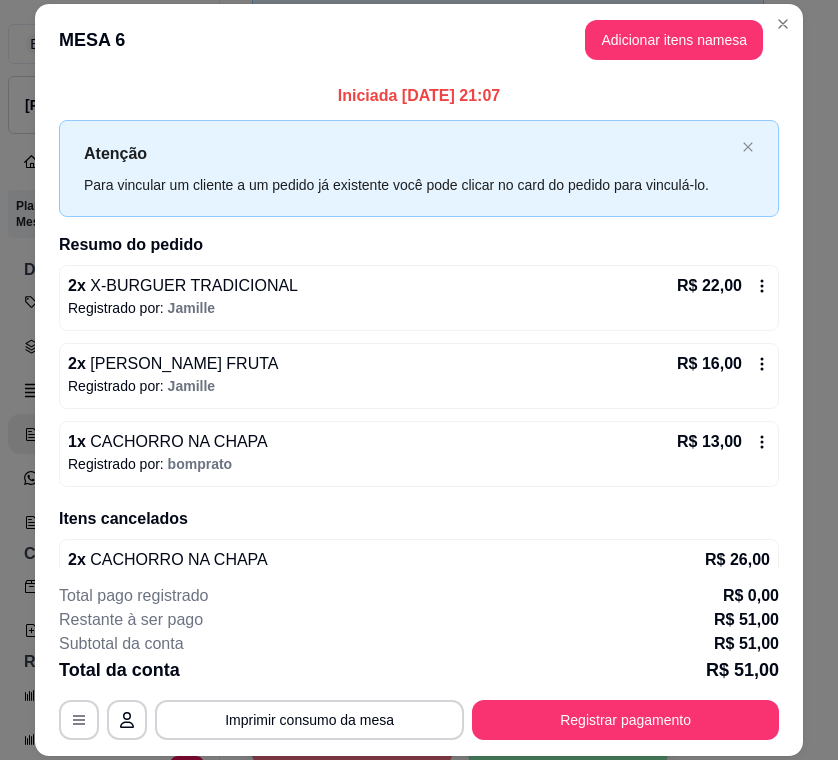 click on "**********" at bounding box center [419, 662] 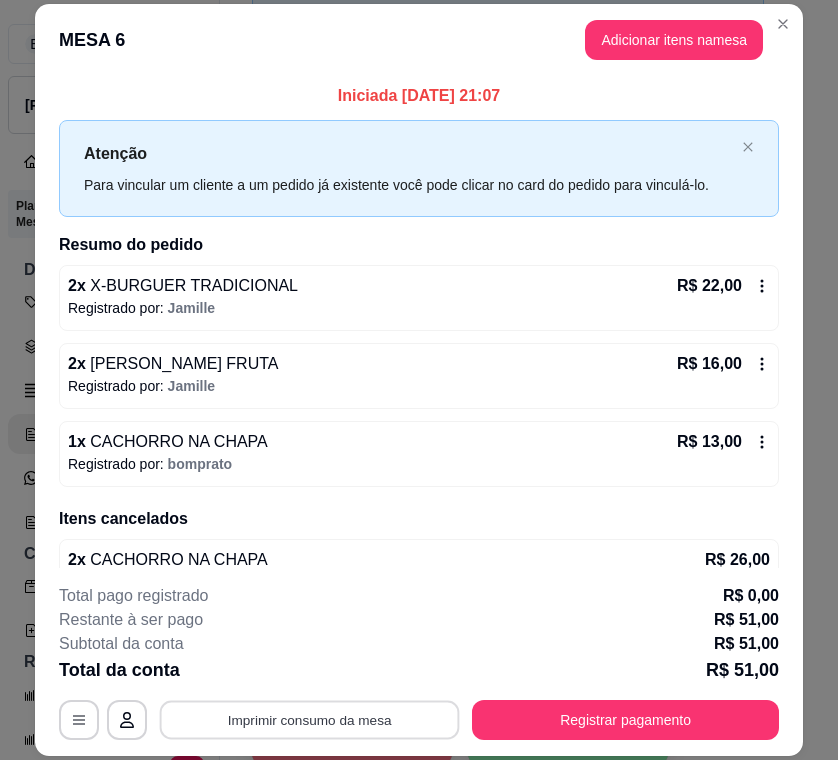 click on "Imprimir consumo da mesa" at bounding box center [310, 720] 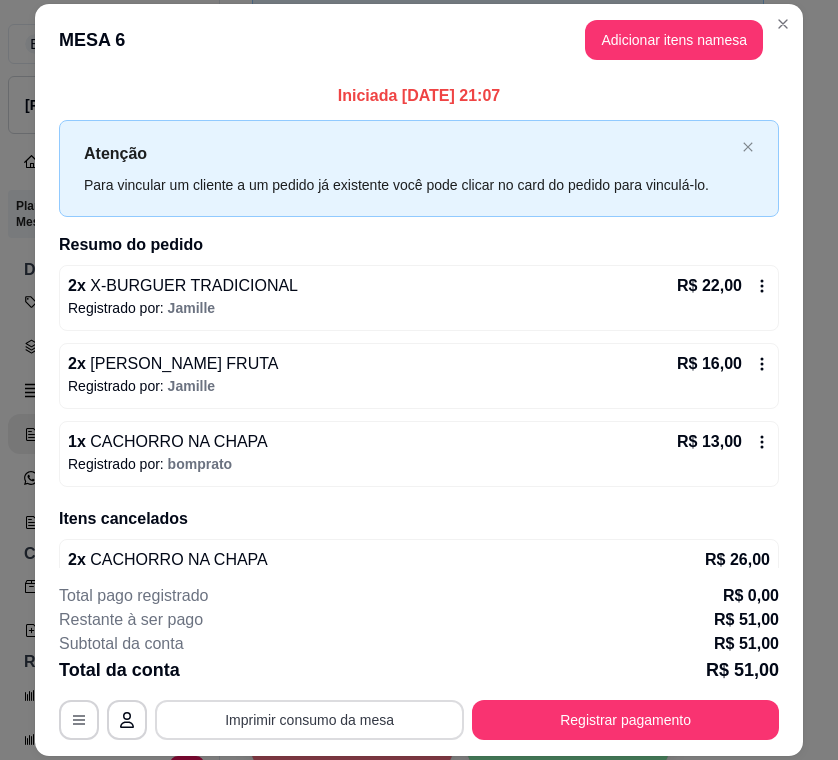 scroll, scrollTop: 0, scrollLeft: 0, axis: both 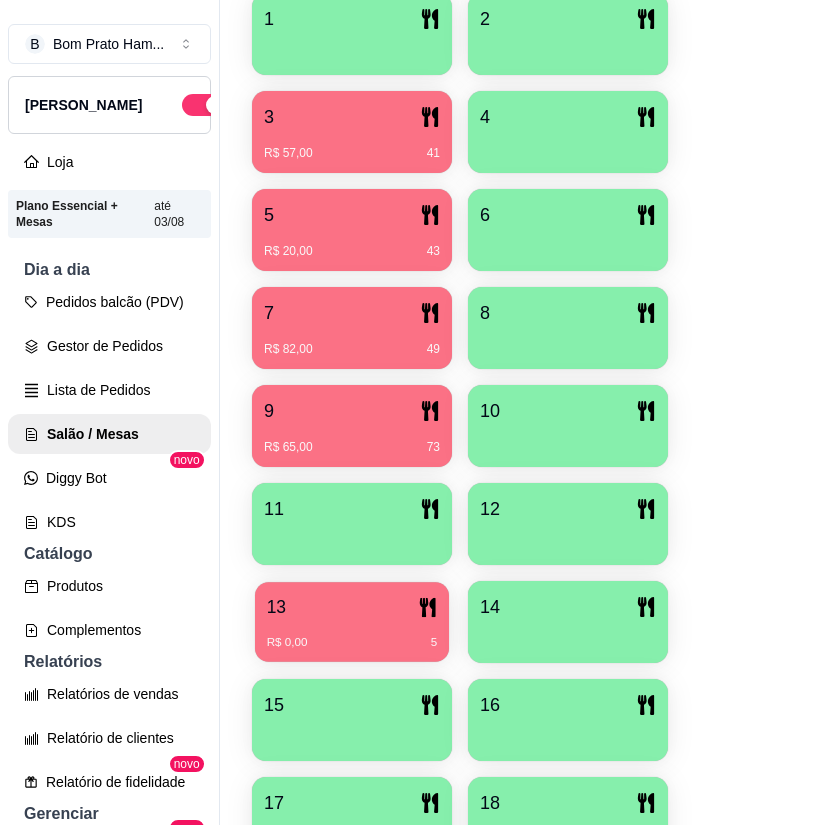 click on "R$ 0,00 5" at bounding box center (352, 635) 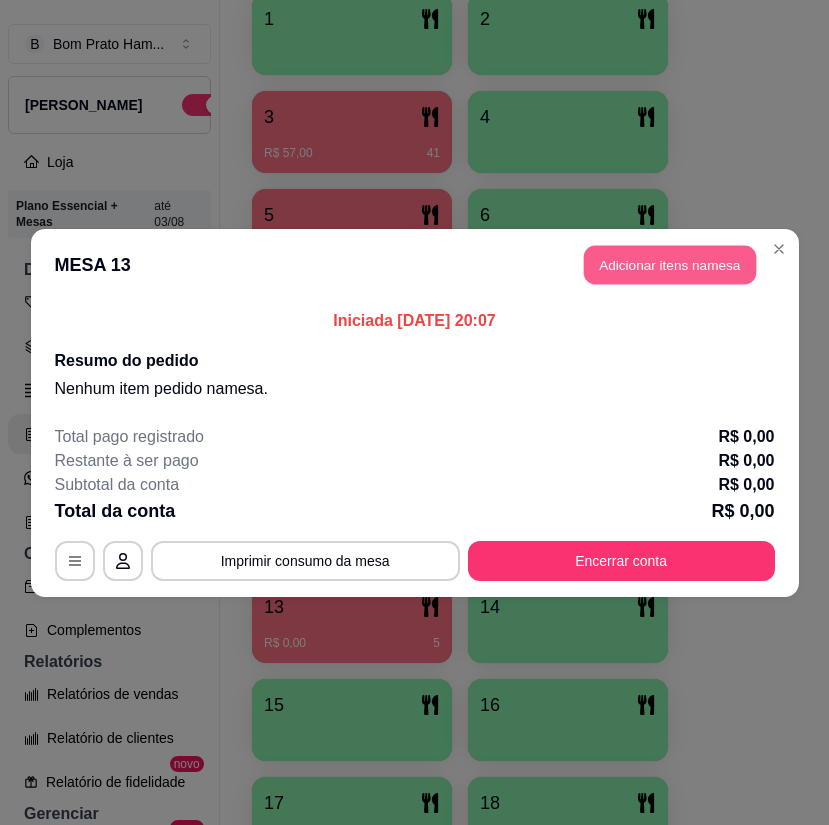 click on "Adicionar itens na  mesa" at bounding box center (670, 264) 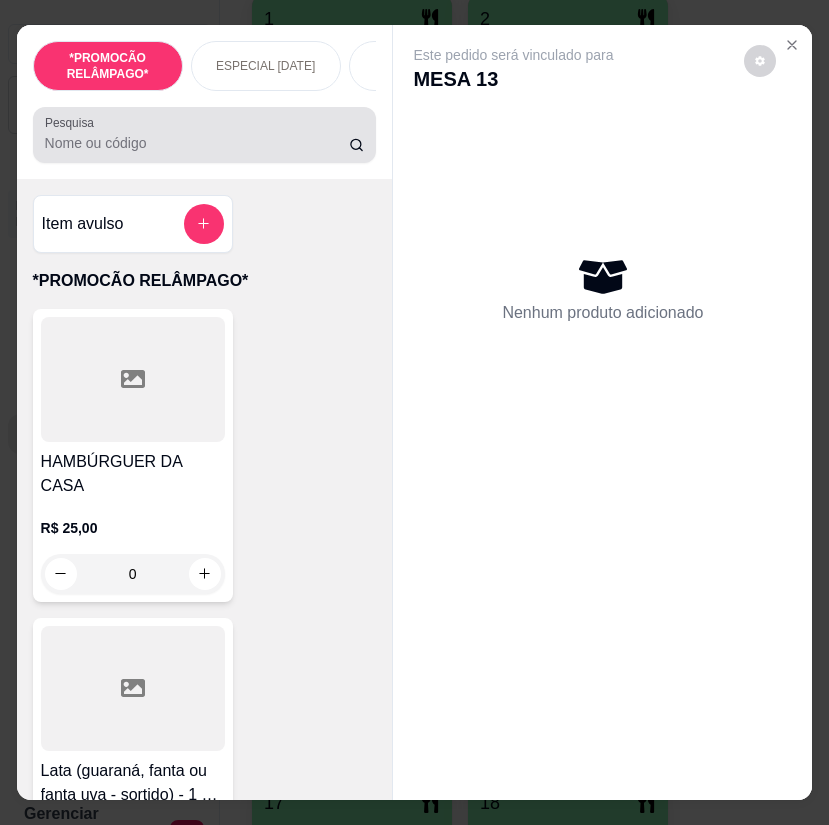 click on "Pesquisa" at bounding box center (197, 143) 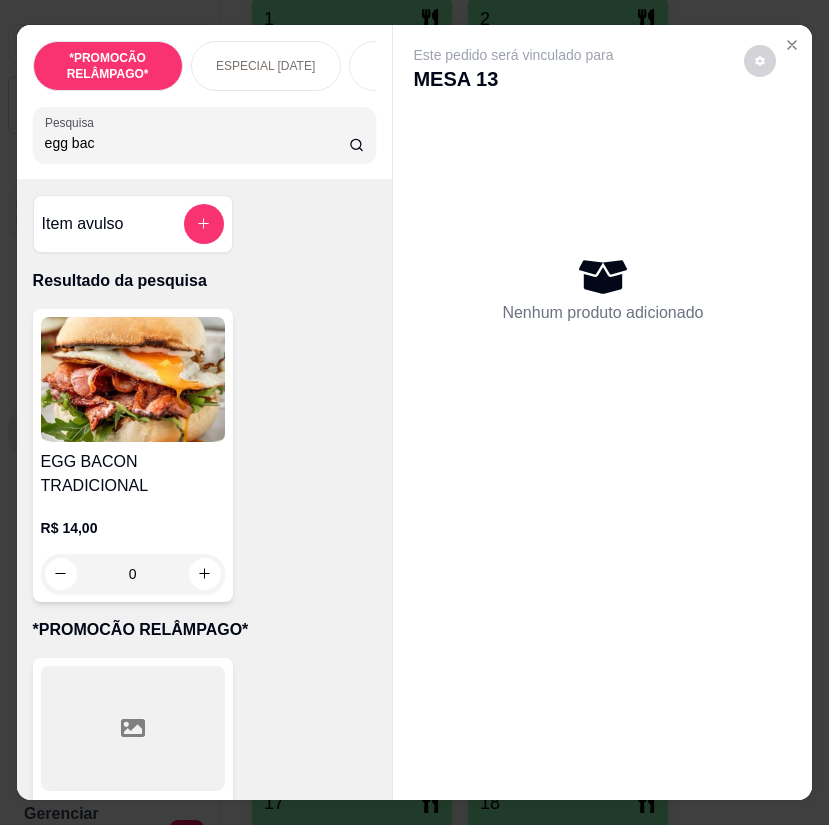 type on "egg bac" 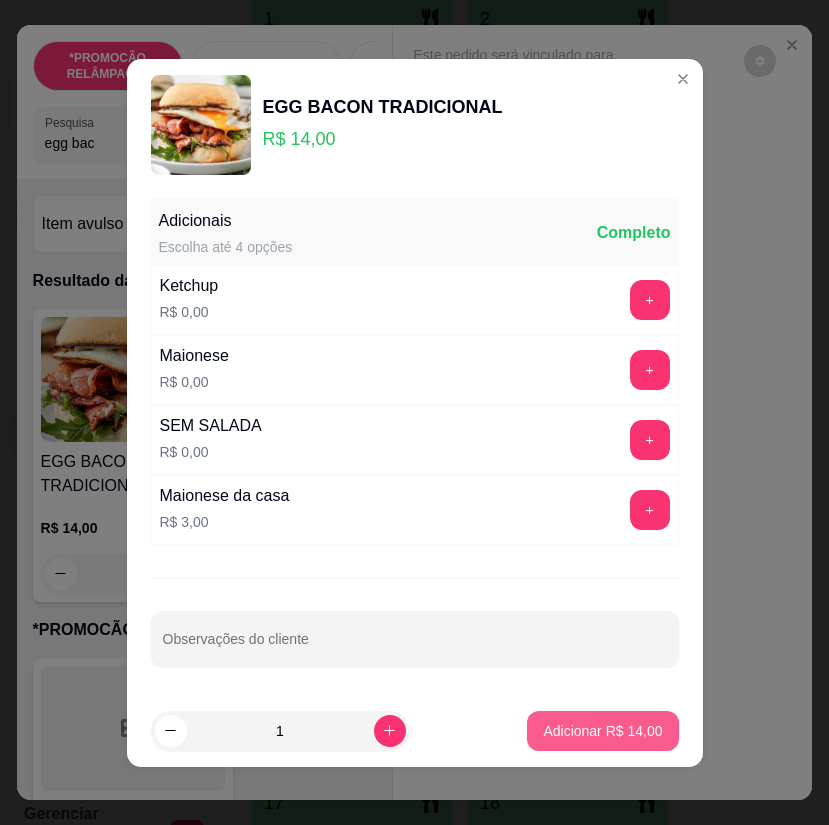 click on "Adicionar   R$ 14,00" at bounding box center [602, 731] 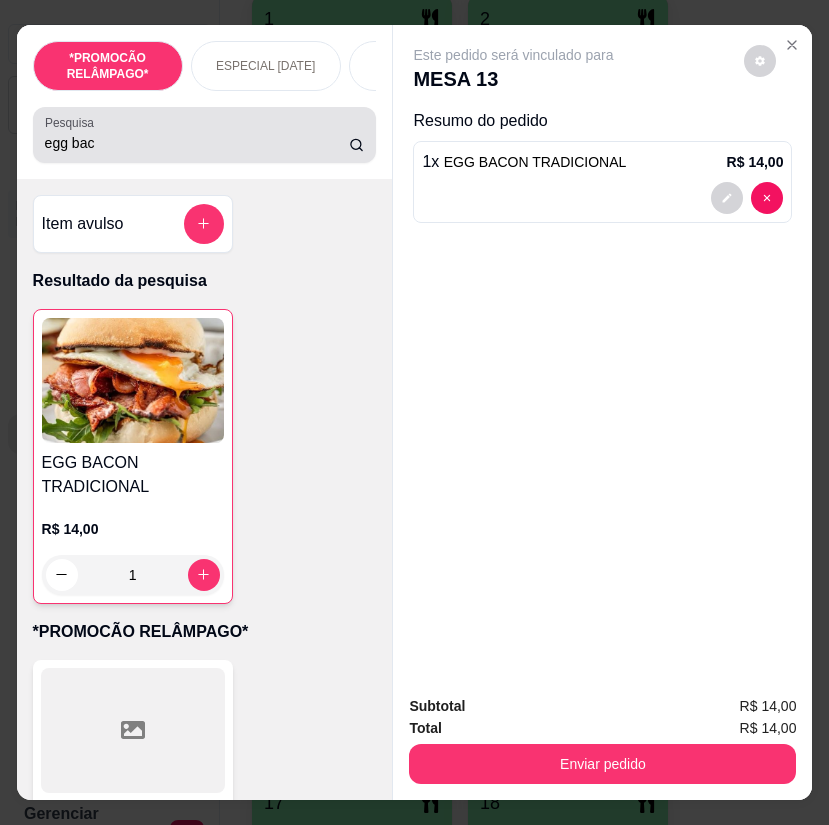 click on "egg bac" at bounding box center [197, 143] 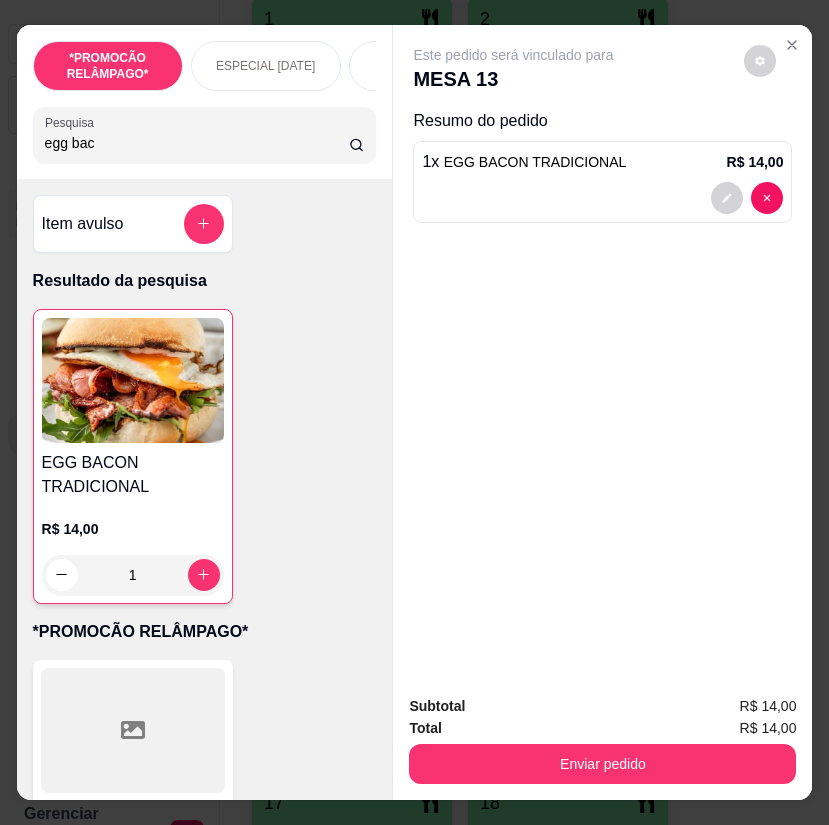 click on "egg bac" at bounding box center (197, 143) 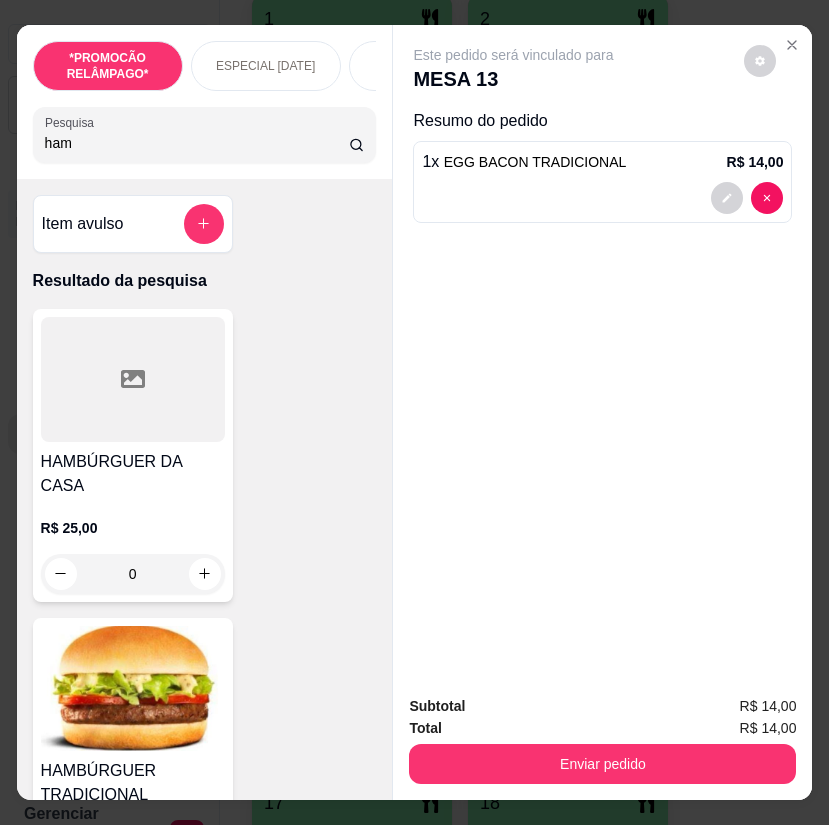 type on "ham" 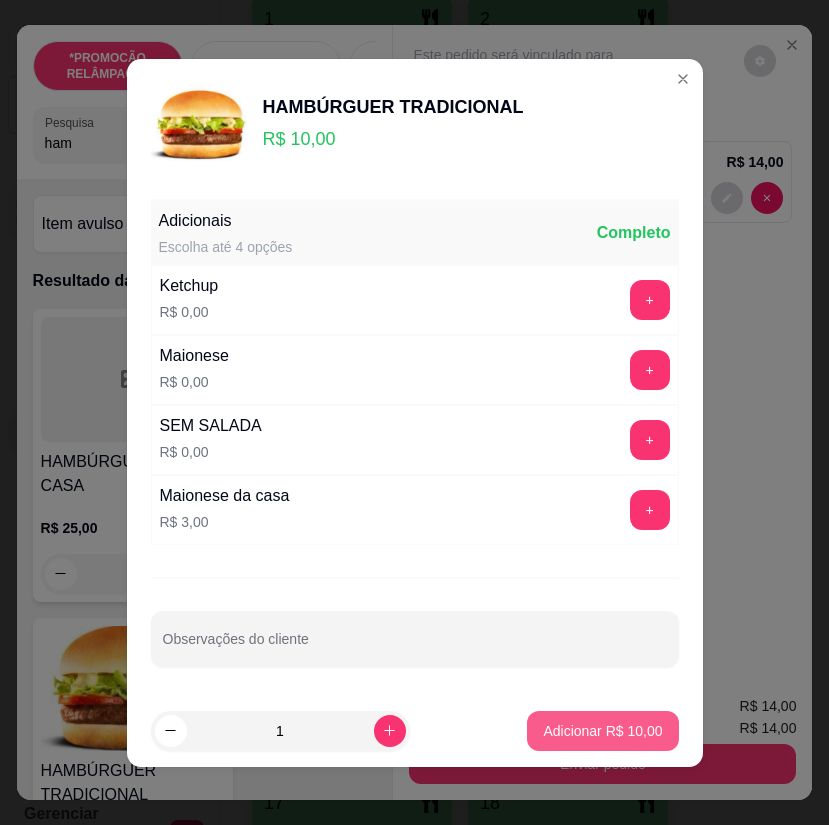 click on "Adicionar   R$ 10,00" at bounding box center (602, 731) 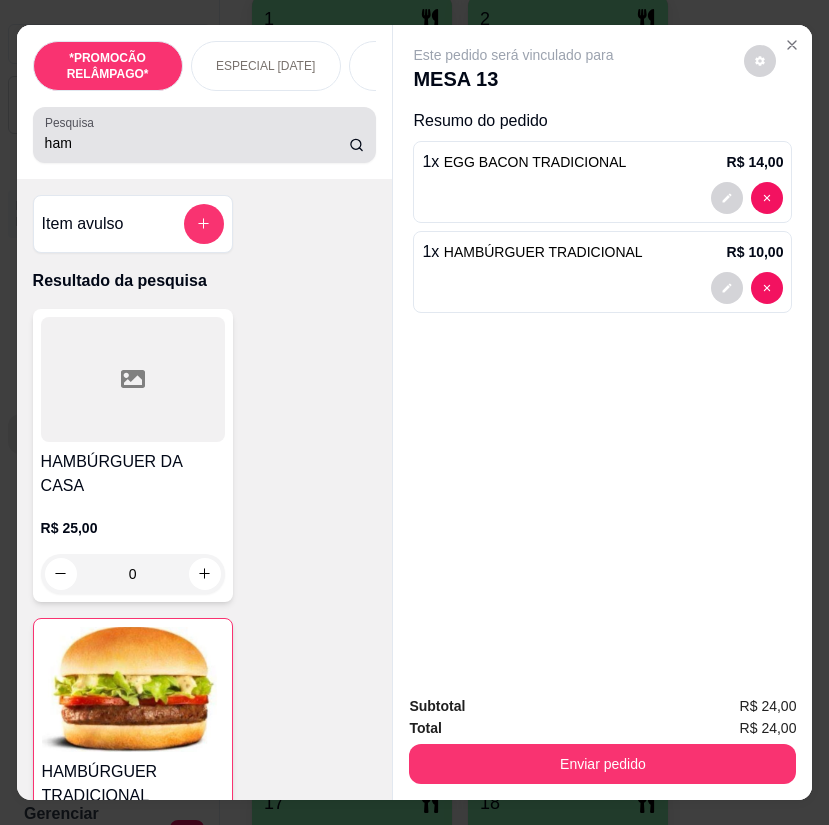 click on "ham" at bounding box center [197, 143] 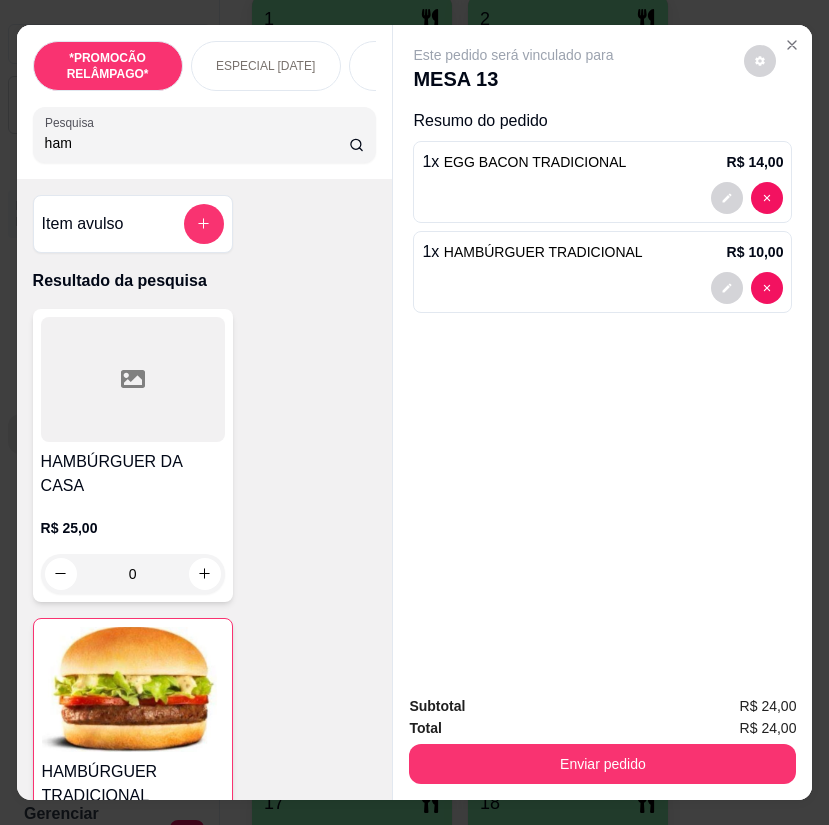 click on "ham" at bounding box center (197, 143) 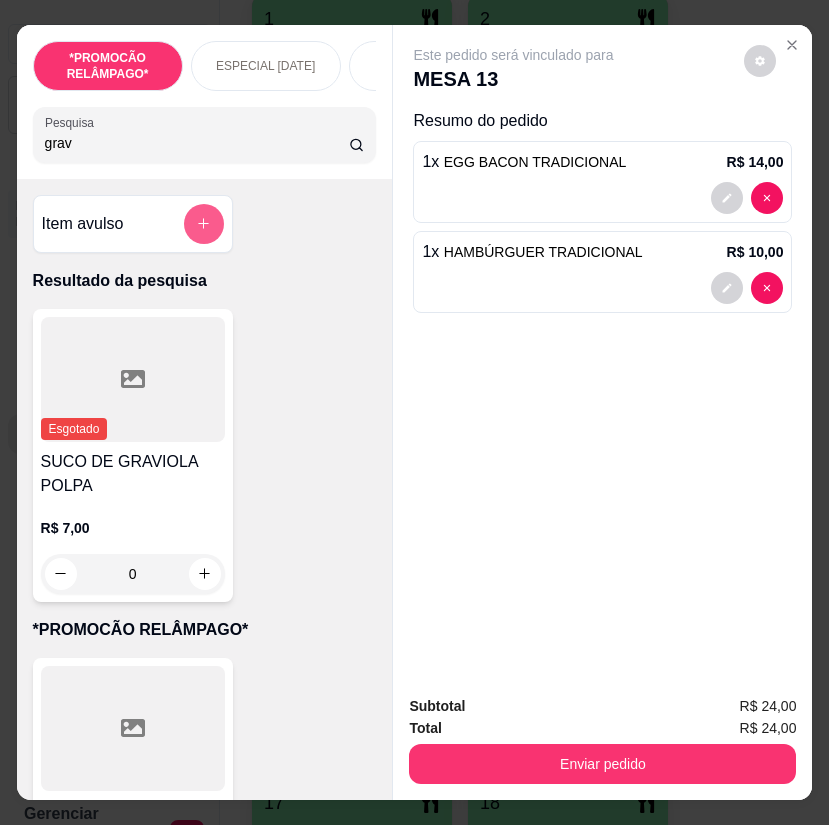 type on "grav" 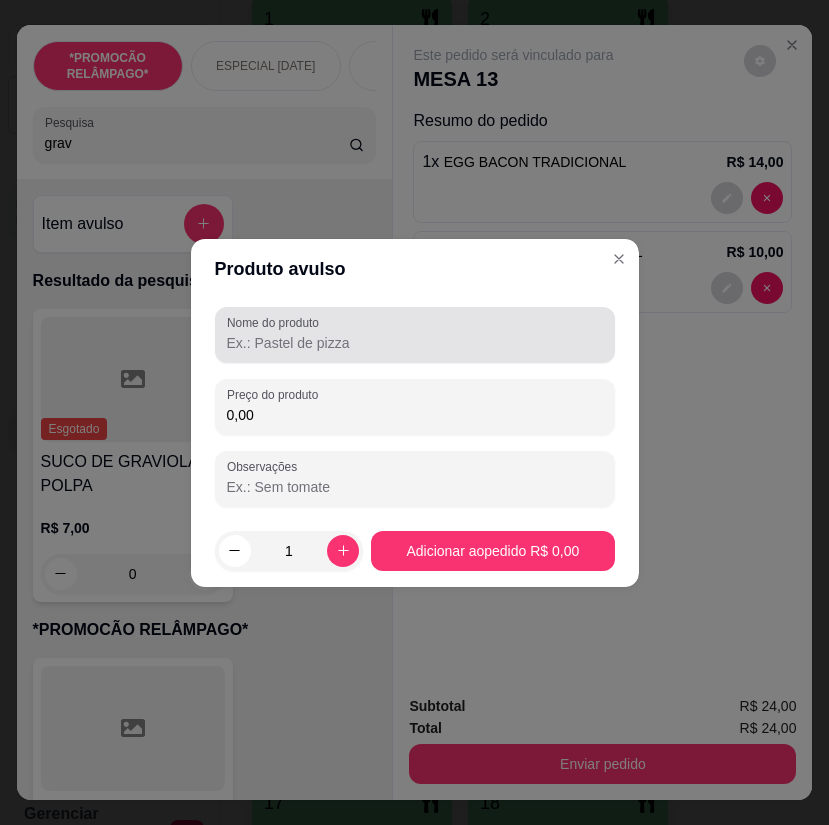 click on "Nome do produto" at bounding box center (415, 343) 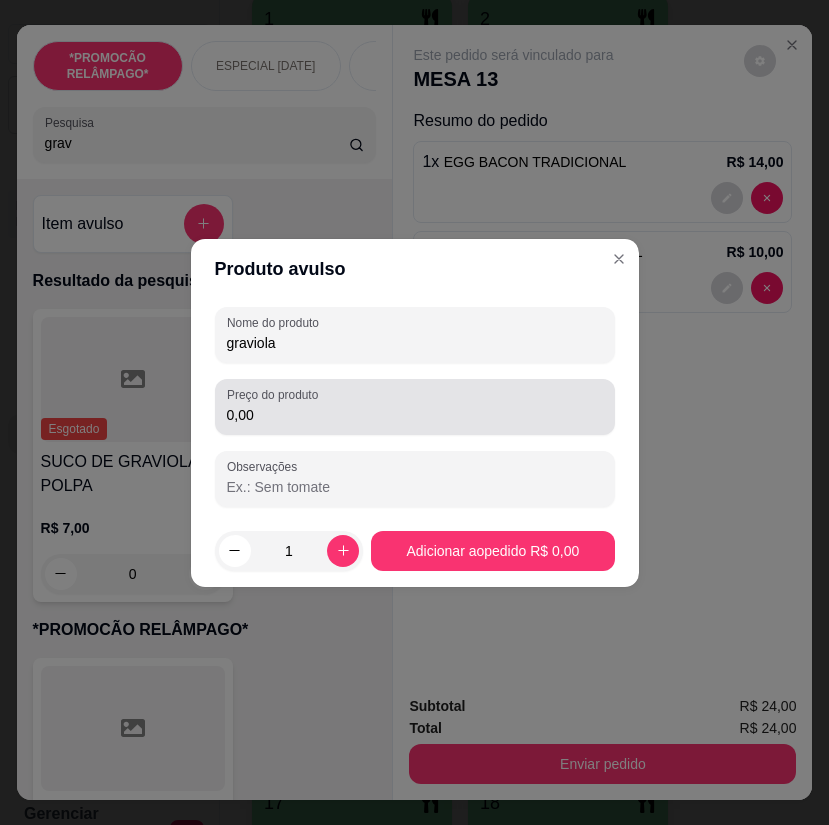 type on "graviola" 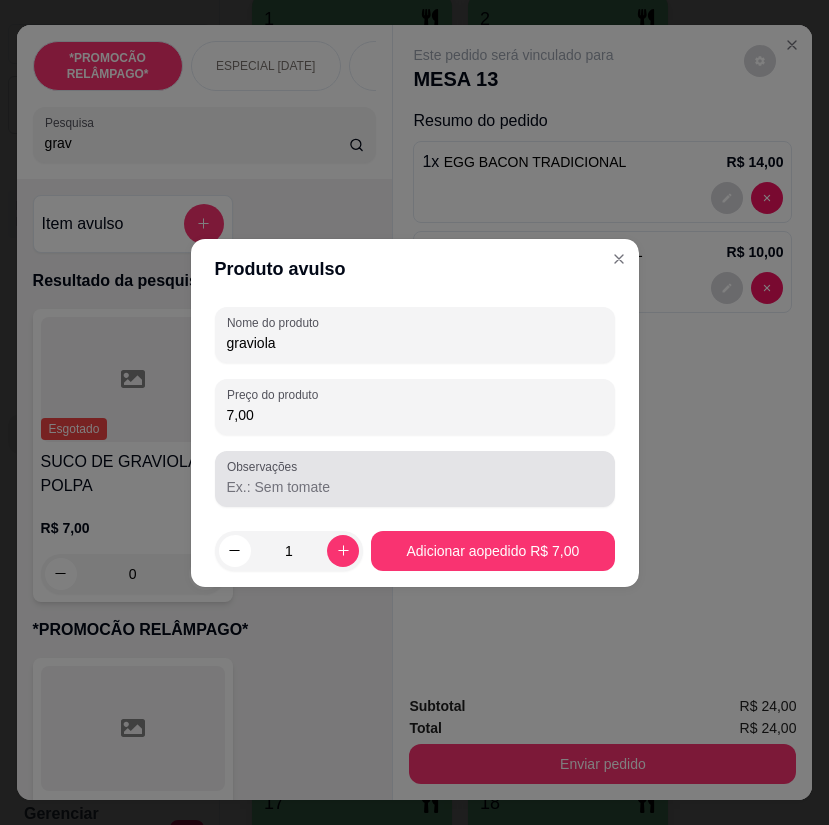type on "7,00" 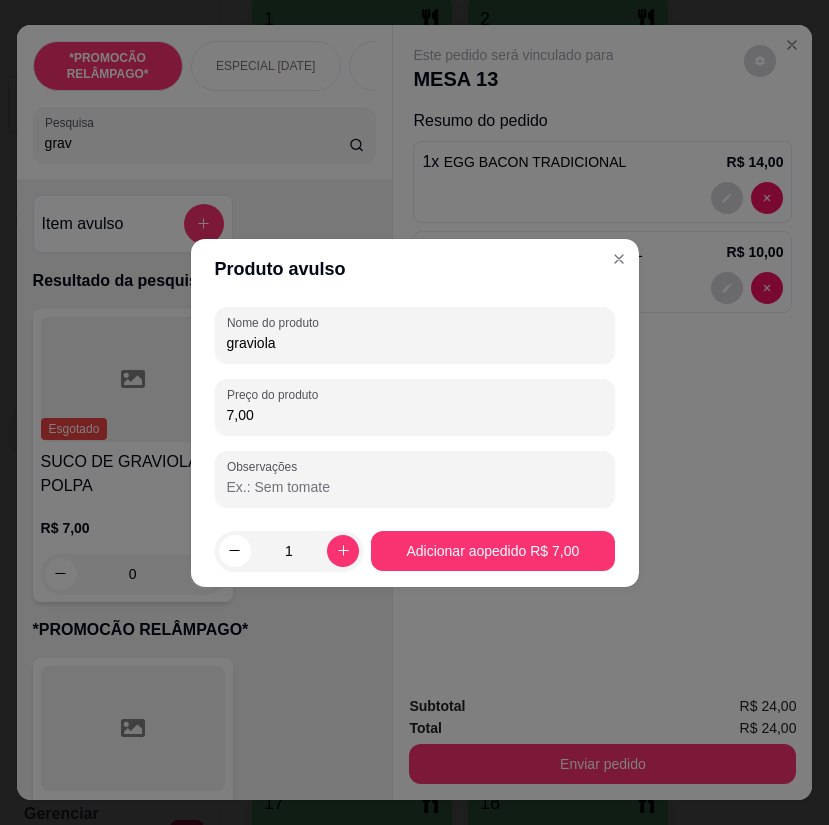 drag, startPoint x: 319, startPoint y: 477, endPoint x: 322, endPoint y: 455, distance: 22.203604 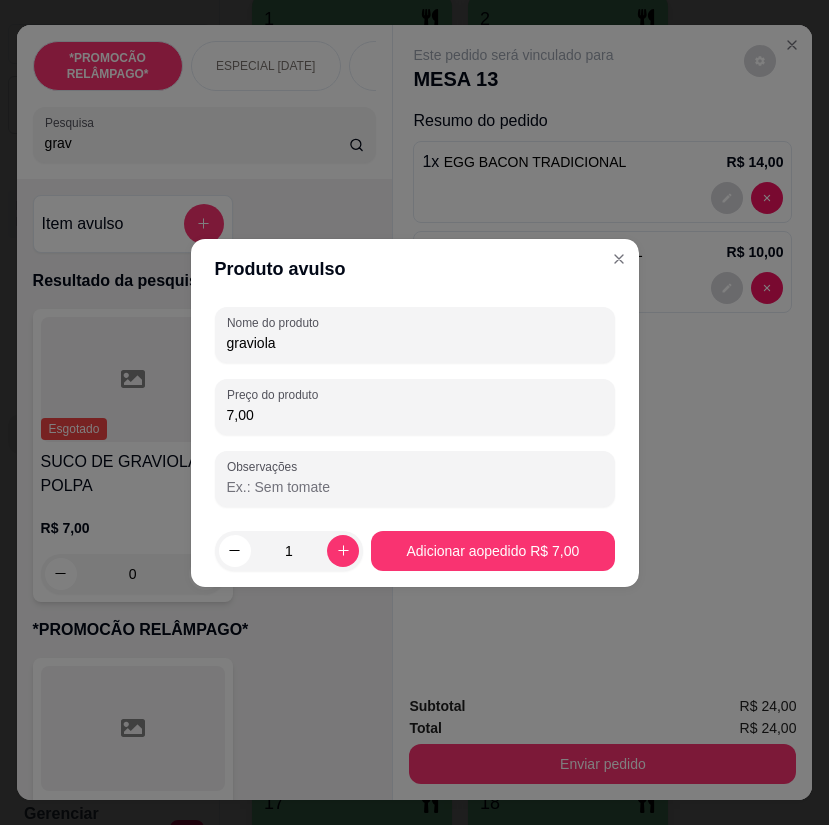 click at bounding box center (415, 479) 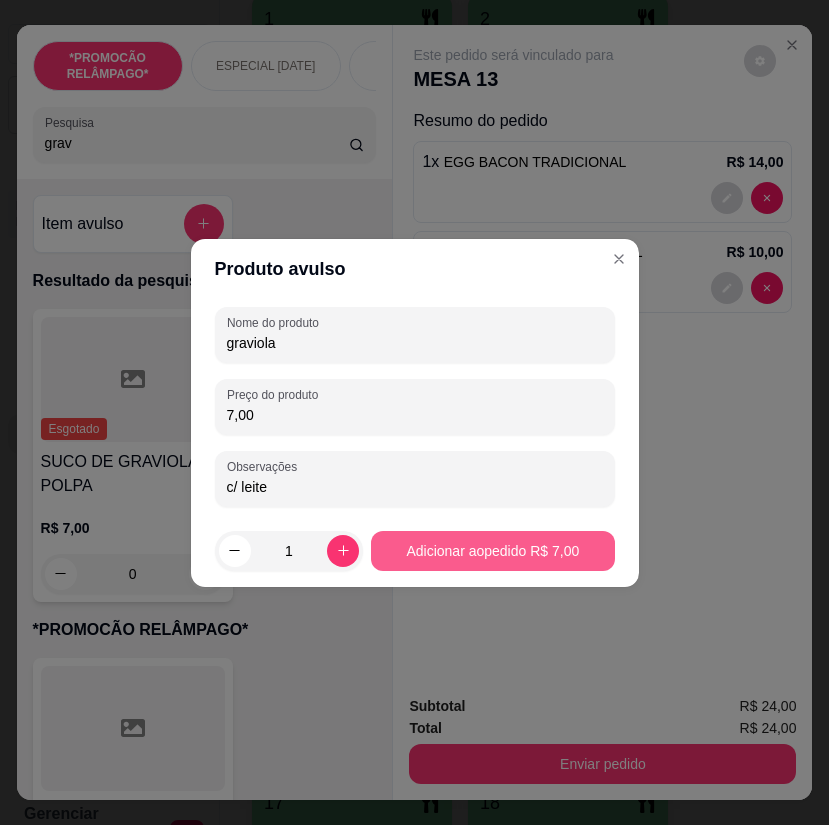 type on "c/ leite" 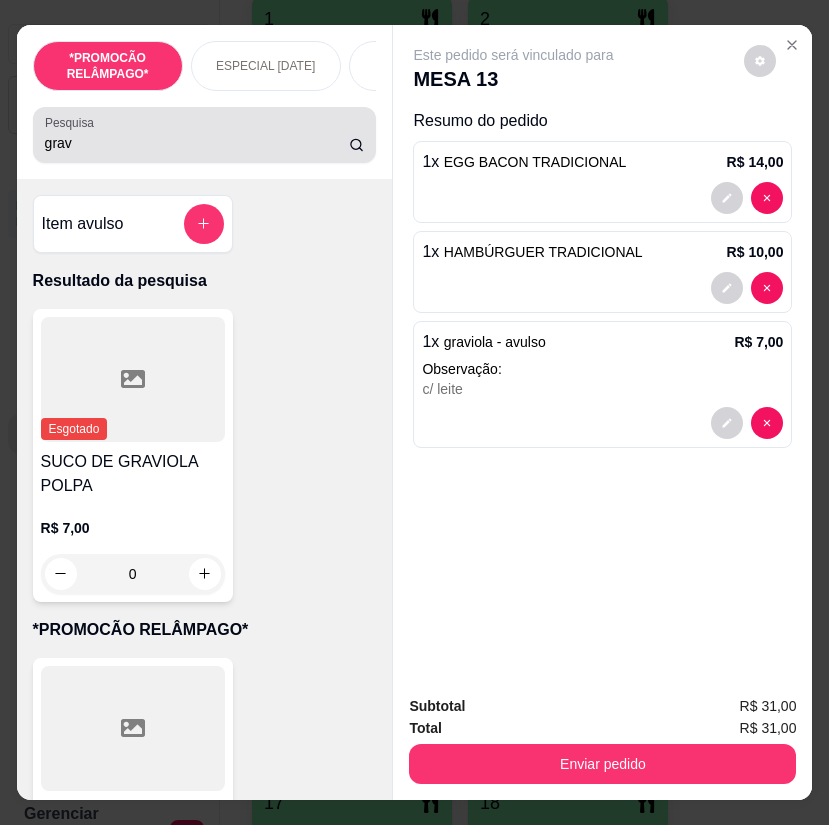 click on "grav" at bounding box center (197, 143) 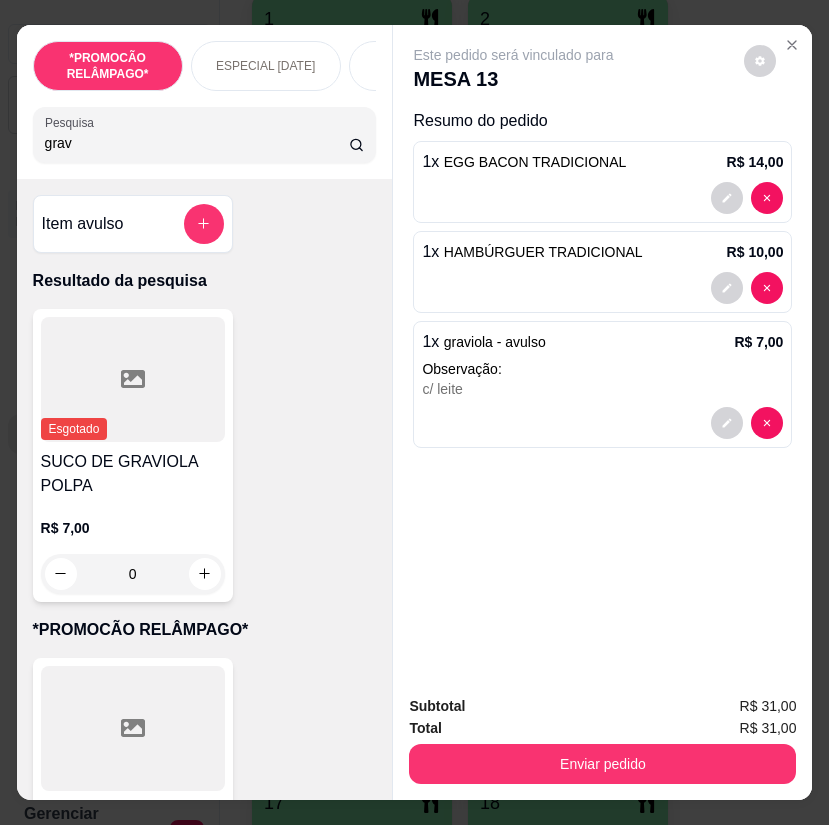 click on "grav" at bounding box center (197, 143) 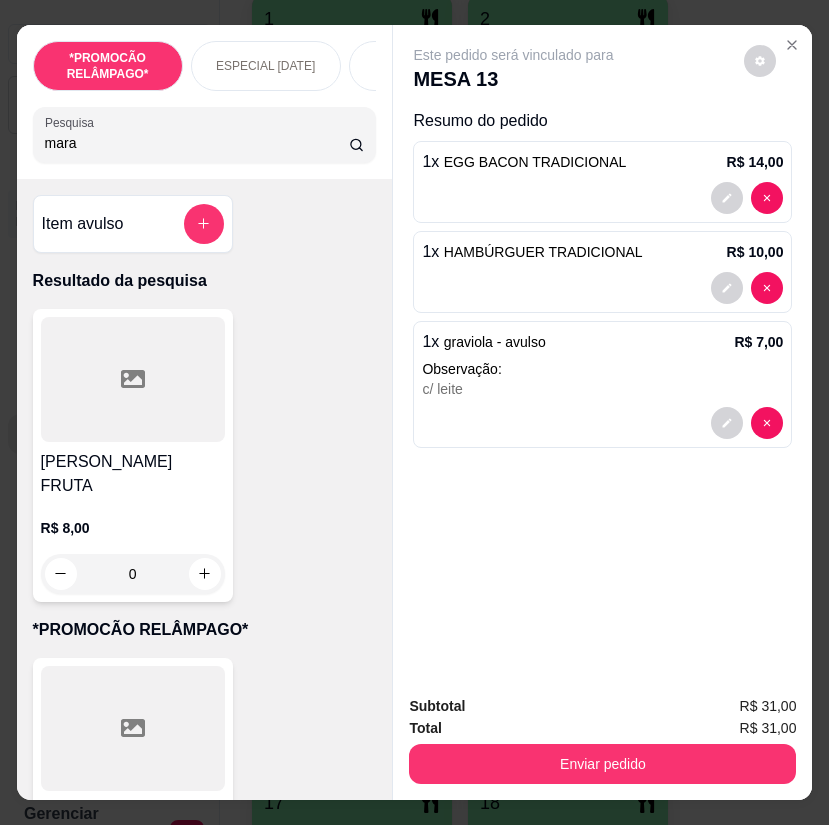 type on "mara" 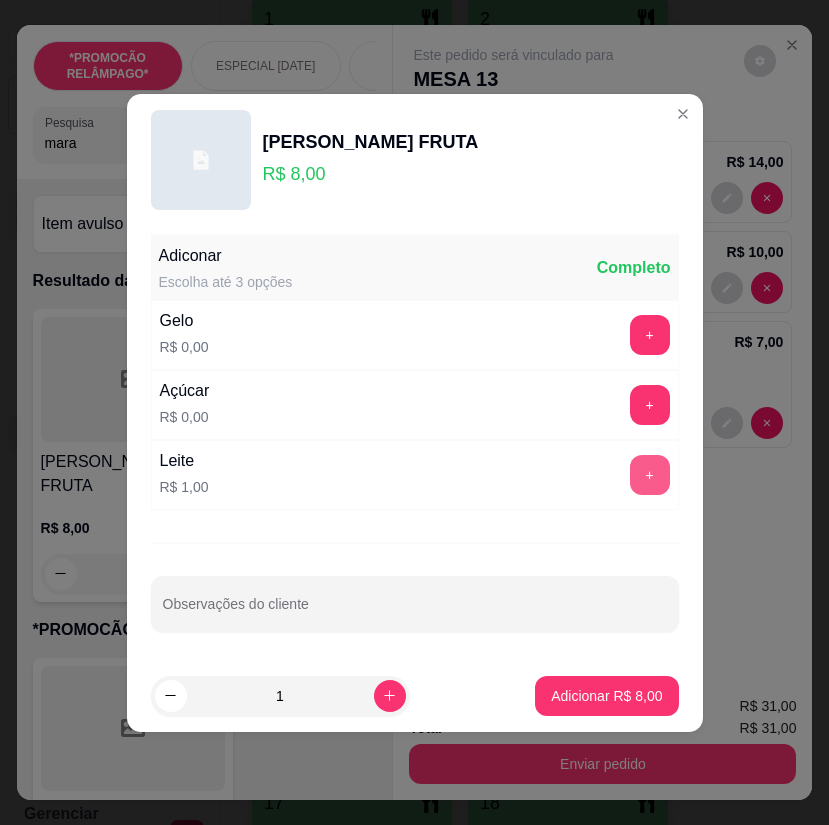click on "+" at bounding box center (650, 475) 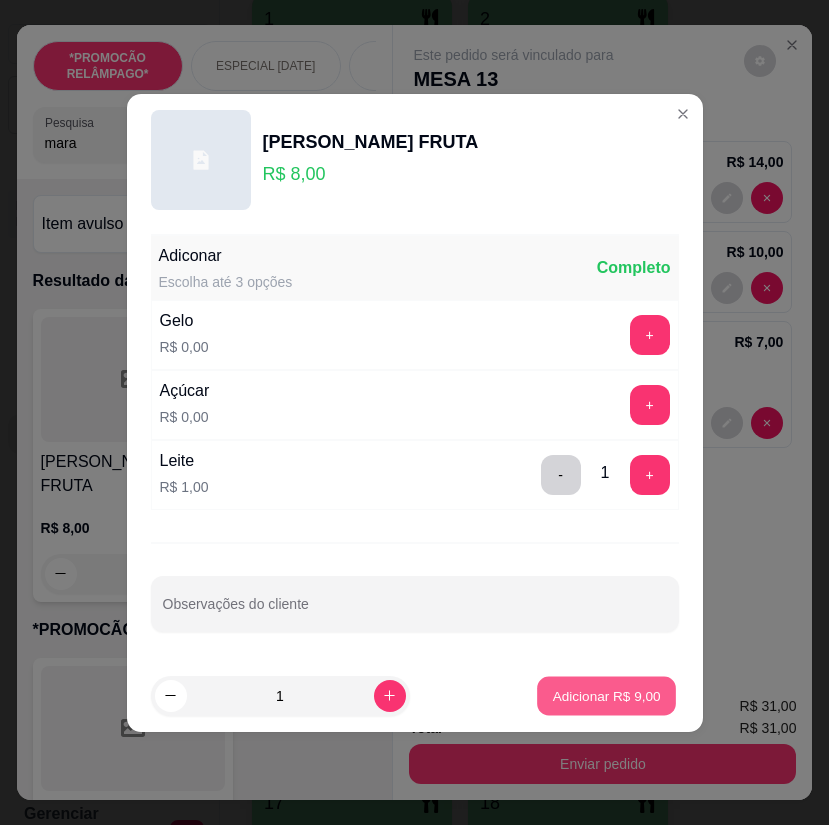 click on "Adicionar   R$ 9,00" at bounding box center (607, 695) 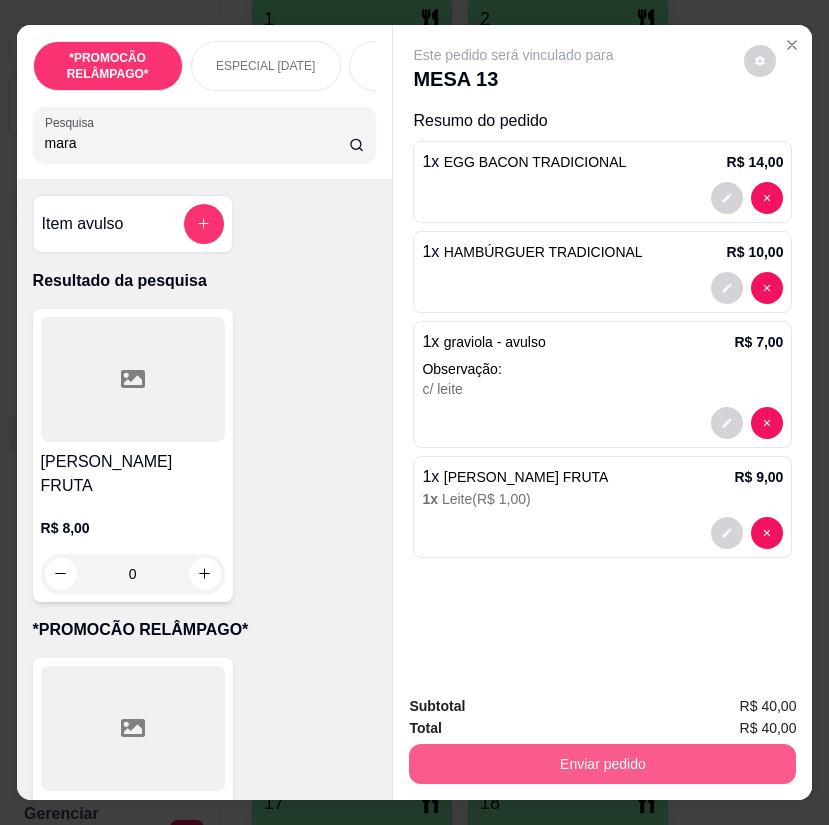 click on "Enviar pedido" at bounding box center (602, 764) 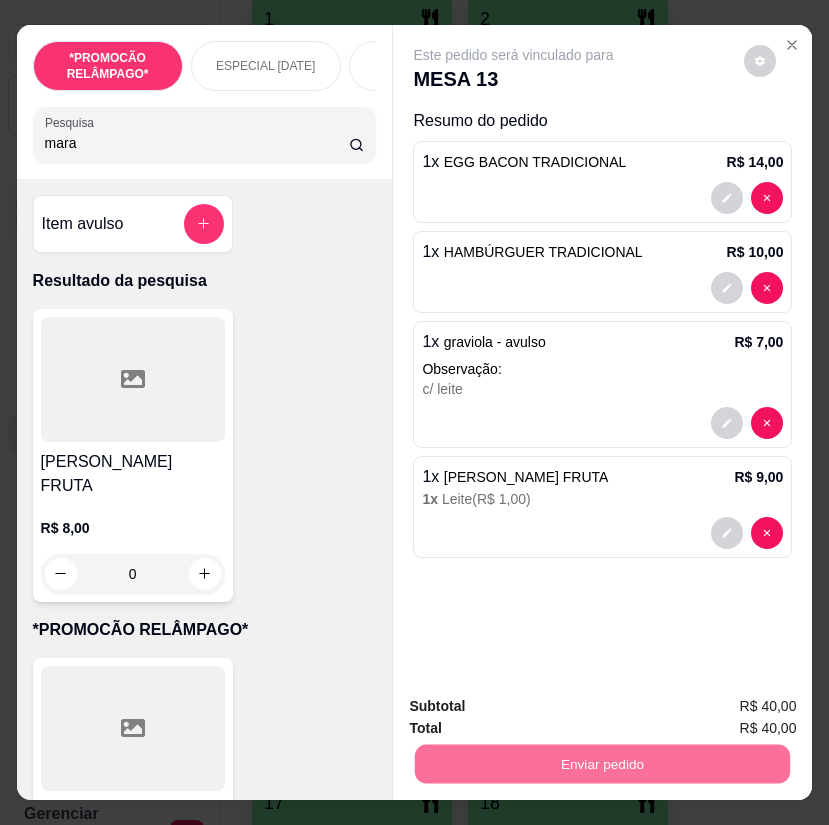 click on "Não registrar e enviar pedido" at bounding box center [534, 708] 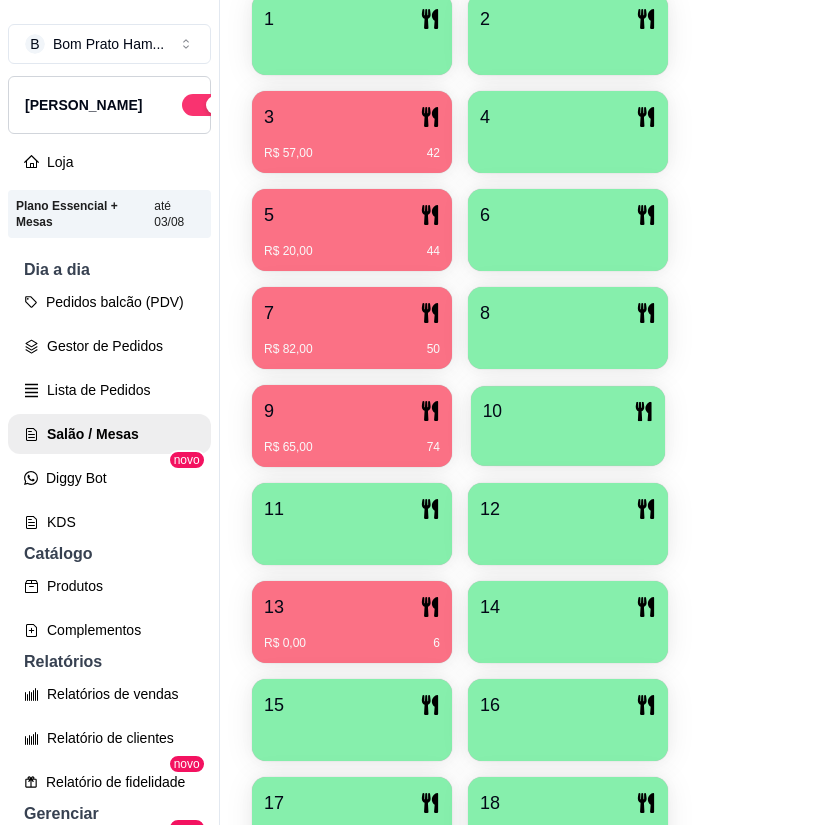 click at bounding box center [568, 439] 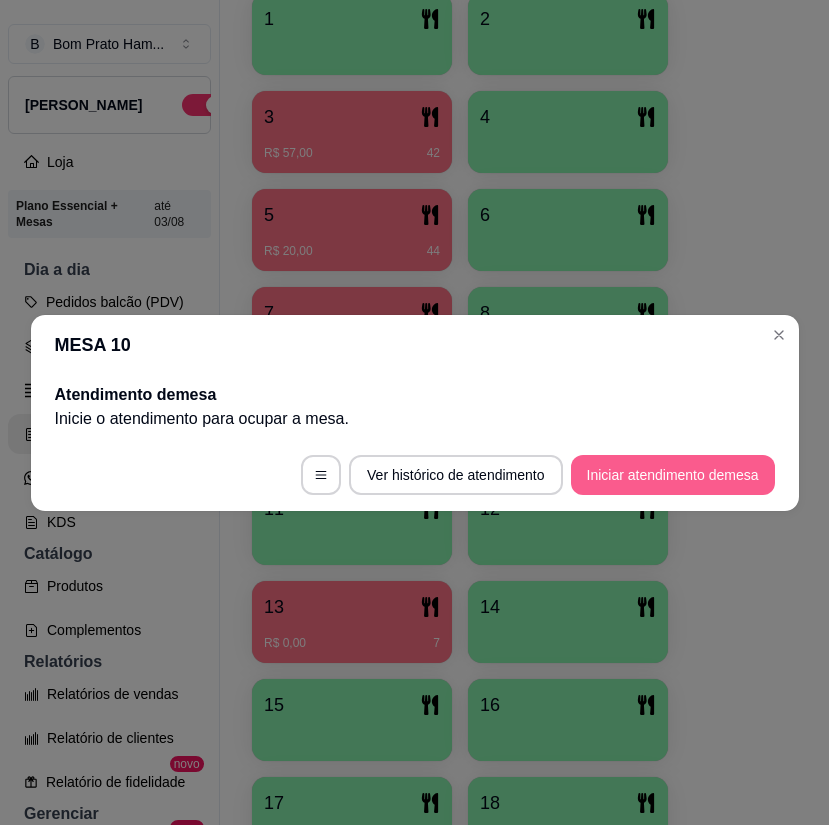 click on "Iniciar atendimento de  mesa" at bounding box center (673, 475) 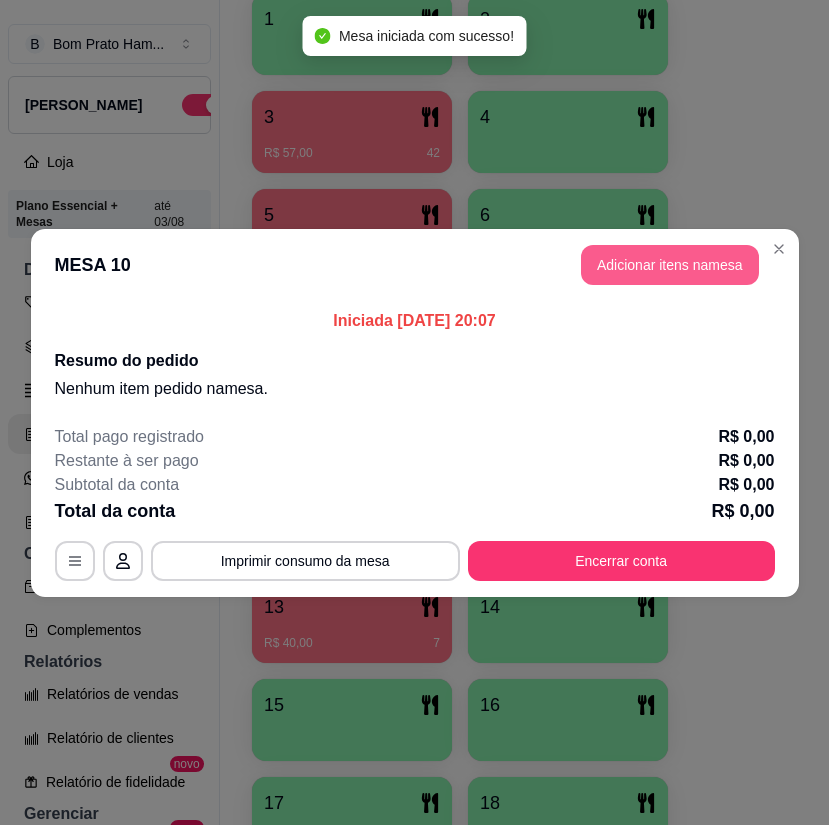 click on "Adicionar itens na  mesa" at bounding box center (670, 265) 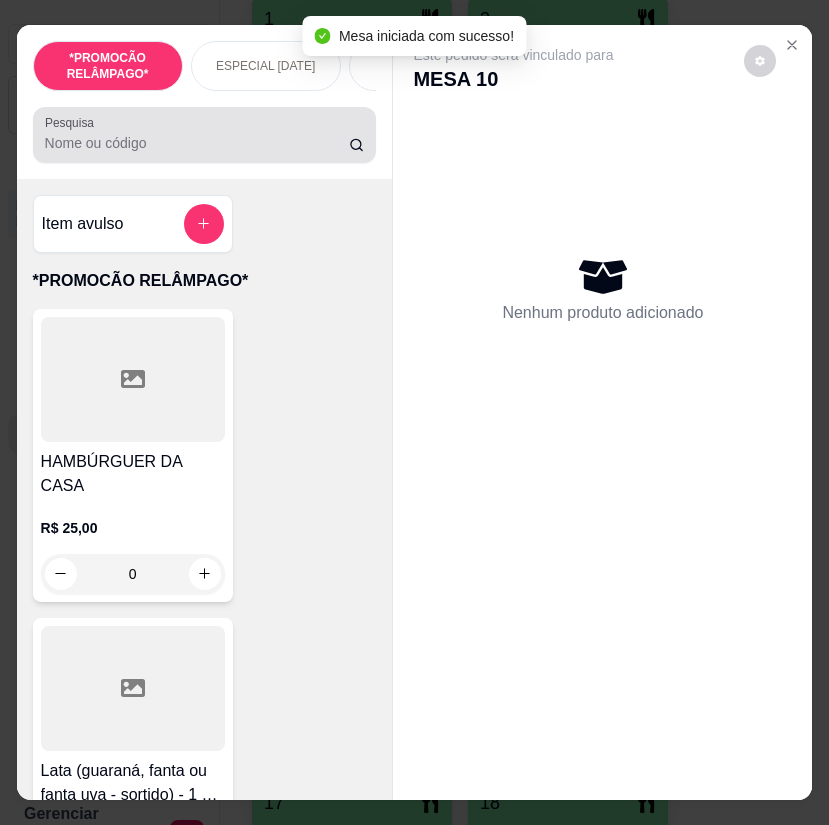 click on "Pesquisa" at bounding box center [197, 143] 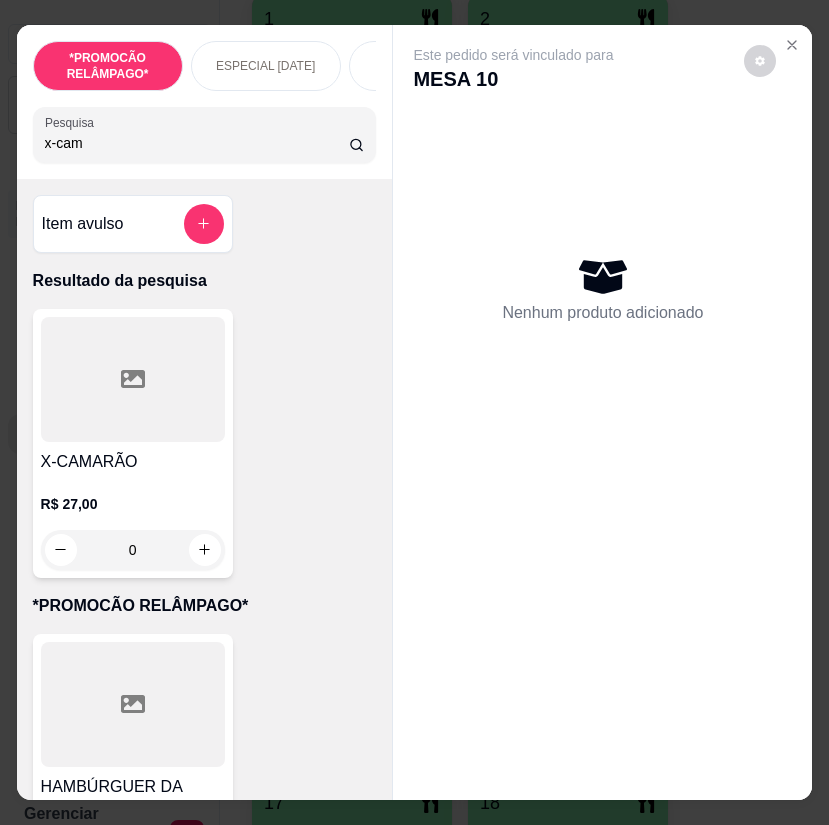 type on "x-cam" 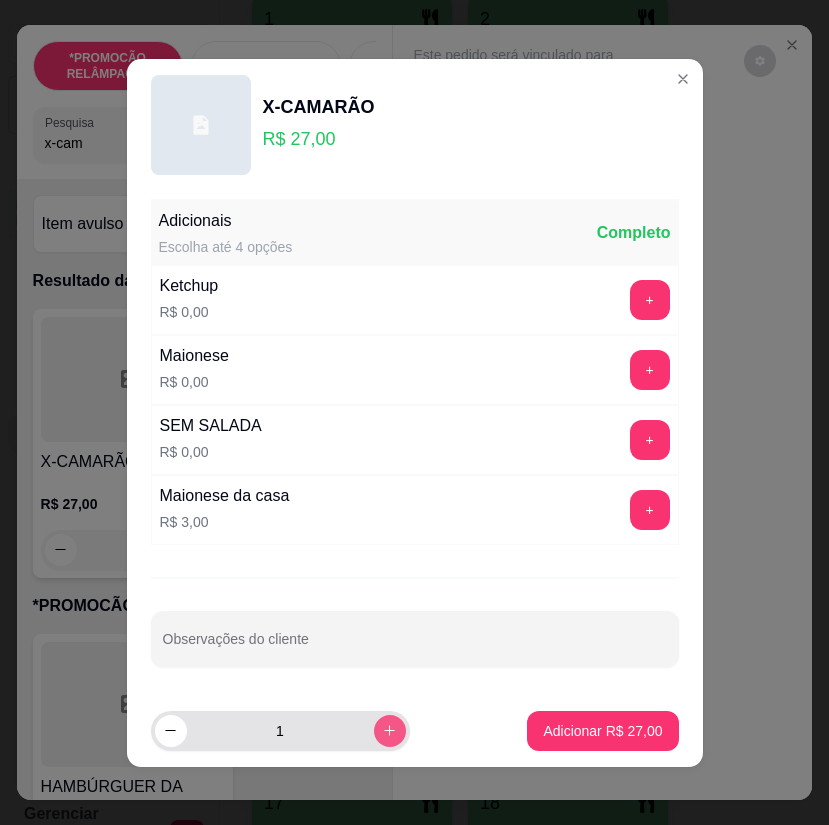 click 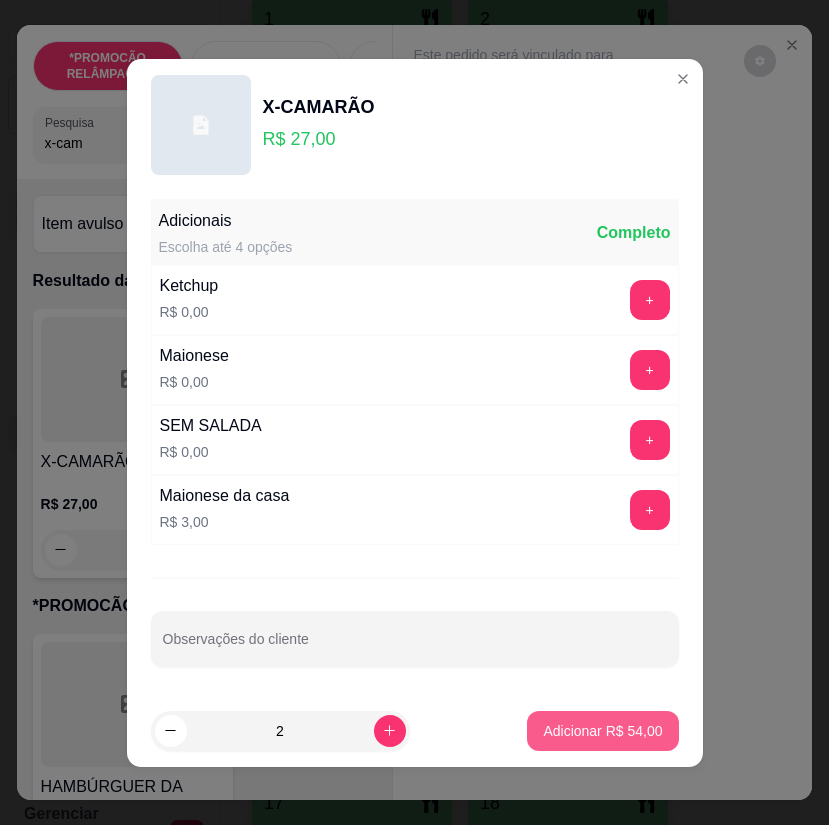 click on "Adicionar   R$ 54,00" at bounding box center [602, 731] 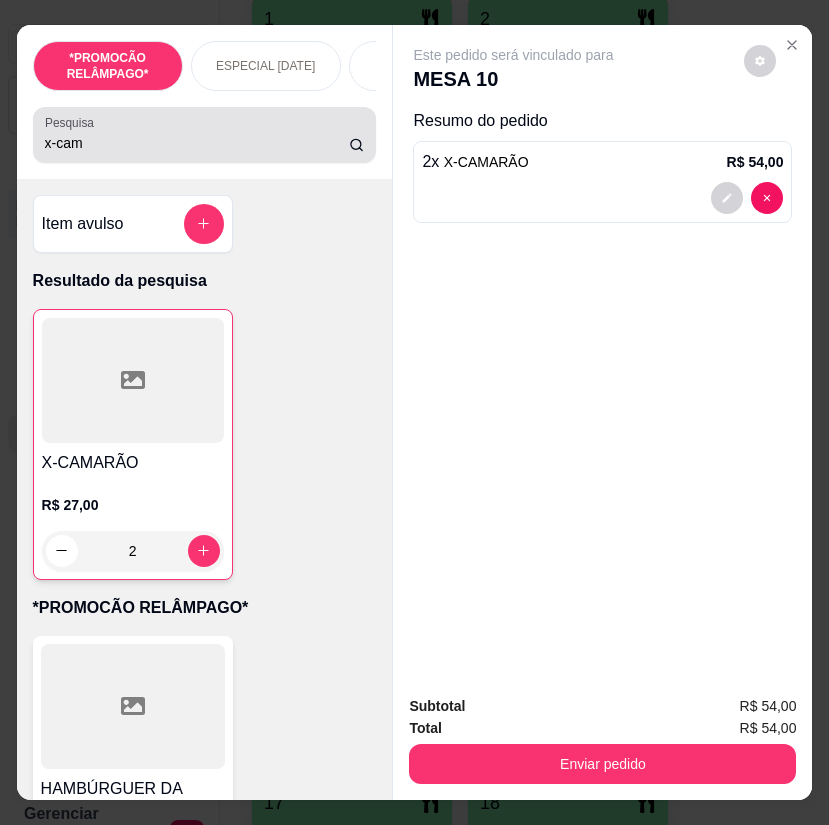 click on "x-cam" at bounding box center (197, 143) 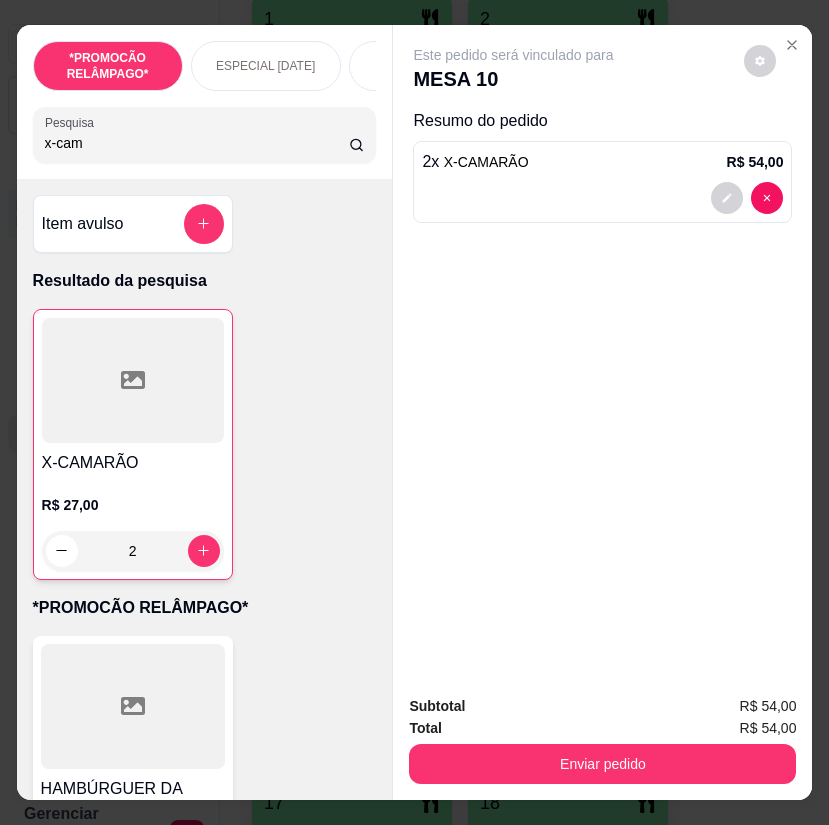 click on "x-cam" at bounding box center [197, 143] 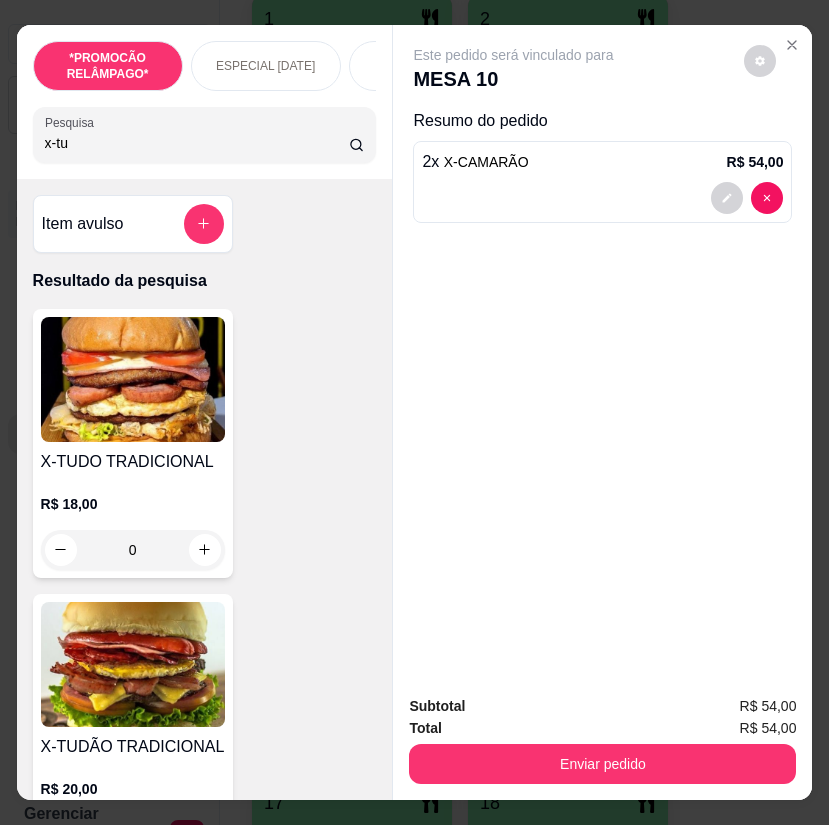 type on "x-tu" 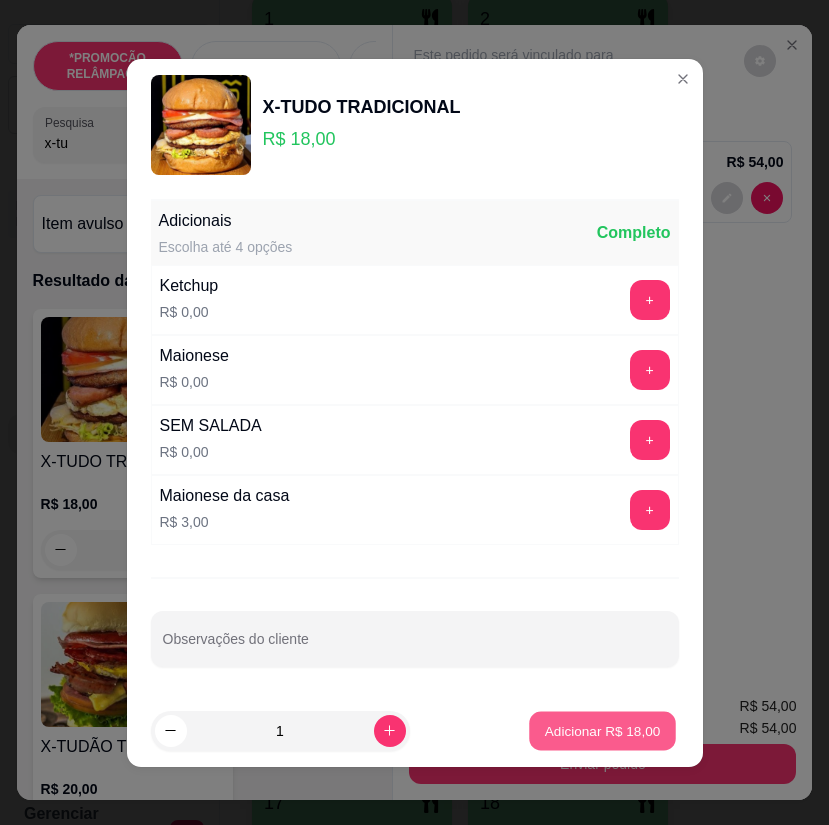 click on "Adicionar   R$ 18,00" at bounding box center (603, 730) 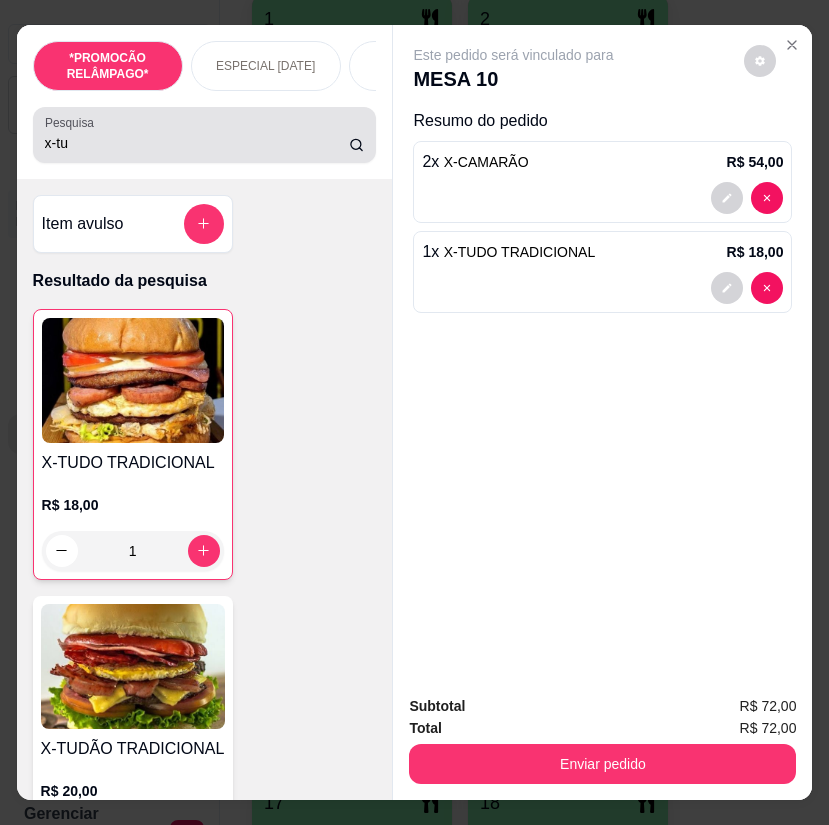 click on "x-tu" at bounding box center (197, 143) 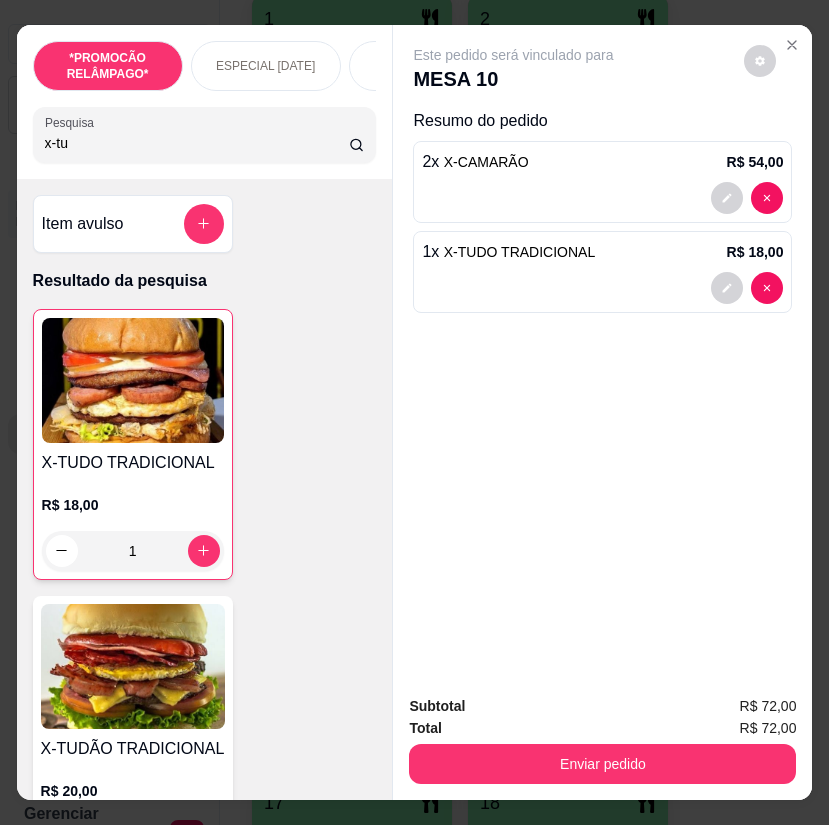 click on "x-tu" at bounding box center (197, 143) 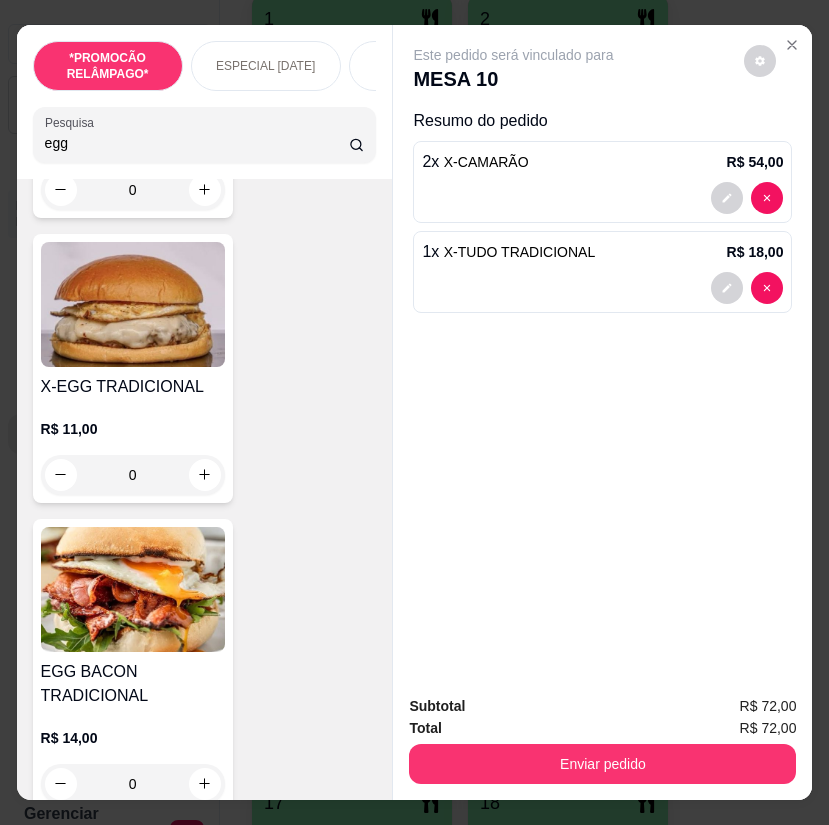 scroll, scrollTop: 500, scrollLeft: 0, axis: vertical 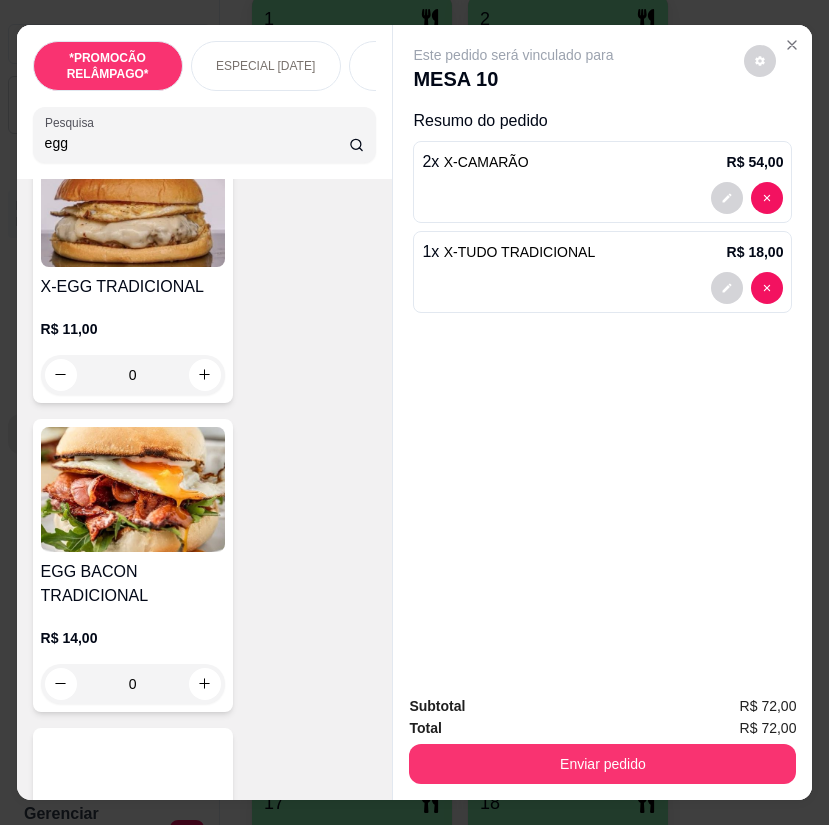 type on "egg" 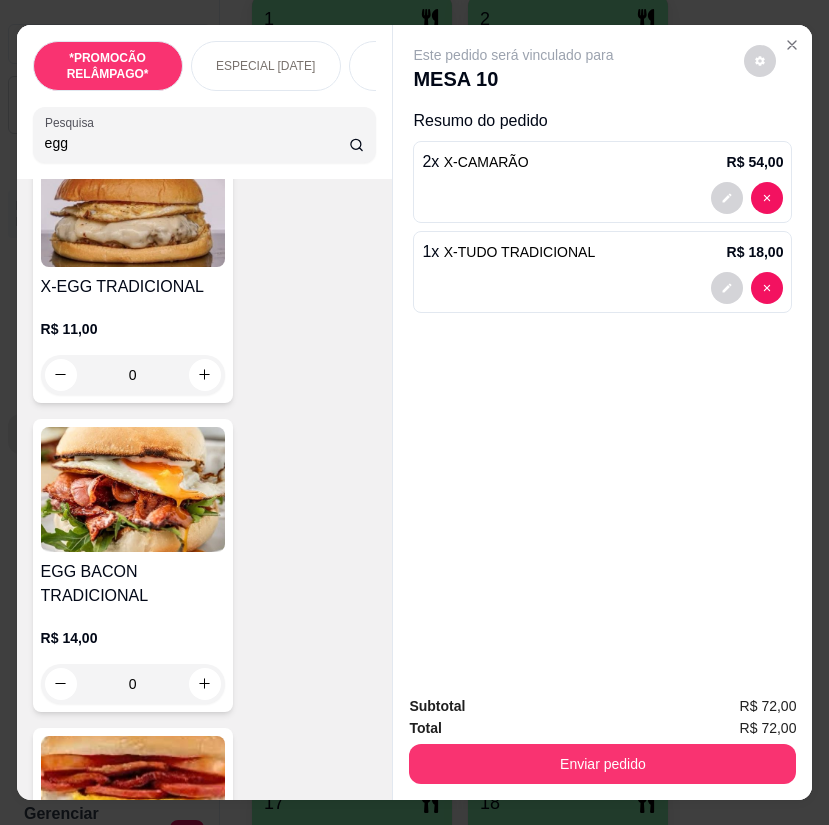 click at bounding box center (133, 489) 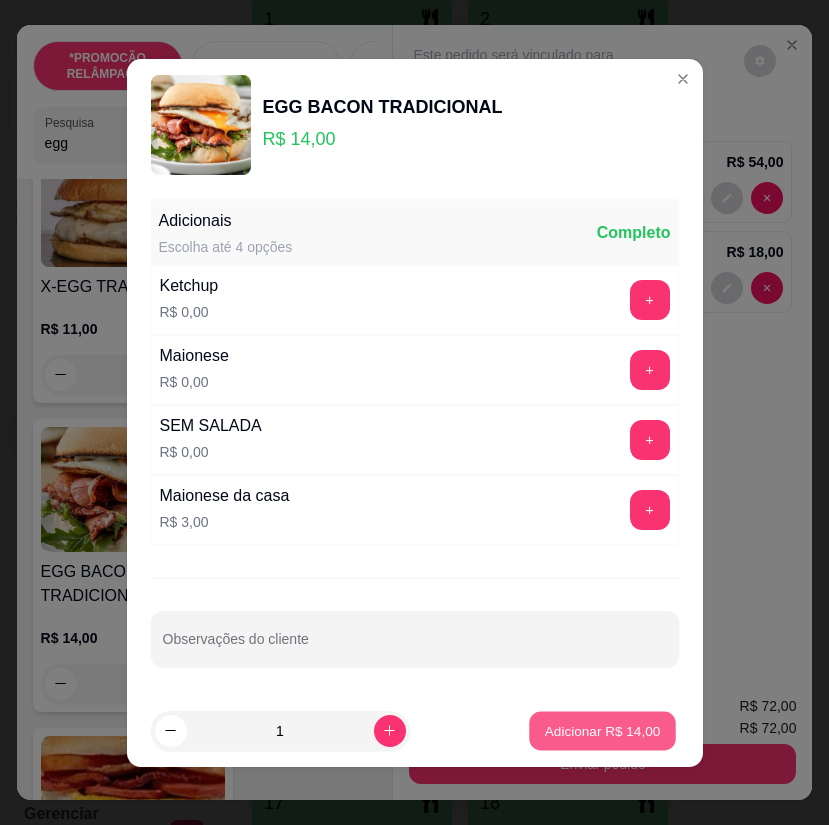 click on "Adicionar   R$ 14,00" at bounding box center [603, 730] 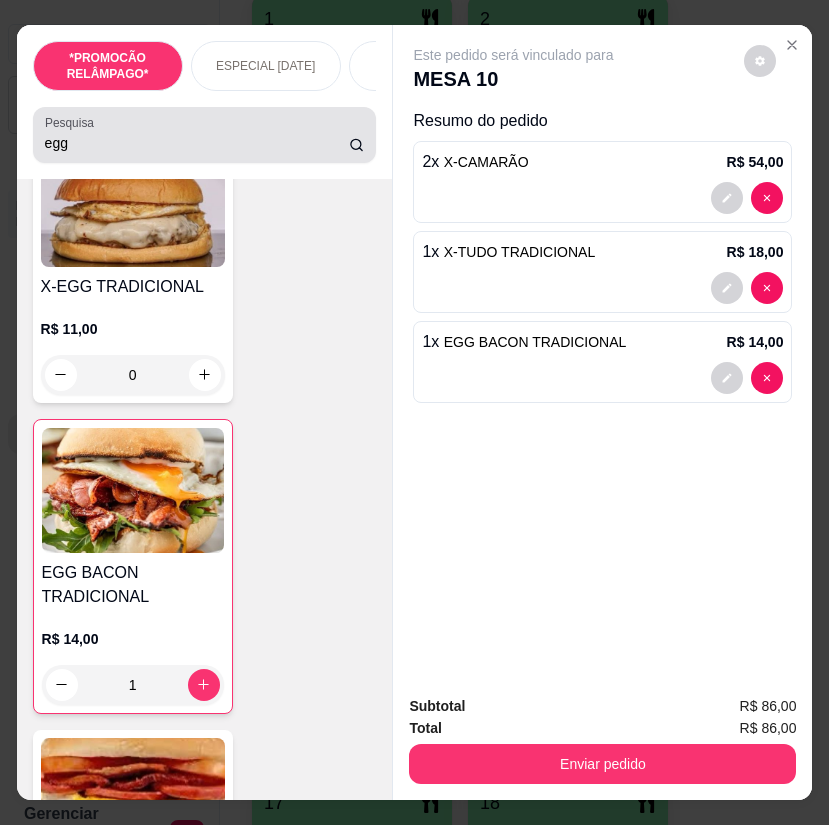 click on "egg" at bounding box center [197, 143] 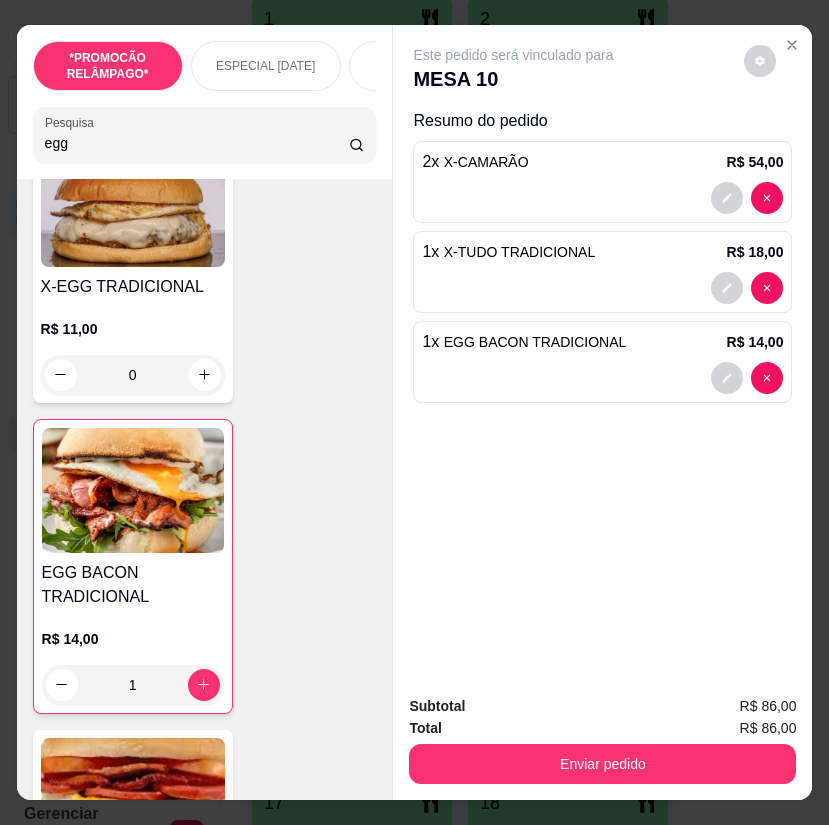 click on "egg" at bounding box center [197, 143] 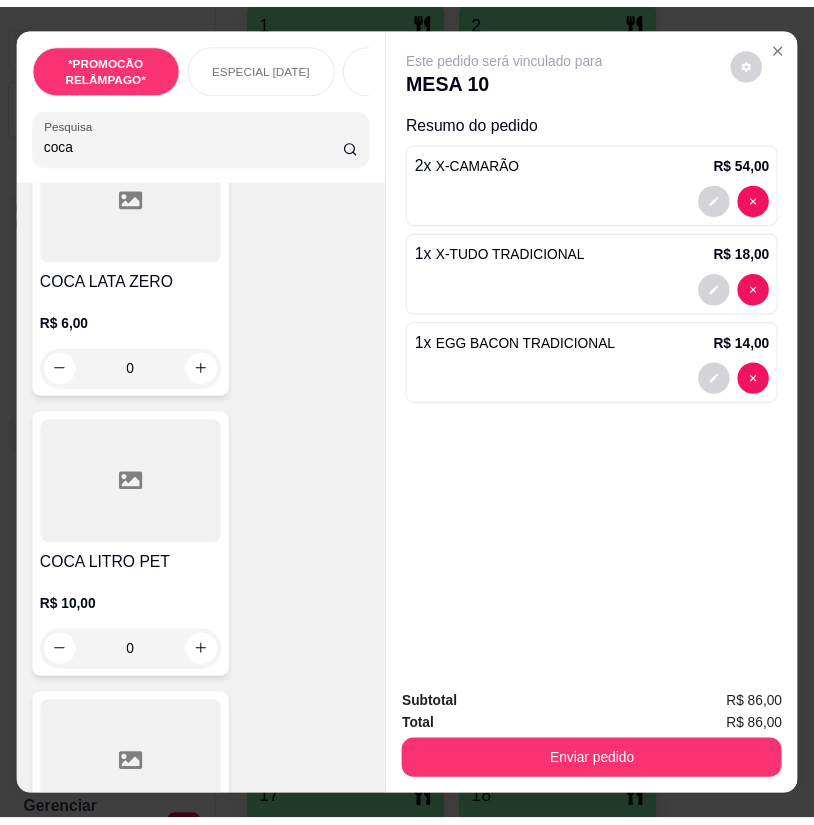 scroll, scrollTop: 580, scrollLeft: 0, axis: vertical 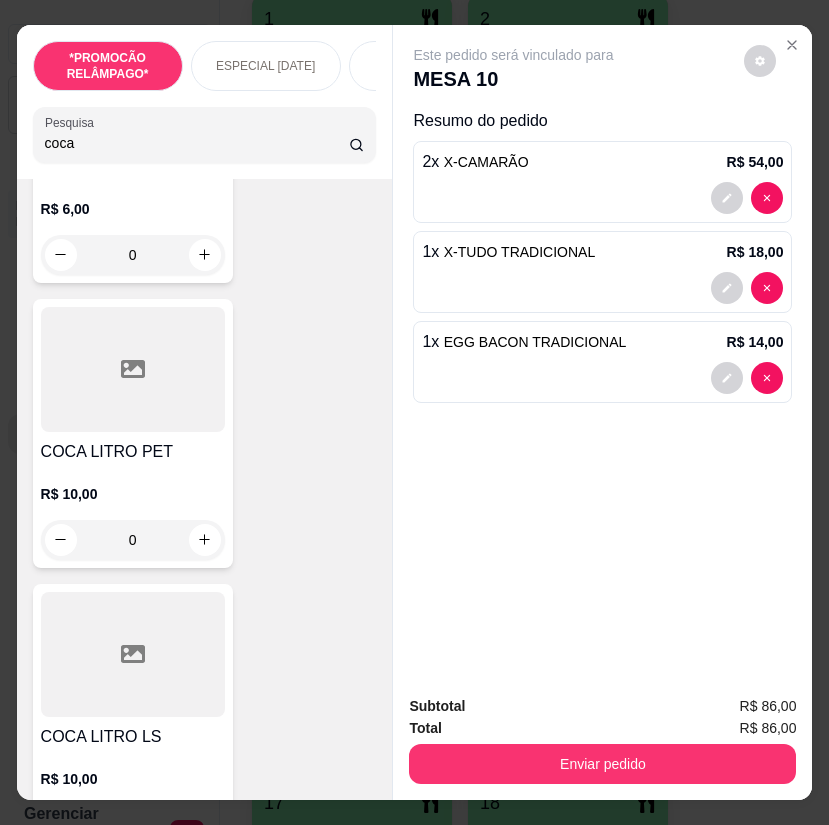 type on "coca" 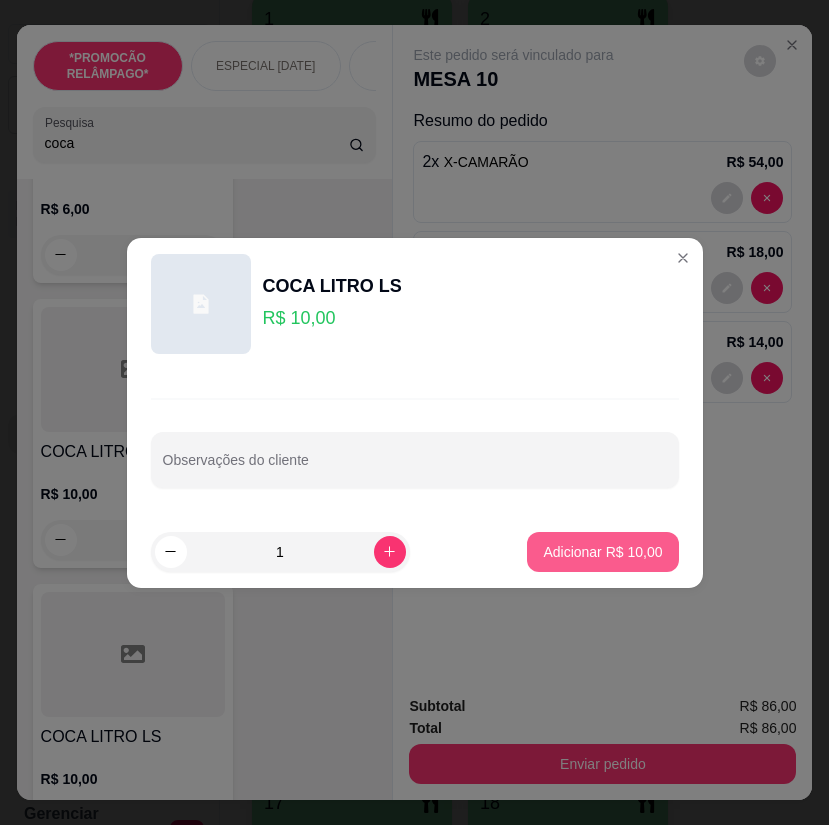 click on "Adicionar   R$ 10,00" at bounding box center [602, 552] 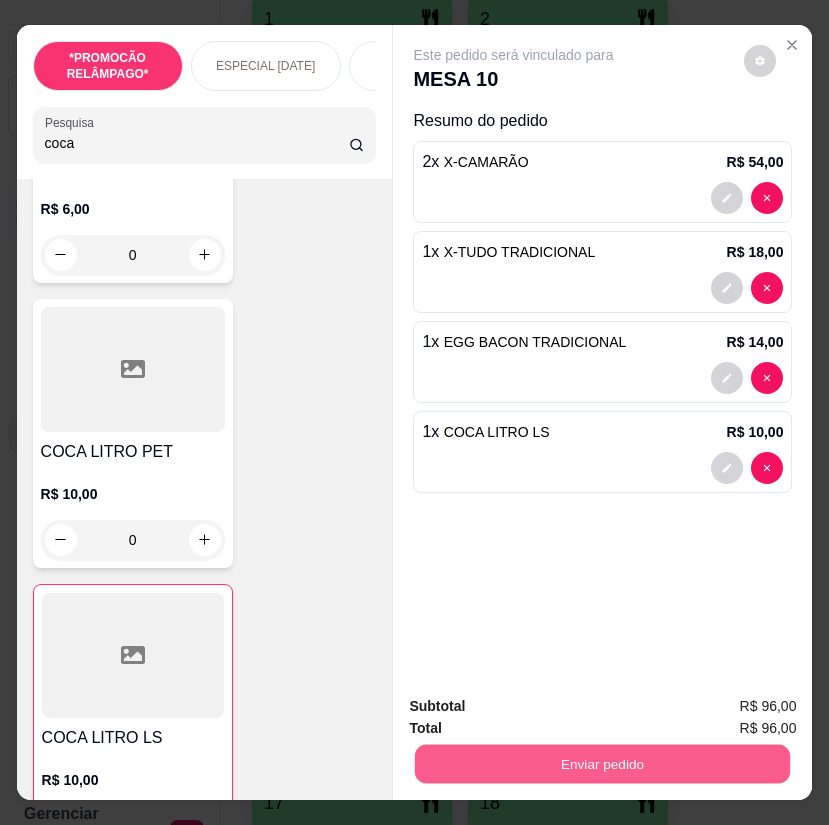 click on "Enviar pedido" at bounding box center [602, 764] 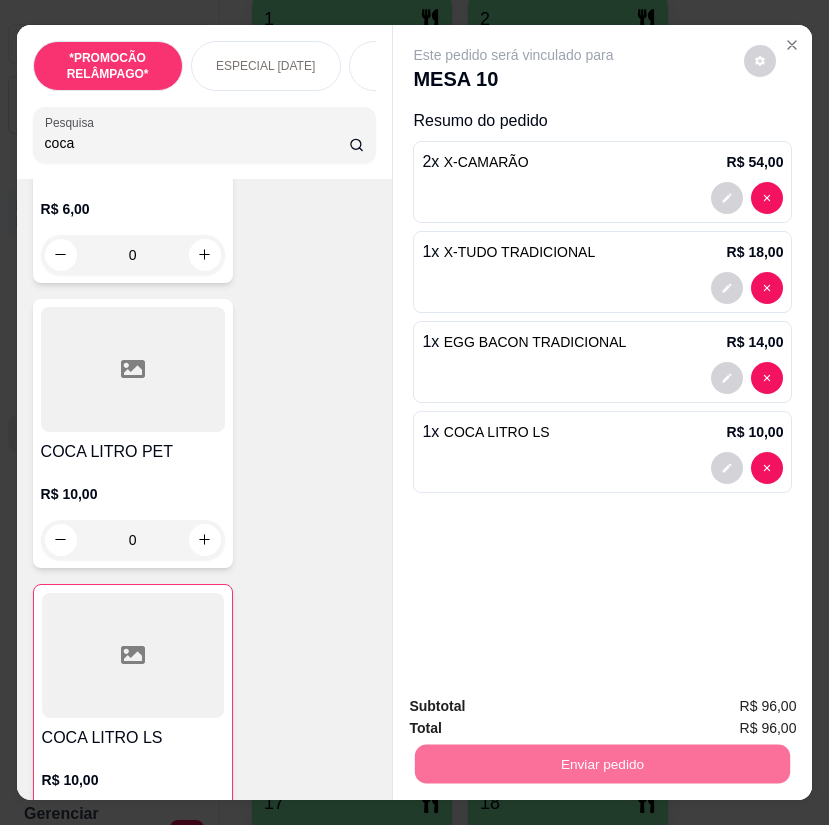 click on "Não registrar e enviar pedido" at bounding box center (534, 708) 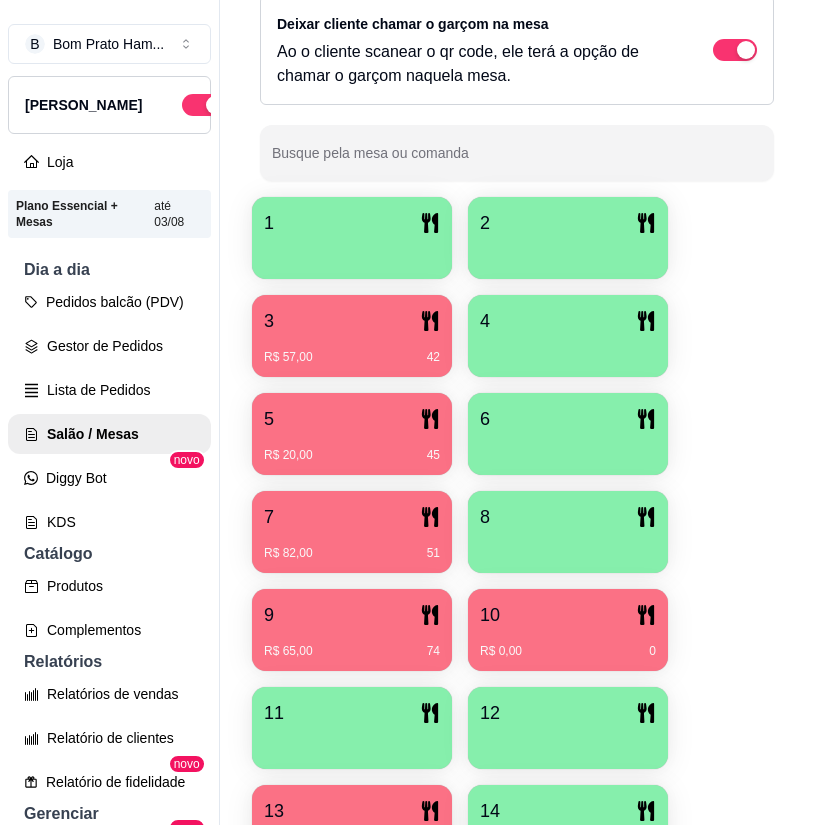 scroll, scrollTop: 200, scrollLeft: 0, axis: vertical 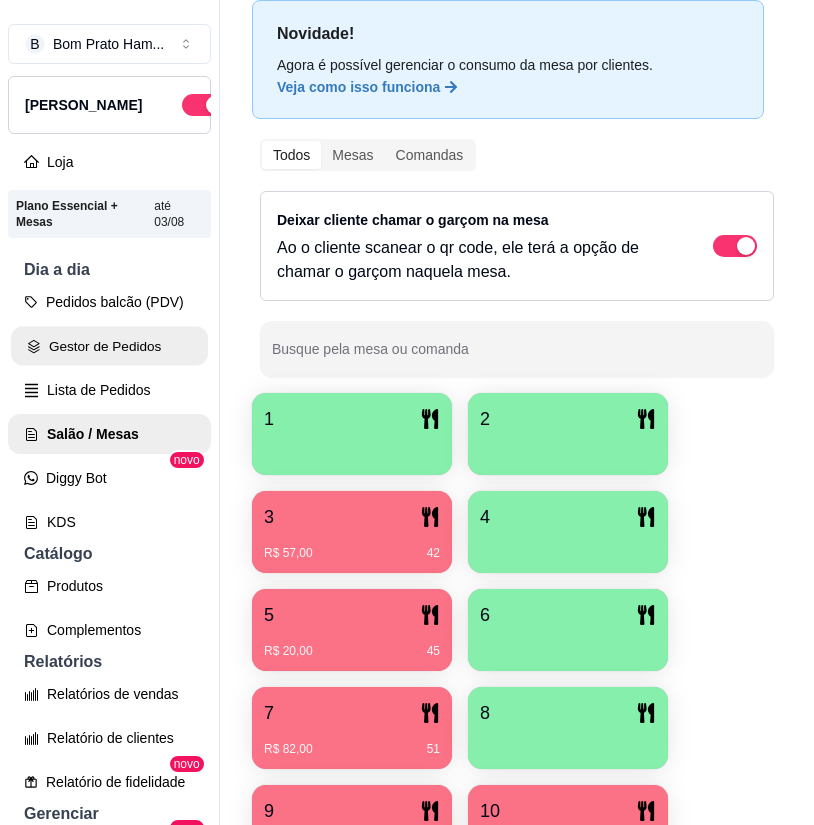 click on "Gestor de Pedidos" at bounding box center [109, 346] 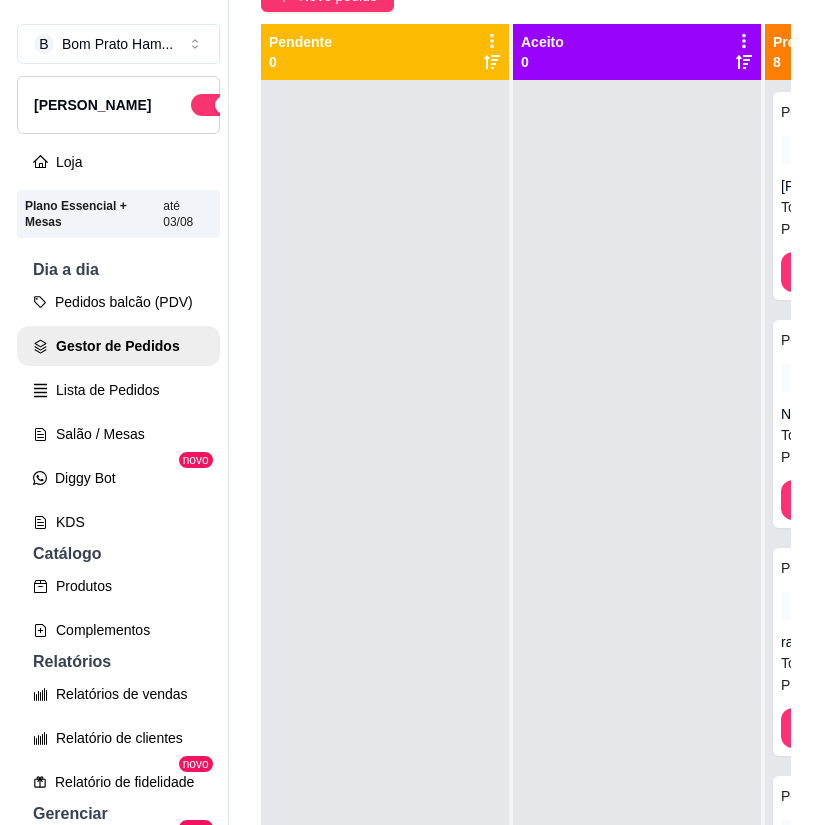 scroll, scrollTop: 0, scrollLeft: 0, axis: both 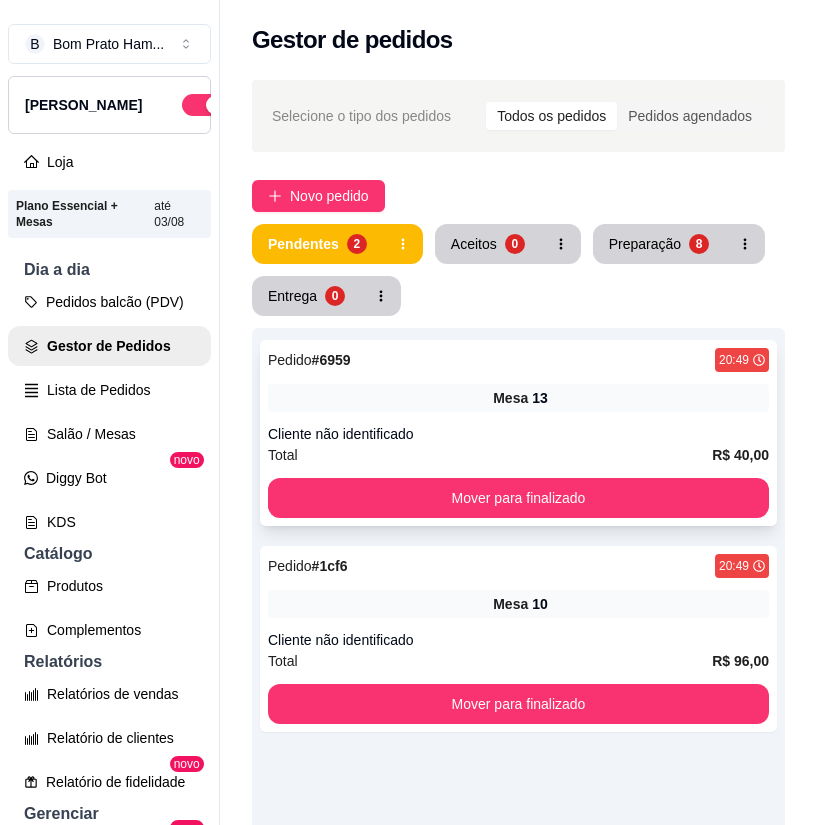 click on "13" at bounding box center [540, 398] 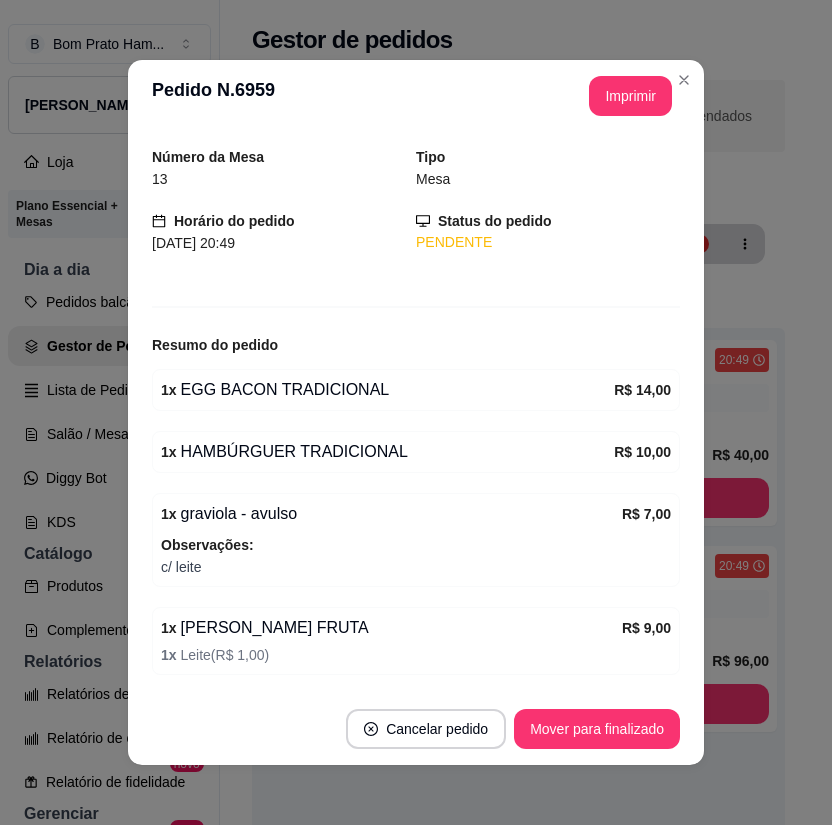scroll, scrollTop: 128, scrollLeft: 0, axis: vertical 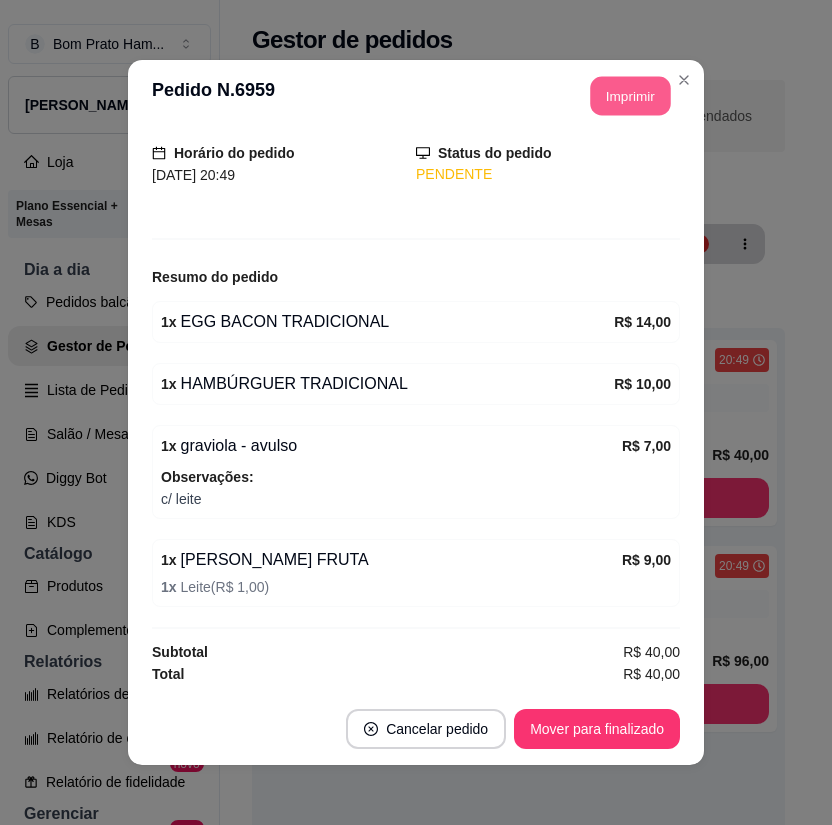 click on "Imprimir" at bounding box center [631, 96] 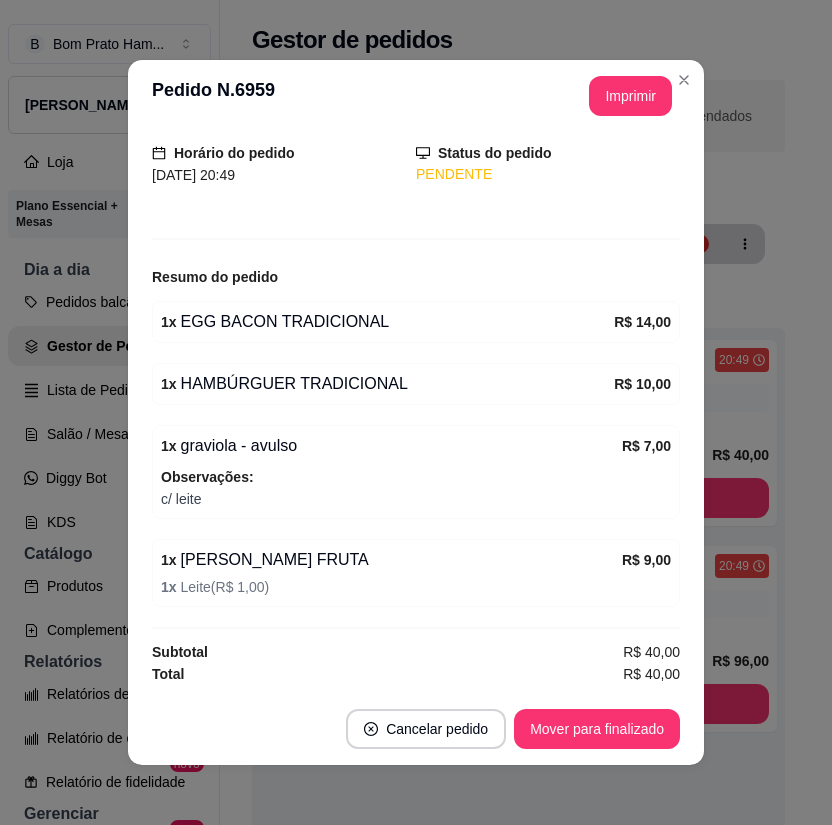 scroll, scrollTop: 0, scrollLeft: 0, axis: both 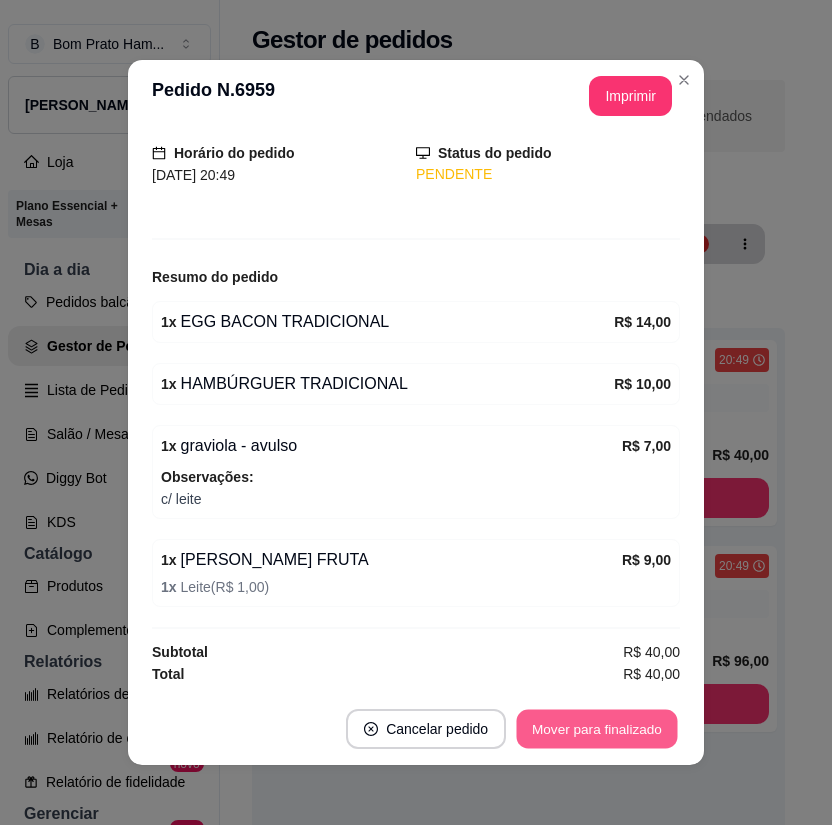 click on "Mover para finalizado" at bounding box center (597, 729) 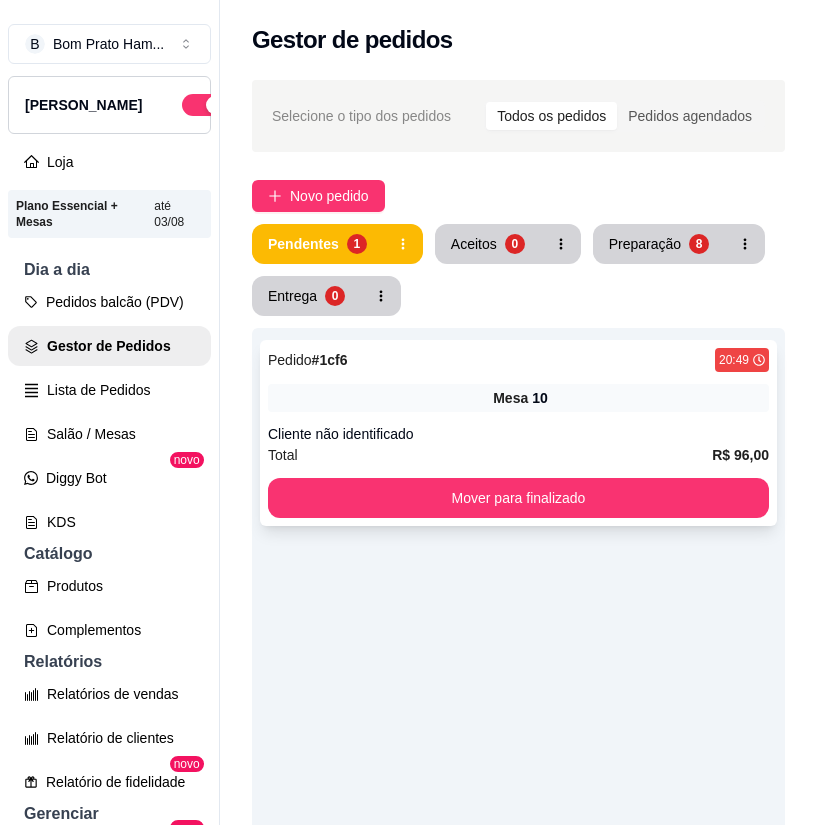 click on "Cliente não identificado" at bounding box center [518, 434] 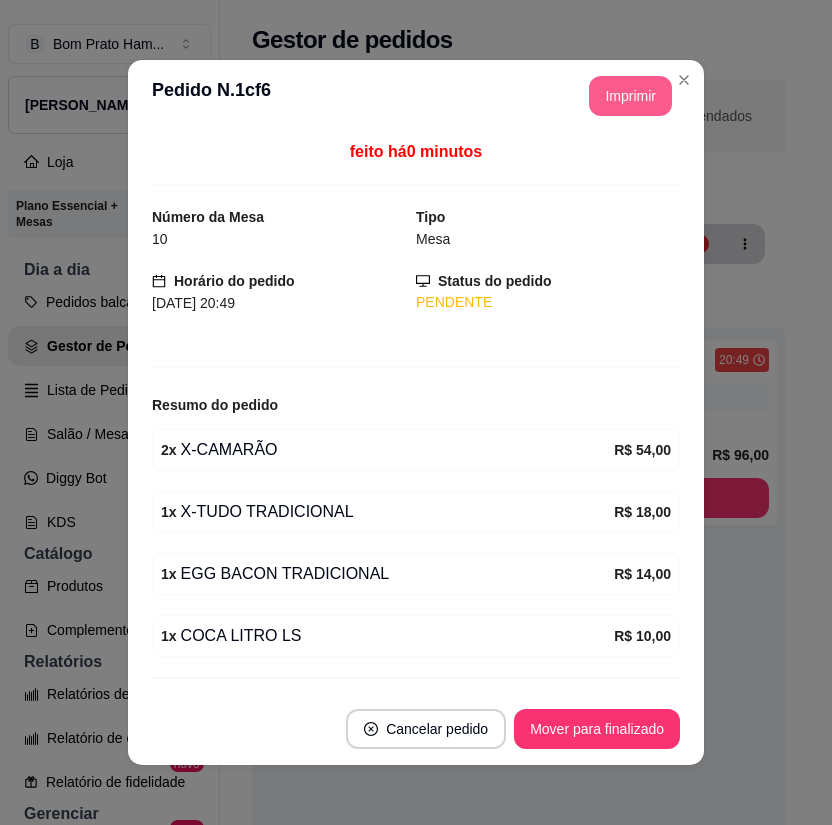 click on "Imprimir" at bounding box center (630, 96) 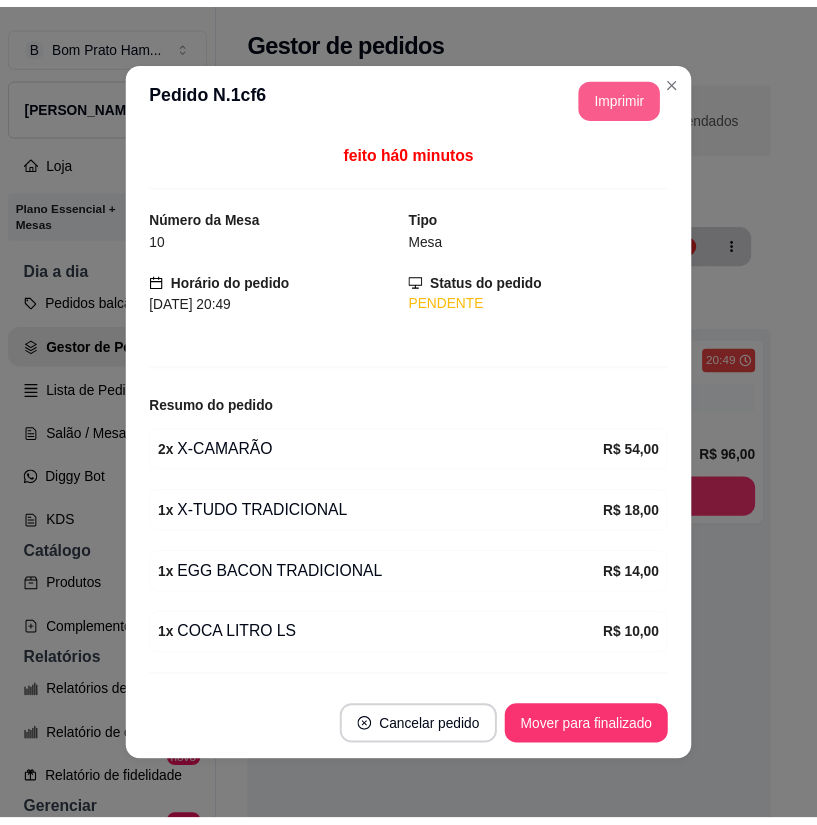 scroll, scrollTop: 0, scrollLeft: 0, axis: both 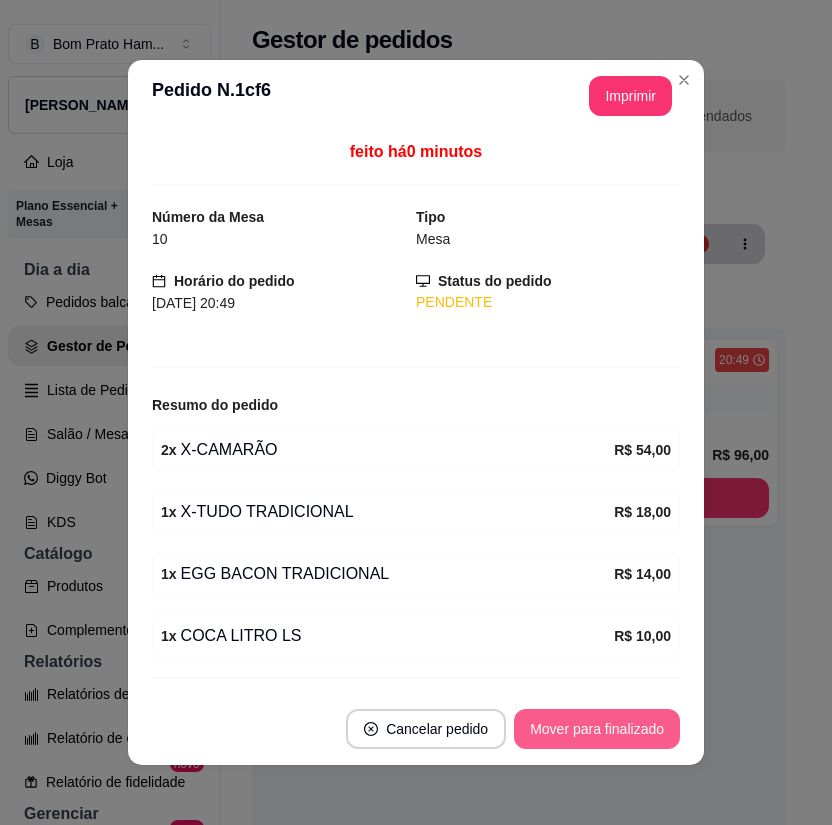 click on "Mover para finalizado" at bounding box center (597, 729) 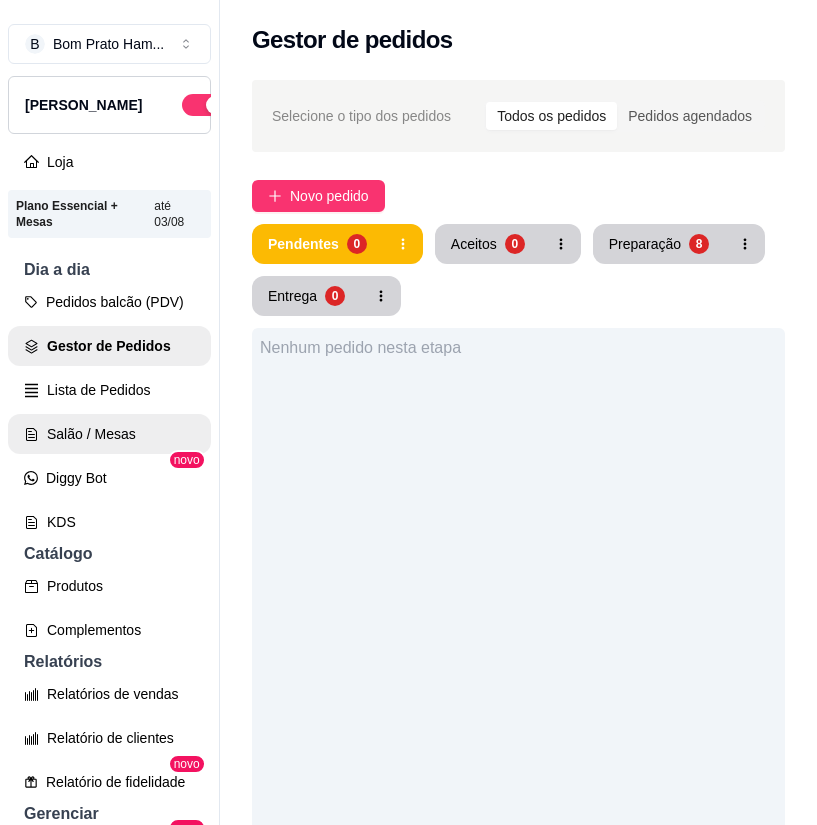 click on "Salão / Mesas" at bounding box center [109, 434] 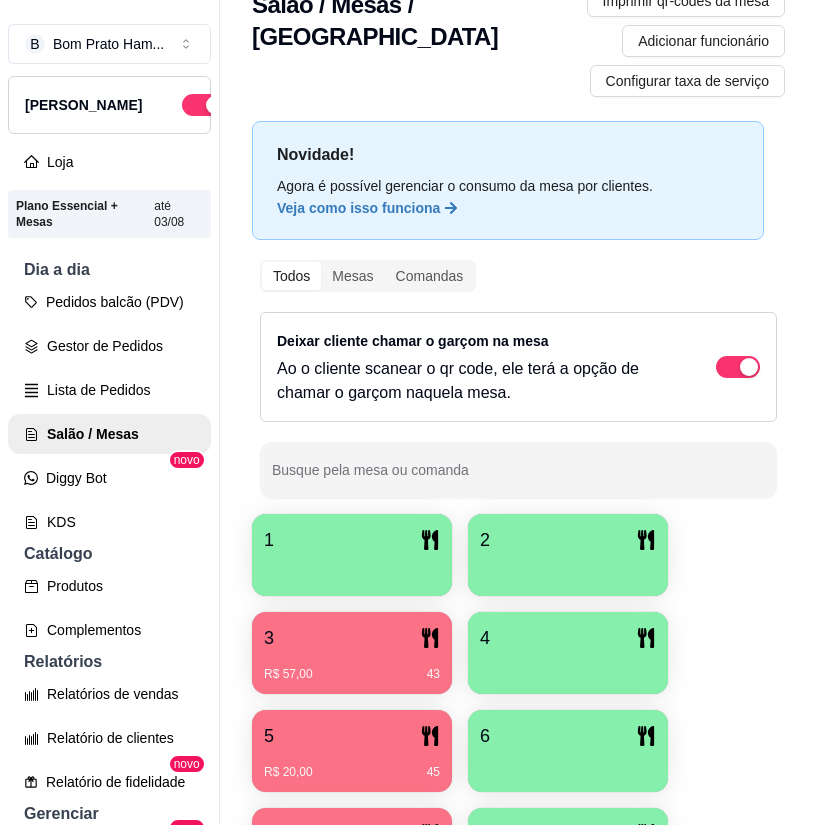 scroll, scrollTop: 200, scrollLeft: 0, axis: vertical 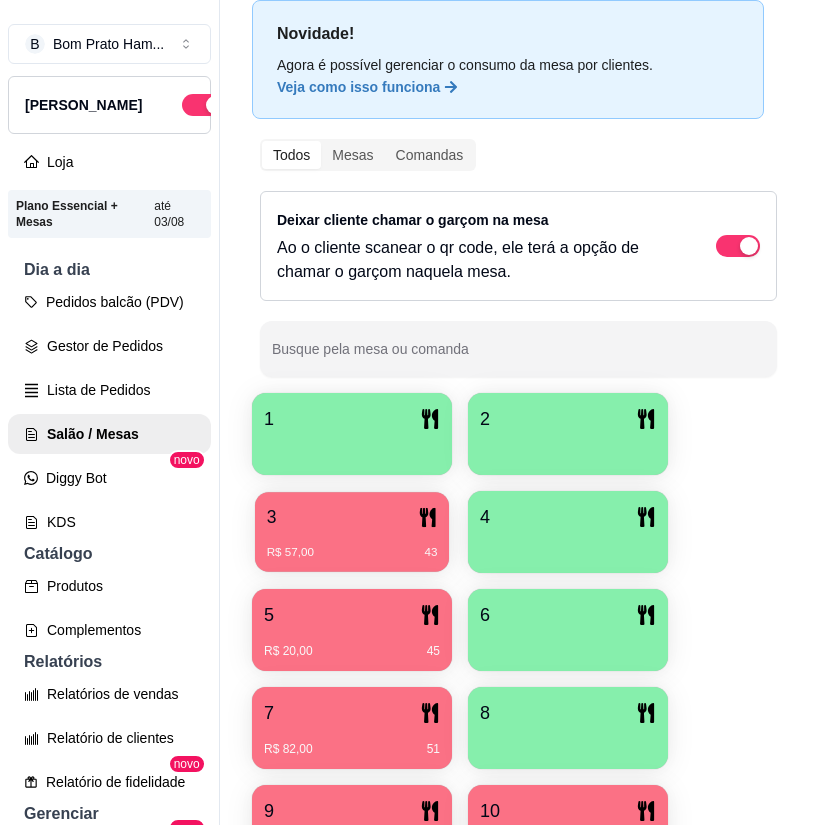click on "R$ 57,00 43" at bounding box center (352, 553) 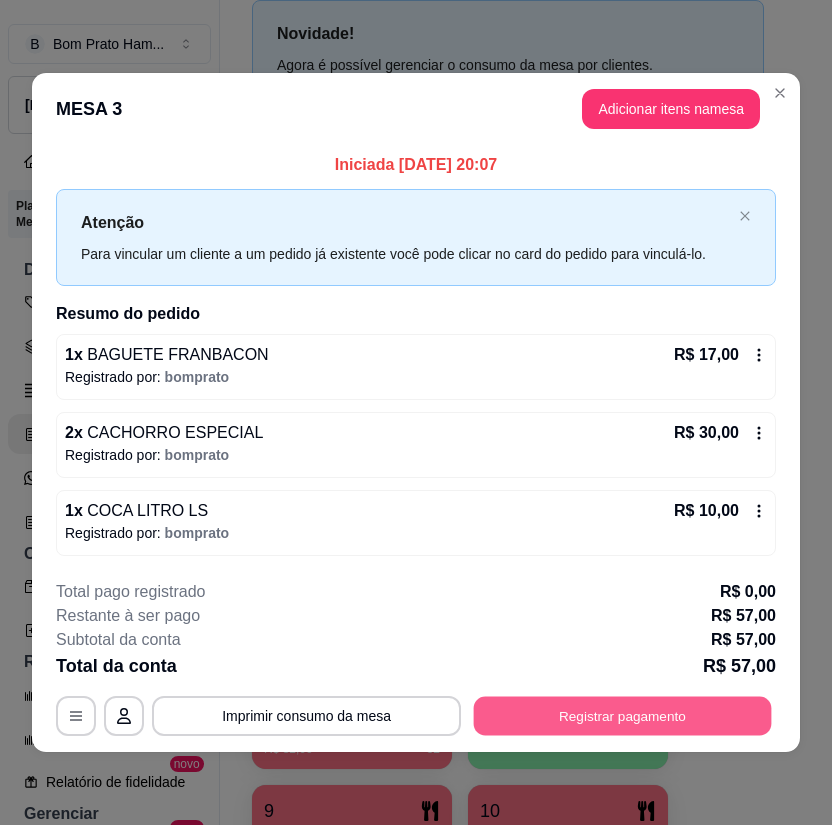 click on "Registrar pagamento" at bounding box center [623, 716] 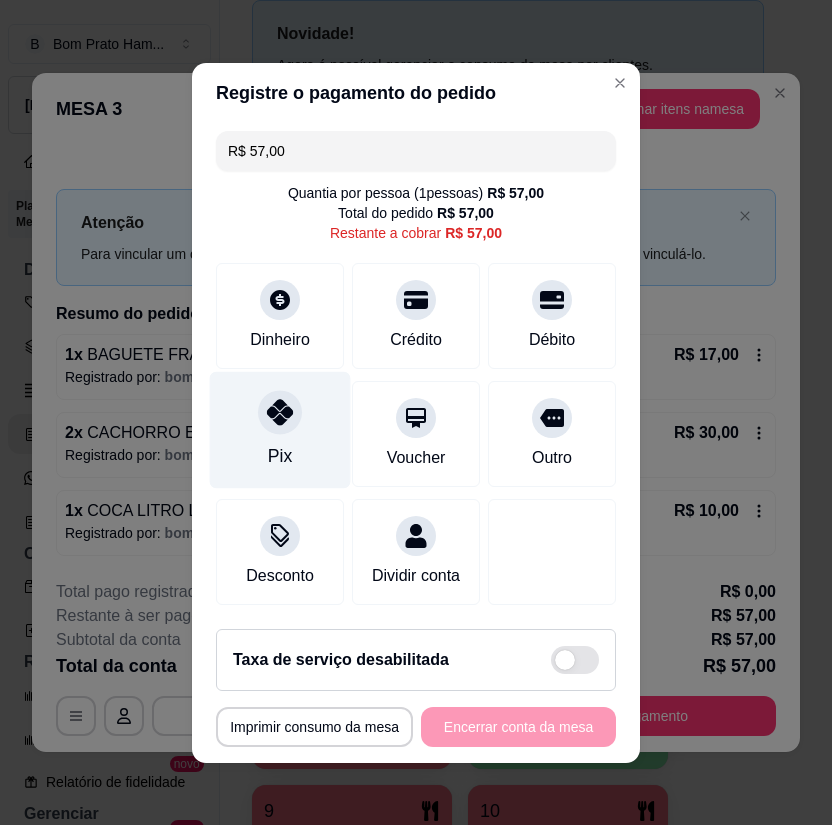 click 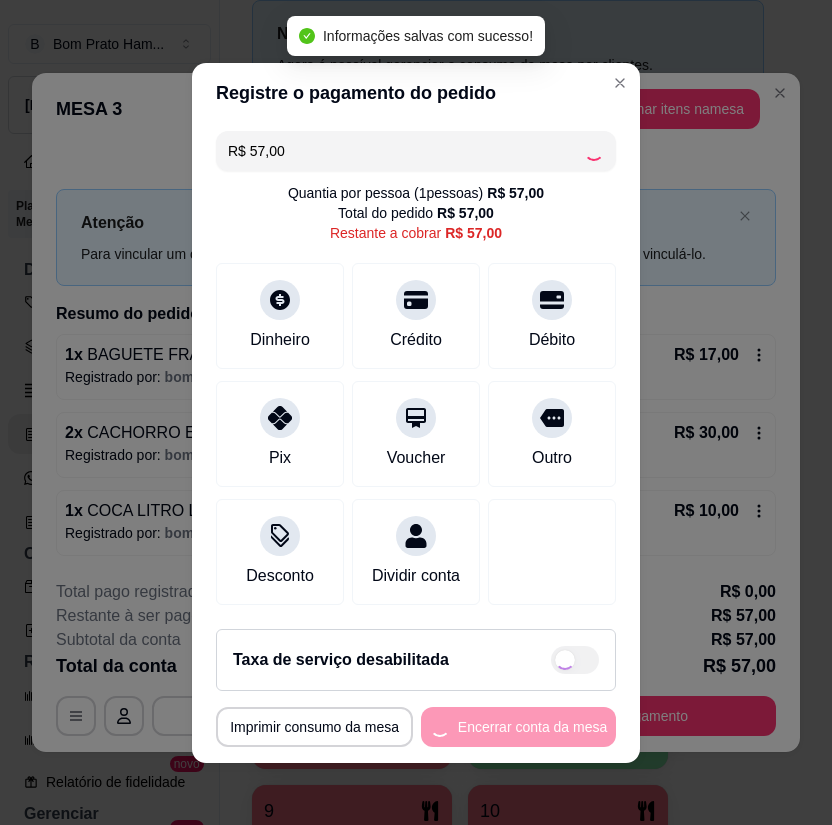 type on "R$ 0,00" 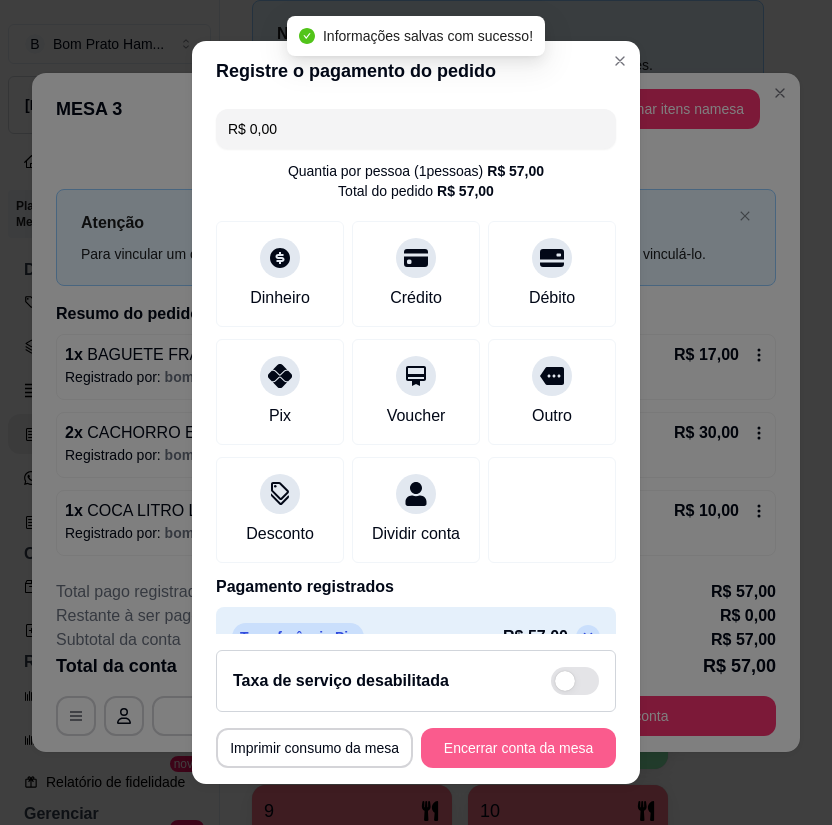click on "Encerrar conta da mesa" at bounding box center [518, 748] 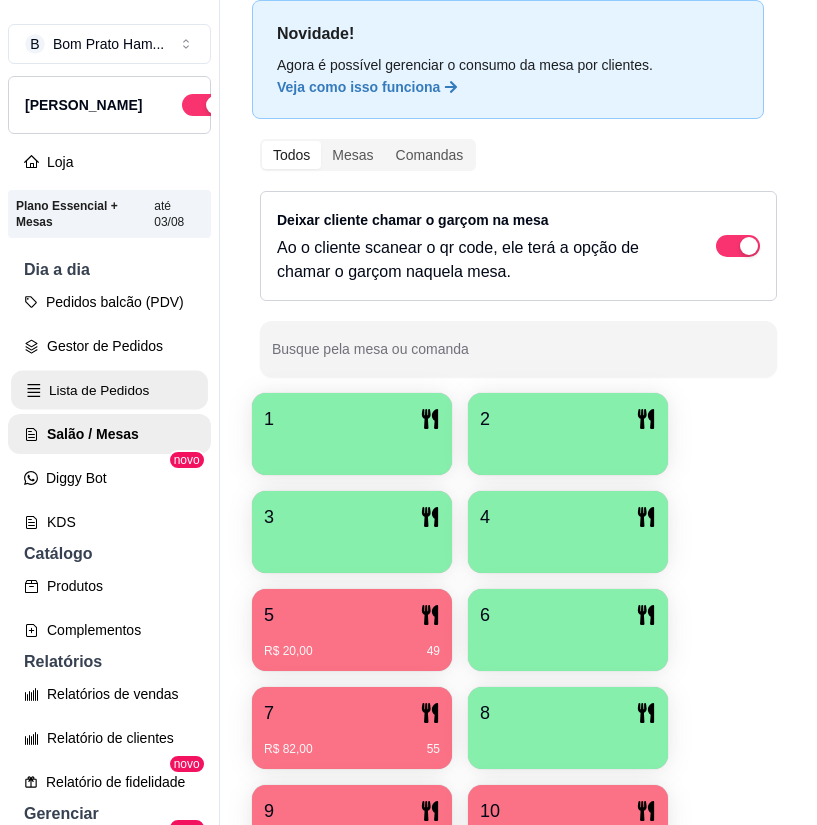 click on "Lista de Pedidos" at bounding box center (109, 390) 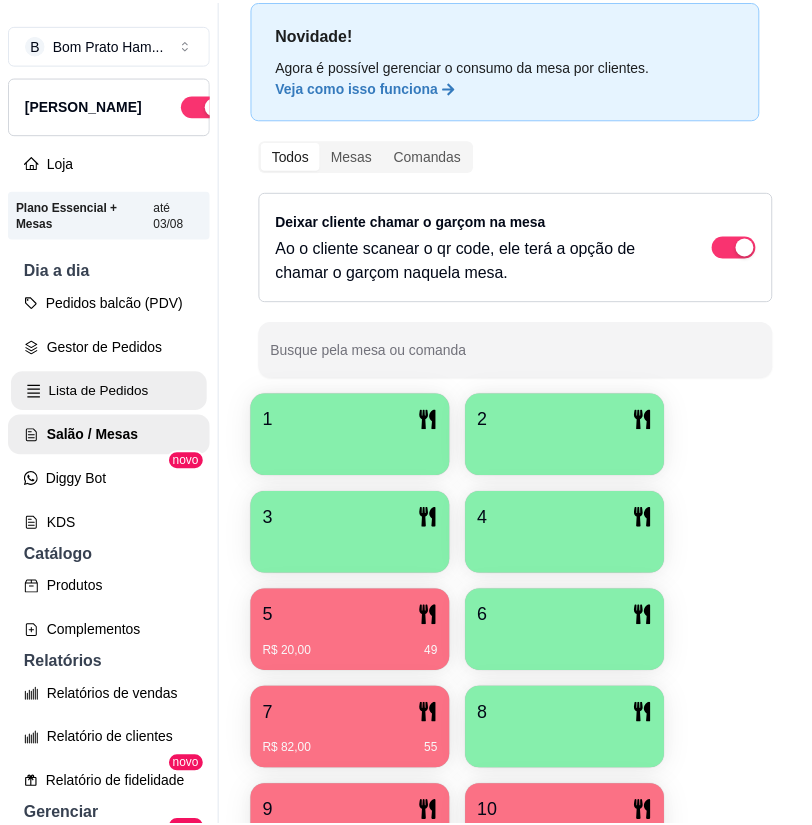 scroll, scrollTop: 0, scrollLeft: 0, axis: both 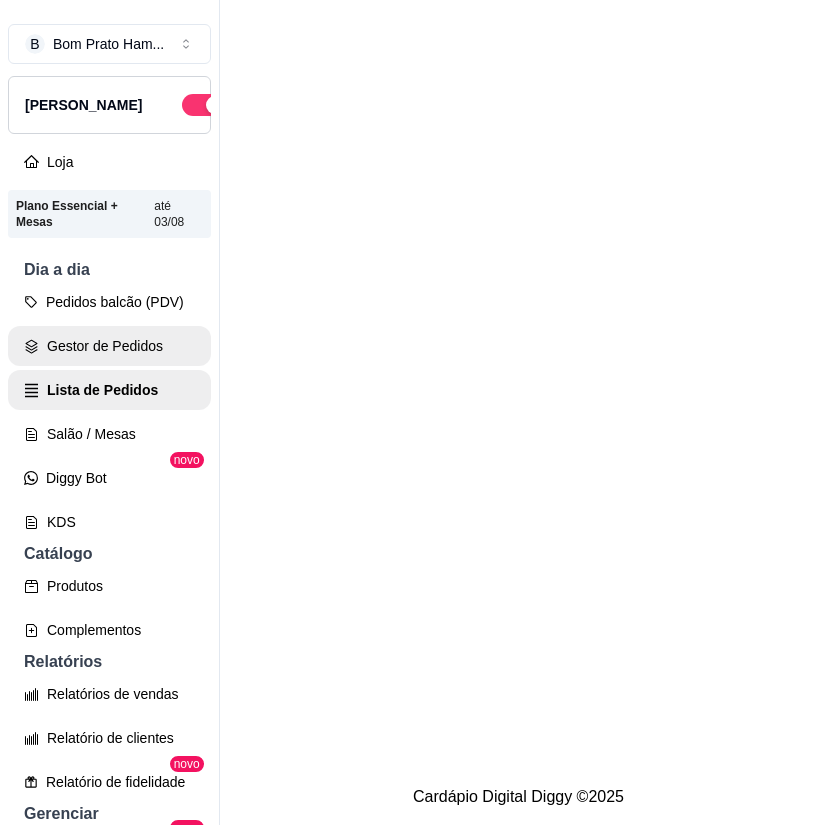 click on "Gestor de Pedidos" at bounding box center (109, 346) 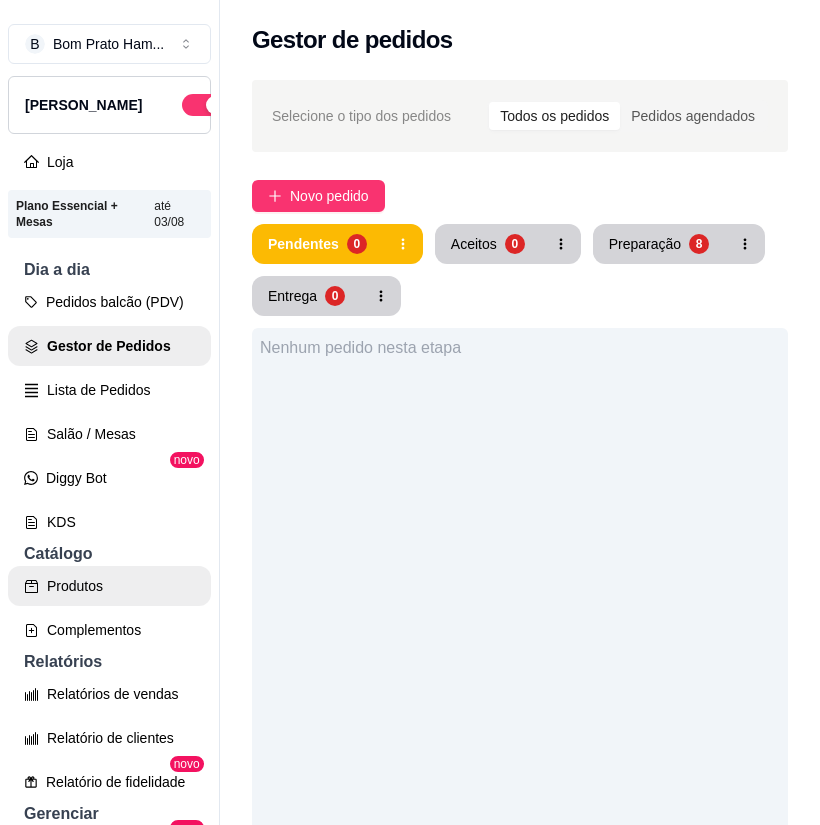 click on "Produtos" at bounding box center (109, 586) 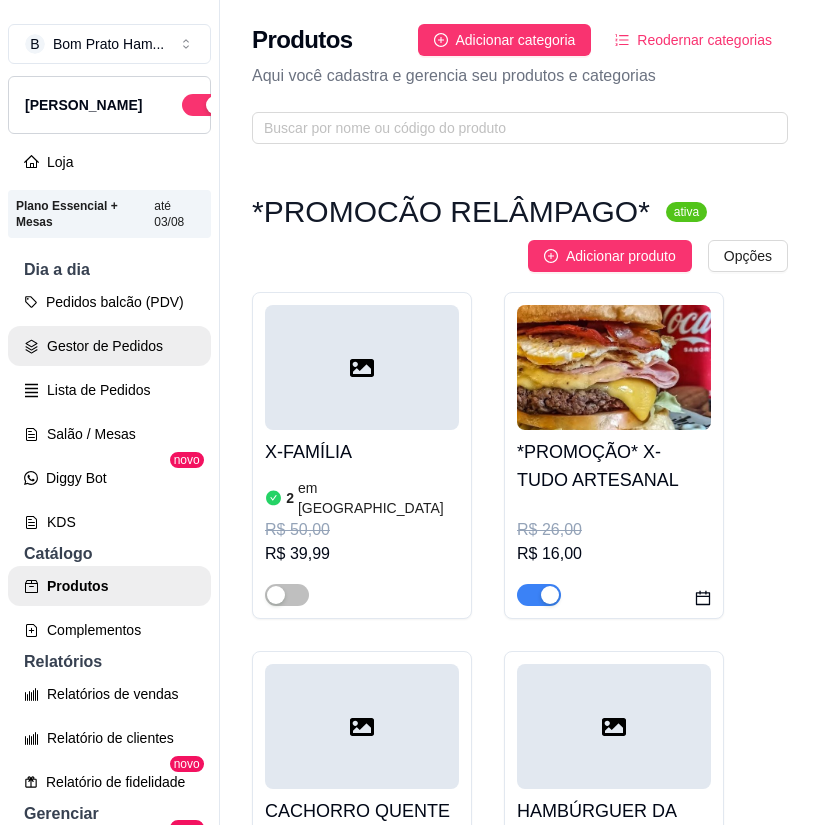 click on "Gestor de Pedidos" at bounding box center (109, 346) 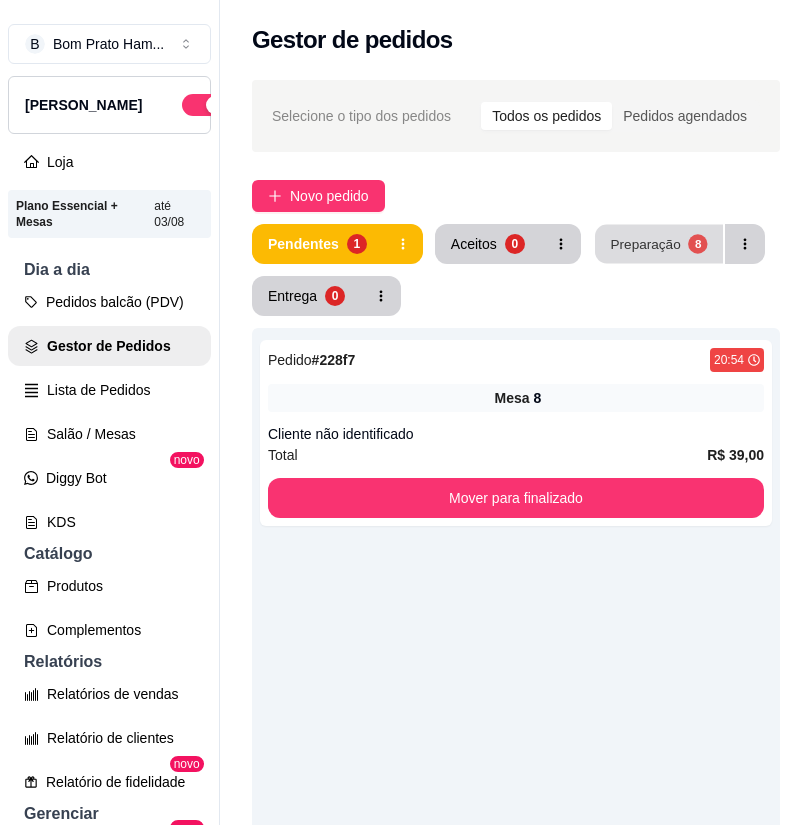 click on "Preparação 8" at bounding box center (659, 244) 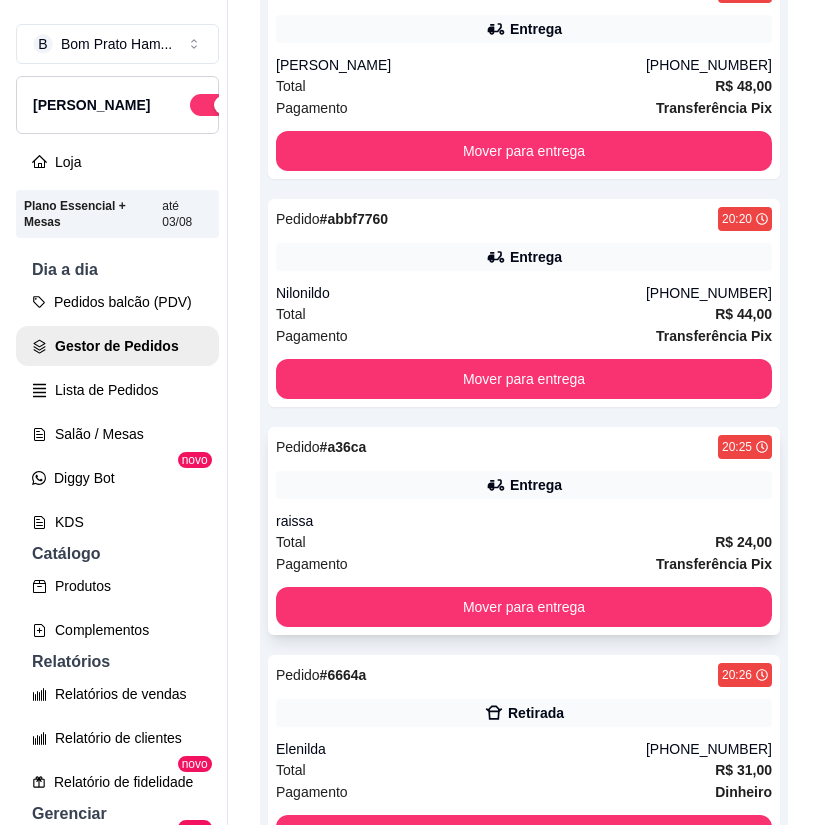 scroll, scrollTop: 400, scrollLeft: 0, axis: vertical 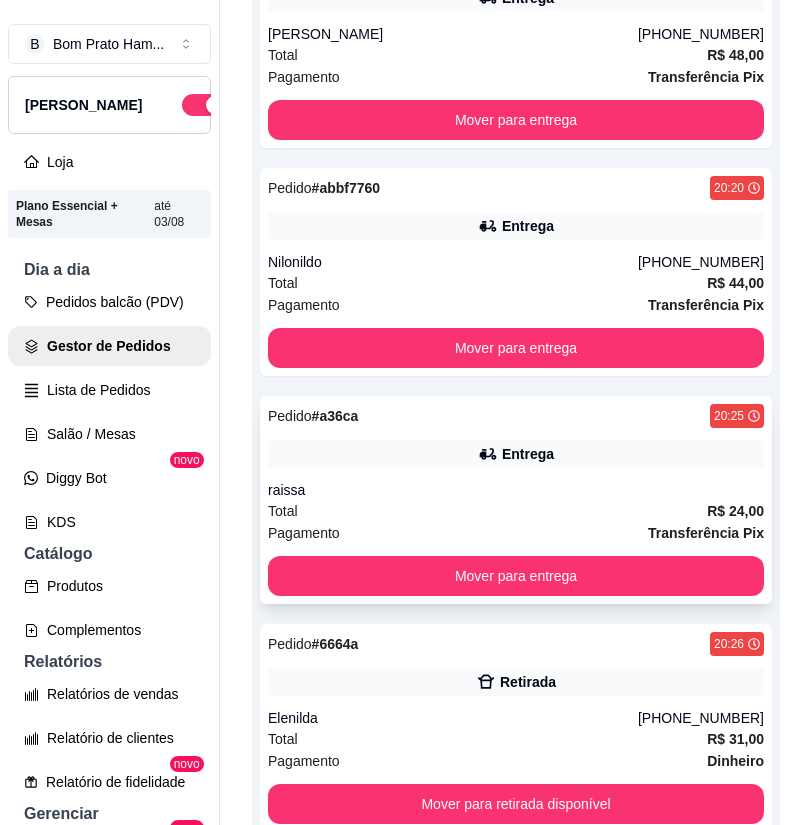 click on "Total R$ 24,00" at bounding box center (516, 511) 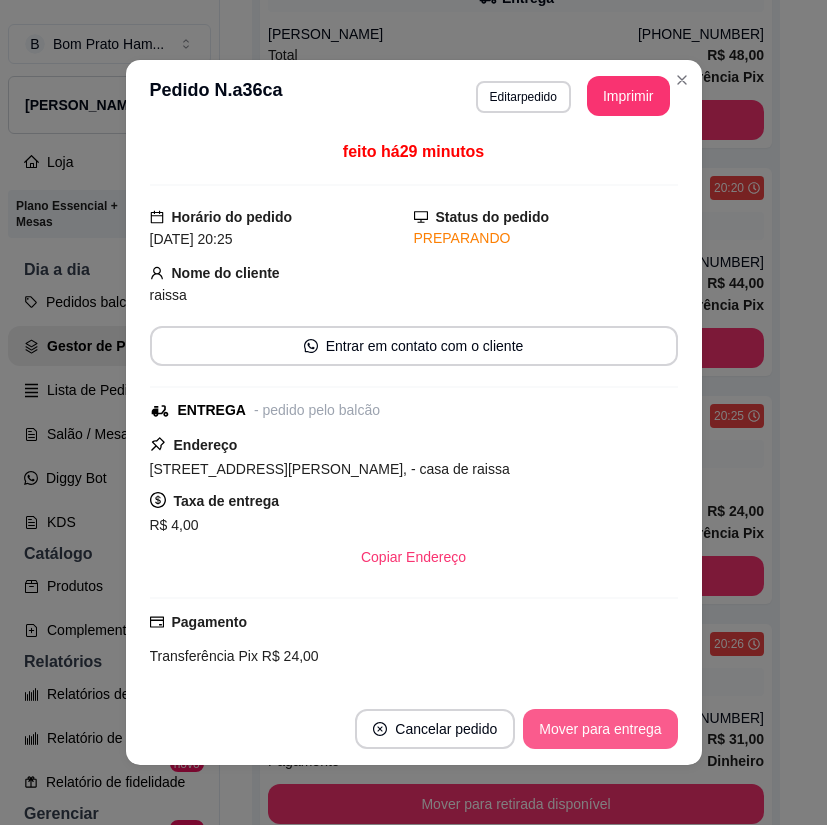 click on "Mover para entrega" at bounding box center [600, 729] 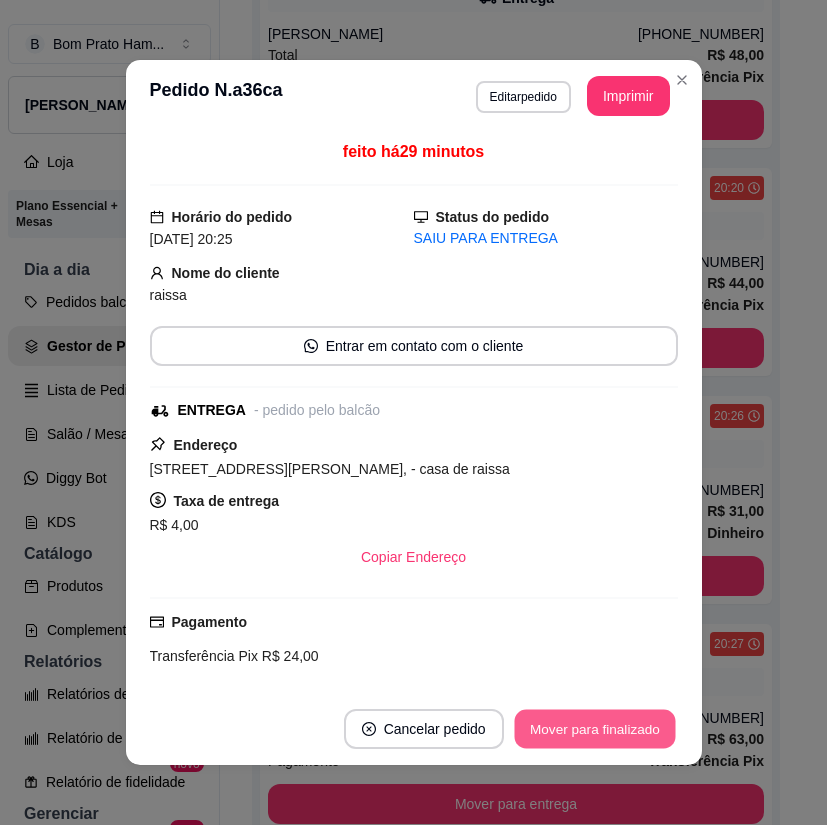 click on "Mover para finalizado" at bounding box center [594, 729] 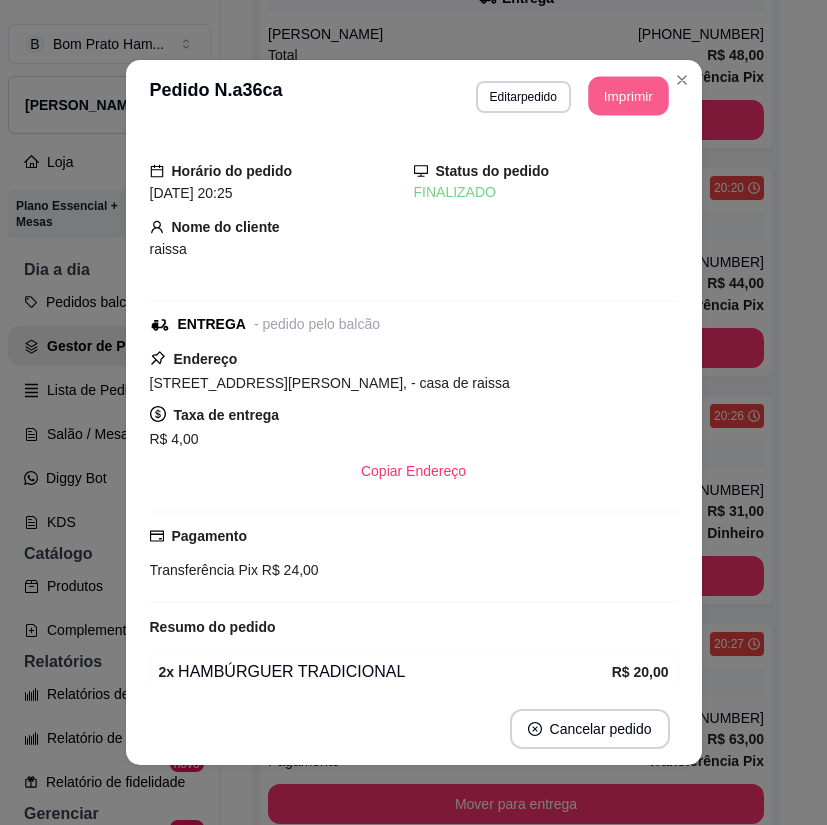 click on "Imprimir" at bounding box center [628, 96] 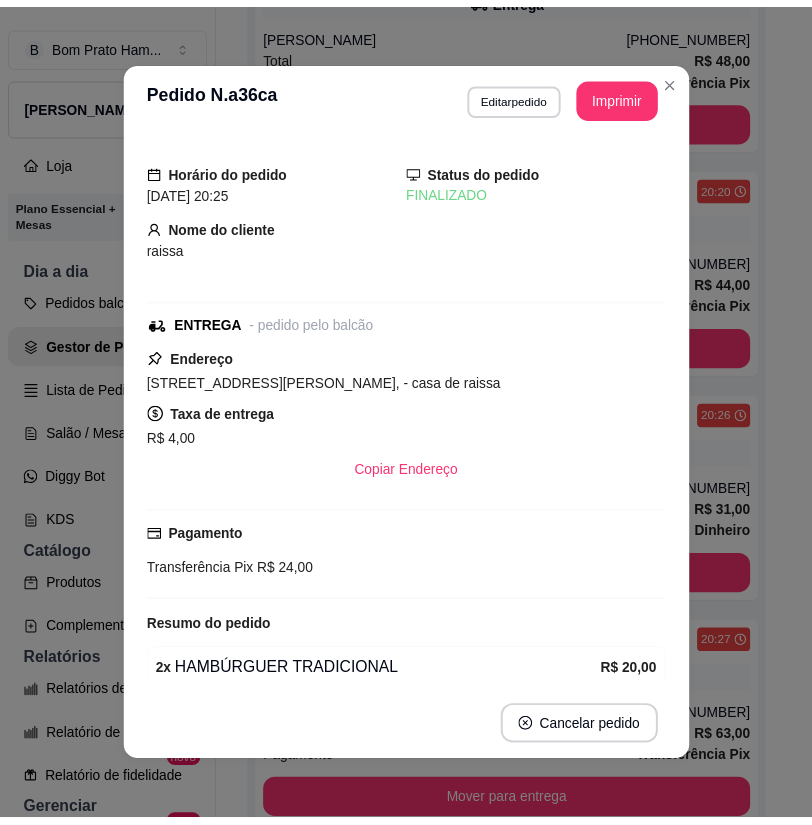 scroll, scrollTop: 0, scrollLeft: 0, axis: both 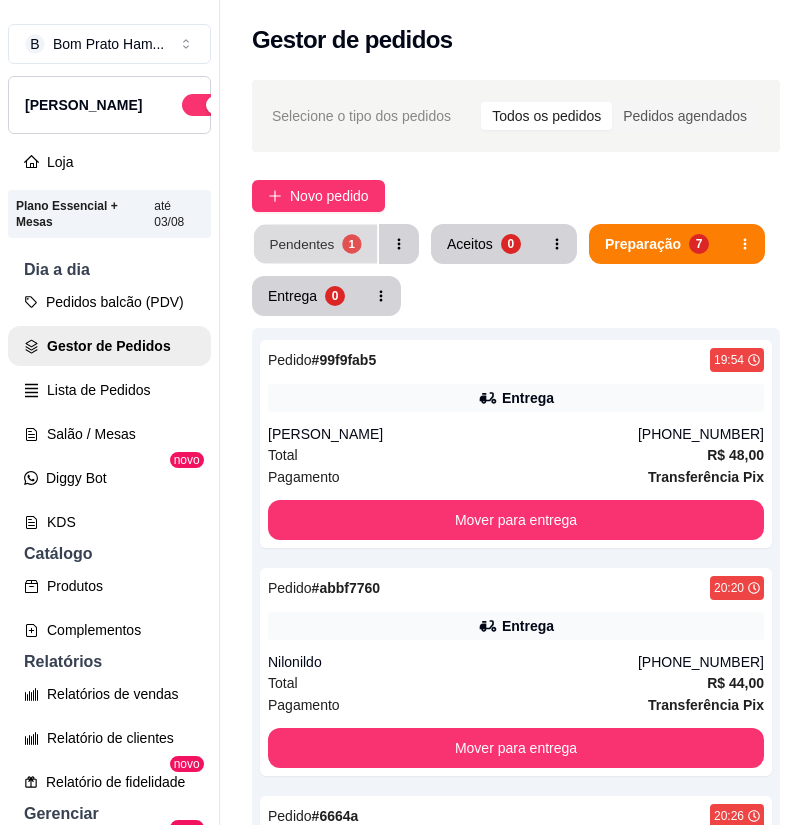 click on "Pendentes" at bounding box center (301, 243) 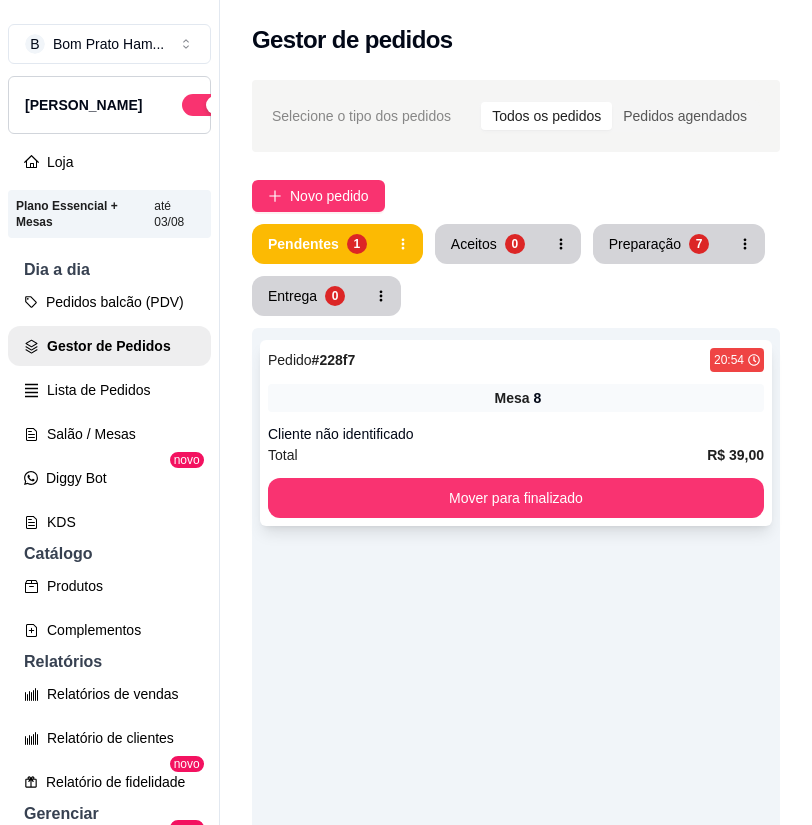 click on "Mesa 8" at bounding box center [516, 398] 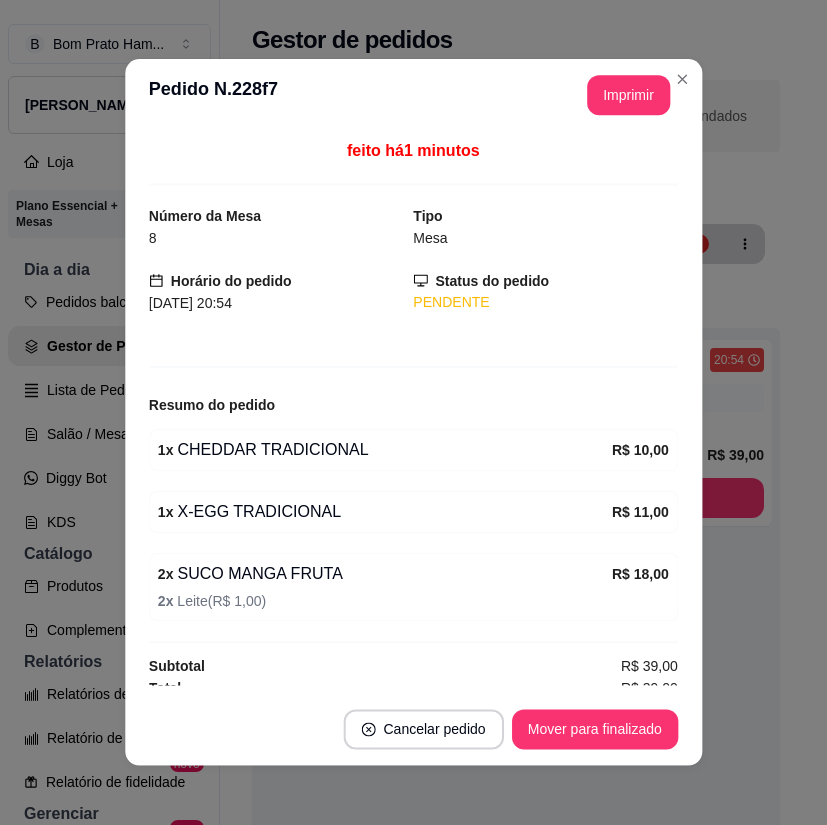 scroll, scrollTop: 14, scrollLeft: 0, axis: vertical 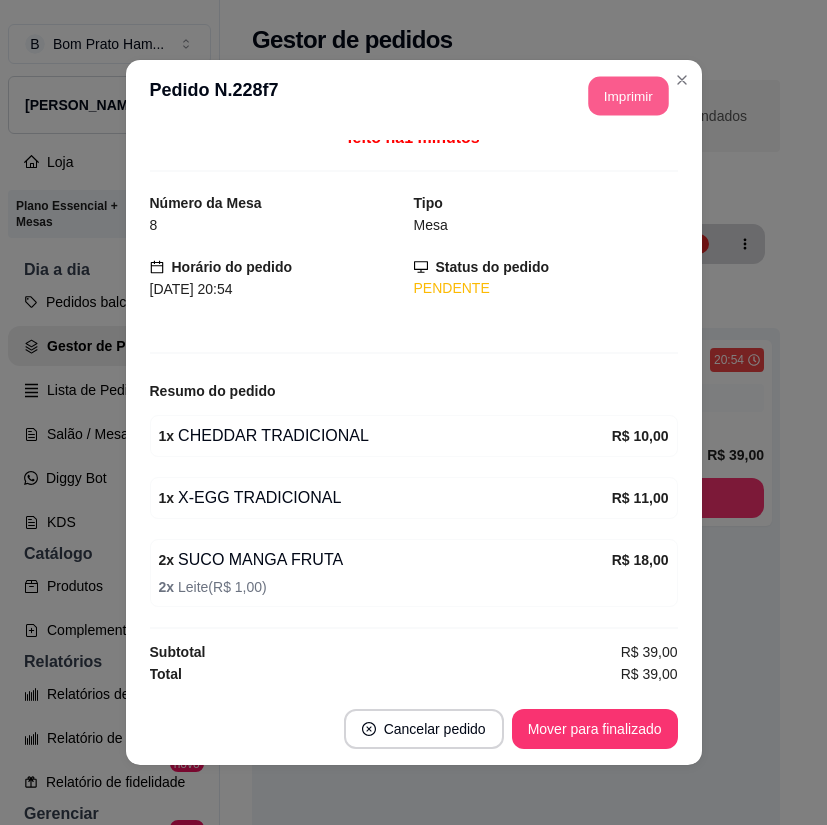 click on "Imprimir" at bounding box center [628, 96] 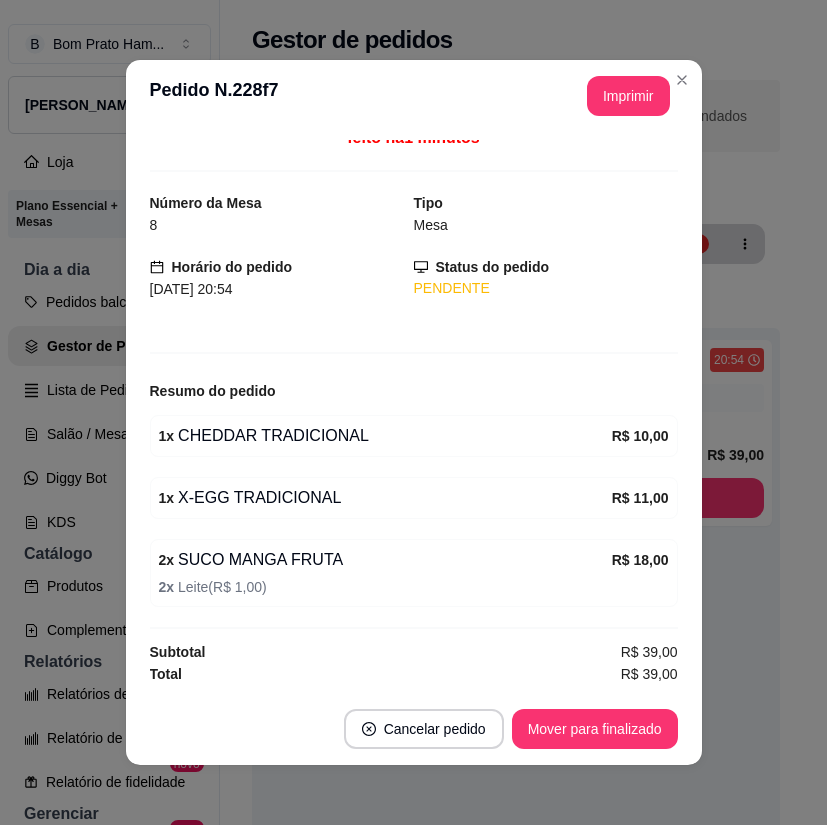 scroll, scrollTop: 0, scrollLeft: 0, axis: both 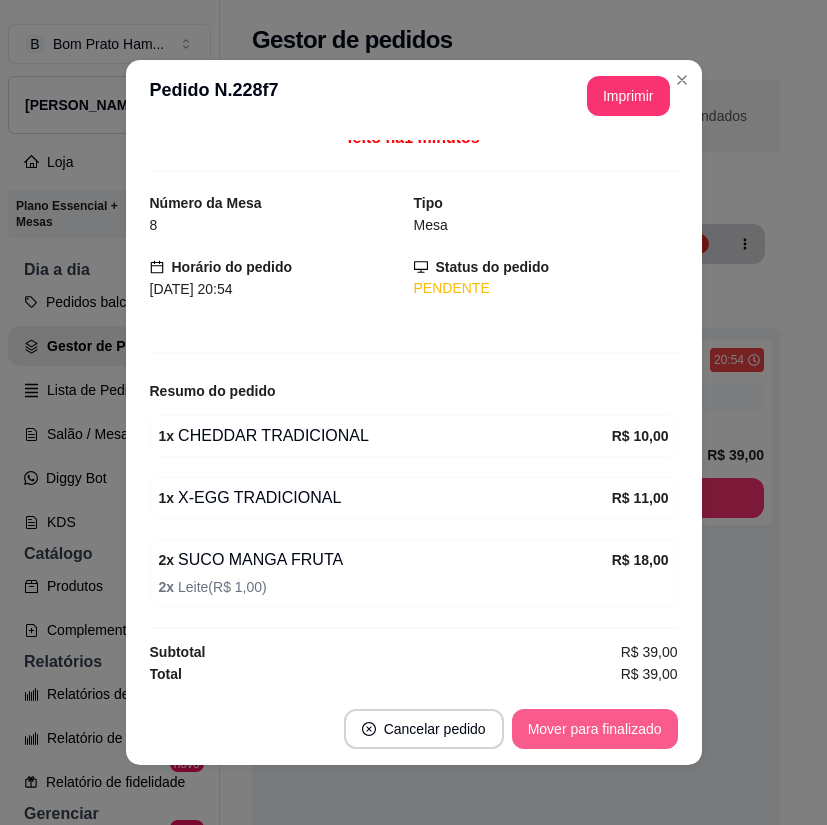 click on "Mover para finalizado" at bounding box center [595, 729] 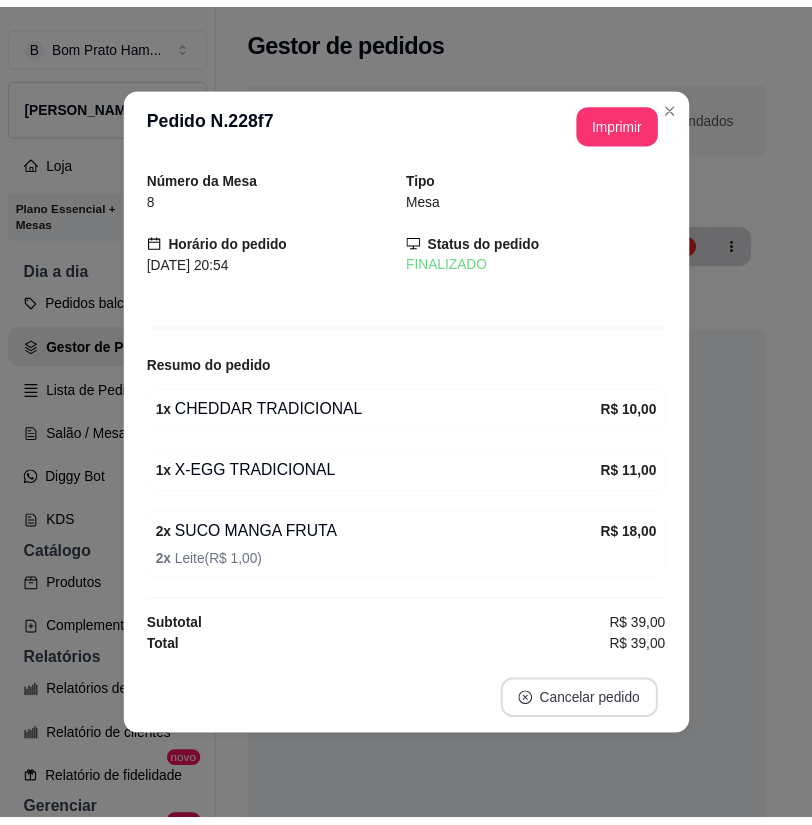 scroll, scrollTop: 0, scrollLeft: 0, axis: both 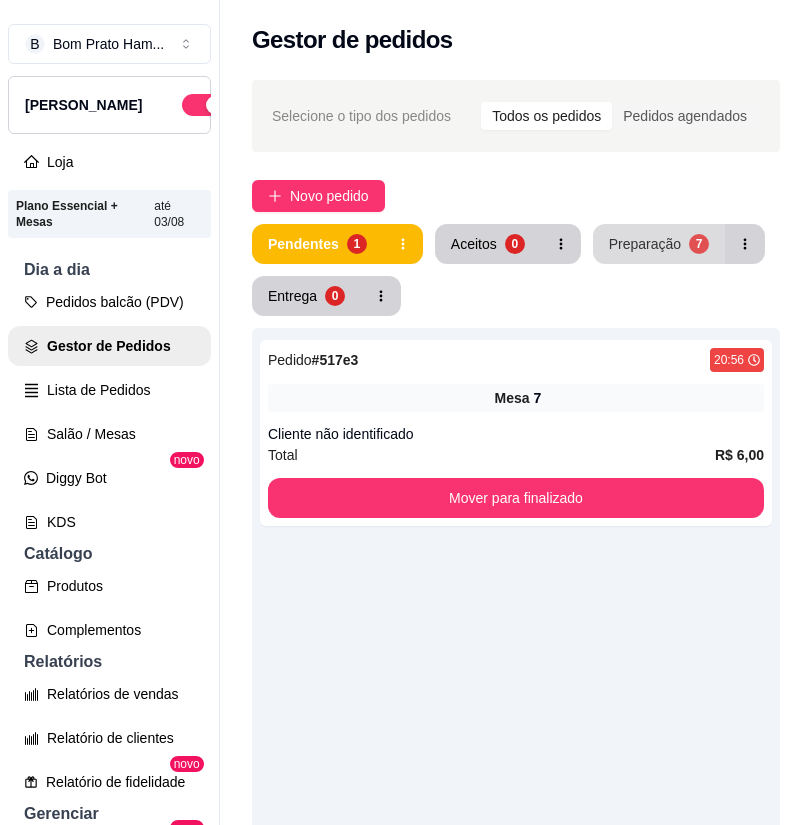 click on "Preparação" at bounding box center (645, 244) 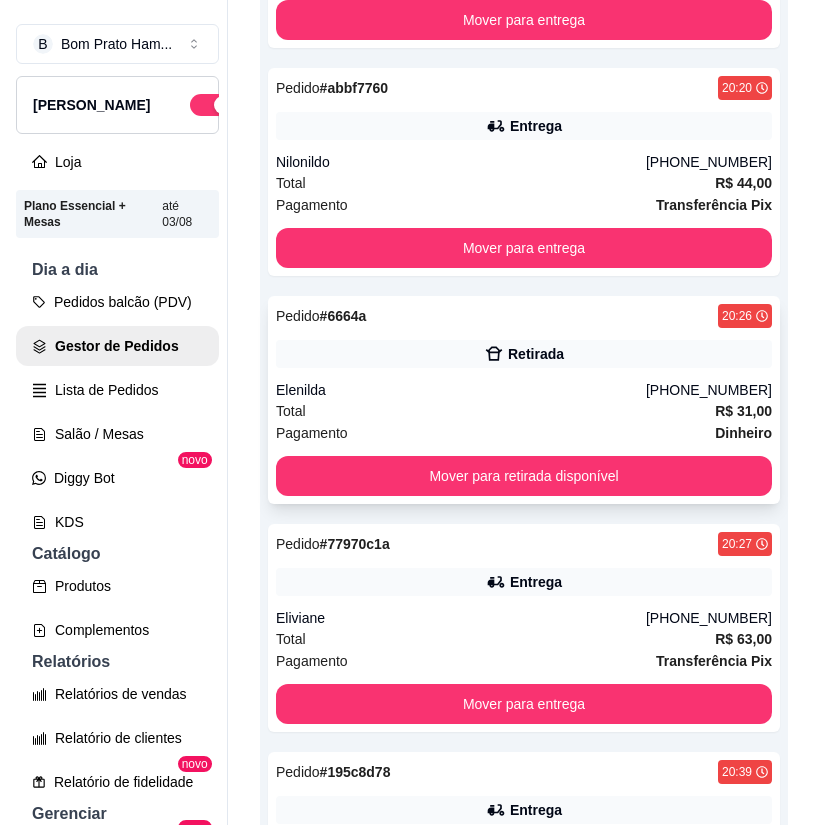 scroll, scrollTop: 700, scrollLeft: 0, axis: vertical 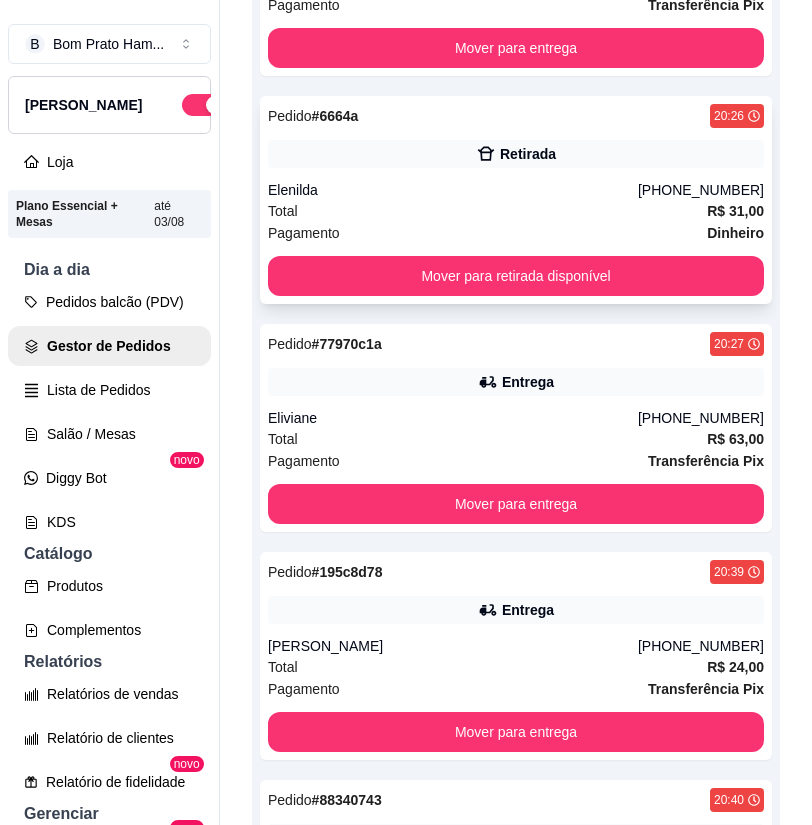 click on "Pedido  # 6664a 20:26 Retirada Elenilda (87) 9110-0894 Total R$ 31,00 Pagamento Dinheiro Mover para retirada disponível" at bounding box center (516, 200) 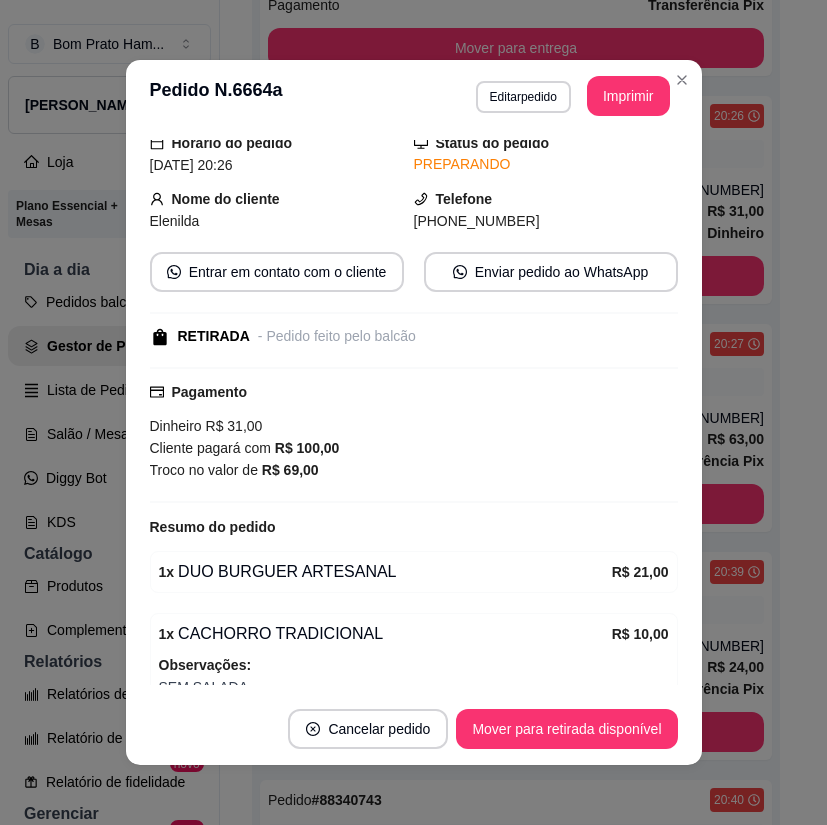scroll, scrollTop: 174, scrollLeft: 0, axis: vertical 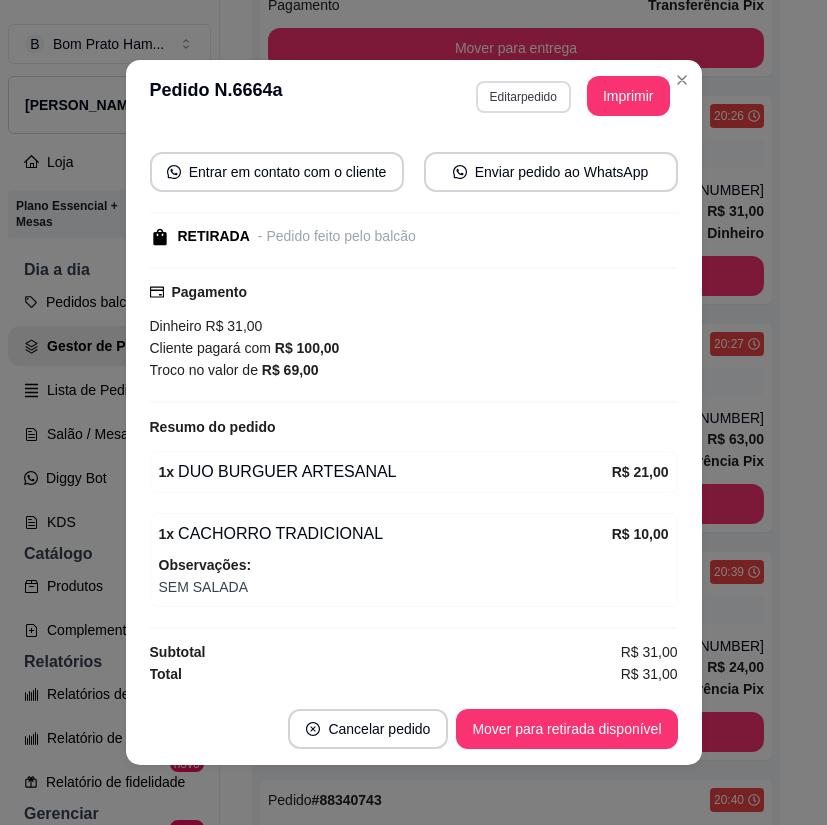 click on "Editar  pedido" at bounding box center (523, 97) 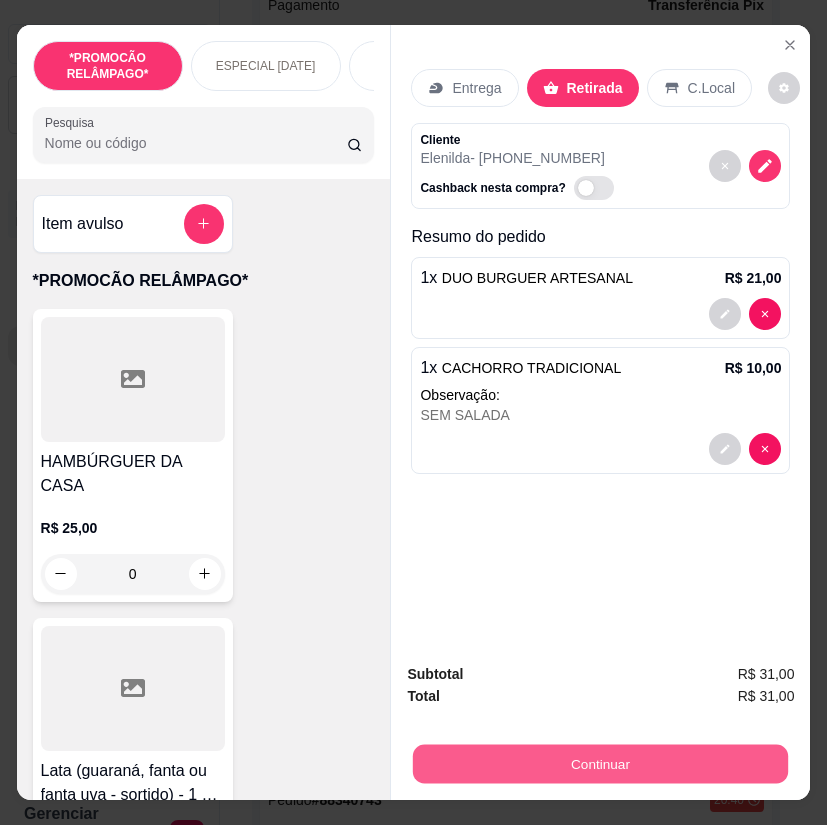 click on "Continuar" at bounding box center [600, 764] 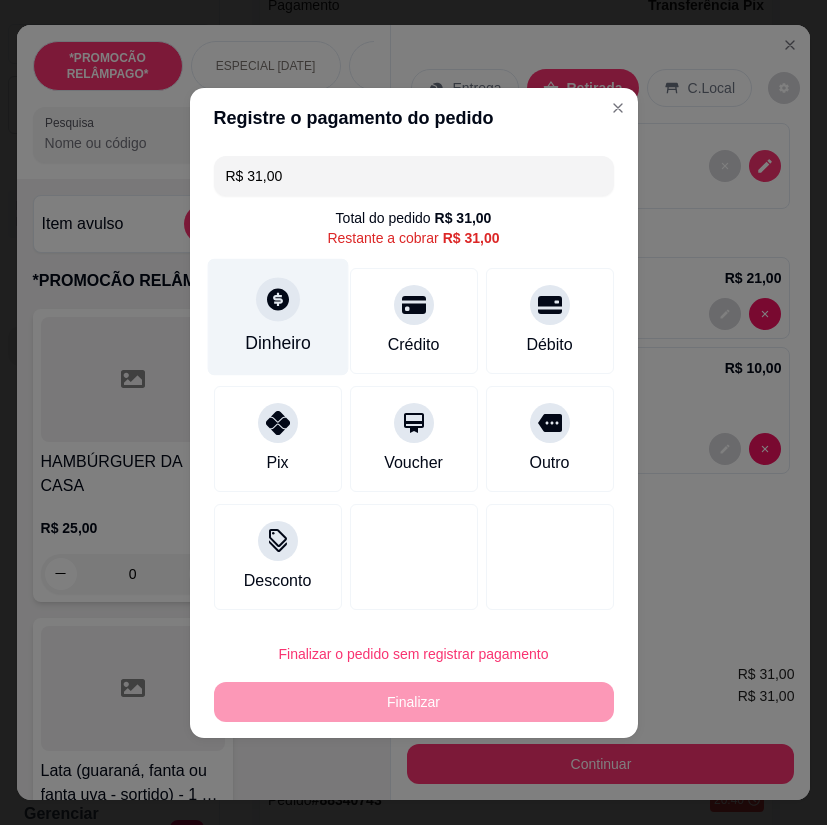 click on "Dinheiro" at bounding box center [278, 343] 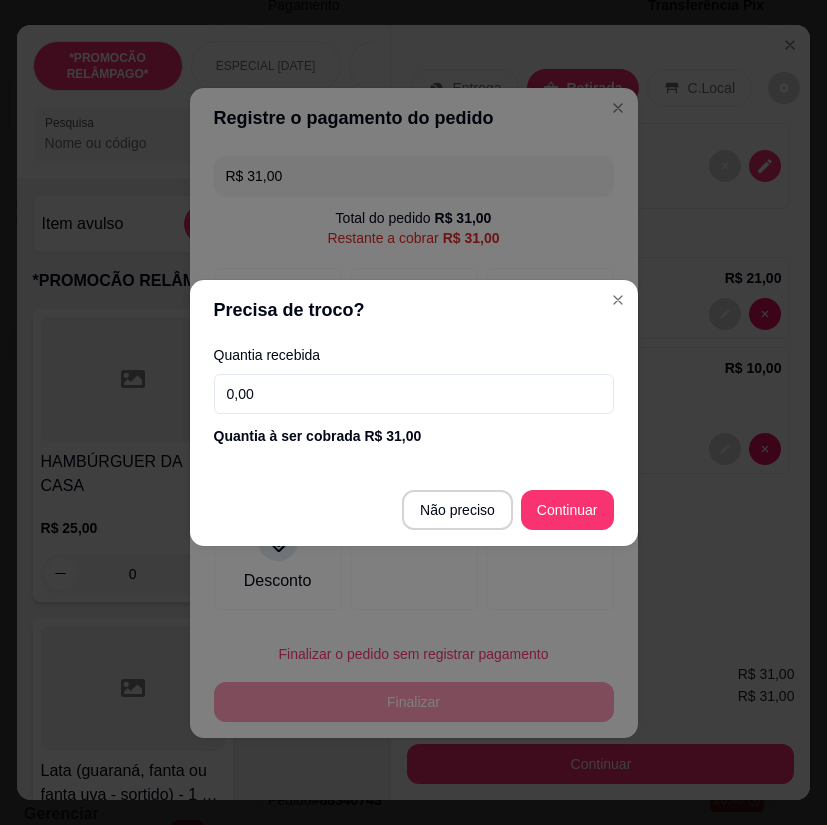 click on "0,00" at bounding box center [414, 394] 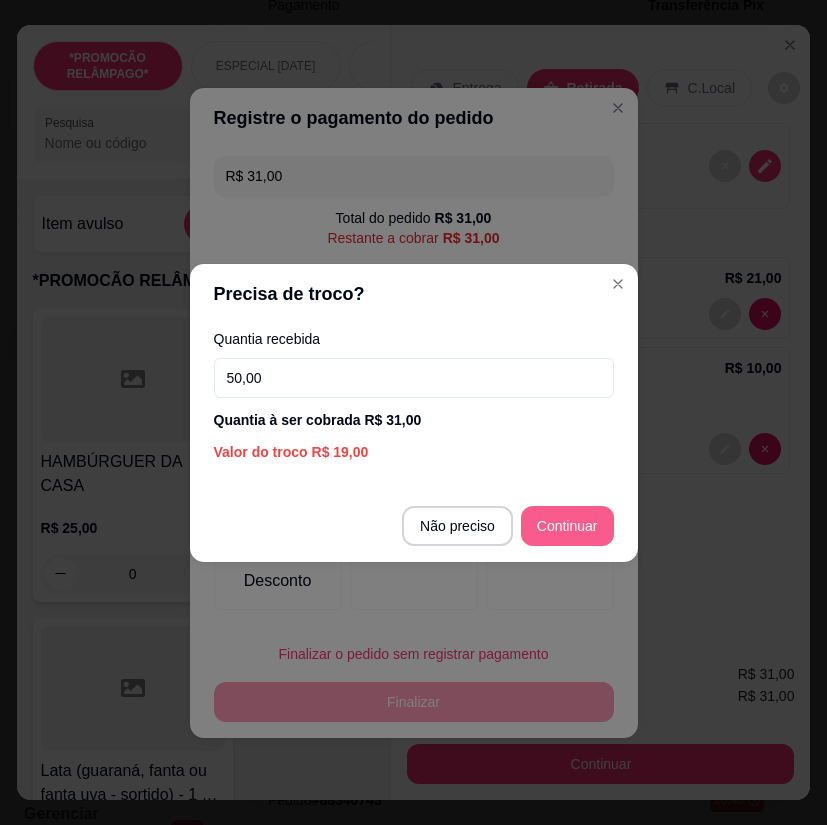 type on "50,00" 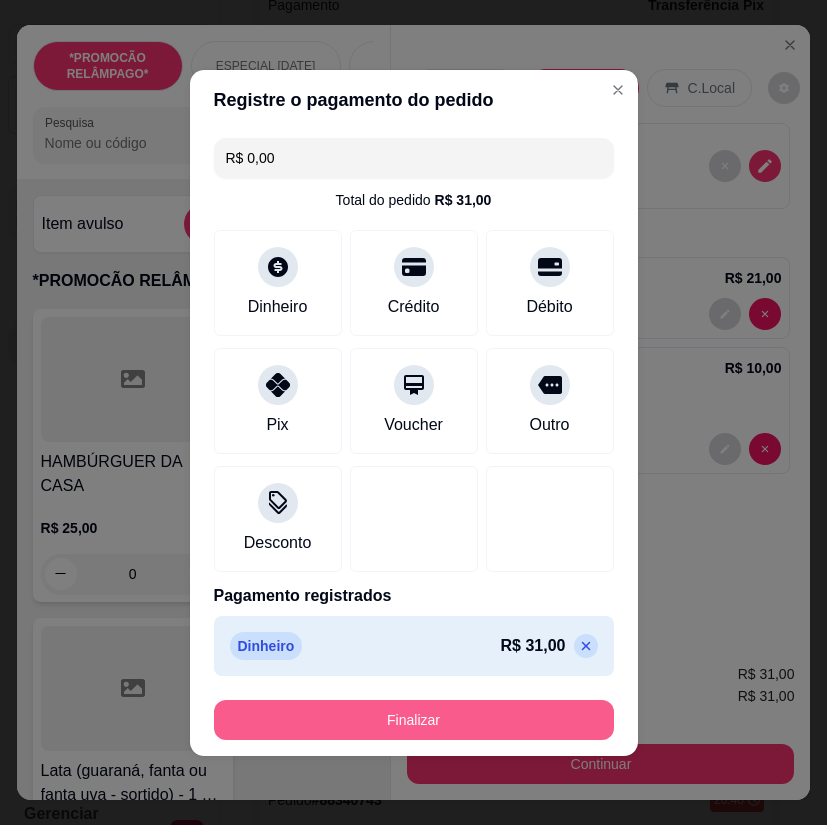 click on "Finalizar" at bounding box center [414, 720] 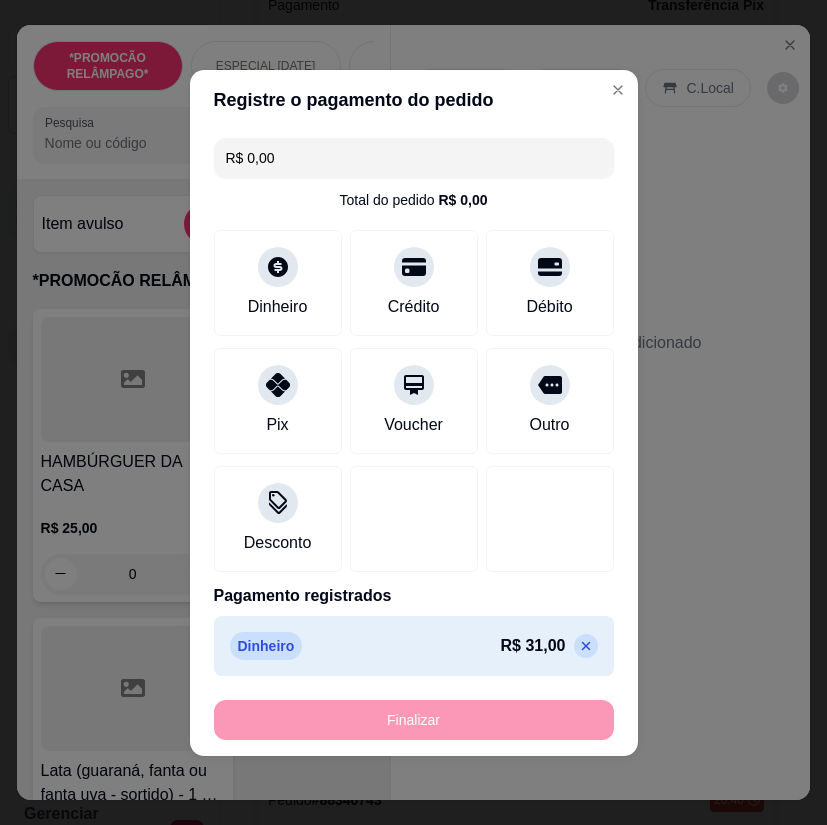 type on "0" 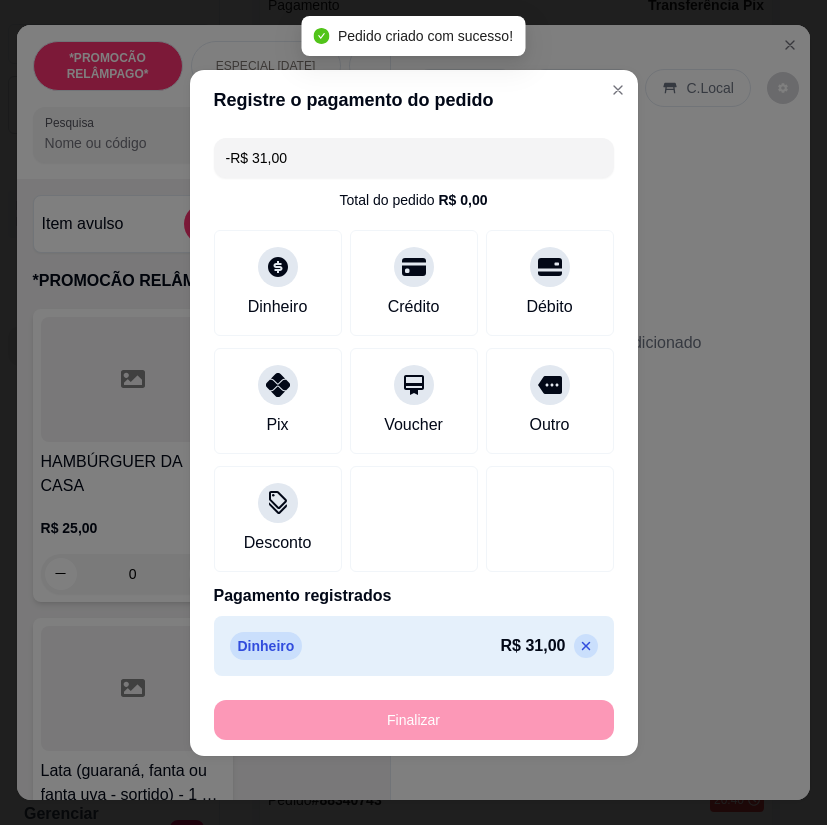 scroll, scrollTop: 218, scrollLeft: 0, axis: vertical 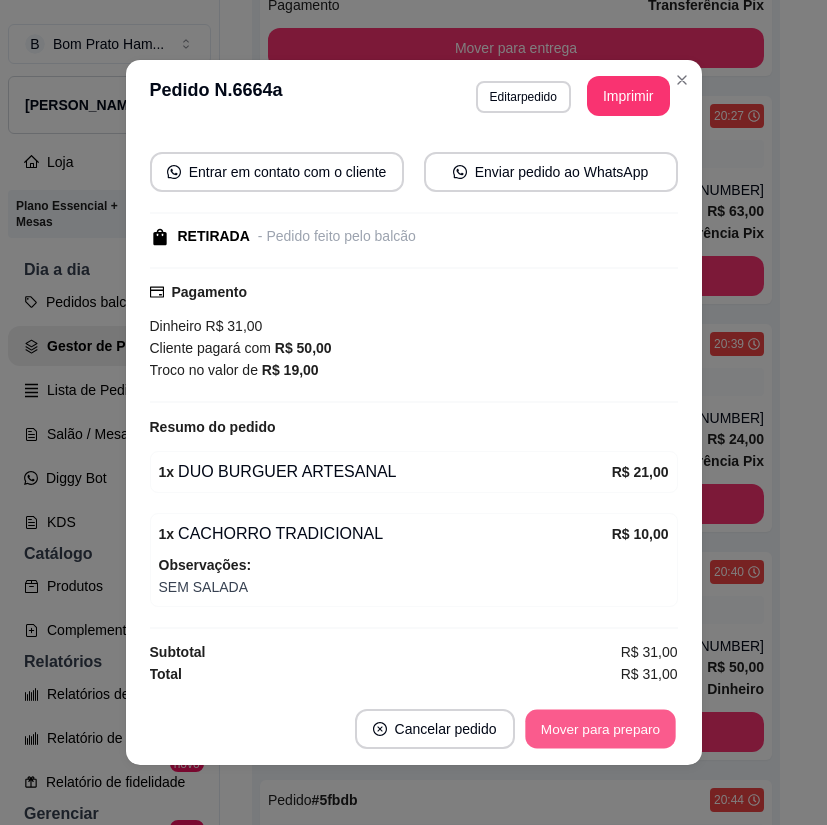 click on "Mover para preparo" at bounding box center (600, 729) 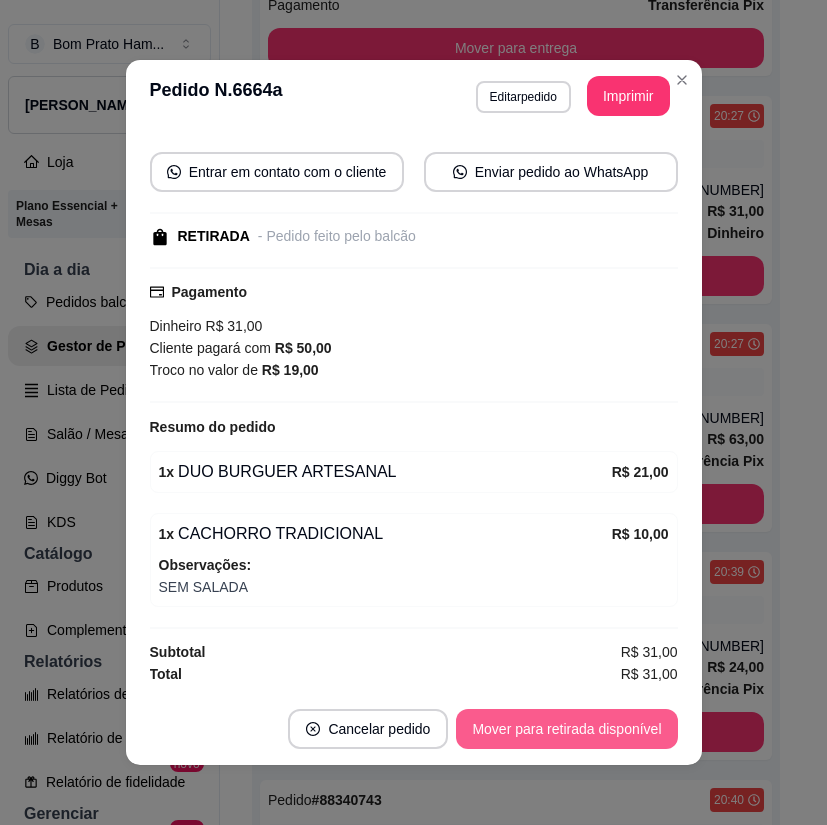 click on "Mover para retirada disponível" at bounding box center (566, 729) 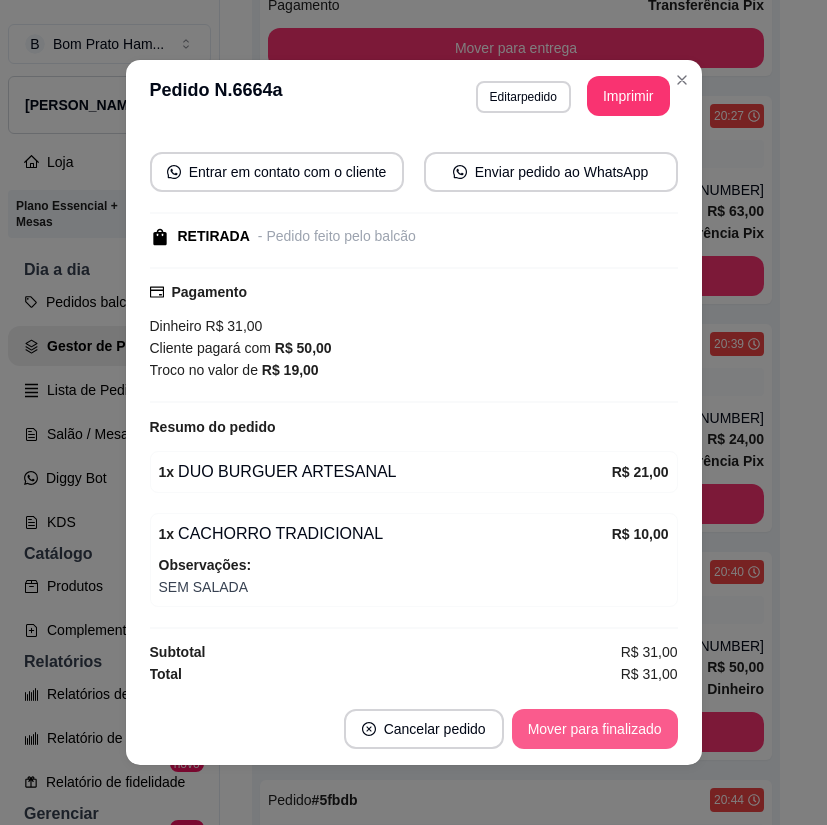 click on "Mover para finalizado" at bounding box center [595, 729] 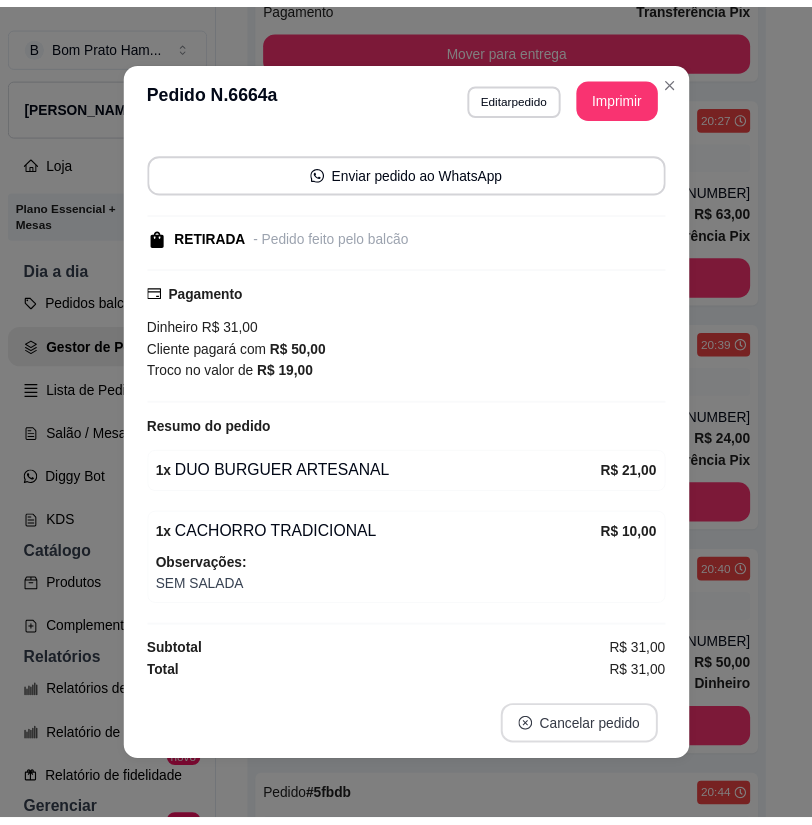 scroll, scrollTop: 152, scrollLeft: 0, axis: vertical 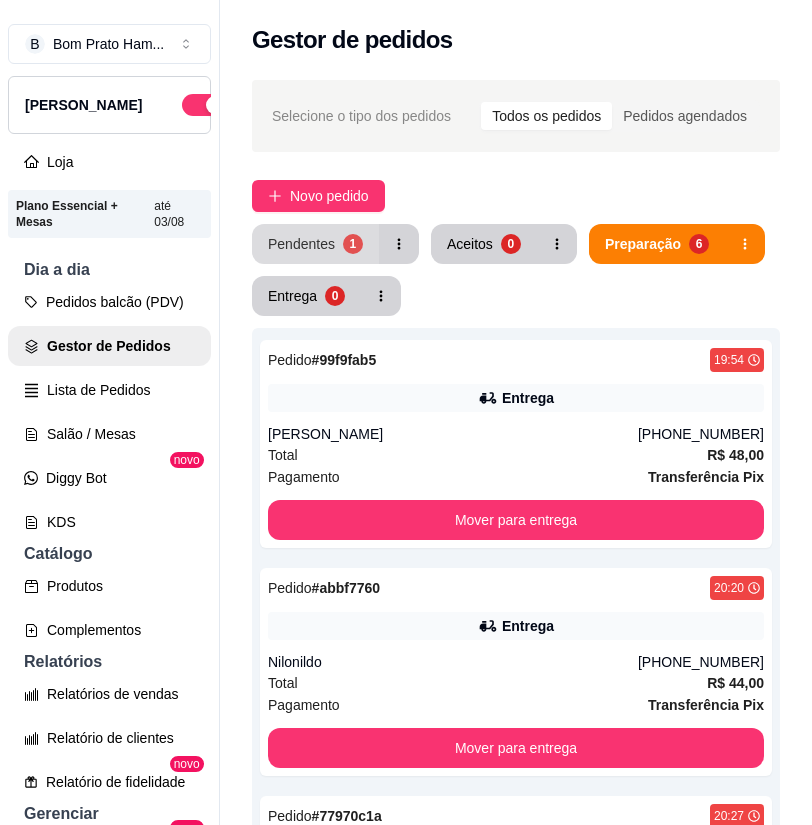 click on "Pendentes" at bounding box center [301, 244] 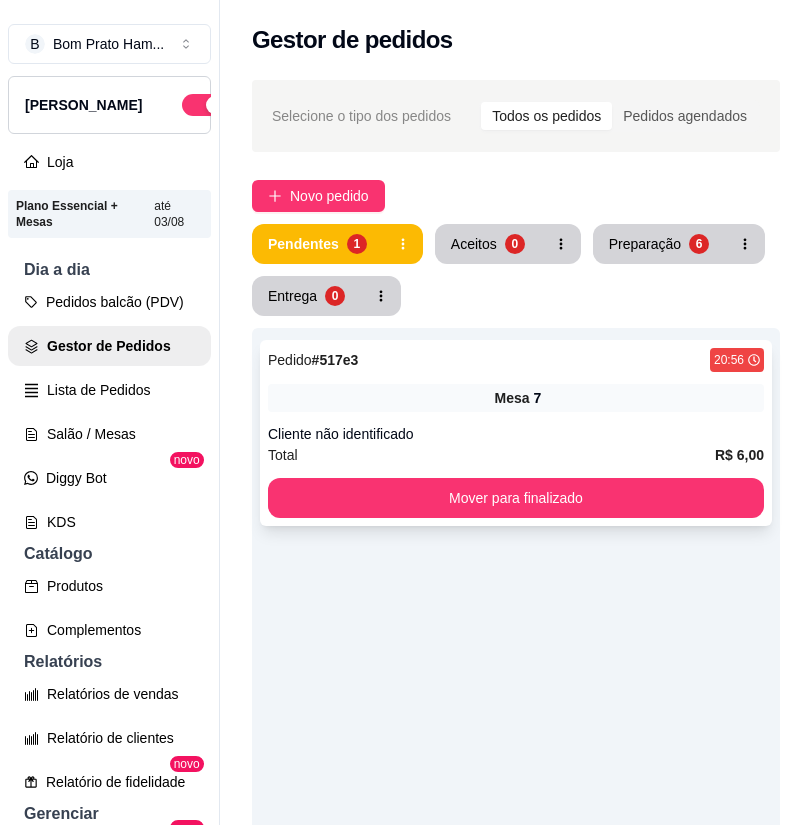 click on "Pedido  # 517e3 20:56 Mesa 7 Cliente não identificado Total R$ 6,00 Mover para finalizado" at bounding box center (516, 433) 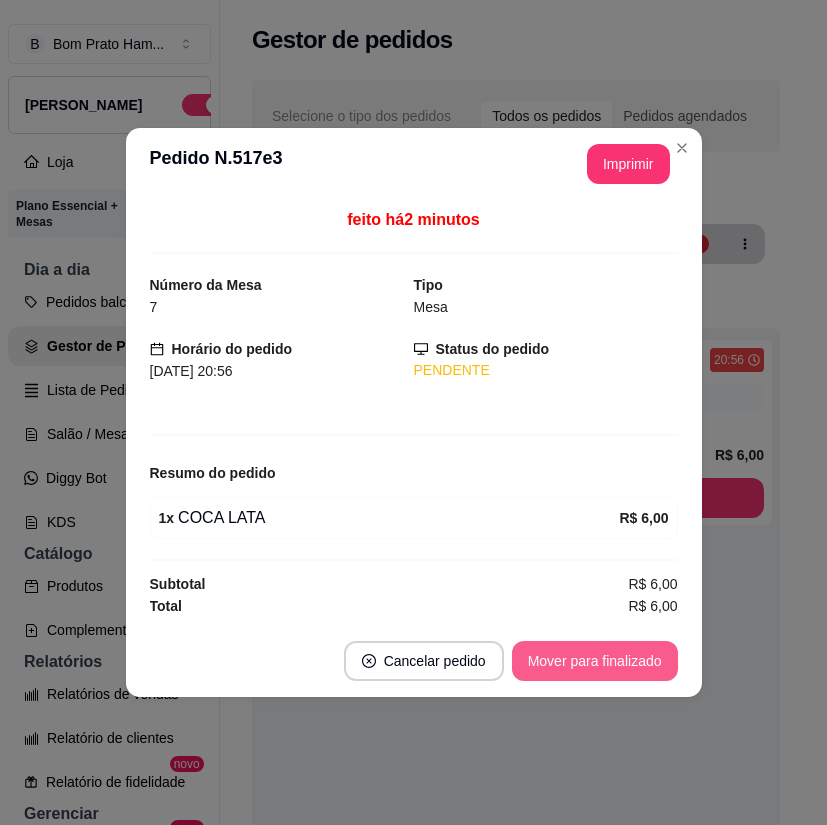 click on "Mover para finalizado" at bounding box center [595, 661] 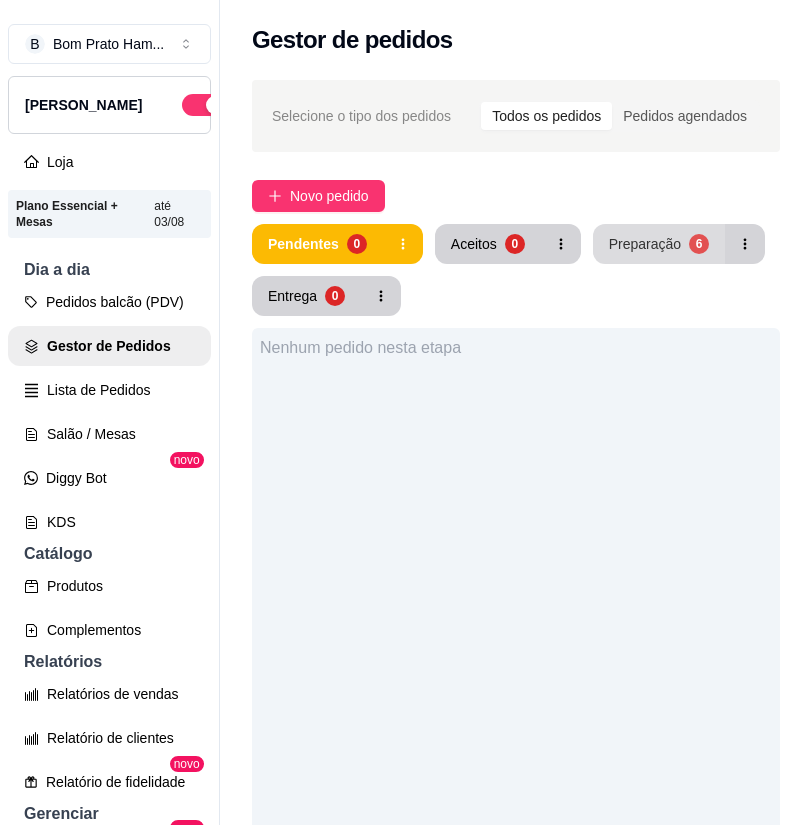 click on "Preparação" at bounding box center [645, 244] 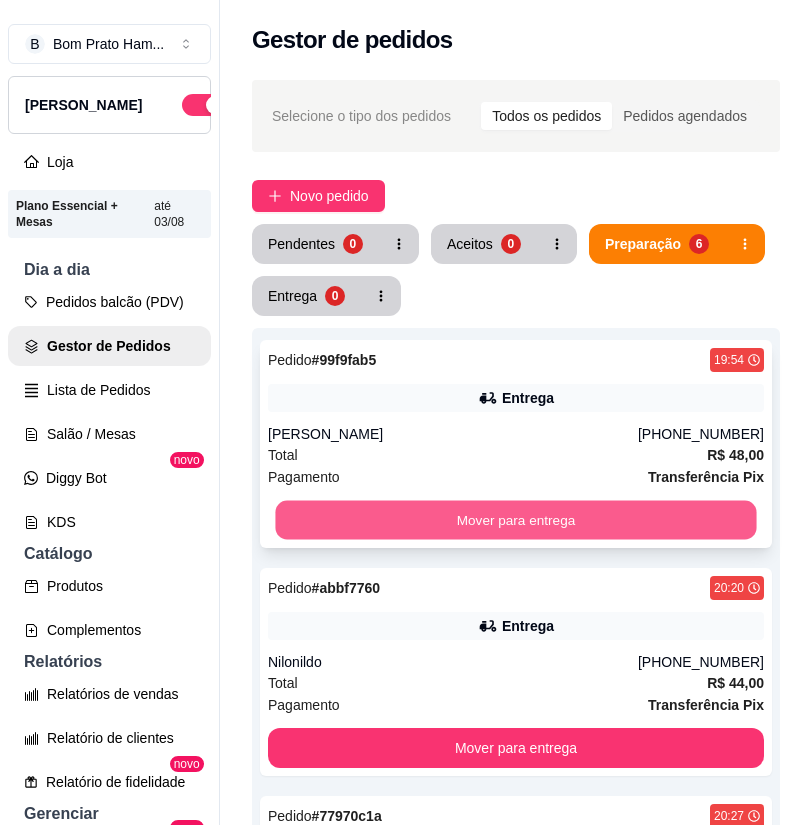 click on "Mover para entrega" at bounding box center (515, 520) 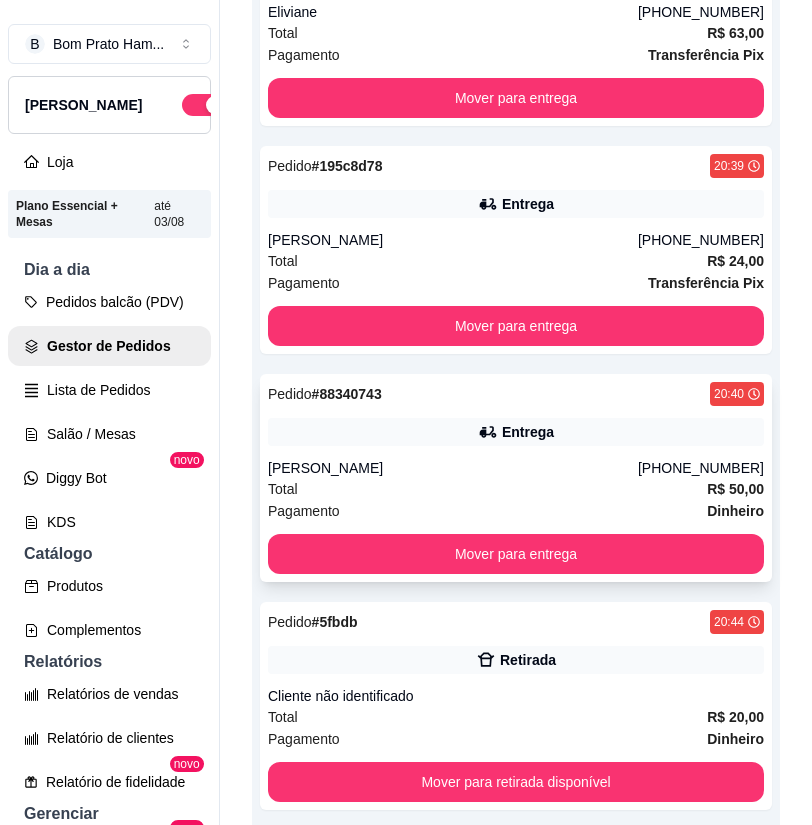 scroll, scrollTop: 700, scrollLeft: 0, axis: vertical 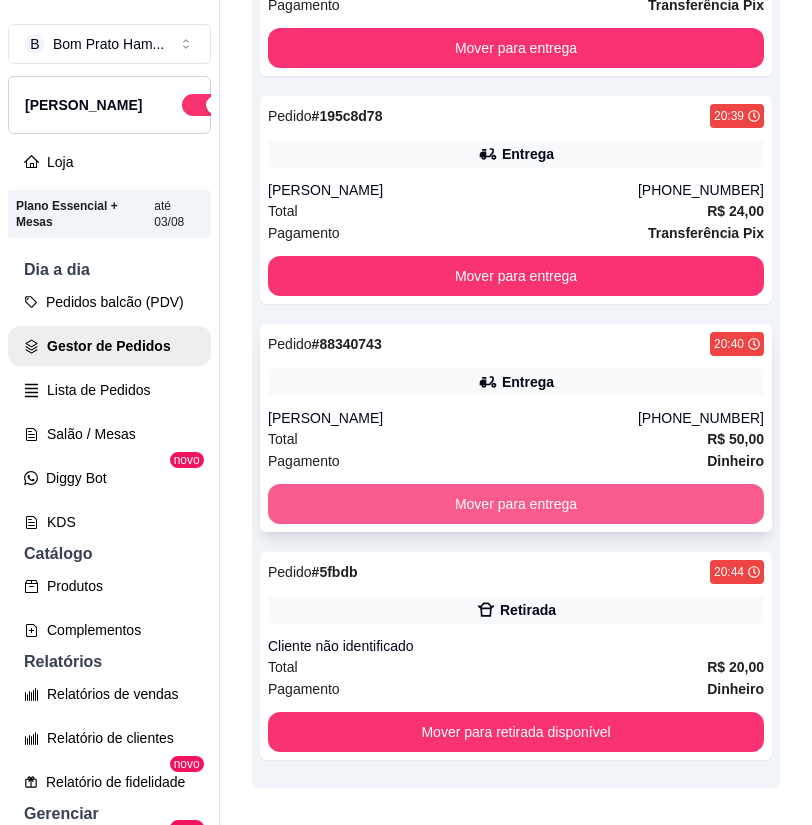 click on "Mover para entrega" at bounding box center (516, 504) 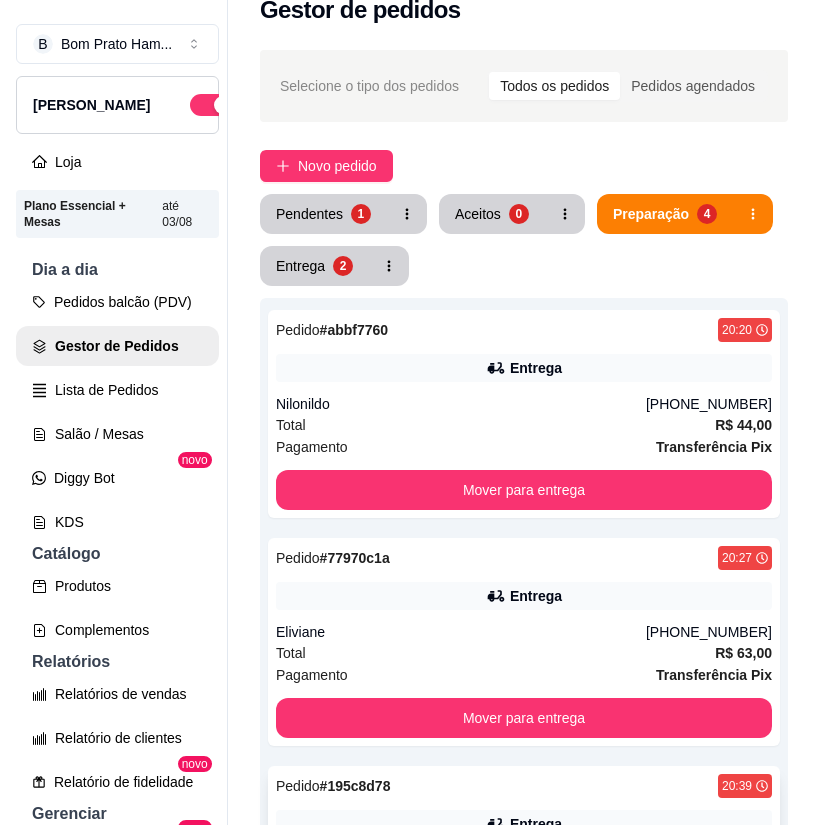 scroll, scrollTop: 0, scrollLeft: 0, axis: both 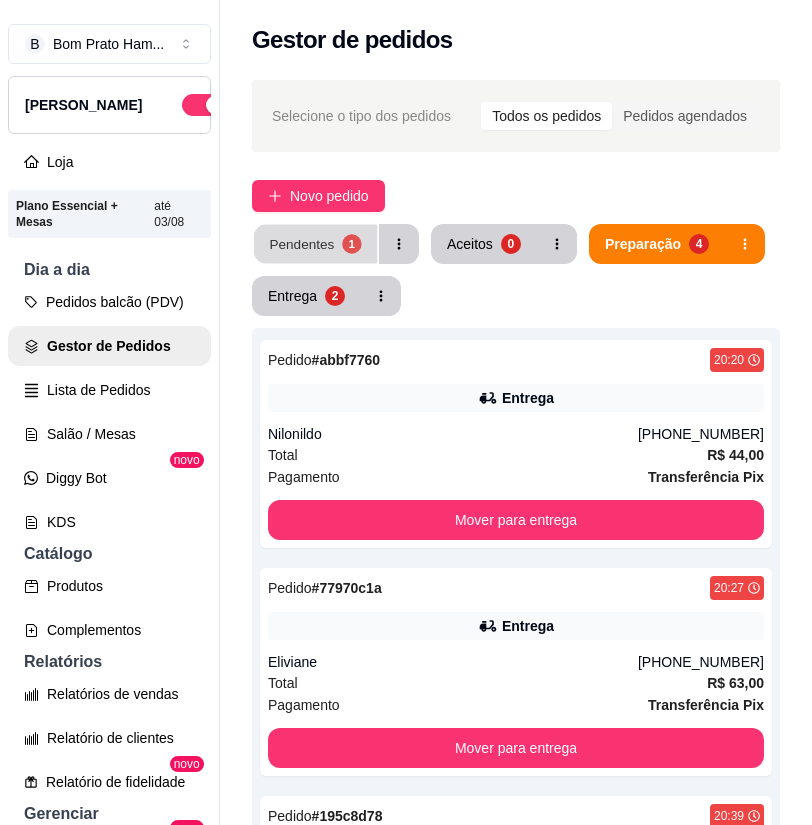 click on "Pendentes" at bounding box center (301, 243) 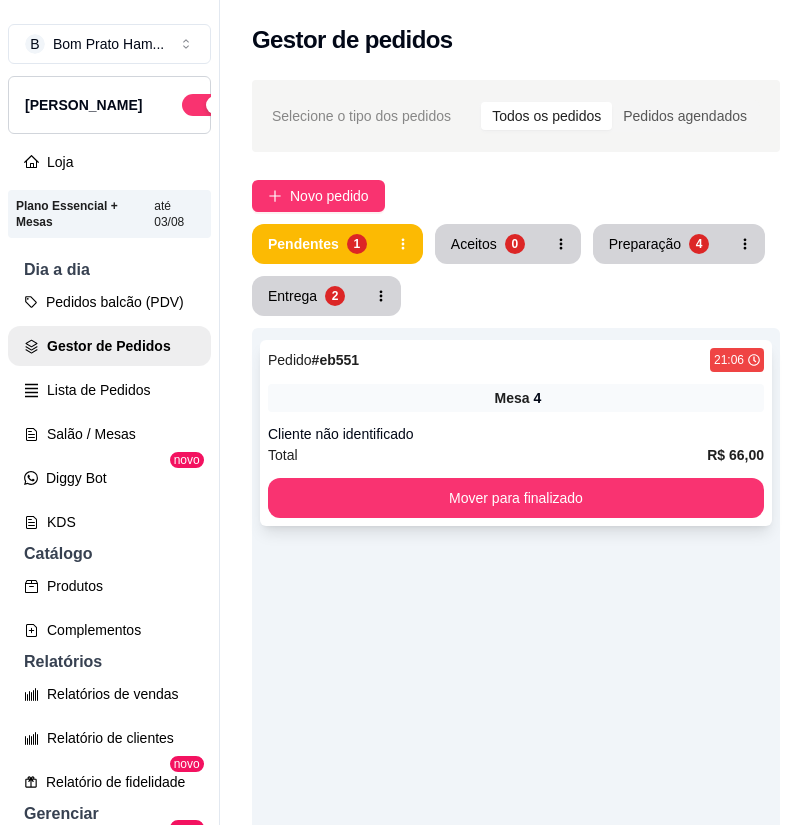 click on "Pedido  # eb551 21:06" at bounding box center [516, 360] 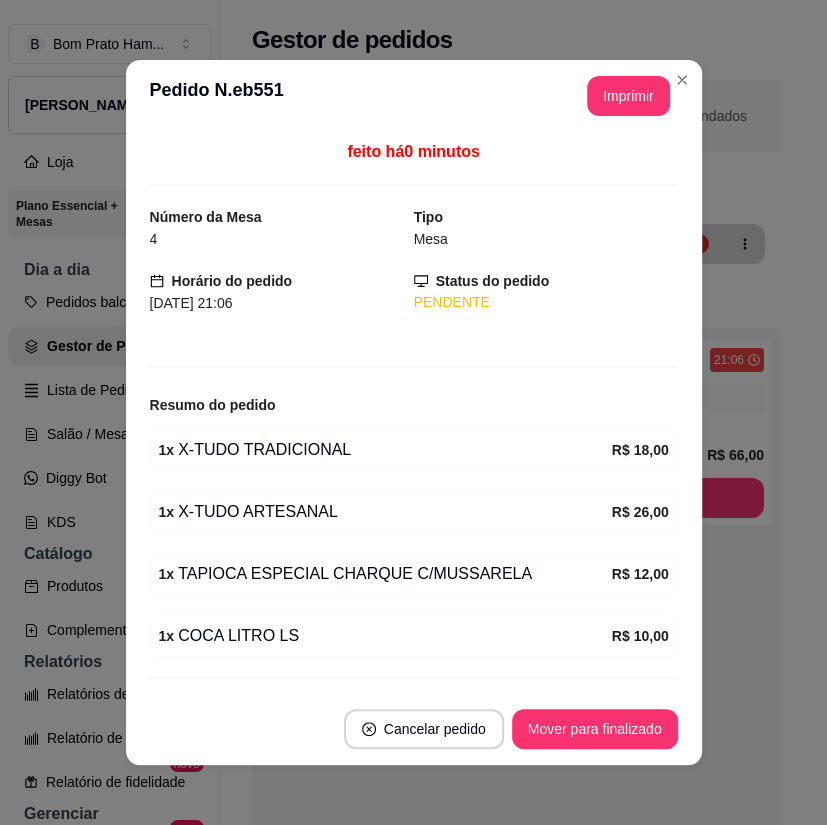 scroll, scrollTop: 50, scrollLeft: 0, axis: vertical 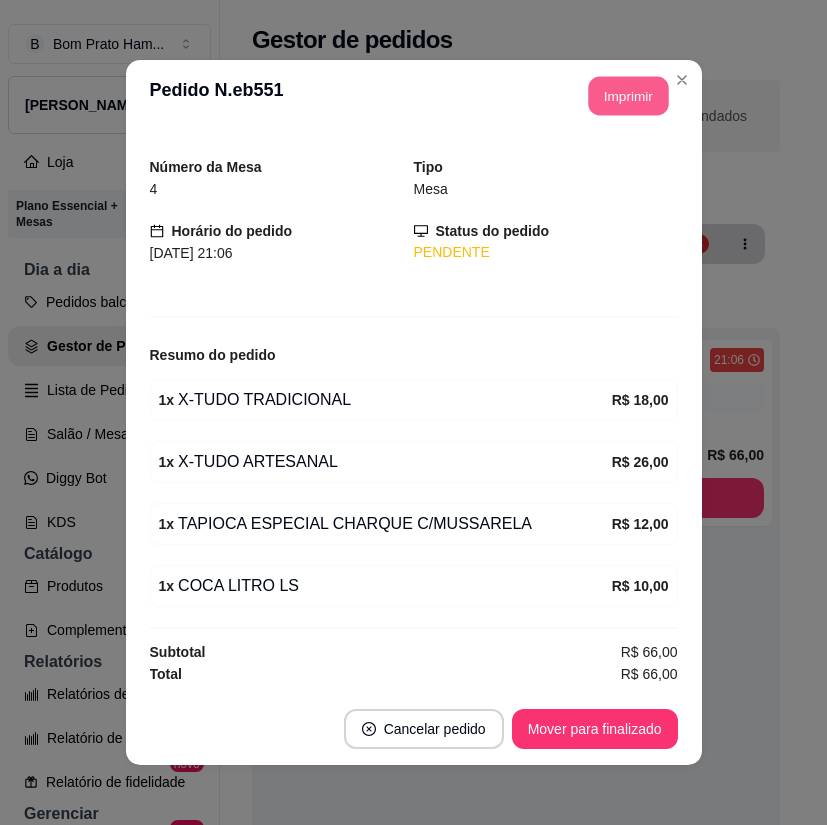 click on "Imprimir" at bounding box center (628, 96) 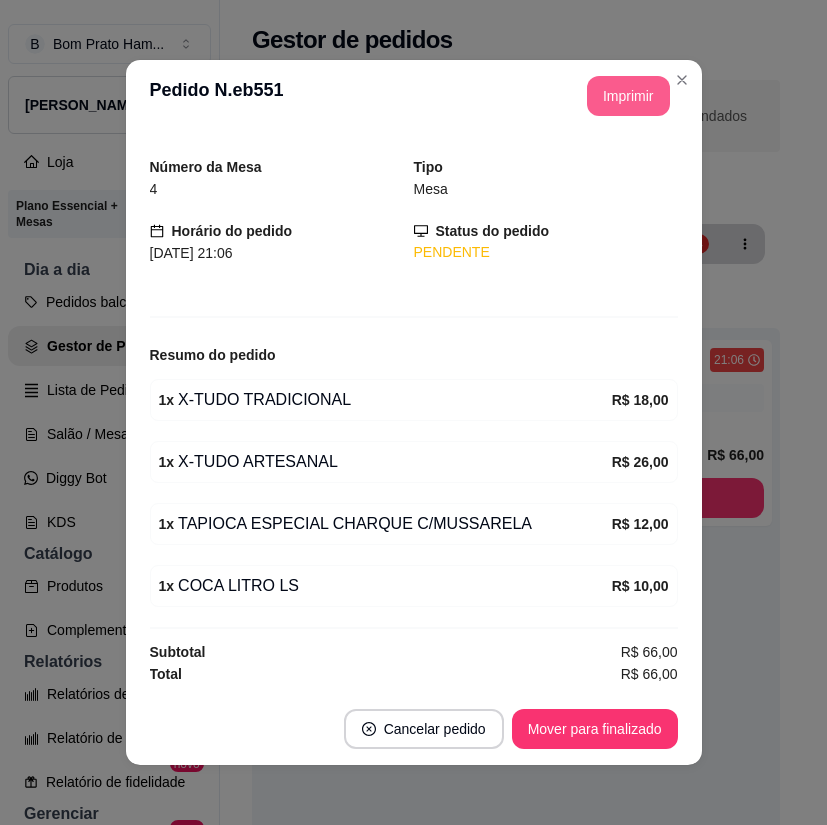 scroll, scrollTop: 0, scrollLeft: 0, axis: both 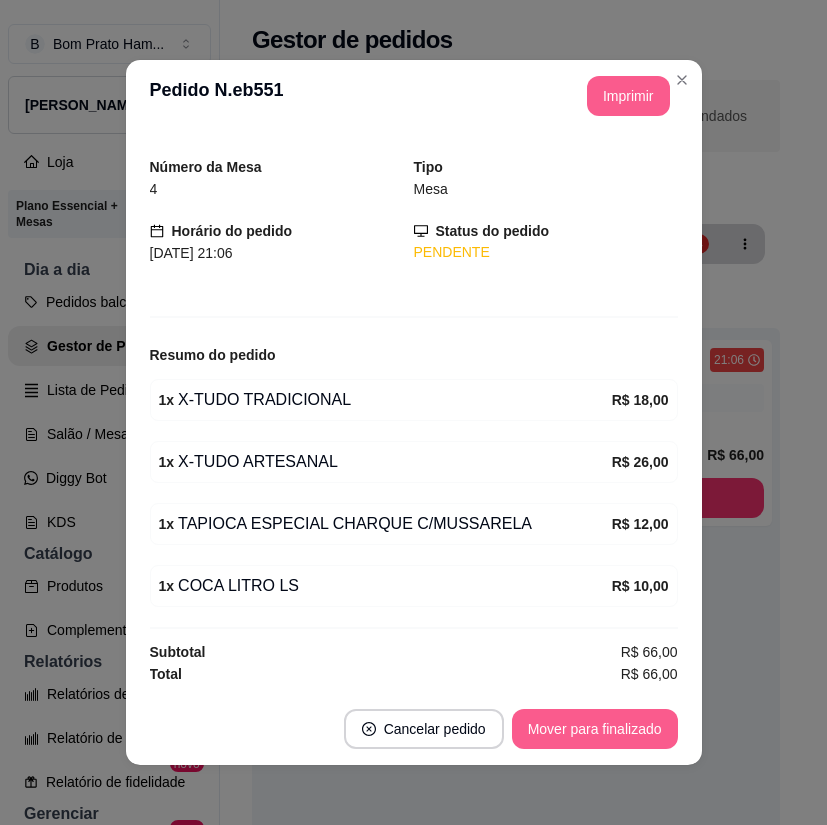 click on "Mover para finalizado" at bounding box center (595, 729) 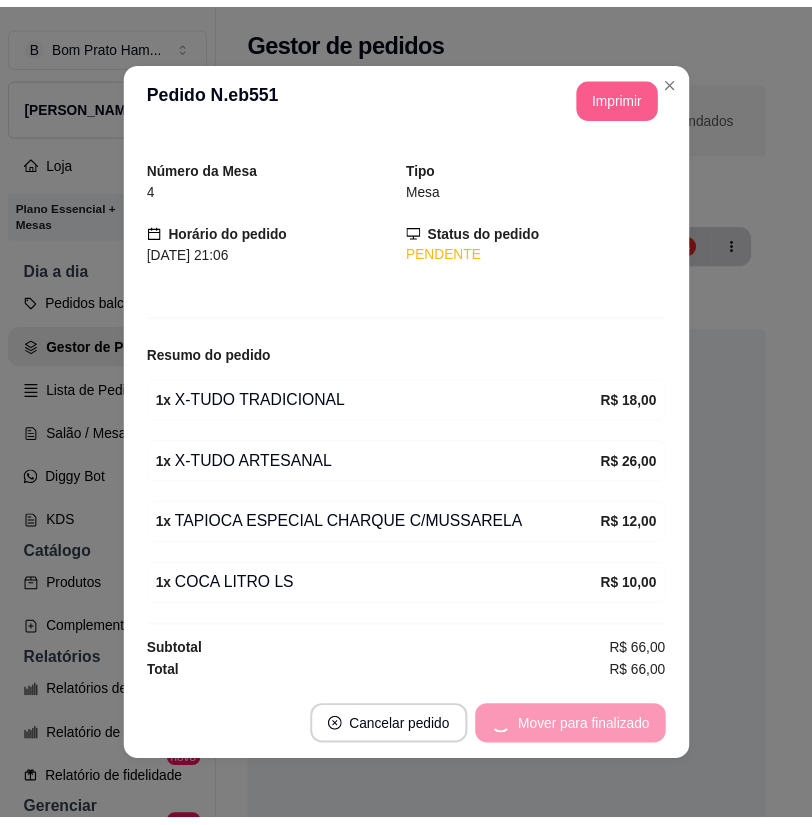 scroll, scrollTop: 0, scrollLeft: 0, axis: both 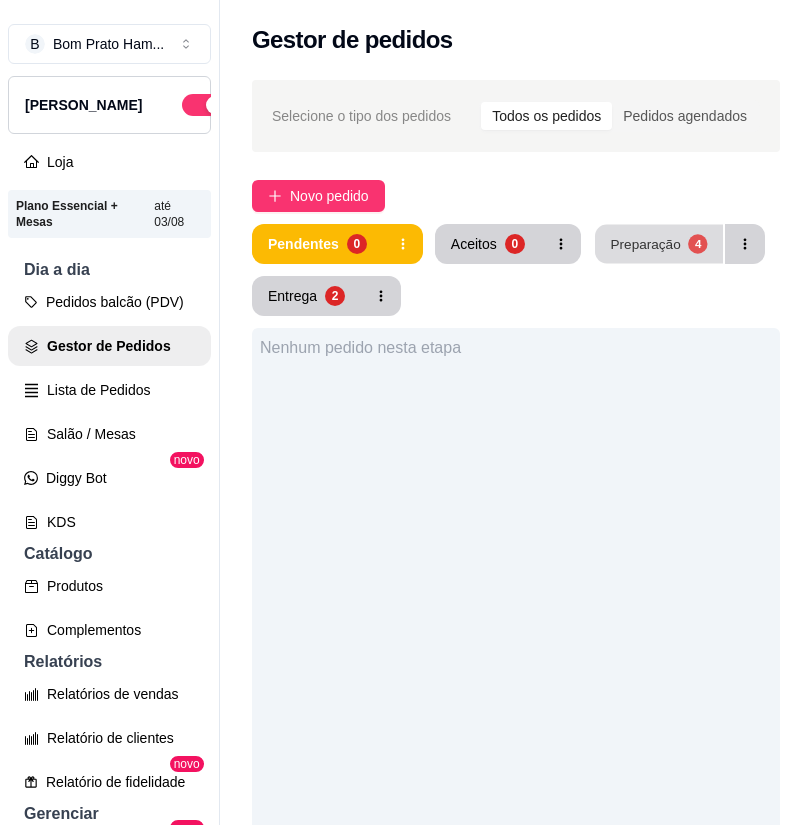 click on "Preparação 4" at bounding box center (659, 244) 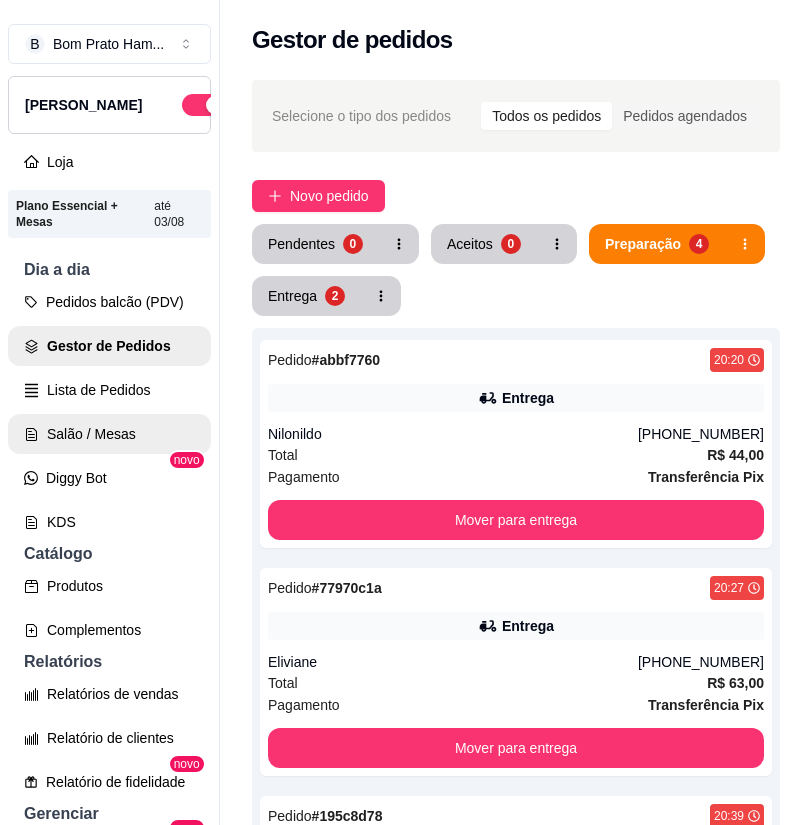 click on "Salão / Mesas" at bounding box center (109, 434) 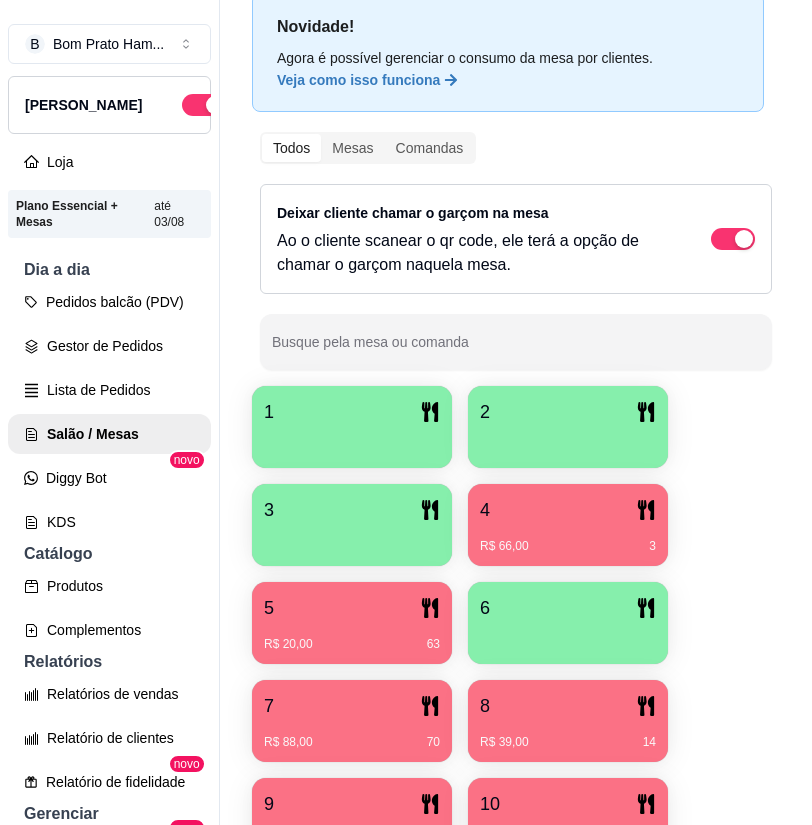 scroll, scrollTop: 300, scrollLeft: 0, axis: vertical 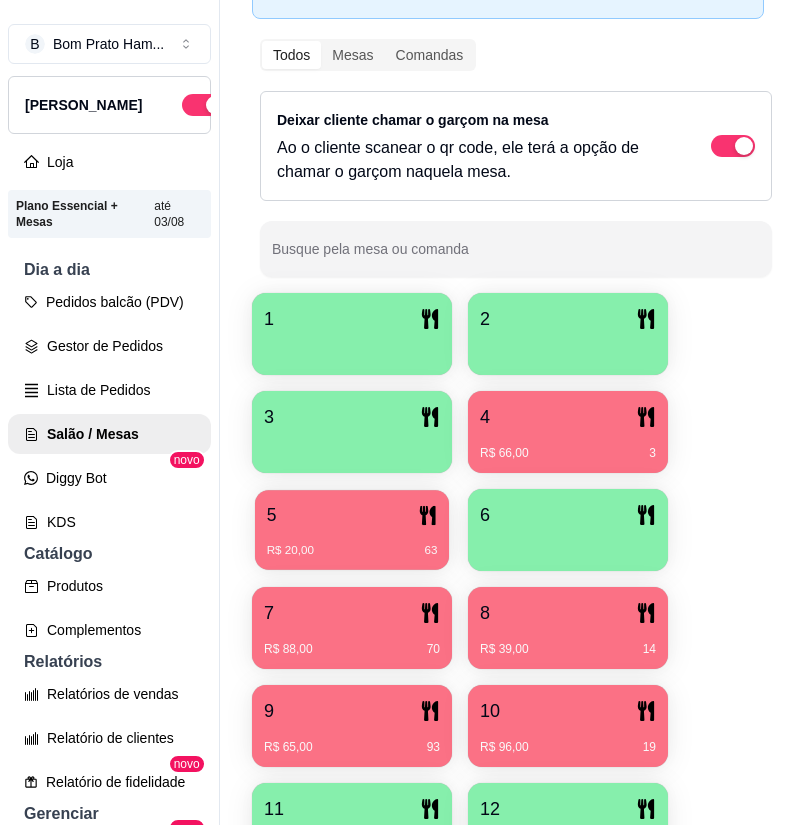 click on "R$ 20,00 63" at bounding box center [352, 543] 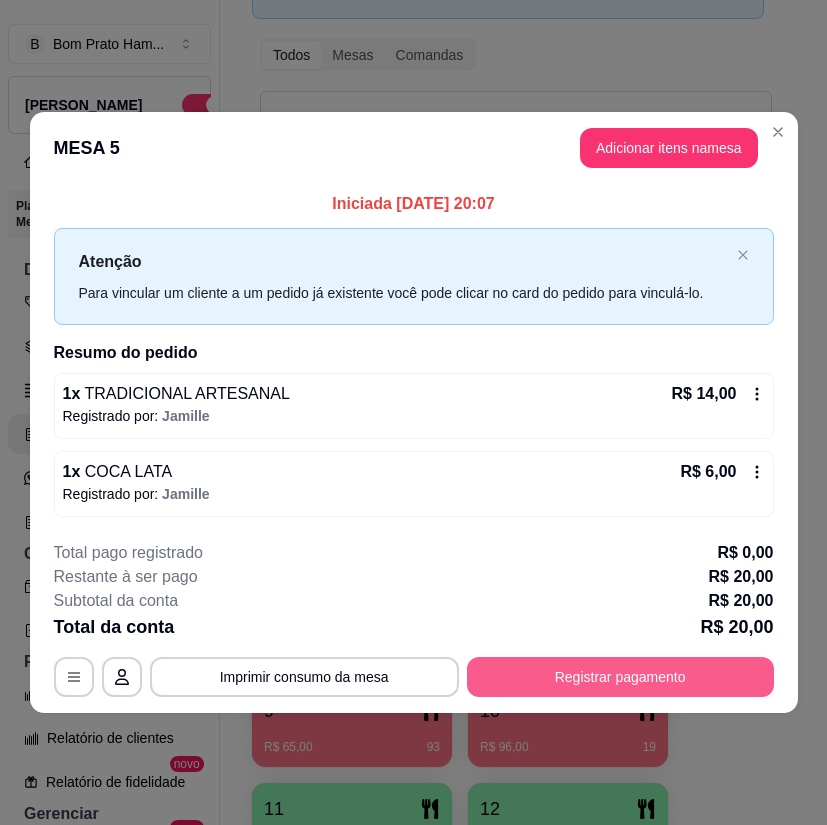 click on "Registrar pagamento" at bounding box center [620, 677] 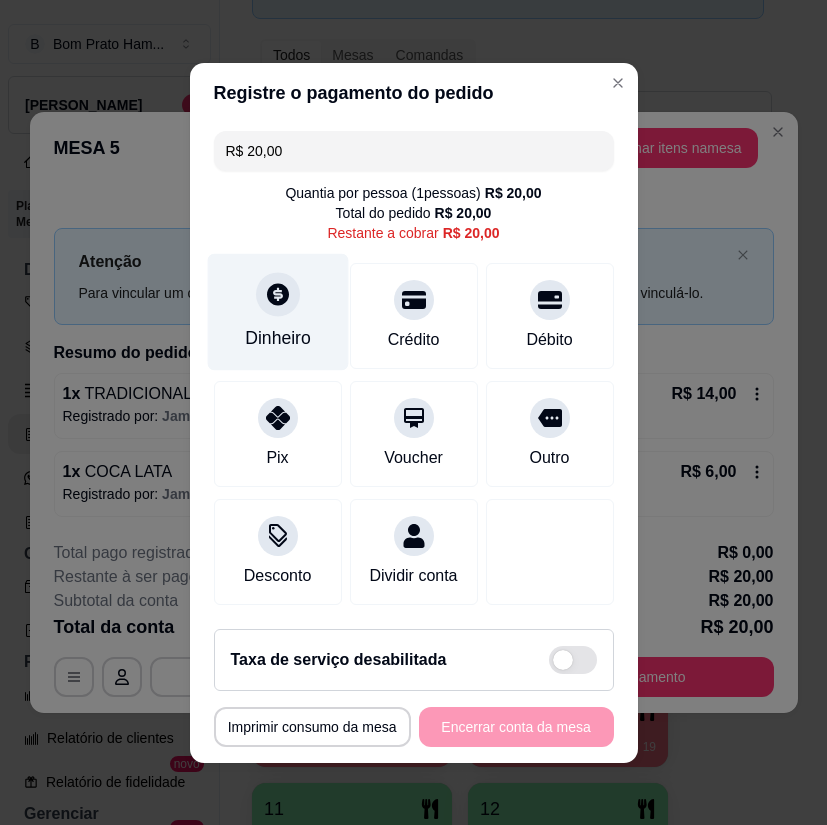 click at bounding box center [278, 294] 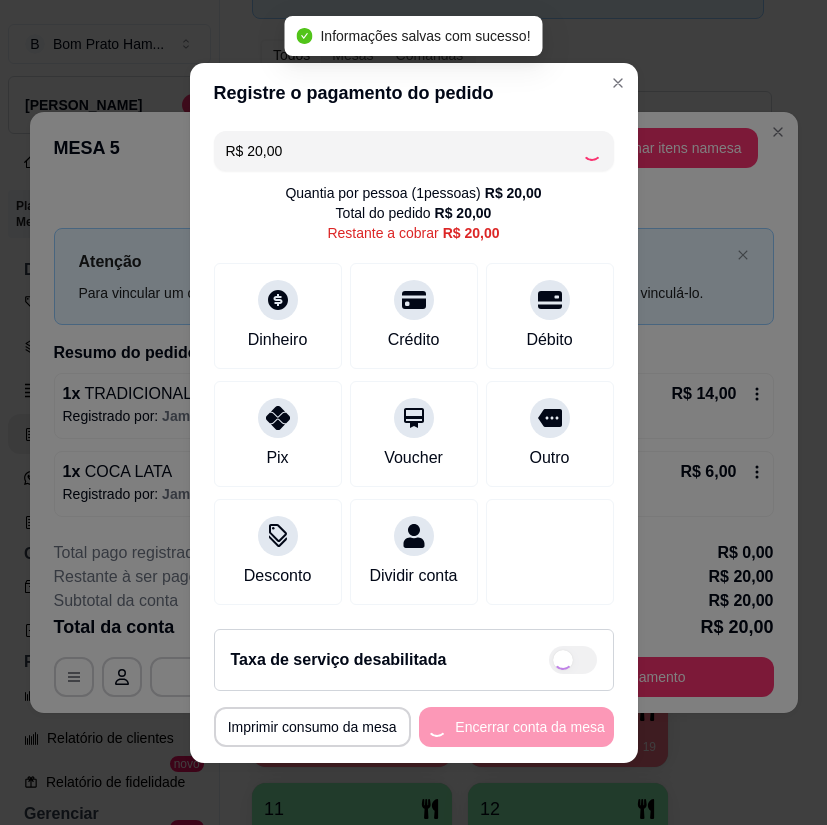 type on "R$ 0,00" 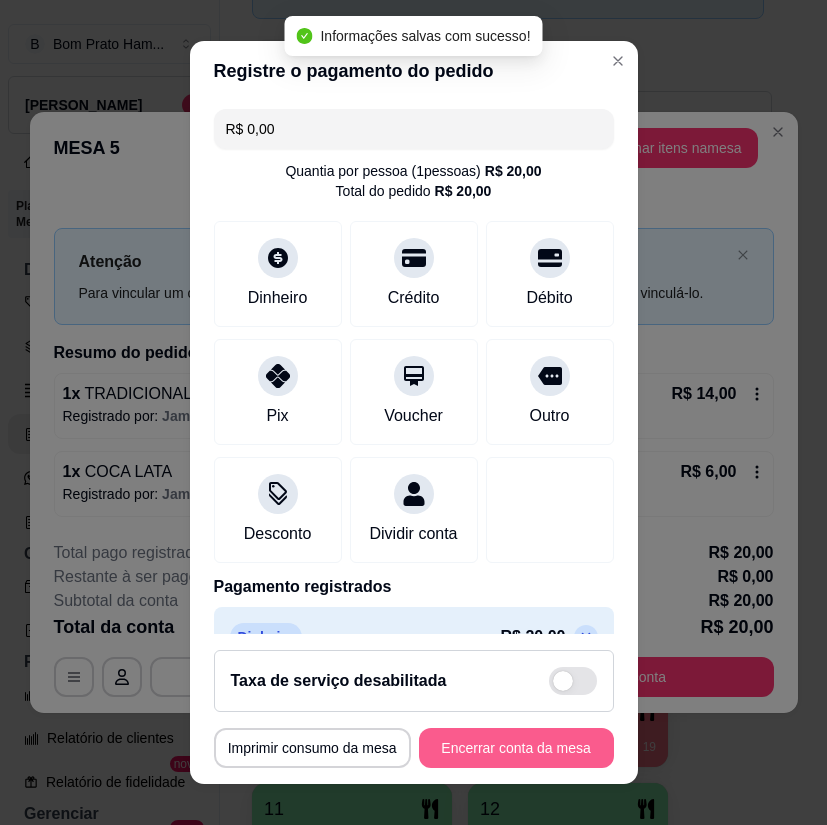 click on "Encerrar conta da mesa" at bounding box center [516, 748] 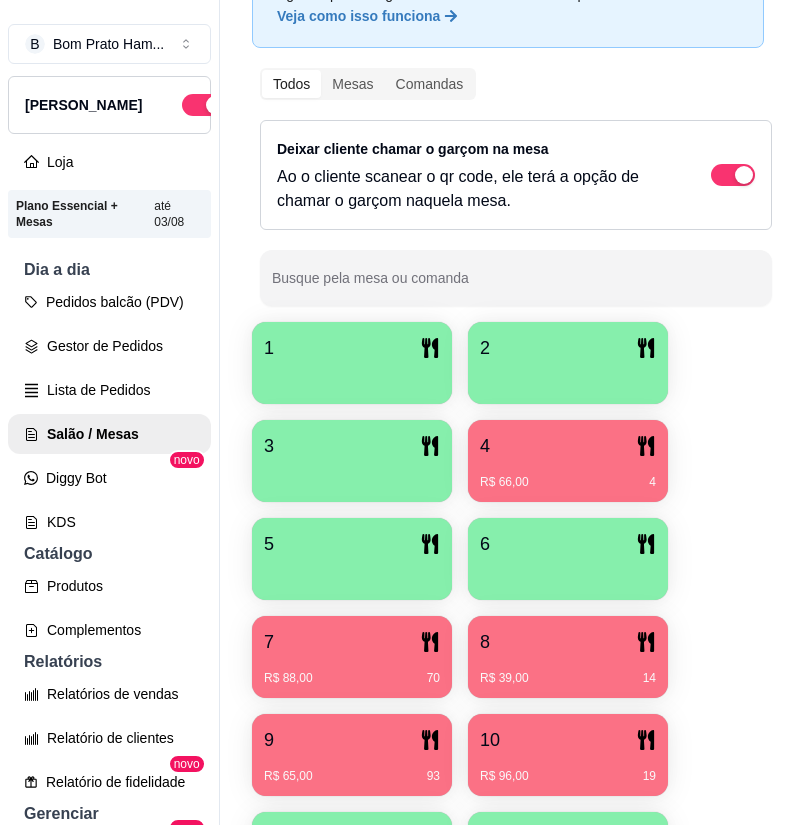 scroll, scrollTop: 0, scrollLeft: 0, axis: both 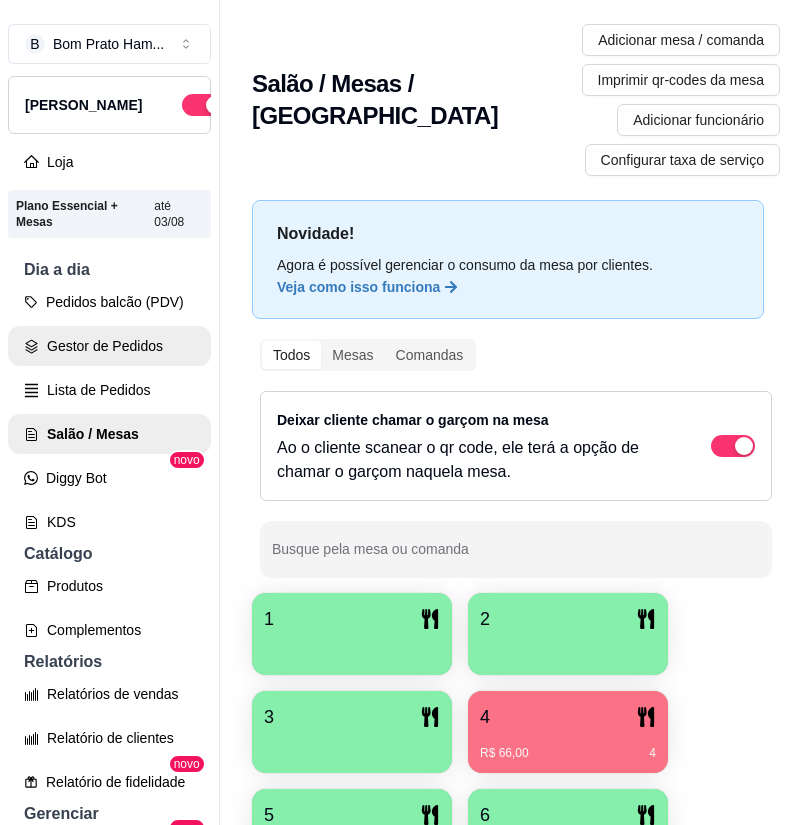 click on "Gestor de Pedidos" at bounding box center (109, 346) 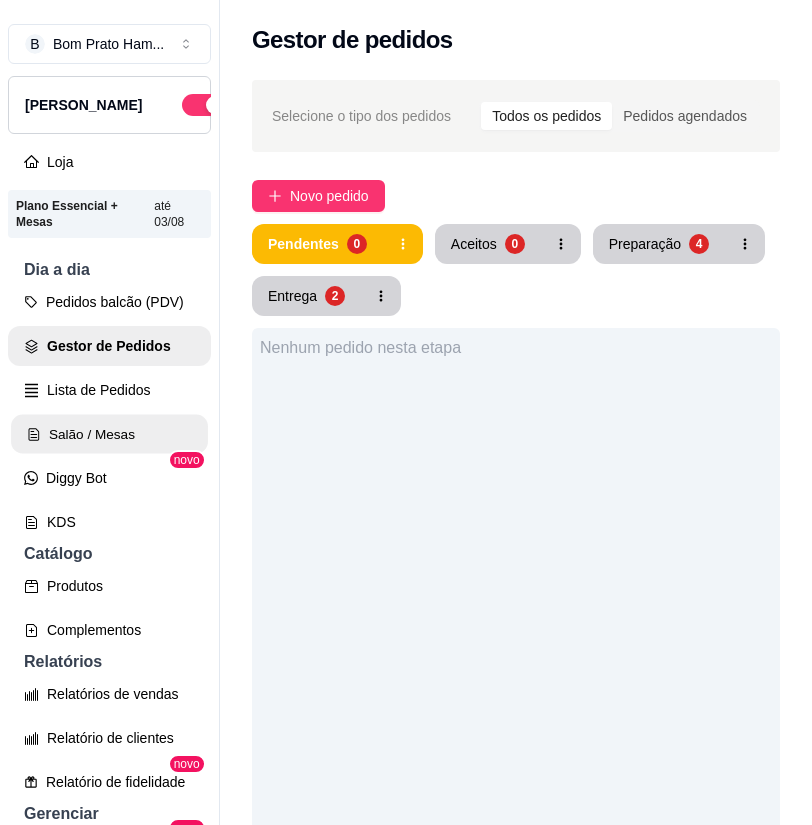click on "Salão / Mesas" at bounding box center [109, 434] 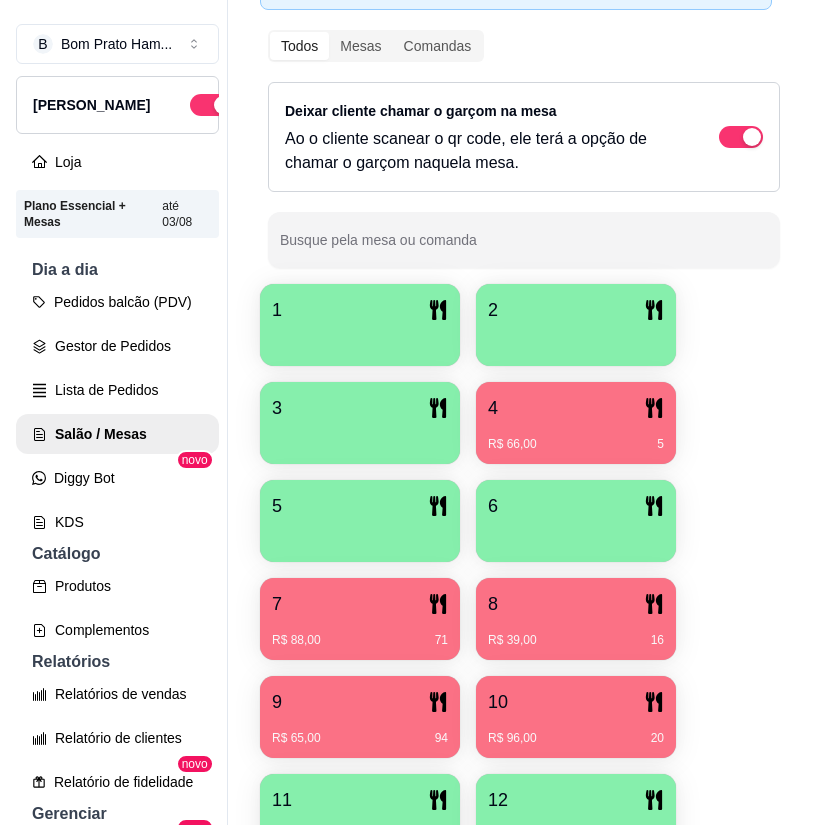 scroll, scrollTop: 500, scrollLeft: 0, axis: vertical 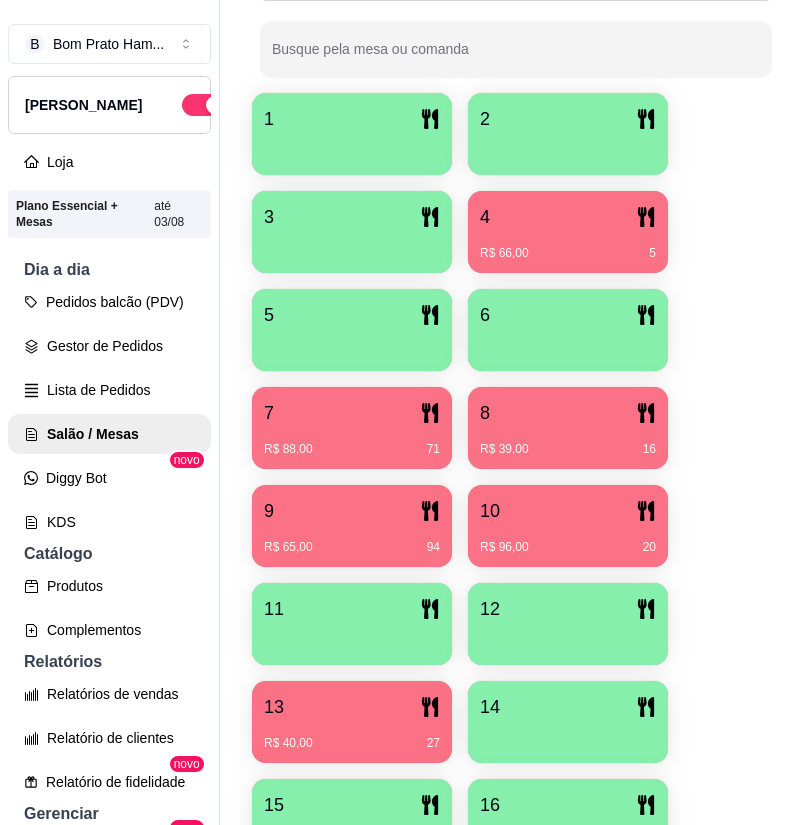click on "R$ 88,00" at bounding box center [288, 449] 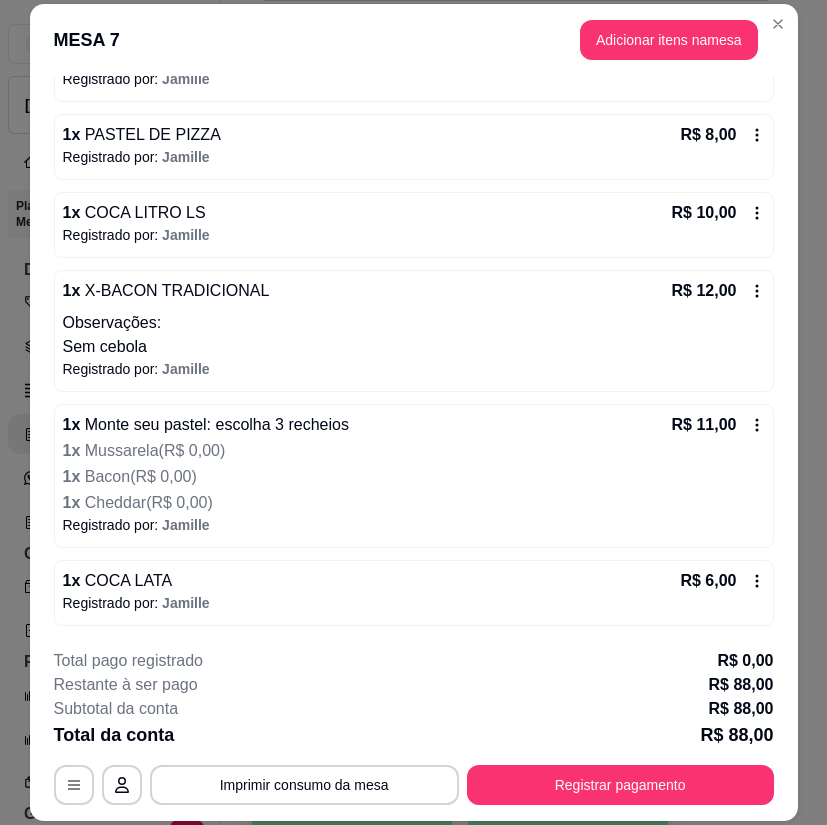 scroll, scrollTop: 576, scrollLeft: 0, axis: vertical 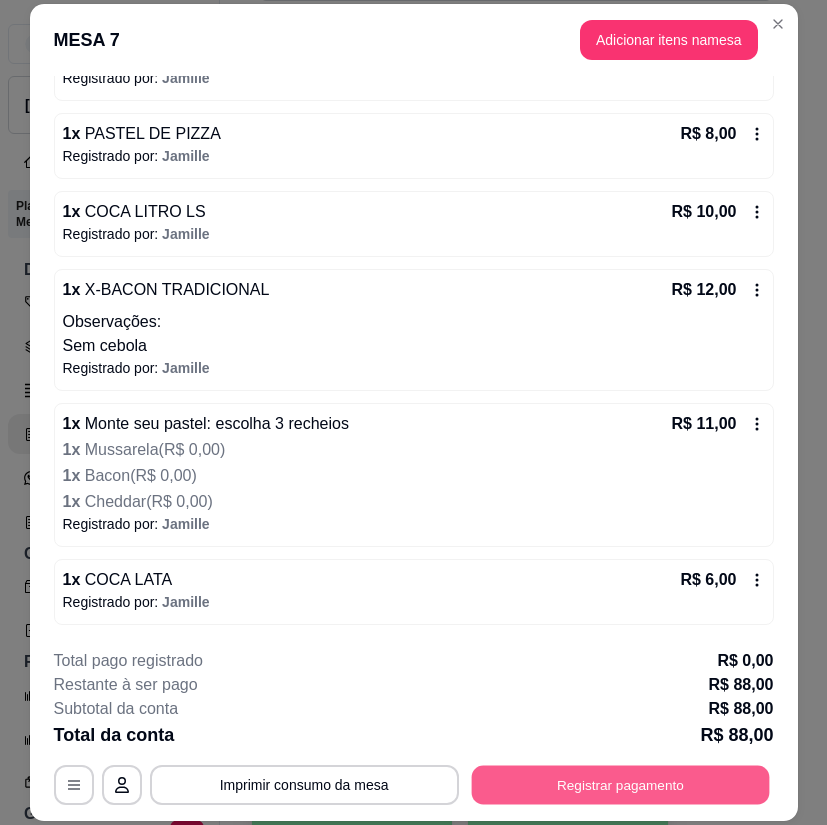 click on "Registrar pagamento" at bounding box center [620, 784] 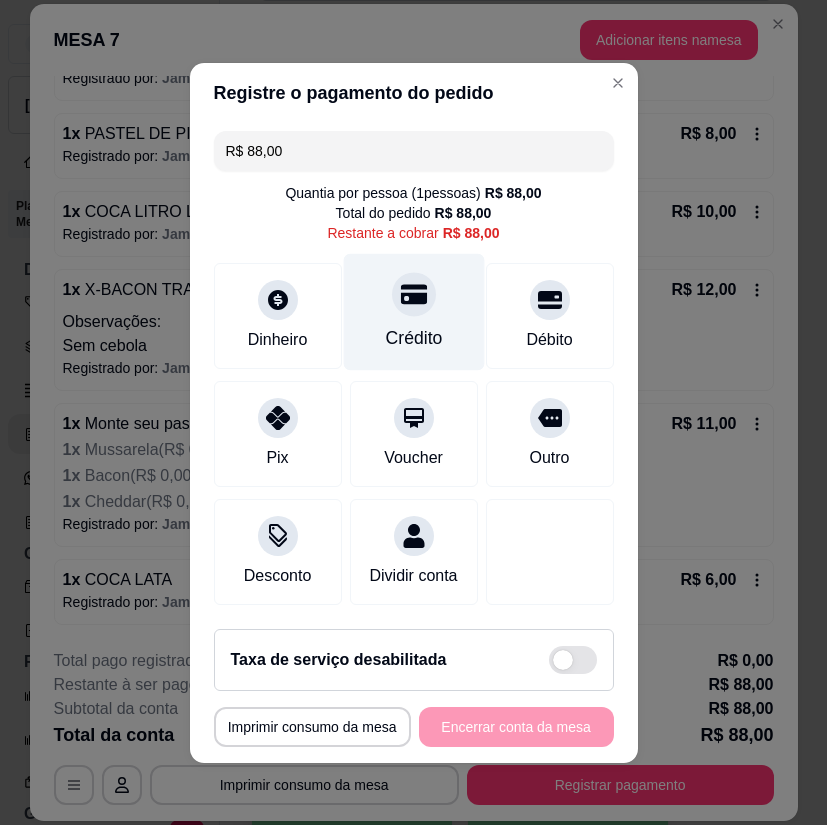 click on "Crédito" at bounding box center [413, 311] 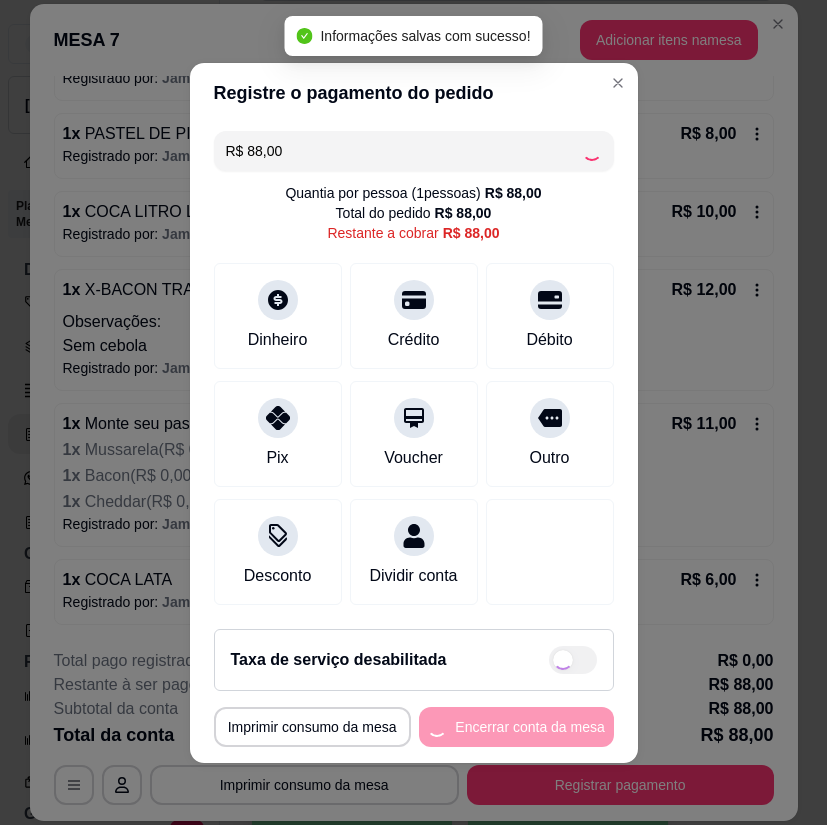 type on "R$ 0,00" 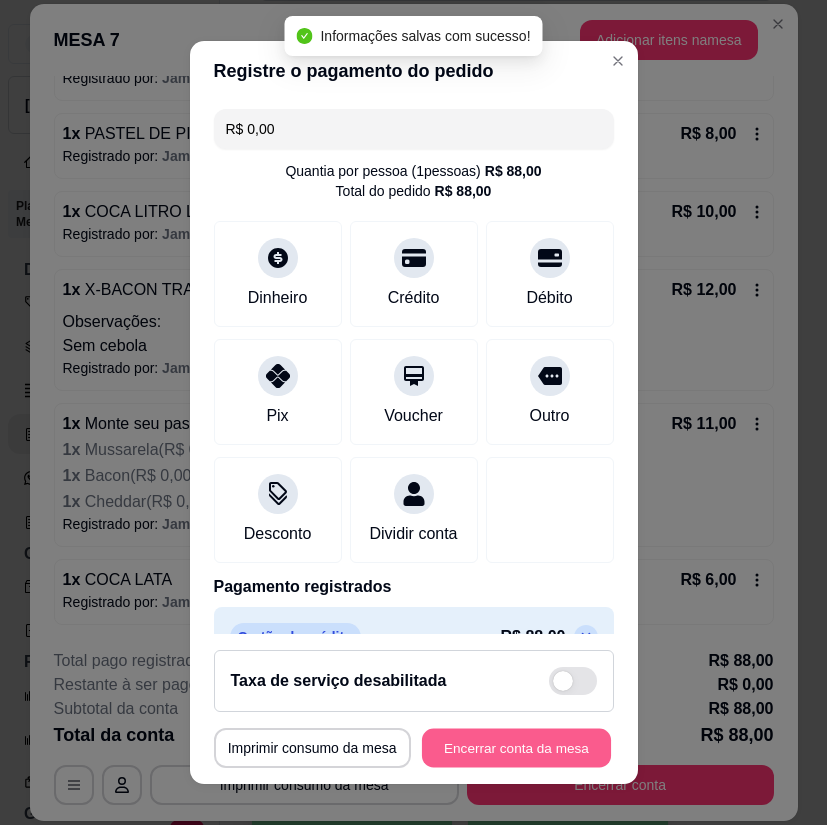 click on "Encerrar conta da mesa" at bounding box center (516, 747) 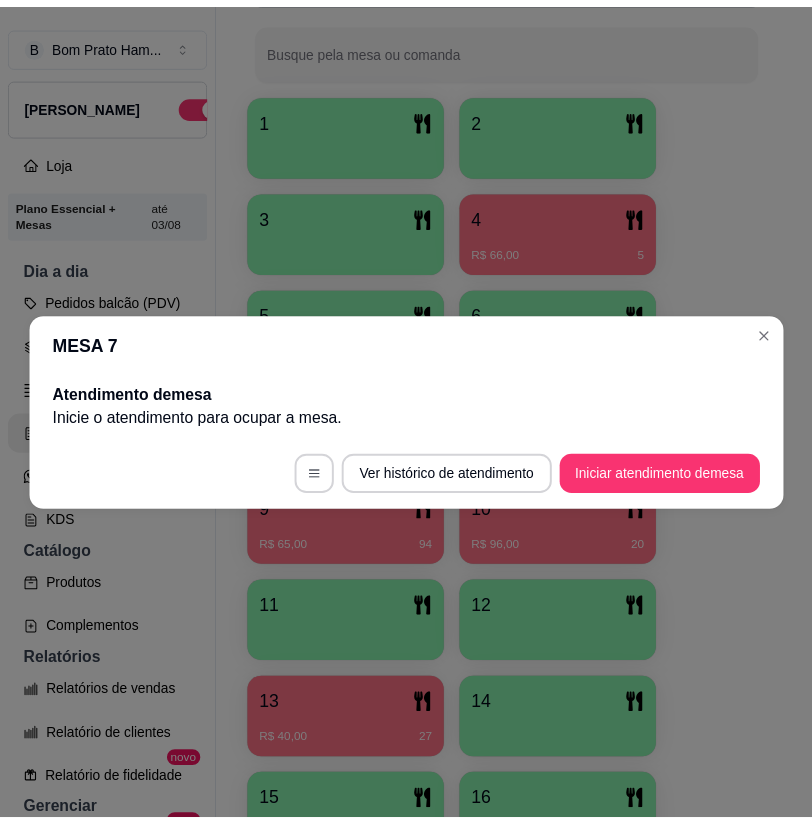 scroll, scrollTop: 0, scrollLeft: 0, axis: both 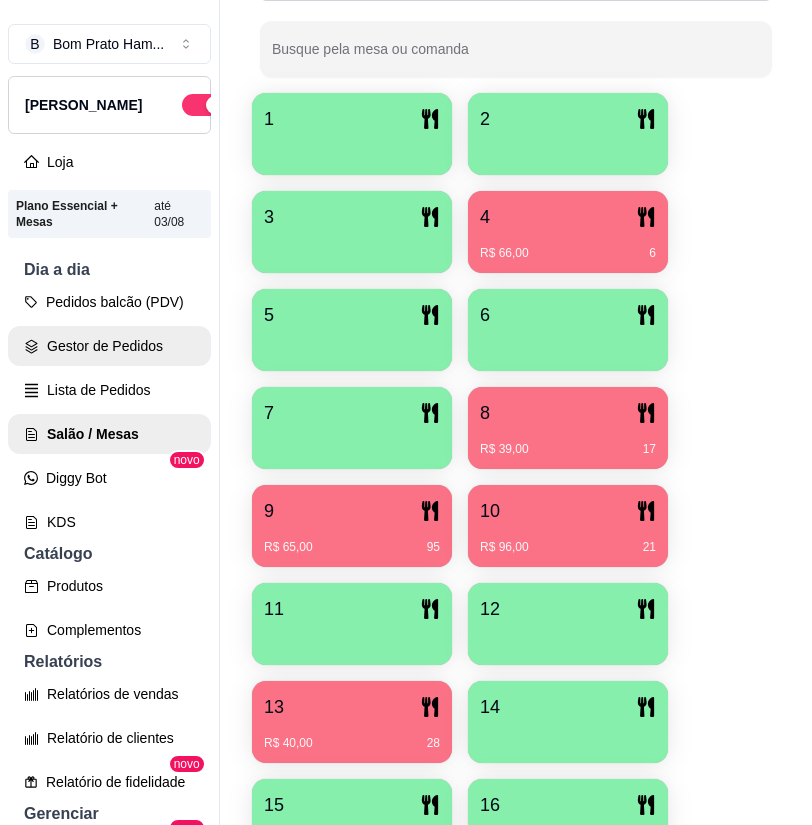 click on "Gestor de Pedidos" at bounding box center [109, 346] 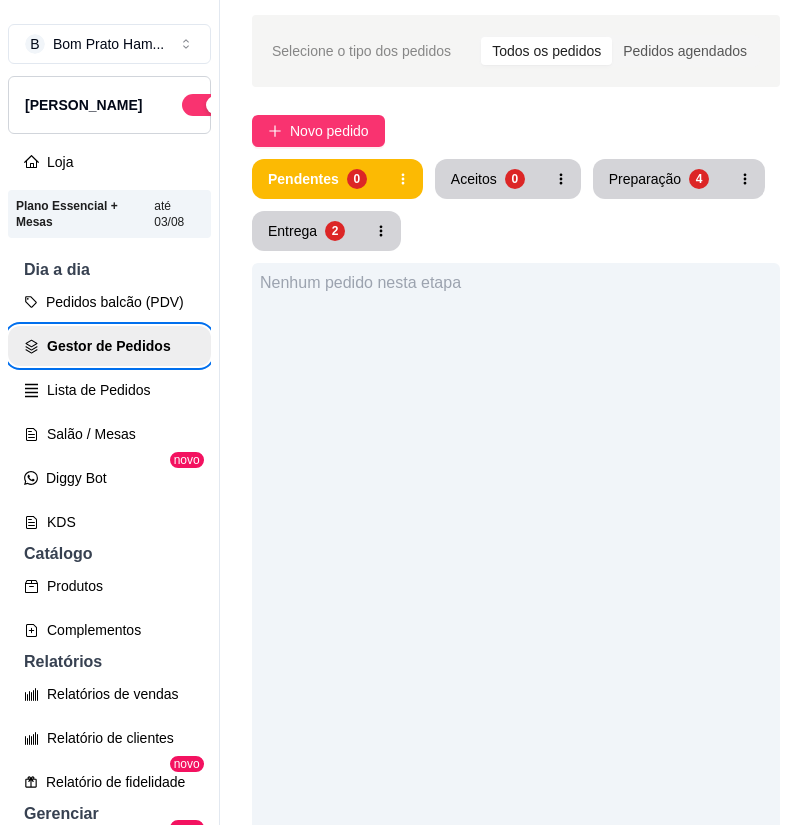 scroll, scrollTop: 100, scrollLeft: 0, axis: vertical 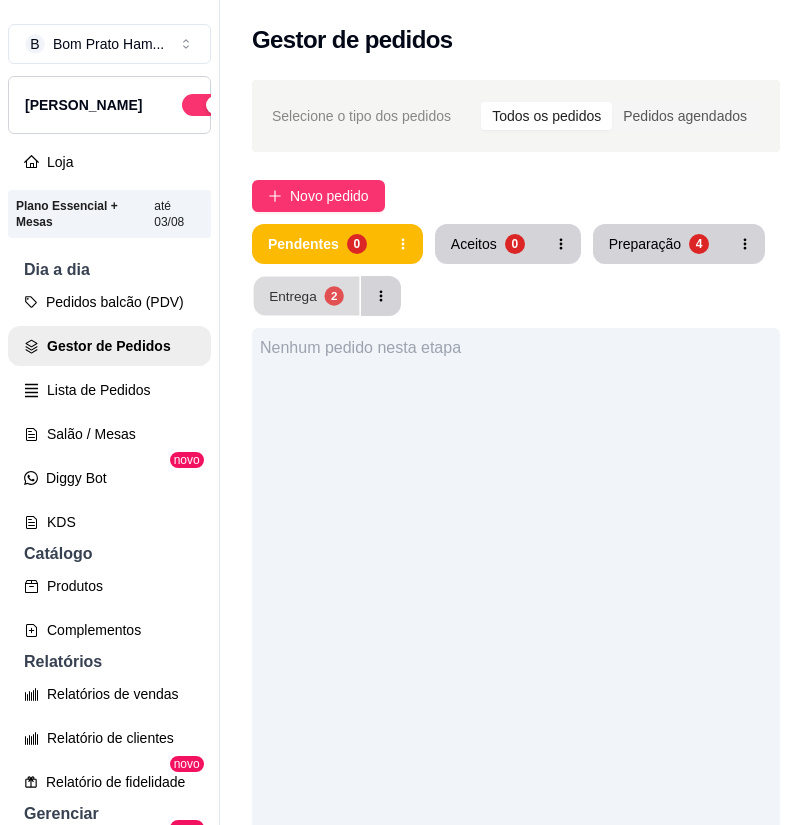 click on "2" at bounding box center [333, 295] 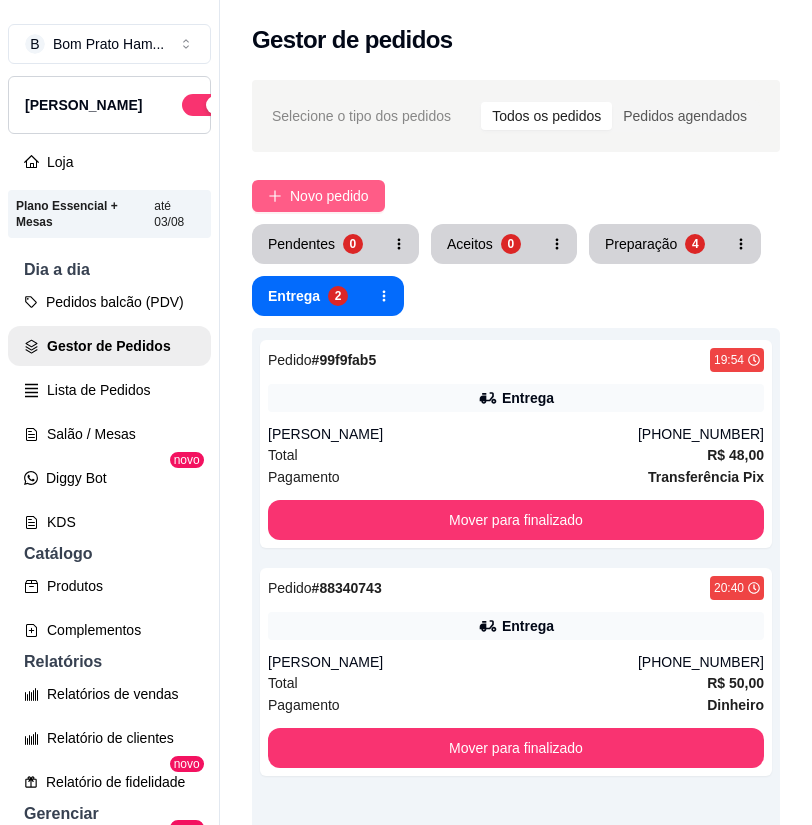 click on "Novo pedido" at bounding box center [318, 196] 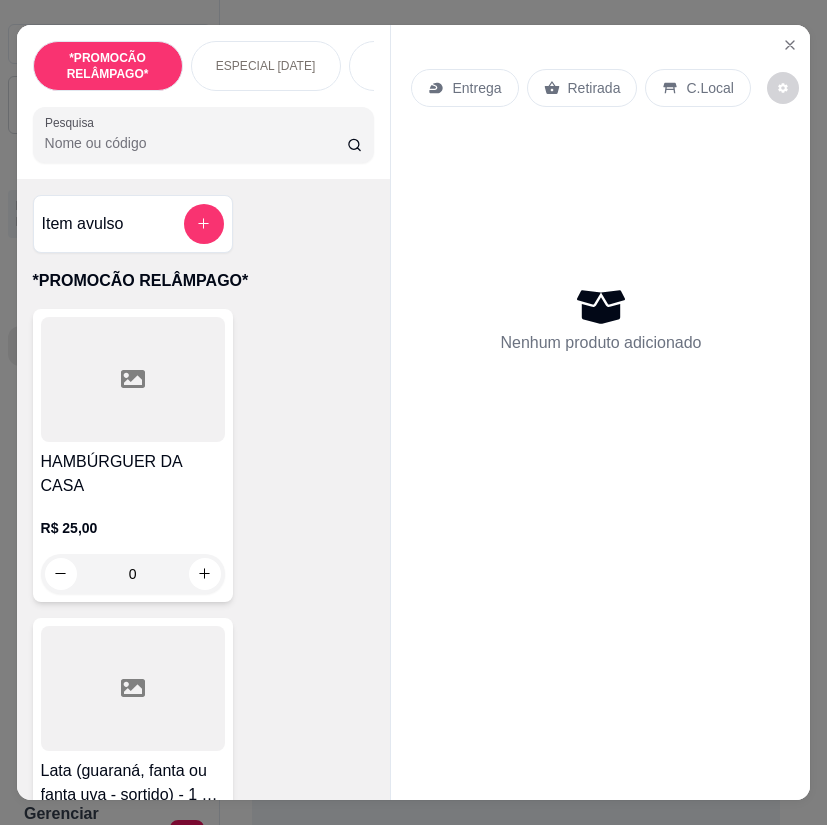click on "Pesquisa" at bounding box center (196, 143) 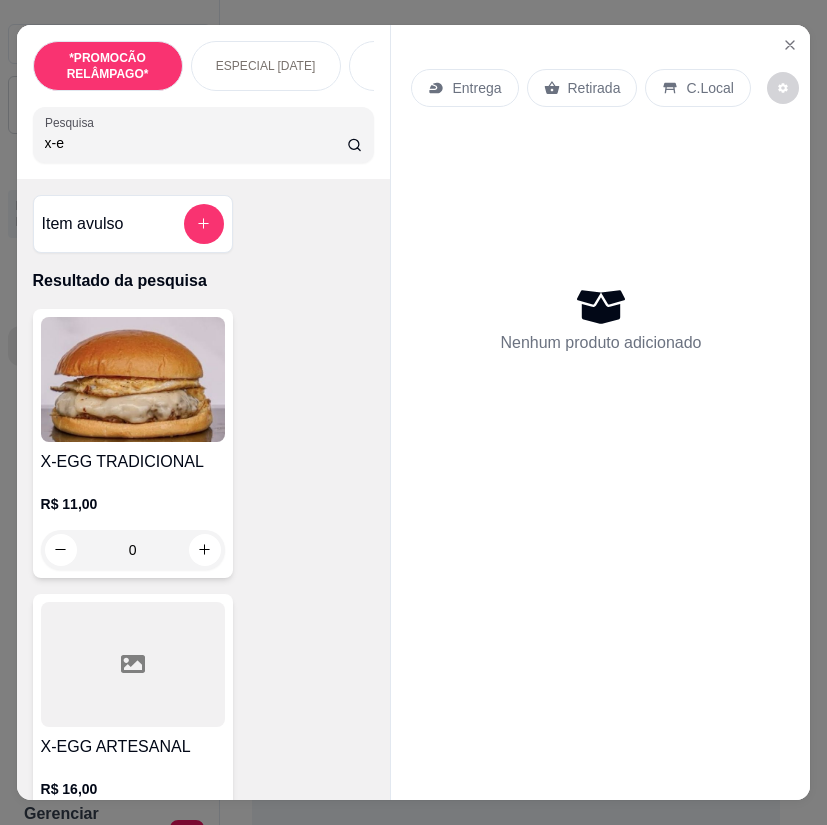 type on "x-e" 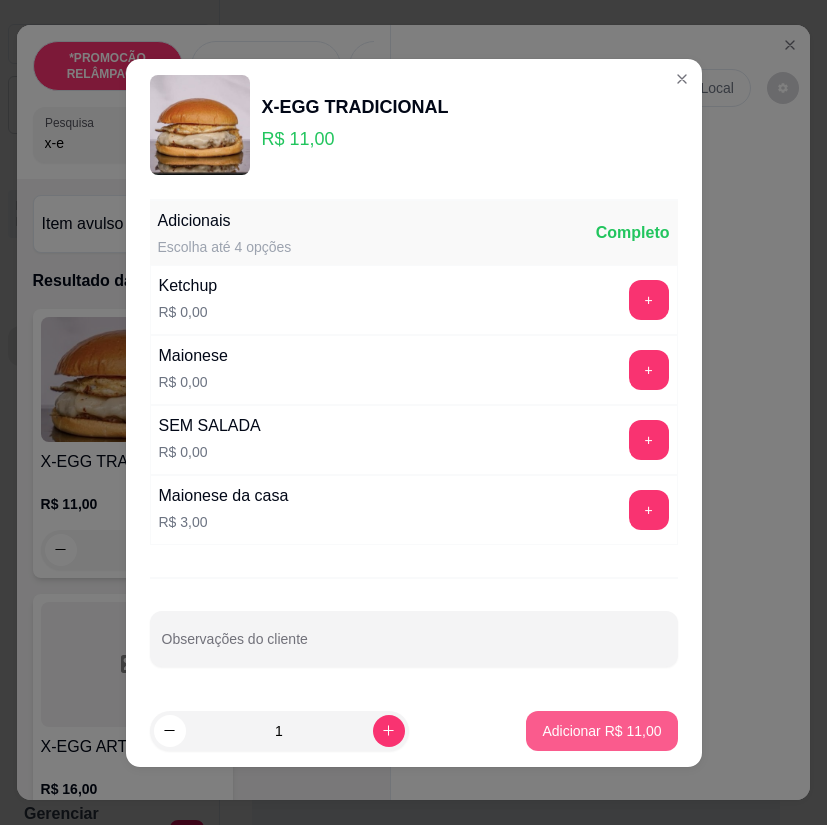click on "Adicionar   R$ 11,00" at bounding box center (601, 731) 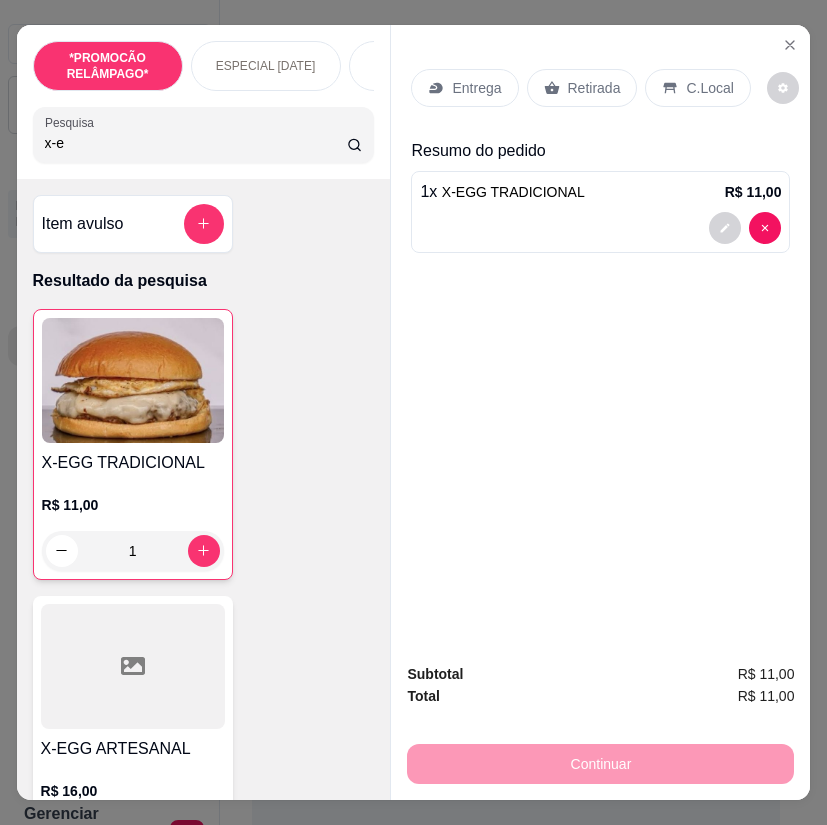 drag, startPoint x: 83, startPoint y: 153, endPoint x: 1, endPoint y: 156, distance: 82.05486 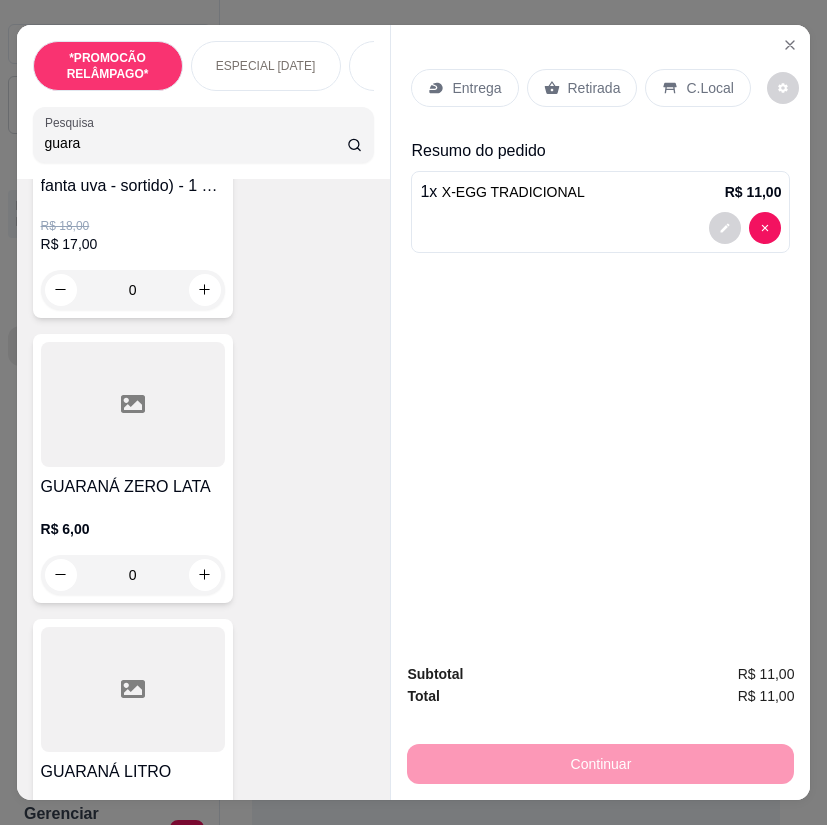scroll, scrollTop: 400, scrollLeft: 0, axis: vertical 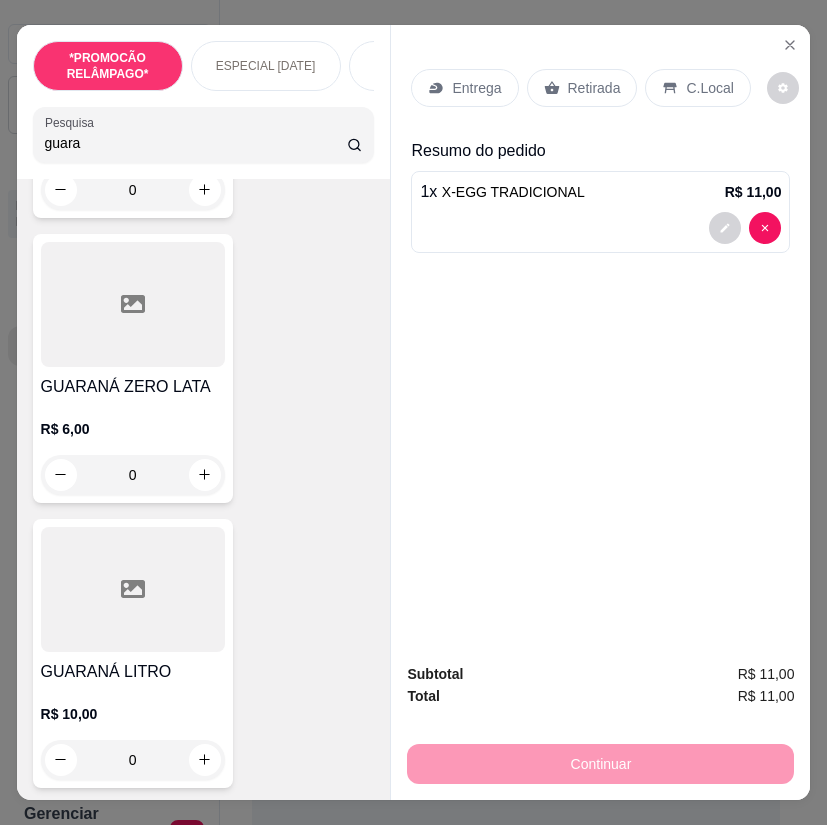 type on "guara" 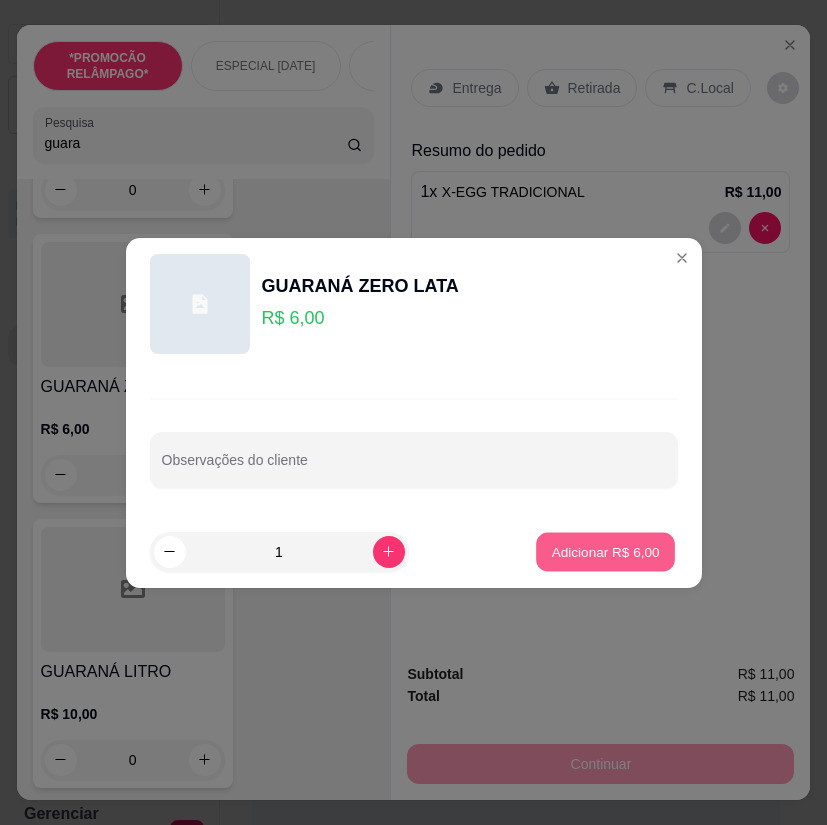 click on "Adicionar   R$ 6,00" at bounding box center [606, 551] 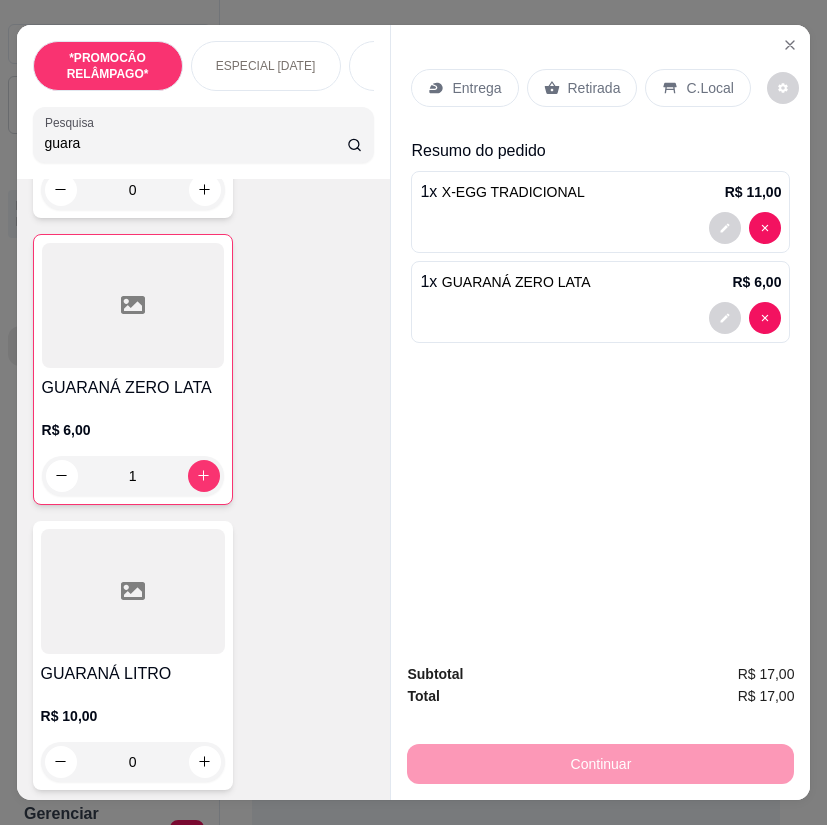 click on "Entrega" at bounding box center (476, 88) 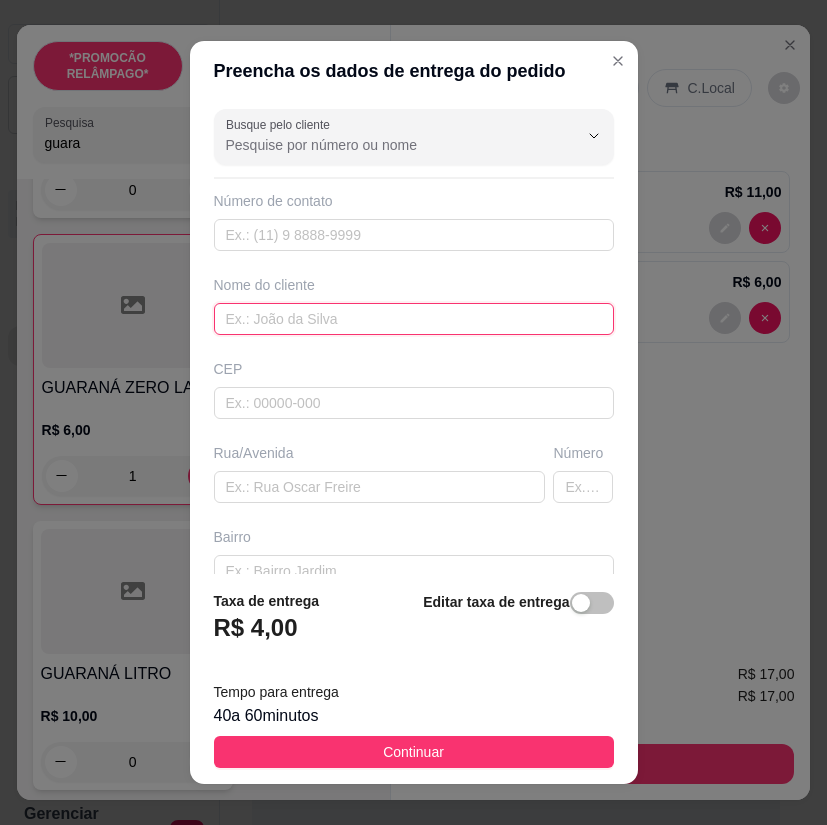 click at bounding box center (414, 319) 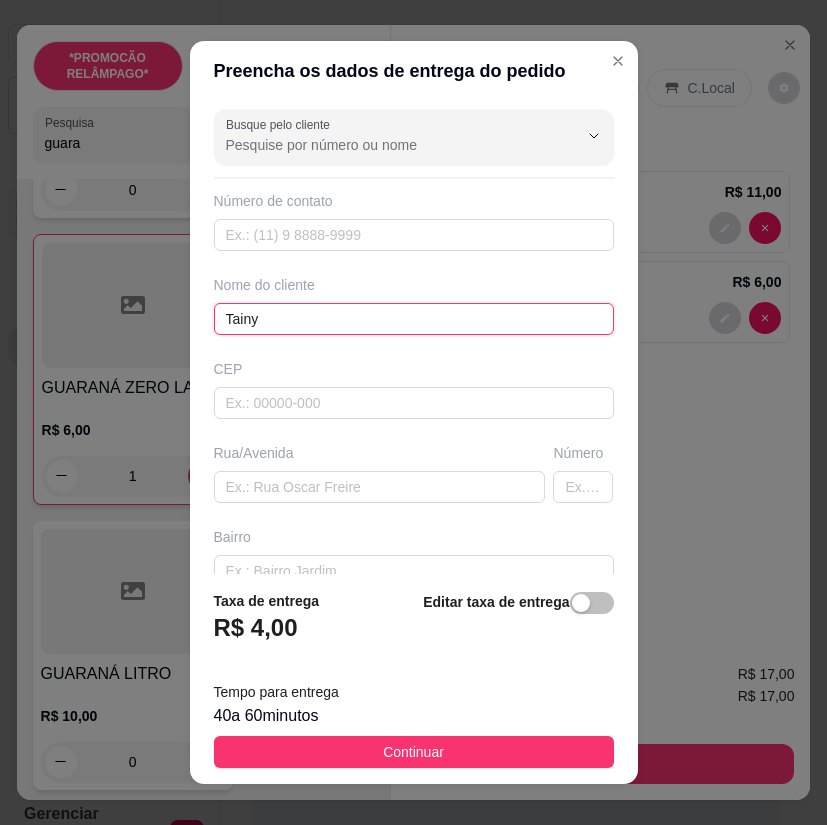 type on "Tainy" 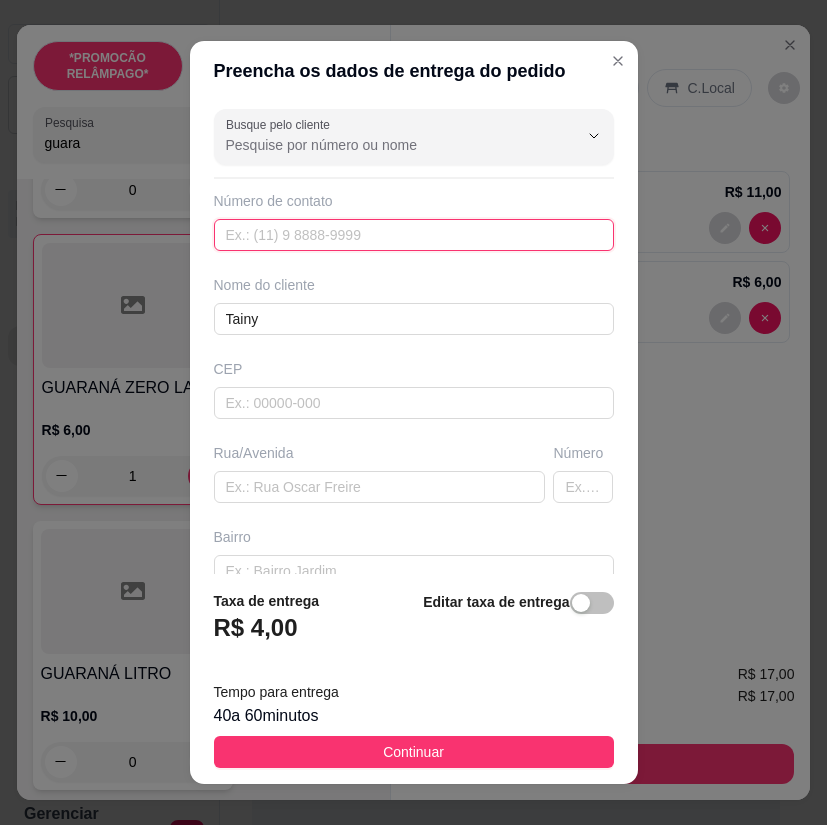 click at bounding box center [414, 235] 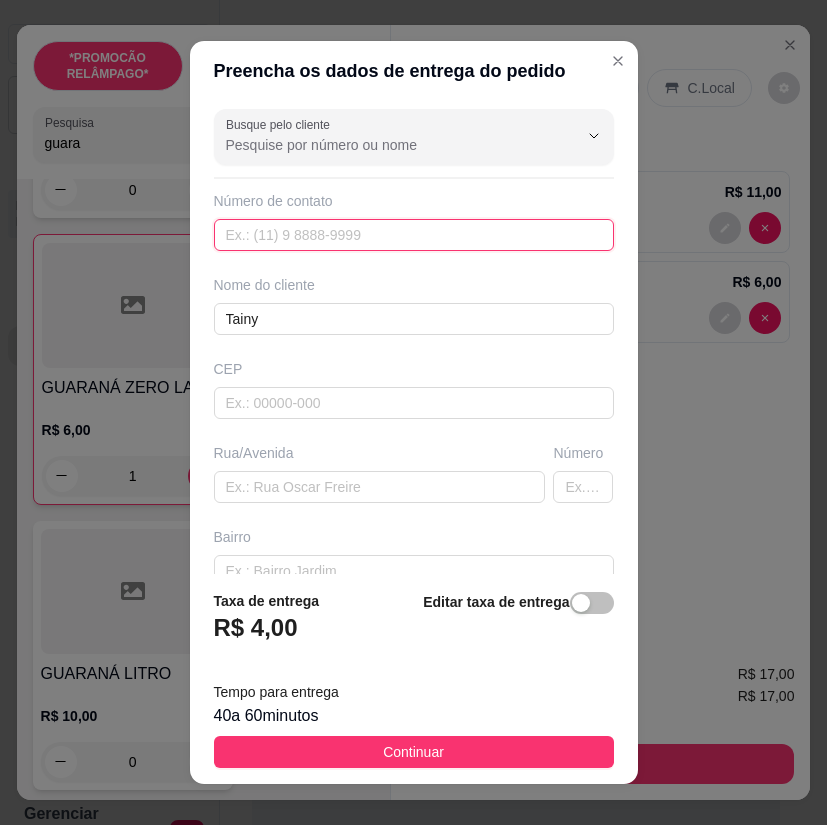 paste on "[PHONE_NUMBER]" 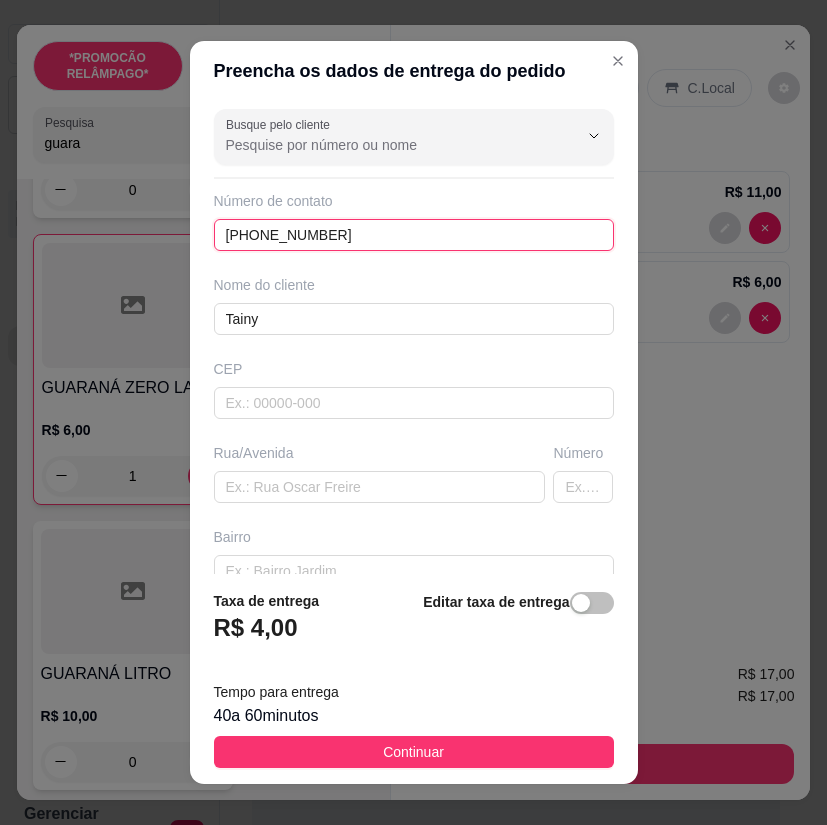 type on "[PHONE_NUMBER]" 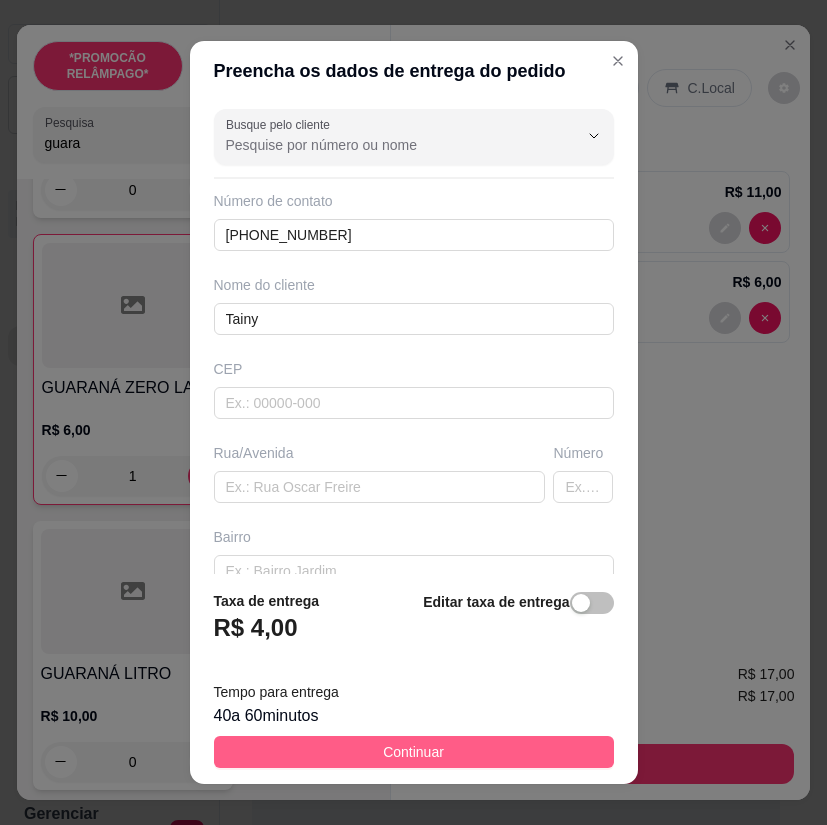 click on "Continuar" at bounding box center [414, 752] 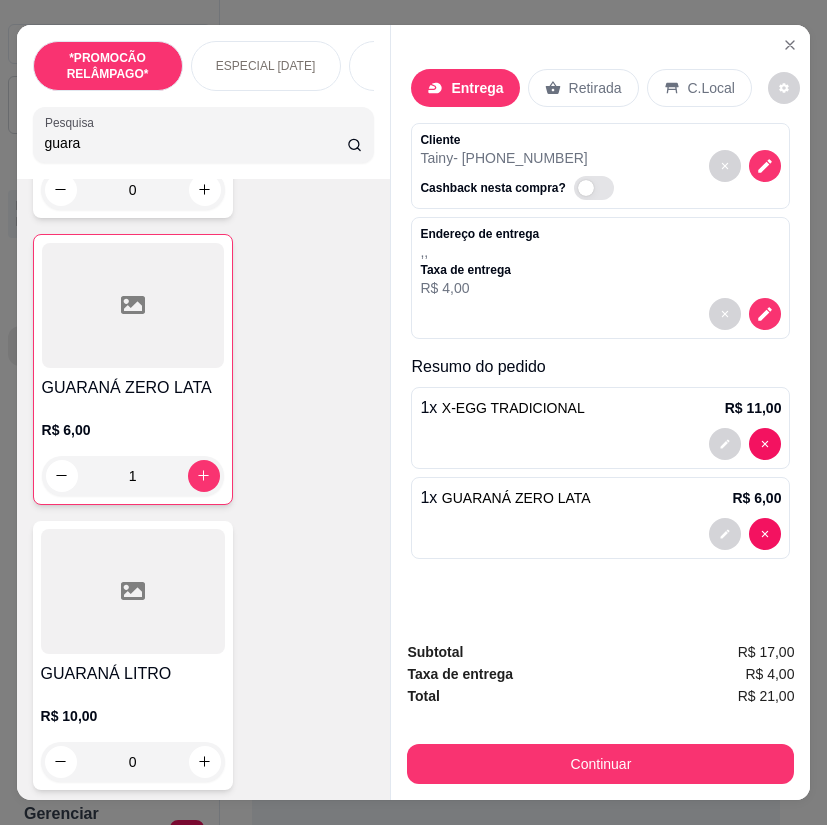 drag, startPoint x: 83, startPoint y: 150, endPoint x: 1, endPoint y: 119, distance: 87.66413 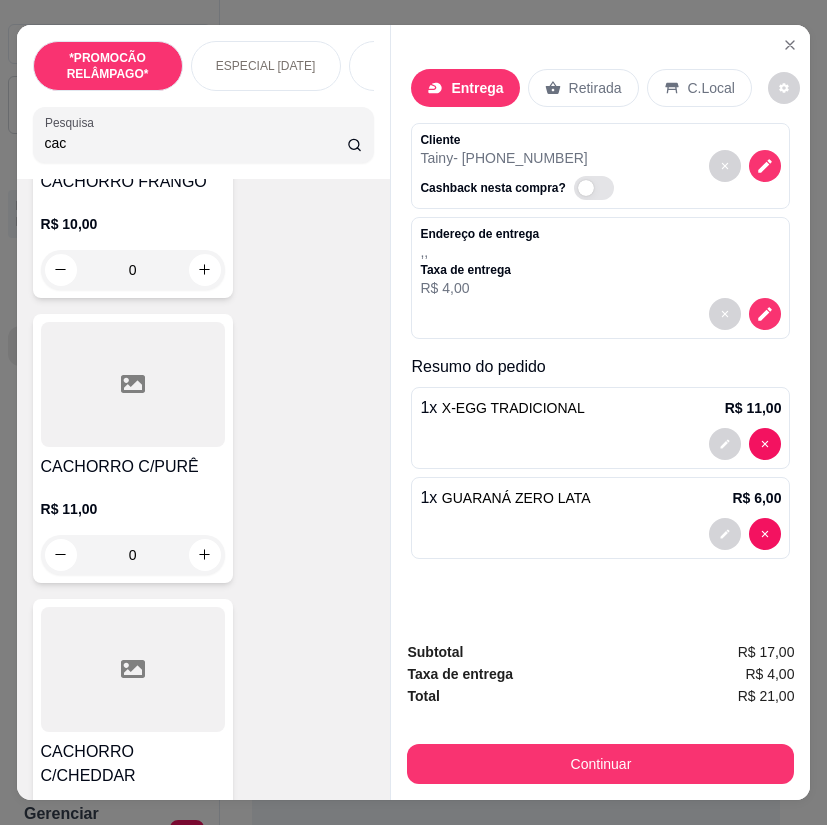 scroll, scrollTop: 1200, scrollLeft: 0, axis: vertical 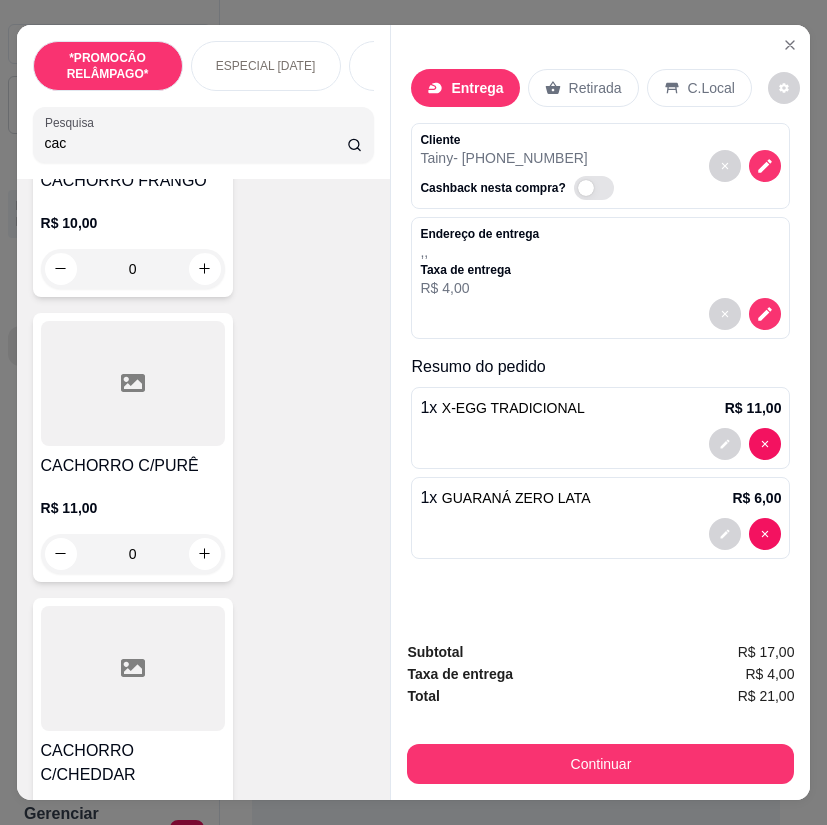 type on "cac" 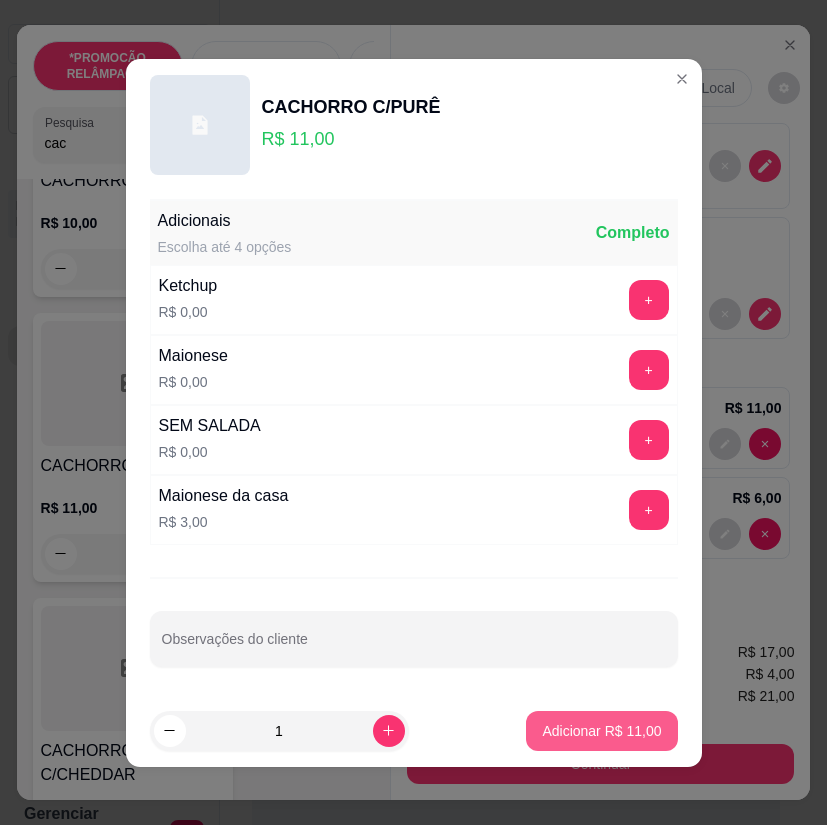 click on "Adicionar   R$ 11,00" at bounding box center [601, 731] 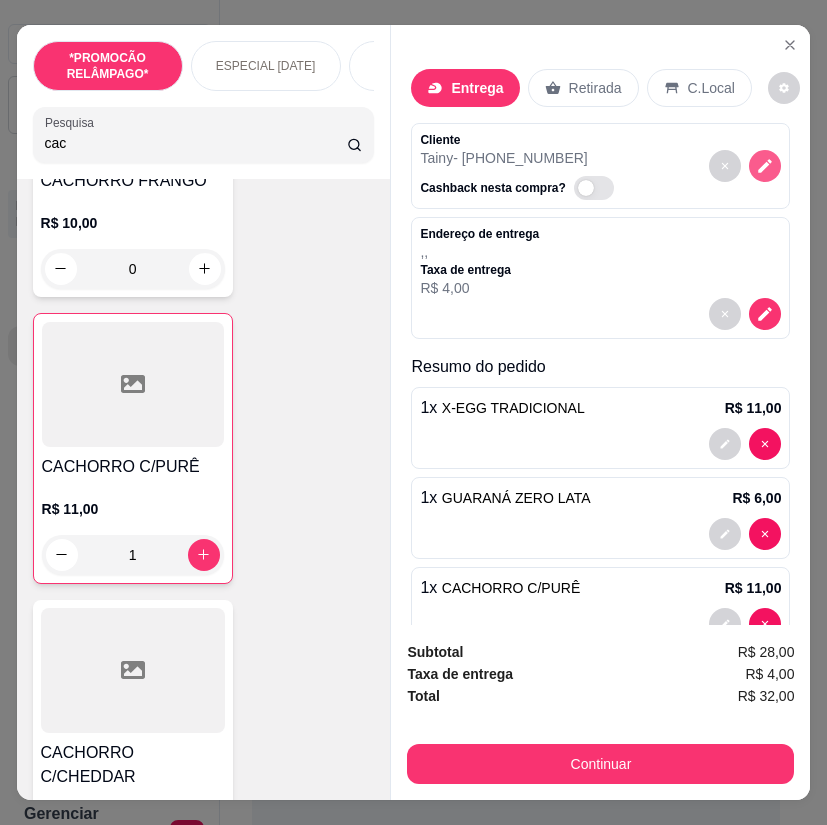 click 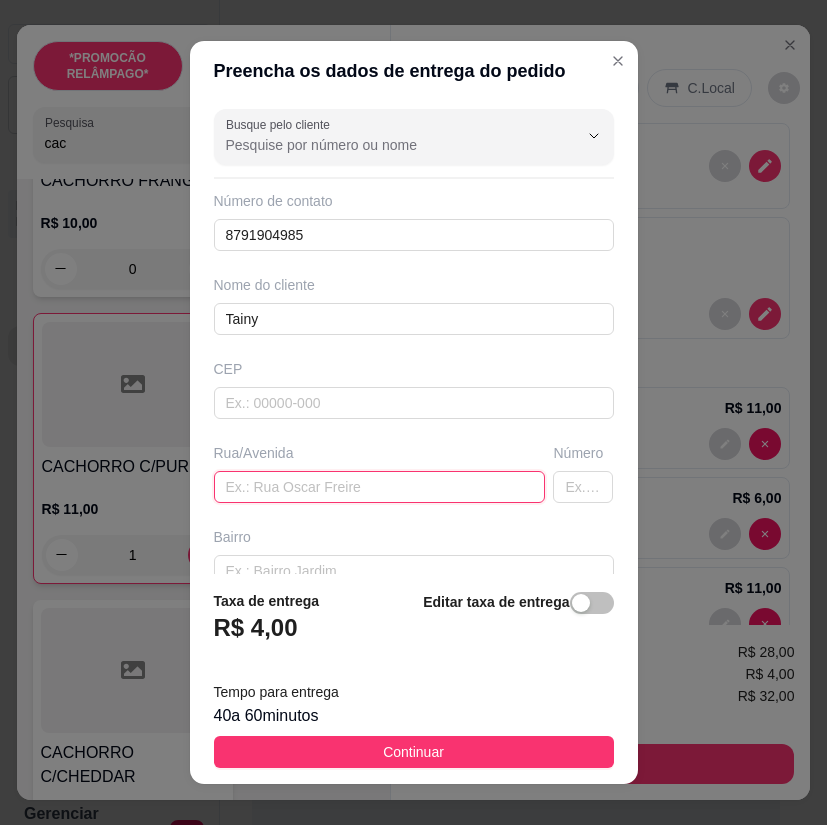 click at bounding box center [380, 487] 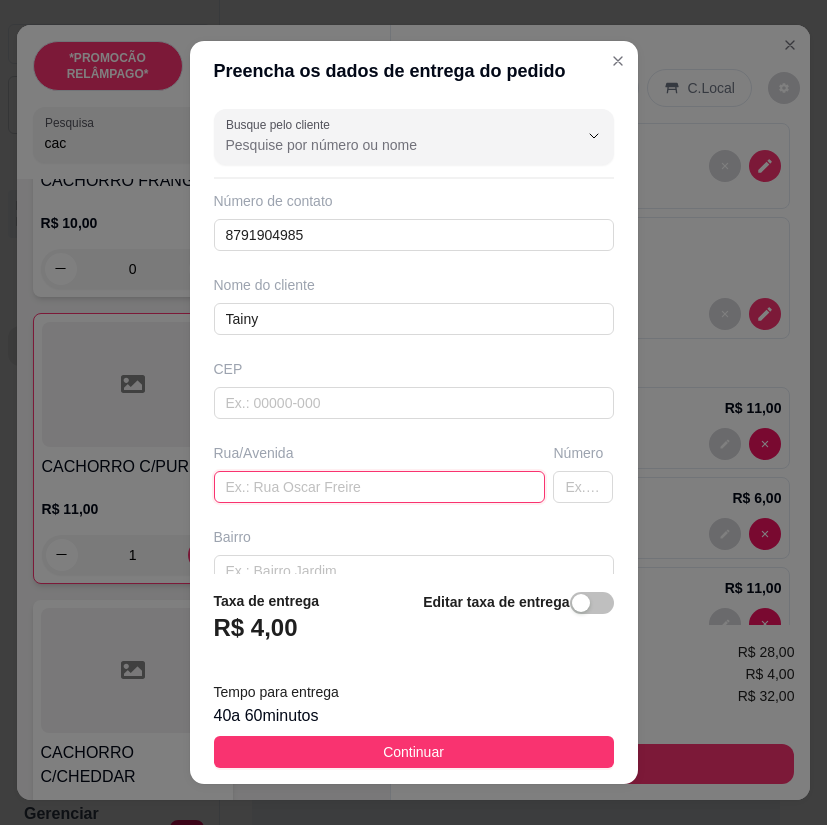 paste on "Perto da [PERSON_NAME] em frente a rodoviária do lado do bar de [PERSON_NAME] espetinho dos amigos" 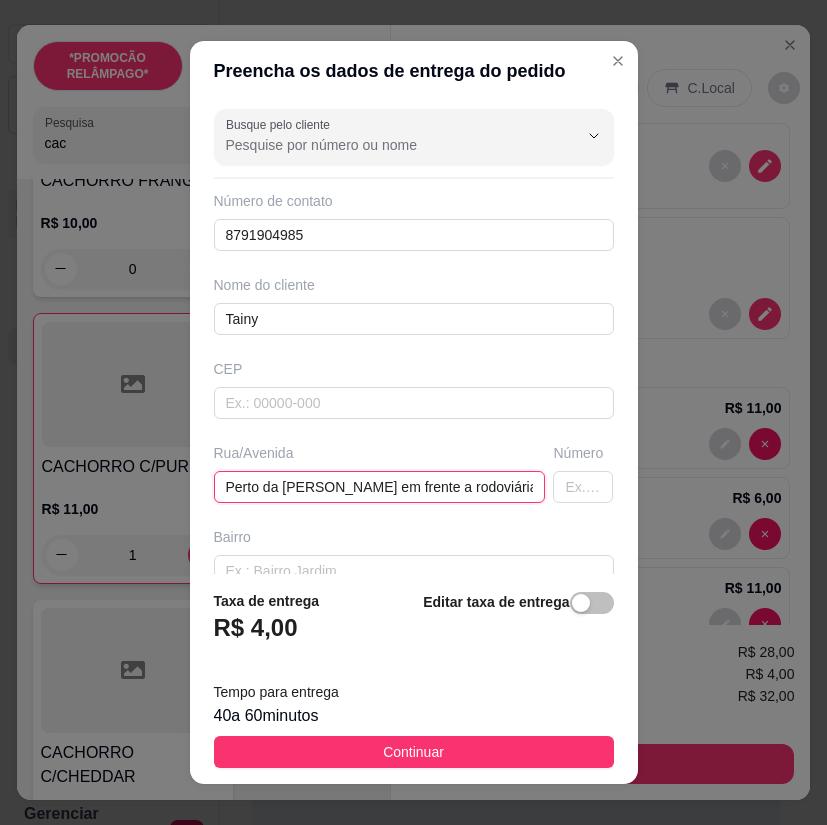 scroll, scrollTop: 0, scrollLeft: 278, axis: horizontal 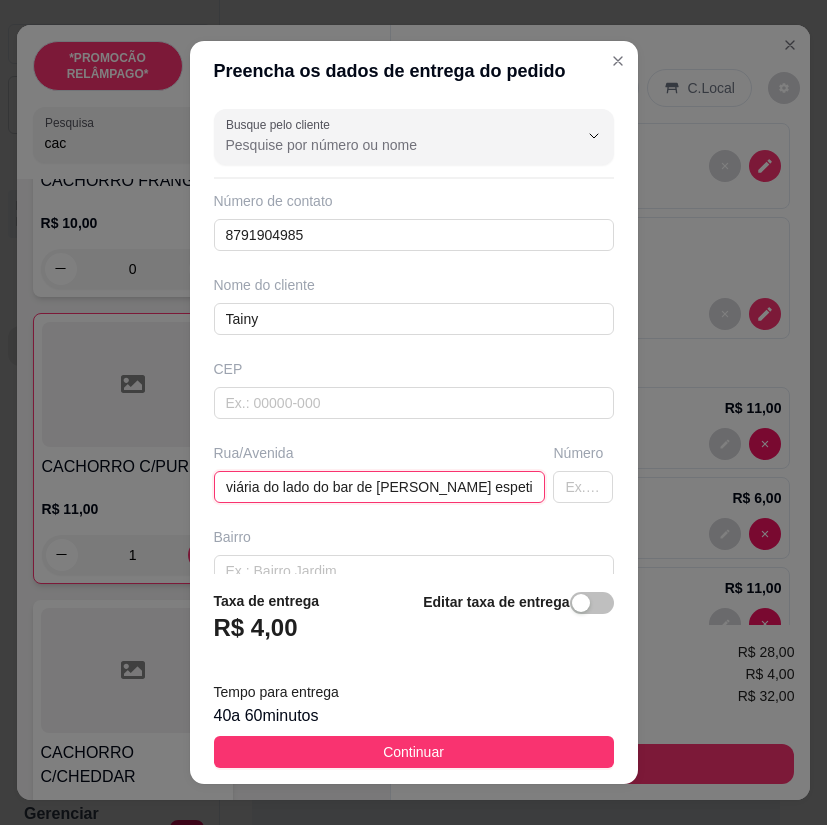type on "Perto da [PERSON_NAME] em frente a rodoviária do lado do bar de [PERSON_NAME] espetinho dos amigos" 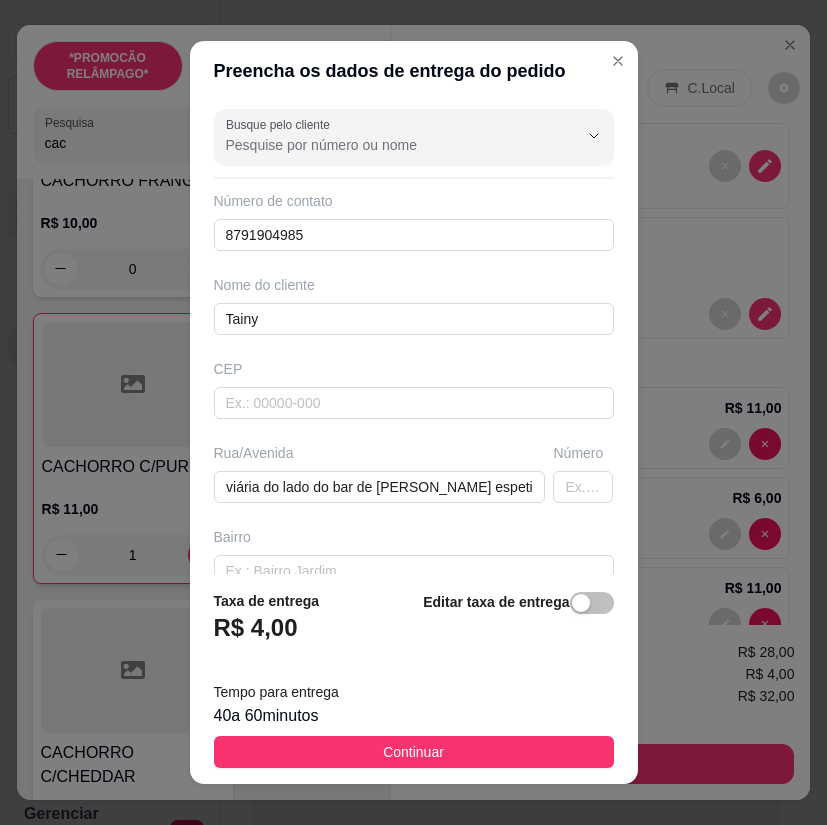 scroll, scrollTop: 0, scrollLeft: 0, axis: both 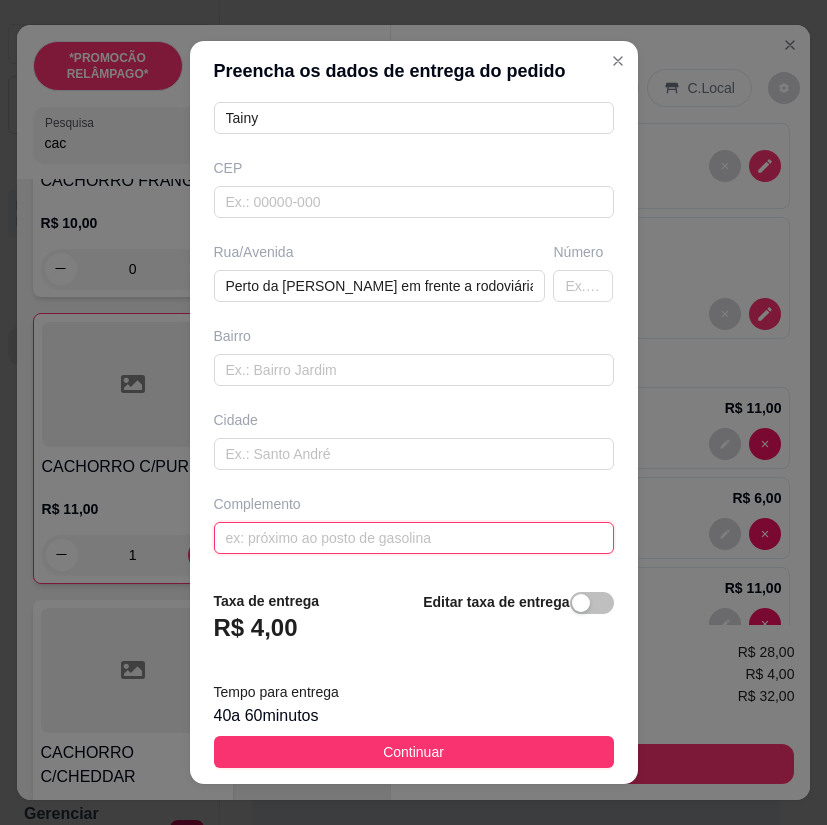 paste on "Em um prédio azul" 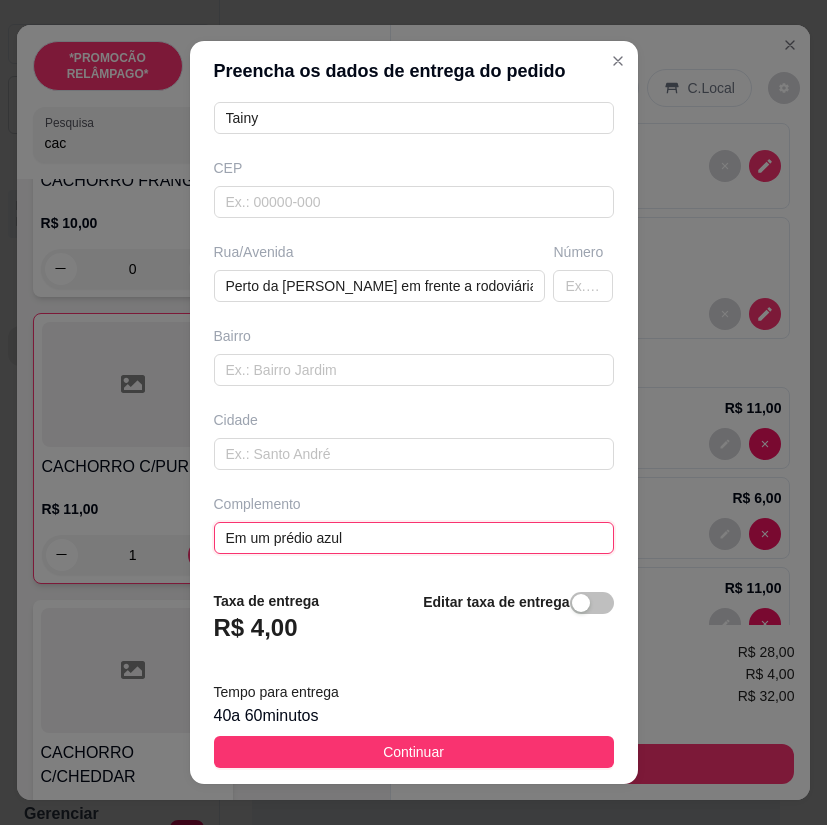 type on "Em um prédio azul" 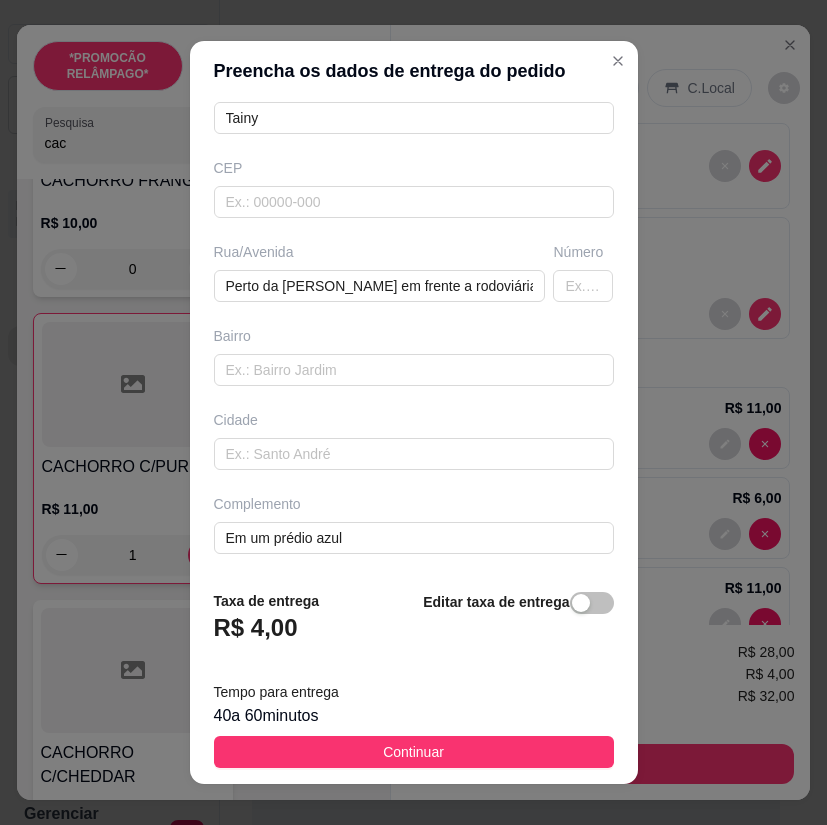 drag, startPoint x: 555, startPoint y: 741, endPoint x: 612, endPoint y: 741, distance: 57 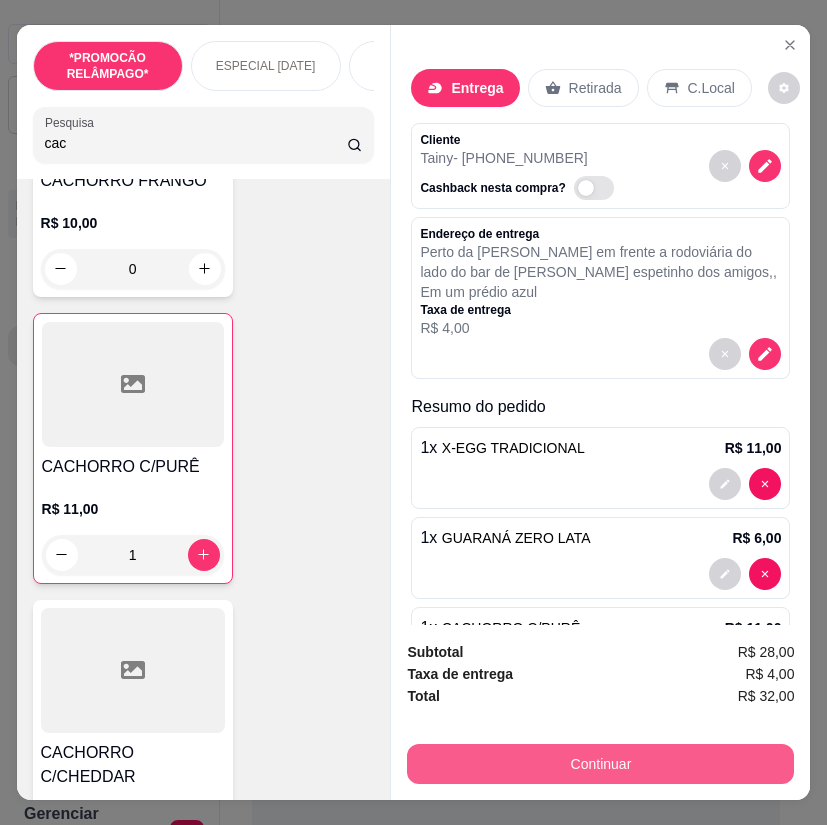 click on "Continuar" at bounding box center [600, 764] 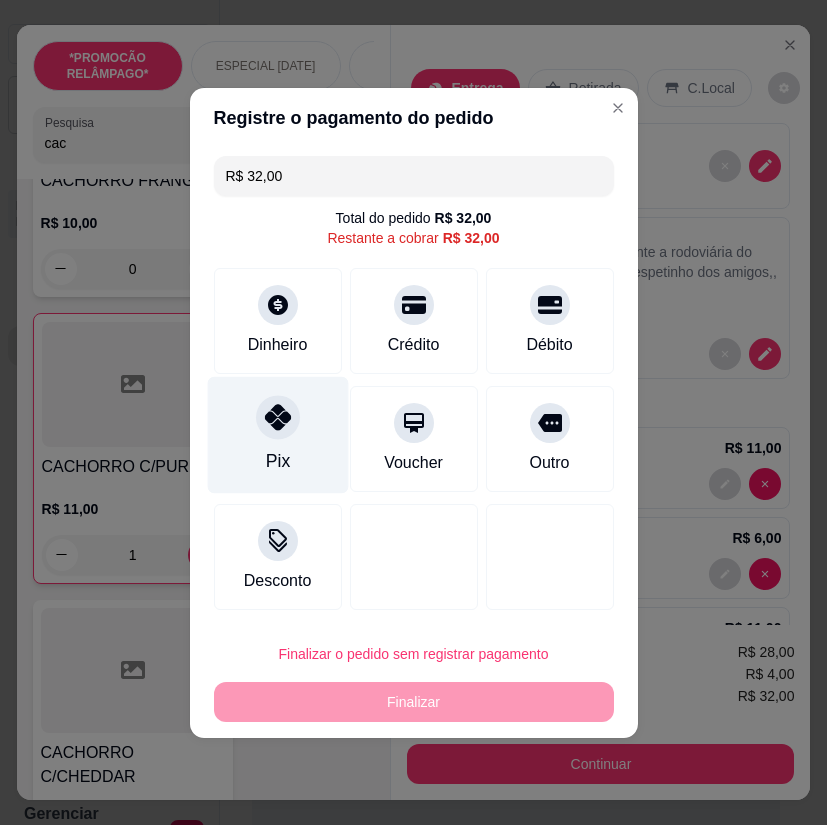 click on "Pix" at bounding box center [277, 434] 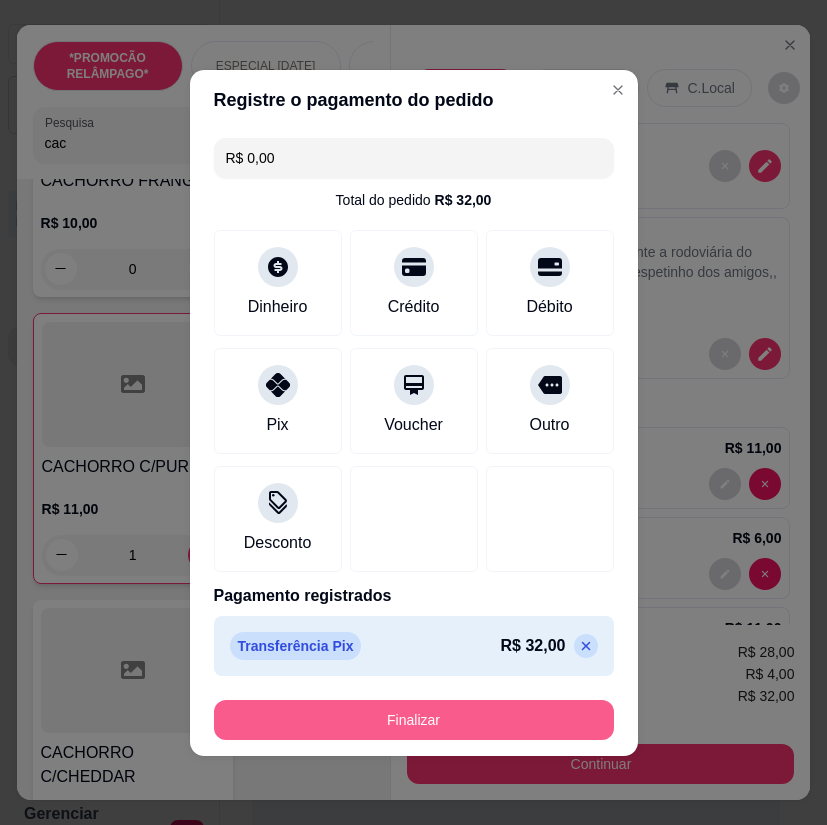 click on "Finalizar" at bounding box center [414, 720] 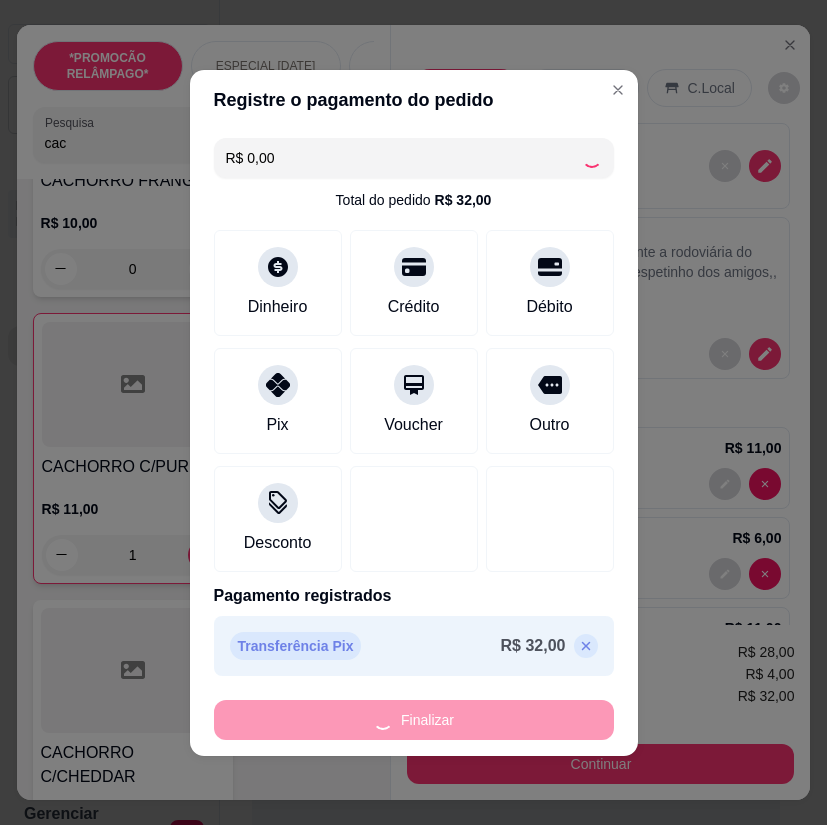 type on "0" 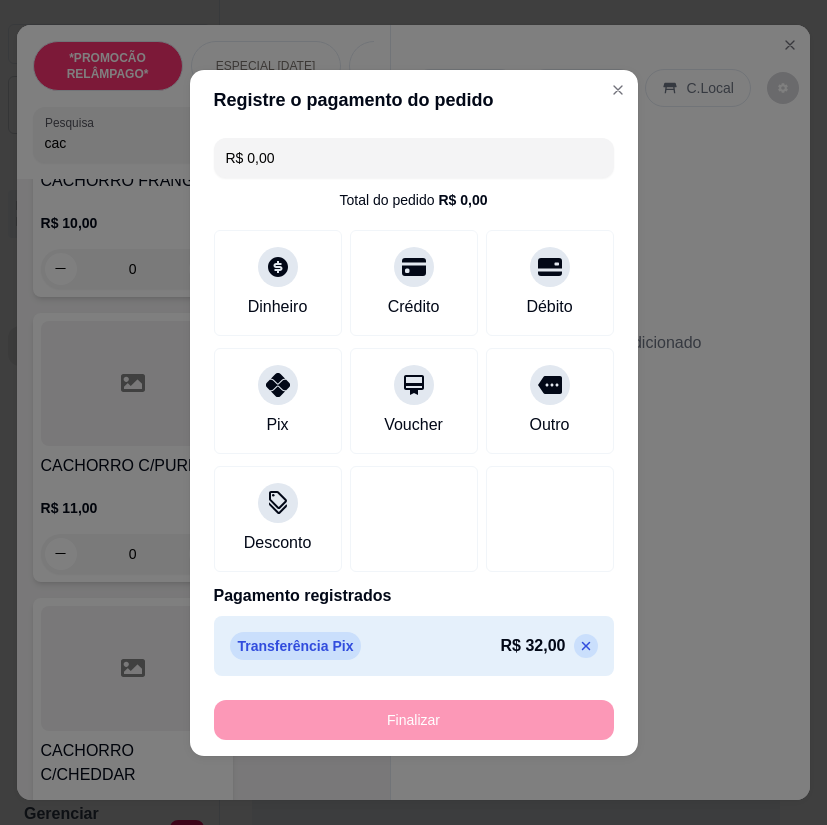 type on "-R$ 32,00" 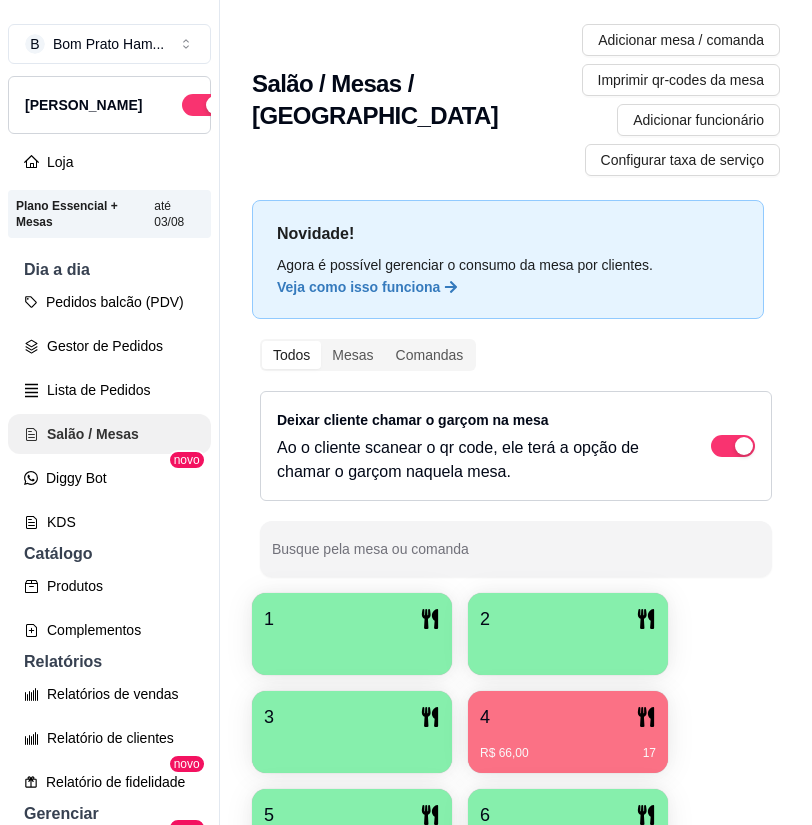 scroll, scrollTop: 0, scrollLeft: 0, axis: both 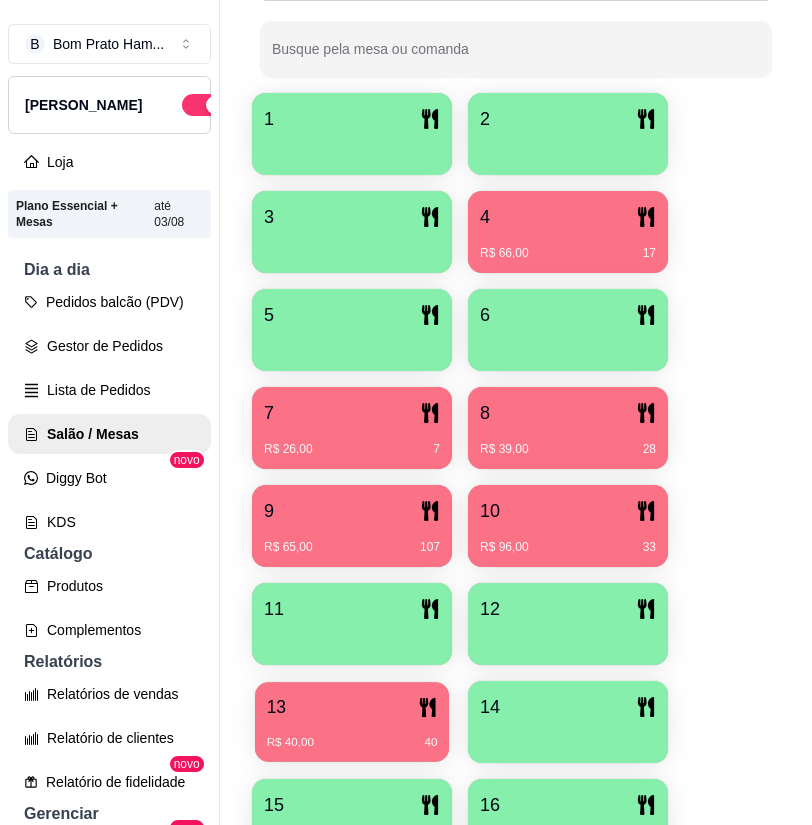 click on "13" at bounding box center [352, 707] 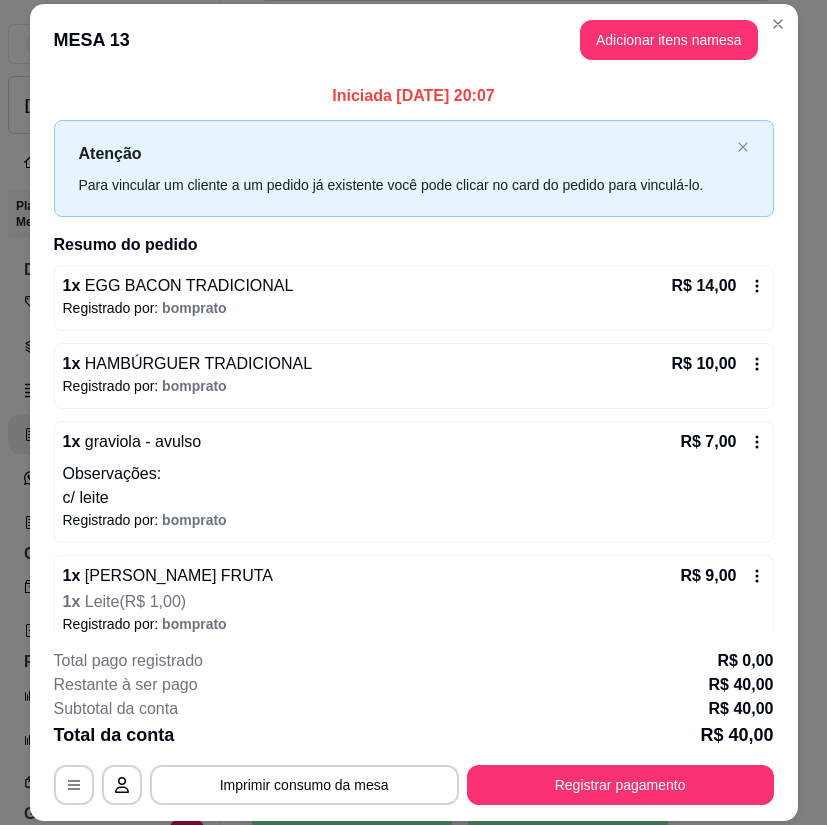 click on "1 x   HAMBÚRGUER TRADICIONAL  R$ 10,00 Registrado por:   bomprato" at bounding box center (414, 376) 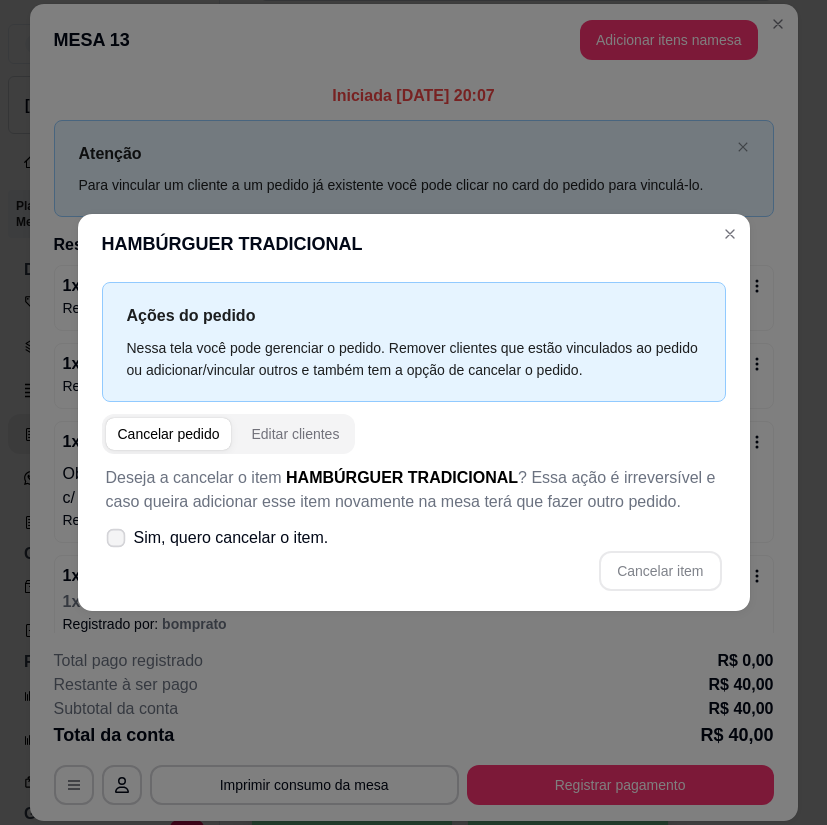 click on "Sim, quero cancelar o item." at bounding box center (231, 538) 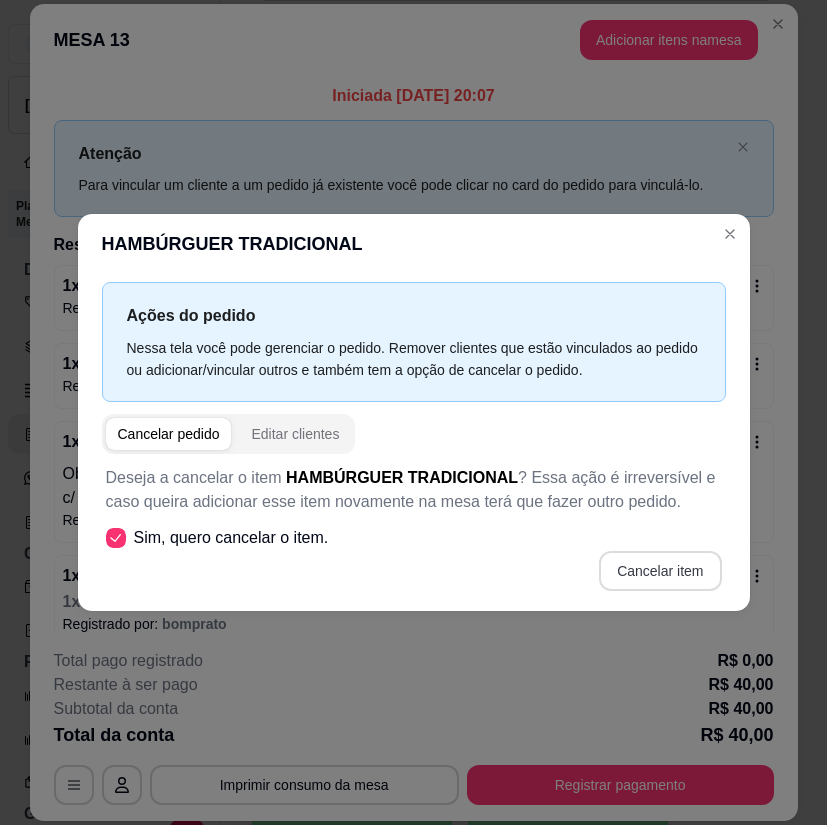 click on "Deseja a cancelar o item   HAMBÚRGUER TRADICIONAL  ? Essa ação é irreversível e caso queira adicionar esse item novamente na mesa terá que fazer outro pedido. Sim, quero cancelar o item. Cancelar item" at bounding box center (414, 528) 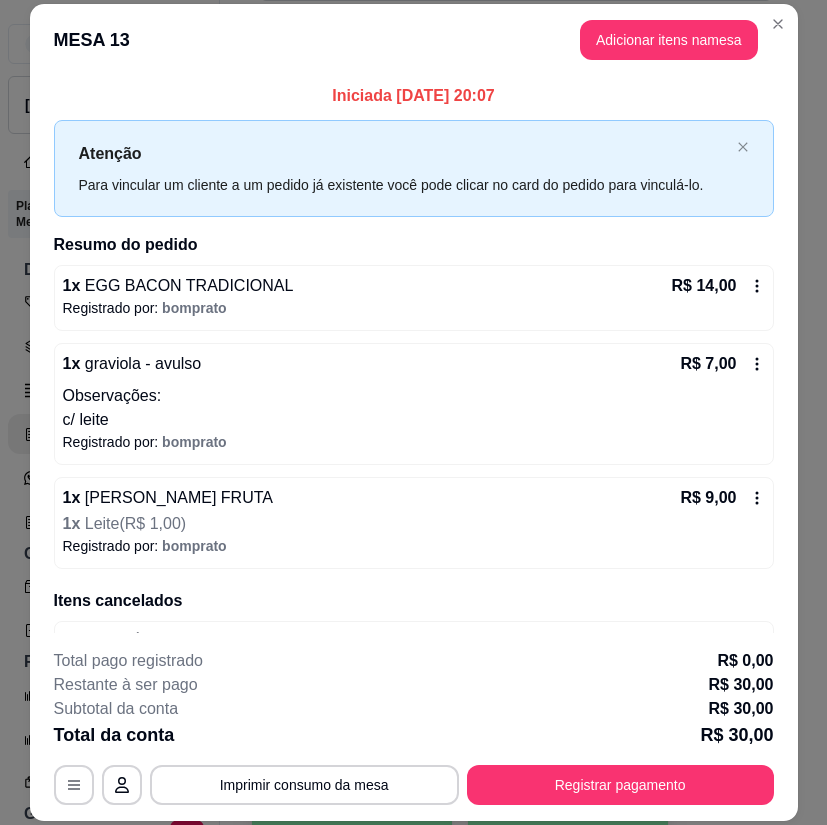 click 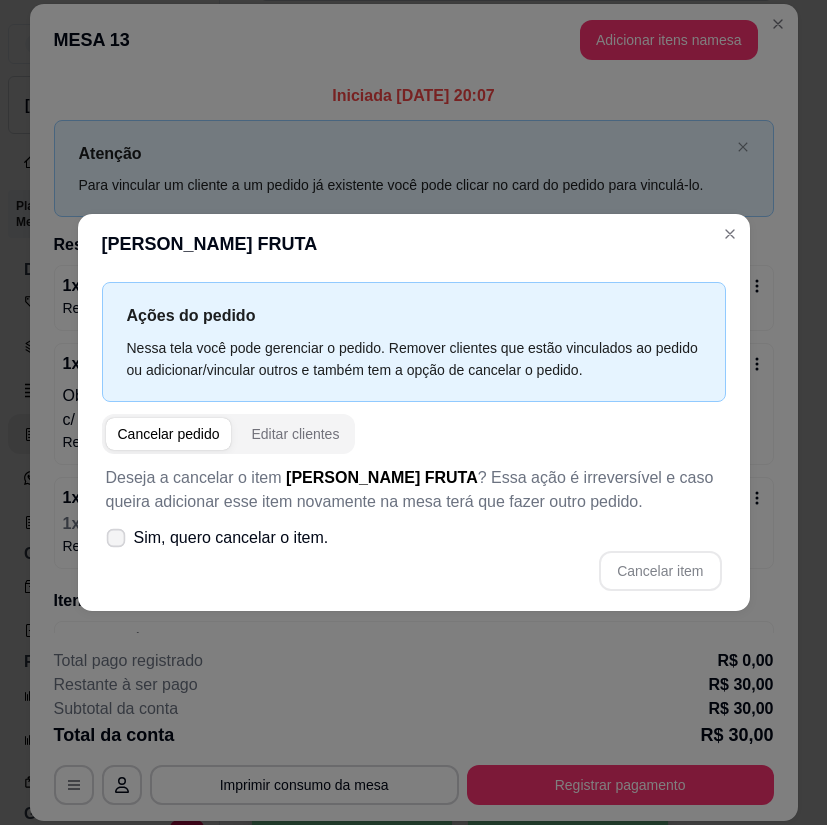 click on "Sim, quero cancelar o item." at bounding box center [231, 538] 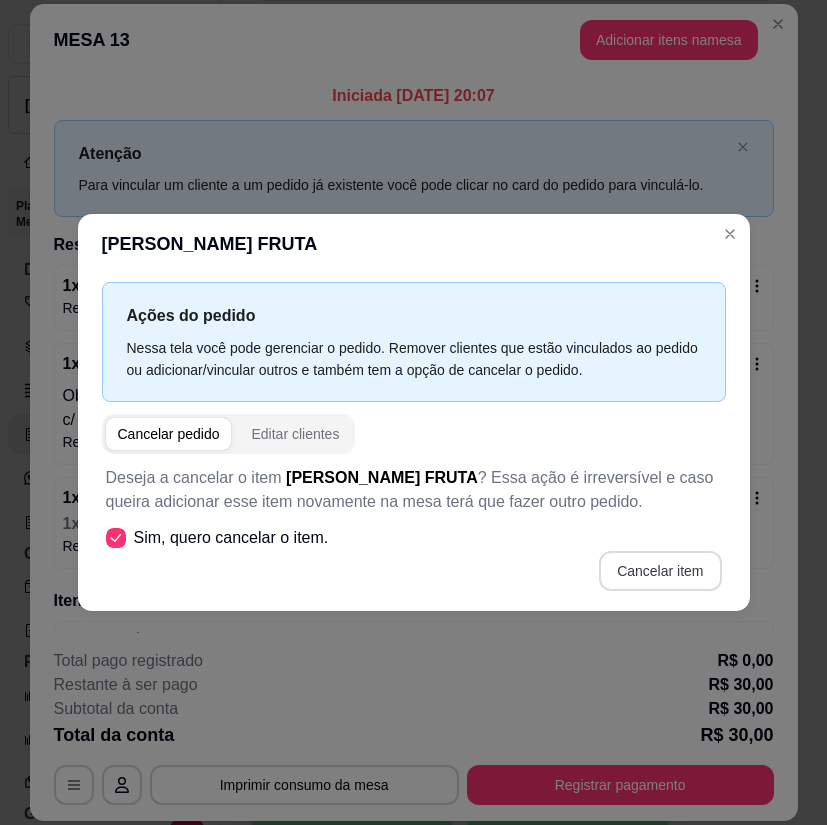 click on "Cancelar item" at bounding box center (660, 571) 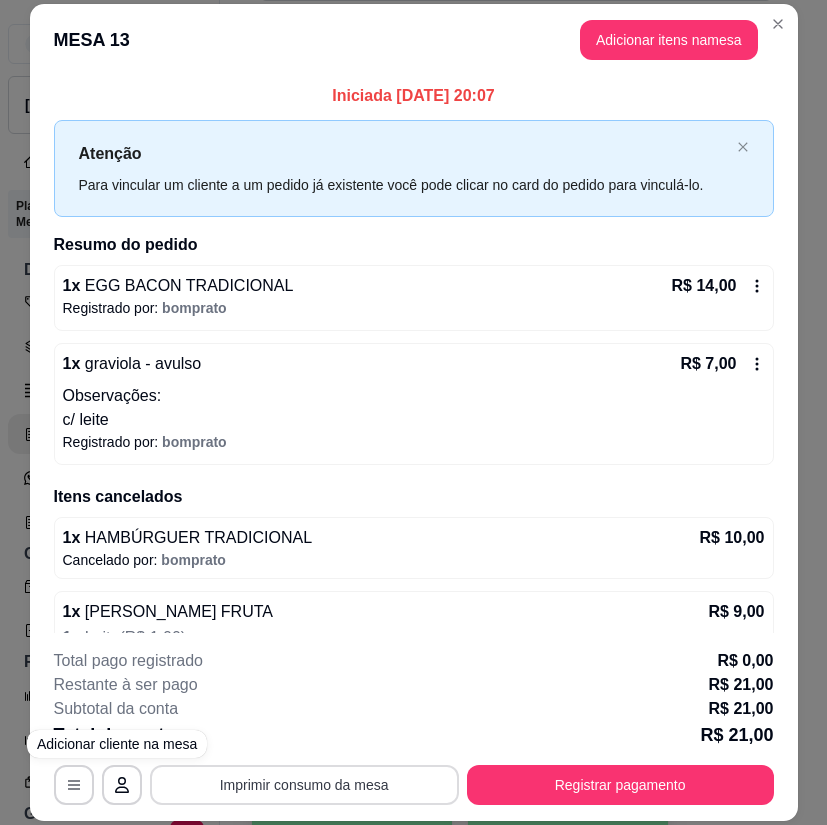 click on "Imprimir consumo da mesa" at bounding box center [304, 785] 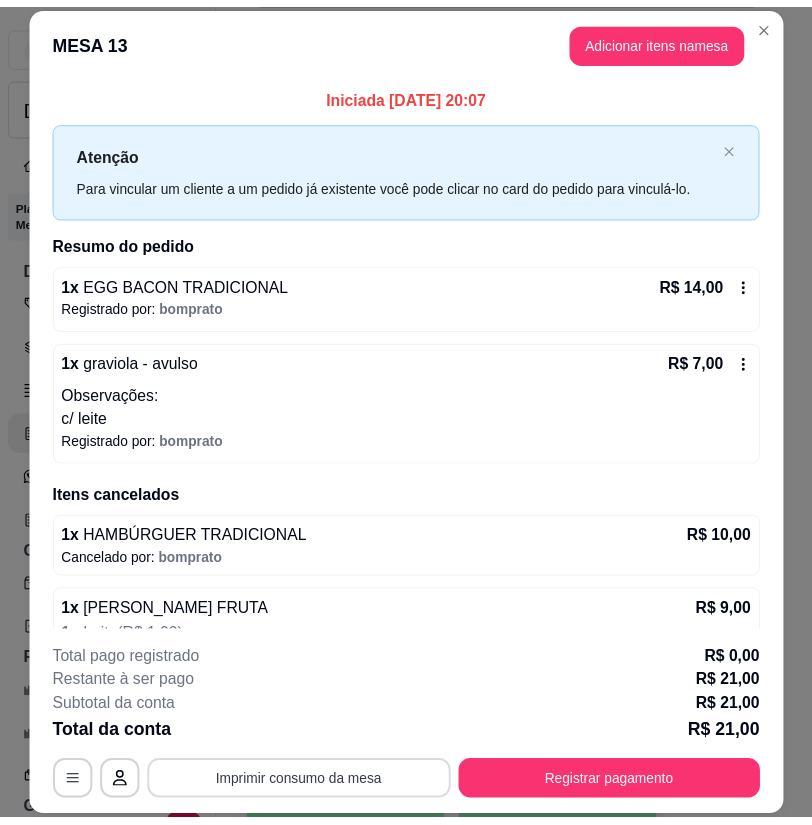 scroll, scrollTop: 0, scrollLeft: 0, axis: both 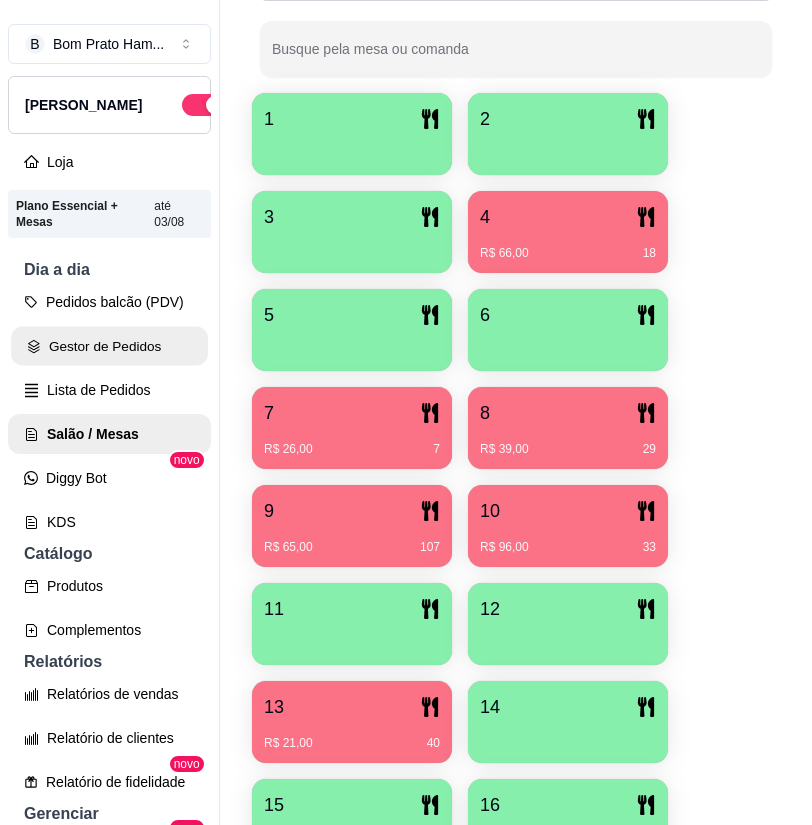 click on "Gestor de Pedidos" at bounding box center (109, 346) 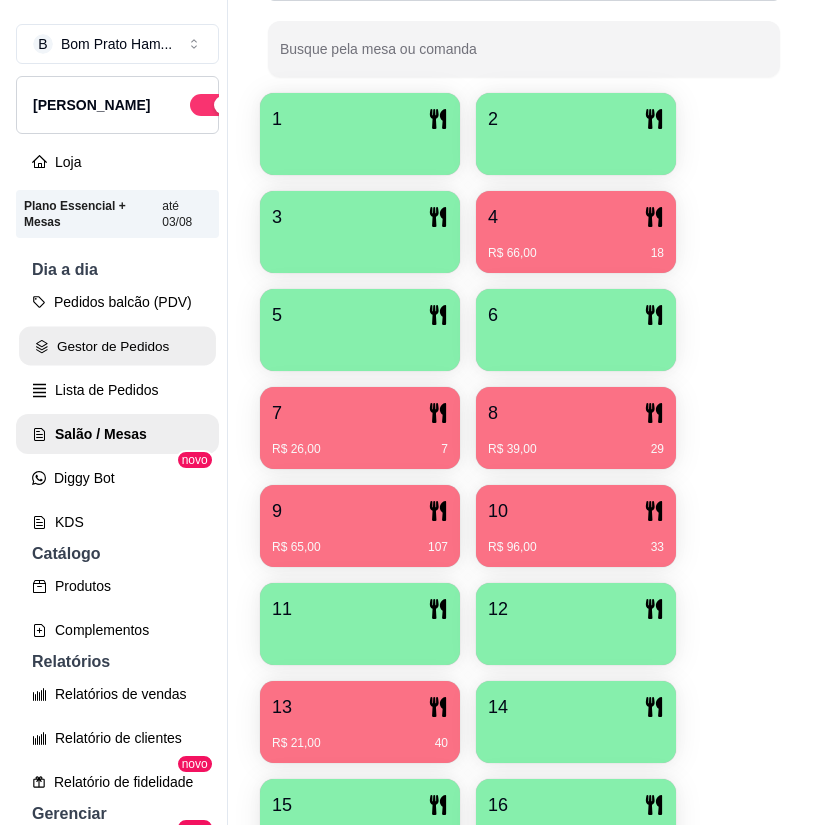 scroll, scrollTop: 0, scrollLeft: 0, axis: both 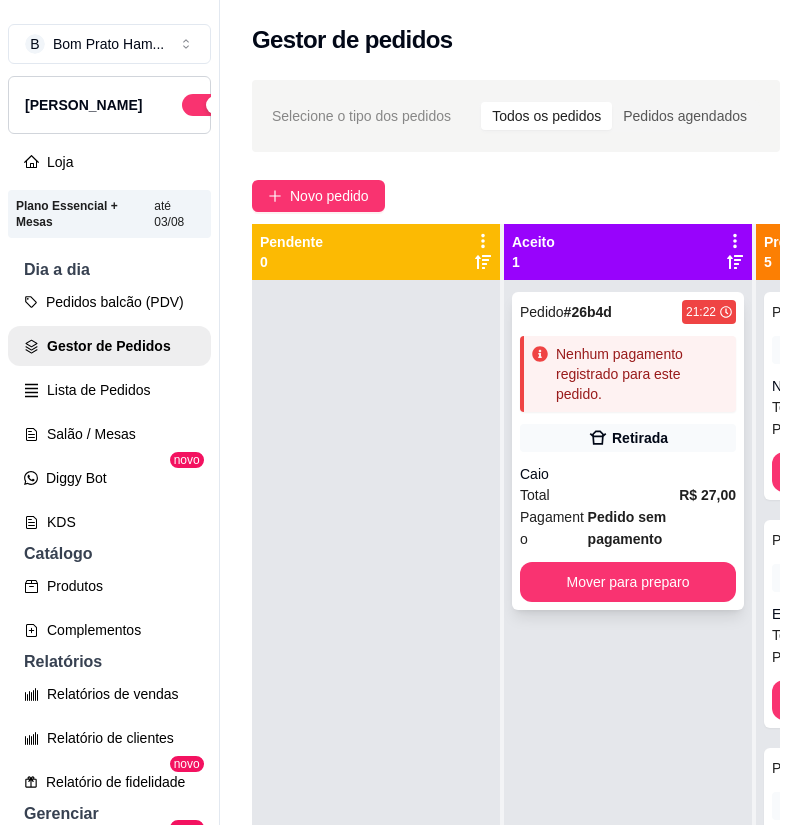click on "Caio" at bounding box center [628, 474] 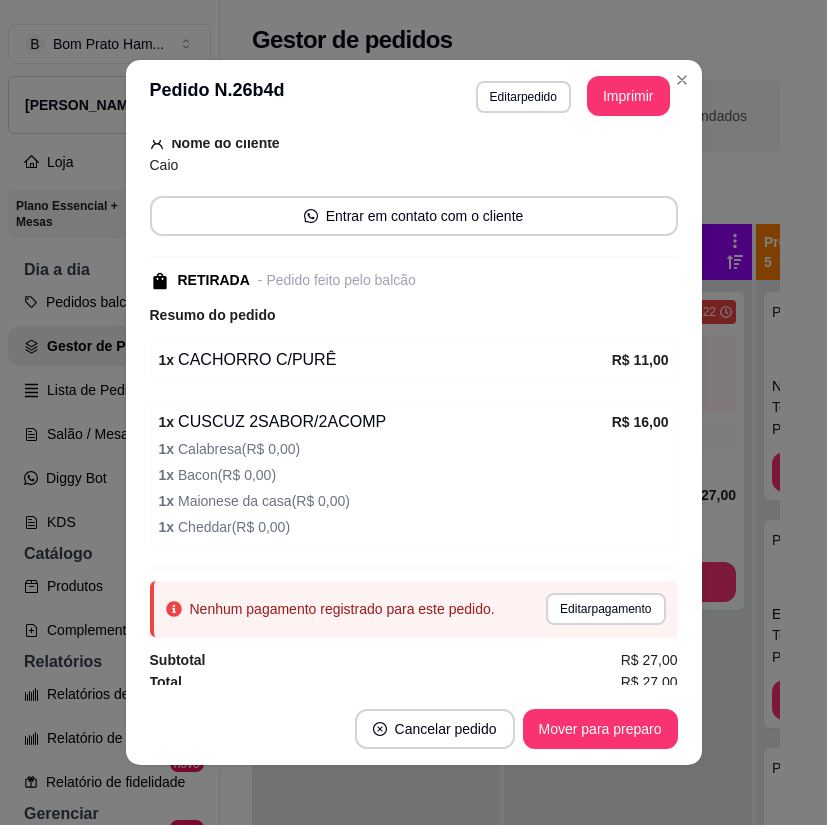 scroll, scrollTop: 138, scrollLeft: 0, axis: vertical 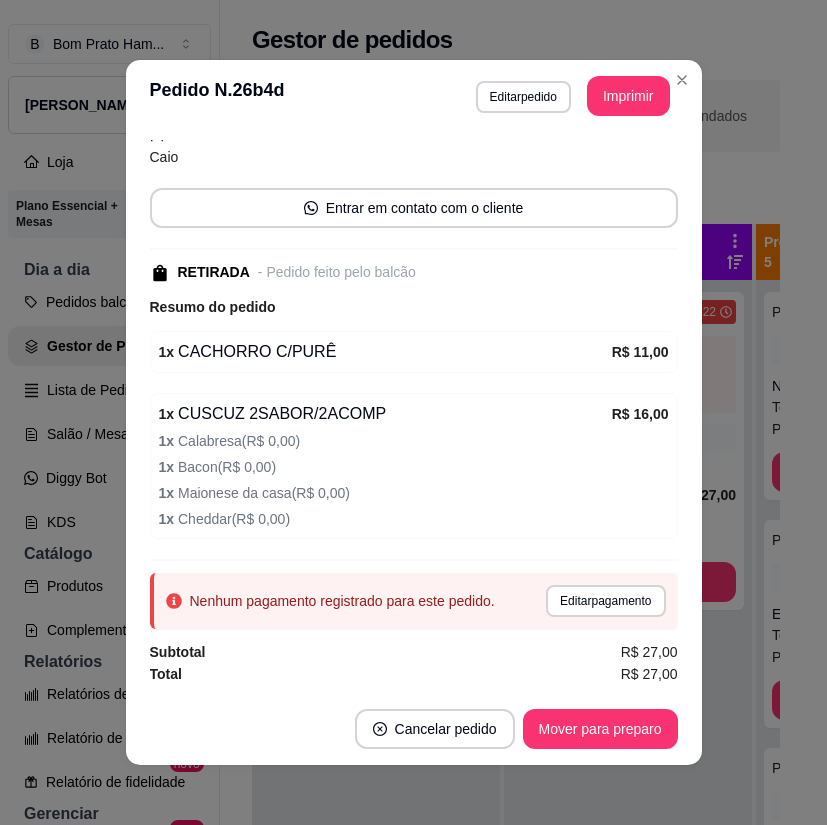 click on "Editar  pagamento" at bounding box center (605, 601) 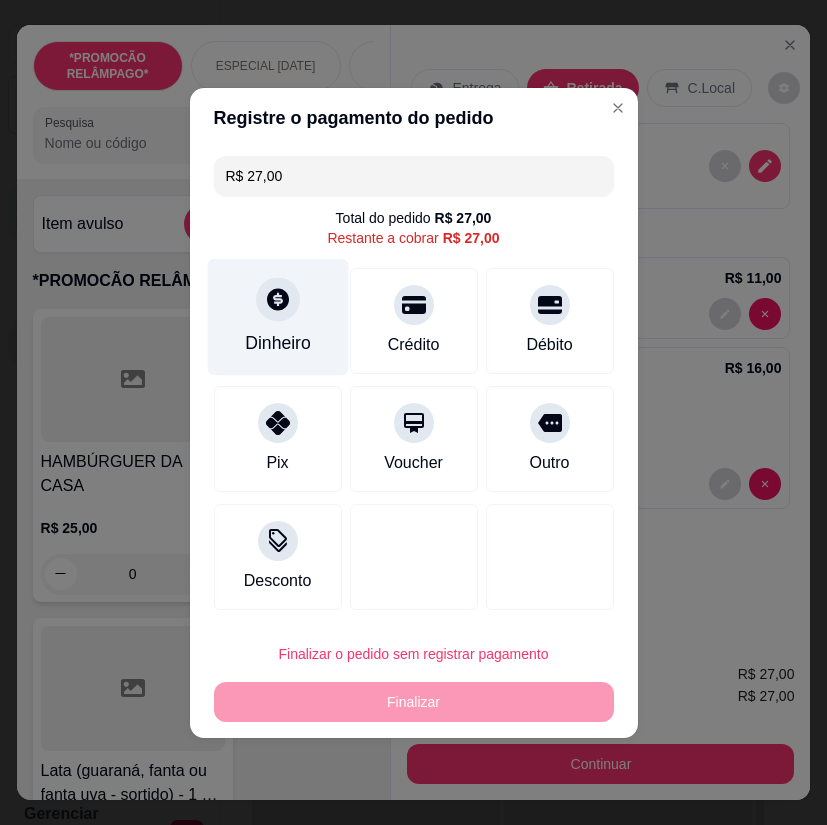 click on "Dinheiro" at bounding box center (277, 316) 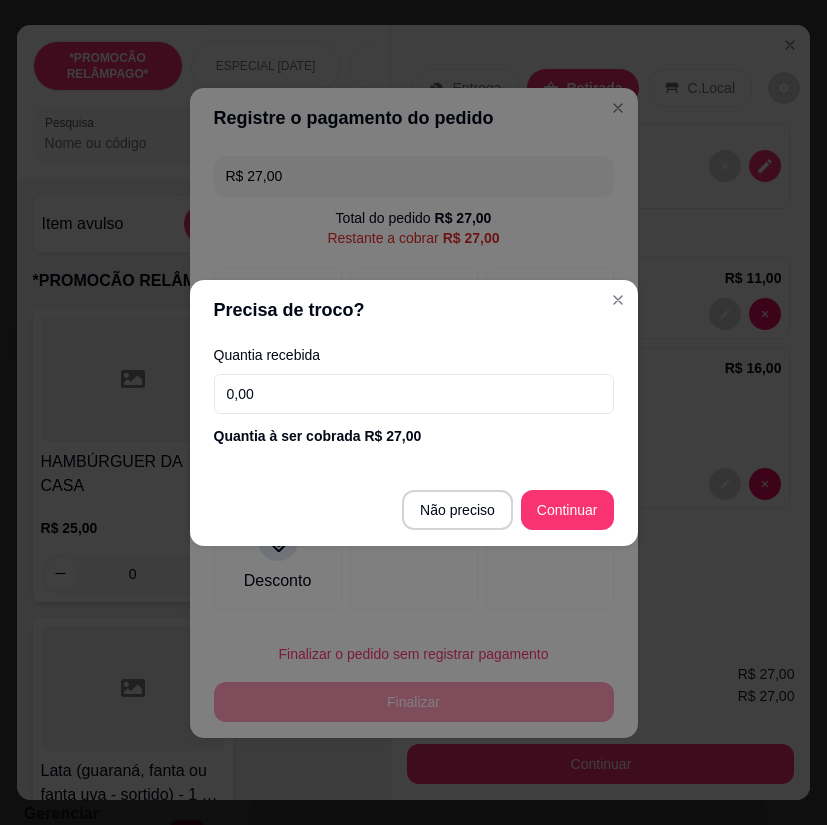 click on "0,00" at bounding box center [414, 394] 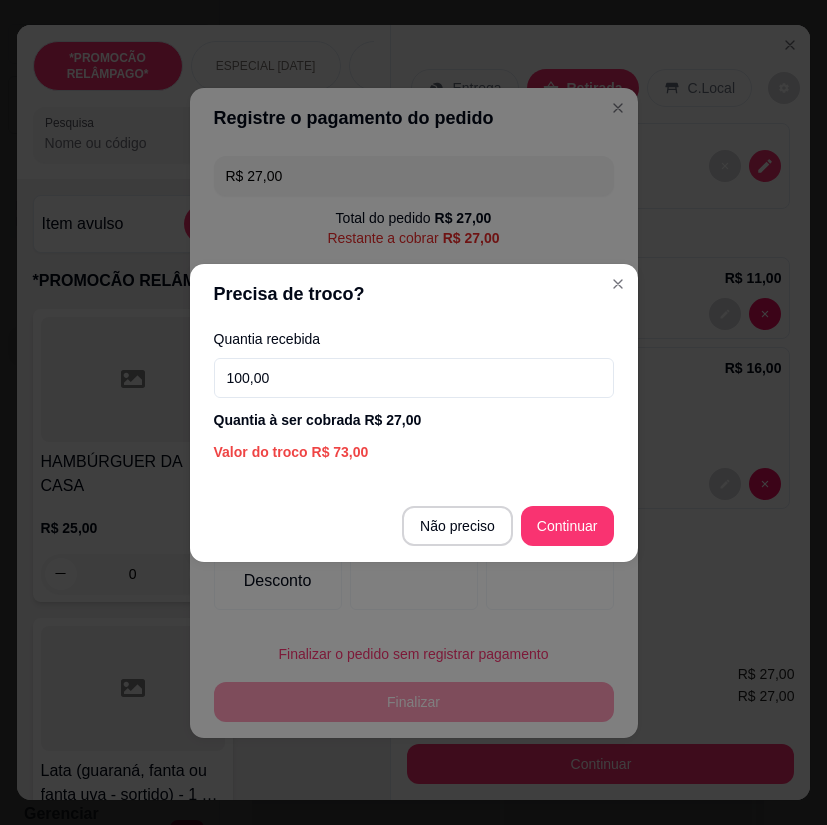 type on "100,00" 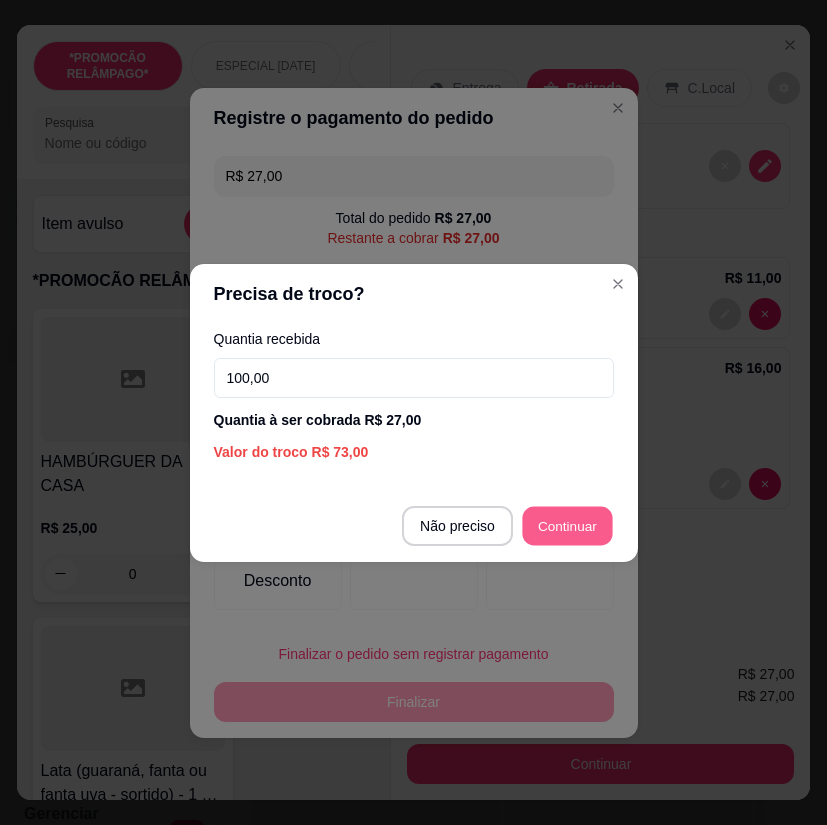 type on "R$ 0,00" 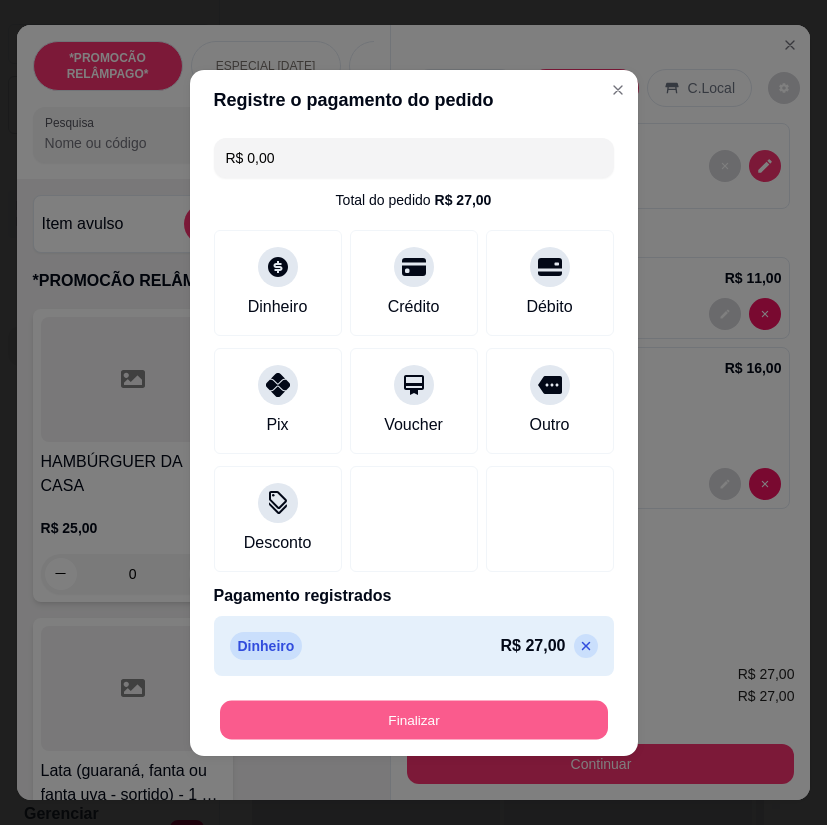 click on "Finalizar" at bounding box center (414, 719) 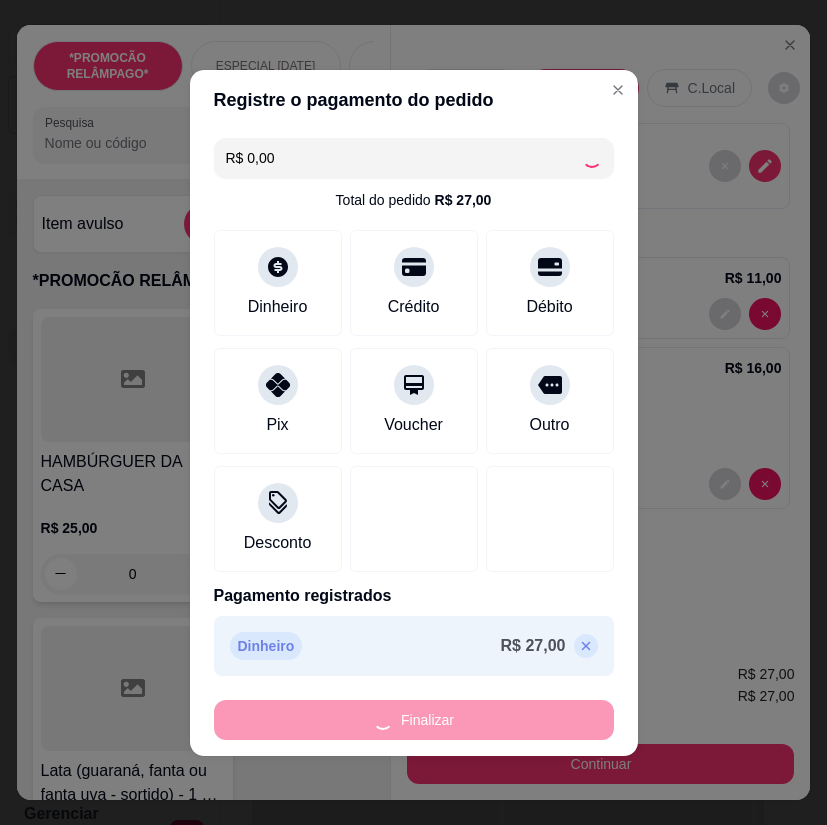 type on "0" 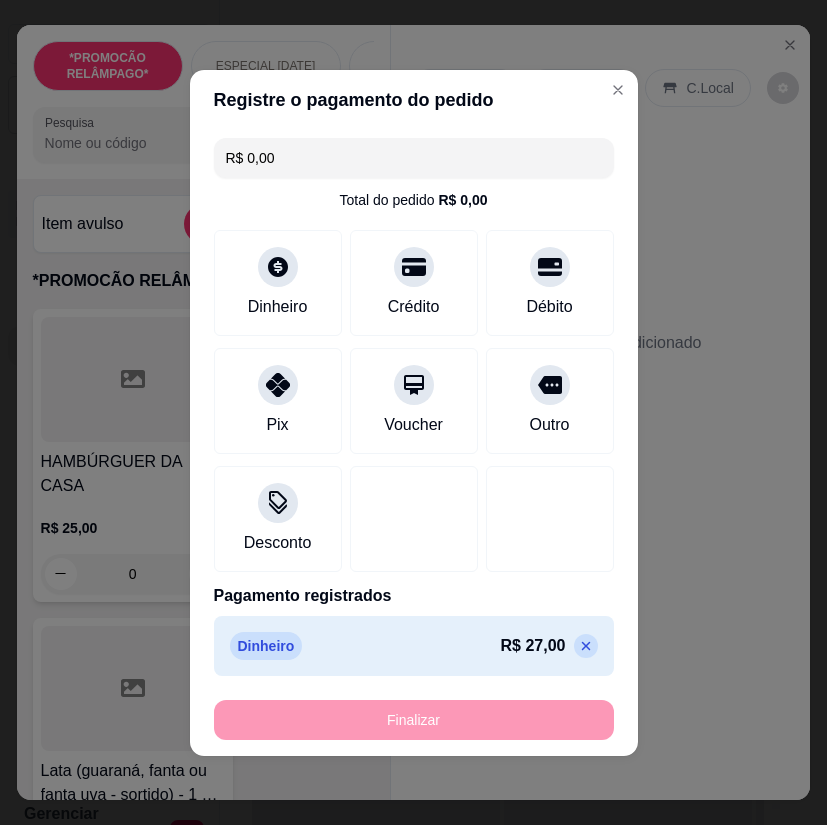 type on "-R$ 27,00" 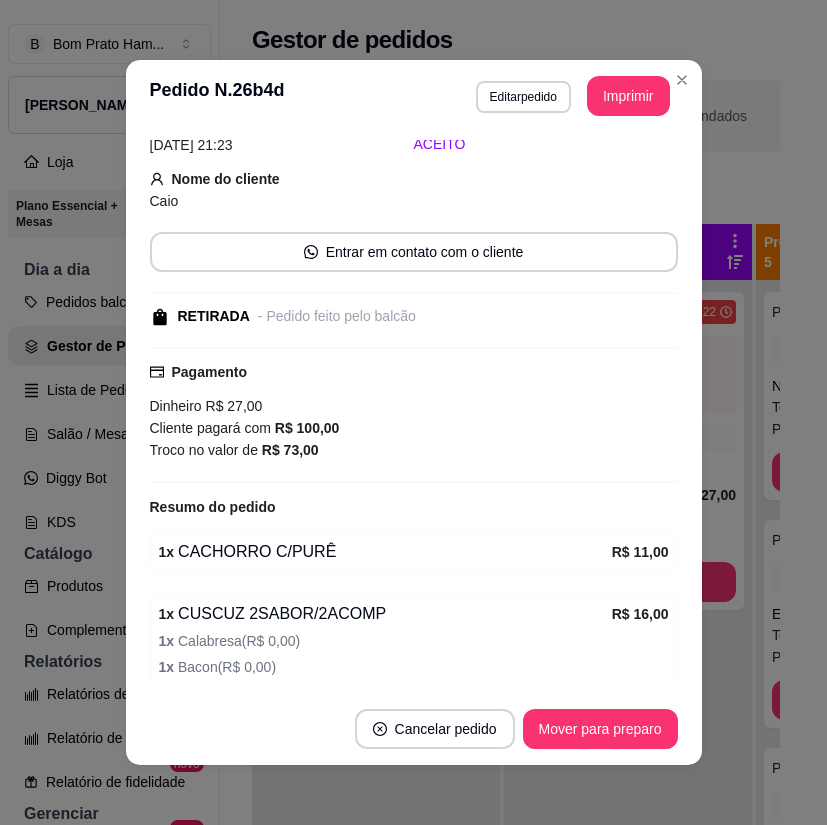 scroll, scrollTop: 182, scrollLeft: 0, axis: vertical 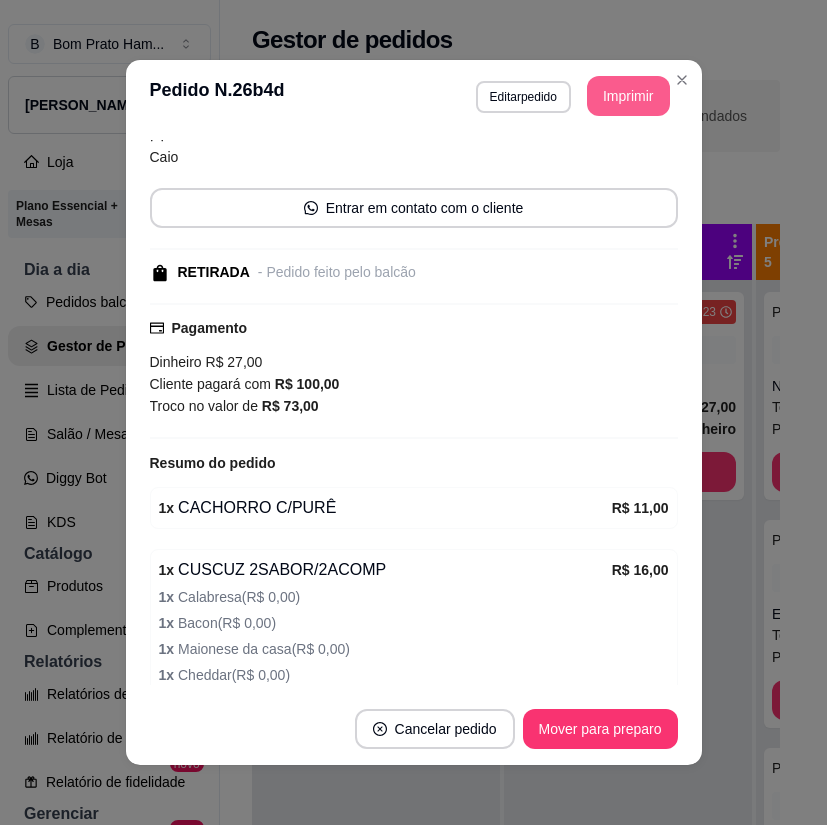 click on "Imprimir" at bounding box center [628, 96] 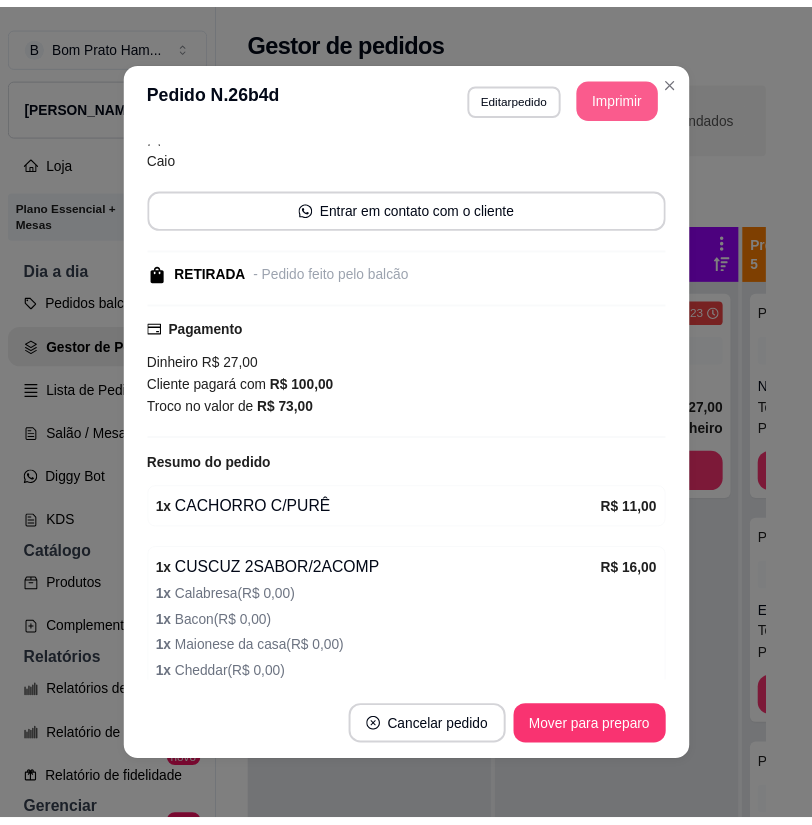 scroll, scrollTop: 0, scrollLeft: 0, axis: both 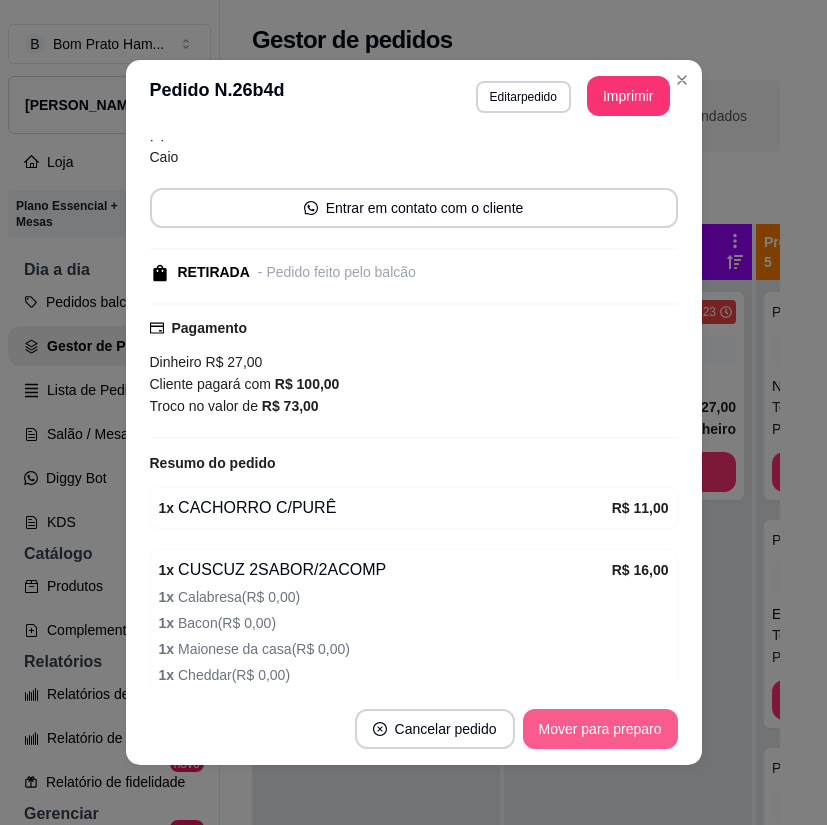 click on "Mover para preparo" at bounding box center (600, 729) 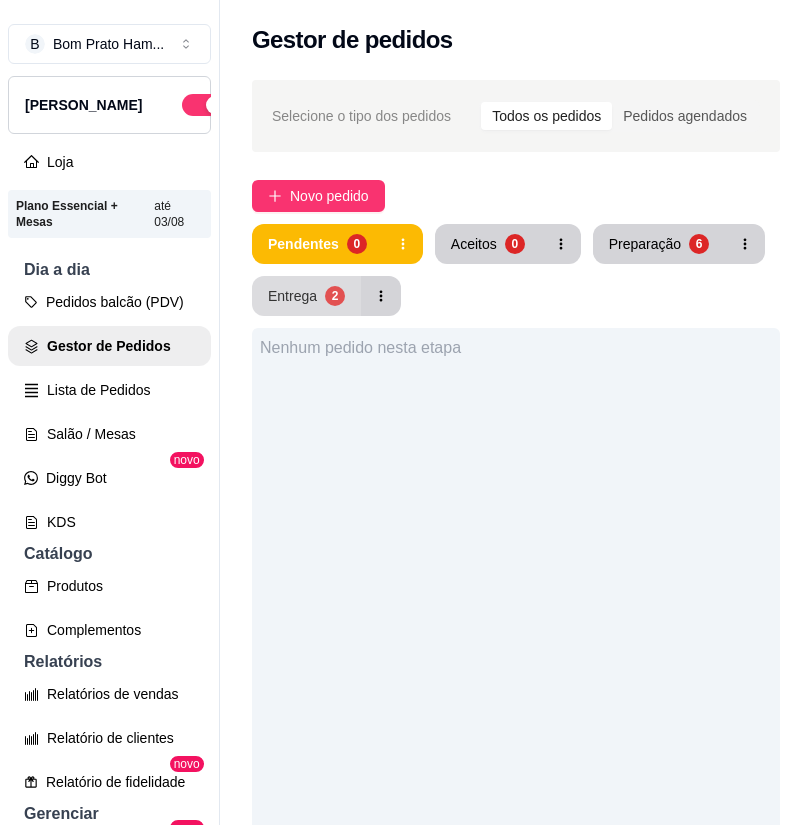 click on "Entrega 2" at bounding box center [306, 296] 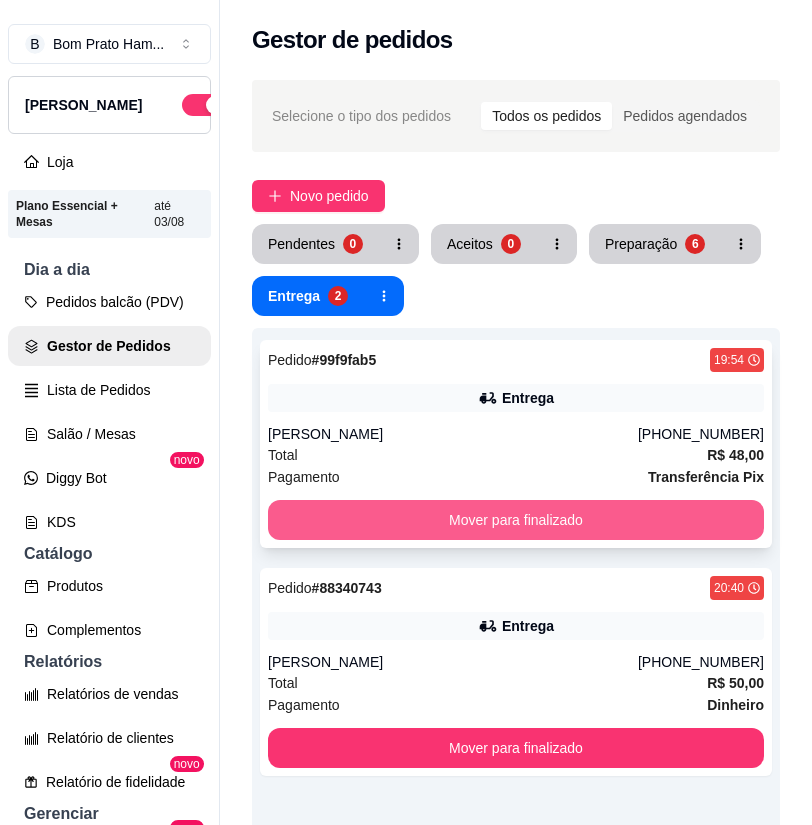 click on "Mover para finalizado" at bounding box center [516, 520] 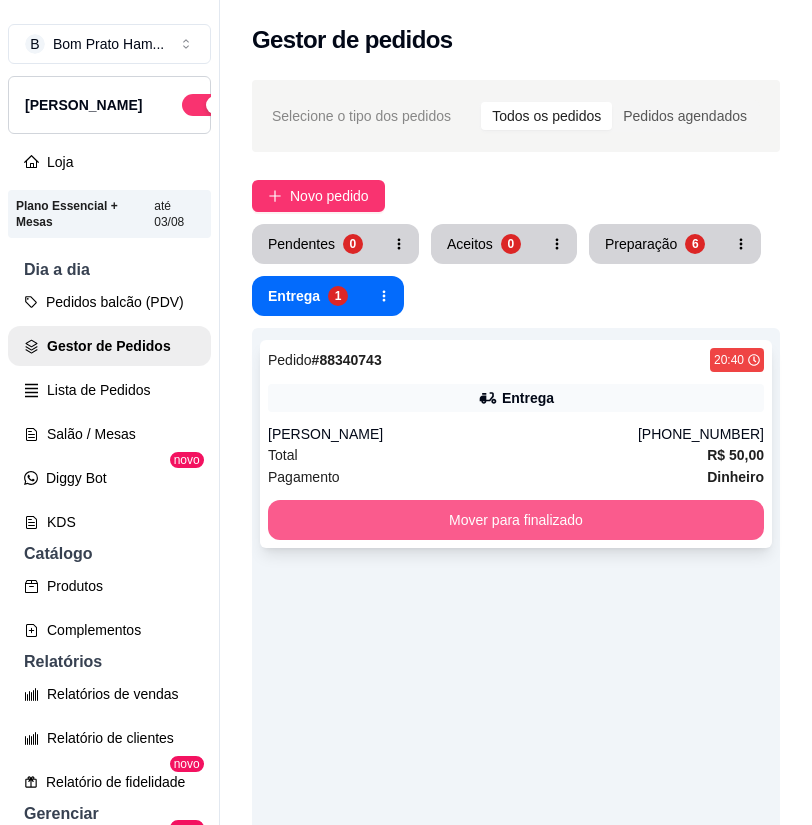 click on "Mover para finalizado" at bounding box center [516, 520] 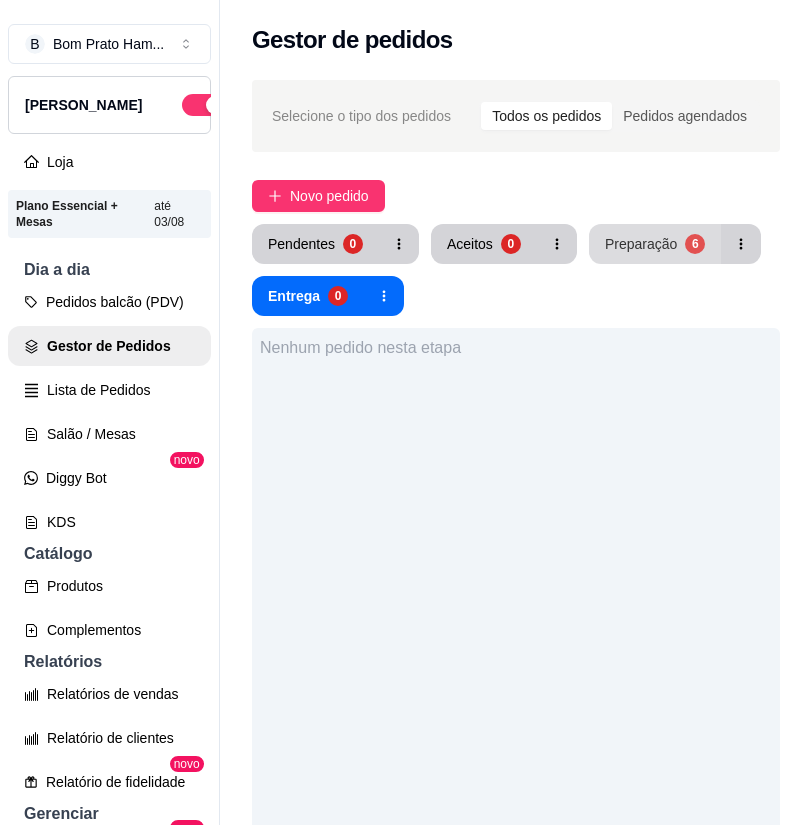 click on "Preparação 6" at bounding box center (655, 244) 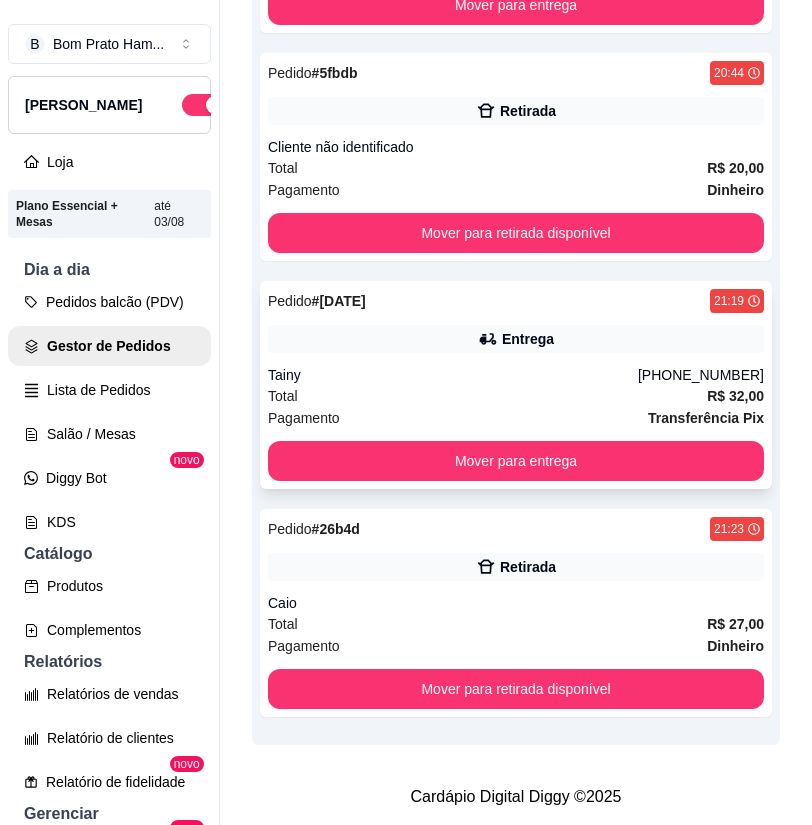 scroll, scrollTop: 986, scrollLeft: 0, axis: vertical 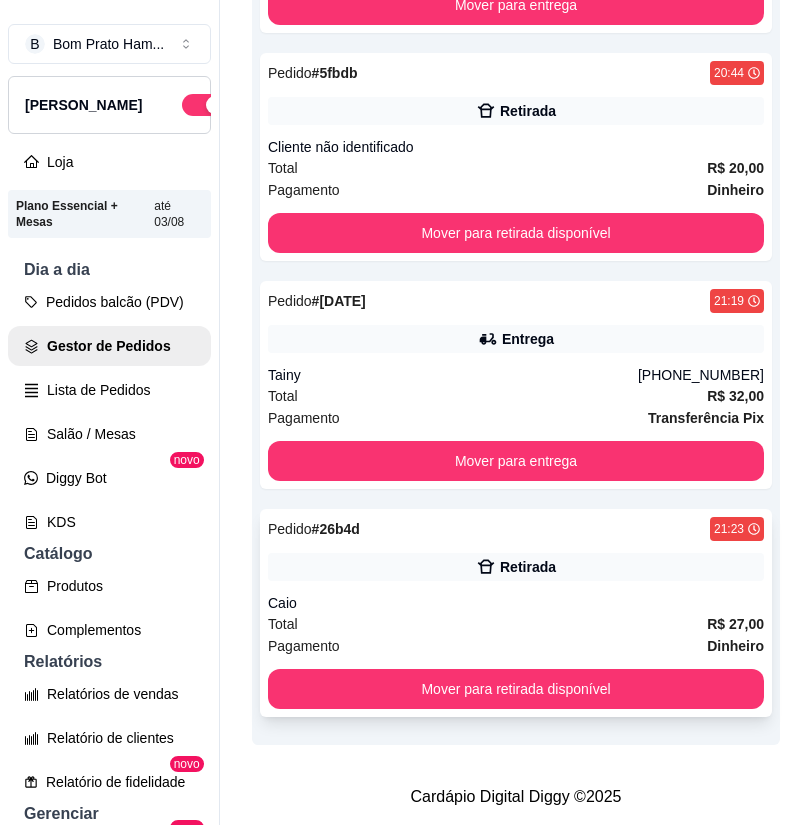 click on "Total R$ 27,00" at bounding box center (516, 624) 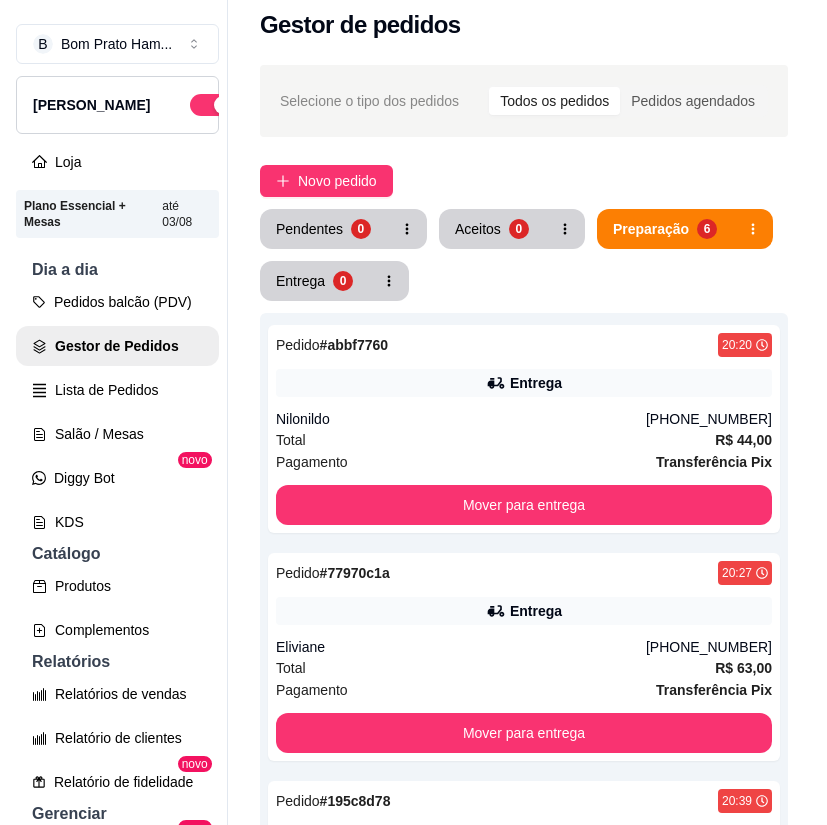 scroll, scrollTop: 0, scrollLeft: 0, axis: both 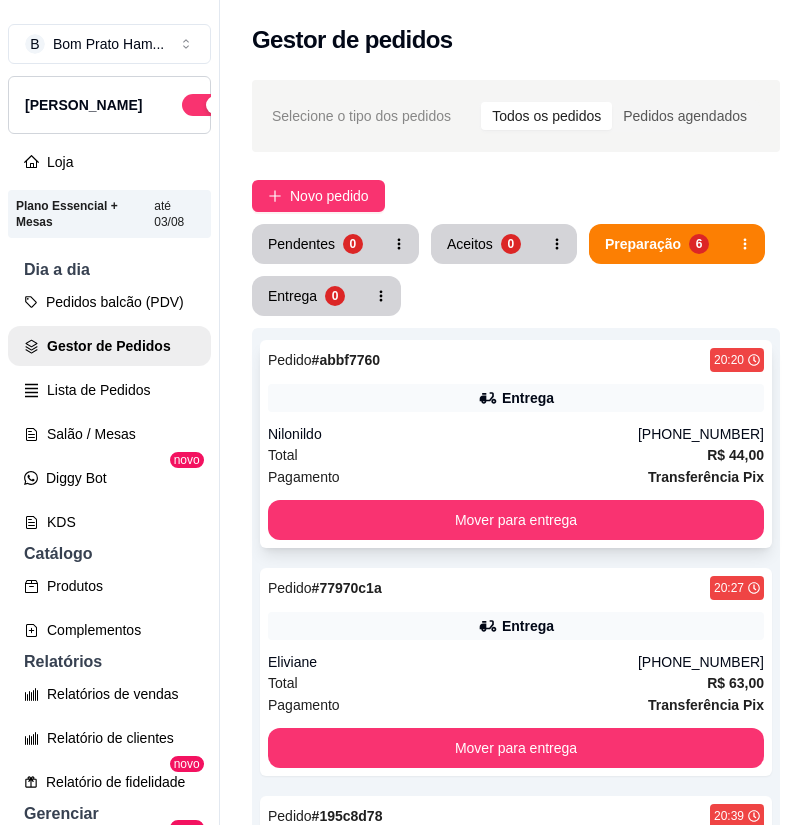 click on "Total R$ 44,00" at bounding box center (516, 455) 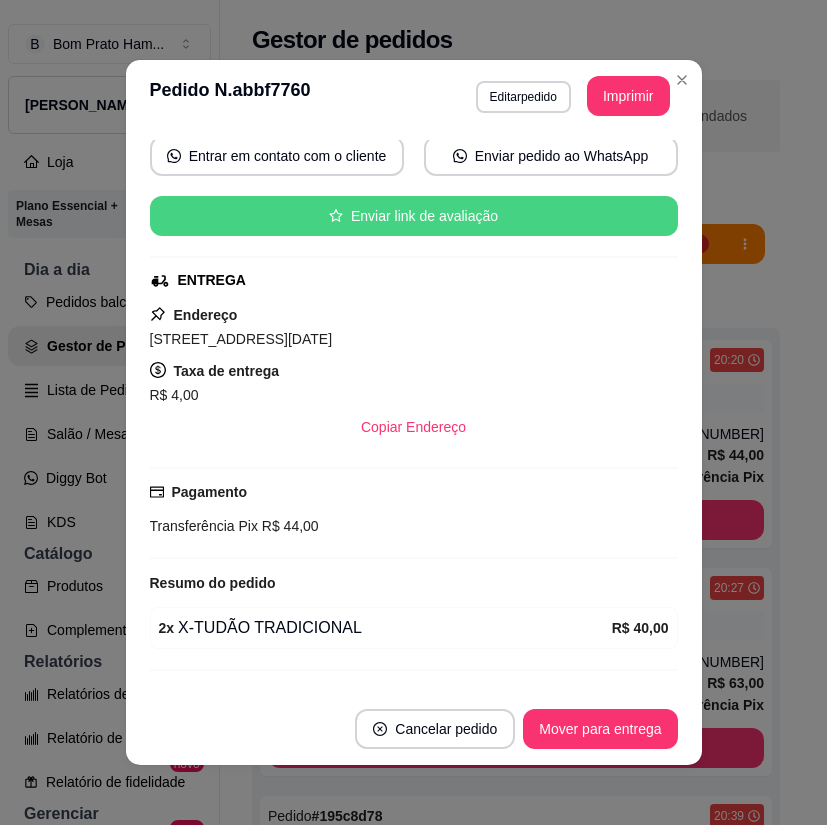 scroll, scrollTop: 232, scrollLeft: 0, axis: vertical 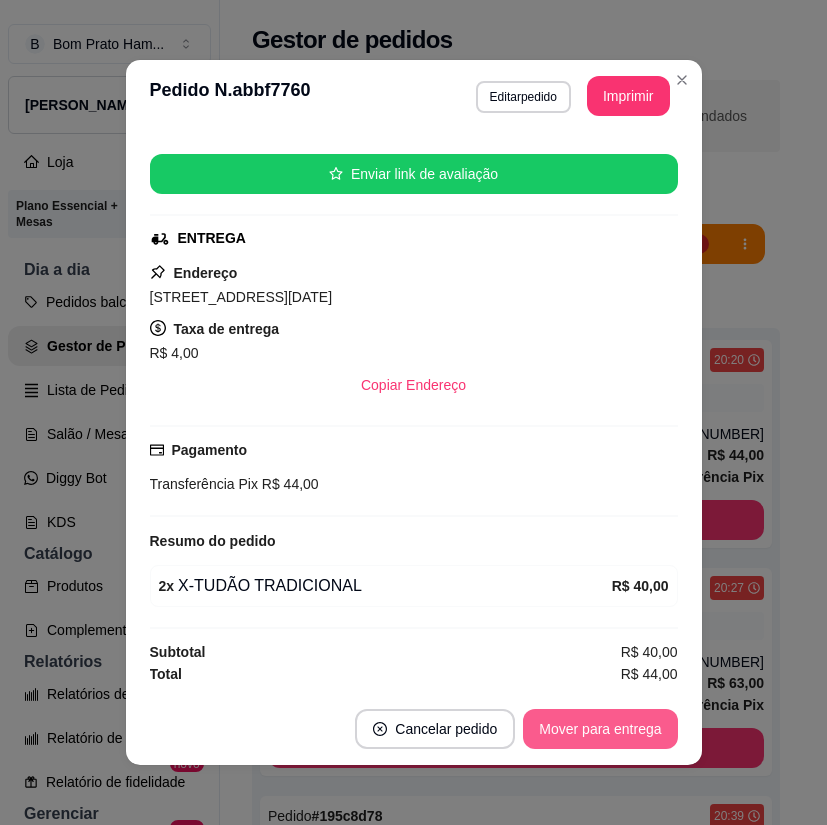 click on "Mover para entrega" at bounding box center (600, 729) 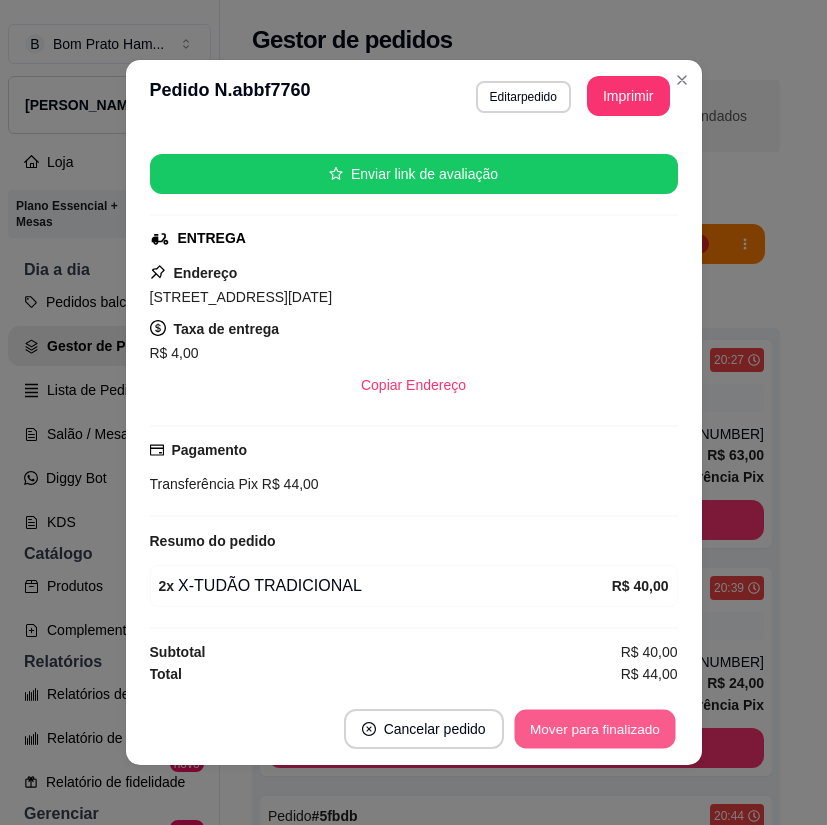 click on "Mover para finalizado" at bounding box center [594, 729] 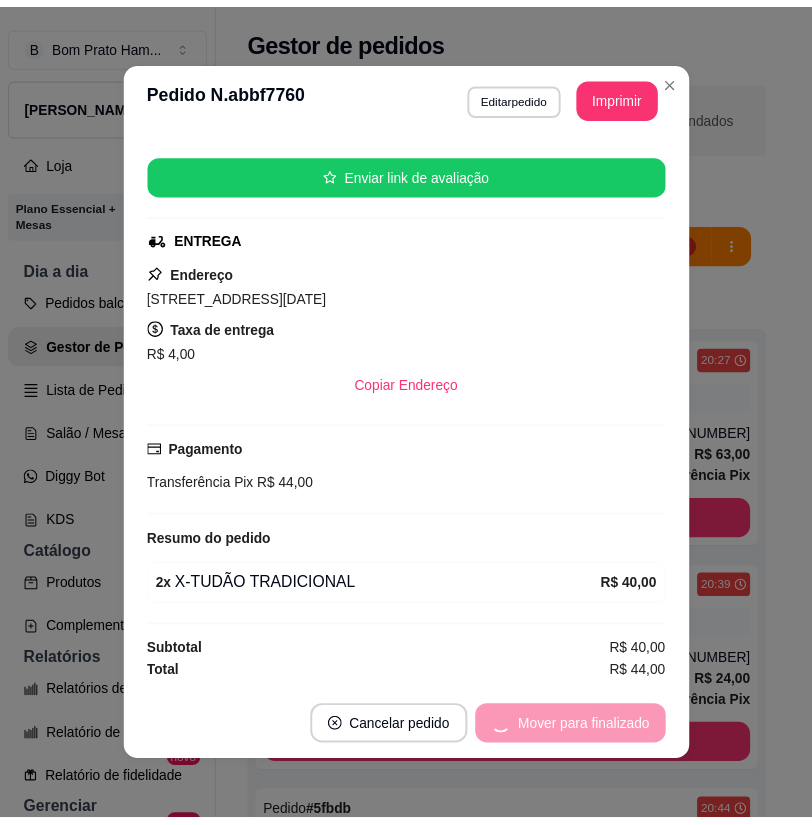 scroll, scrollTop: 0, scrollLeft: 0, axis: both 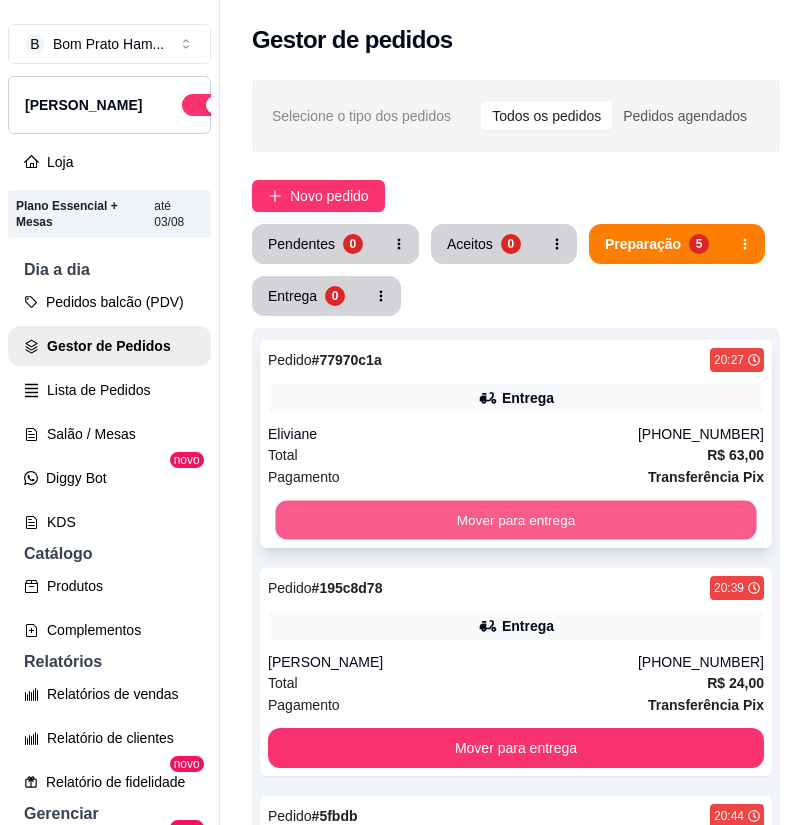 click on "Mover para entrega" at bounding box center (515, 520) 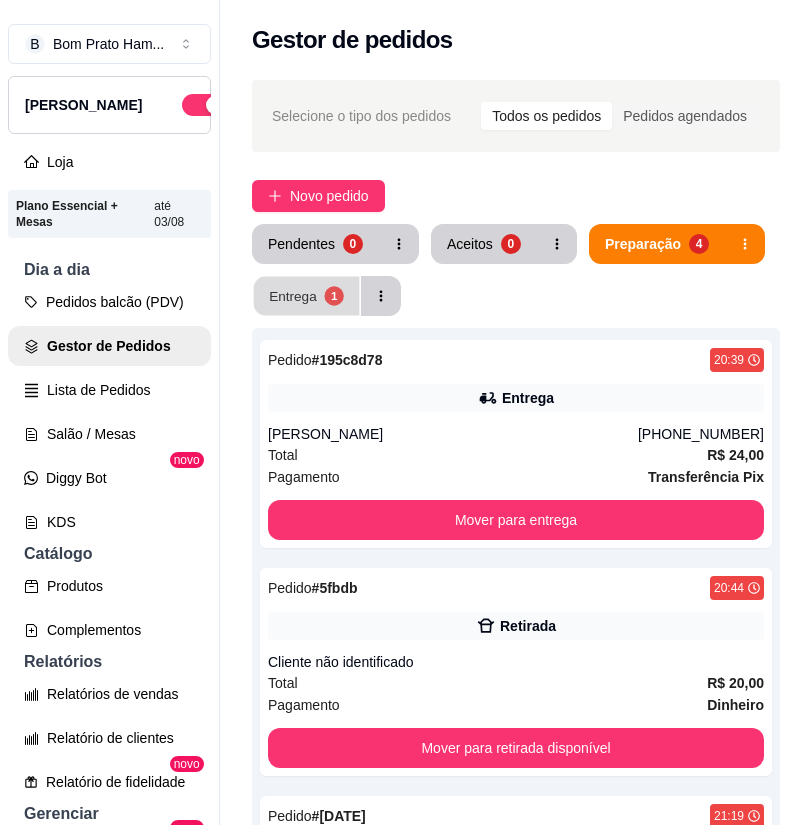 click on "Entrega 1" at bounding box center (307, 296) 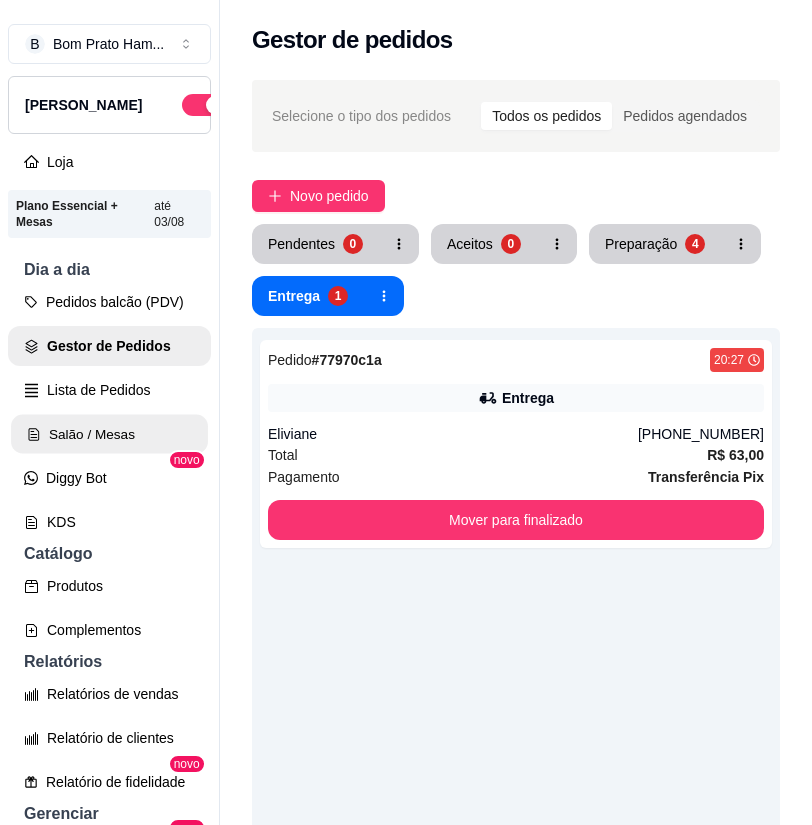 click on "Salão / Mesas" at bounding box center (109, 434) 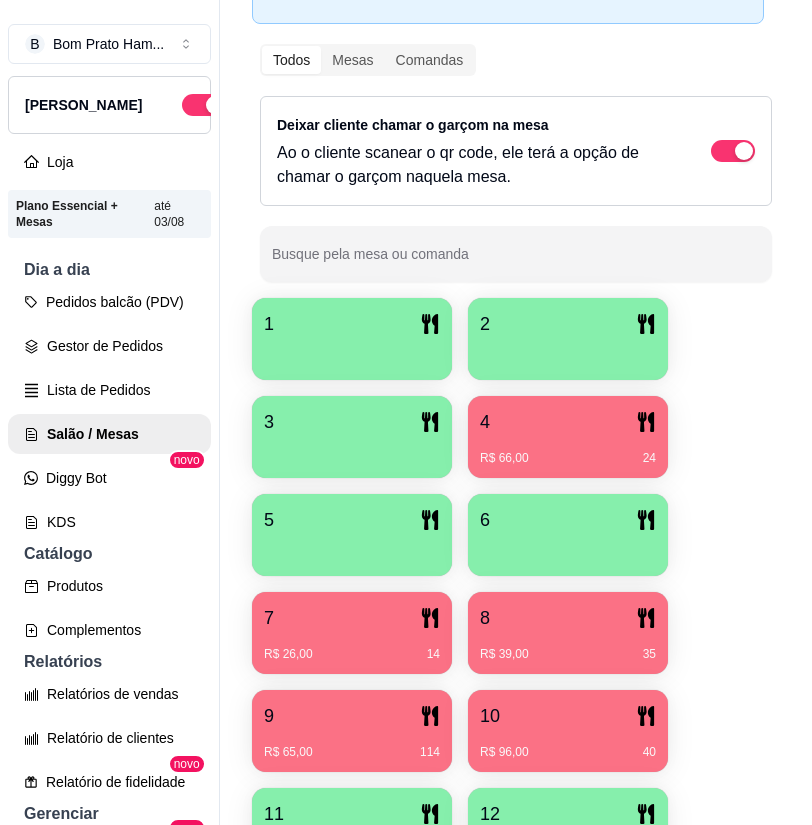 scroll, scrollTop: 300, scrollLeft: 0, axis: vertical 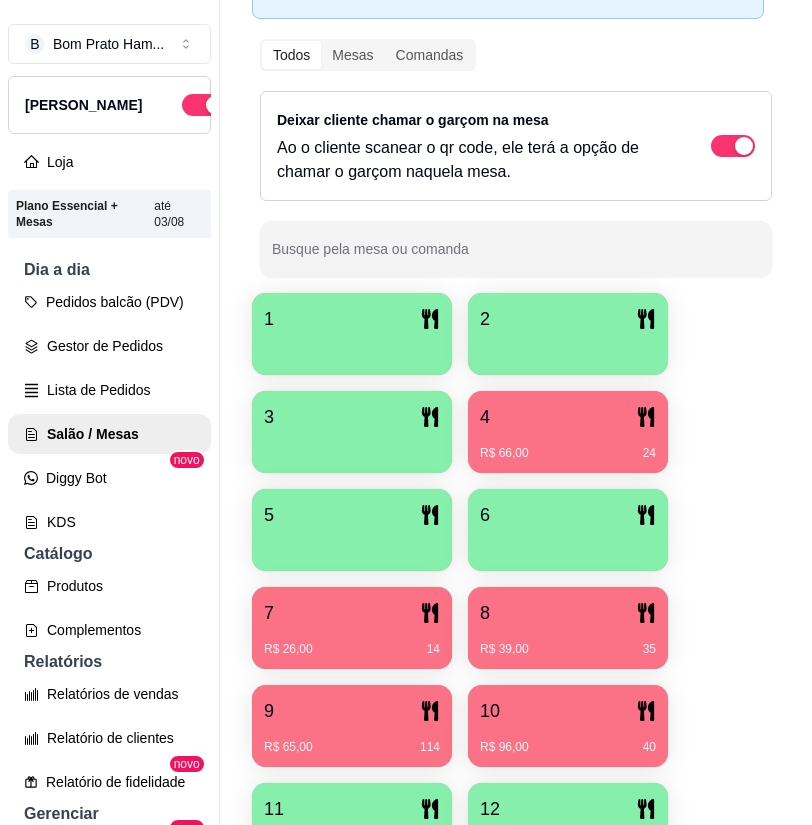 click on "7" at bounding box center [352, 613] 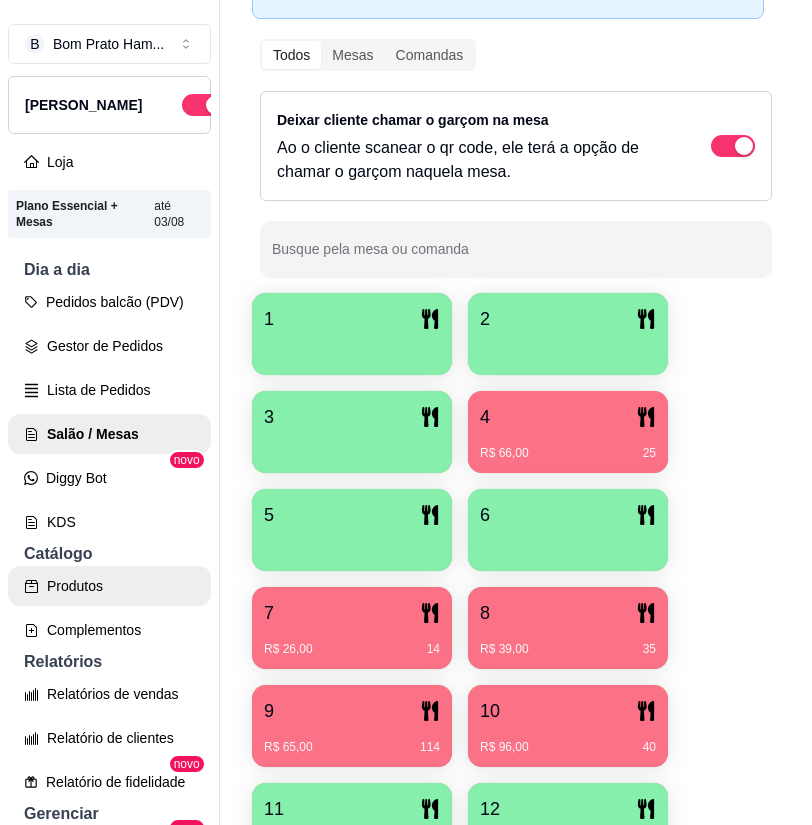 click on "Produtos" at bounding box center (109, 586) 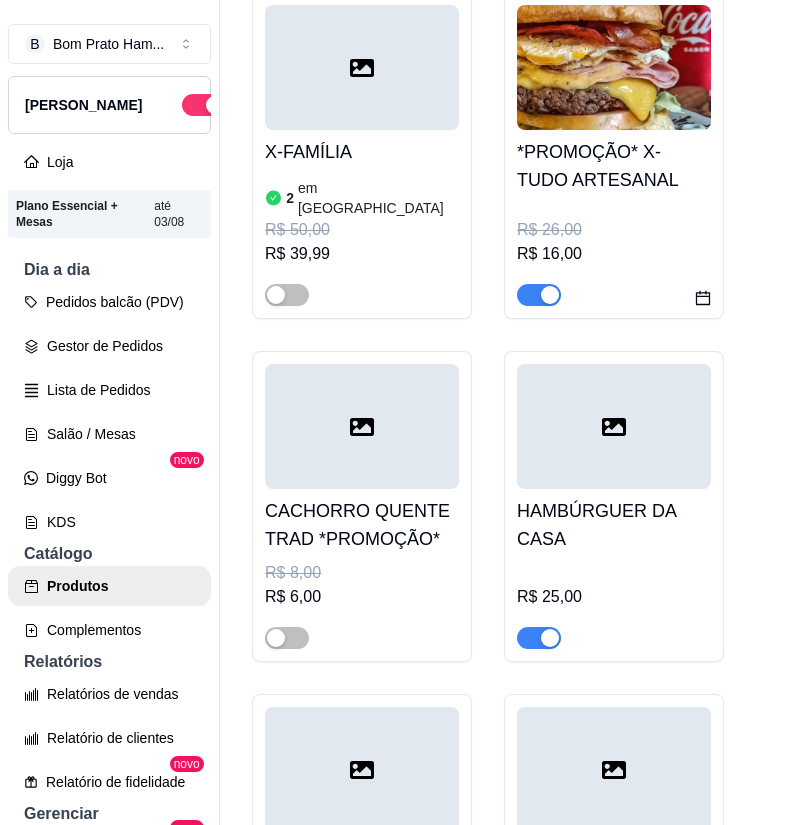 scroll, scrollTop: 0, scrollLeft: 0, axis: both 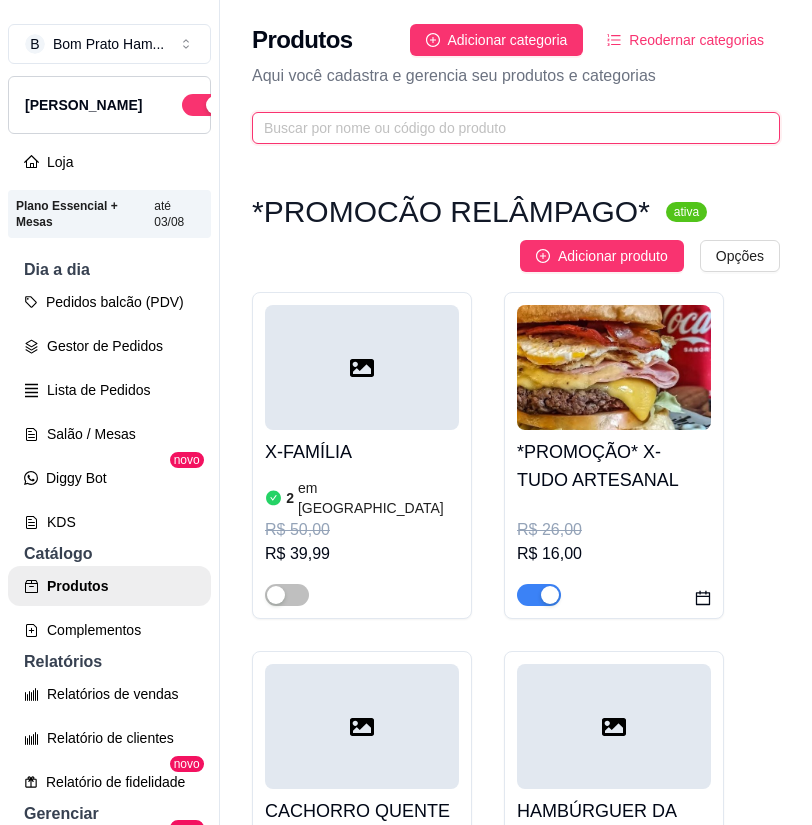 click at bounding box center (508, 128) 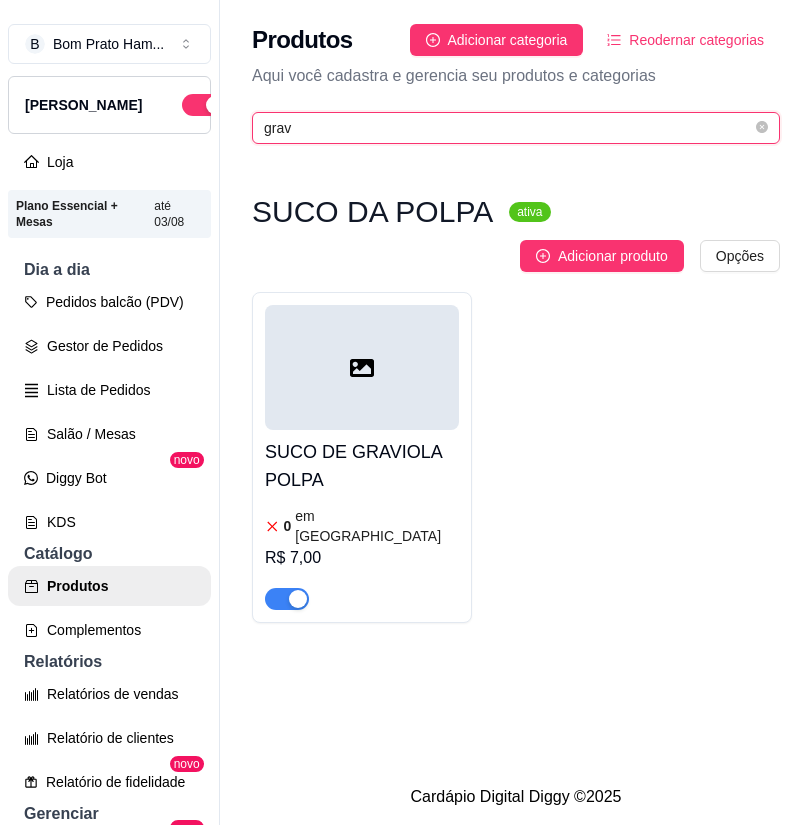 type on "grav" 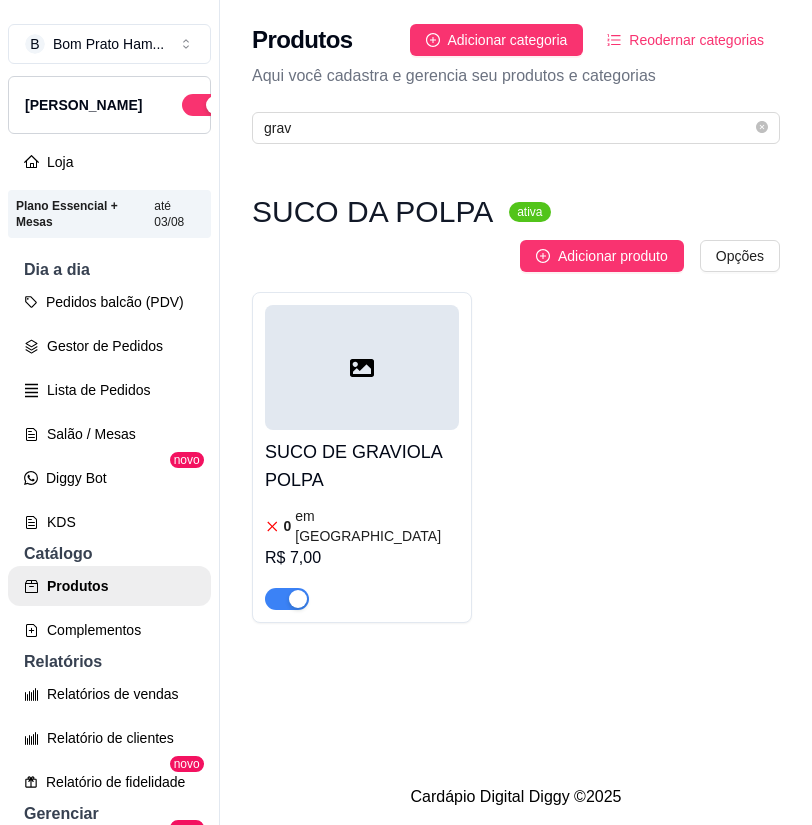 click on "R$ 7,00" at bounding box center (362, 558) 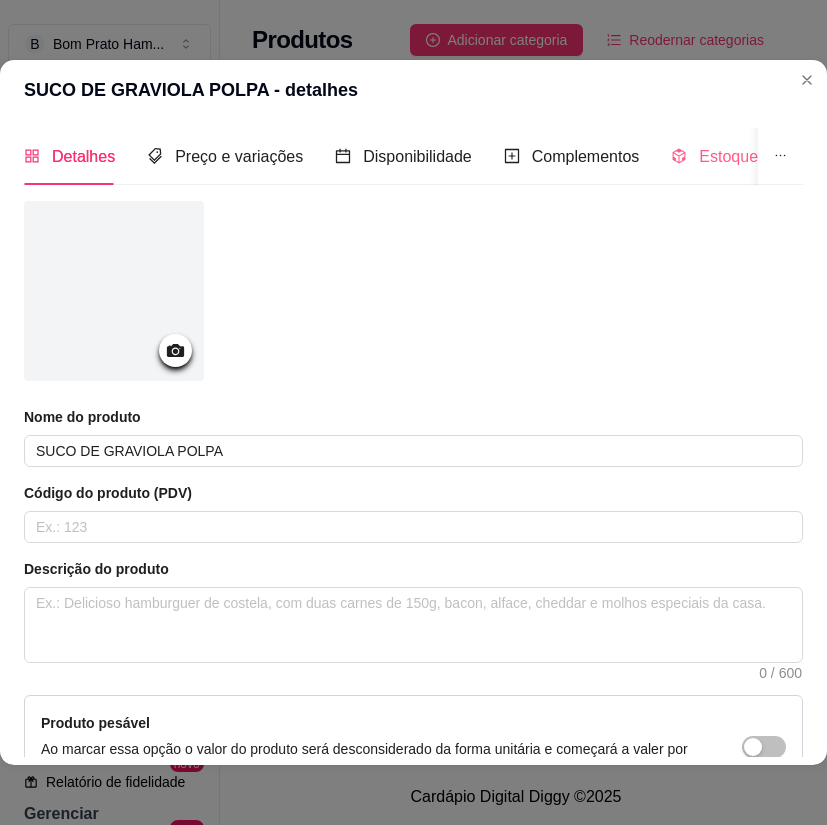 click on "Estoque" at bounding box center [714, 156] 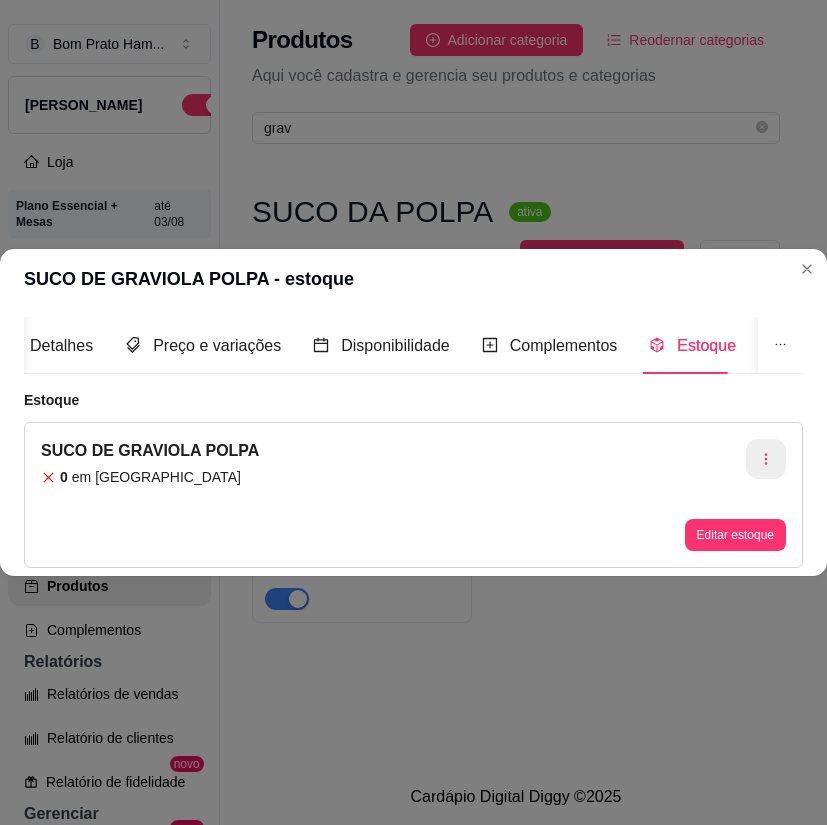 click at bounding box center [766, 459] 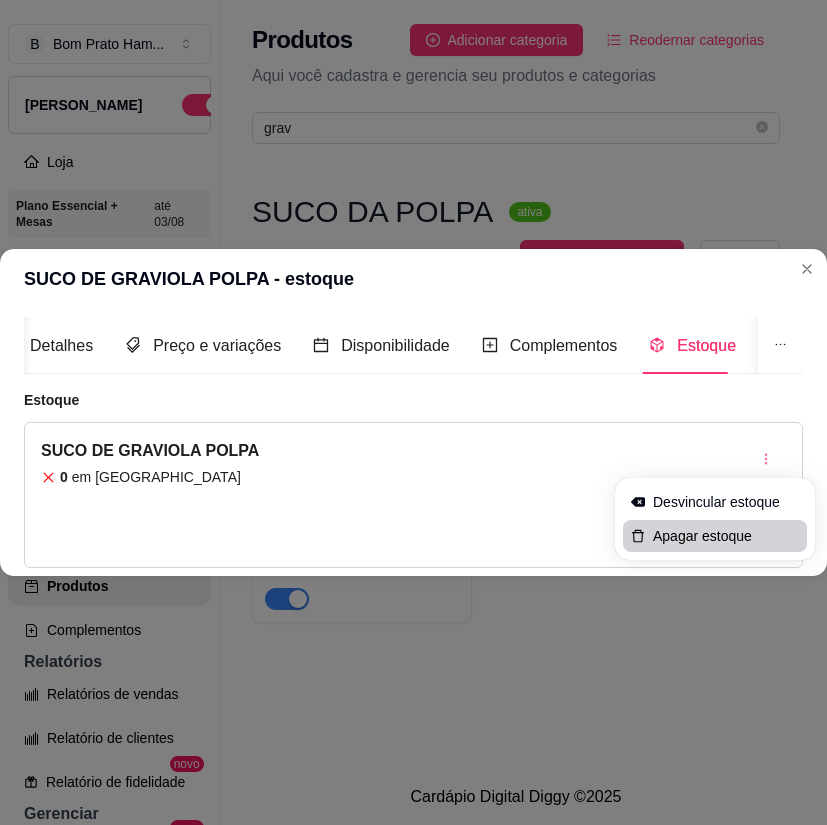 click on "Apagar estoque" at bounding box center (726, 536) 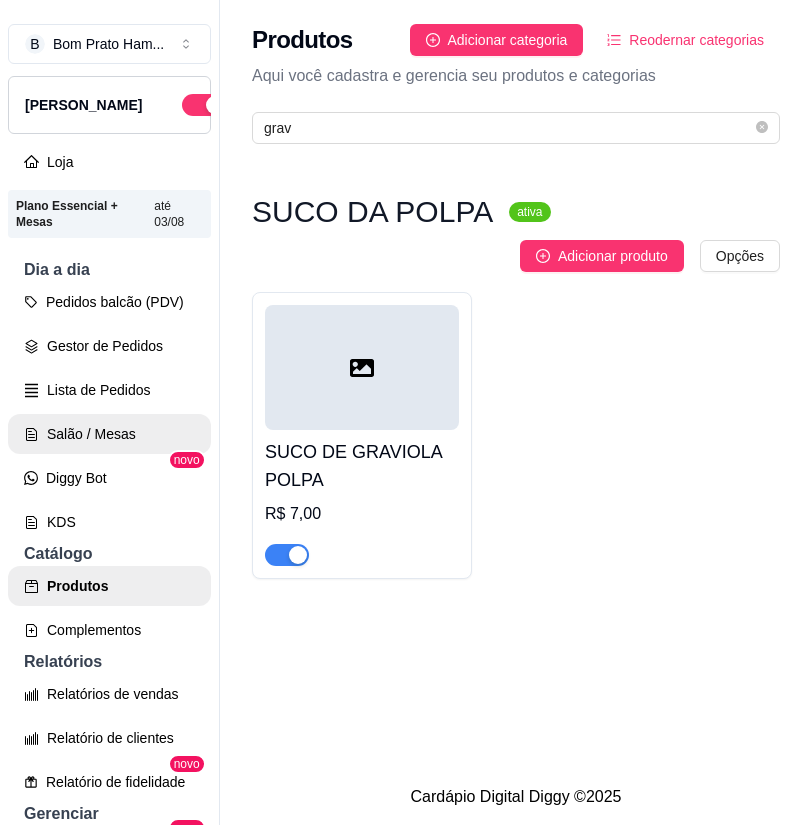 click on "Salão / Mesas" at bounding box center (109, 434) 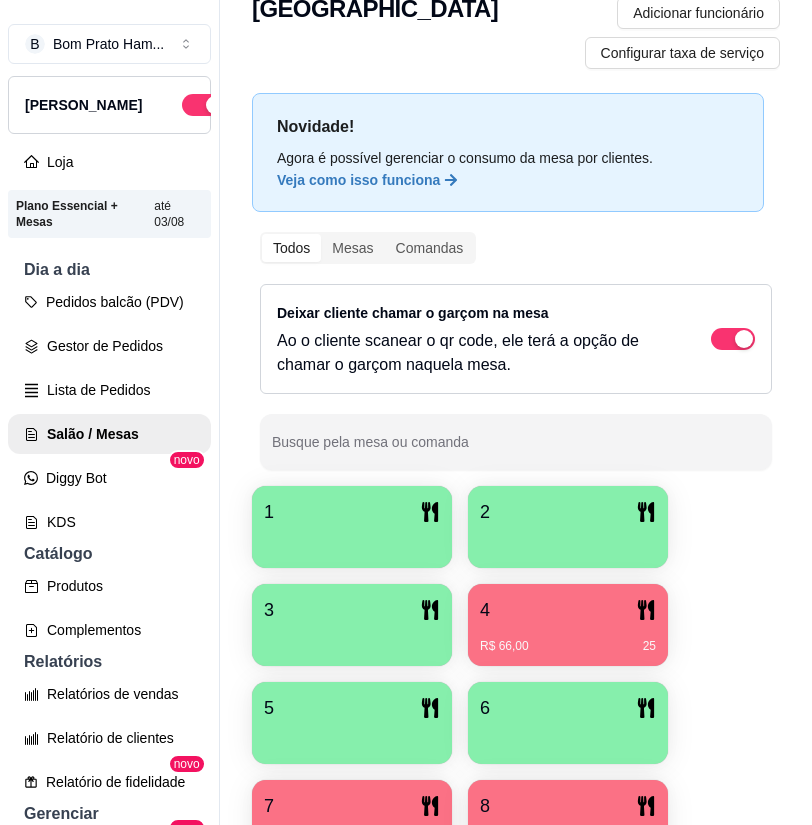 scroll, scrollTop: 400, scrollLeft: 0, axis: vertical 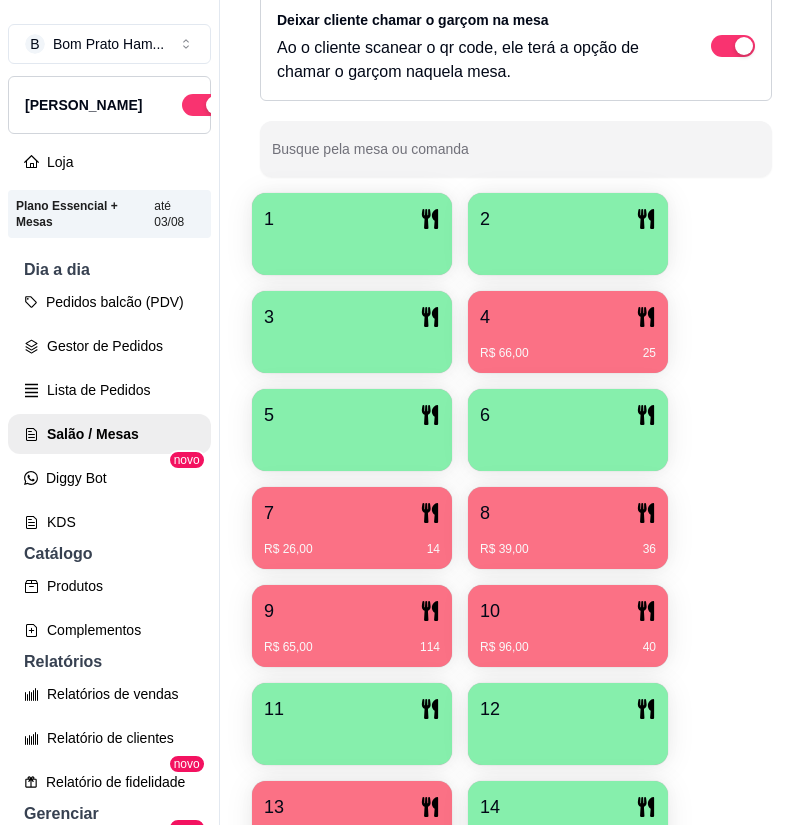 click on "R$ 26,00 14" at bounding box center [352, 542] 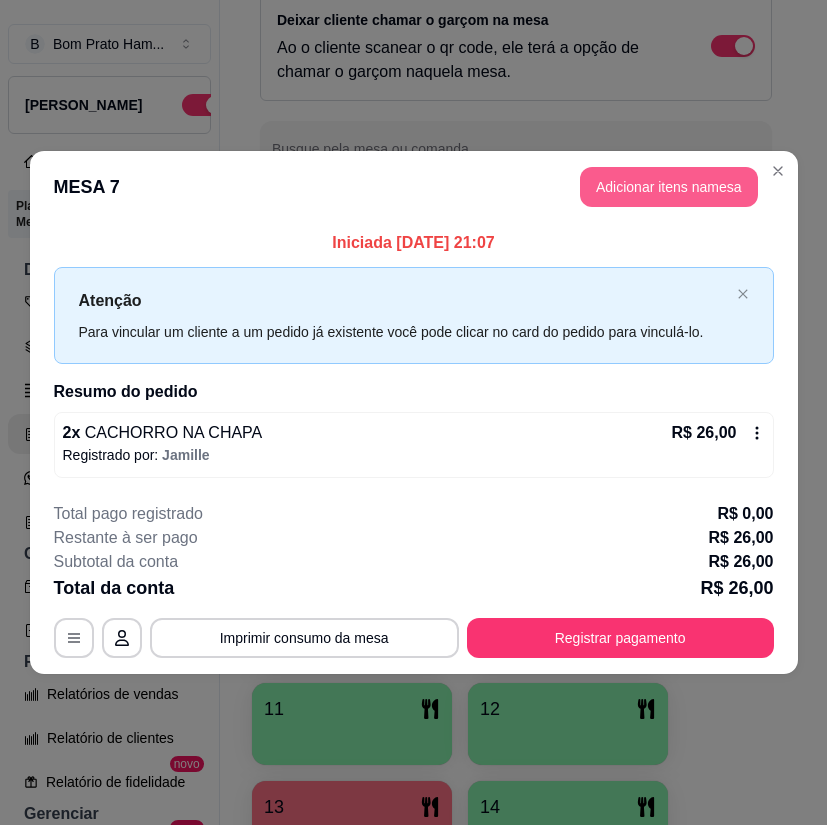click on "Adicionar itens na  mesa" at bounding box center (669, 187) 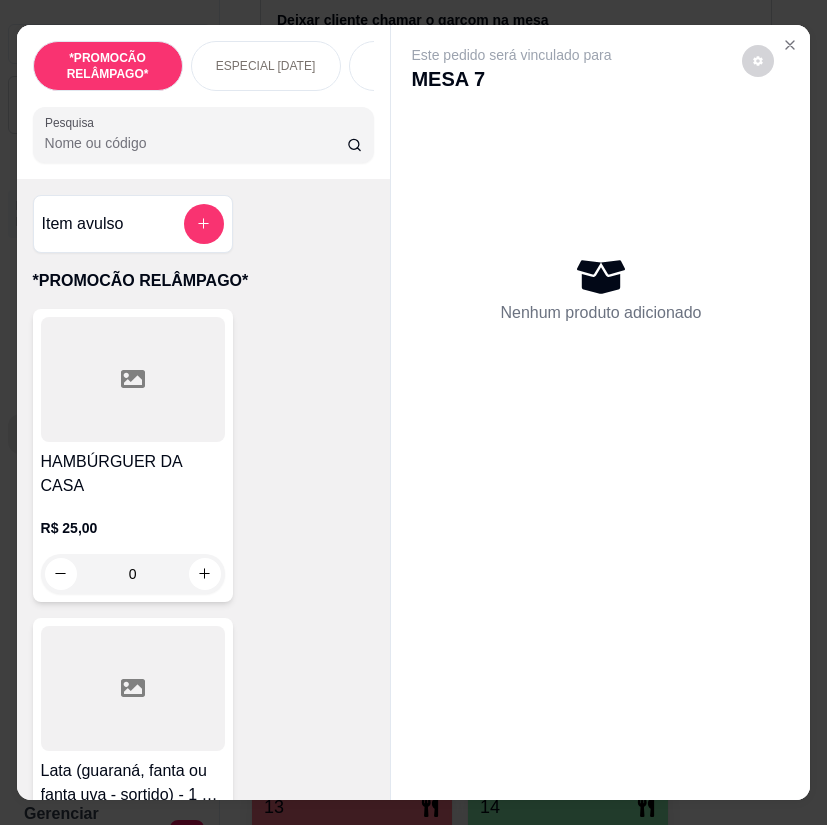 click on "Pesquisa" at bounding box center [196, 143] 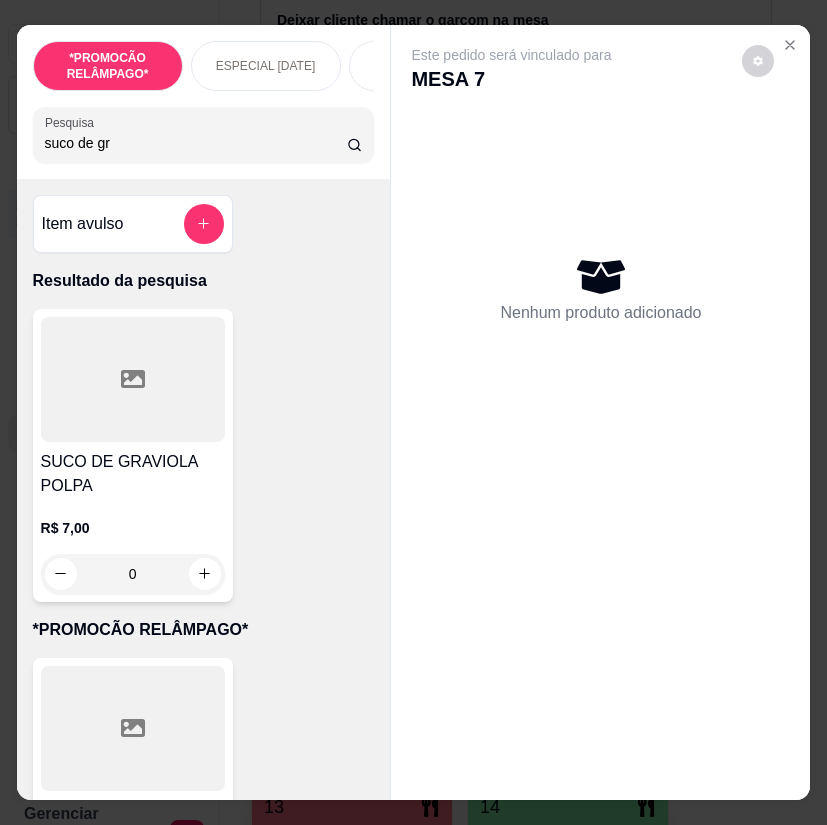 type on "suco de gr" 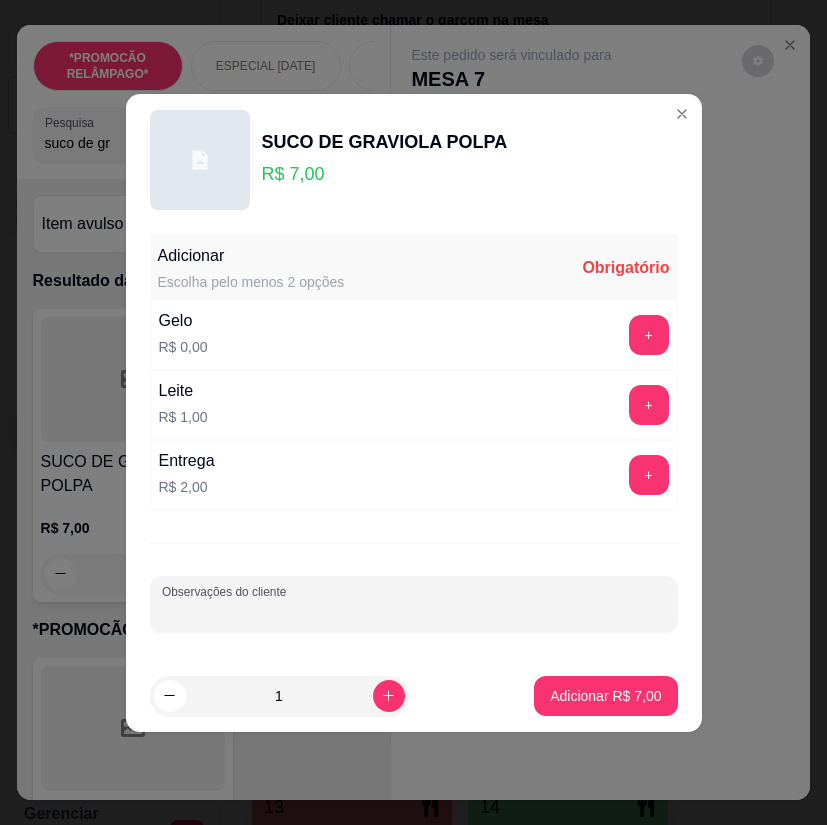 click on "Observações do cliente" at bounding box center (414, 612) 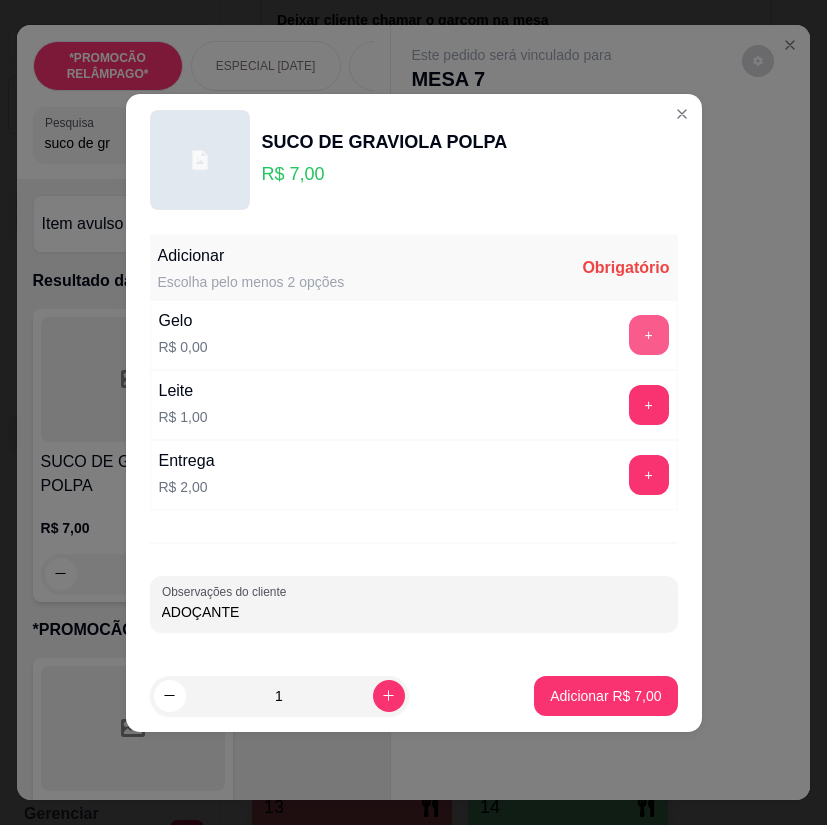 type on "ADOÇANTE" 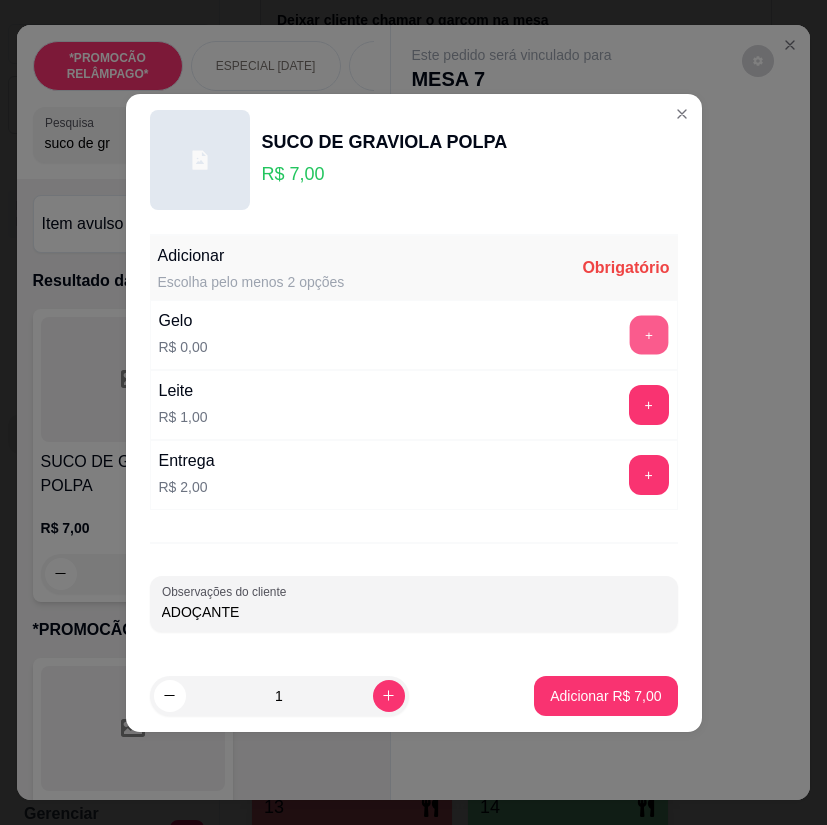click on "+" at bounding box center (648, 334) 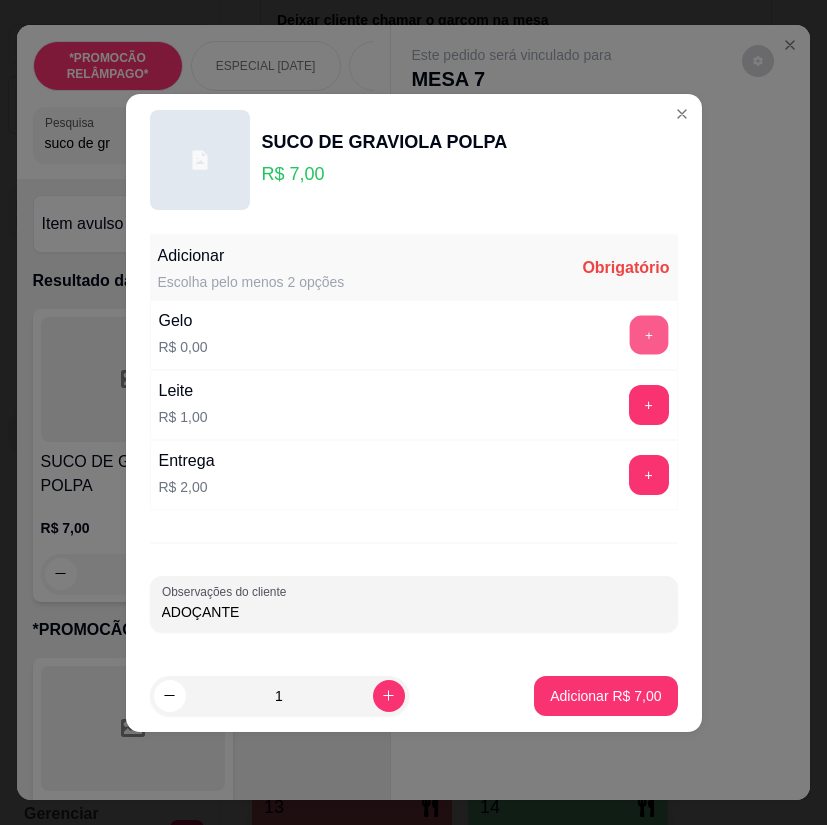 click on "+" at bounding box center (648, 334) 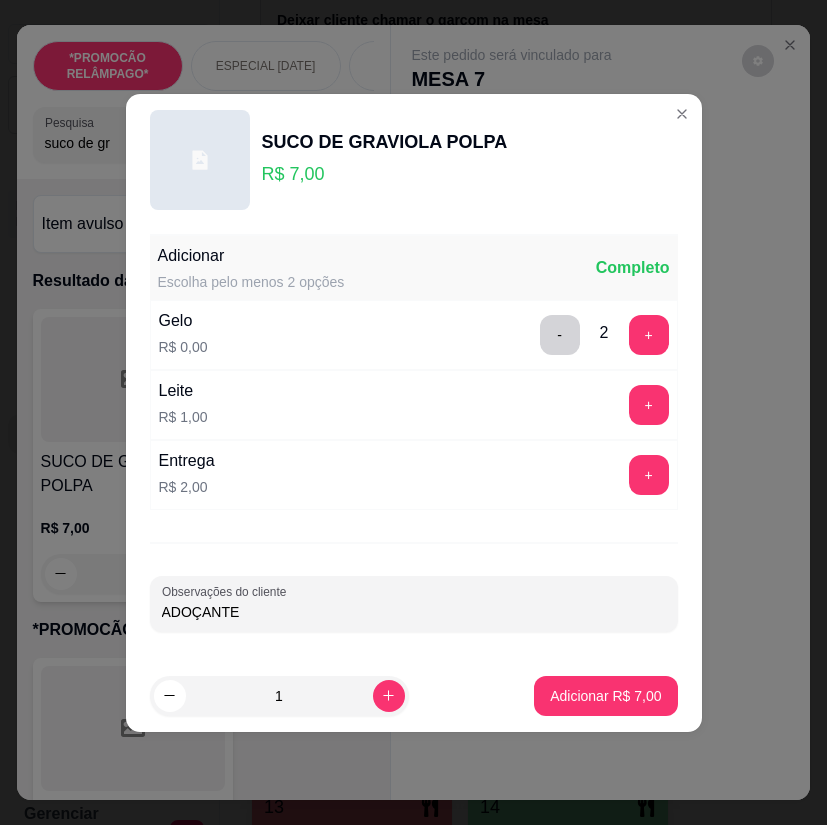 click on "- 2 +" at bounding box center (604, 335) 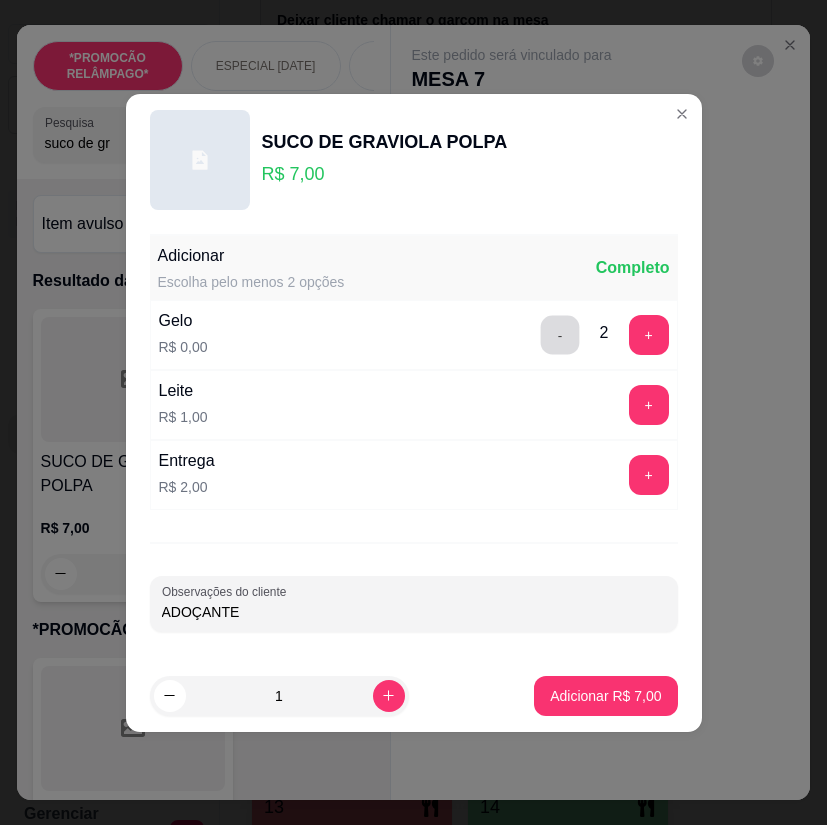 click on "-" at bounding box center (559, 334) 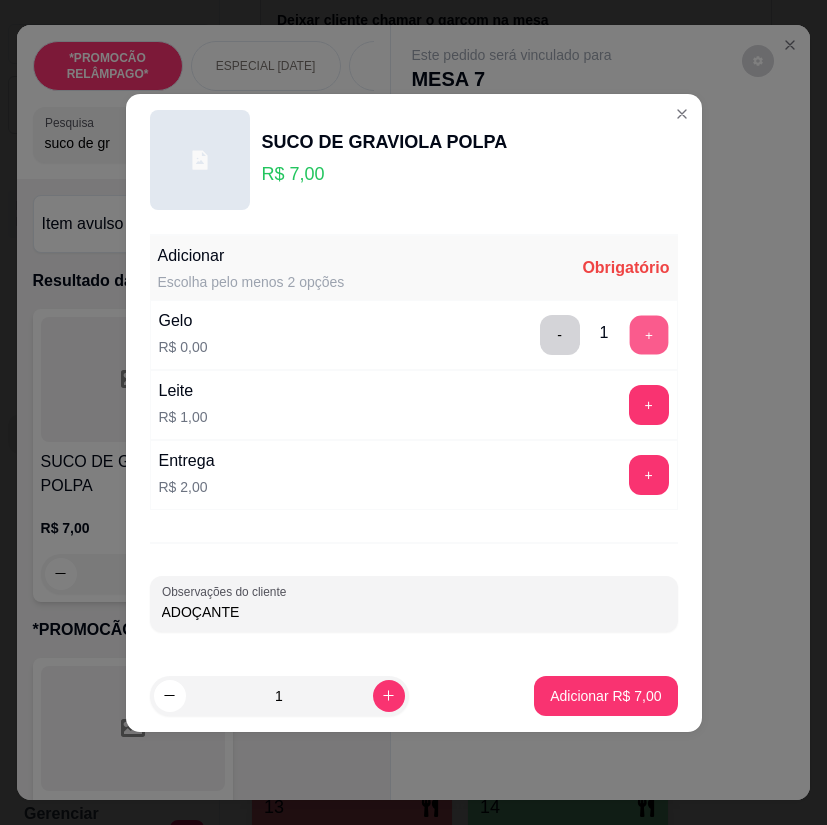 click on "+" at bounding box center (648, 334) 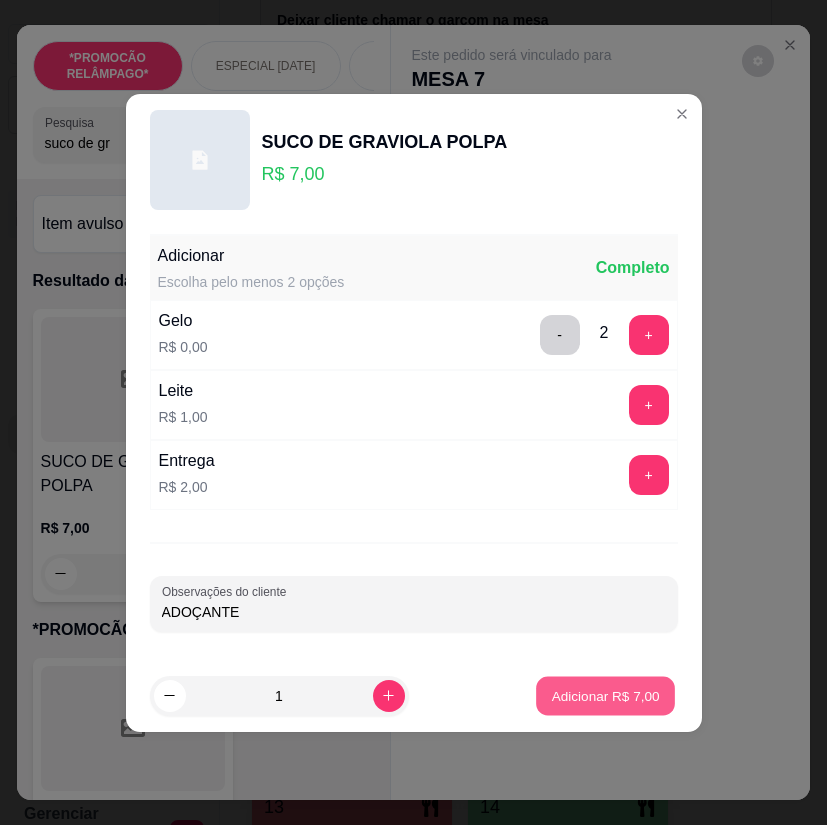 click on "Adicionar   R$ 7,00" at bounding box center [606, 695] 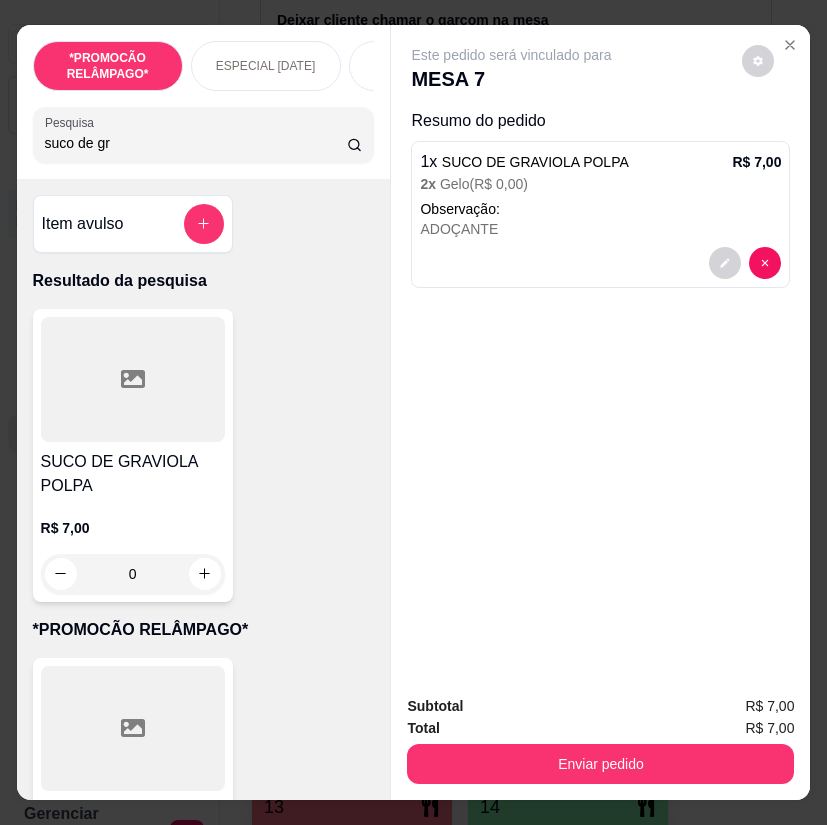 drag, startPoint x: 112, startPoint y: 159, endPoint x: 1, endPoint y: 121, distance: 117.32433 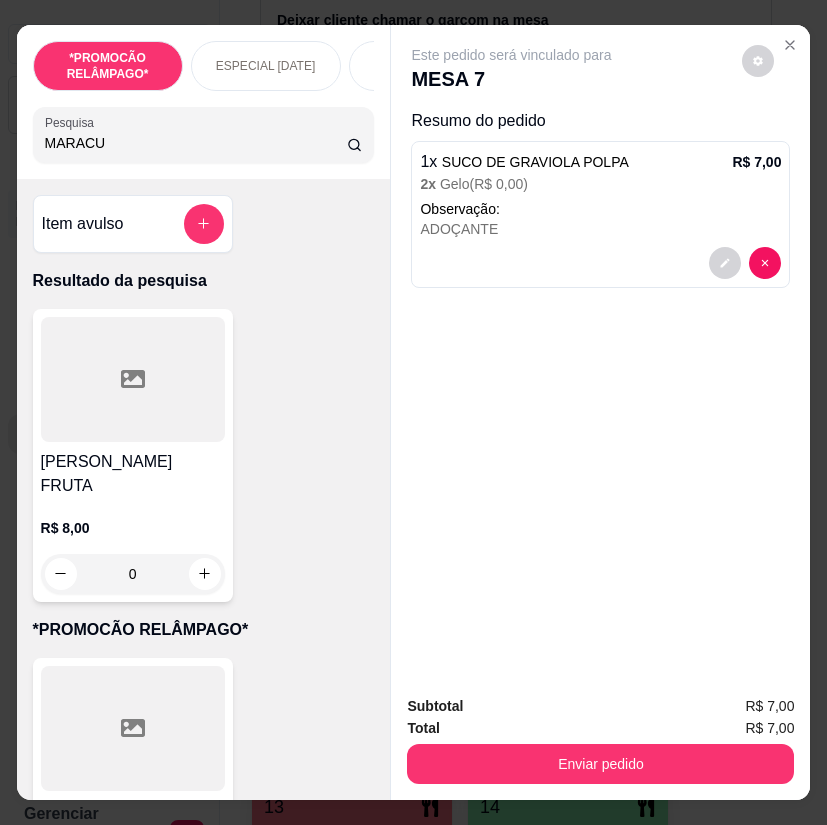 type on "MARACU" 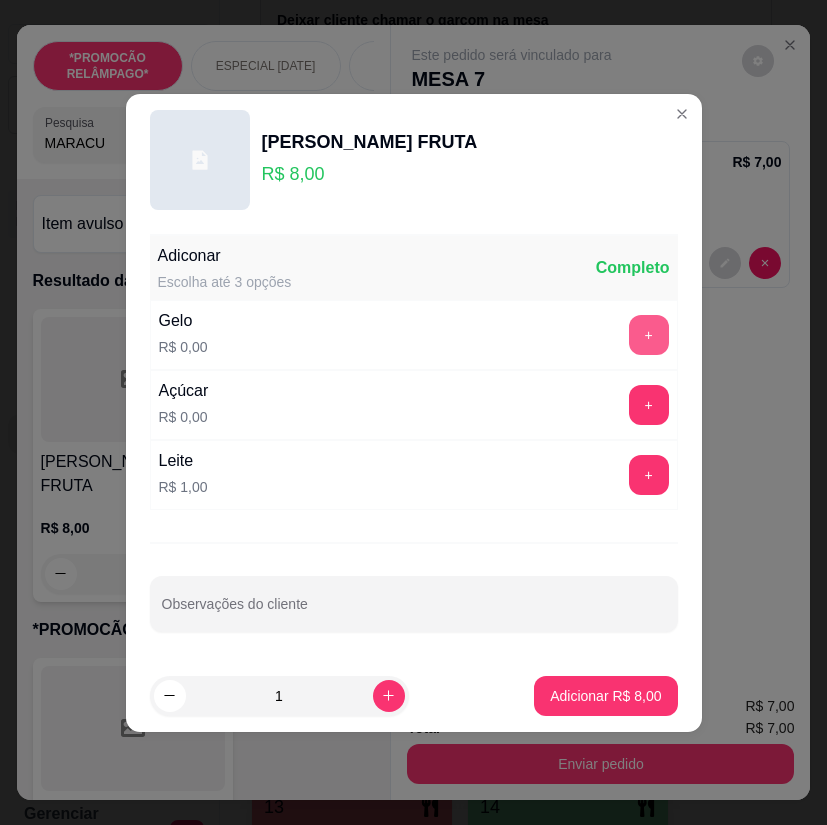 click on "+" at bounding box center [649, 335] 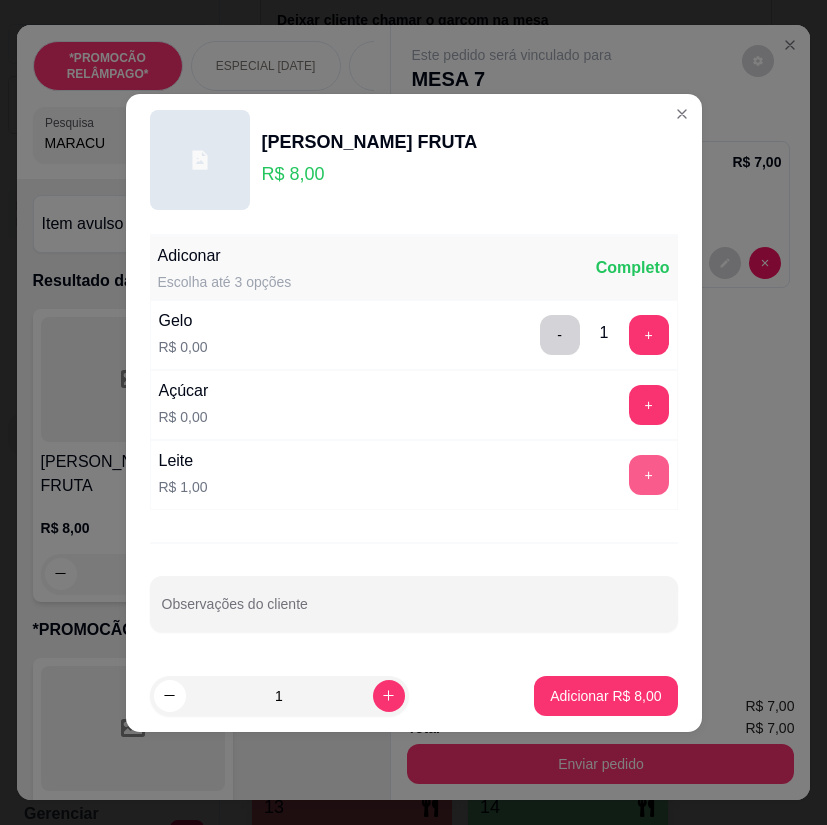 click on "+" at bounding box center [649, 475] 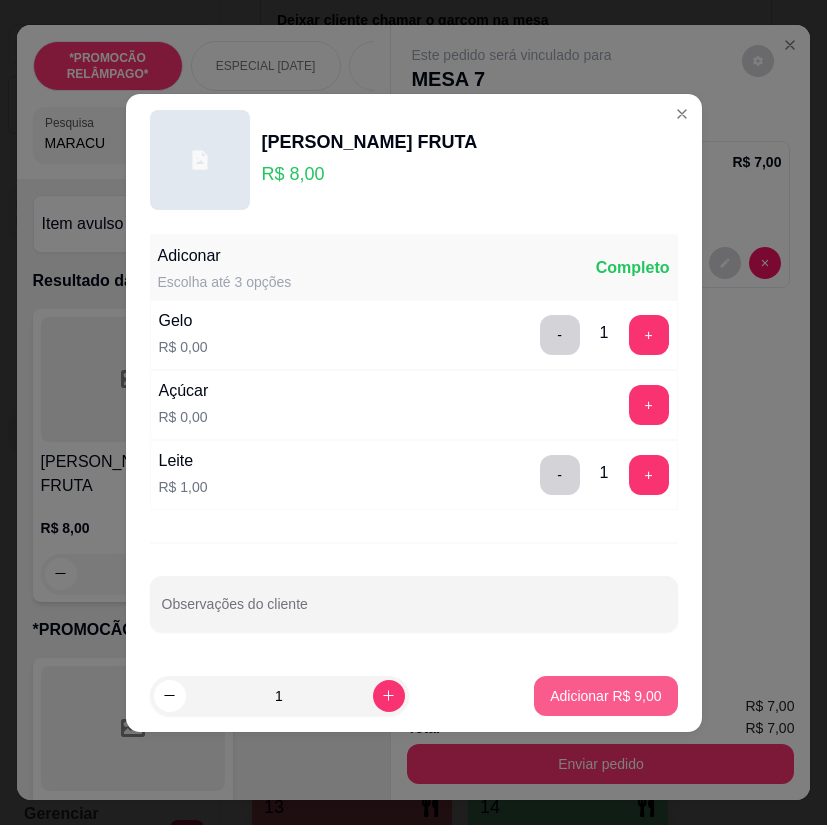 click on "Adicionar   R$ 9,00" at bounding box center [605, 696] 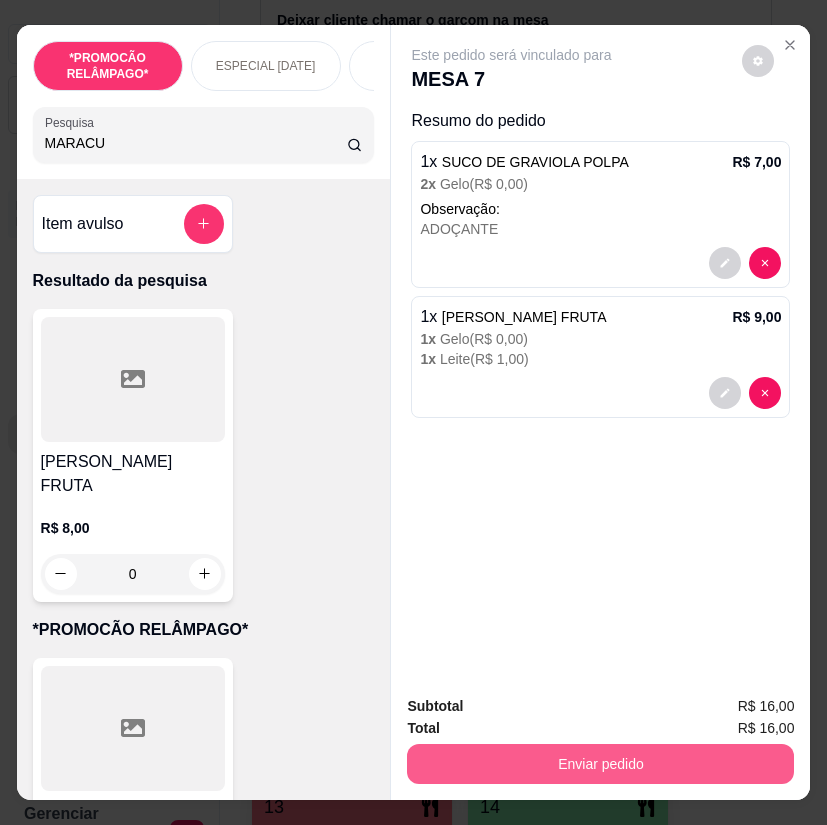 click on "Enviar pedido" at bounding box center (600, 764) 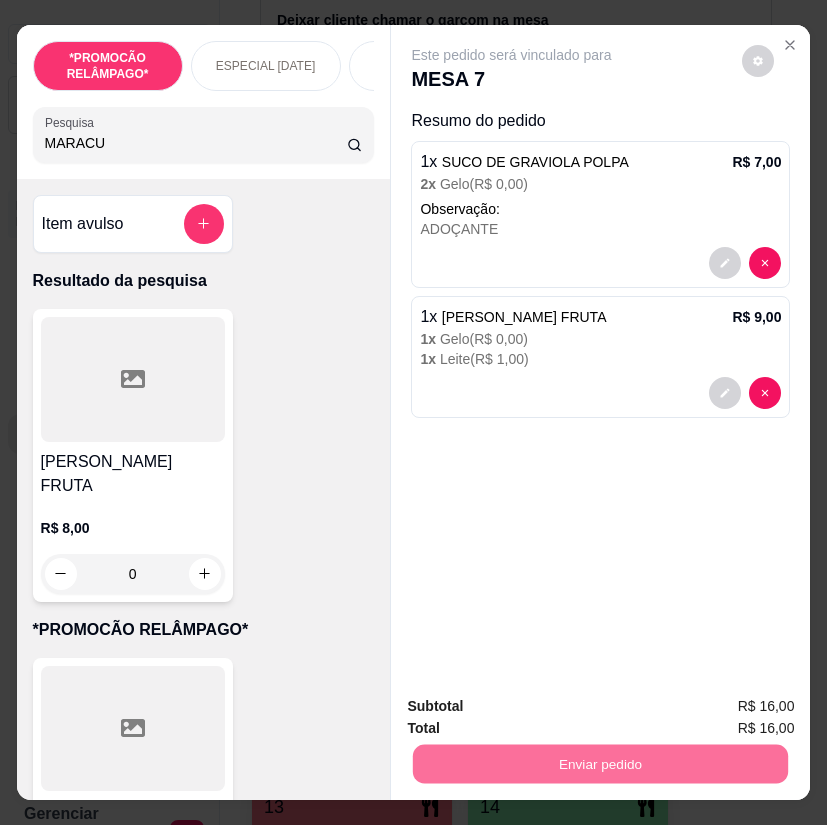click on "Não registrar e enviar pedido" at bounding box center [532, 708] 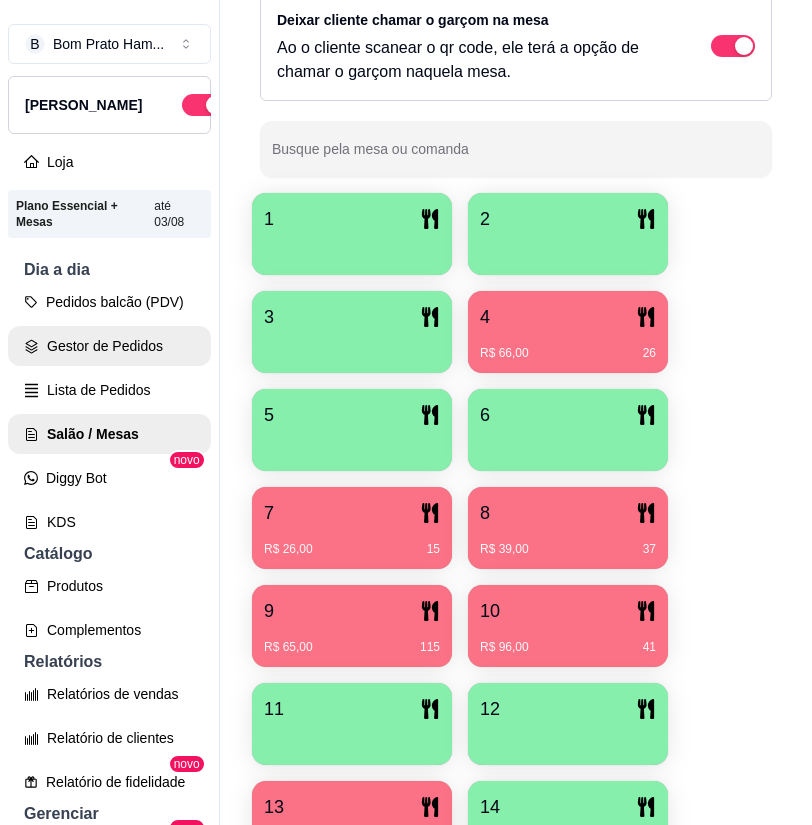 click on "Gestor de Pedidos" at bounding box center (109, 346) 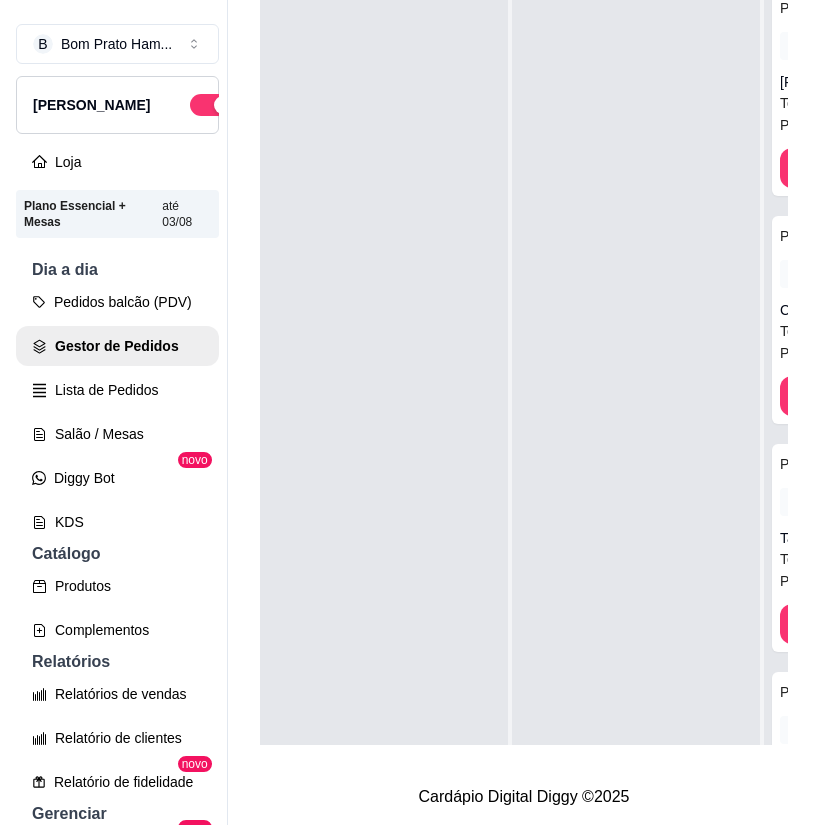 scroll, scrollTop: 0, scrollLeft: 0, axis: both 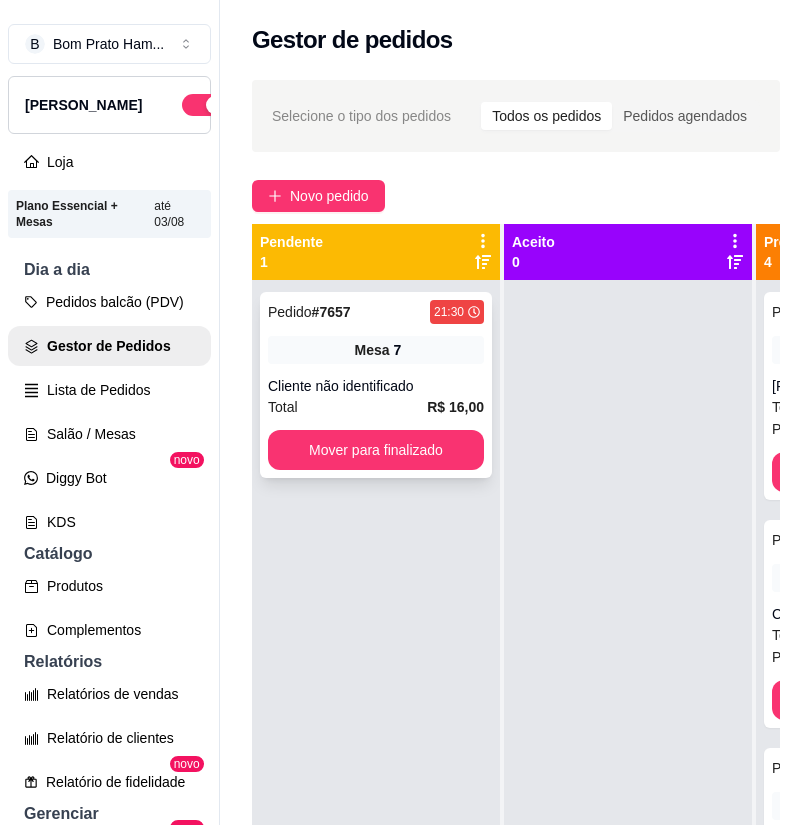 click on "Pedido  # 7657 21:30 Mesa 7 Cliente não identificado Total R$ 16,00 Mover para finalizado" at bounding box center (376, 385) 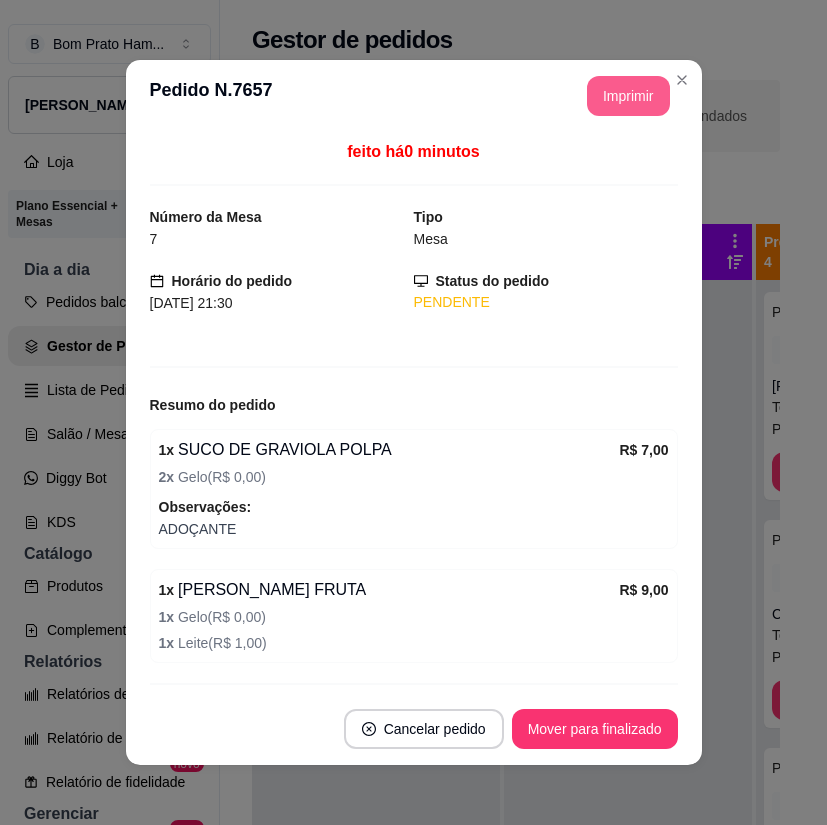 click on "Imprimir" at bounding box center (628, 96) 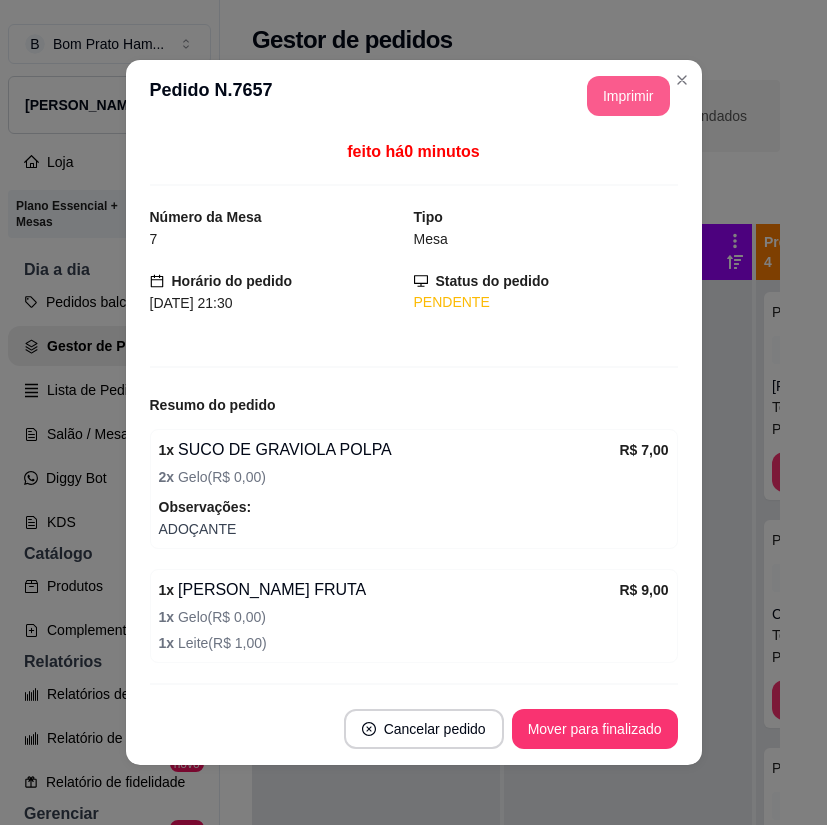 scroll, scrollTop: 0, scrollLeft: 0, axis: both 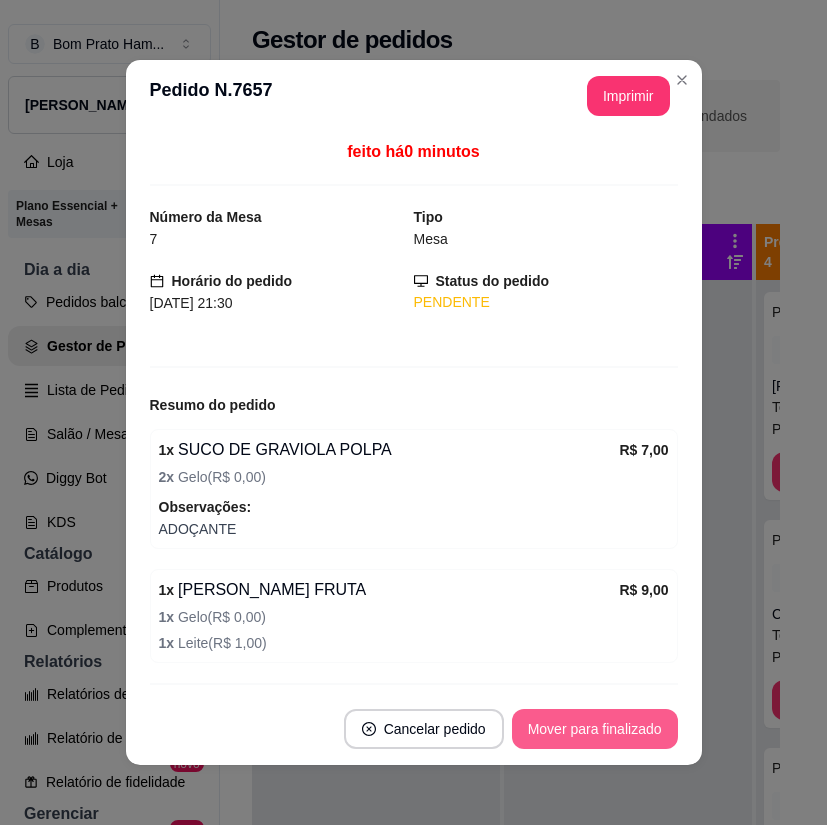 click on "Mover para finalizado" at bounding box center (595, 729) 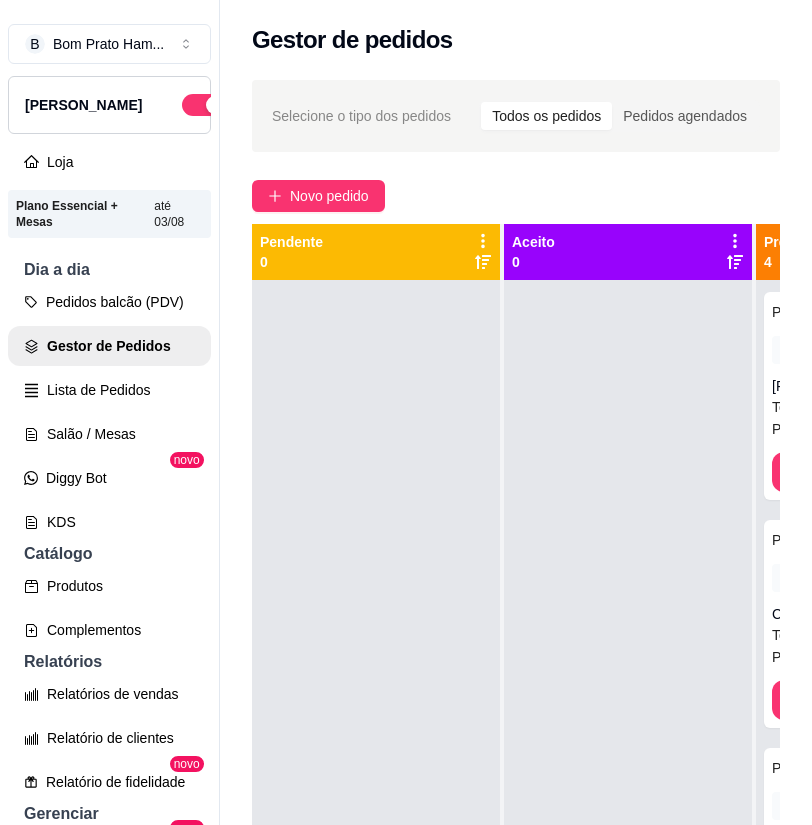 click at bounding box center [628, 692] 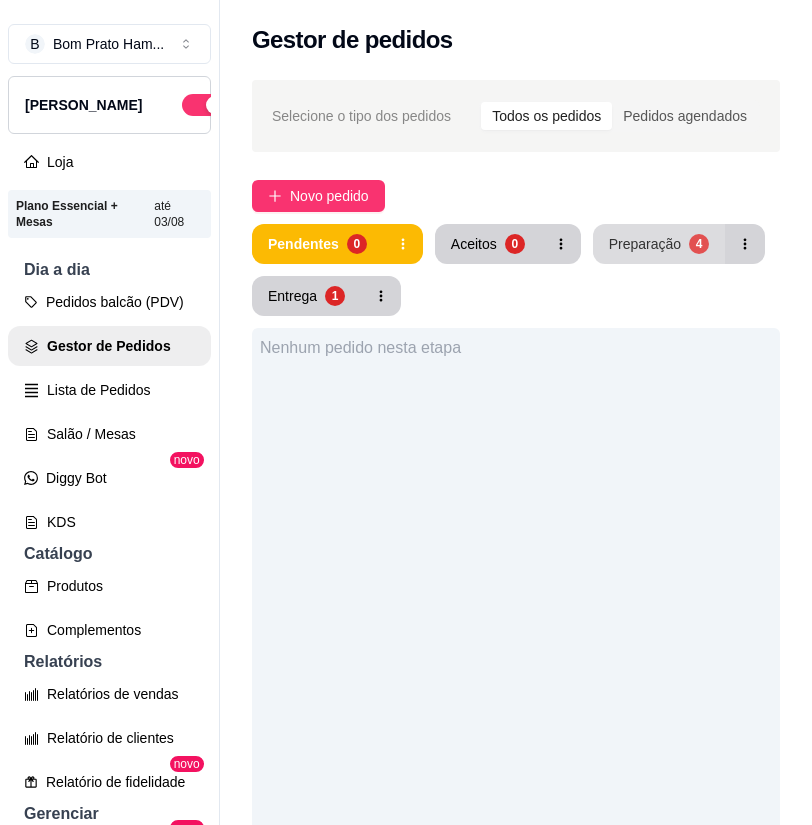 click on "Preparação" at bounding box center [645, 244] 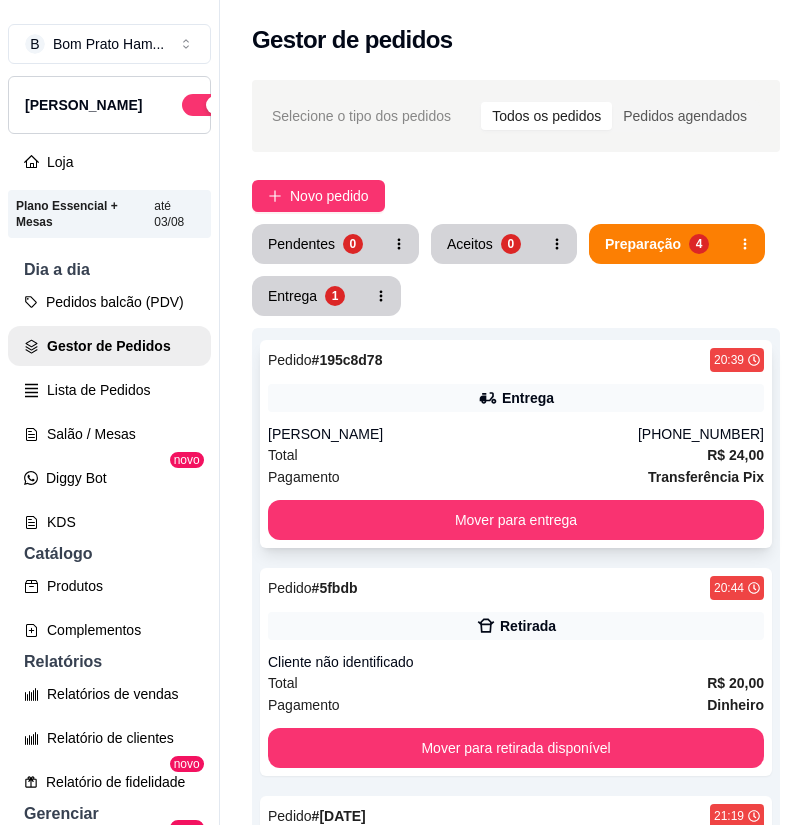click on "Pedido  # 195c8d78 20:39" at bounding box center [516, 360] 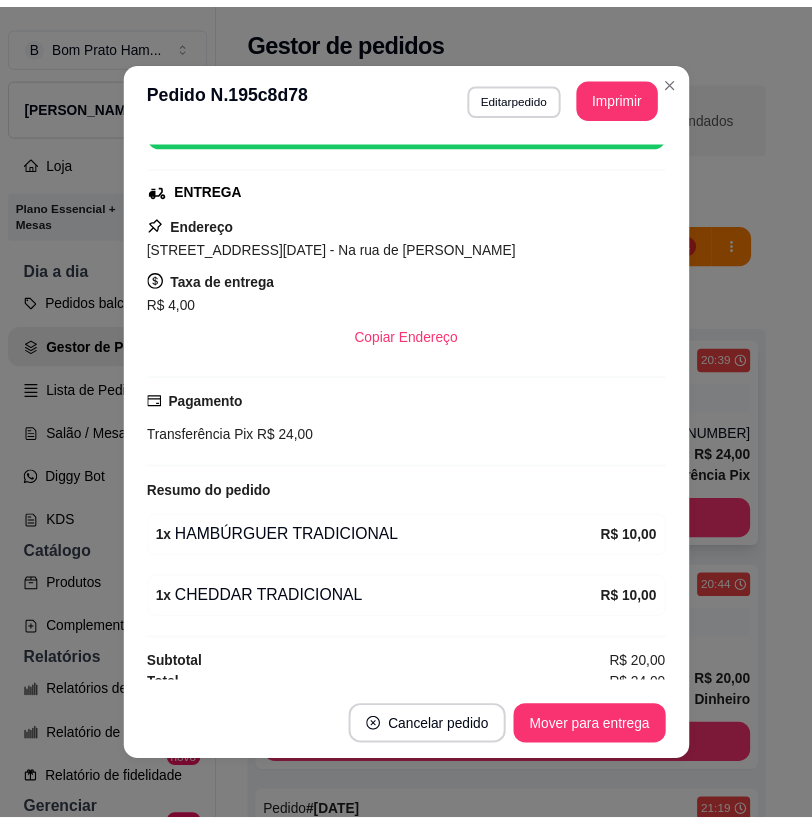 scroll, scrollTop: 294, scrollLeft: 0, axis: vertical 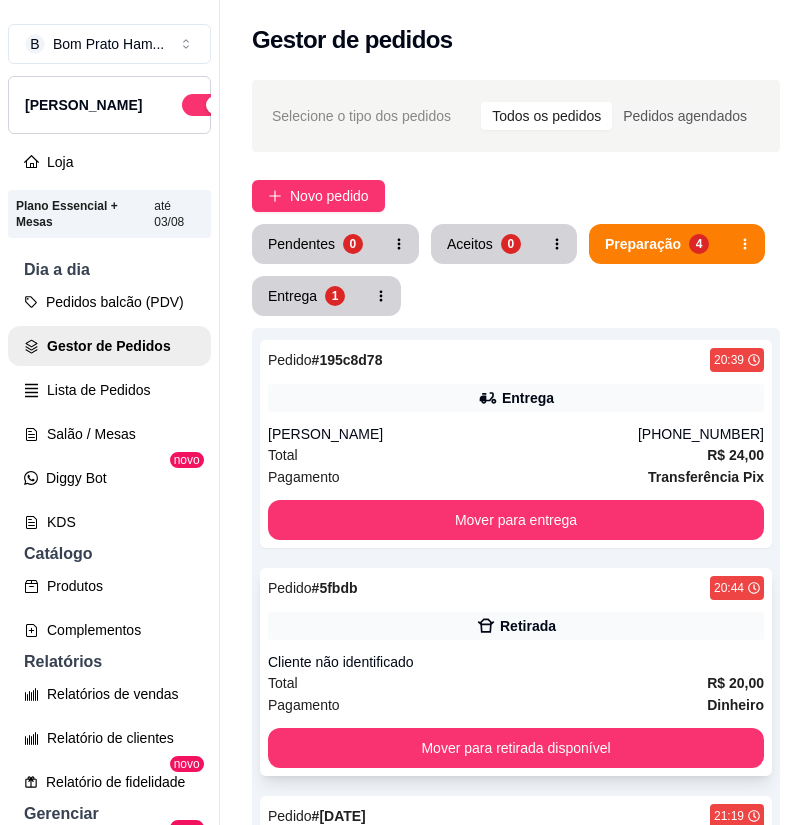 click on "Pedido  # 5fbdb 20:44 Retirada Cliente não identificado Total R$ 20,00 Pagamento Dinheiro Mover para retirada disponível" at bounding box center [516, 672] 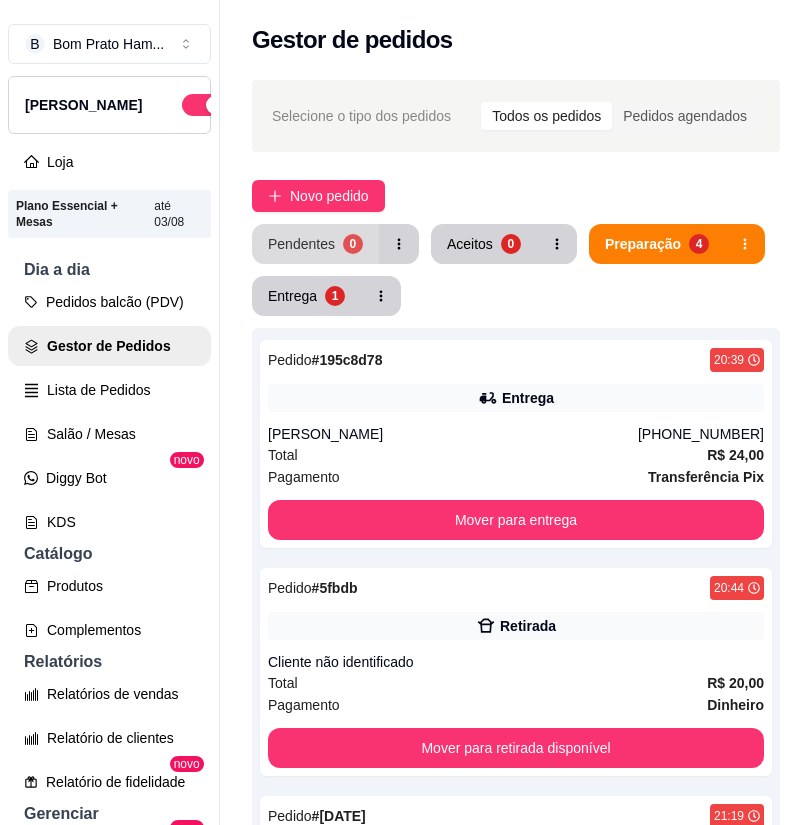 click on "Pendentes 0" at bounding box center [315, 244] 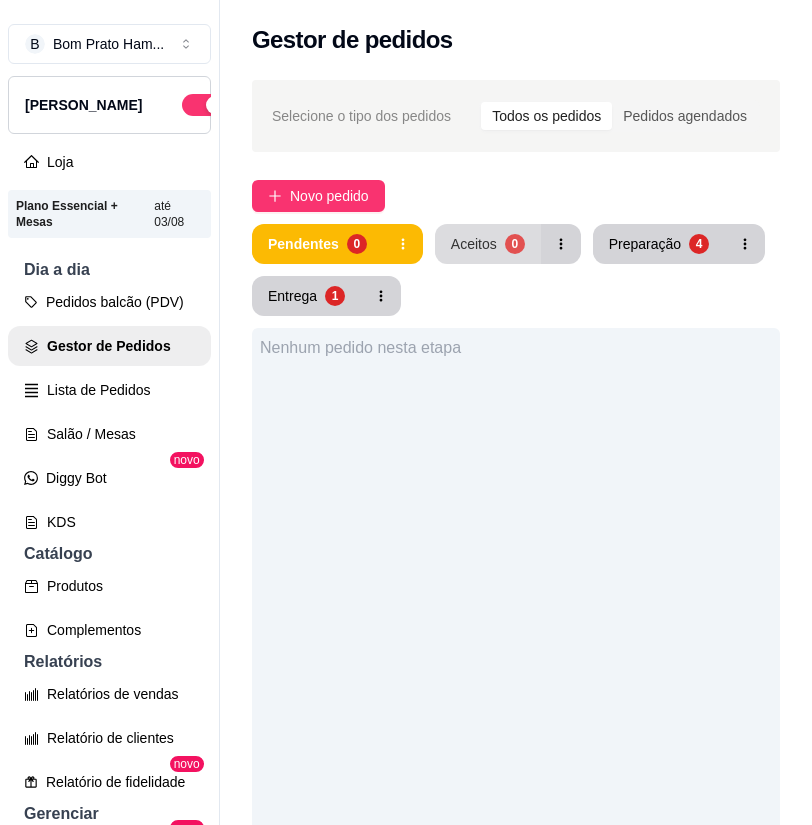 click on "Aceitos 0" at bounding box center (488, 244) 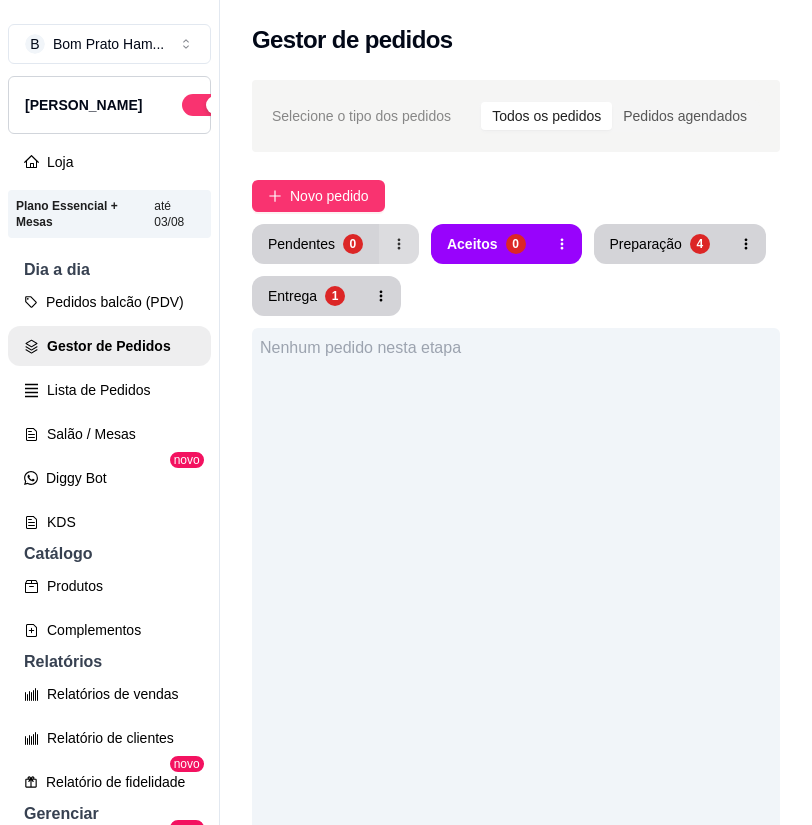 click 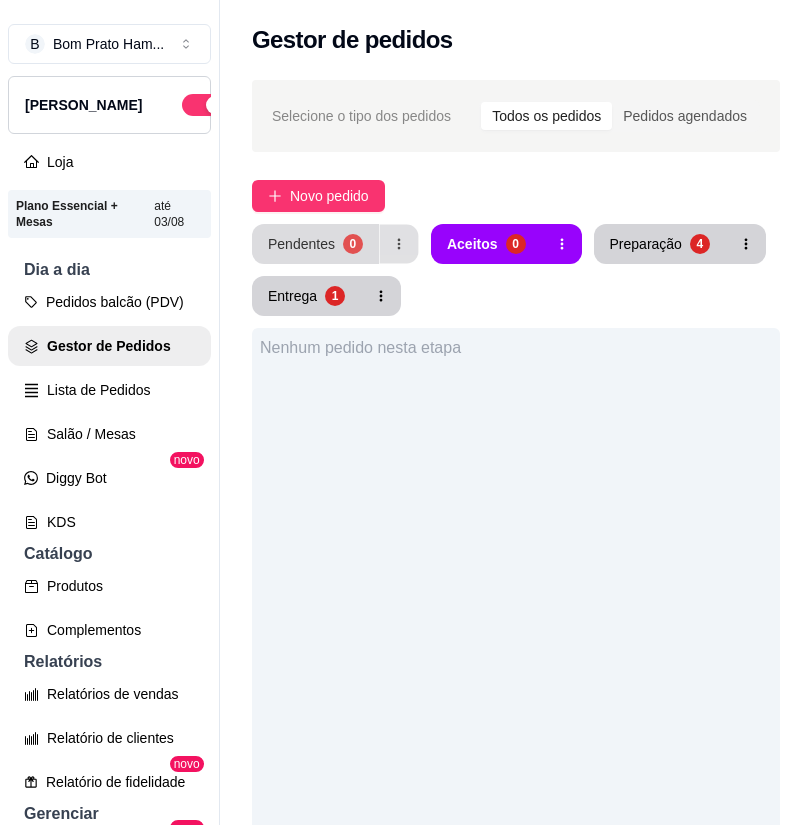 click on "0" at bounding box center [353, 244] 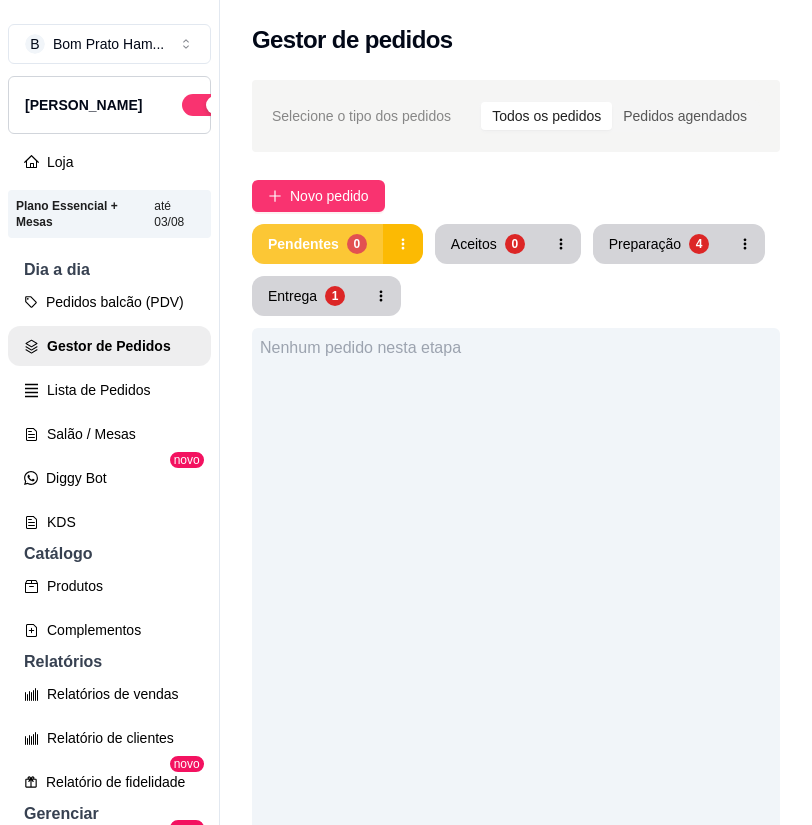 type 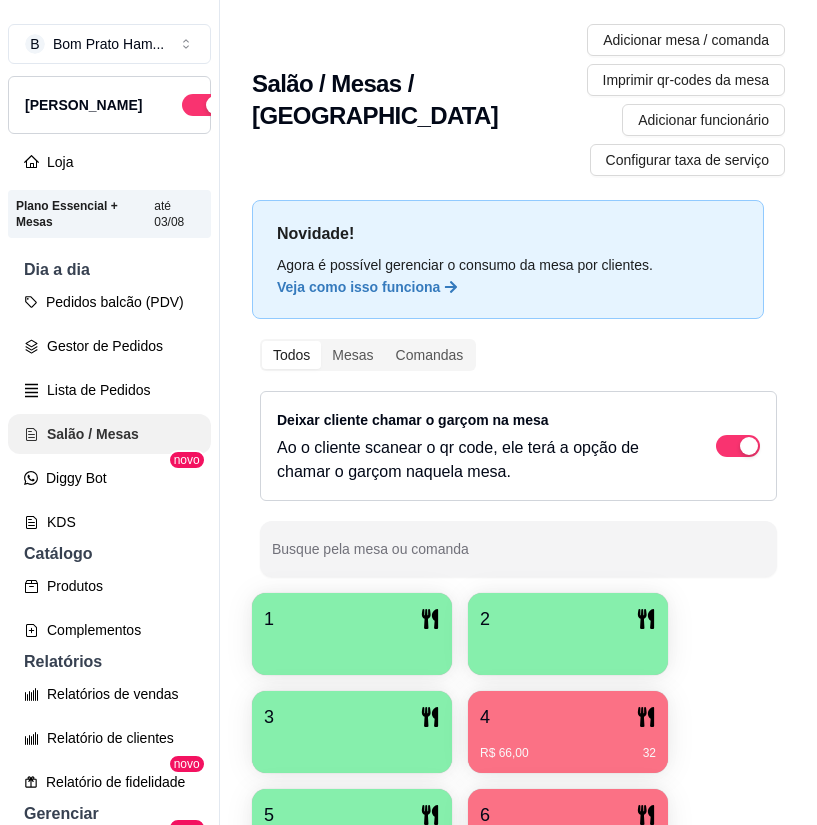 scroll, scrollTop: 0, scrollLeft: 0, axis: both 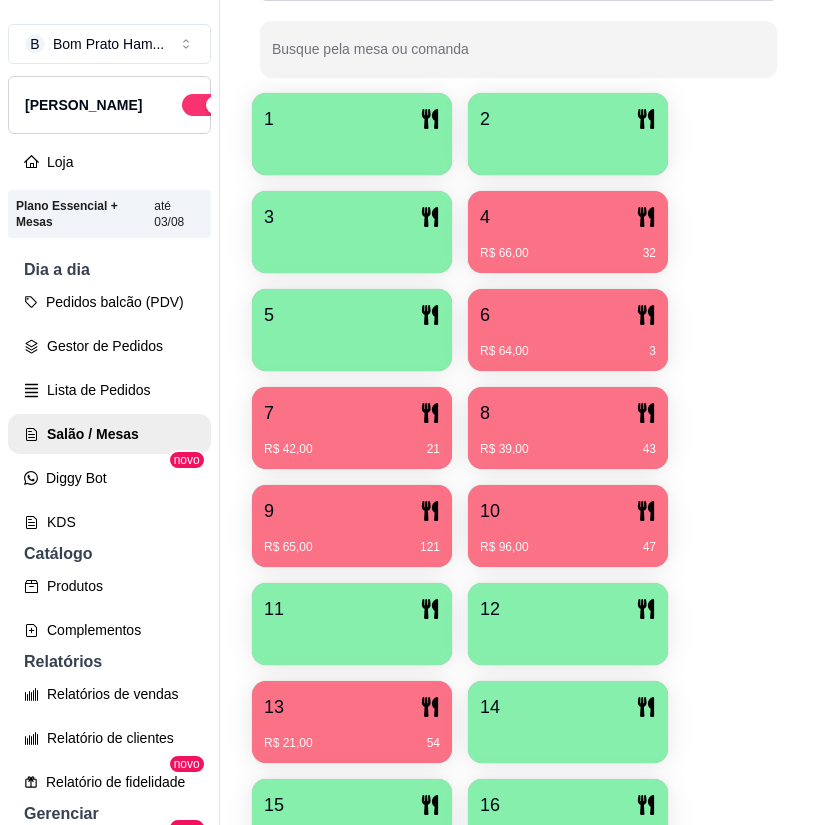 click on "R$ 21,00 54" at bounding box center [352, 736] 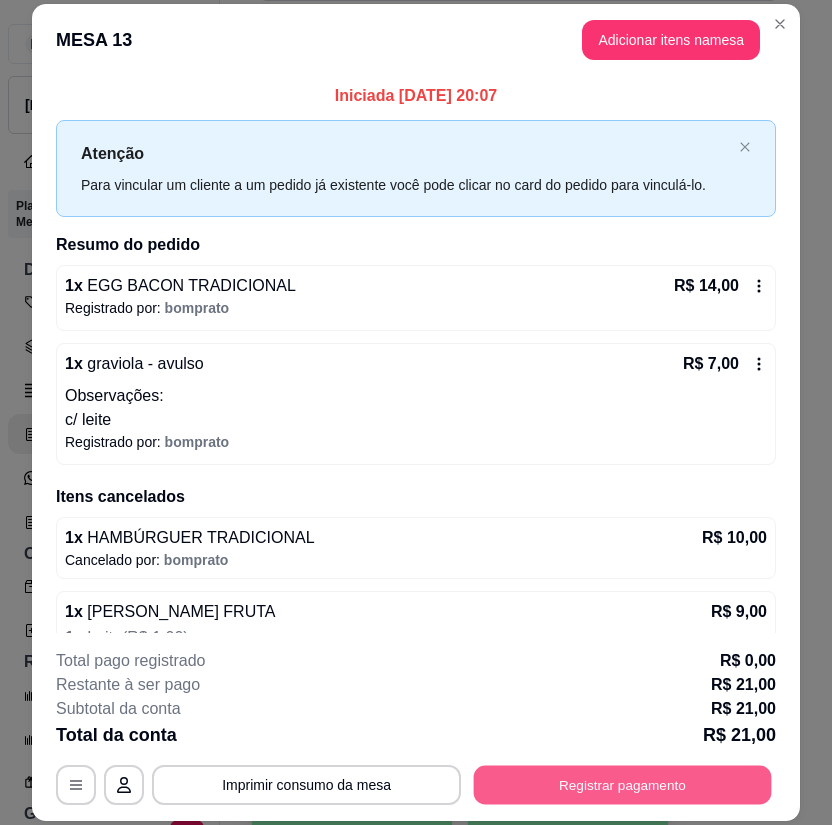 click on "Registrar pagamento" at bounding box center [623, 784] 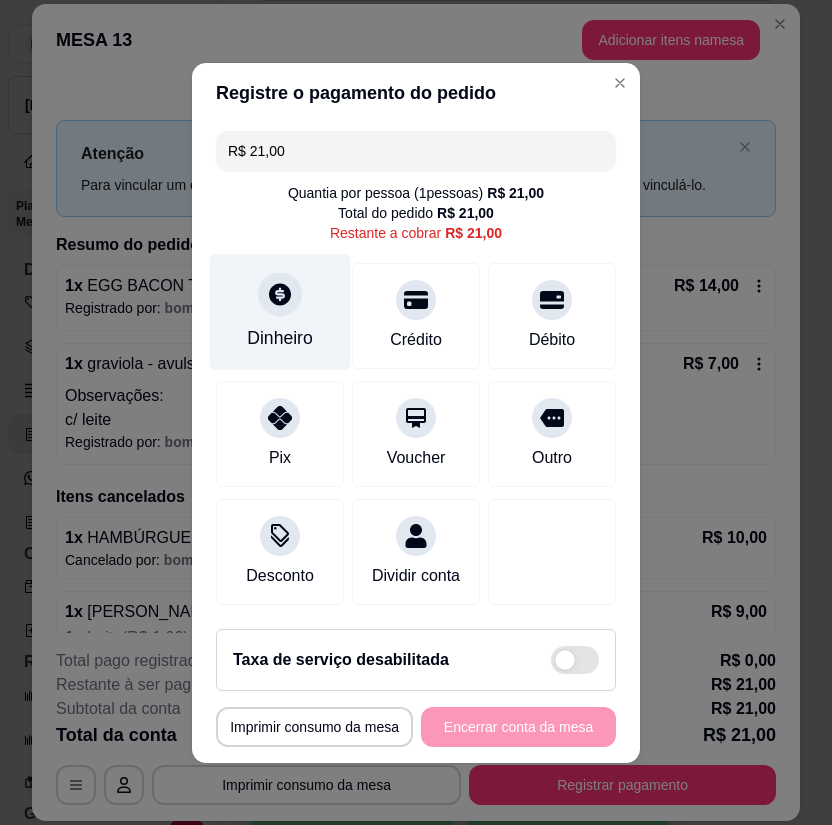 click on "Dinheiro" at bounding box center (280, 311) 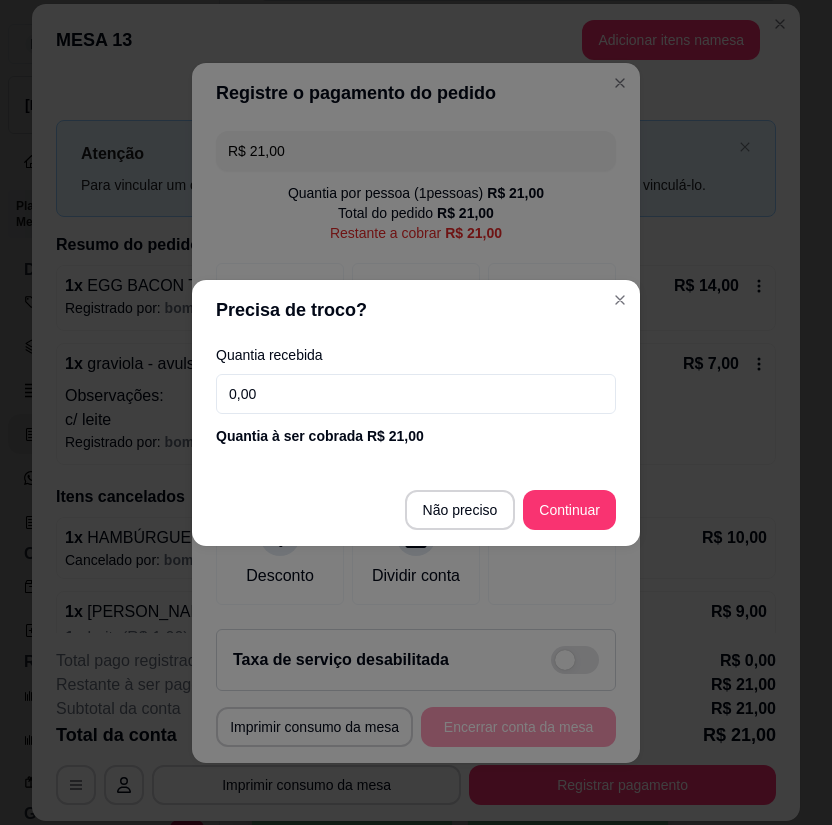 click on "0,00" at bounding box center [416, 394] 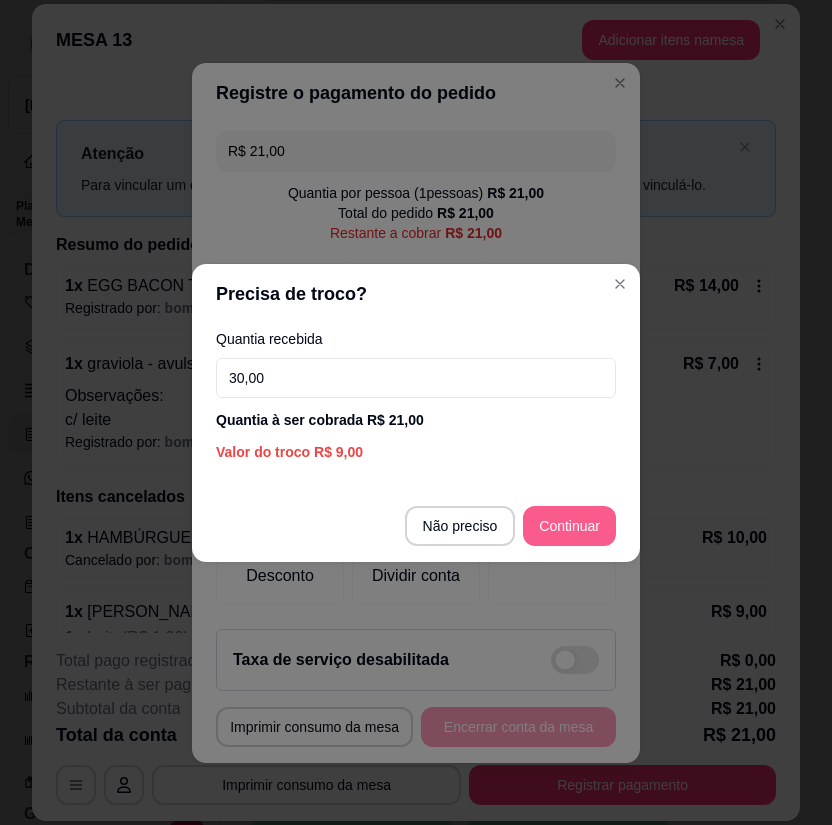 type on "30,00" 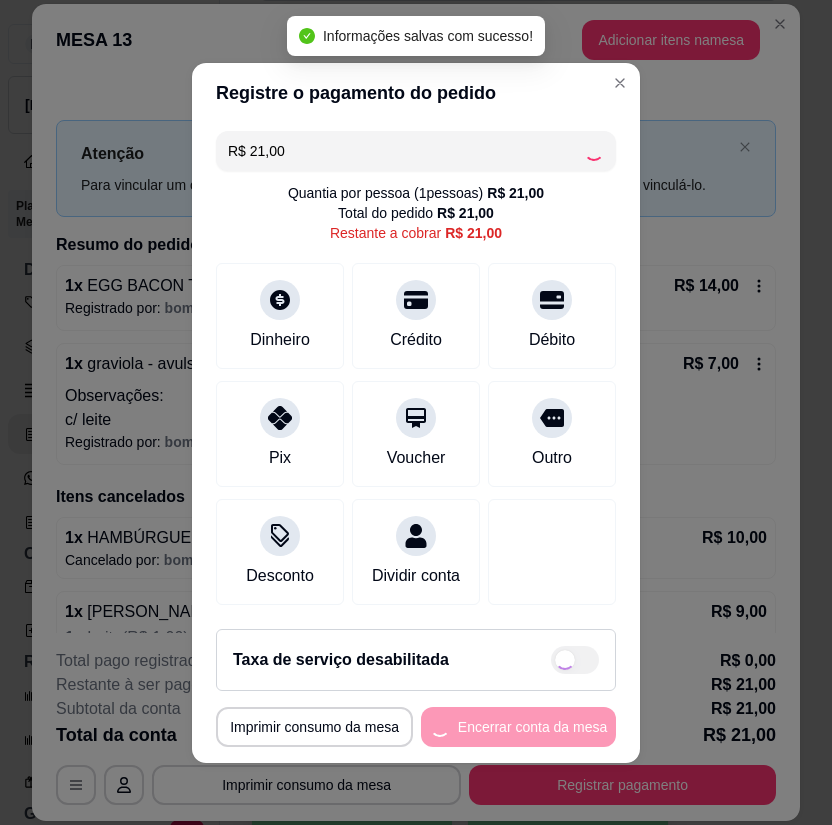 type on "R$ 0,00" 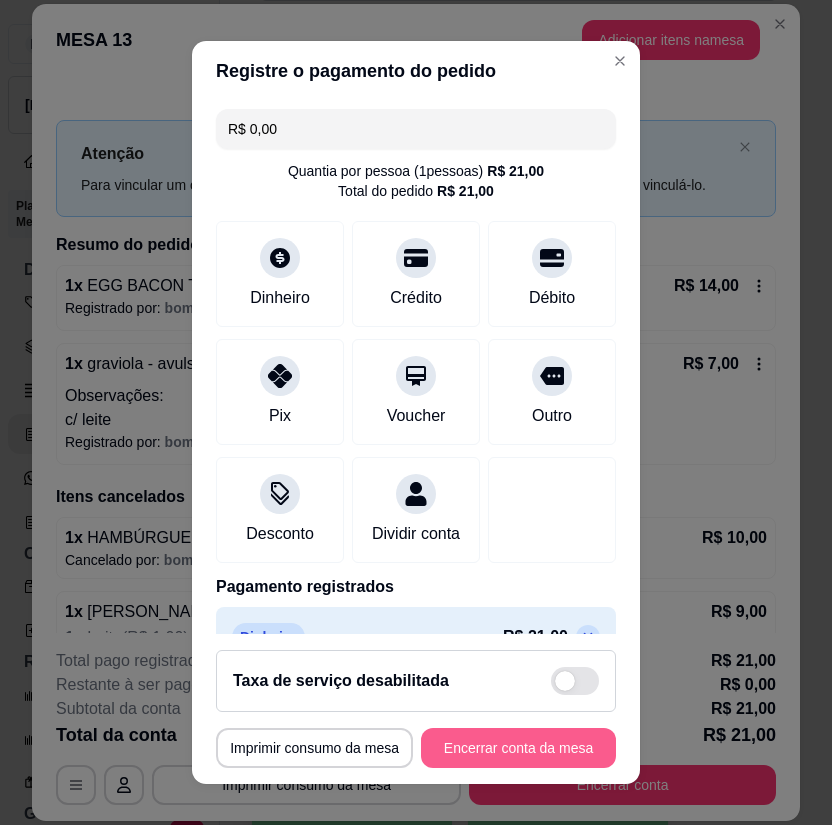 click on "Encerrar conta da mesa" at bounding box center [518, 748] 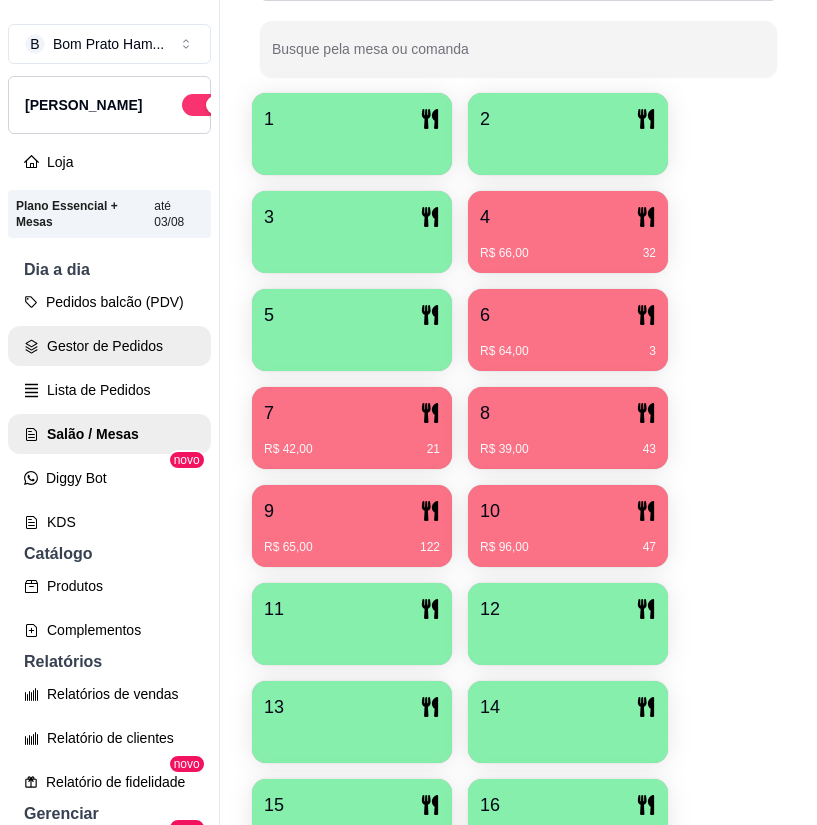click on "Gestor de Pedidos" at bounding box center [109, 346] 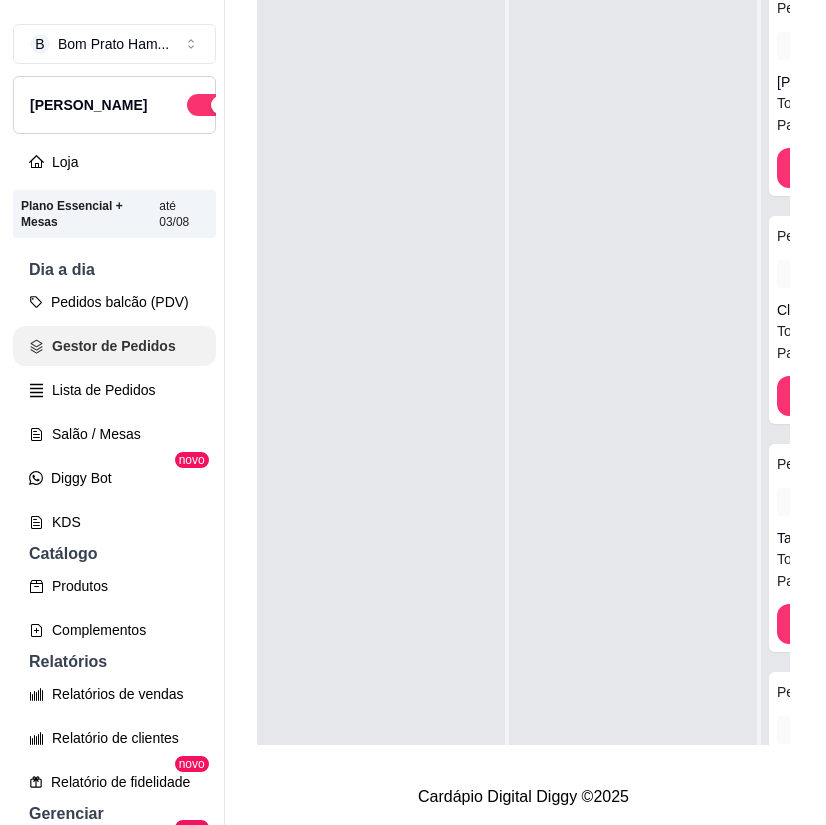 scroll, scrollTop: 0, scrollLeft: 0, axis: both 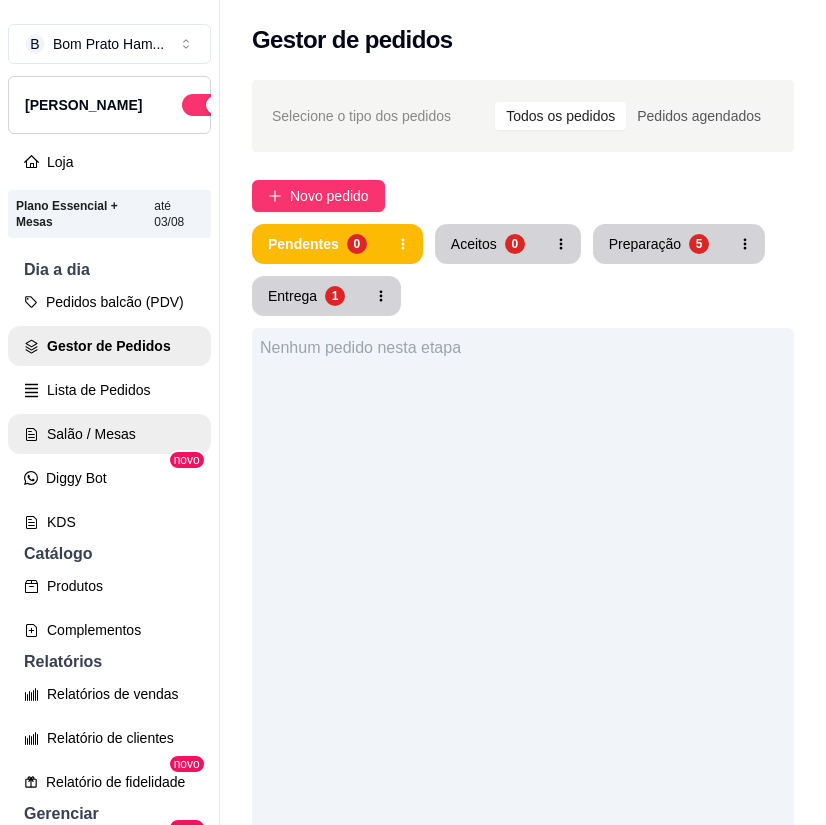 click on "Salão / Mesas" at bounding box center [109, 434] 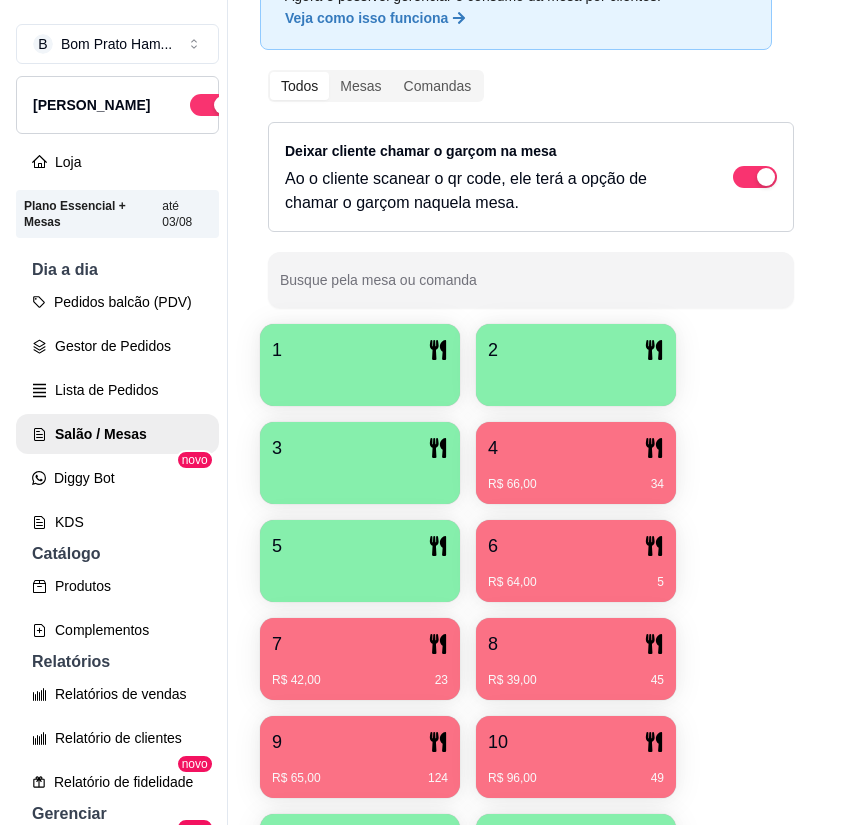 scroll, scrollTop: 300, scrollLeft: 0, axis: vertical 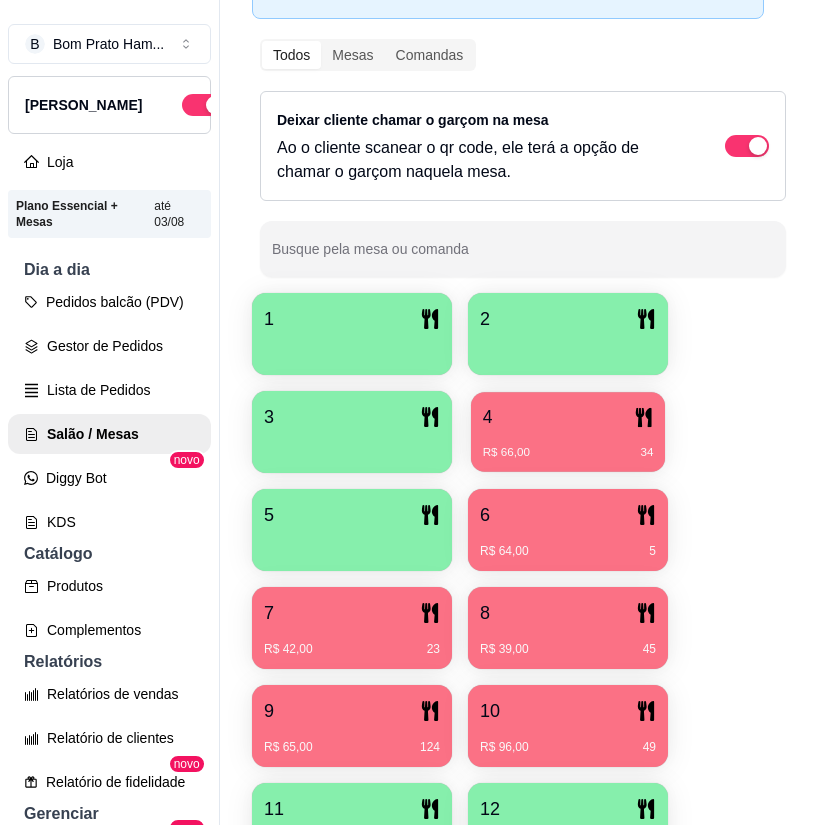 click on "R$ 66,00 34" at bounding box center [568, 445] 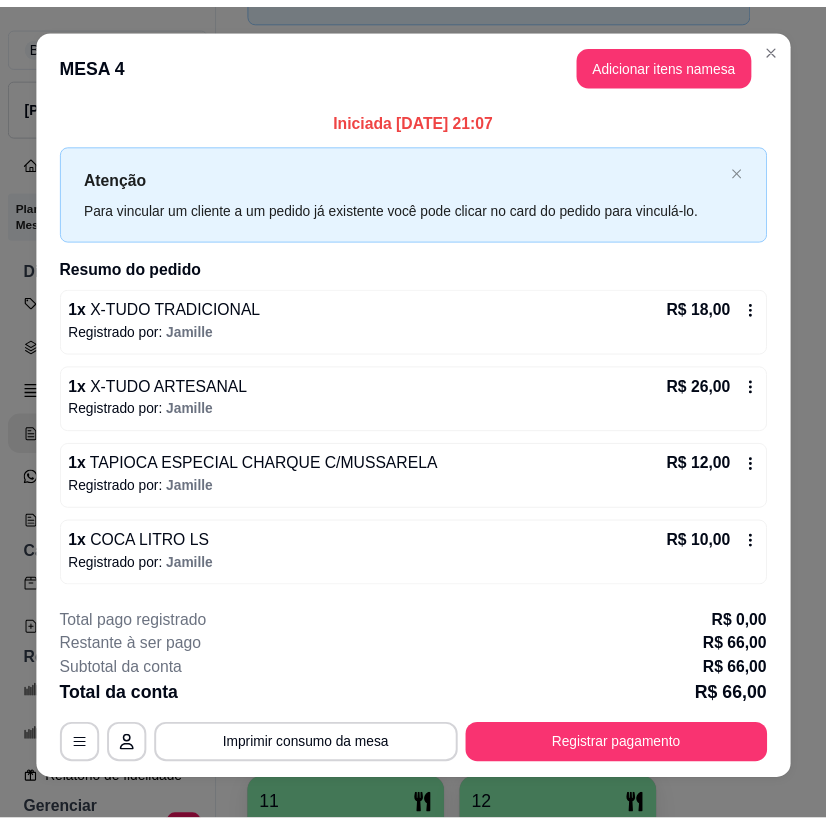 scroll, scrollTop: 0, scrollLeft: 0, axis: both 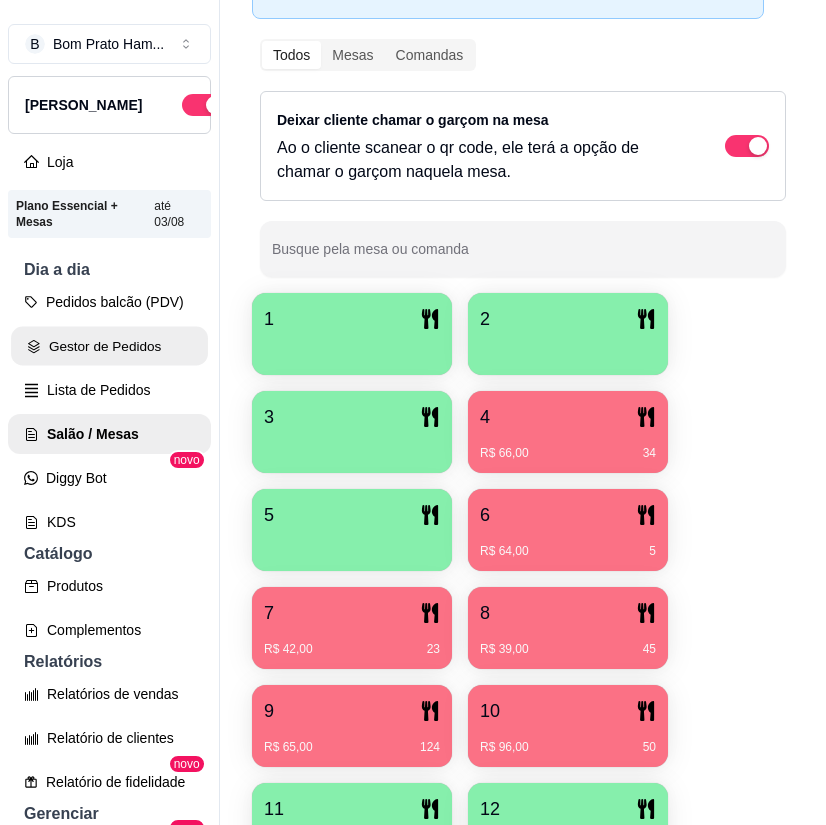 click on "Gestor de Pedidos" at bounding box center [109, 346] 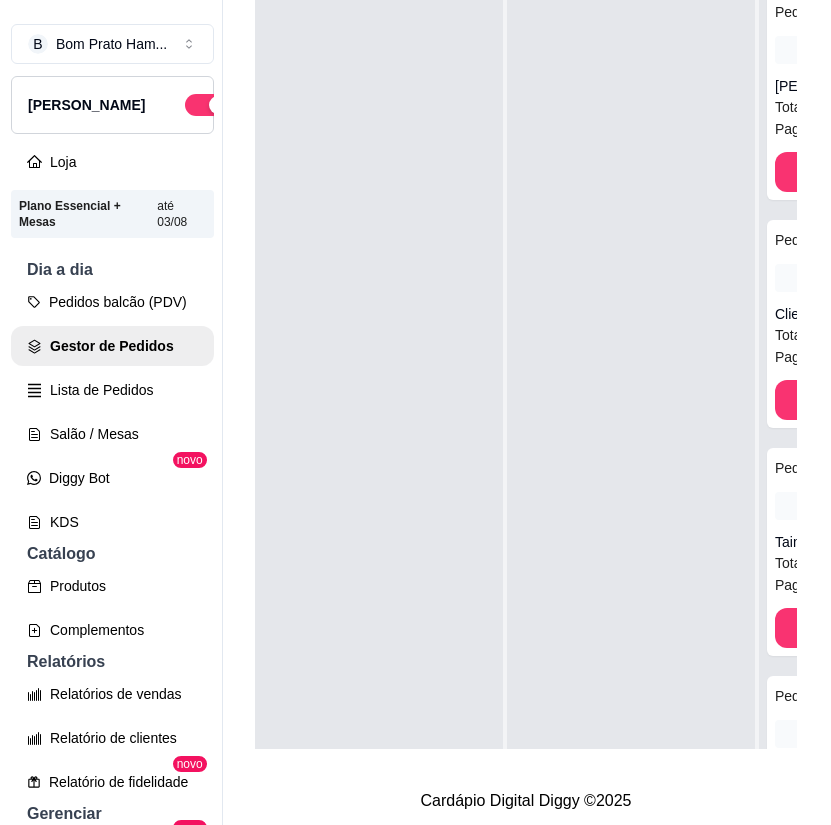 scroll, scrollTop: 0, scrollLeft: 0, axis: both 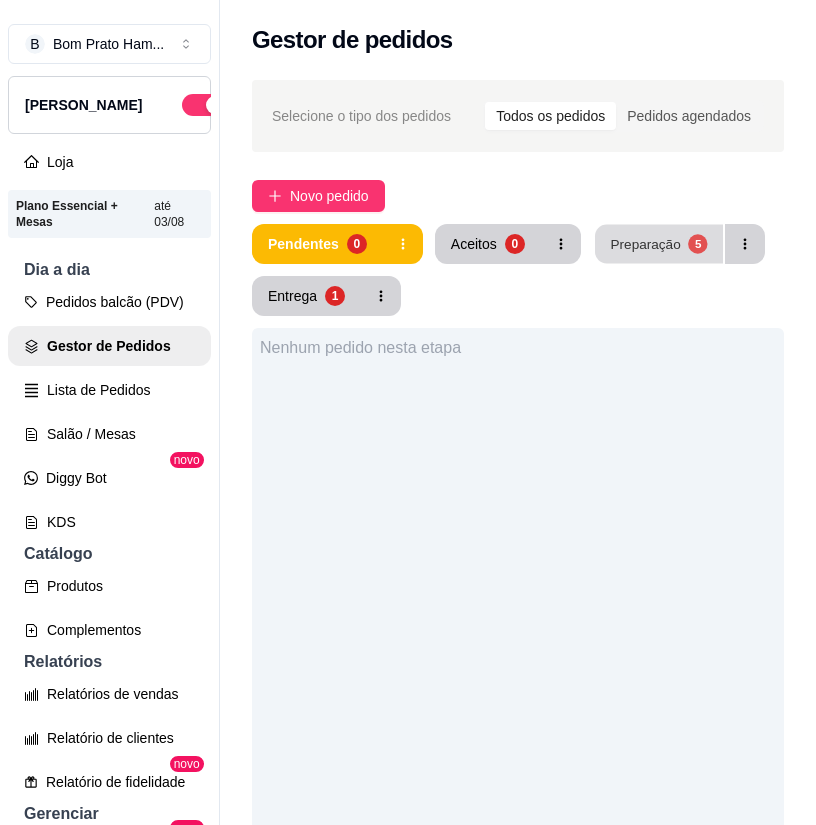 click on "Preparação" at bounding box center [645, 243] 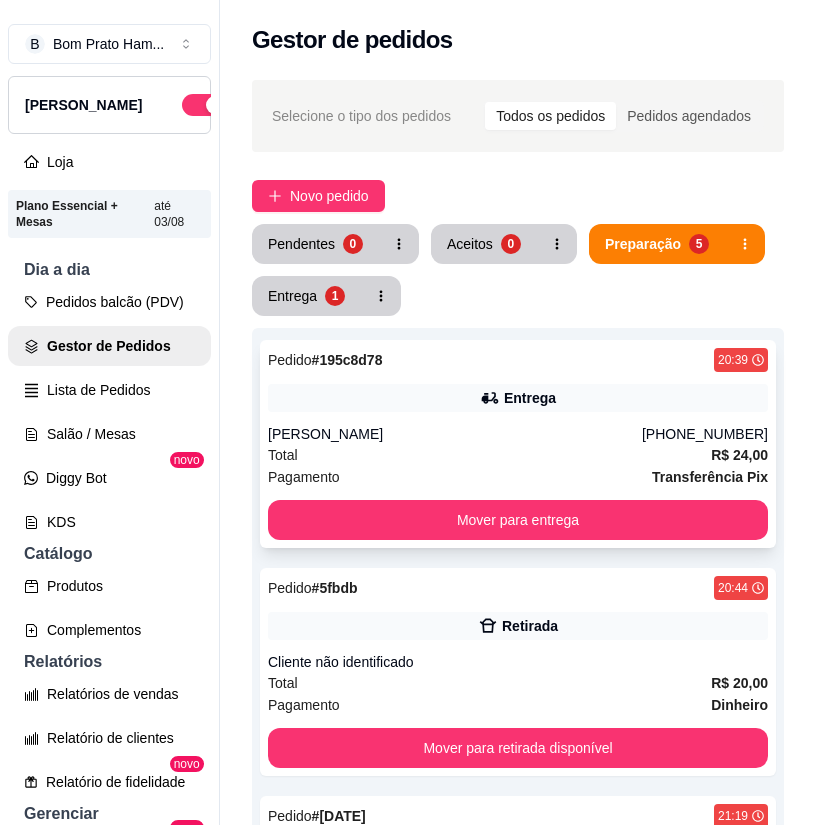 click 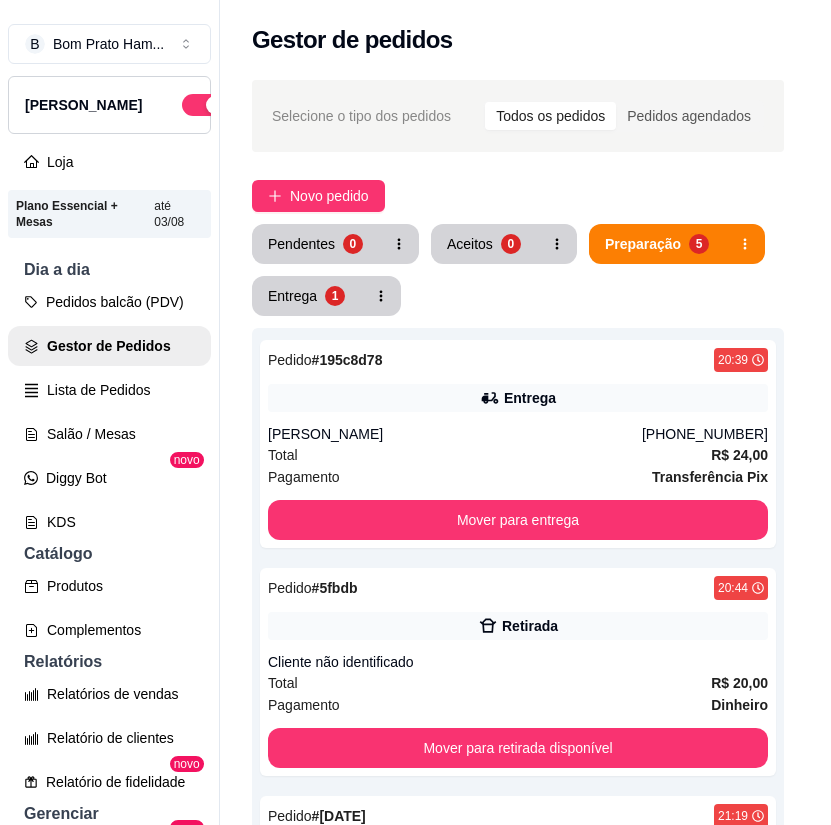 scroll, scrollTop: 294, scrollLeft: 0, axis: vertical 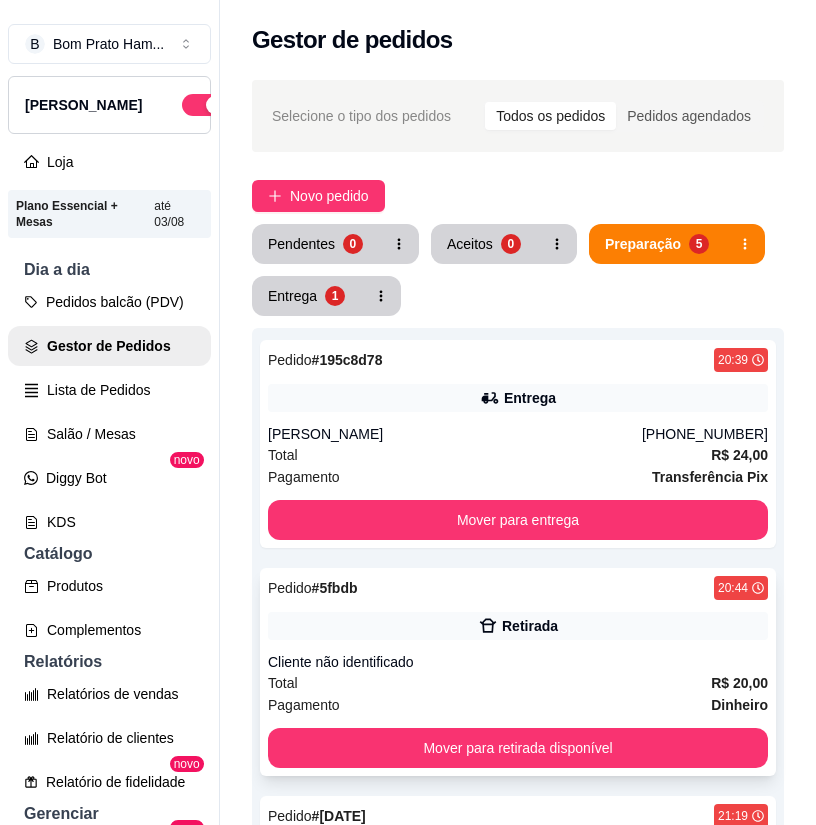 click on "Total R$ 20,00" at bounding box center (518, 683) 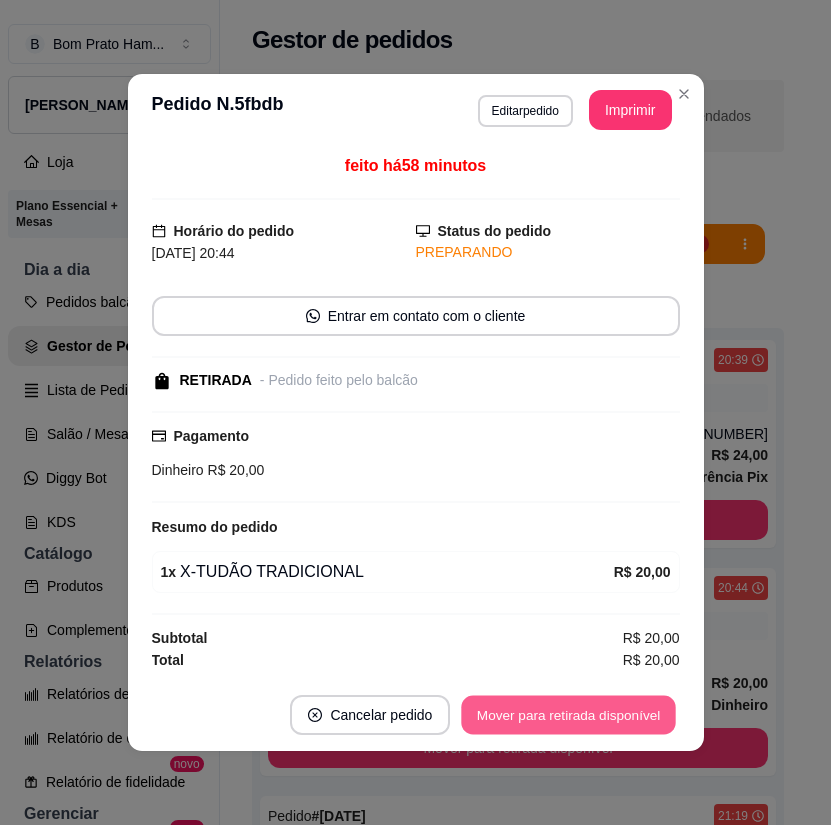 click on "Mover para retirada disponível" at bounding box center (569, 715) 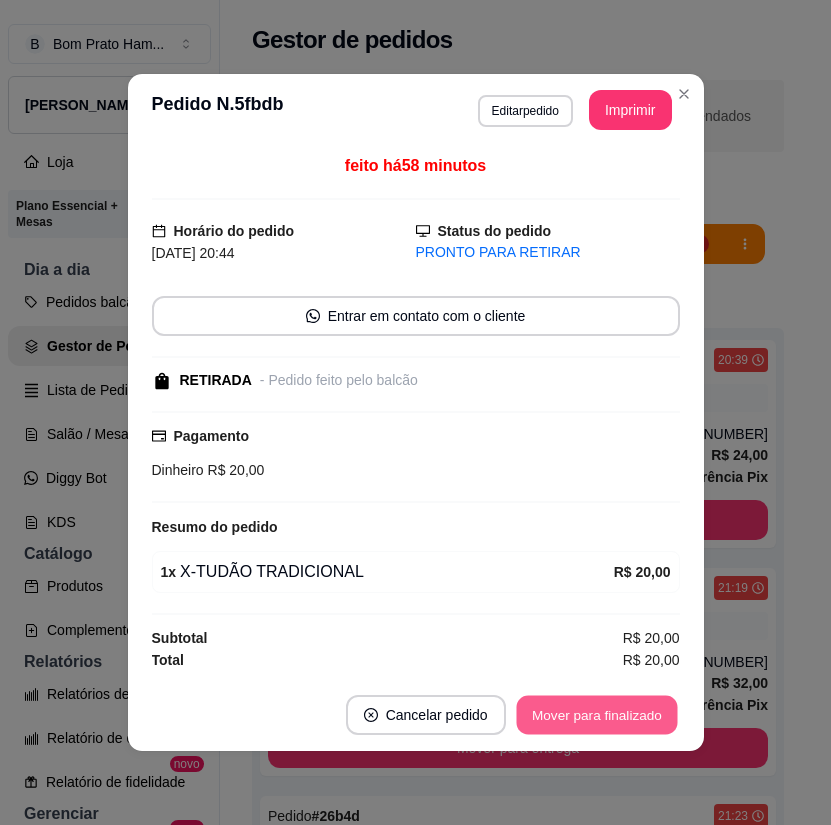 click on "Mover para finalizado" at bounding box center (596, 715) 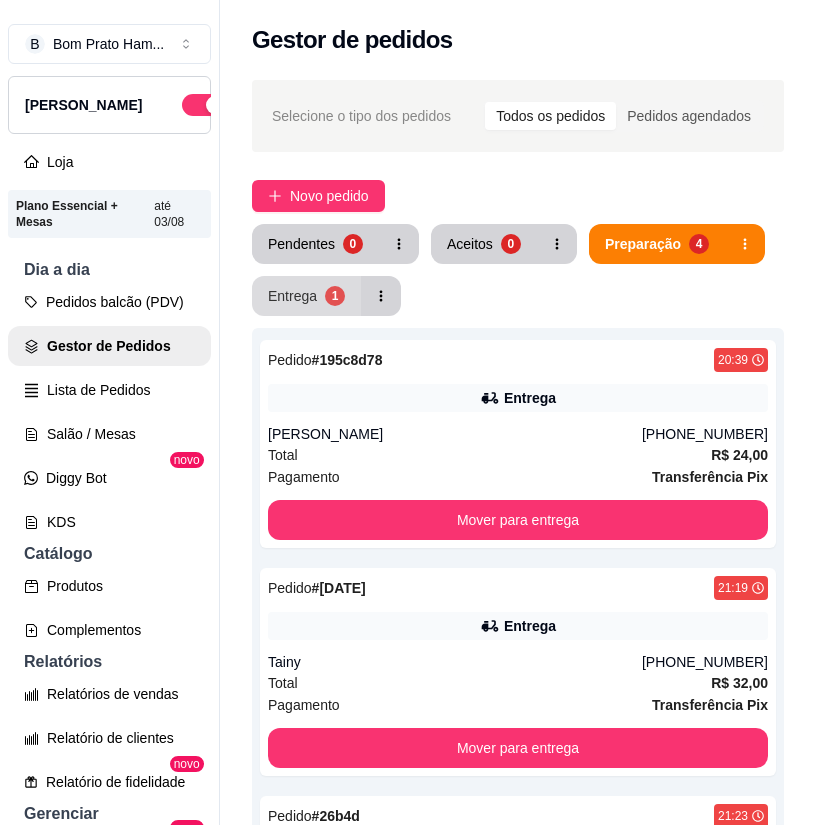 click on "Entrega 1" at bounding box center (306, 296) 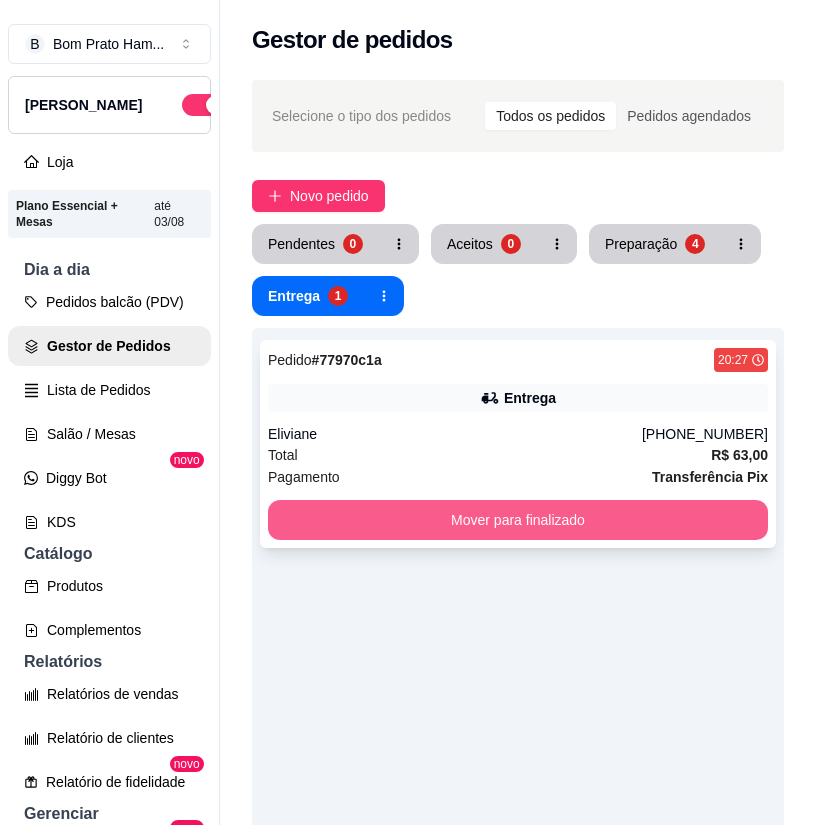 click on "Mover para finalizado" at bounding box center [518, 520] 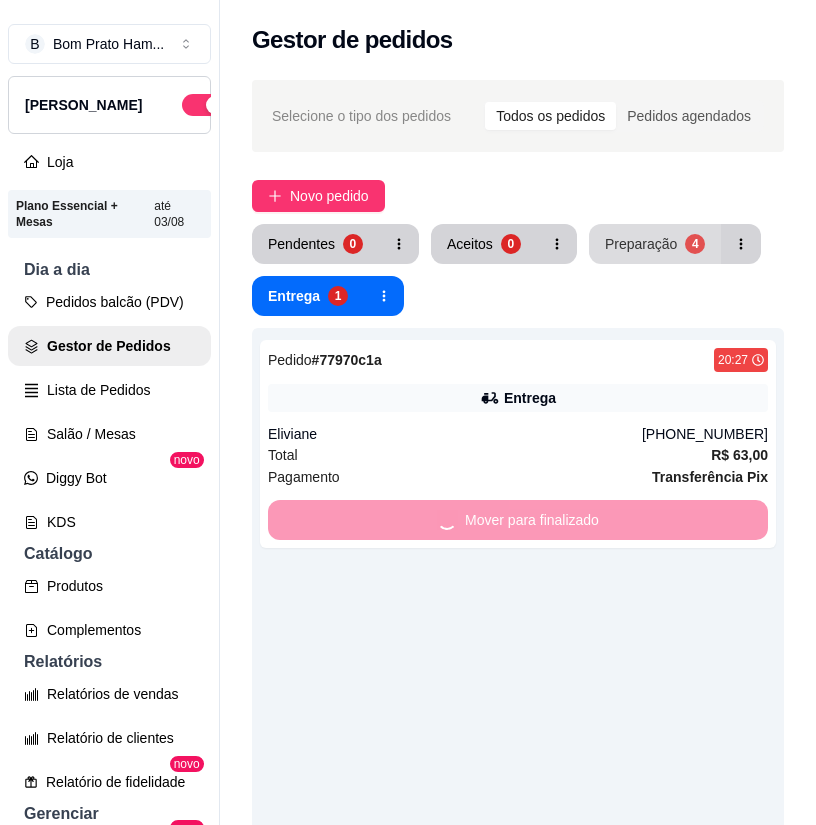 click on "Preparação 4" at bounding box center (655, 244) 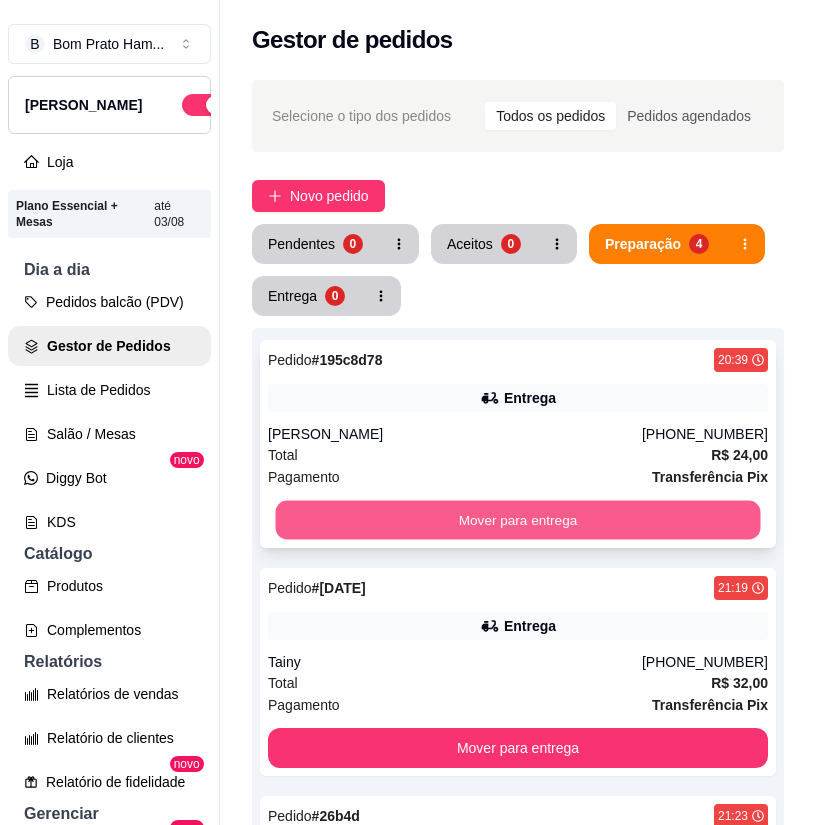 click on "Mover para entrega" at bounding box center [518, 520] 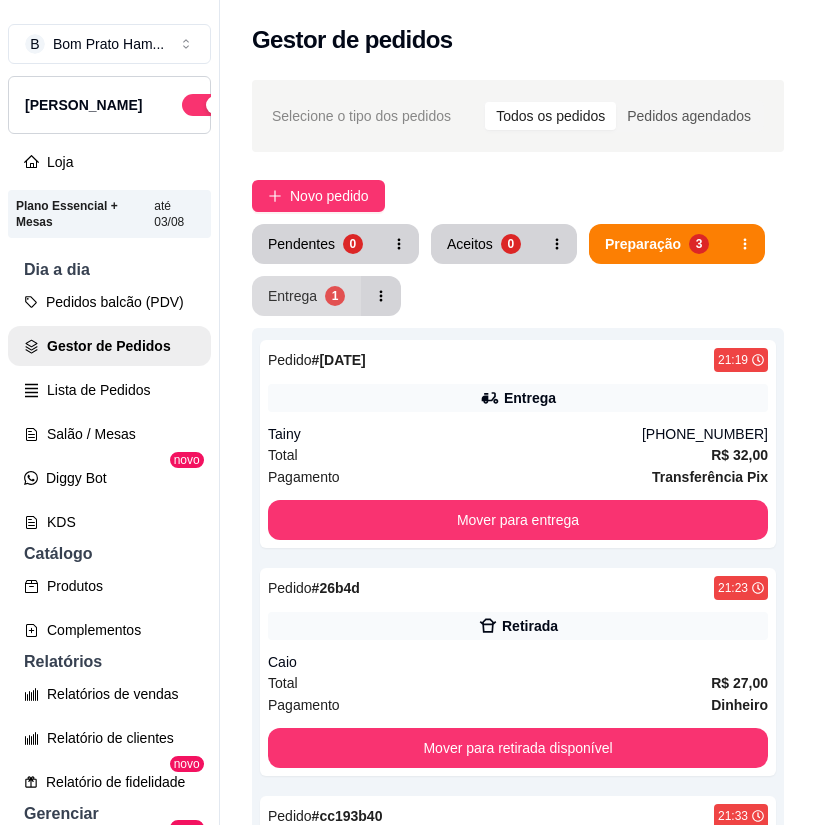 click on "Entrega" at bounding box center [292, 296] 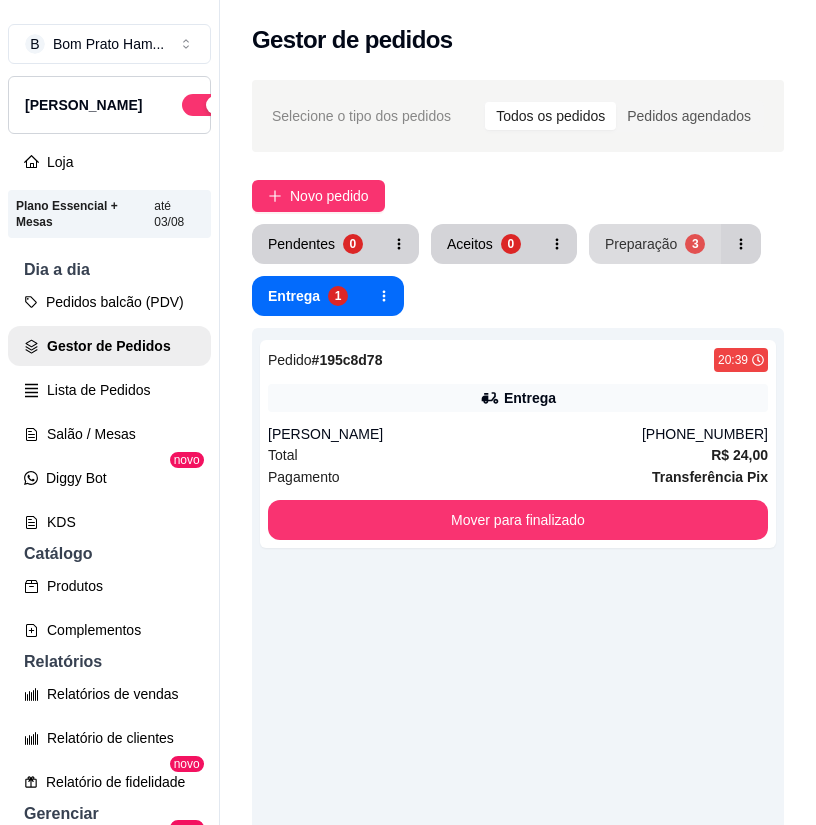 click on "3" at bounding box center (695, 244) 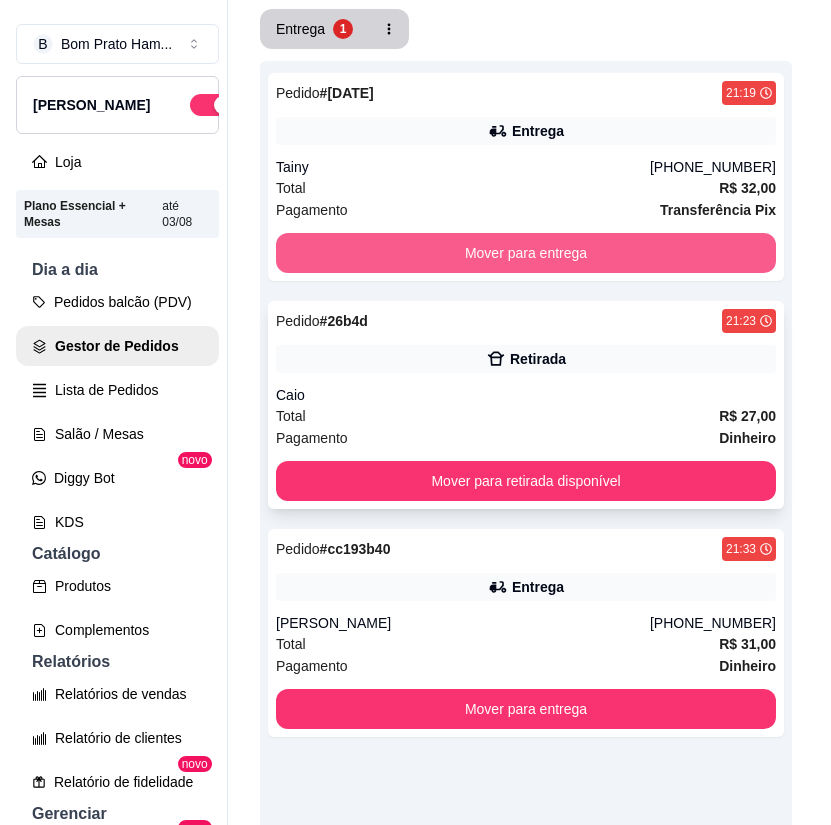 scroll, scrollTop: 300, scrollLeft: 0, axis: vertical 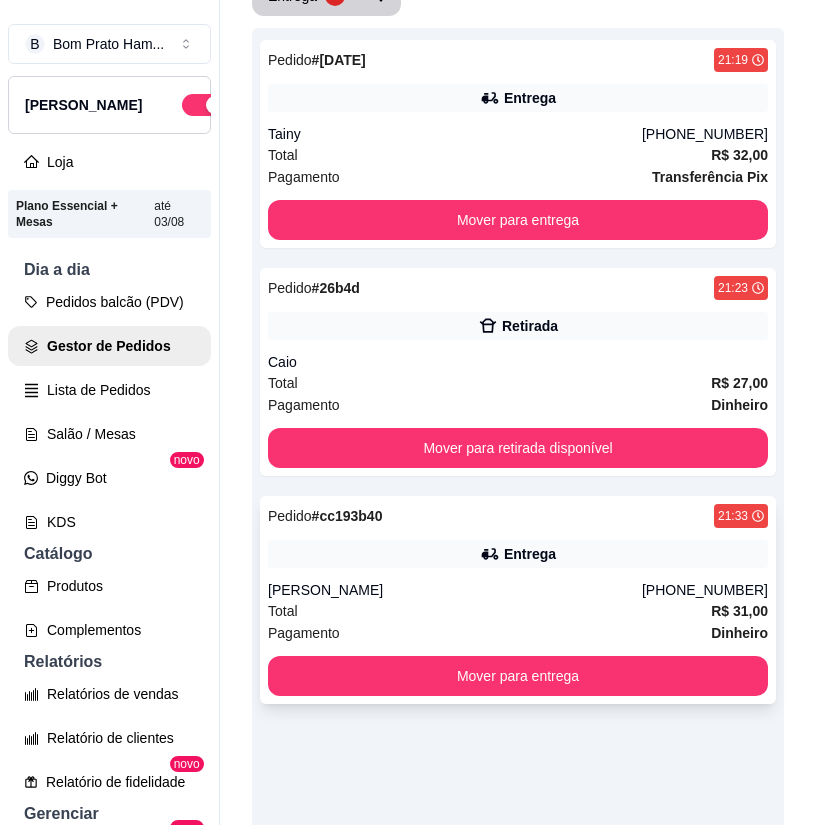 click on "Entrega" at bounding box center (530, 554) 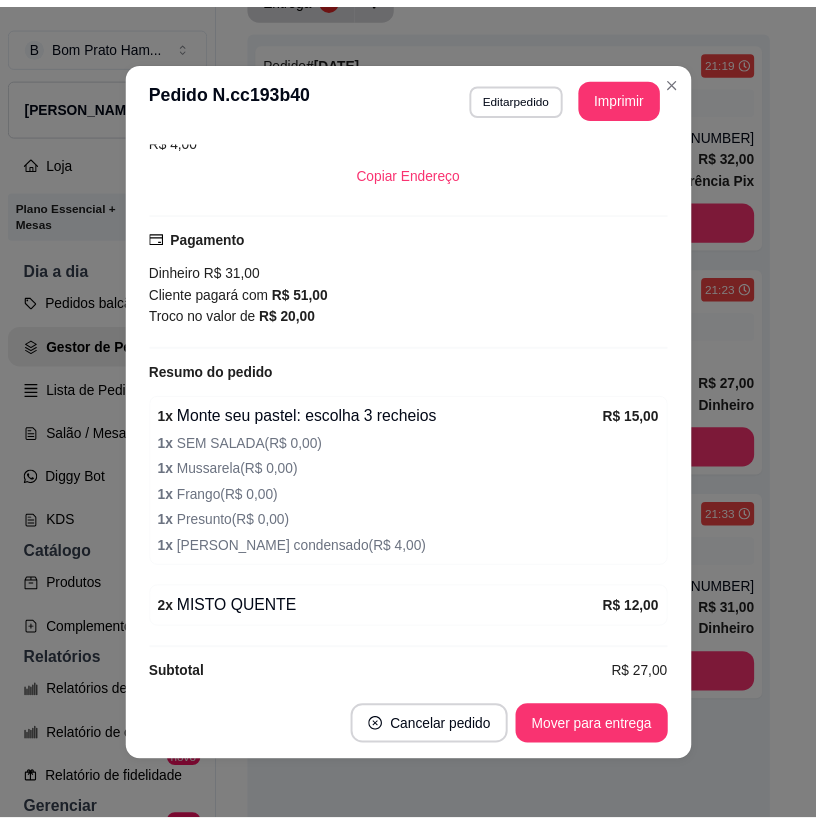 scroll, scrollTop: 468, scrollLeft: 0, axis: vertical 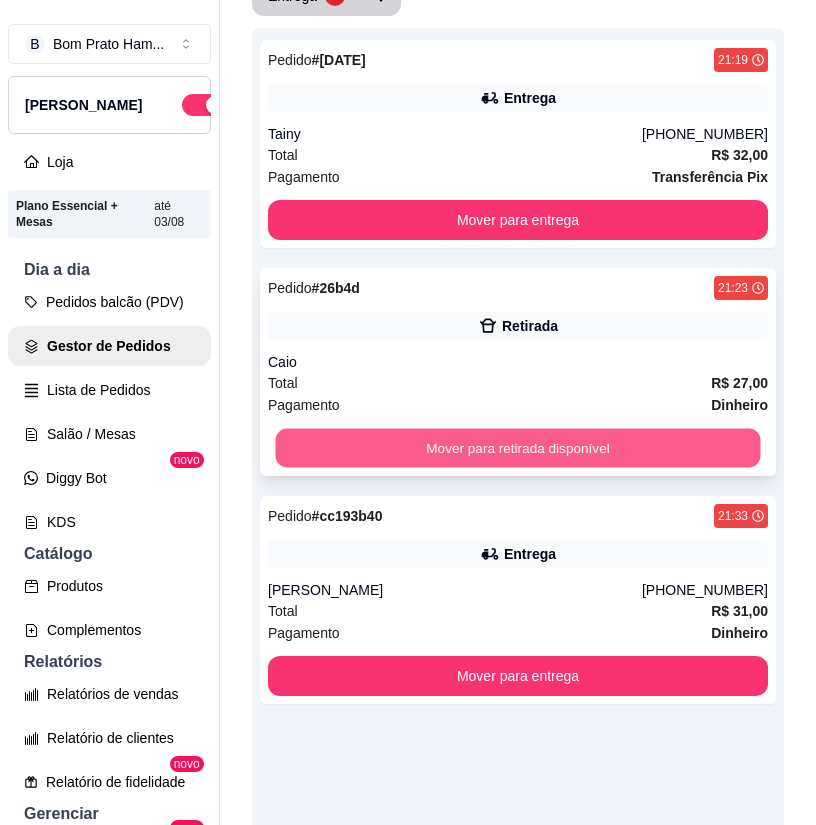 click on "Mover para retirada disponível" at bounding box center (518, 448) 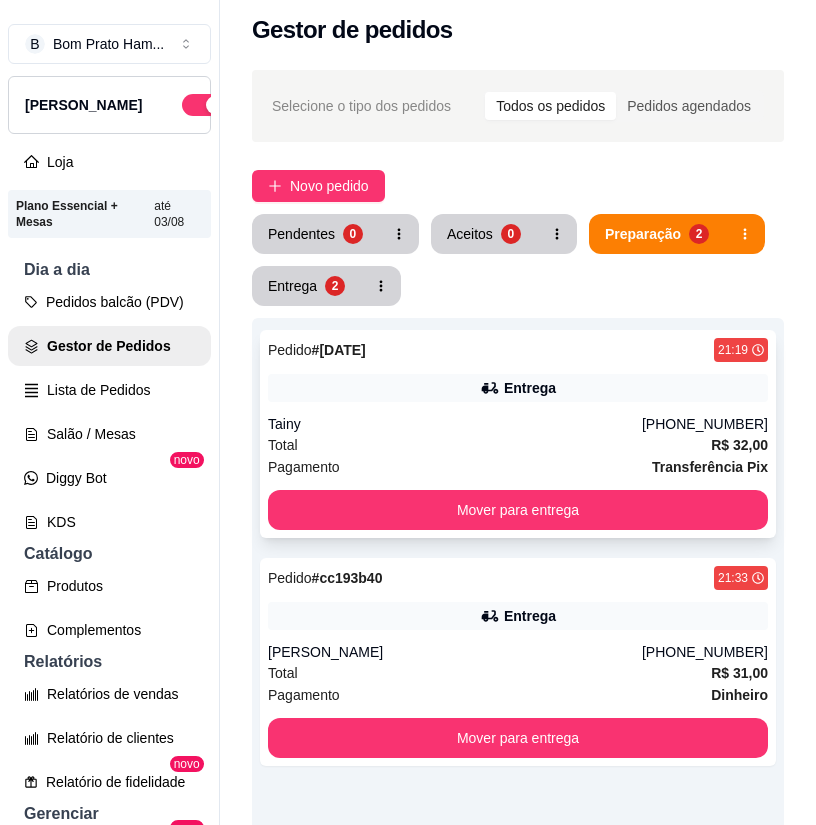 scroll, scrollTop: 0, scrollLeft: 0, axis: both 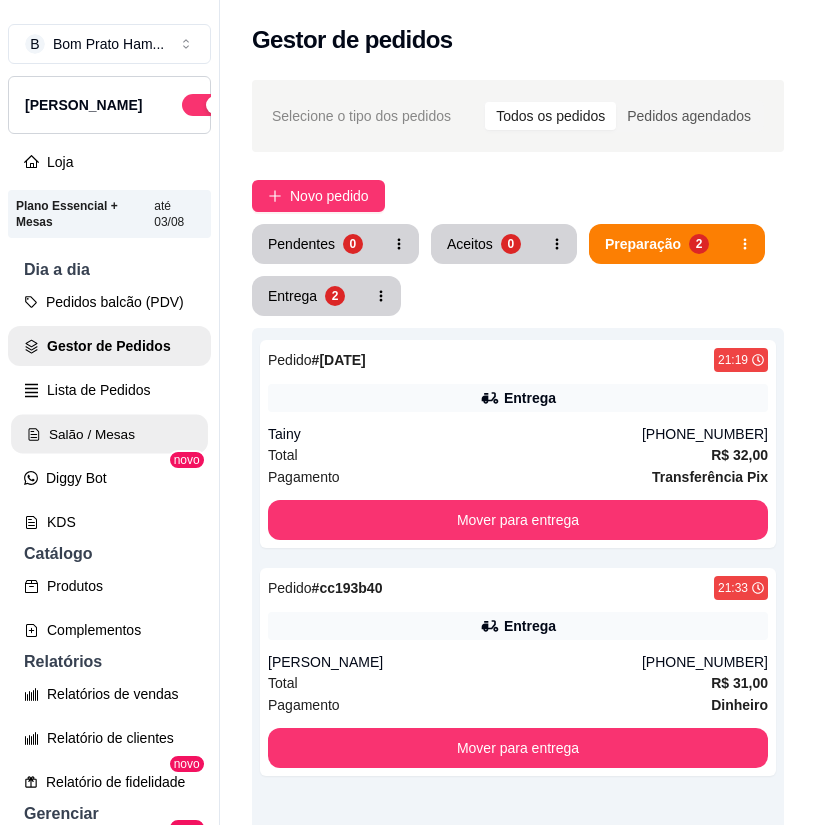 click on "Salão / Mesas" at bounding box center (109, 434) 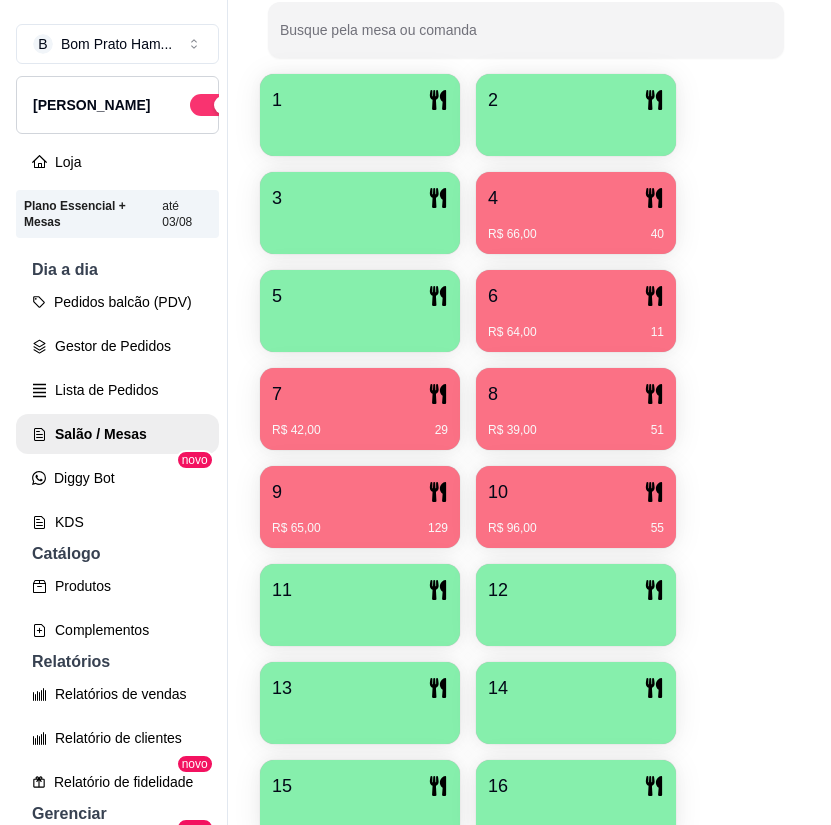 scroll, scrollTop: 571, scrollLeft: 0, axis: vertical 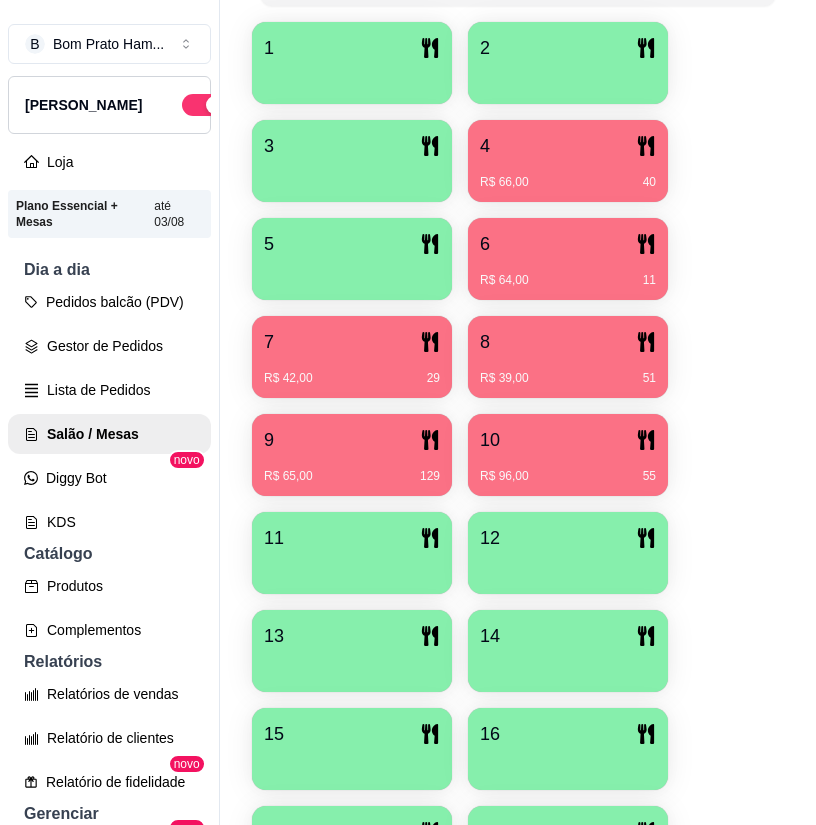 click on "R$ 96,00 55" at bounding box center [568, 469] 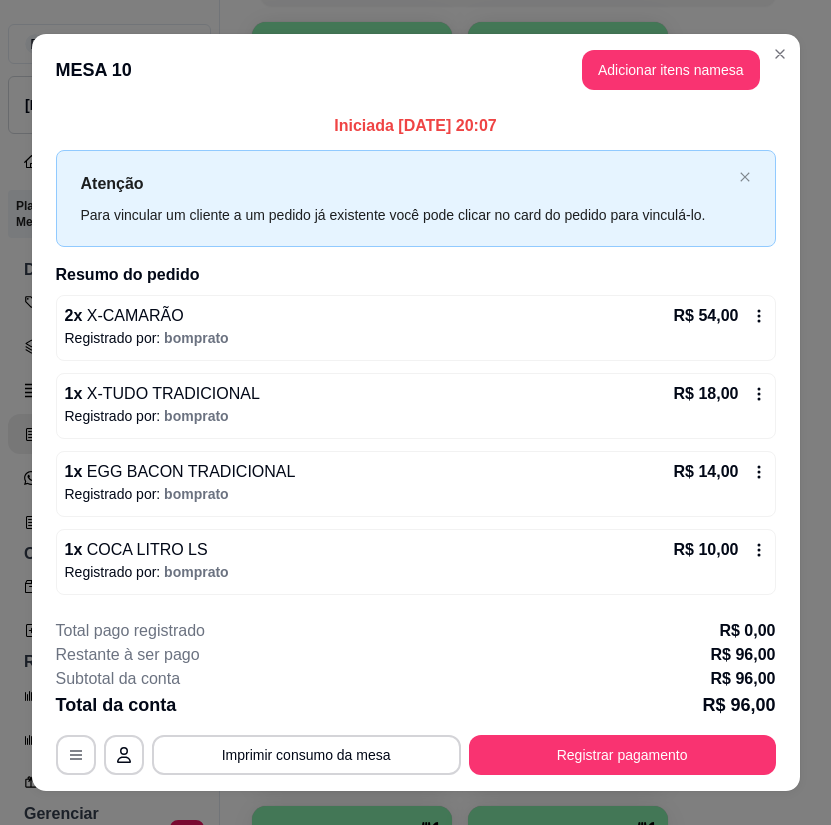 scroll, scrollTop: 30, scrollLeft: 0, axis: vertical 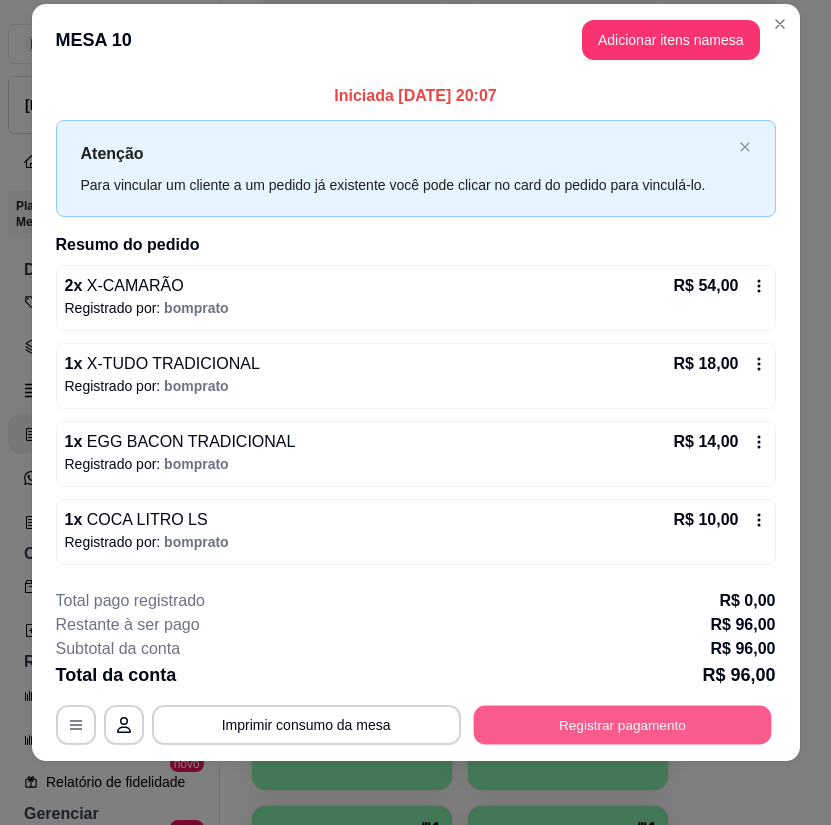 click on "Registrar pagamento" at bounding box center [622, 725] 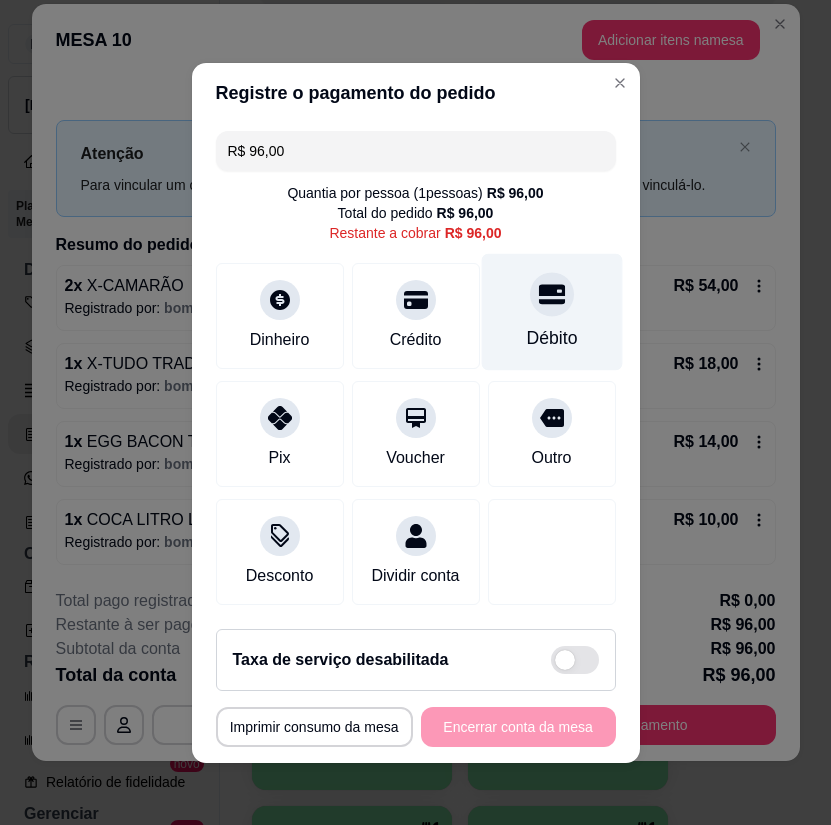 click on "Débito" at bounding box center [551, 311] 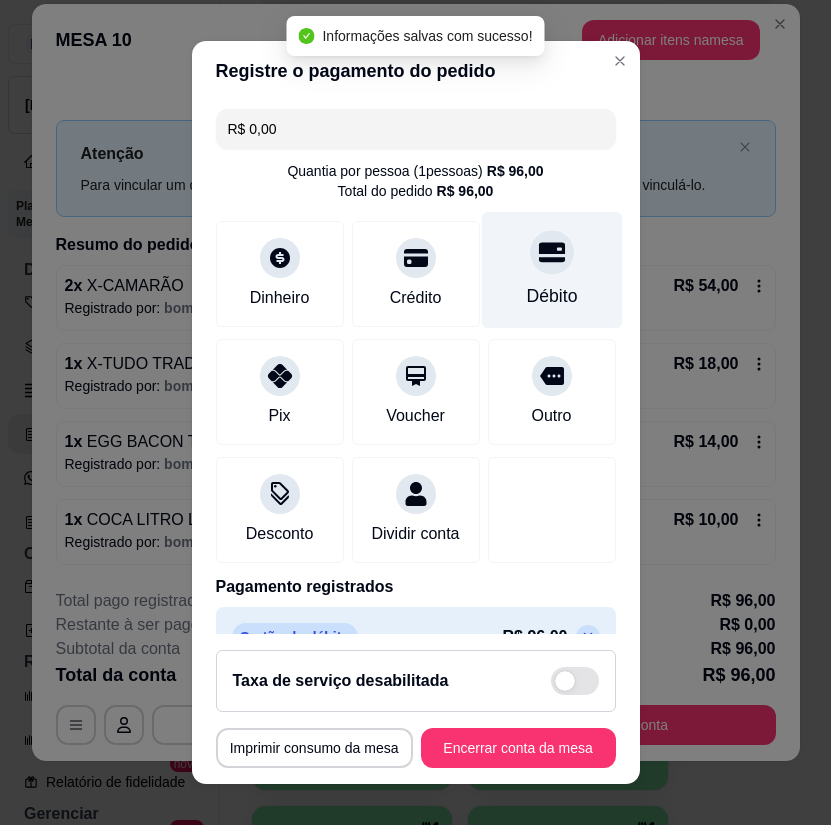 type on "R$ 0,00" 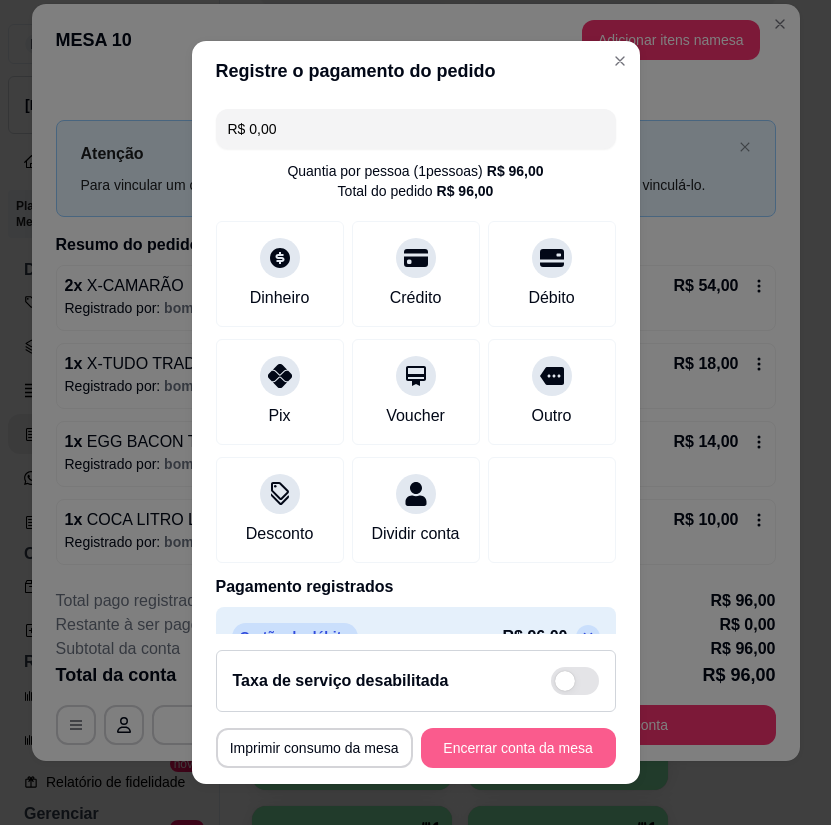 click on "Encerrar conta da mesa" at bounding box center [518, 748] 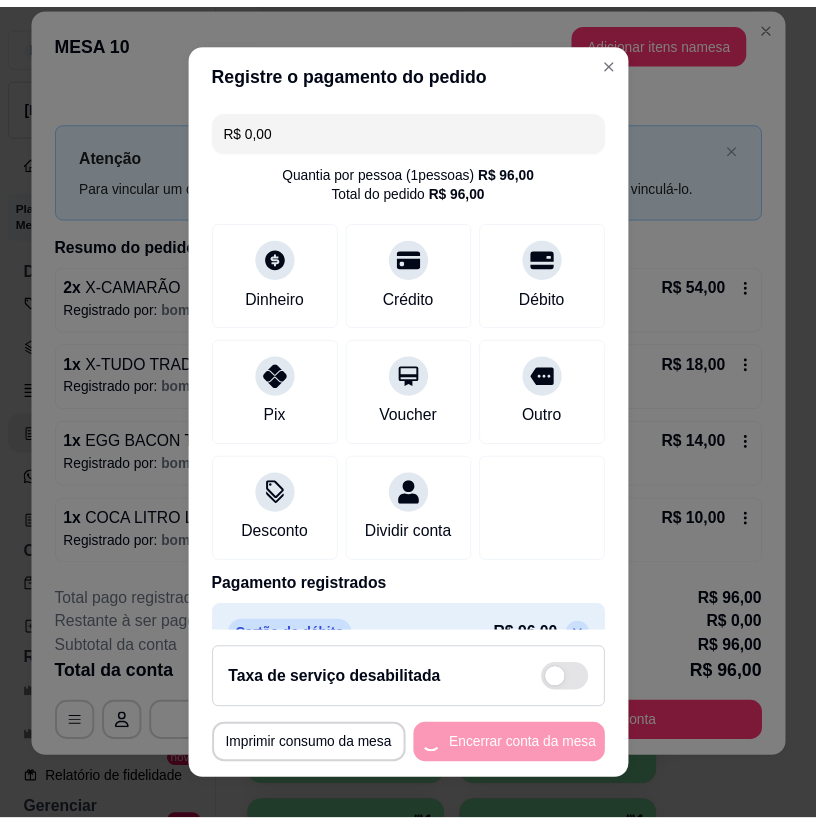 scroll, scrollTop: 0, scrollLeft: 0, axis: both 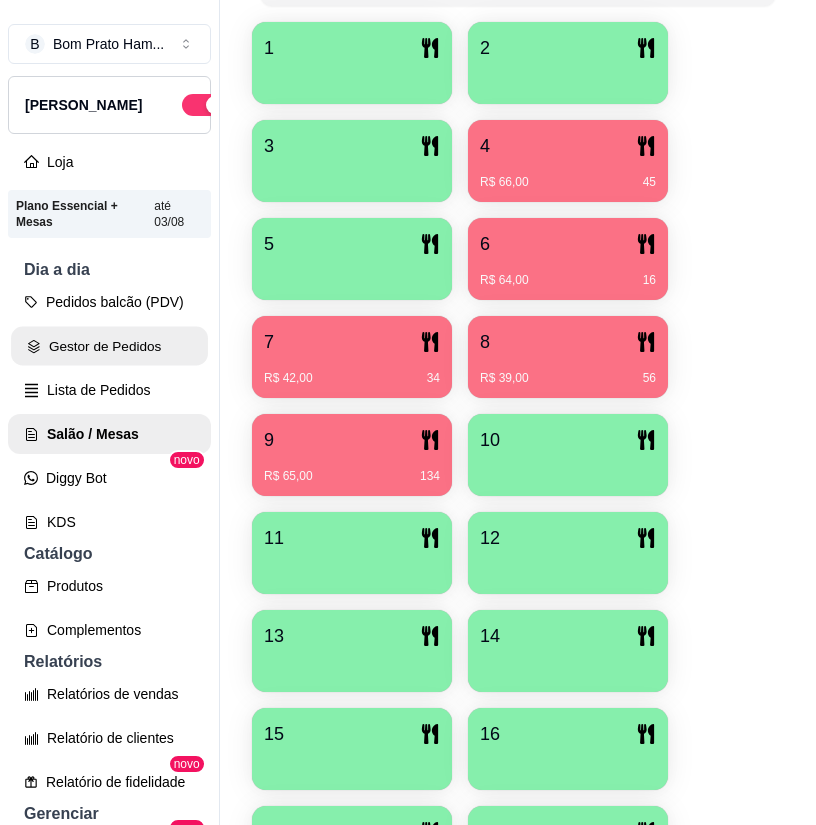 click on "Gestor de Pedidos" at bounding box center (109, 346) 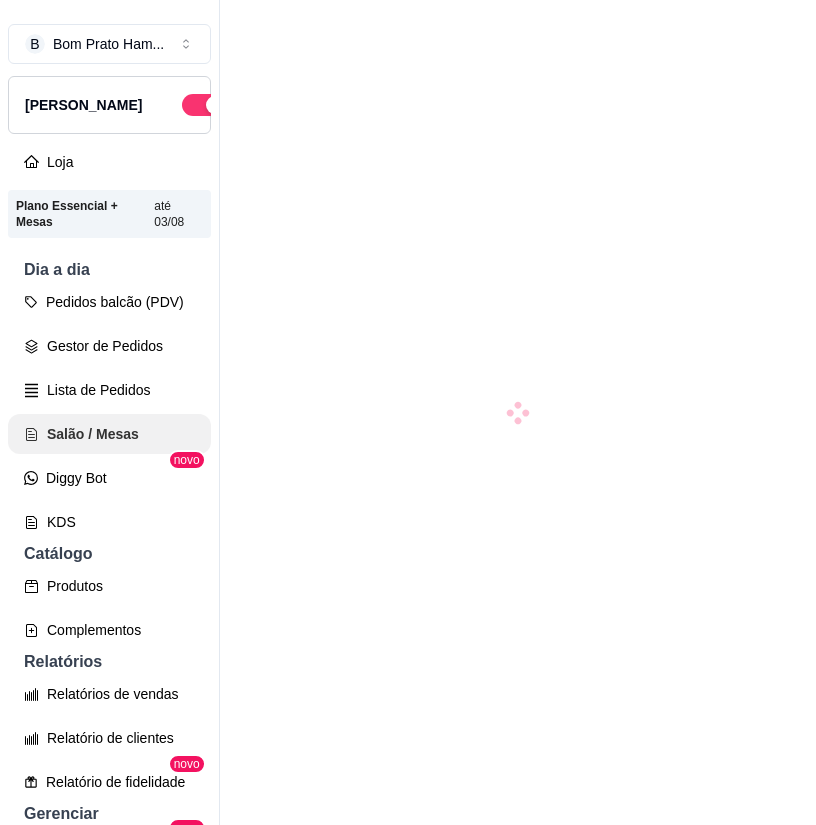 scroll, scrollTop: 0, scrollLeft: 0, axis: both 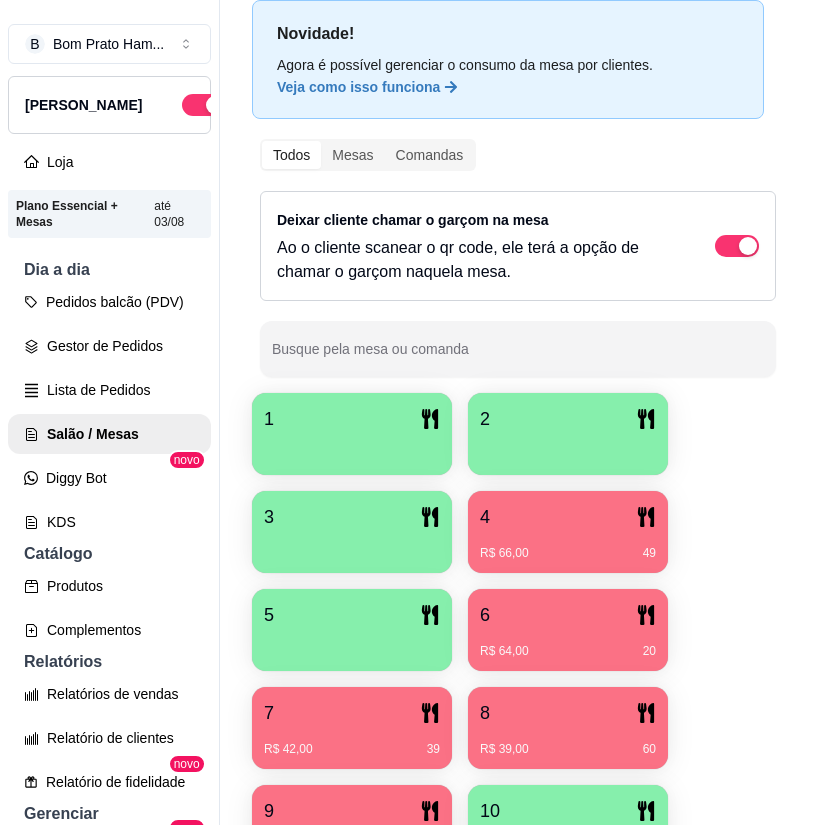 click on "6" at bounding box center [568, 615] 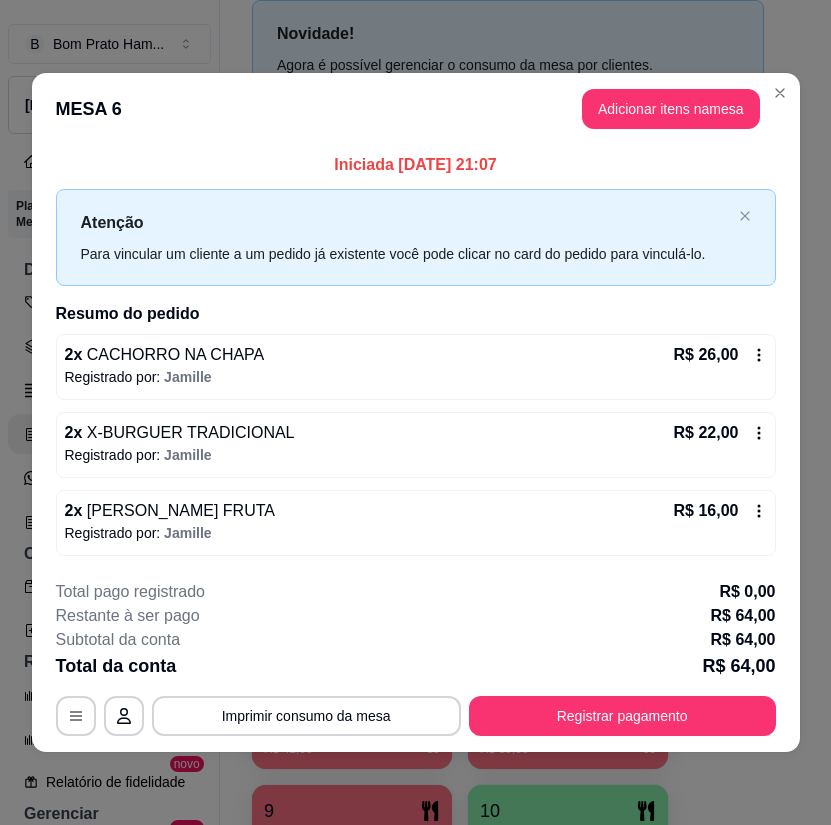 click on "R$ 26,00" at bounding box center (720, 355) 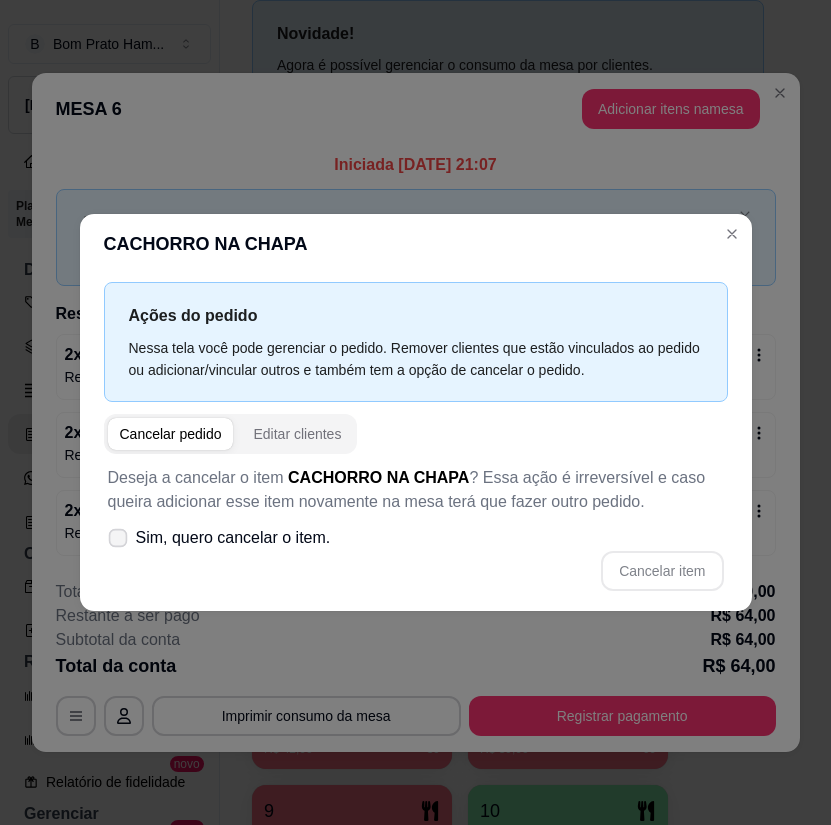 click on "Sim, quero cancelar o item." at bounding box center [219, 538] 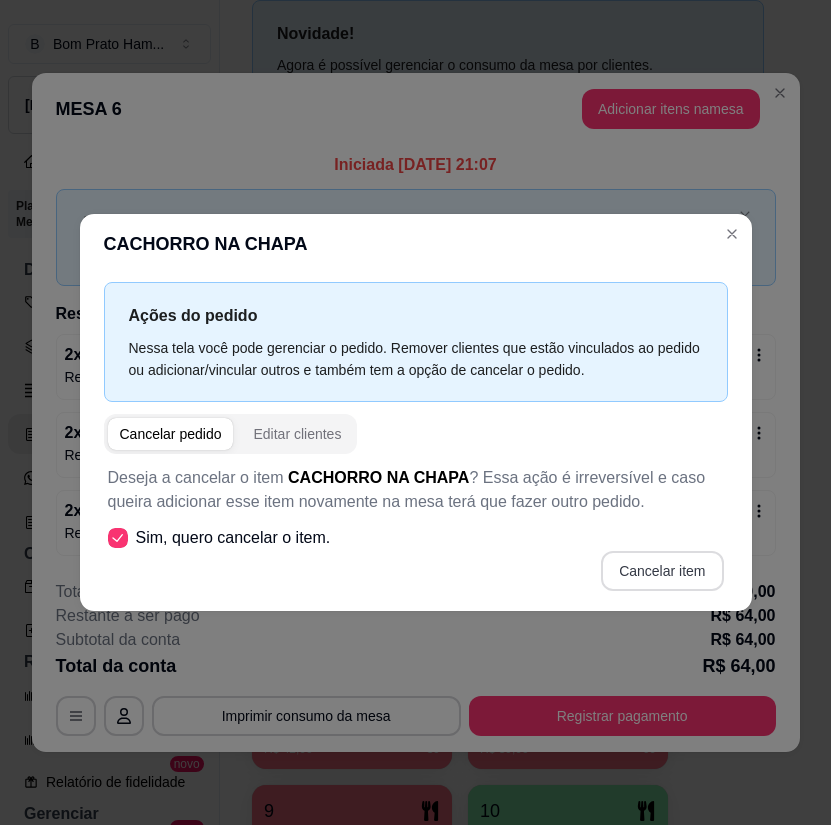 click on "Cancelar item" at bounding box center [662, 571] 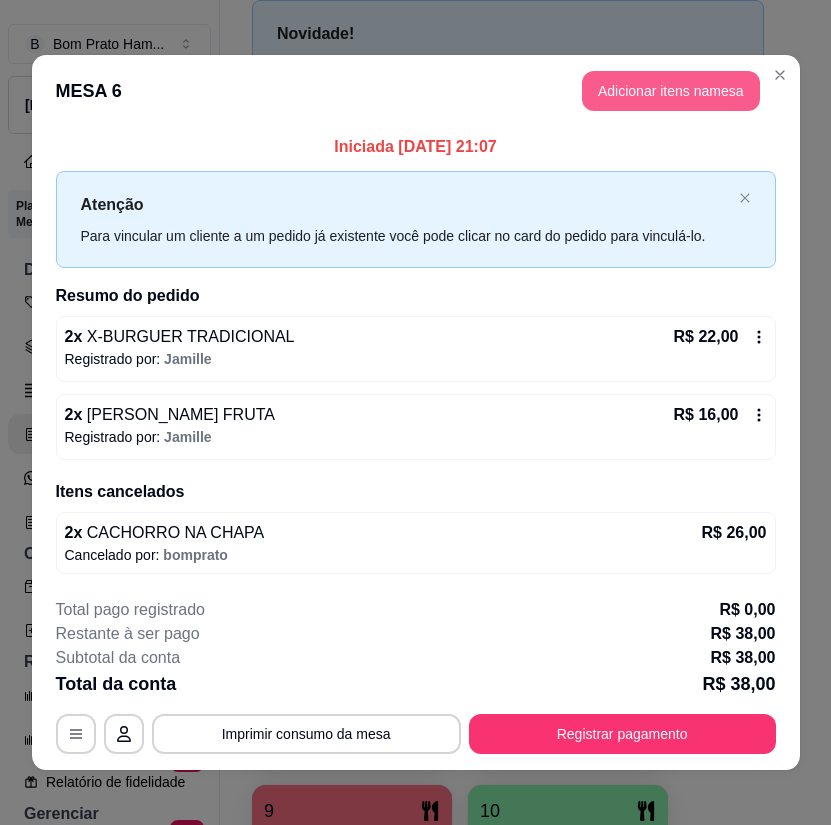 click on "Adicionar itens na  mesa" at bounding box center [671, 91] 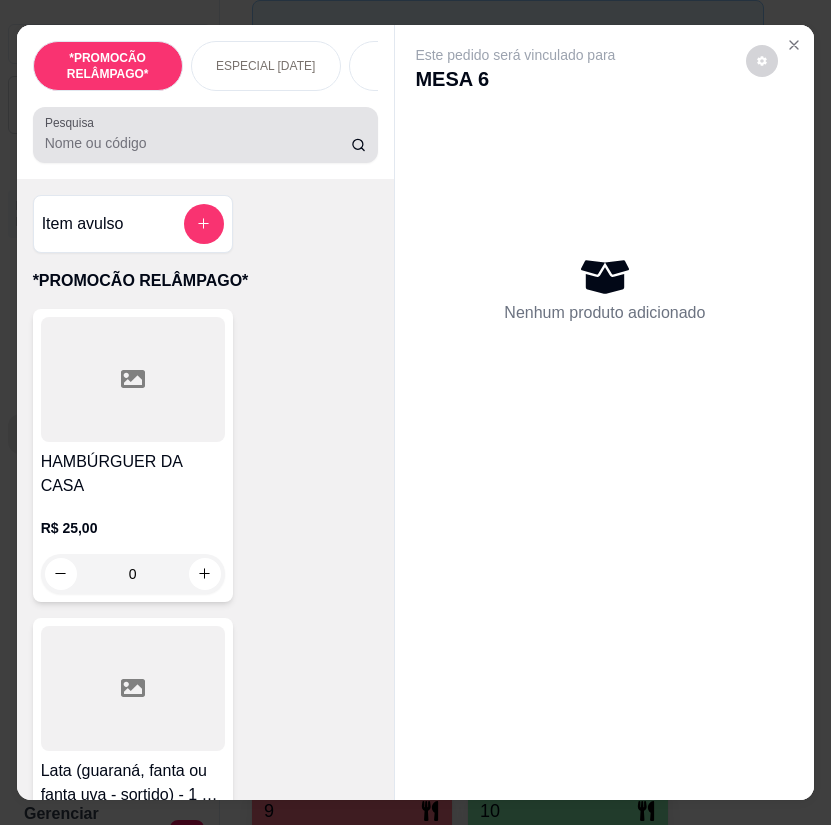 click at bounding box center (206, 135) 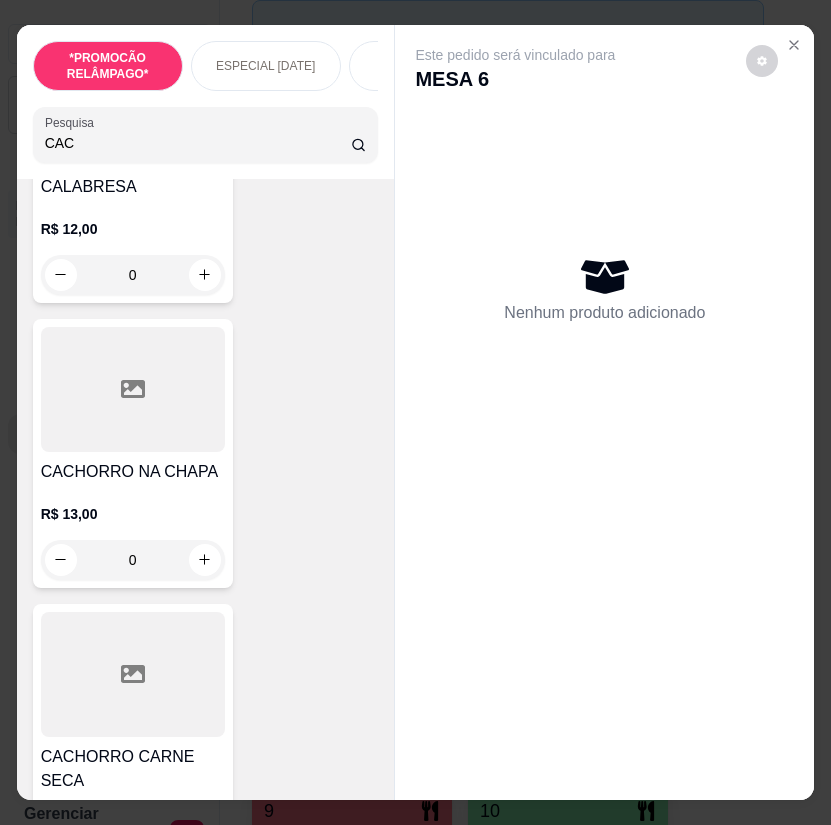 scroll, scrollTop: 2700, scrollLeft: 0, axis: vertical 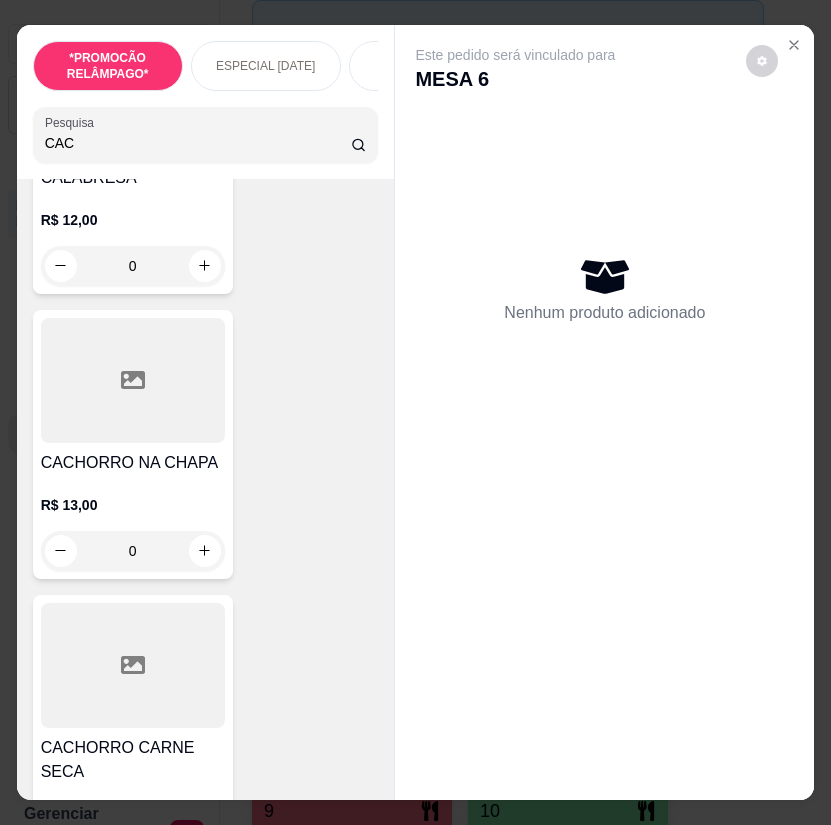type on "CAC" 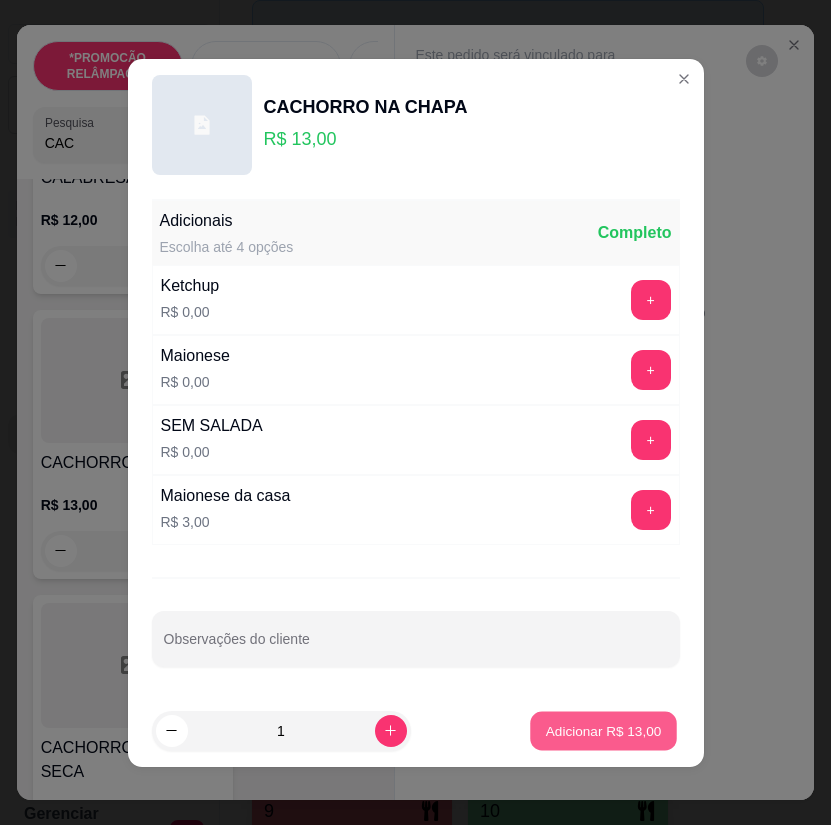 click on "Adicionar   R$ 13,00" at bounding box center (604, 730) 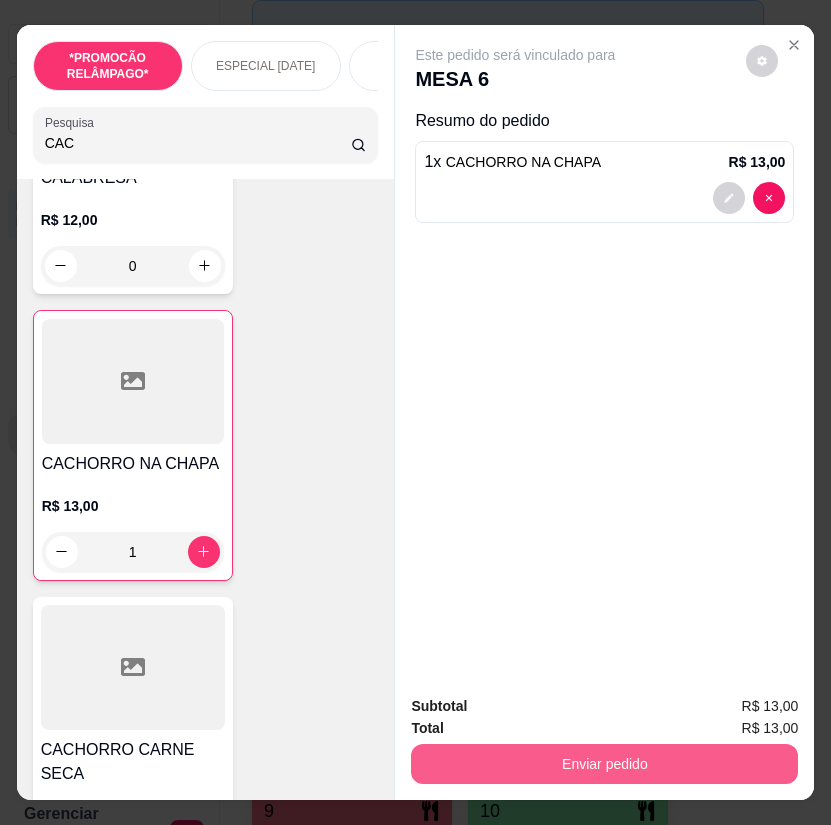 click on "Enviar pedido" at bounding box center (604, 764) 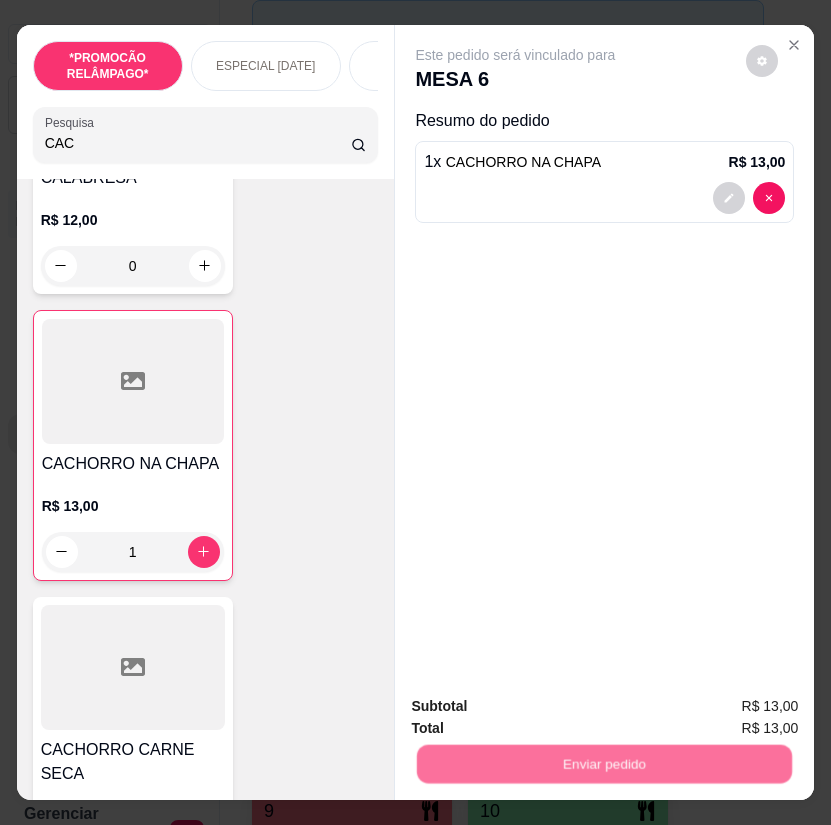 click on "Não registrar e enviar pedido" at bounding box center (536, 708) 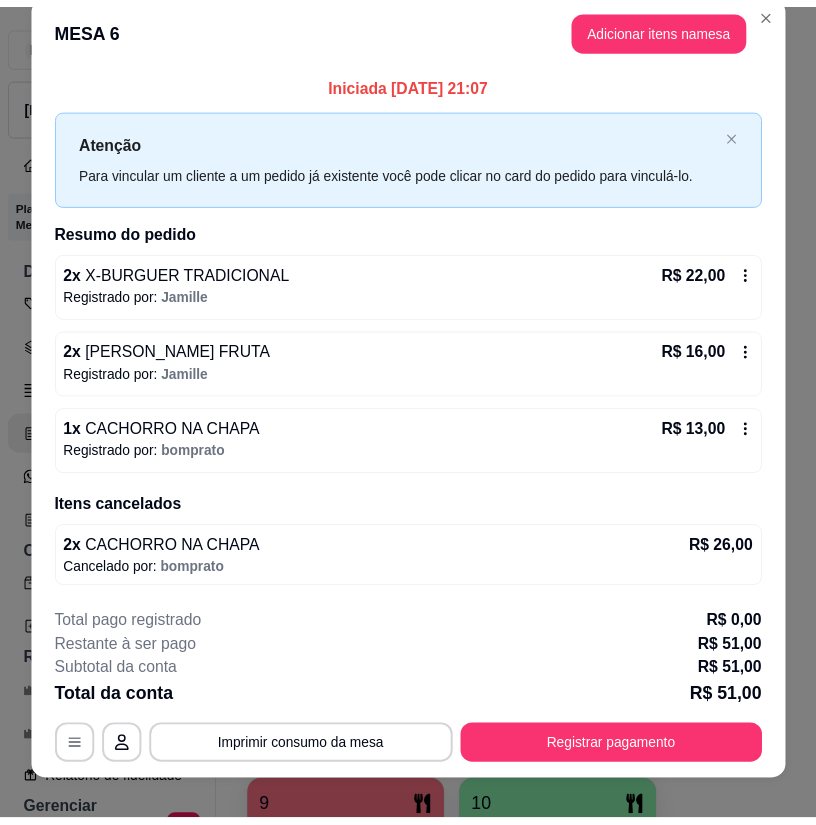 scroll, scrollTop: 48, scrollLeft: 0, axis: vertical 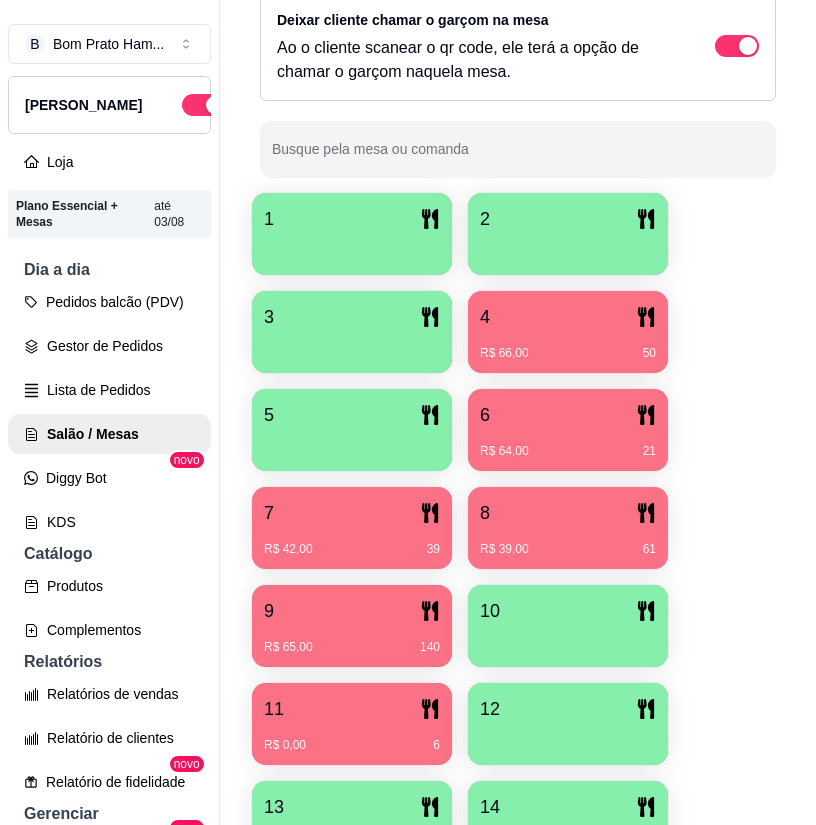 click on "8" at bounding box center (568, 513) 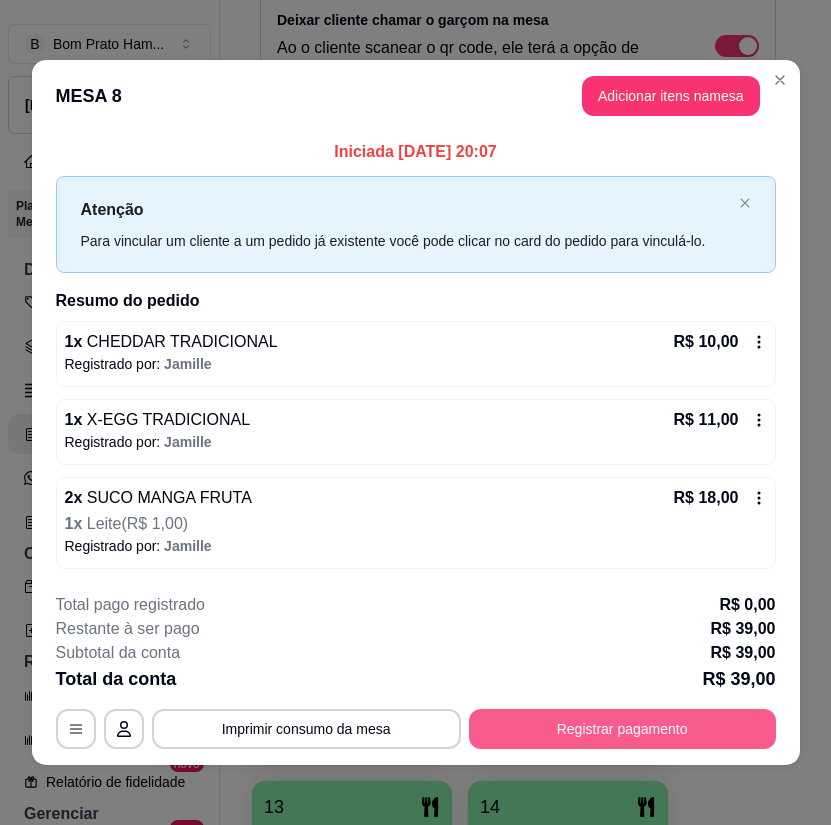 click on "Registrar pagamento" at bounding box center [622, 729] 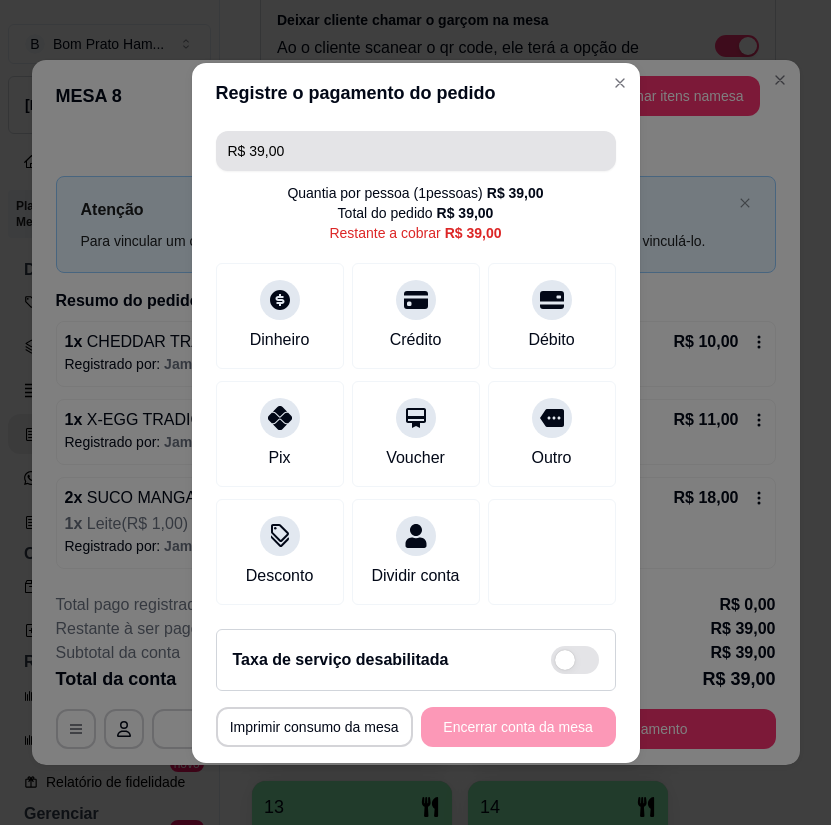 click on "R$ 39,00" at bounding box center [416, 151] 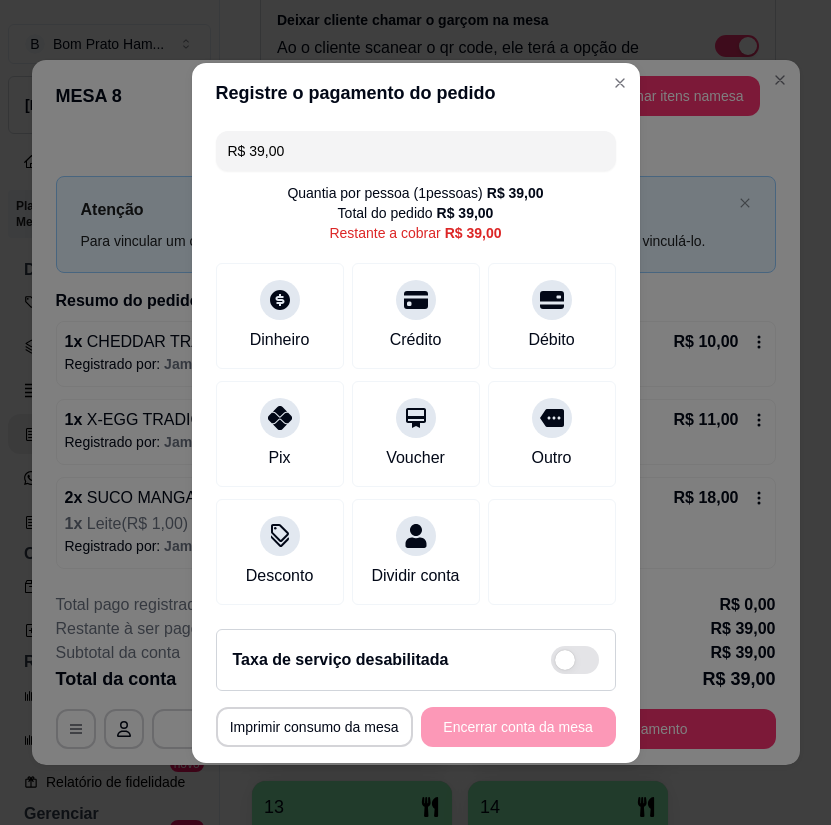 click on "R$ 39,00" at bounding box center (416, 151) 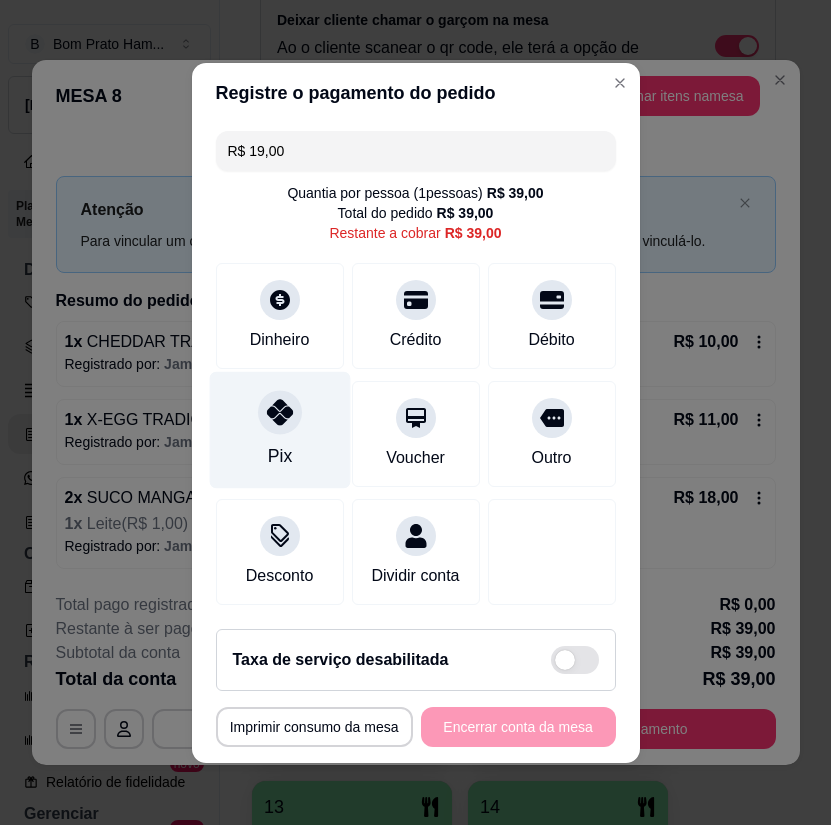 click on "Pix" at bounding box center [279, 429] 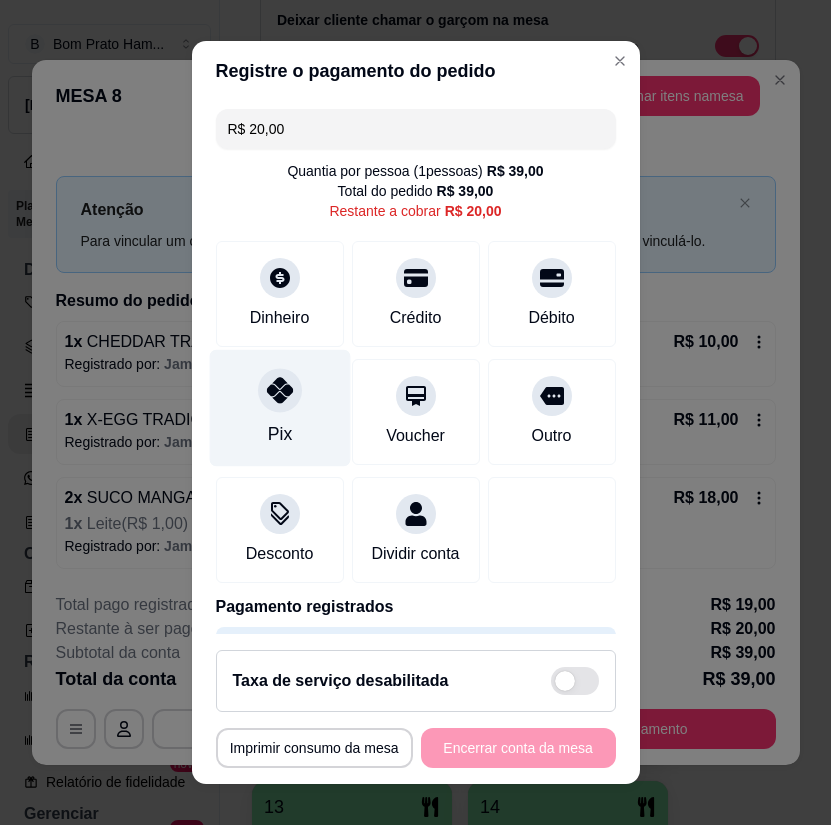 drag, startPoint x: 255, startPoint y: 393, endPoint x: 285, endPoint y: 392, distance: 30.016663 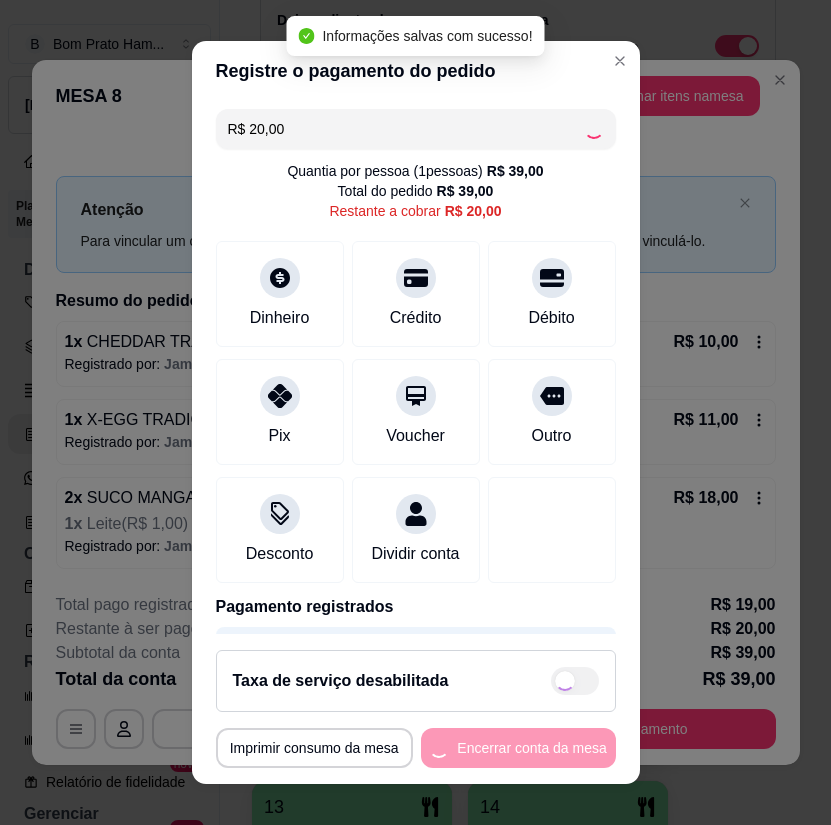type on "R$ 0,00" 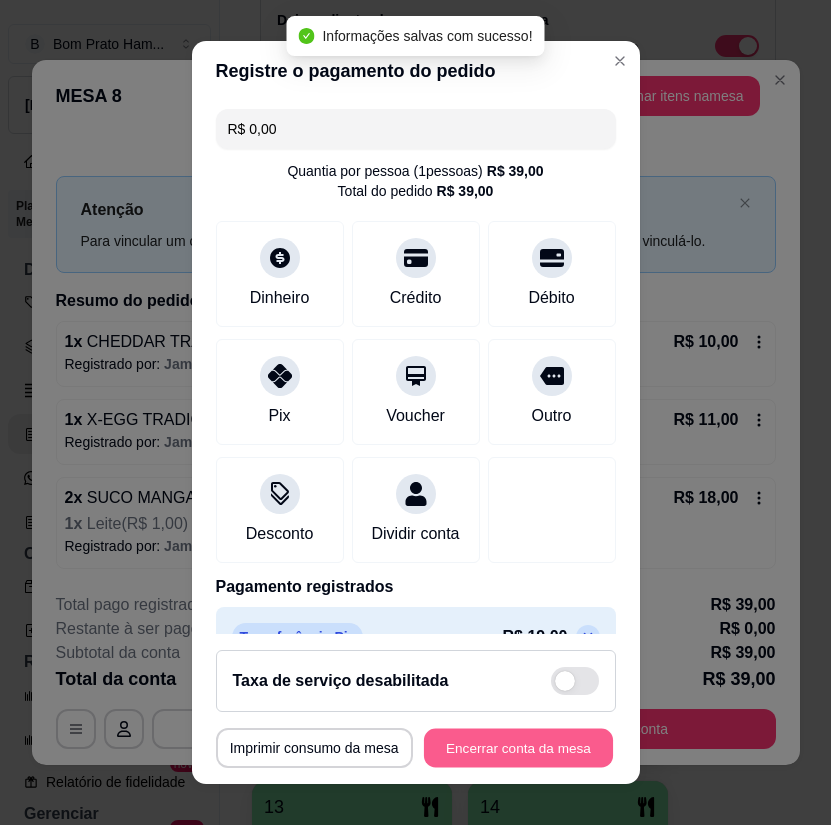 click on "Encerrar conta da mesa" at bounding box center [518, 747] 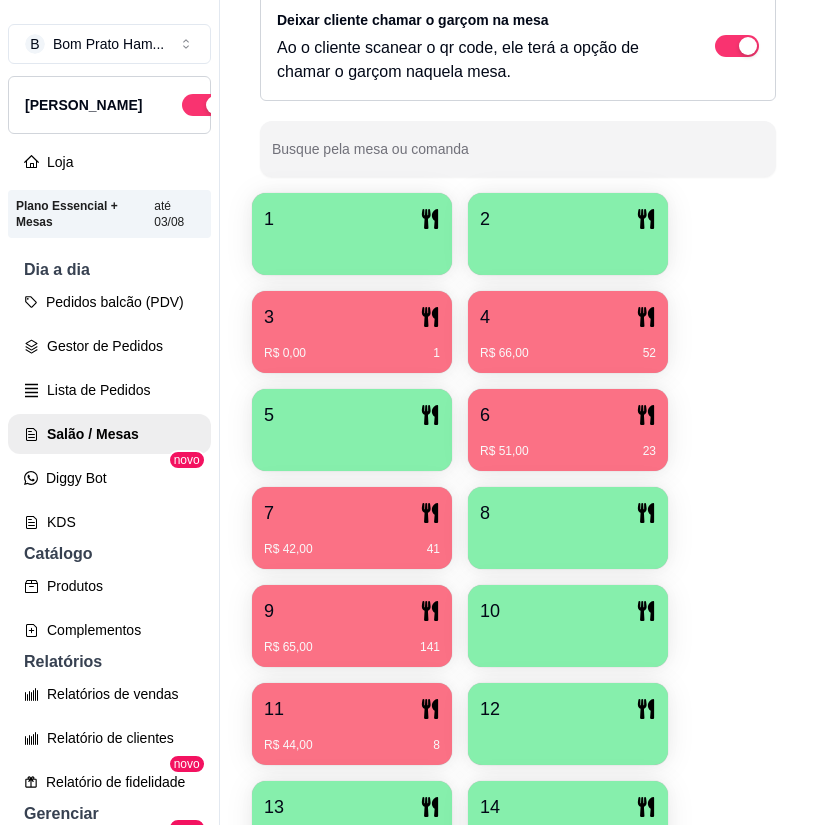 click on "R$ 51,00 23" at bounding box center [568, 444] 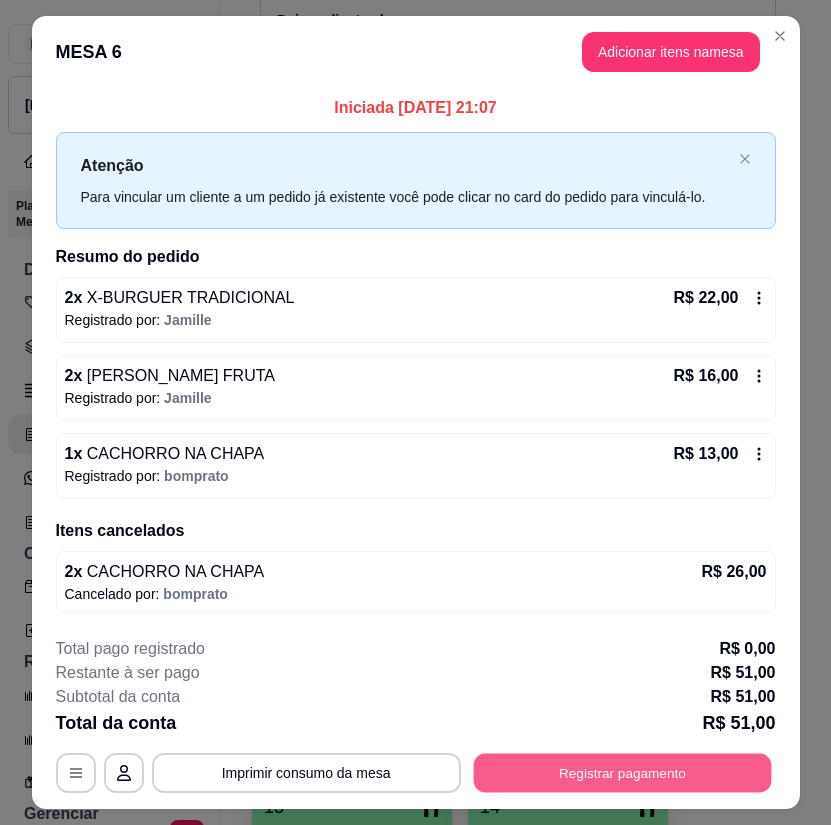 click on "Registrar pagamento" at bounding box center (622, 773) 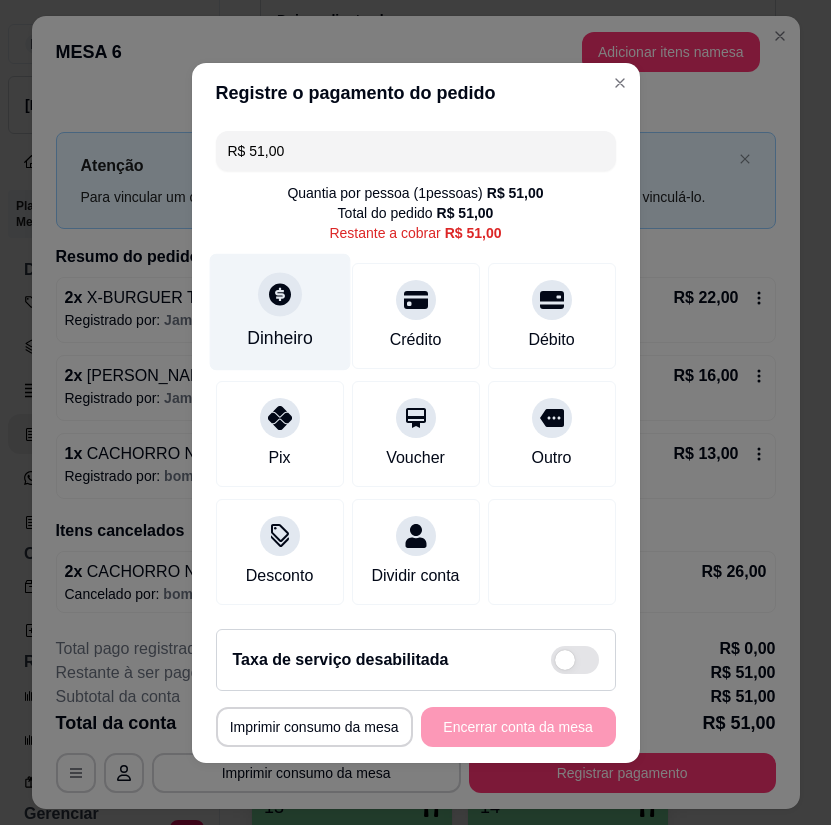 click at bounding box center (280, 294) 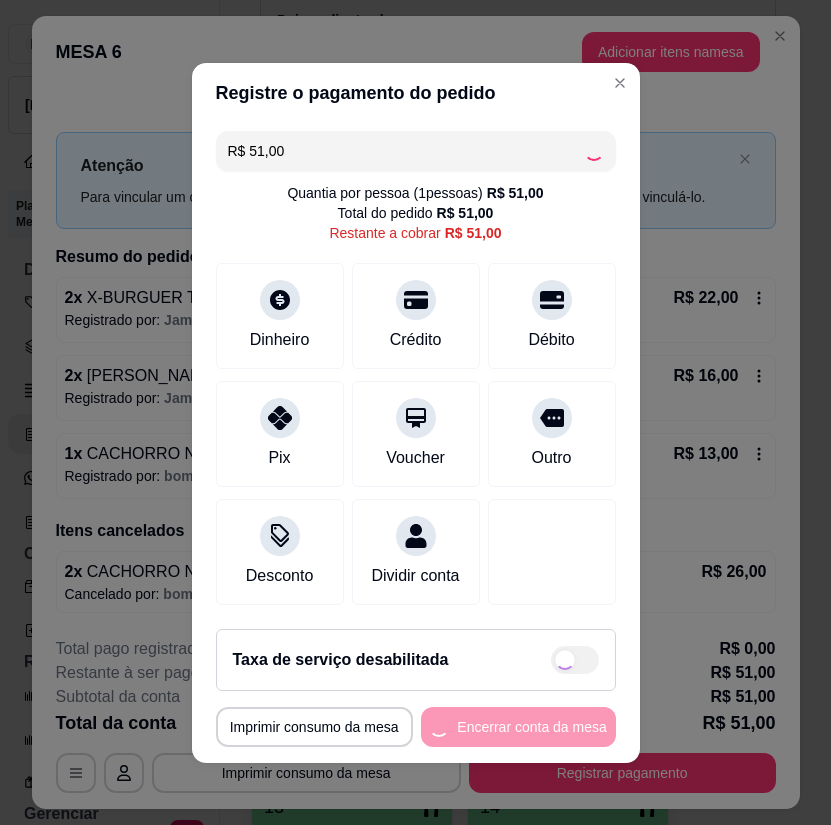 type on "R$ 0,00" 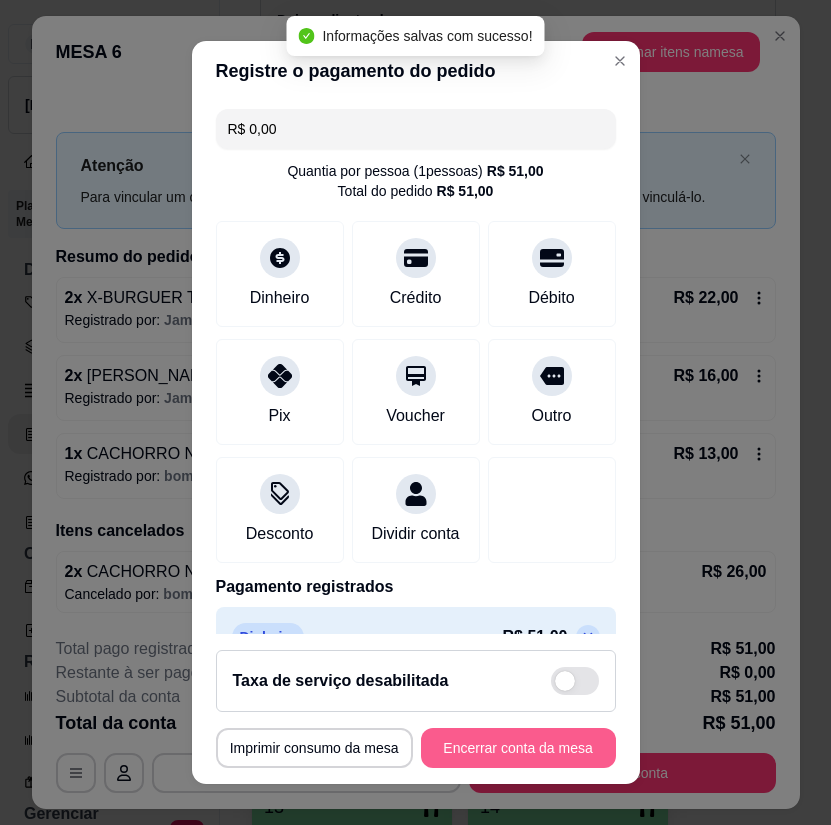 click on "Encerrar conta da mesa" at bounding box center (518, 748) 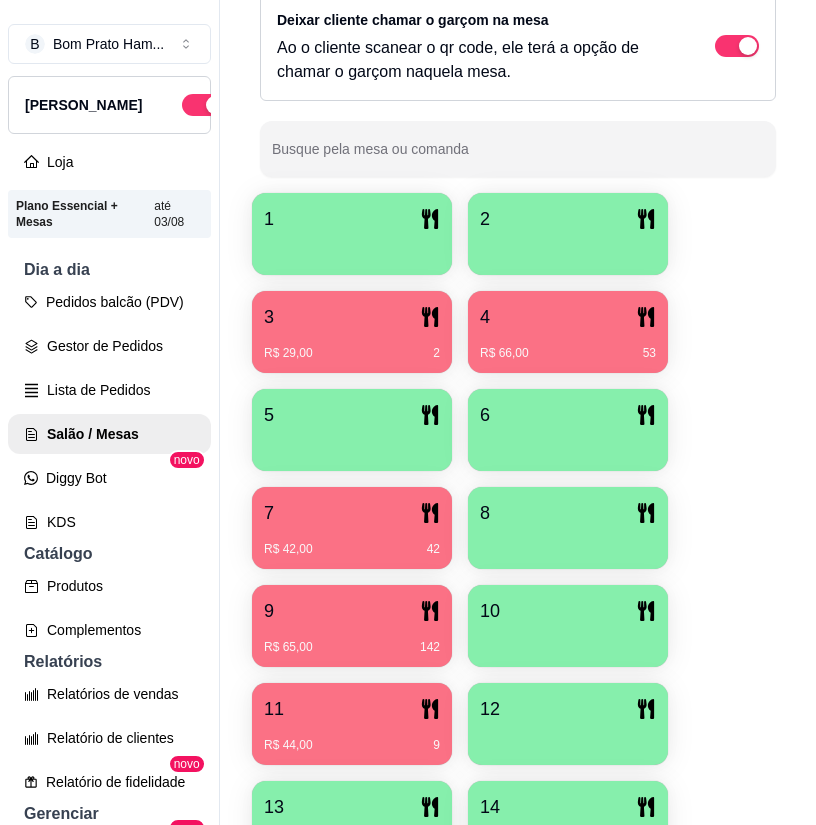 click on "R$ 66,00 53" at bounding box center (568, 346) 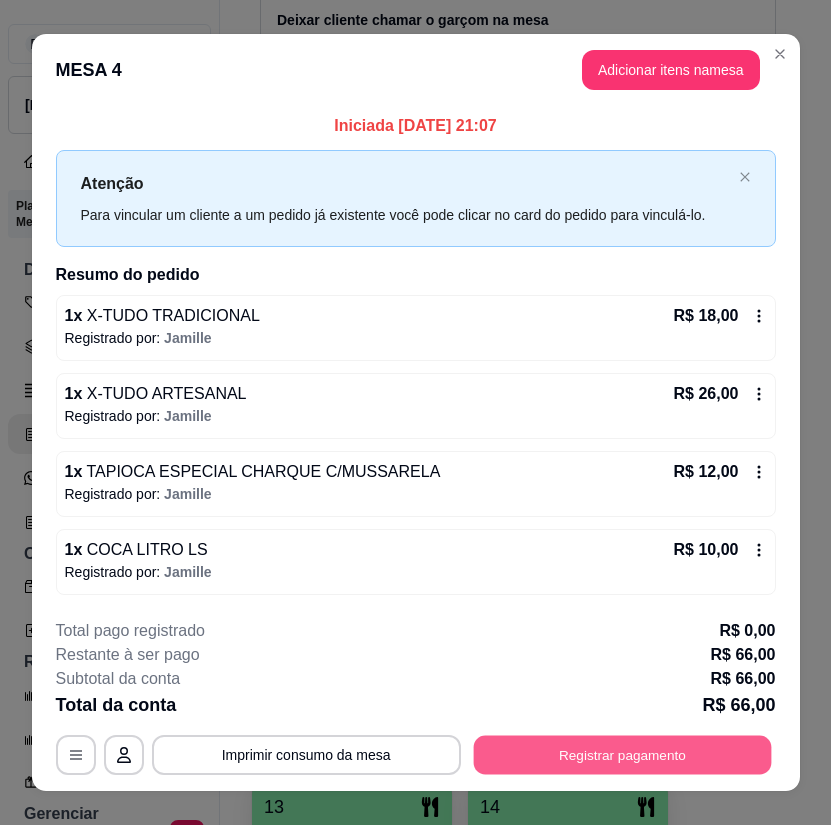 click on "Registrar pagamento" at bounding box center (622, 755) 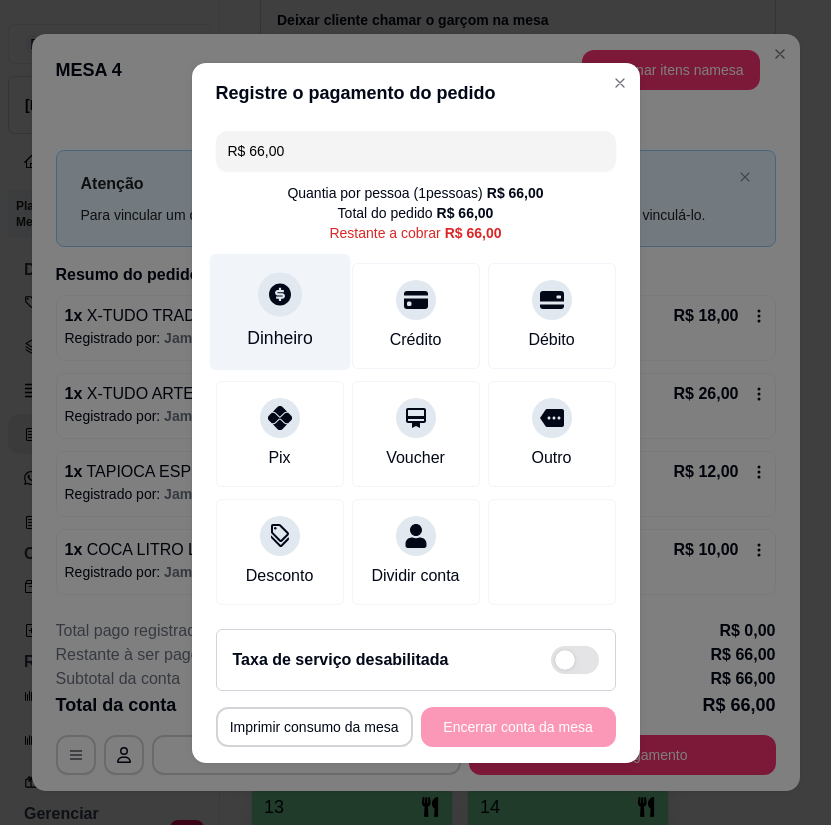 click on "Dinheiro" at bounding box center [279, 311] 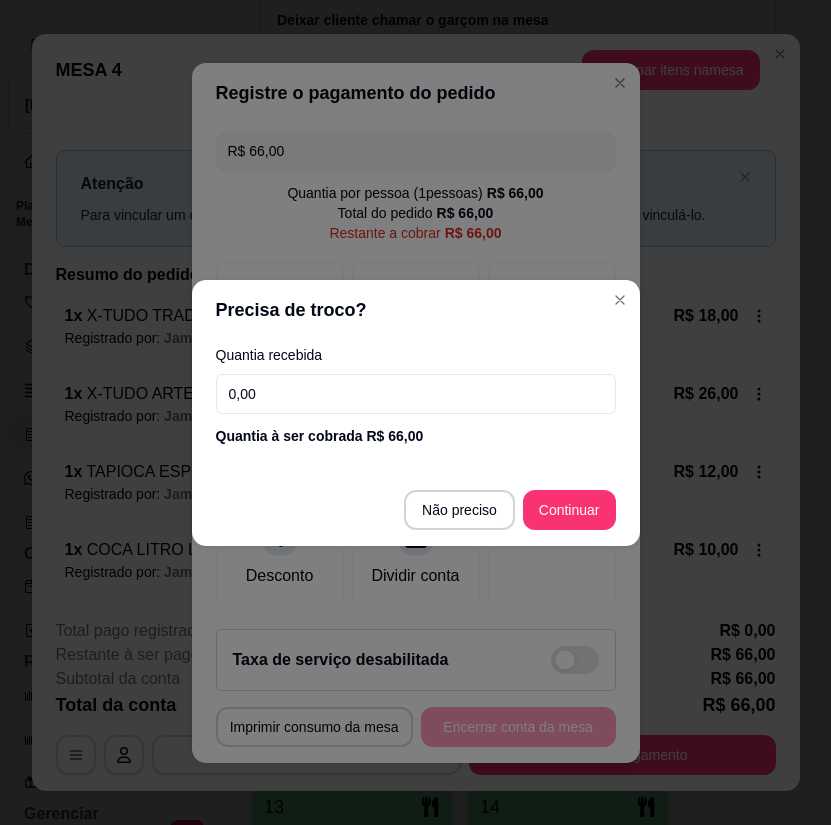 click on "0,00" at bounding box center (416, 394) 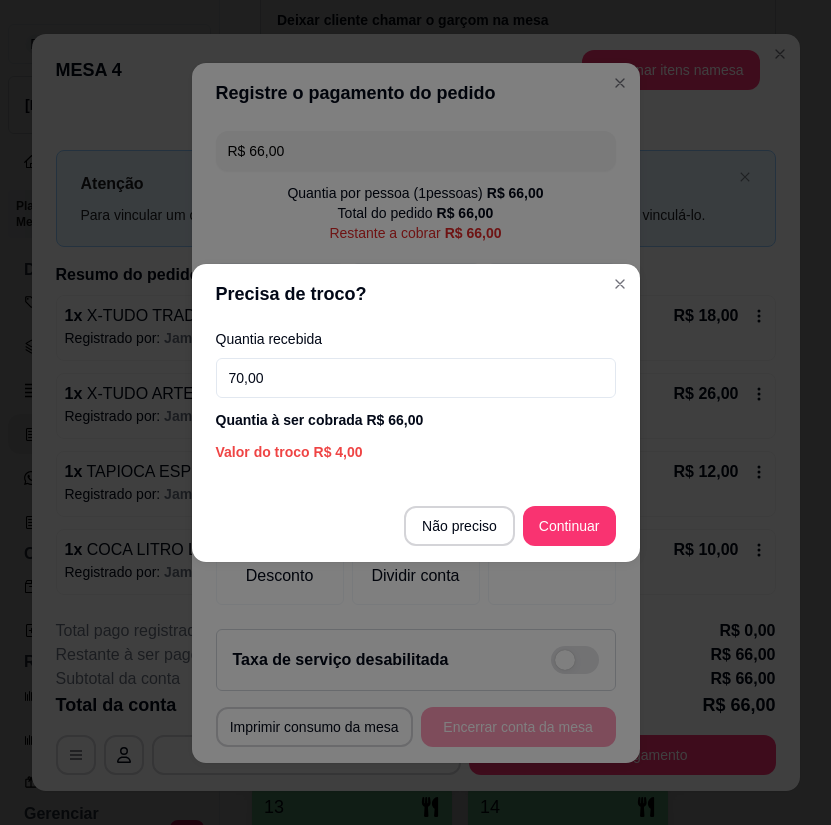 type on "70,00" 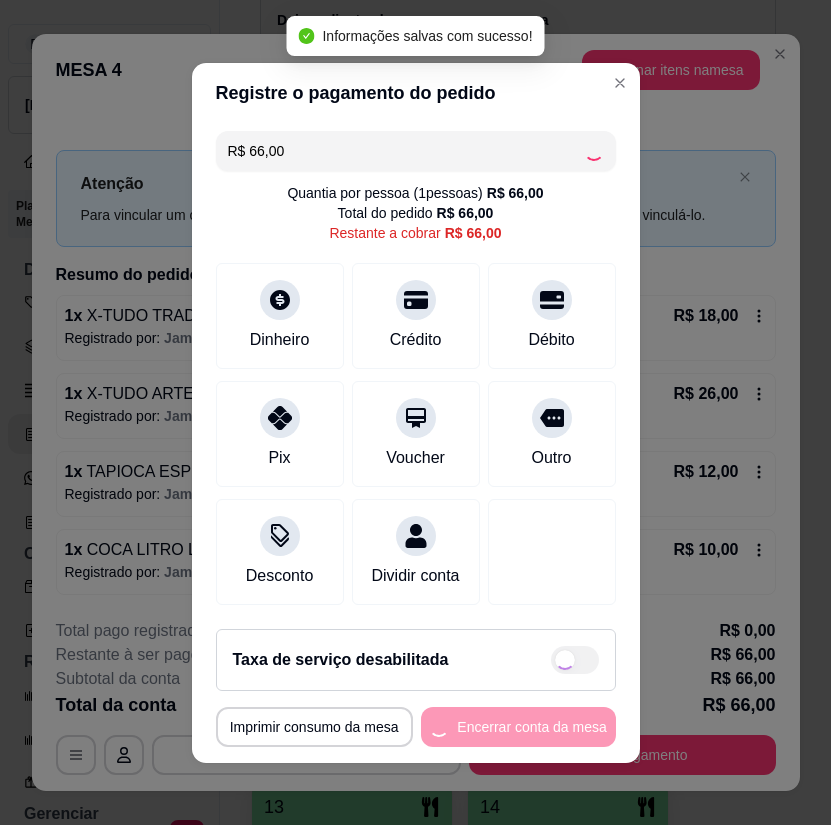 type on "R$ 0,00" 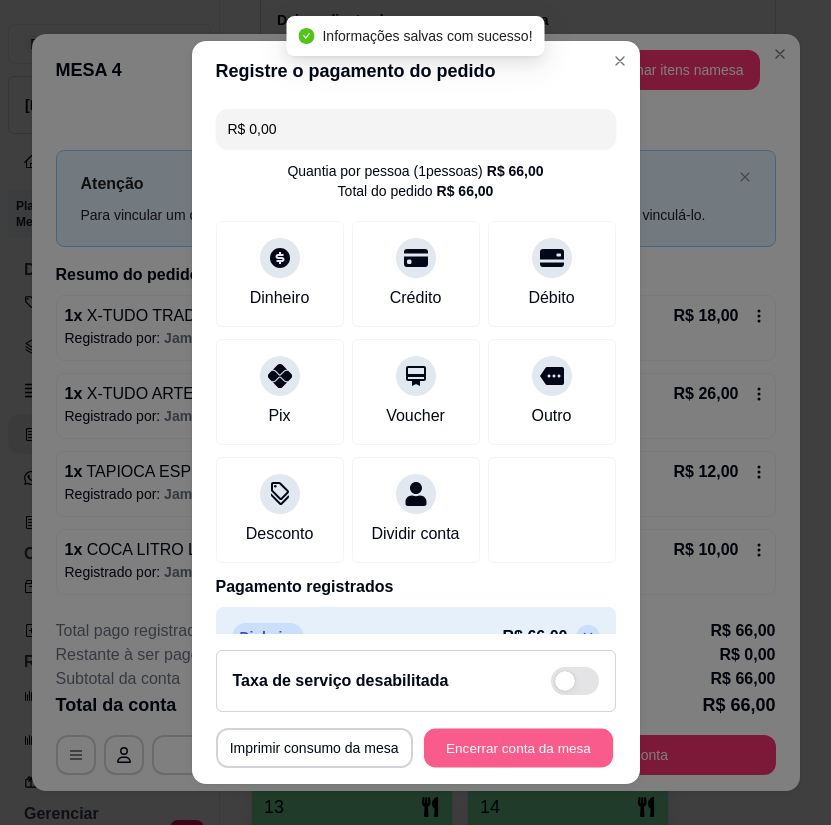 click on "Encerrar conta da mesa" at bounding box center (518, 747) 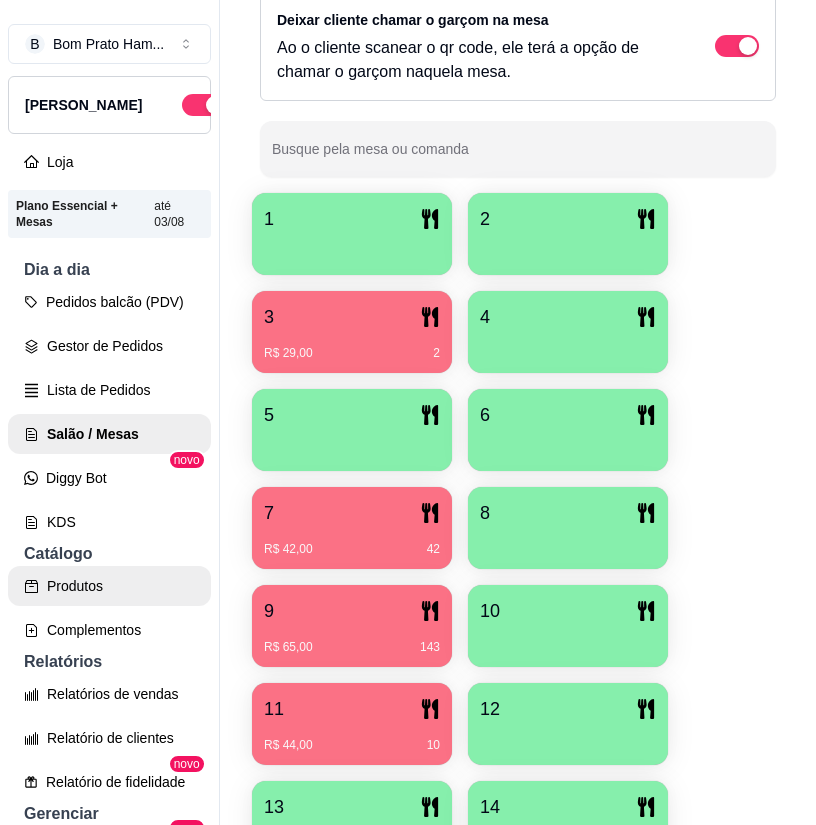 click on "Produtos" at bounding box center (109, 586) 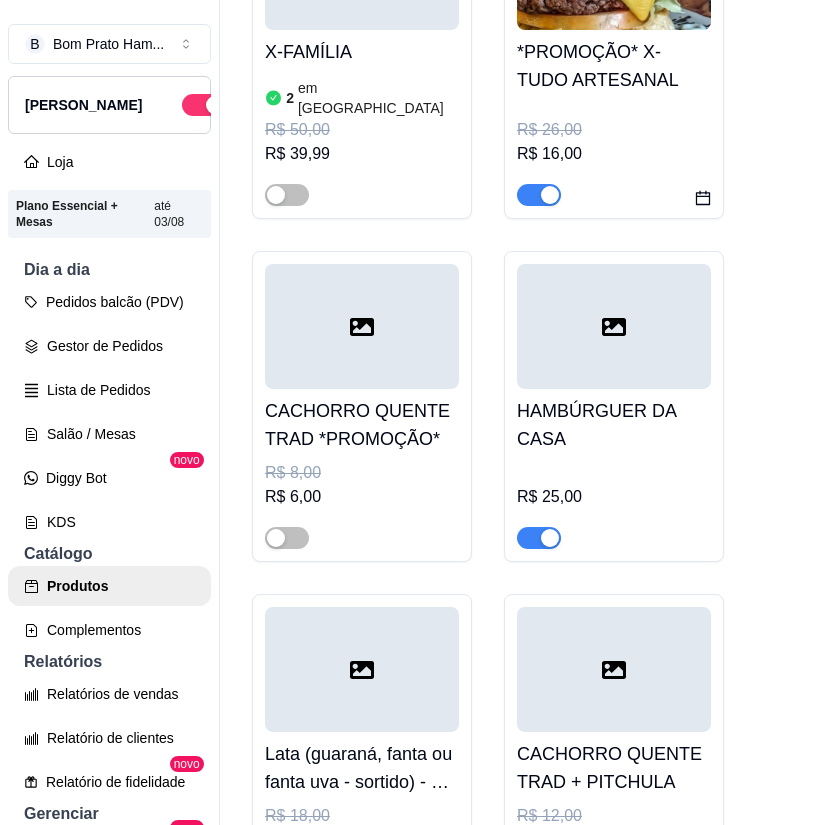 scroll, scrollTop: 0, scrollLeft: 0, axis: both 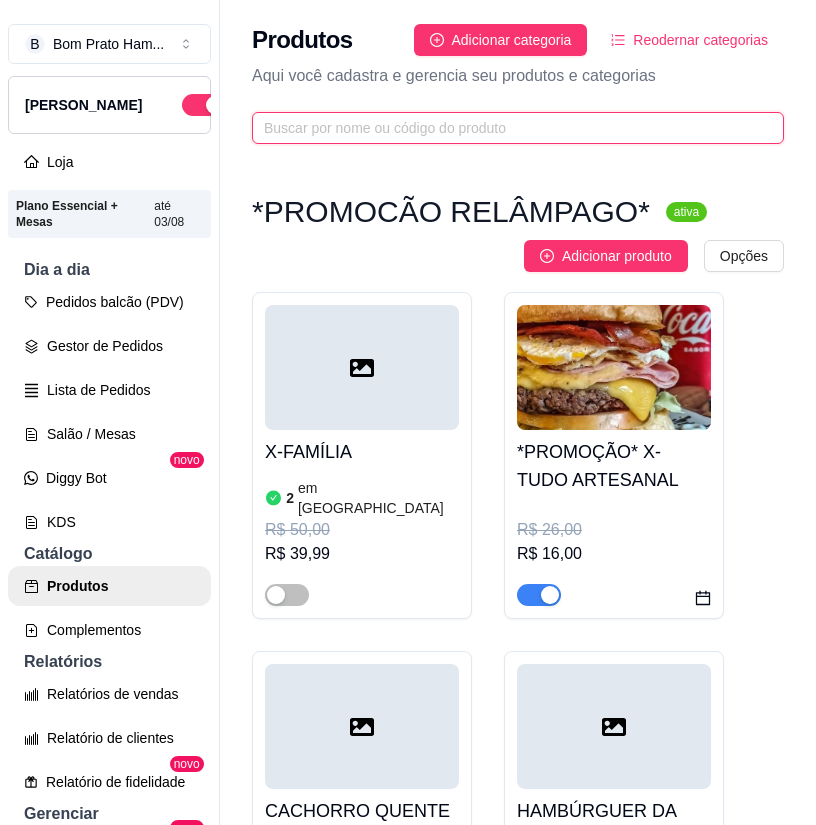 click at bounding box center (510, 128) 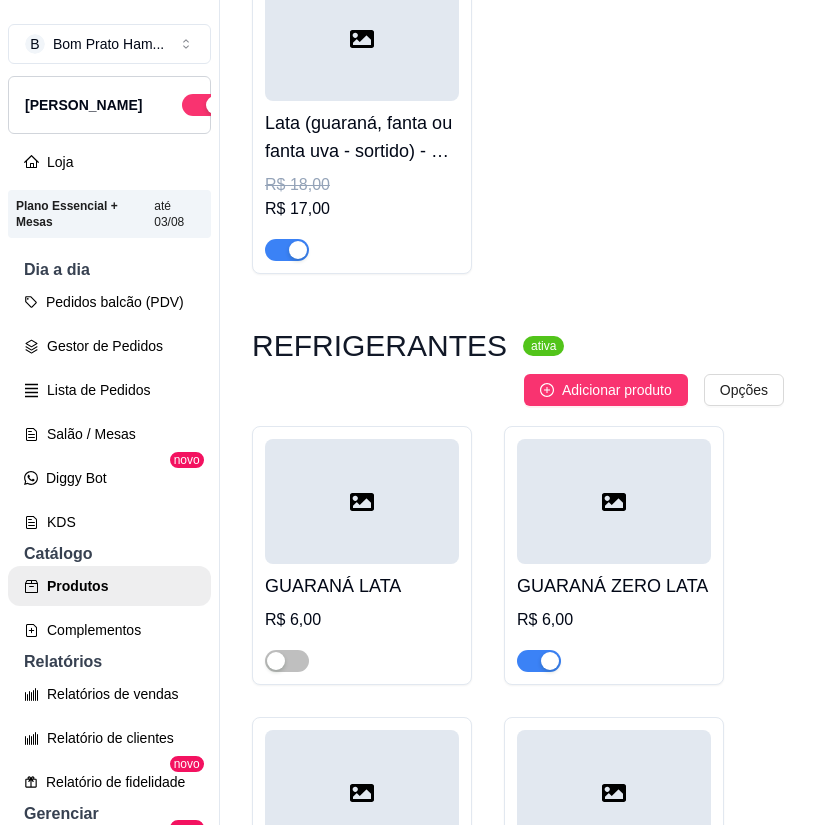 scroll, scrollTop: 400, scrollLeft: 0, axis: vertical 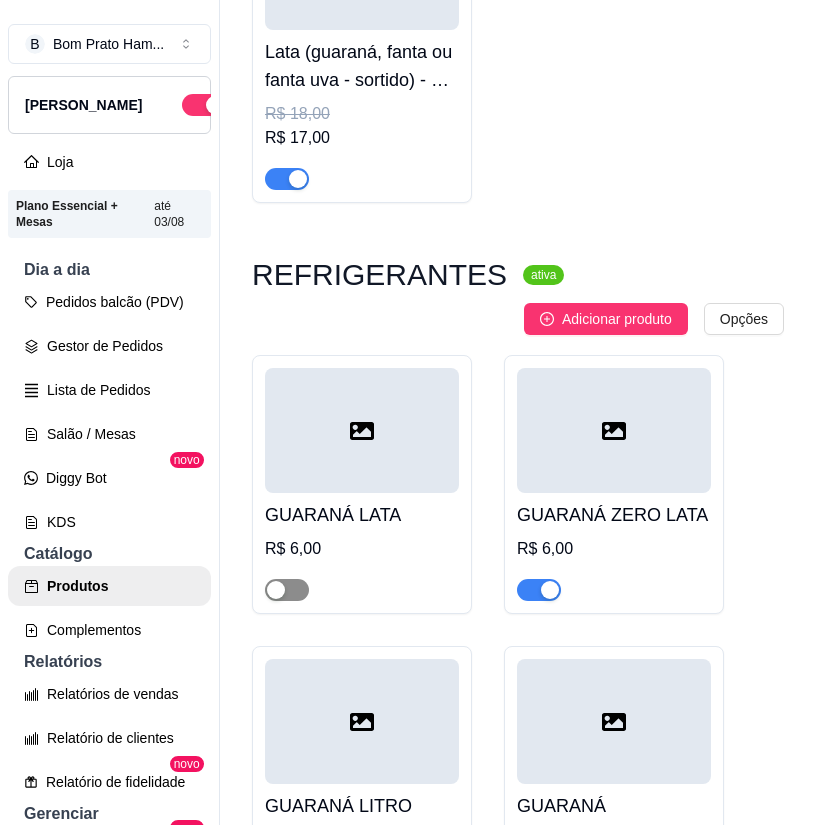 type on "GUA" 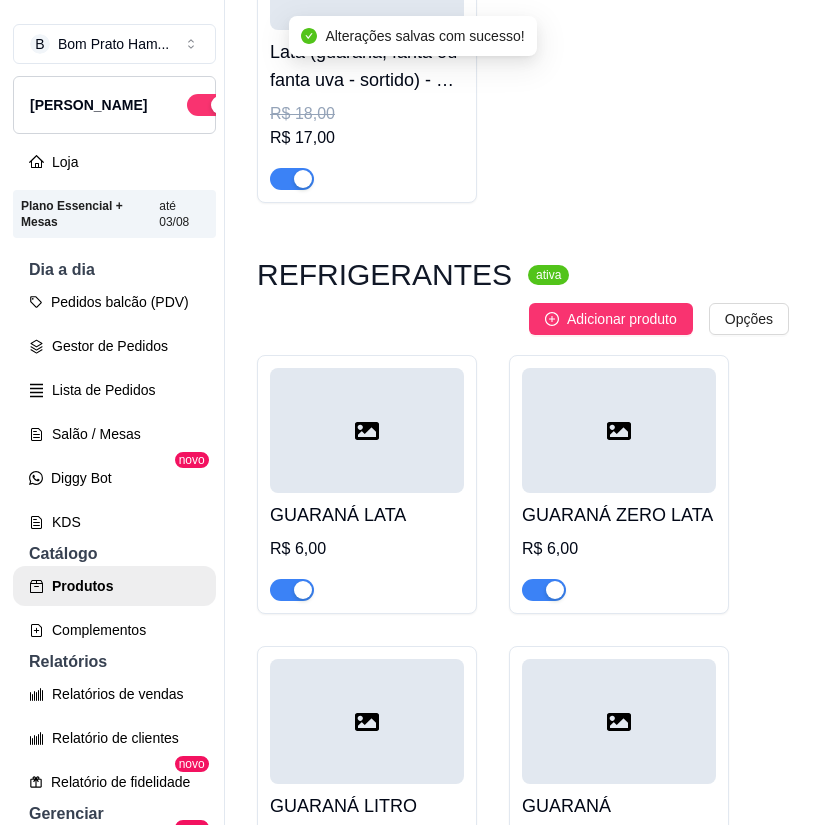 scroll, scrollTop: 0, scrollLeft: 0, axis: both 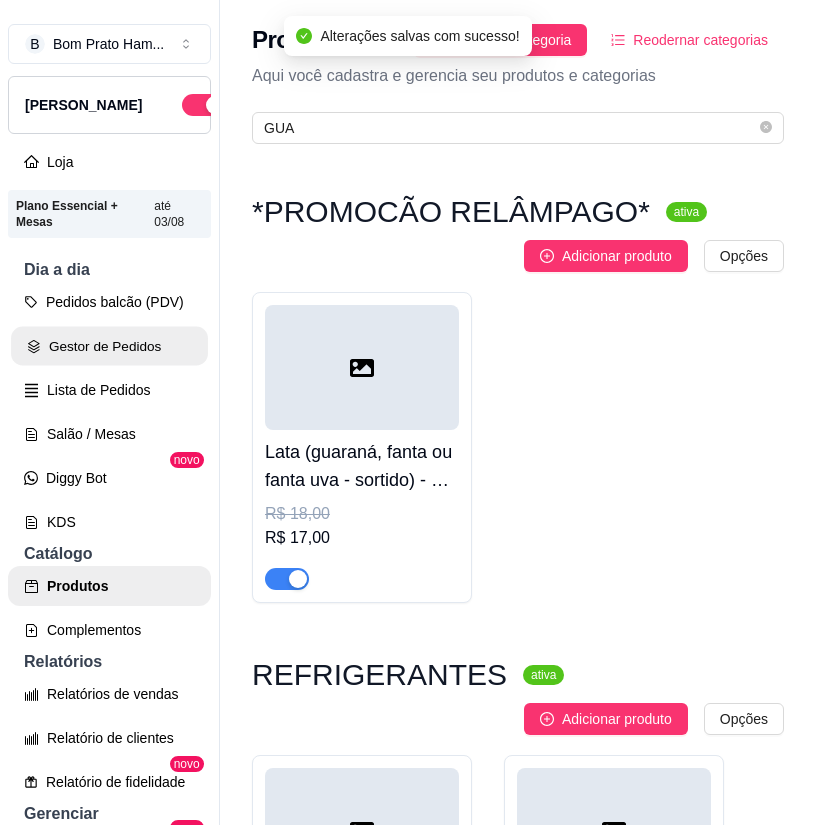 click on "Gestor de Pedidos" at bounding box center (109, 346) 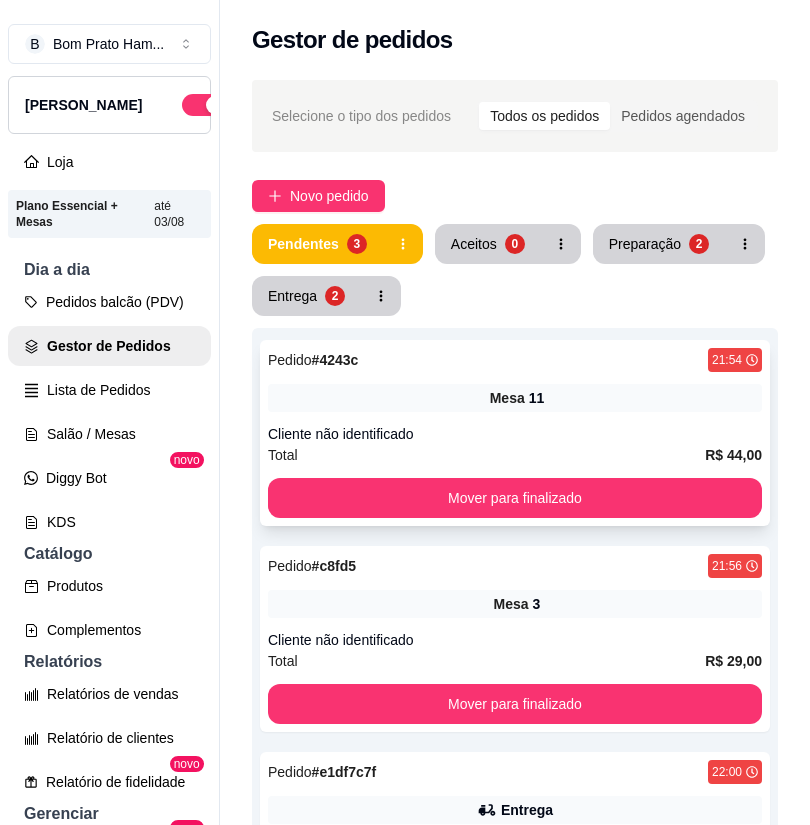 click on "Pedido  # 4243c 21:54" at bounding box center (515, 360) 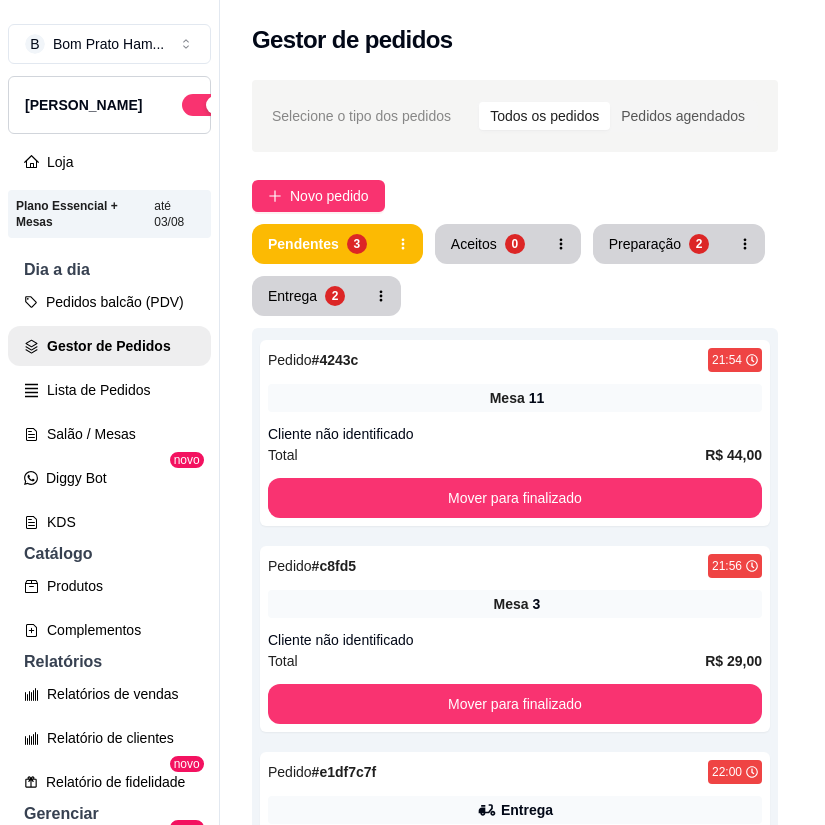 scroll, scrollTop: 206, scrollLeft: 0, axis: vertical 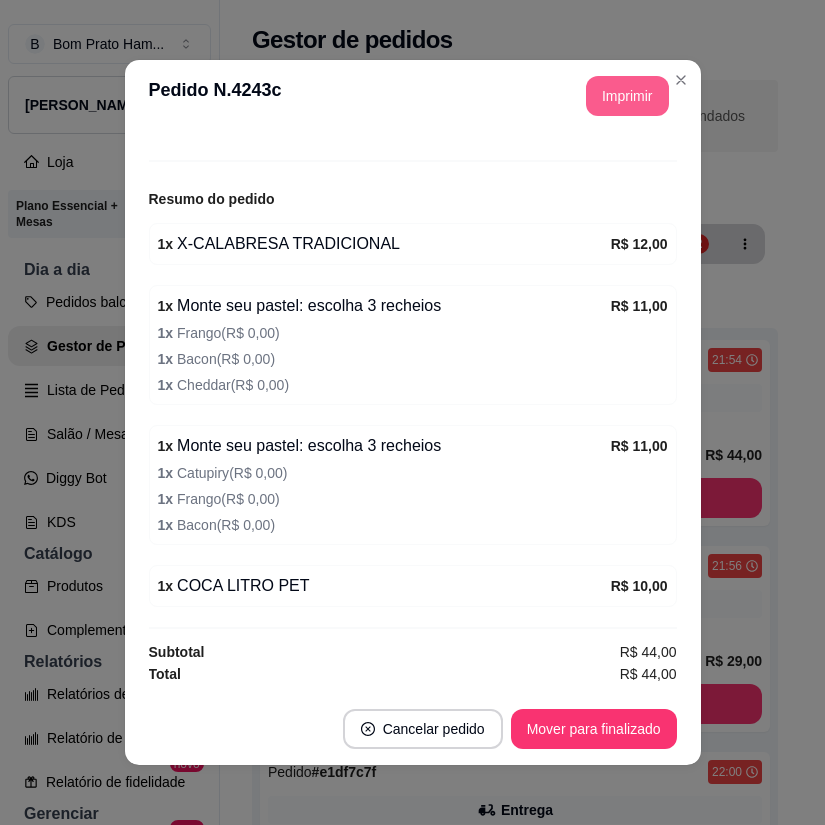 click on "Imprimir" at bounding box center [627, 96] 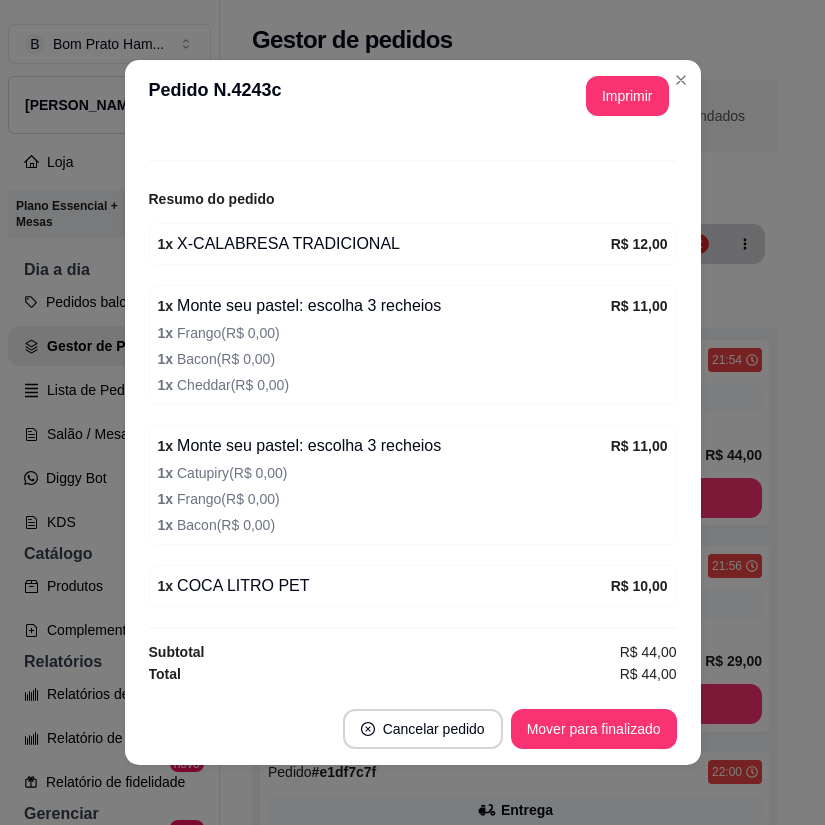 scroll, scrollTop: 0, scrollLeft: 0, axis: both 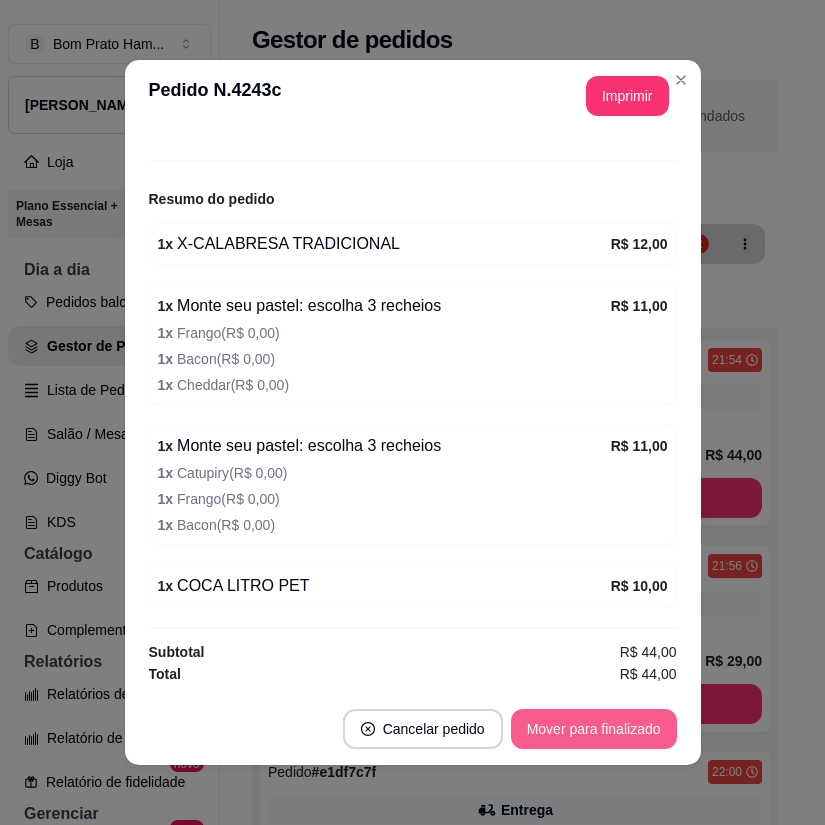 click on "Mover para finalizado" at bounding box center (594, 729) 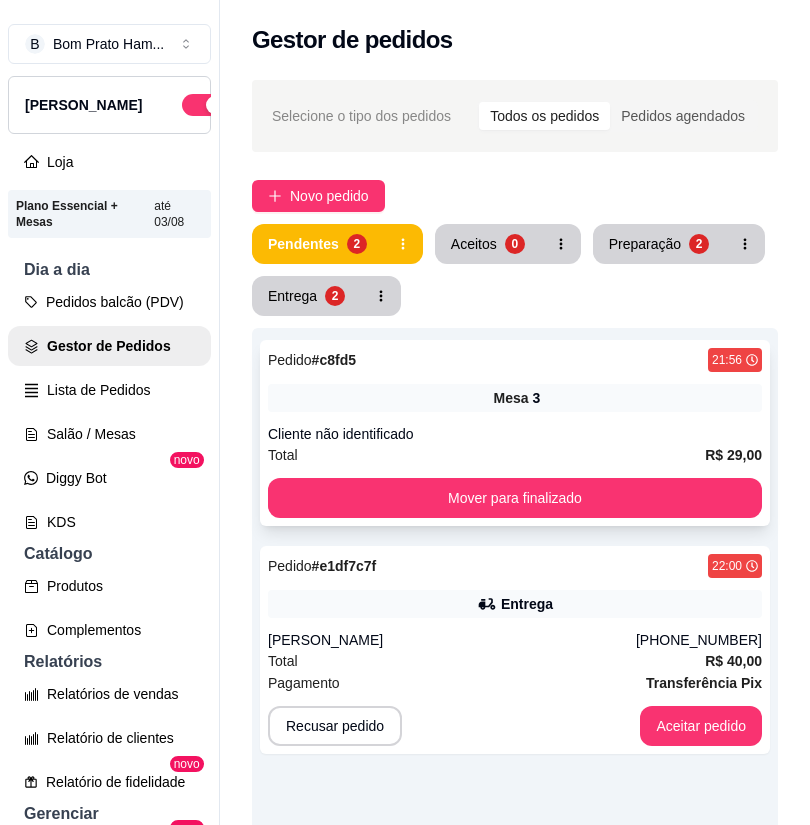 click on "Mesa 3" at bounding box center (515, 398) 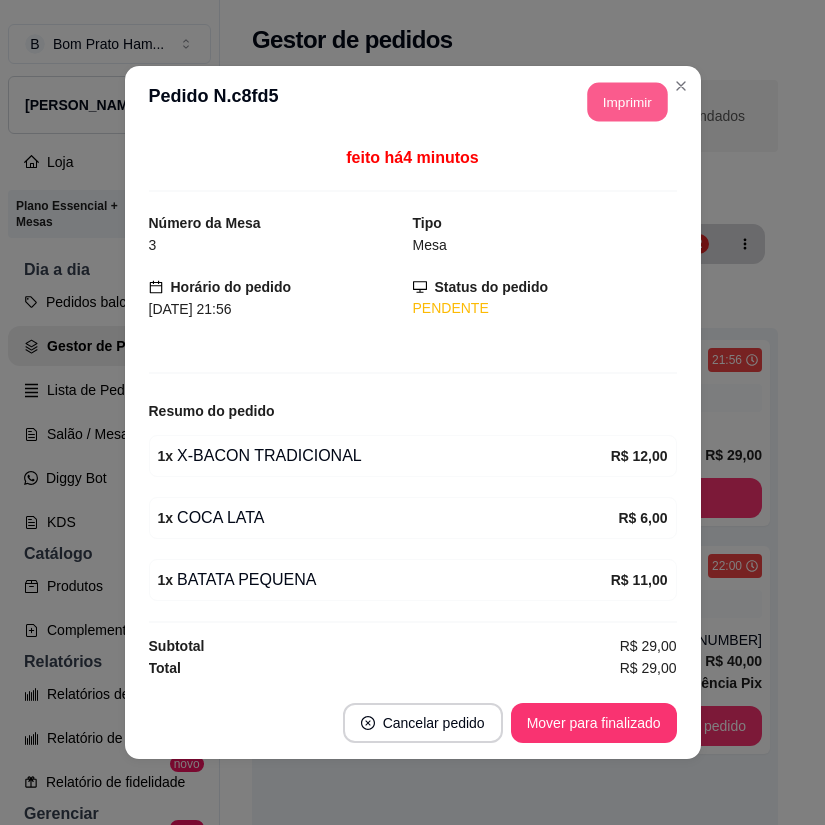 click on "Imprimir" at bounding box center (627, 102) 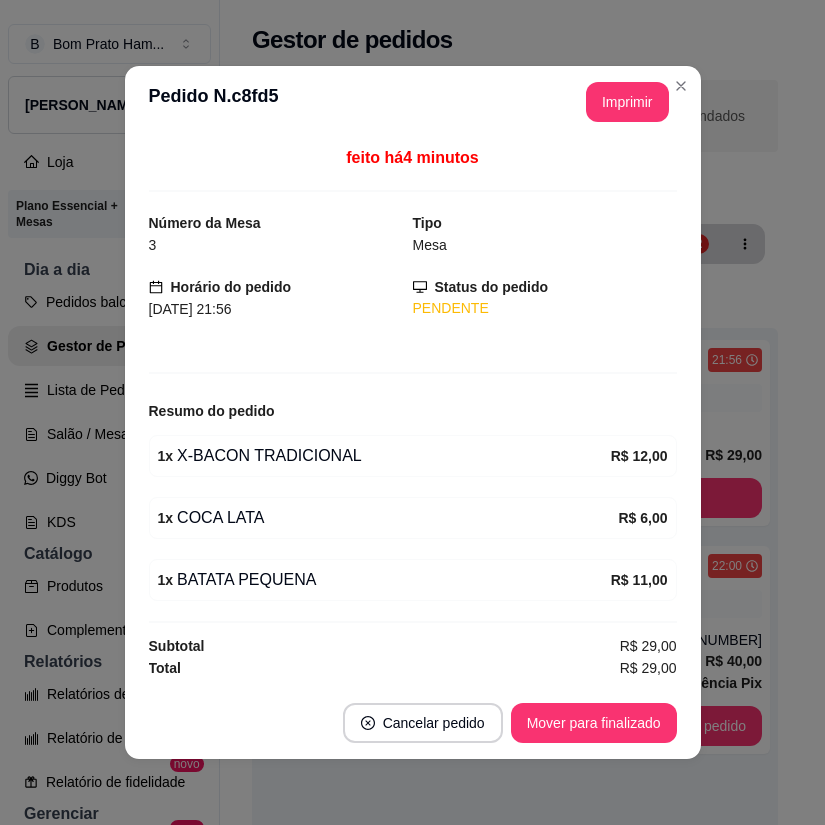 scroll, scrollTop: 0, scrollLeft: 0, axis: both 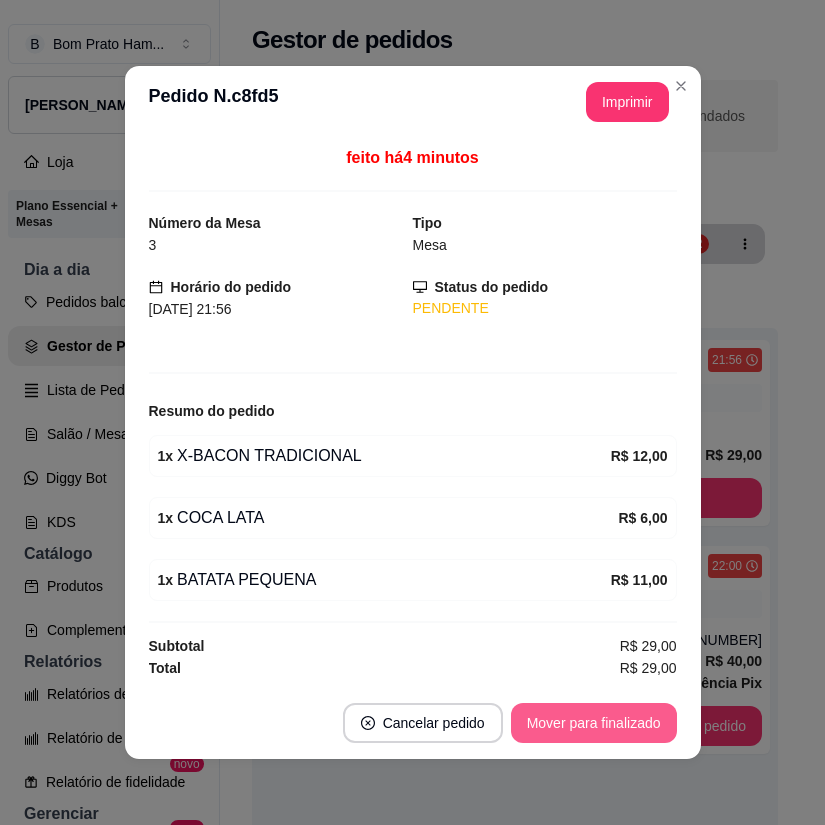 click on "Mover para finalizado" at bounding box center [594, 723] 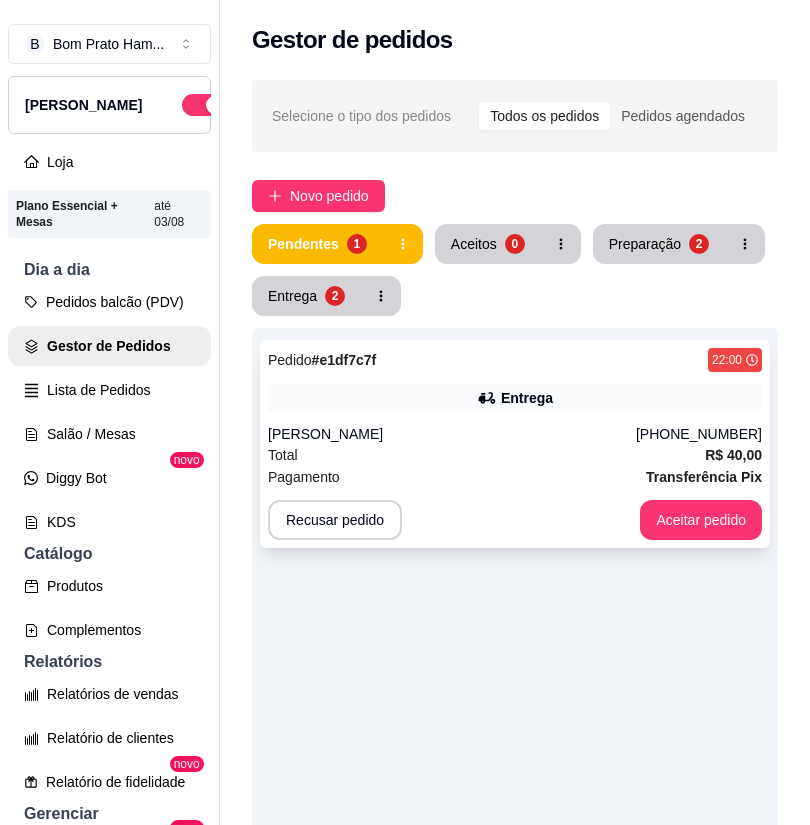 click on "Pagamento Transferência Pix" at bounding box center (515, 477) 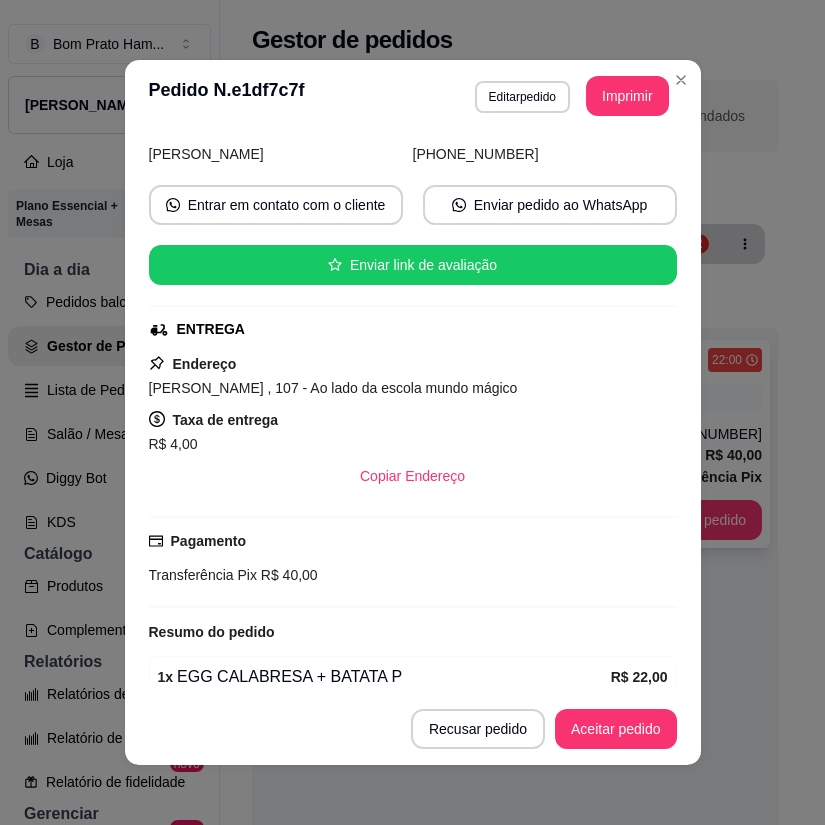 scroll, scrollTop: 294, scrollLeft: 0, axis: vertical 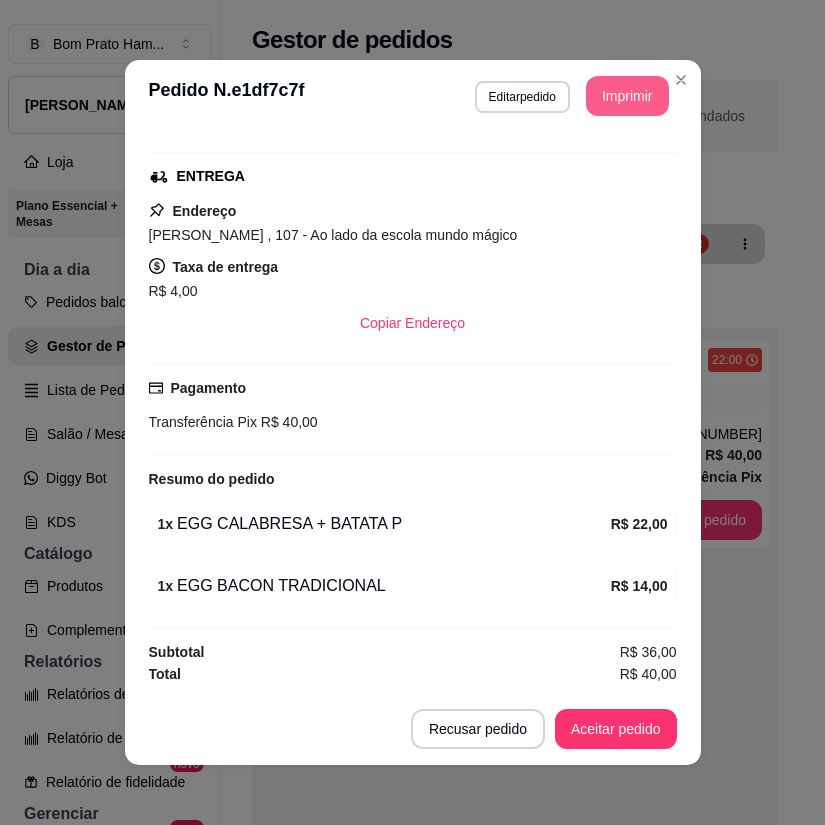 click on "Imprimir" at bounding box center [627, 96] 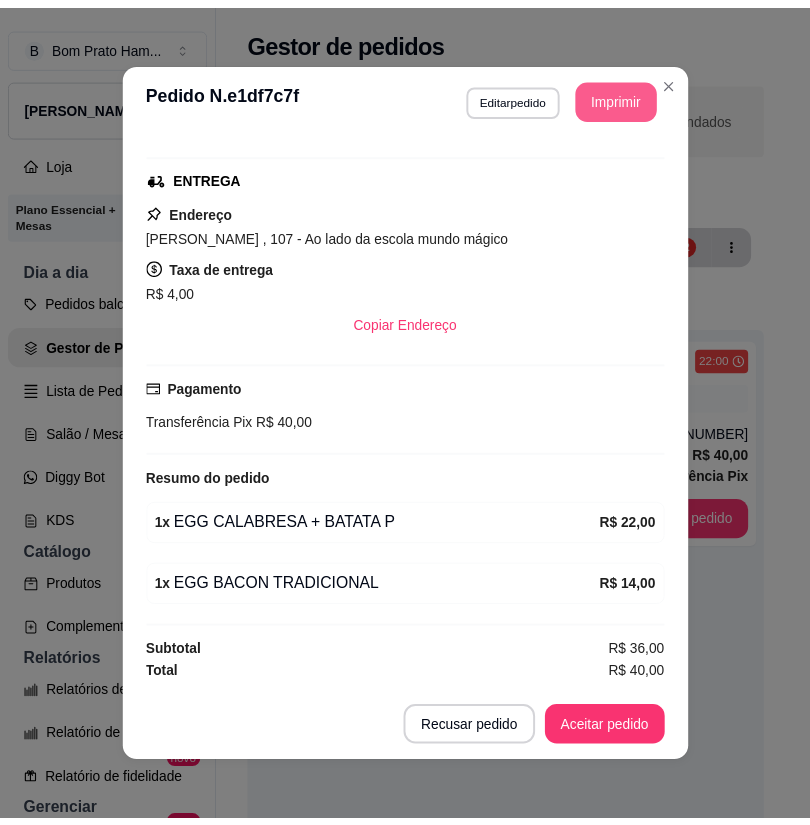 scroll, scrollTop: 0, scrollLeft: 0, axis: both 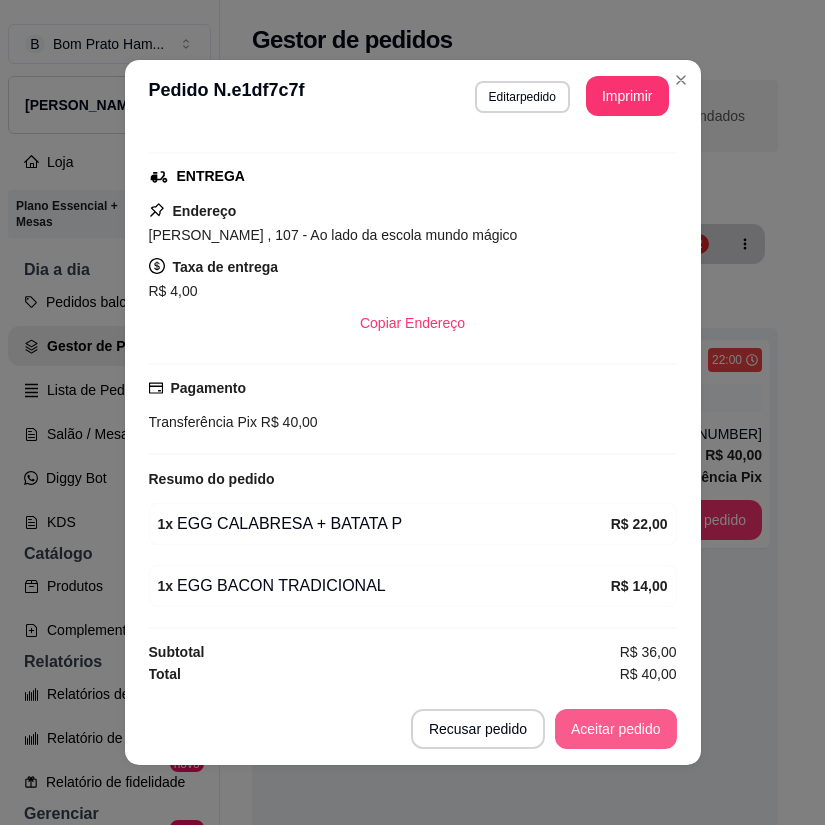 click on "Aceitar pedido" at bounding box center [616, 729] 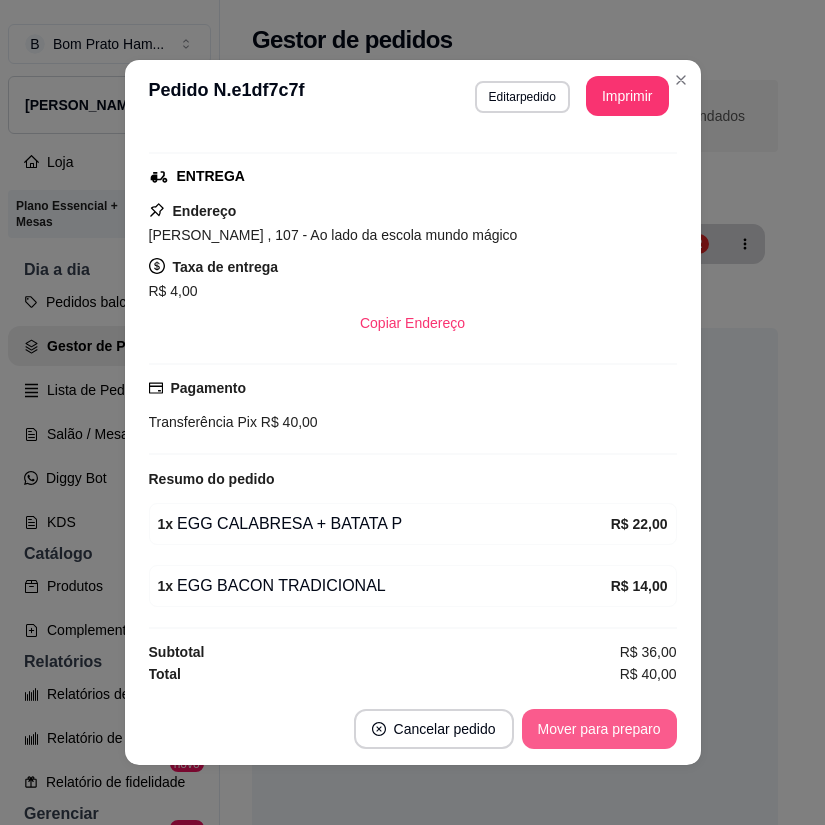 click on "Mover para preparo" at bounding box center (599, 729) 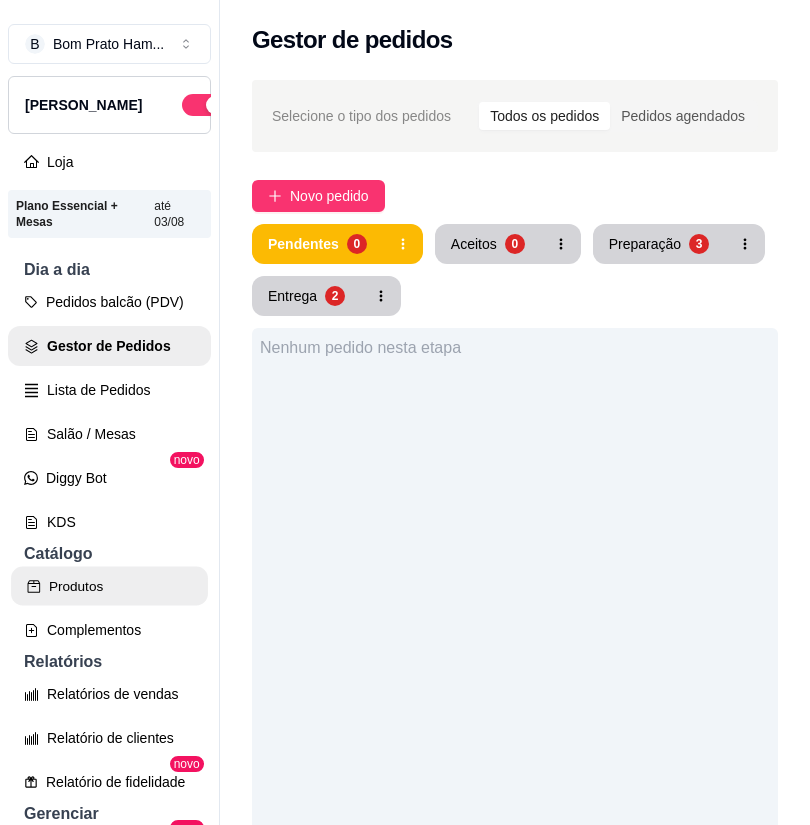 click on "Produtos" at bounding box center (109, 586) 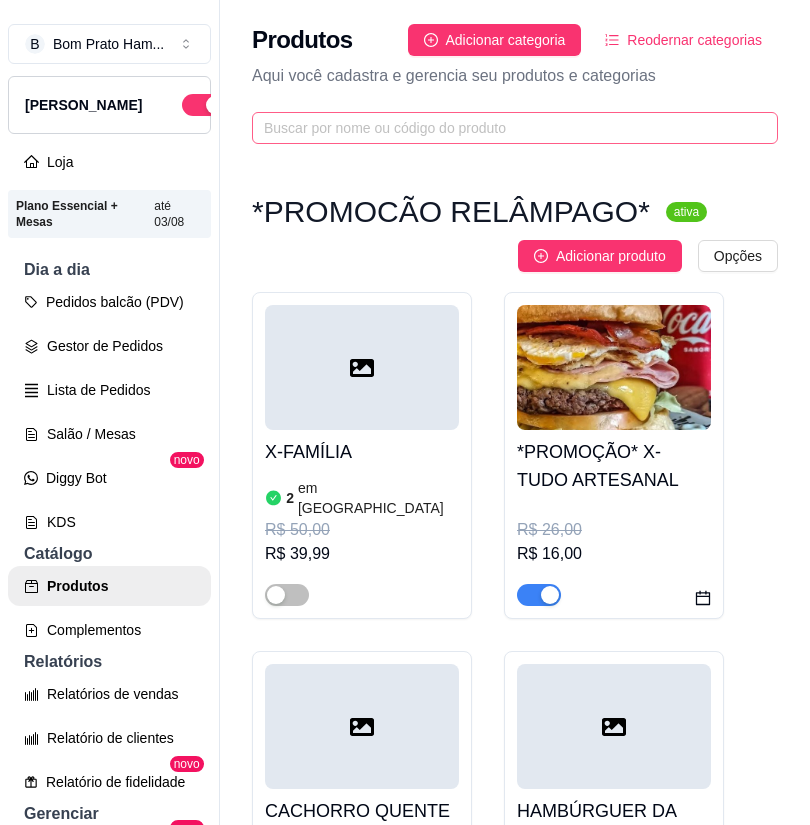click at bounding box center (515, 128) 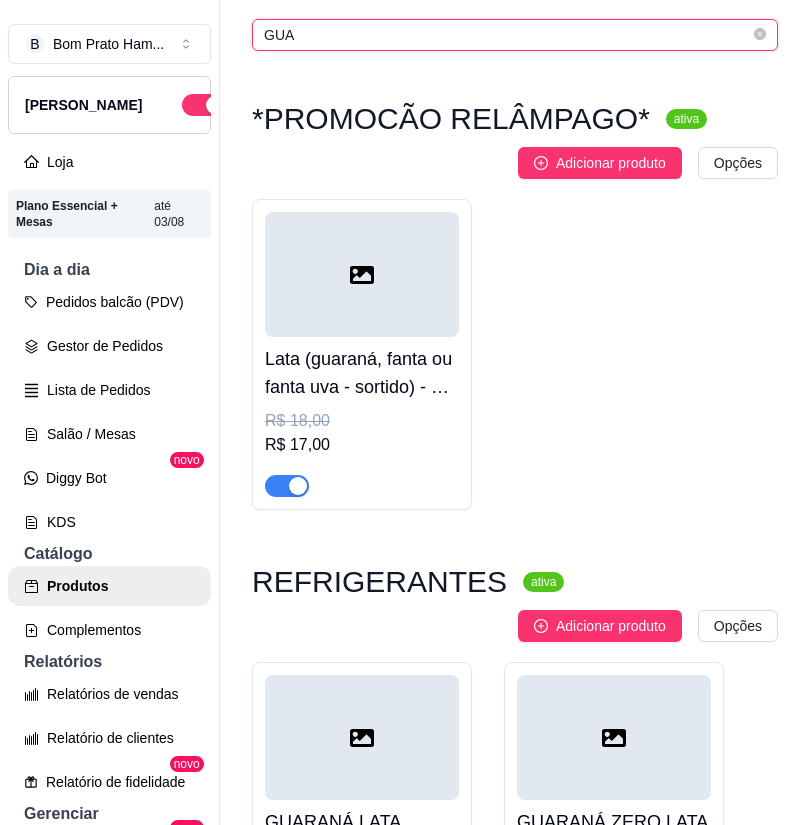 scroll, scrollTop: 200, scrollLeft: 0, axis: vertical 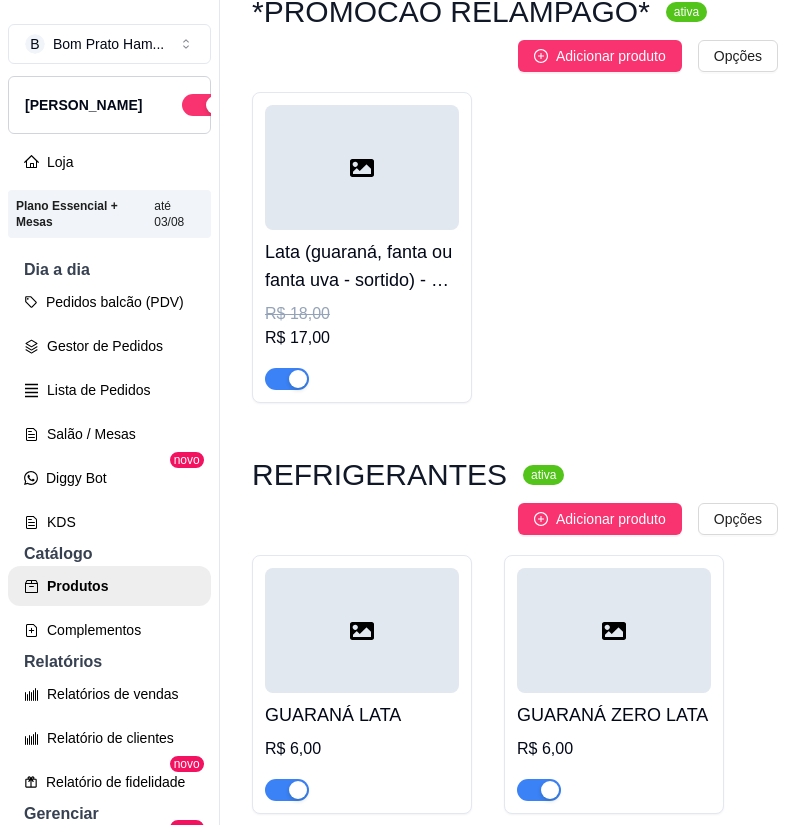 type on "GUA" 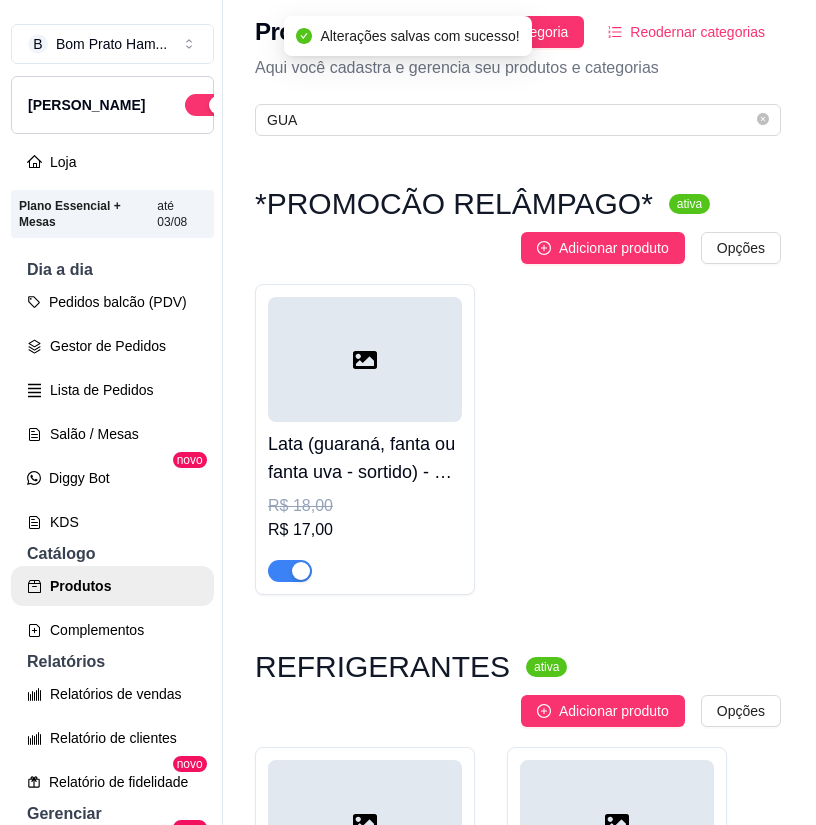scroll, scrollTop: 0, scrollLeft: 0, axis: both 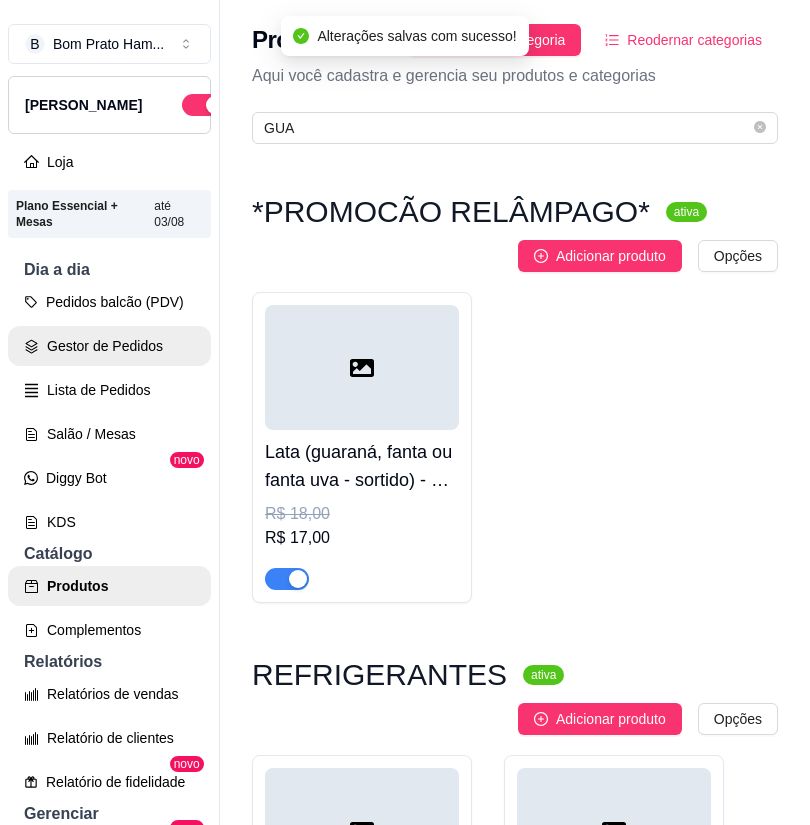 click on "Gestor de Pedidos" at bounding box center [109, 346] 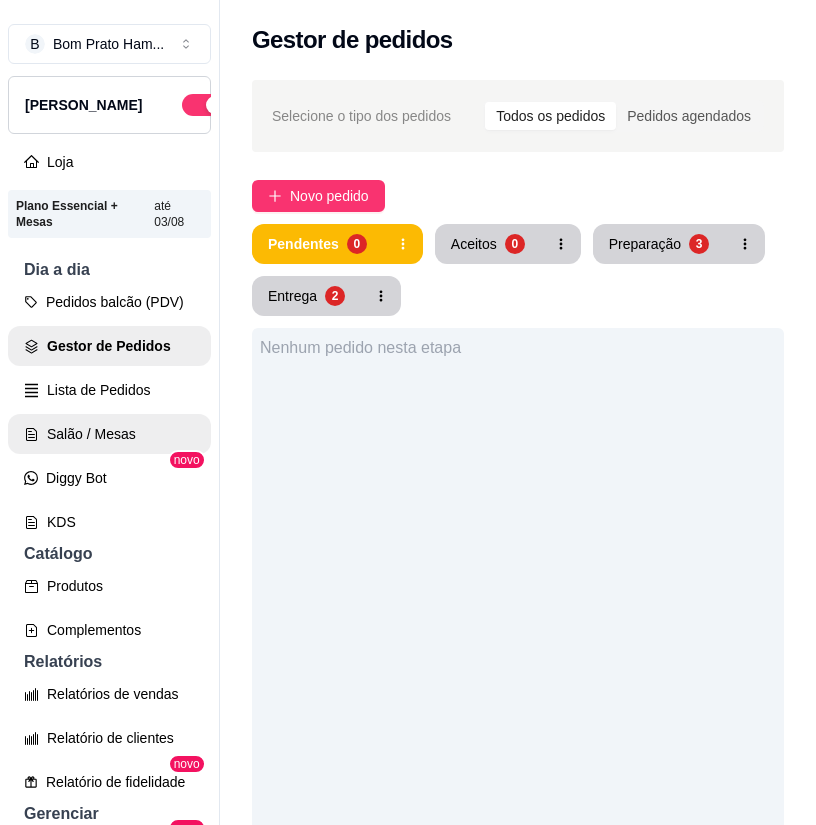 click on "Salão / Mesas" at bounding box center (109, 434) 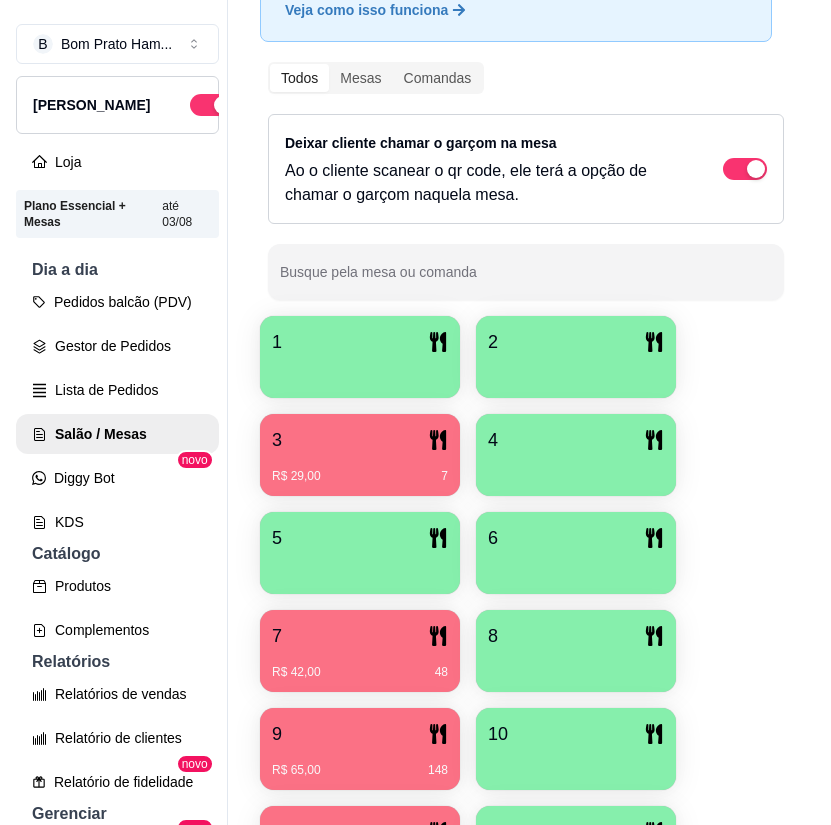 scroll, scrollTop: 300, scrollLeft: 0, axis: vertical 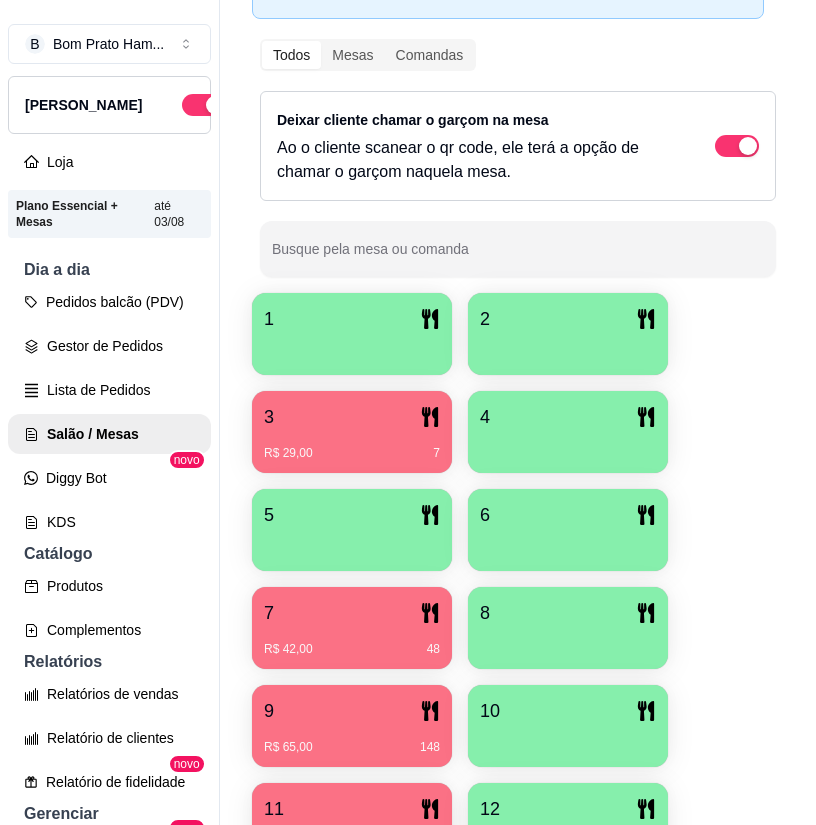 click on "7" at bounding box center [352, 613] 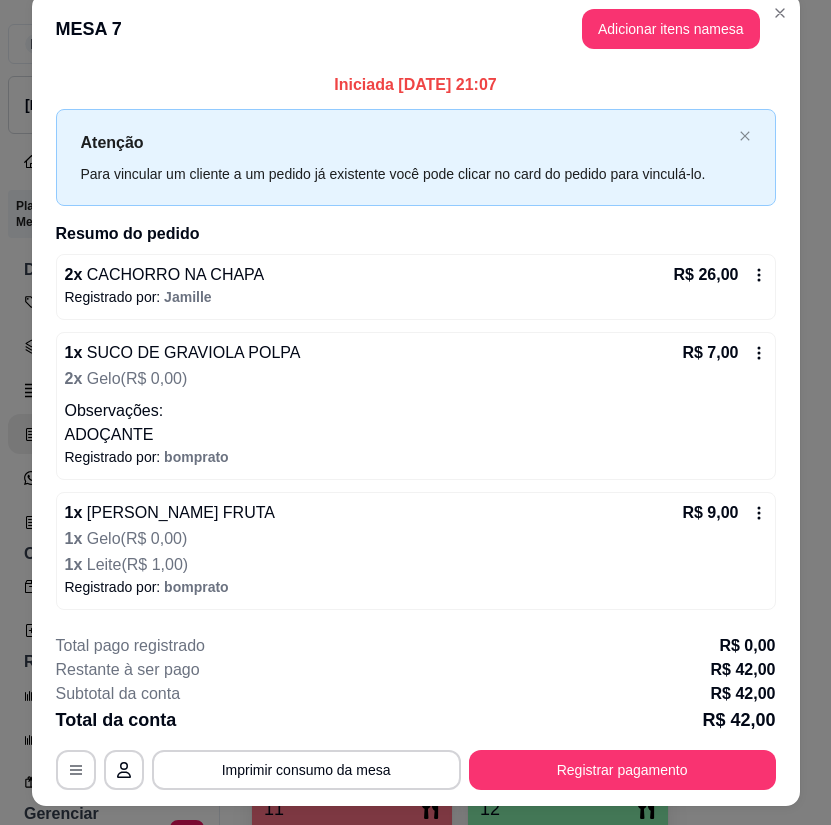 scroll, scrollTop: 0, scrollLeft: 0, axis: both 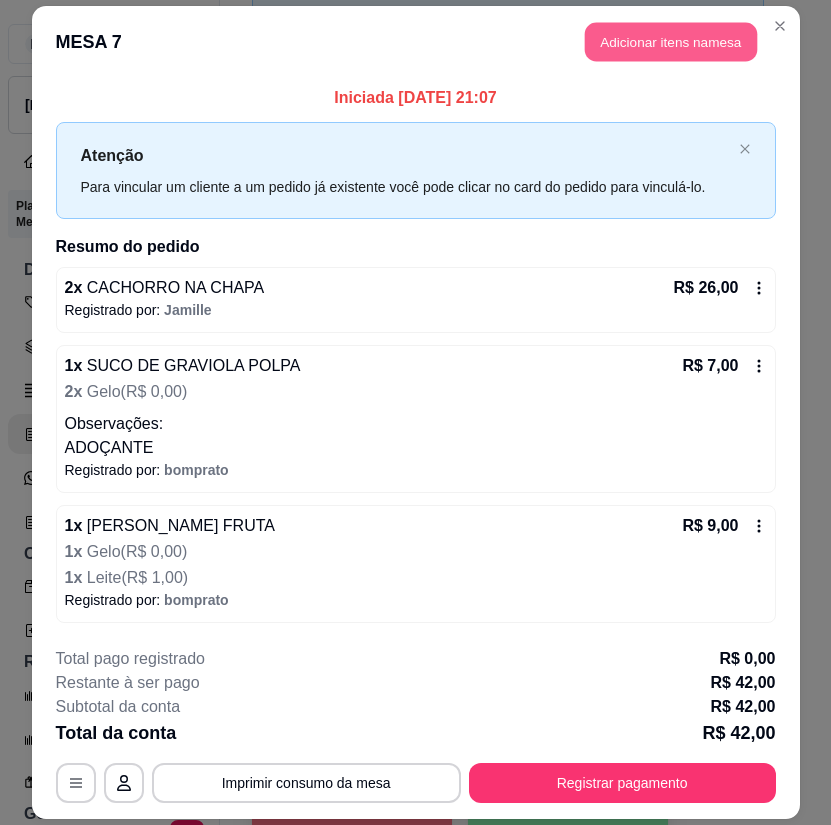 click on "Adicionar itens na  mesa" at bounding box center [671, 42] 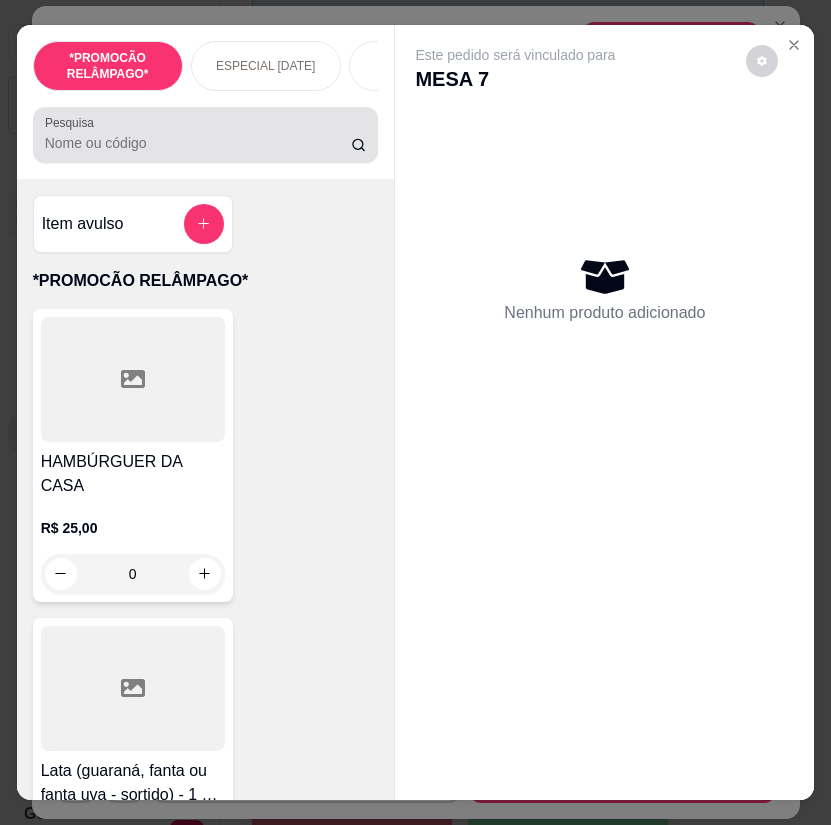 click on "Pesquisa" at bounding box center (198, 143) 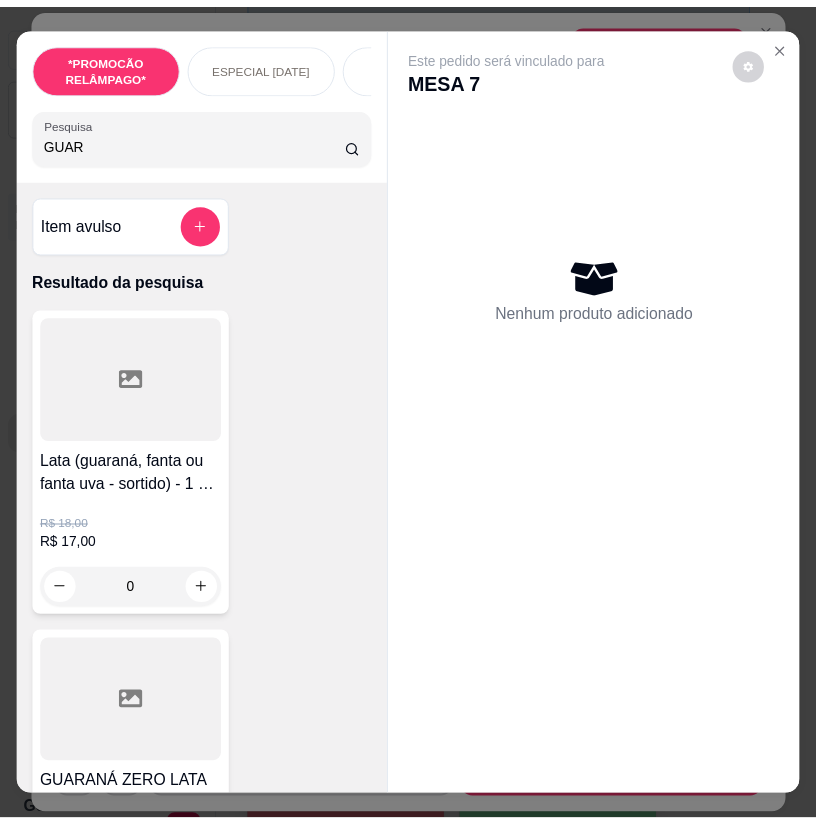 scroll, scrollTop: 100, scrollLeft: 0, axis: vertical 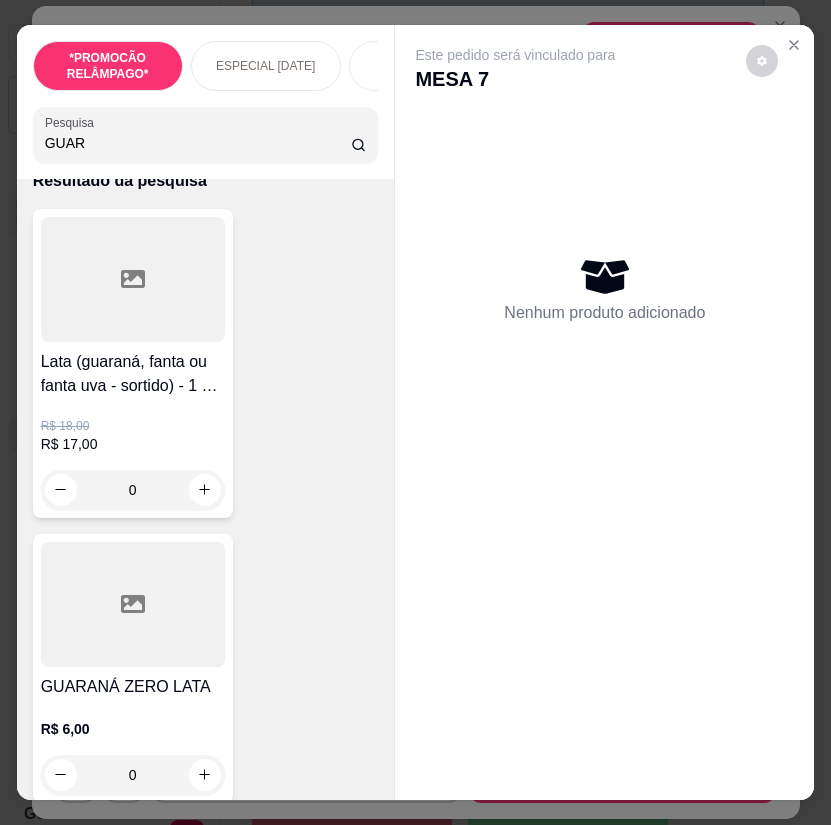 type on "GUAR" 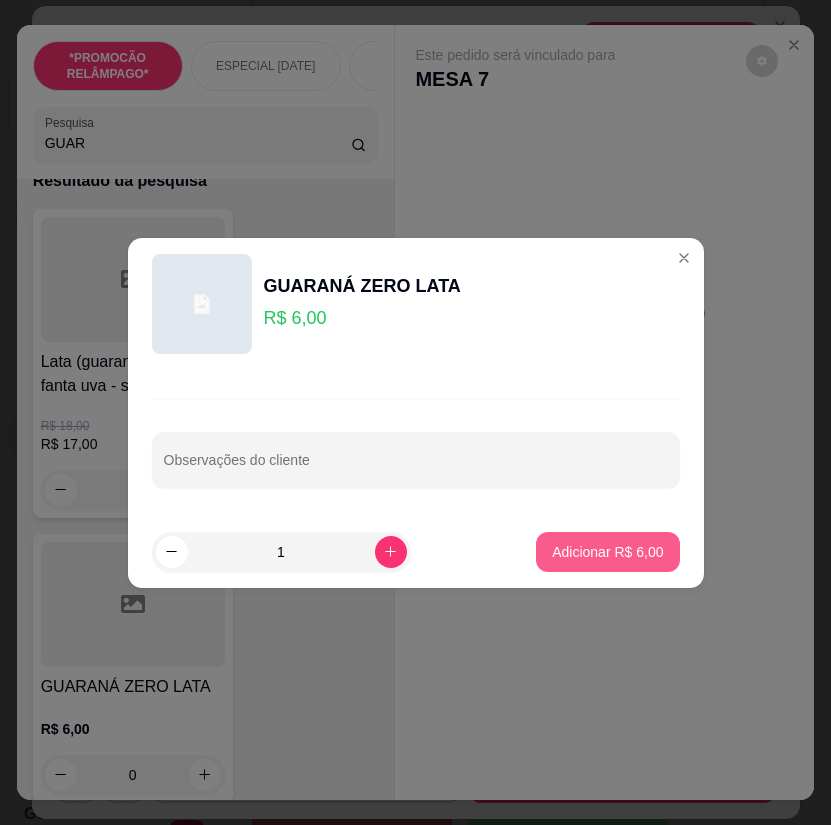 click on "Adicionar   R$ 6,00" at bounding box center [607, 552] 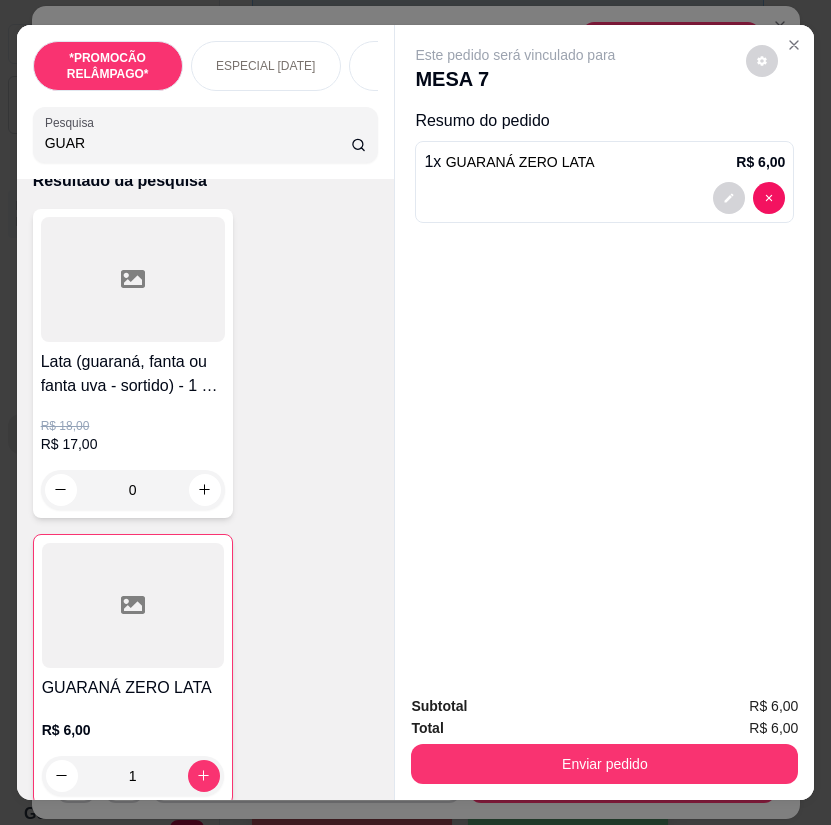 drag, startPoint x: 659, startPoint y: 724, endPoint x: 659, endPoint y: 741, distance: 17 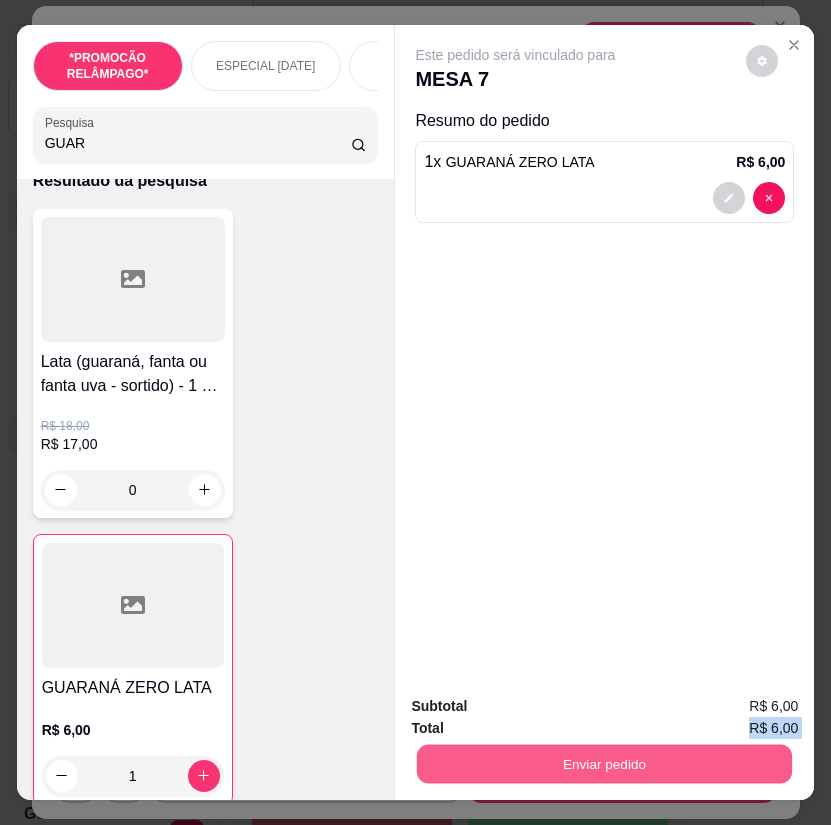 click on "Enviar pedido" at bounding box center [604, 764] 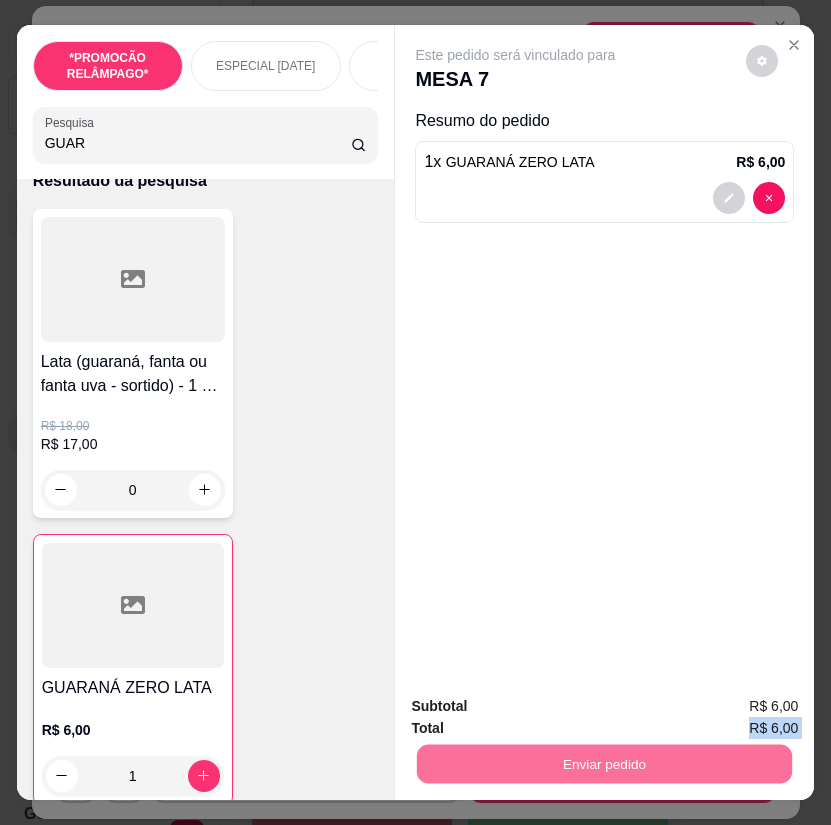 click on "Não registrar e enviar pedido" at bounding box center (536, 708) 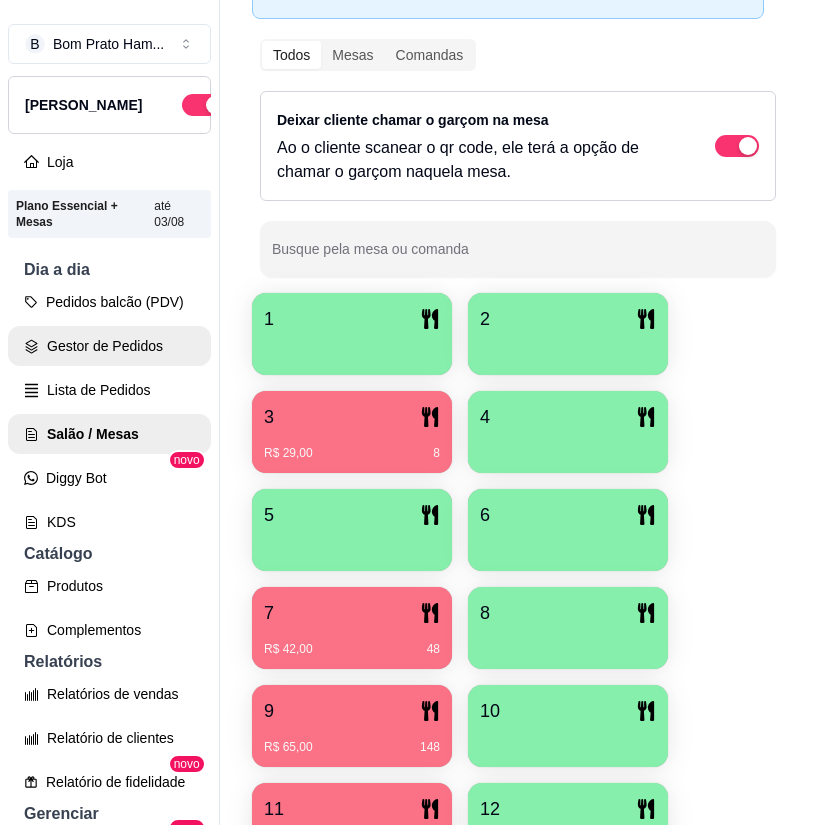 click on "Gestor de Pedidos" at bounding box center (109, 346) 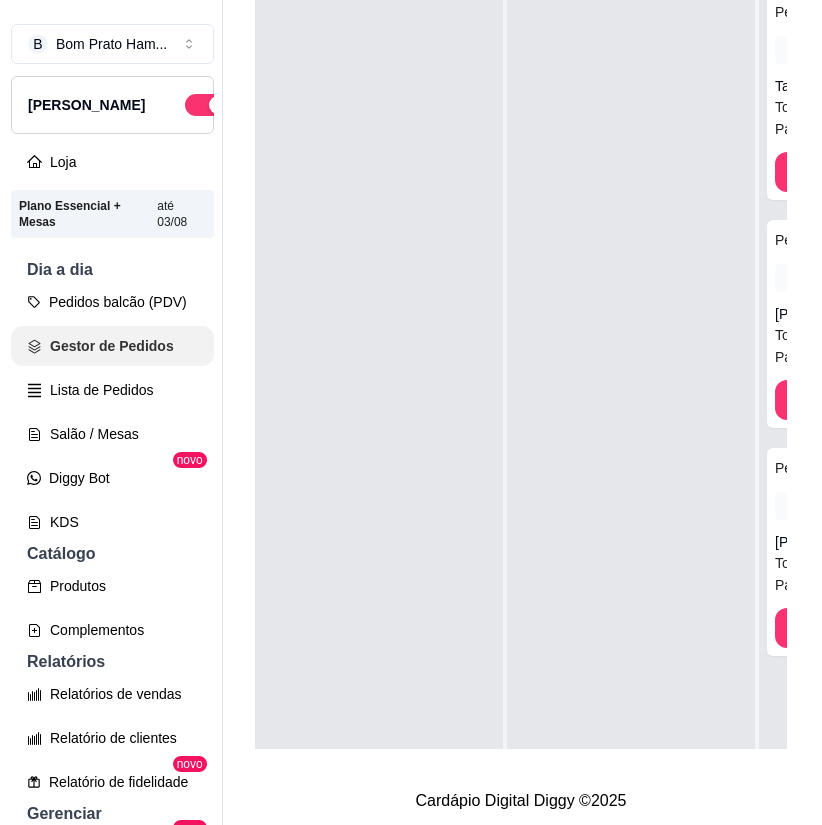 scroll, scrollTop: 0, scrollLeft: 0, axis: both 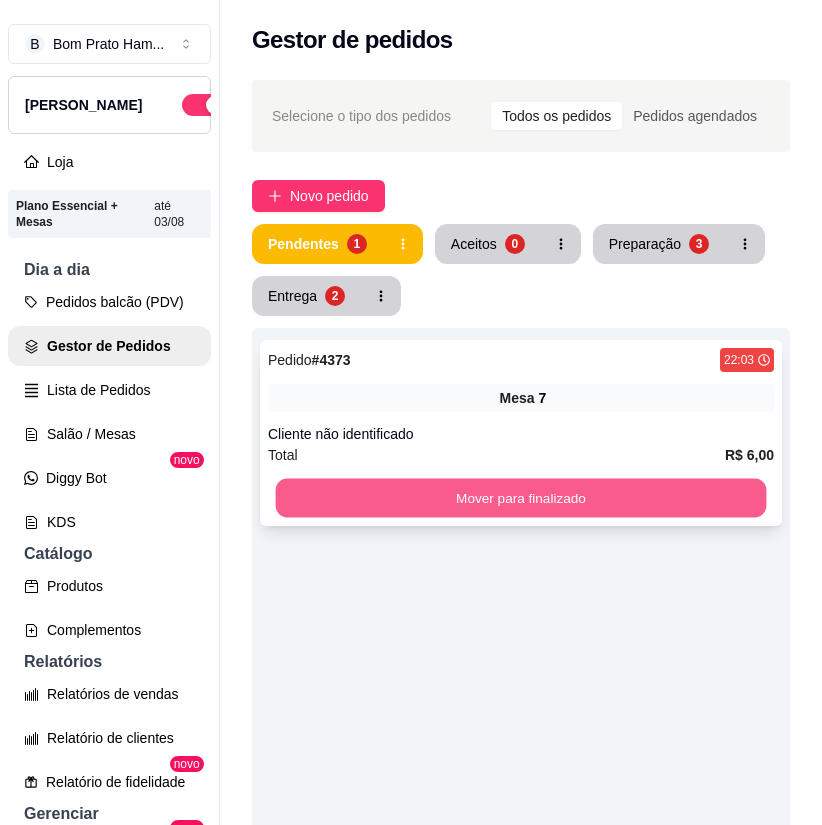click on "Mover para finalizado" at bounding box center [521, 498] 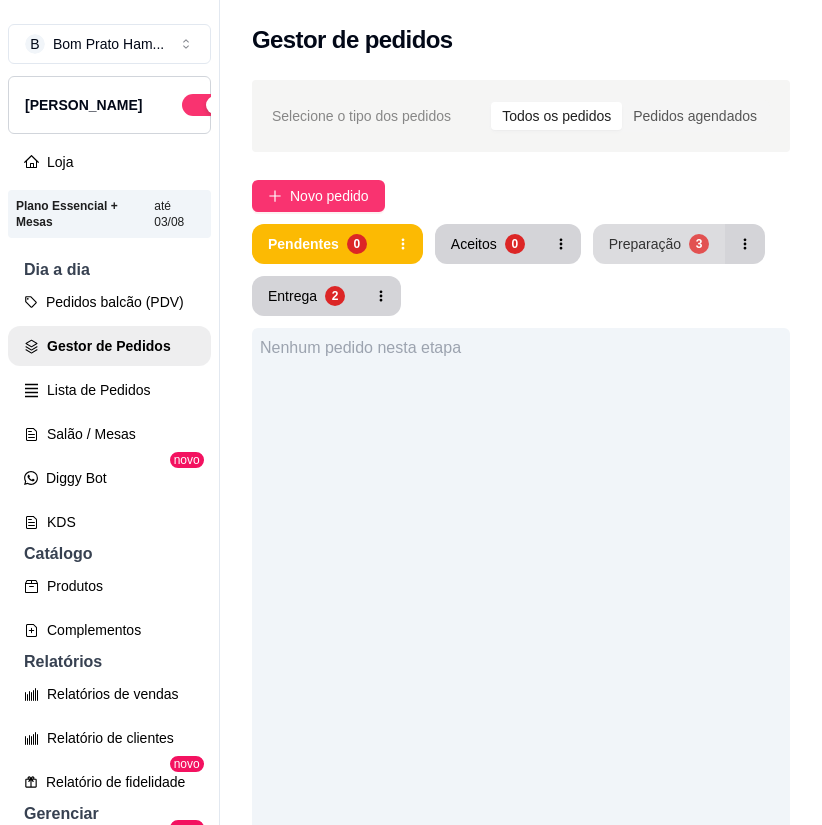 click on "Preparação" at bounding box center [645, 244] 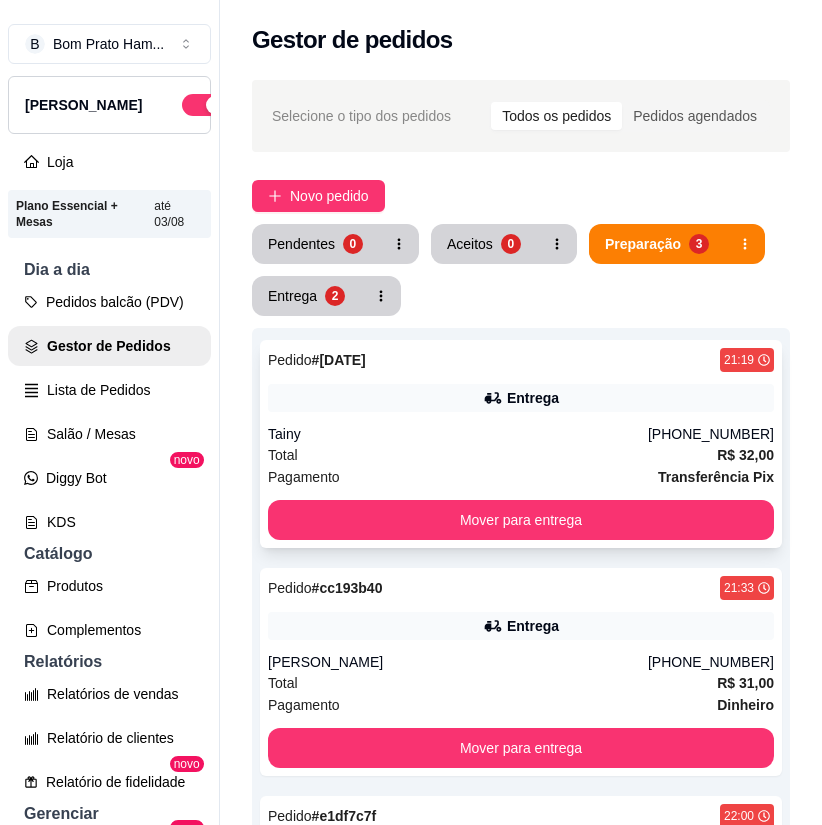 scroll, scrollTop: 100, scrollLeft: 0, axis: vertical 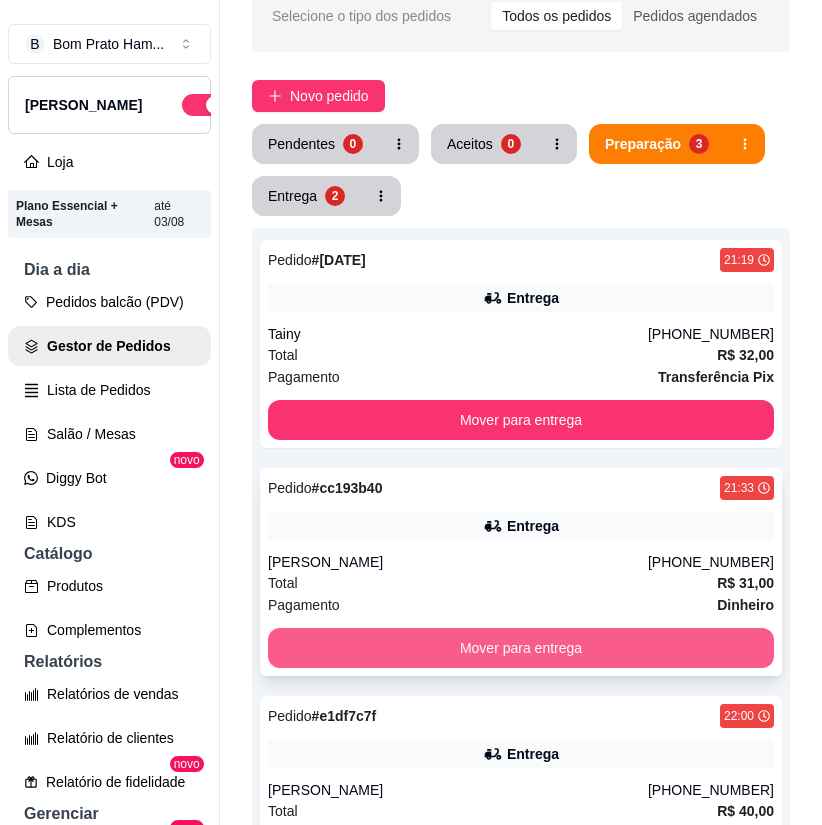 click on "Mover para entrega" at bounding box center [521, 648] 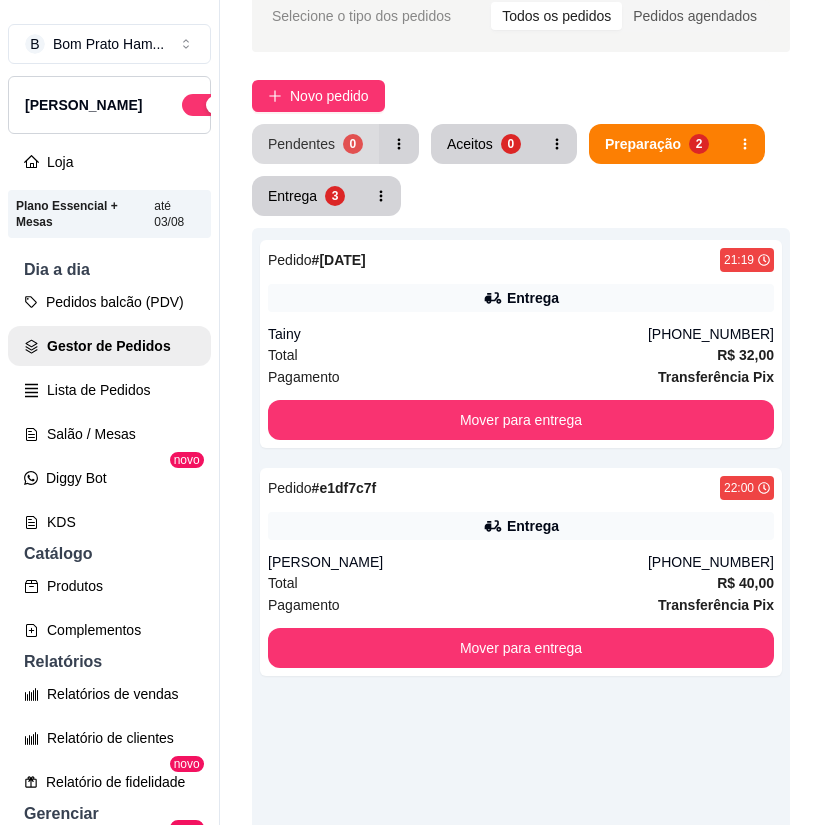 click on "Pendentes 0" at bounding box center [315, 144] 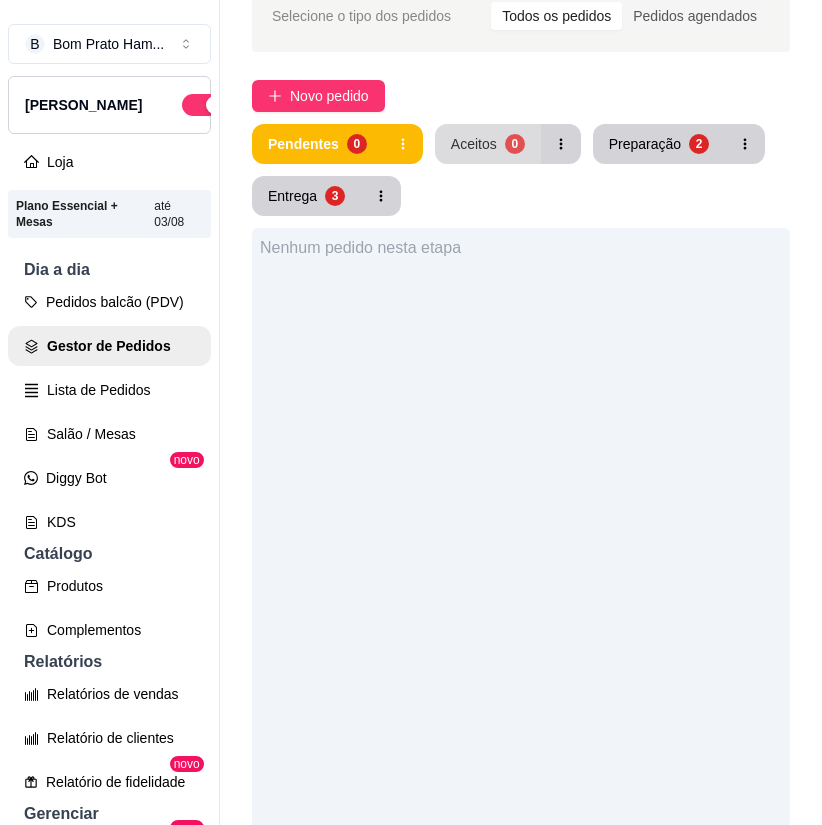click on "Aceitos" at bounding box center (474, 144) 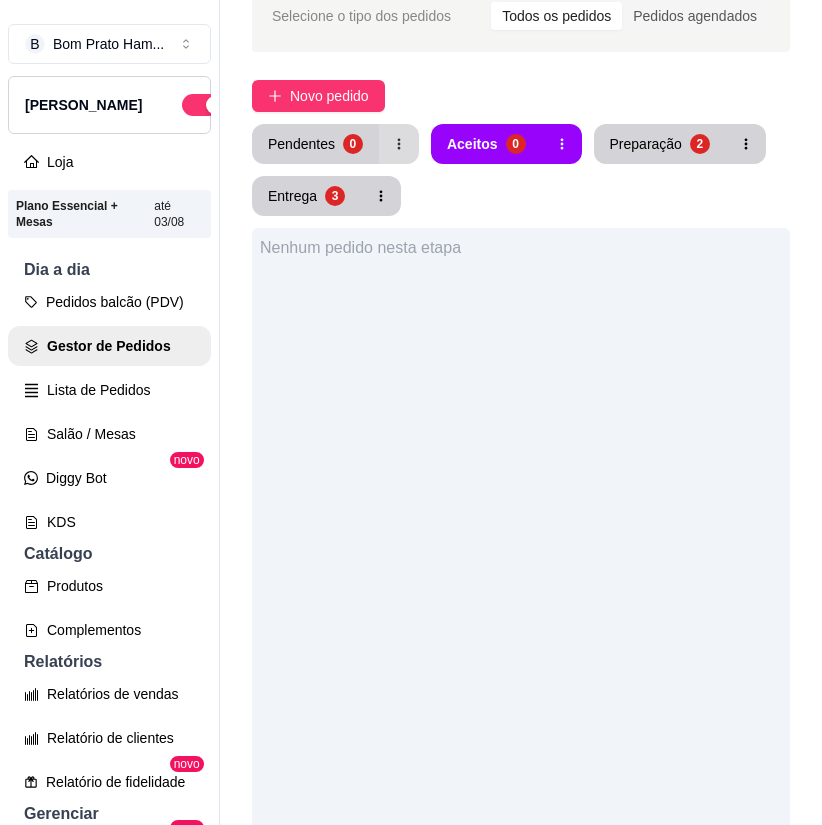 click at bounding box center (399, 144) 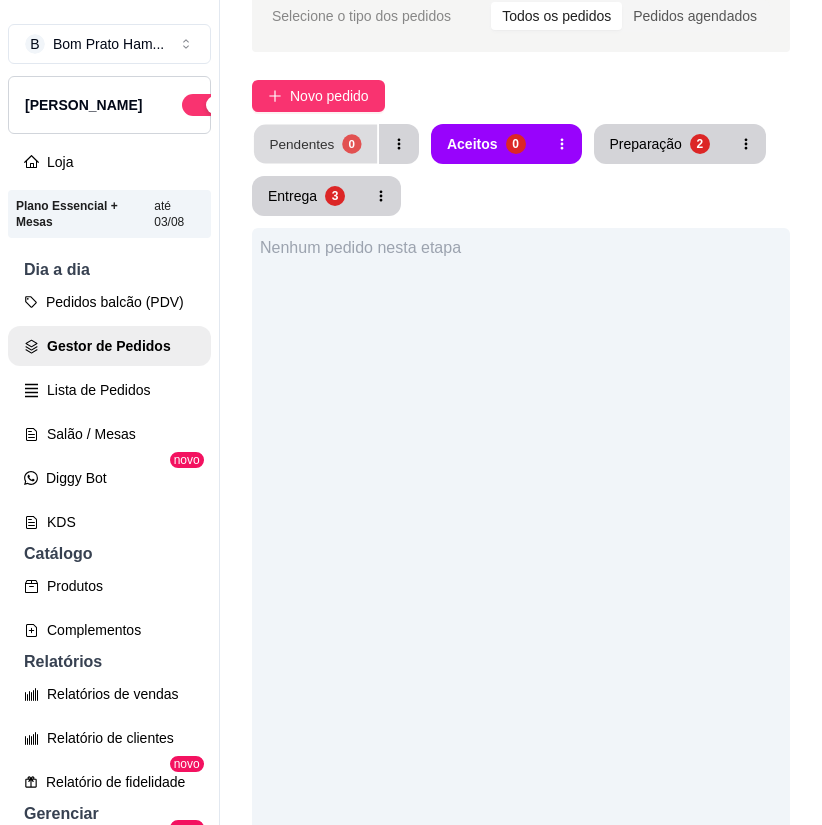 click on "Pendentes 0" at bounding box center [315, 144] 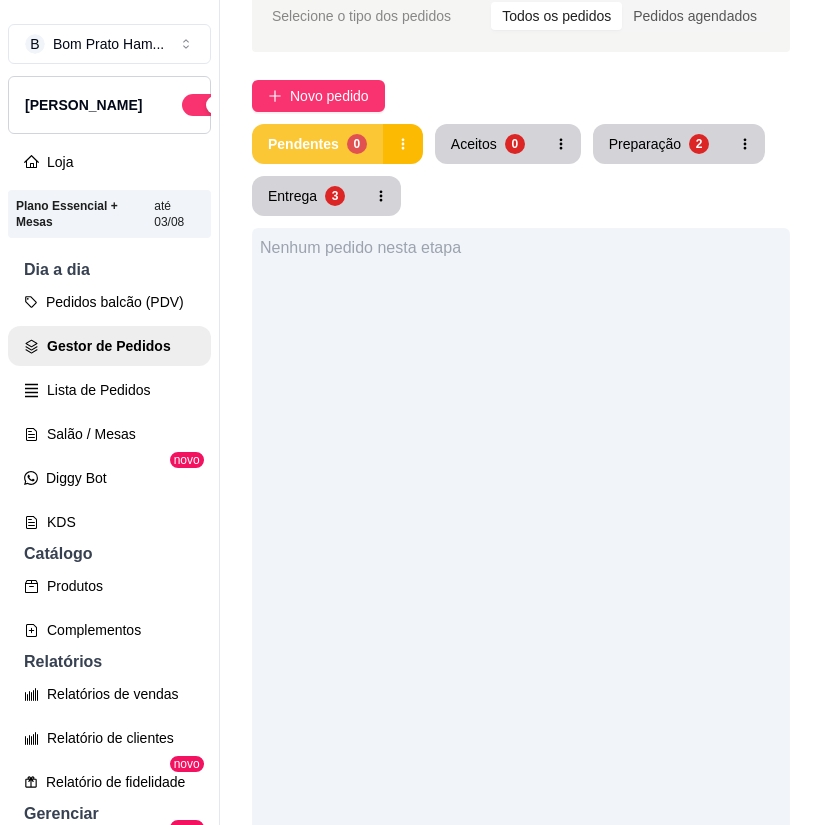 type 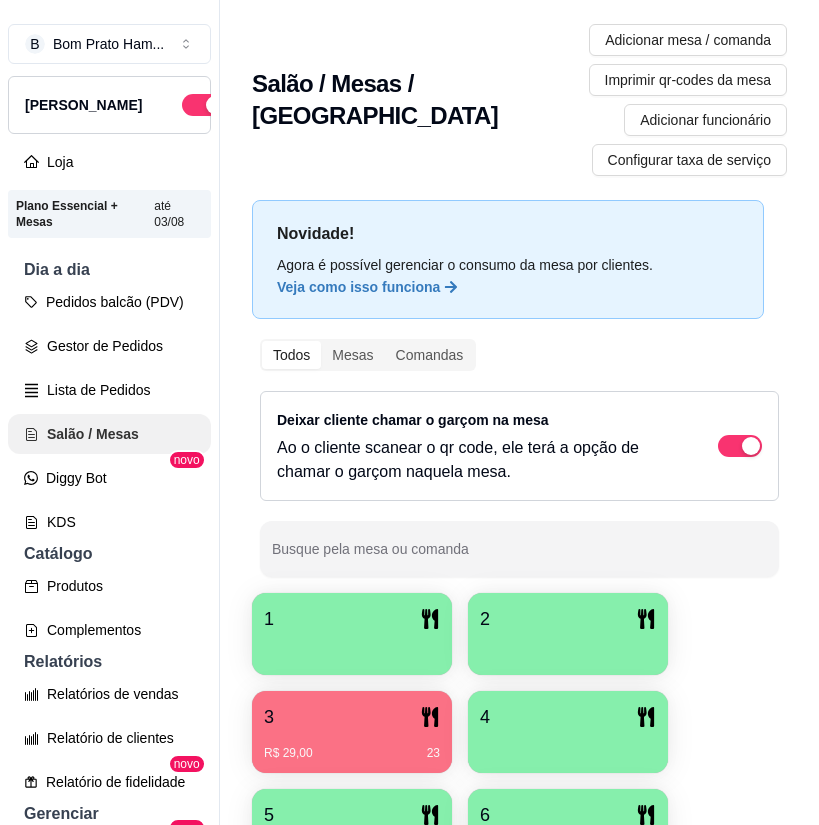 scroll, scrollTop: 0, scrollLeft: 0, axis: both 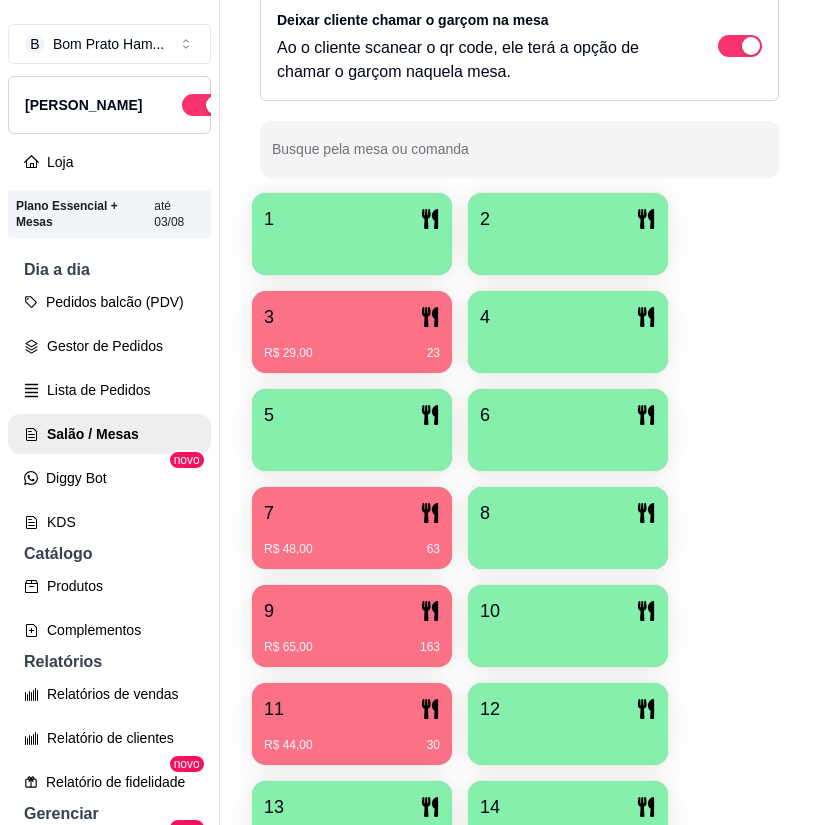 click on "9" at bounding box center [352, 611] 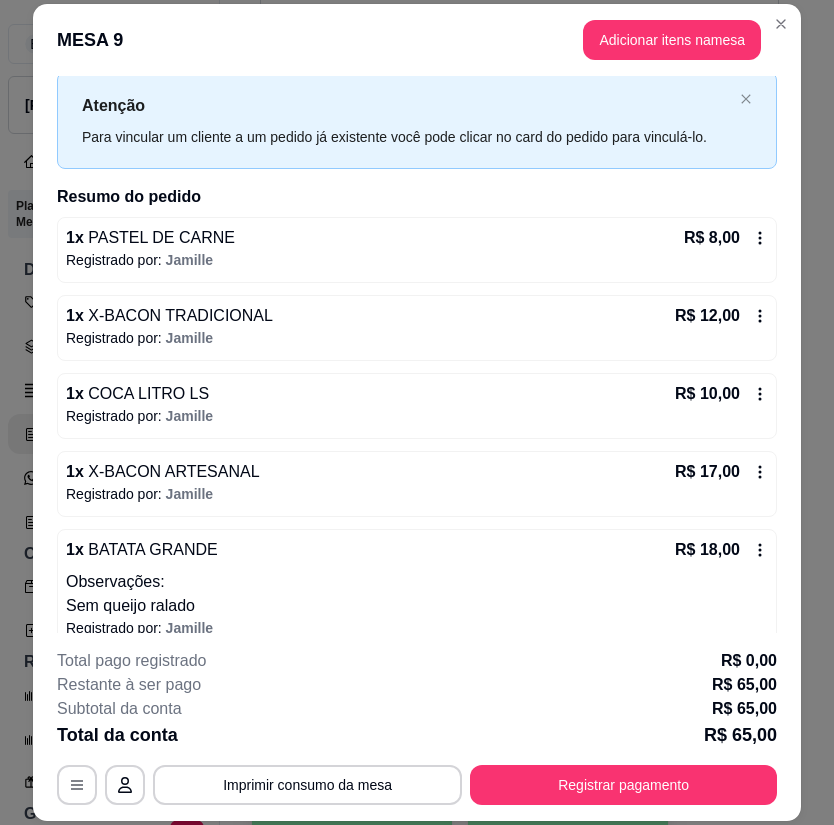scroll, scrollTop: 74, scrollLeft: 0, axis: vertical 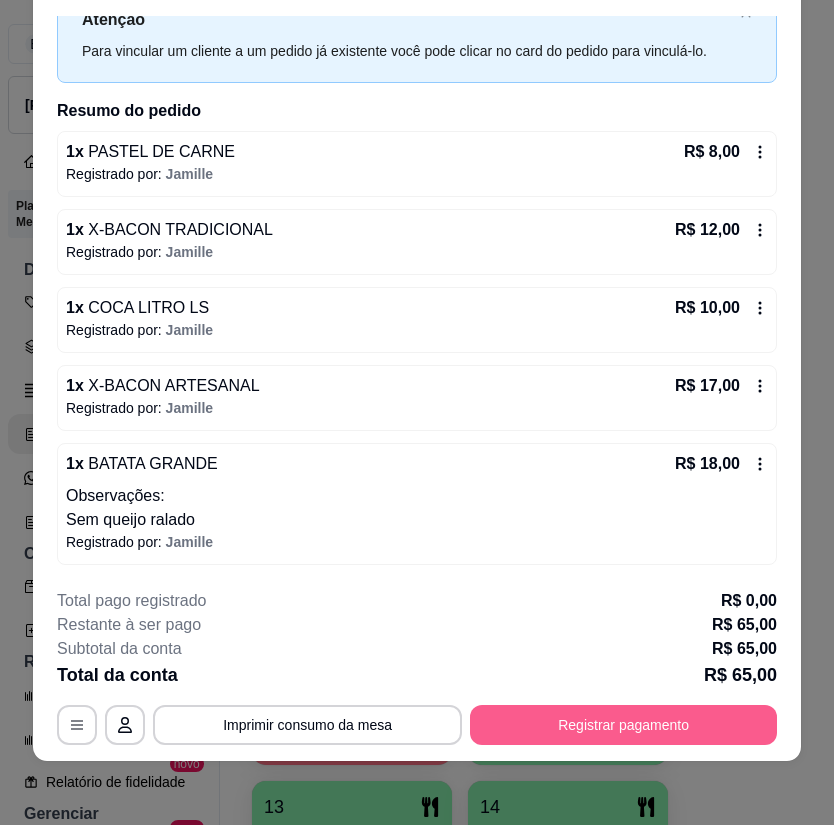 click on "Registrar pagamento" at bounding box center [623, 725] 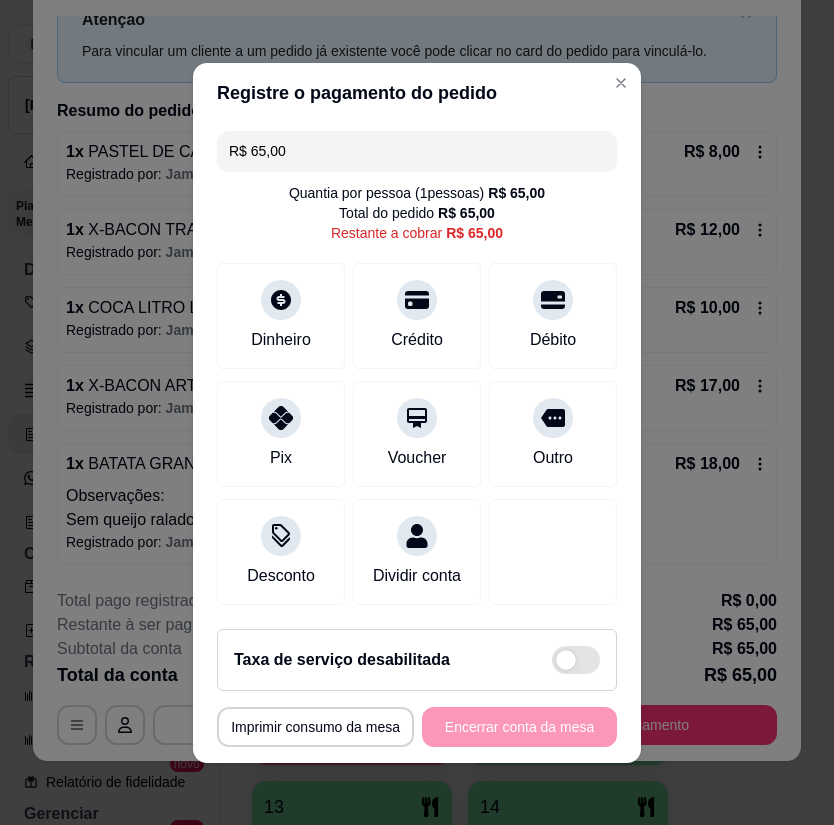 drag, startPoint x: 284, startPoint y: 140, endPoint x: 220, endPoint y: 139, distance: 64.00781 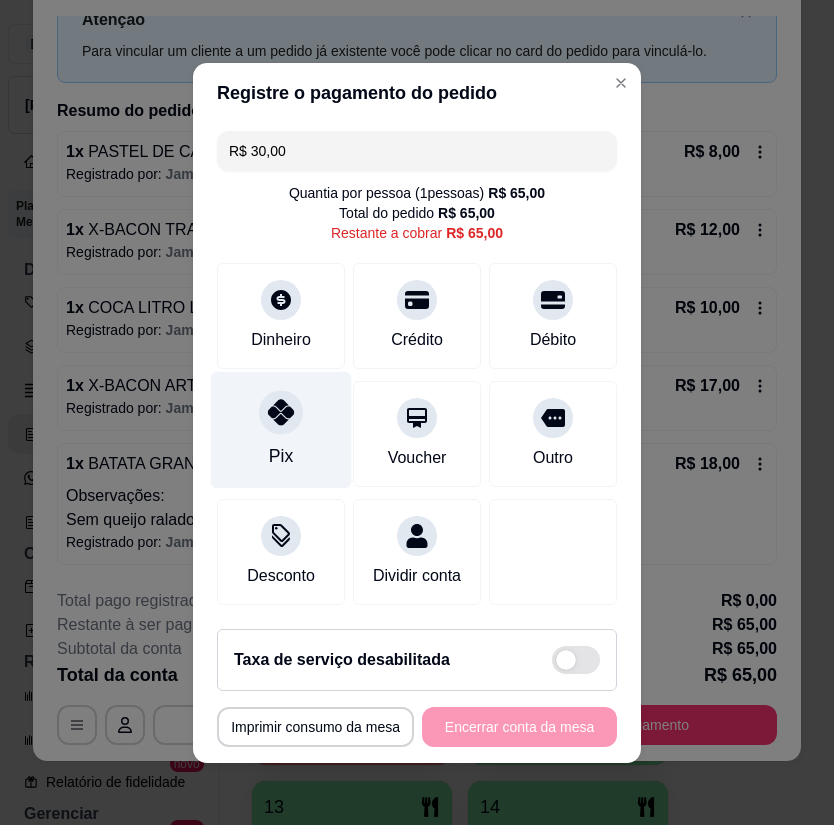click at bounding box center [281, 412] 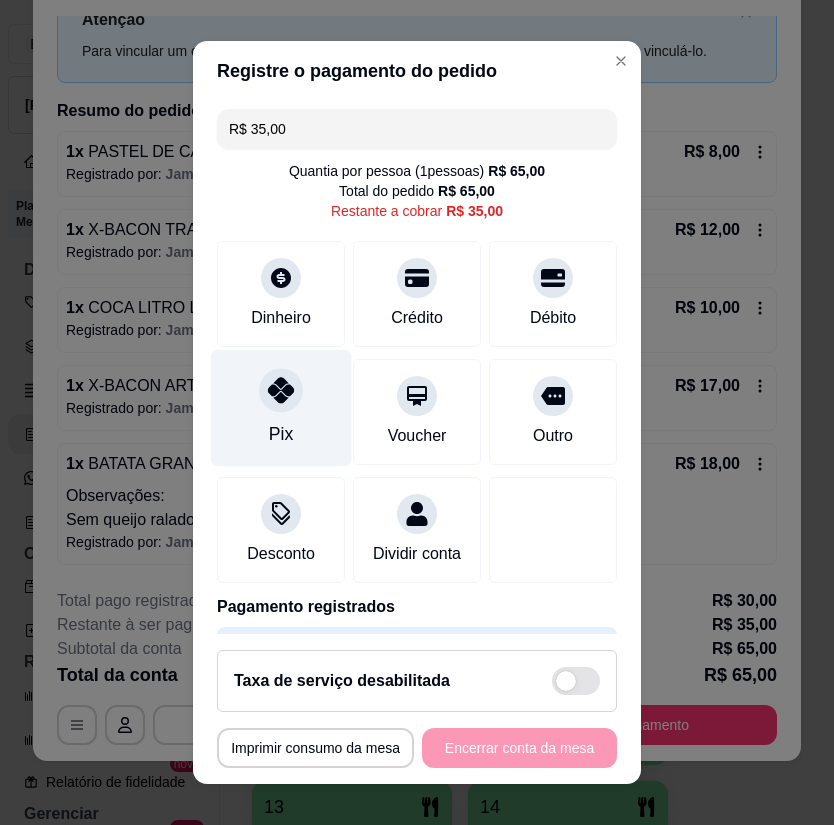 click at bounding box center [281, 391] 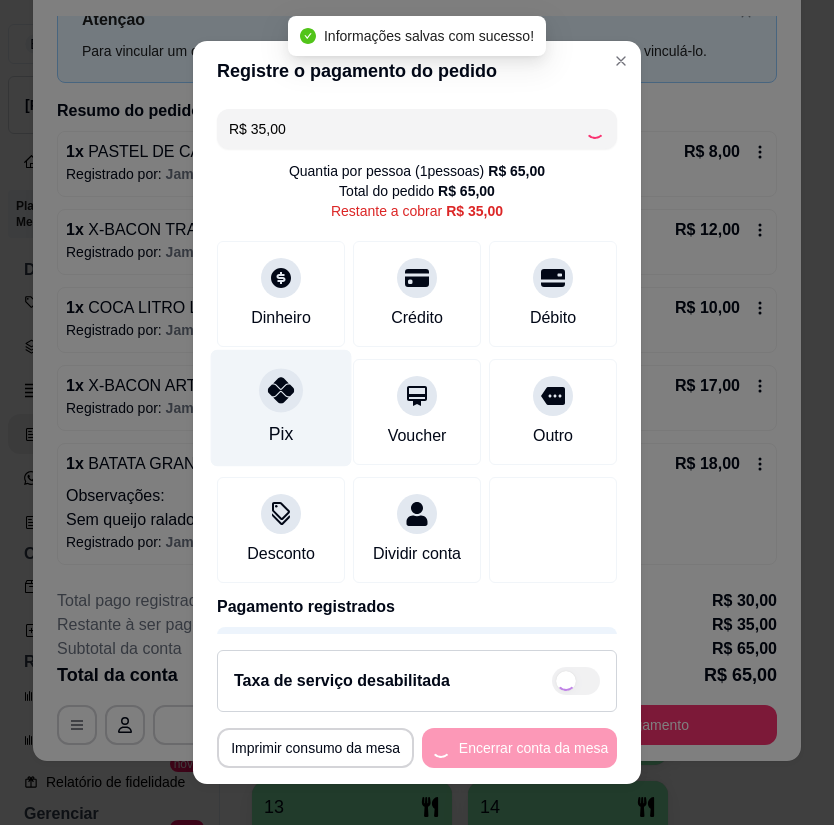 type on "R$ 0,00" 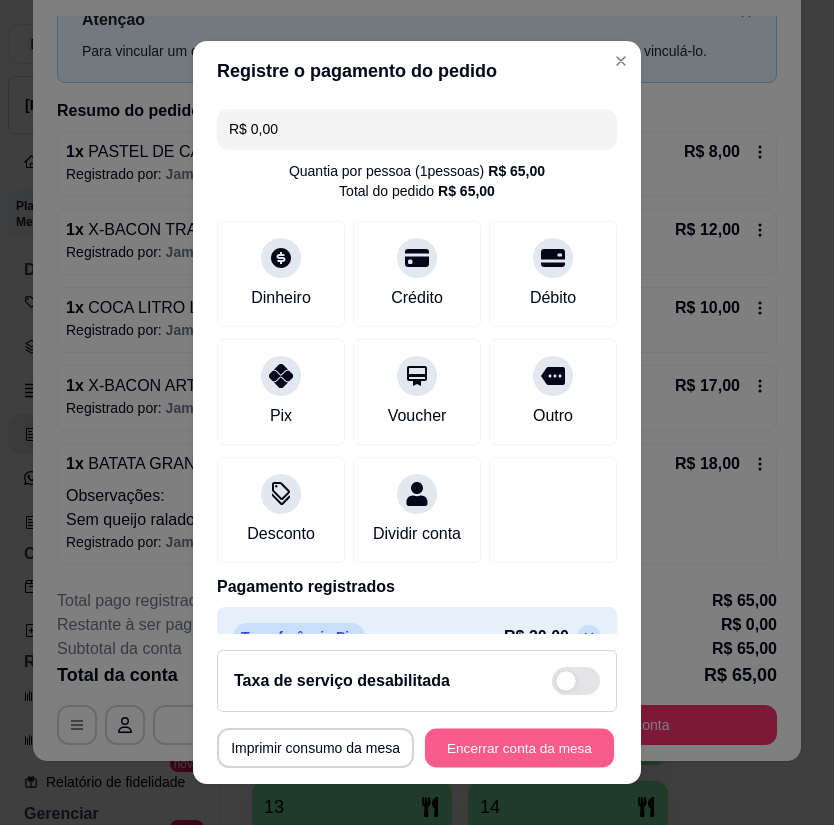 click on "Encerrar conta da mesa" at bounding box center (519, 747) 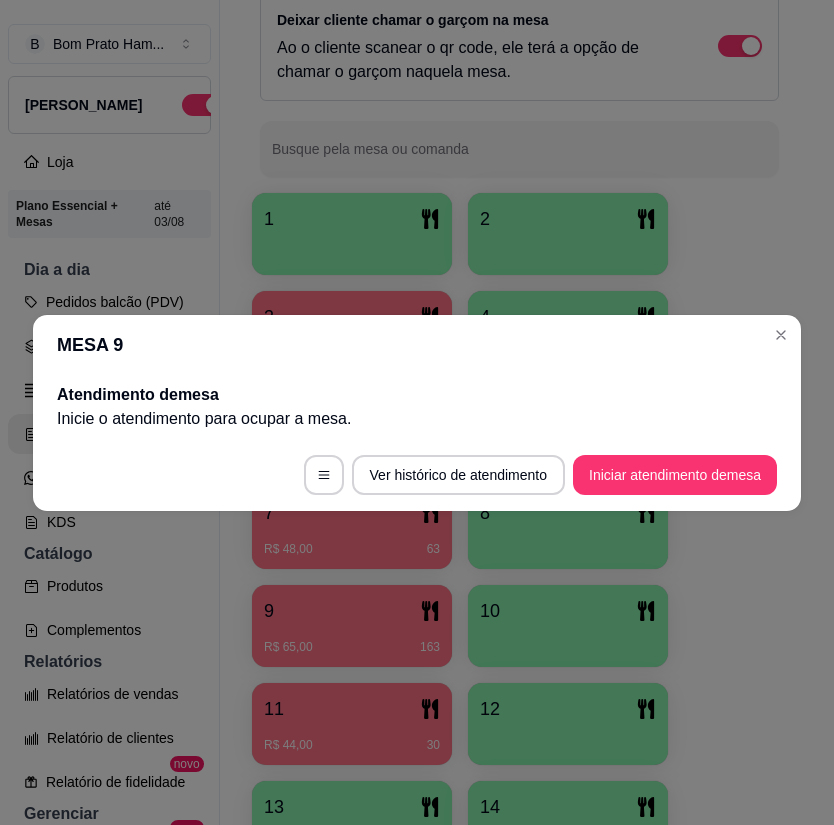 scroll, scrollTop: 0, scrollLeft: 0, axis: both 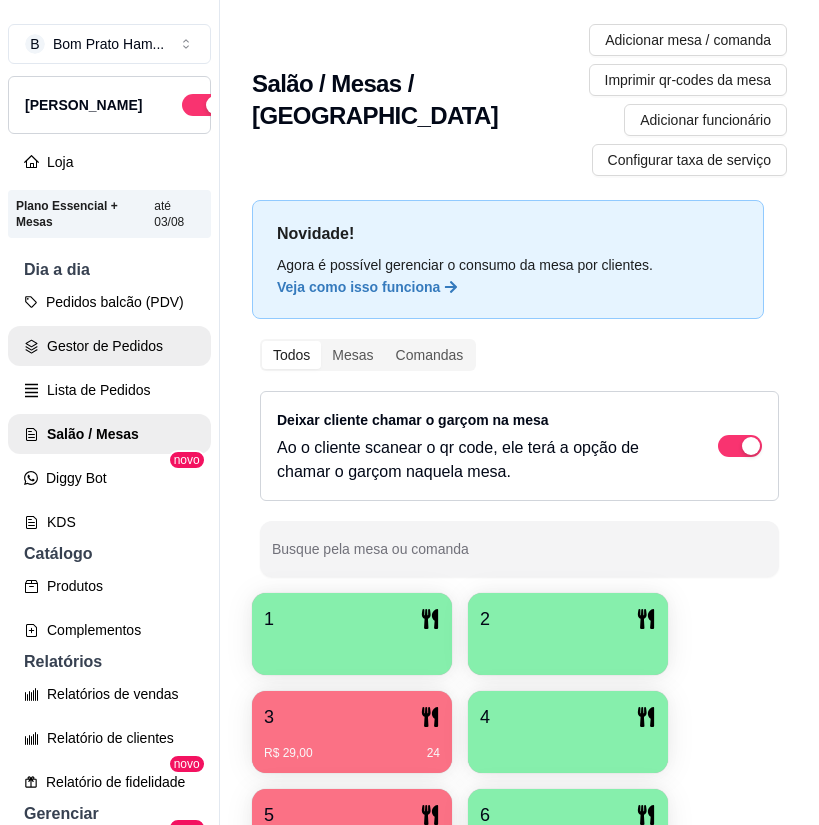 click on "Gestor de Pedidos" at bounding box center [109, 346] 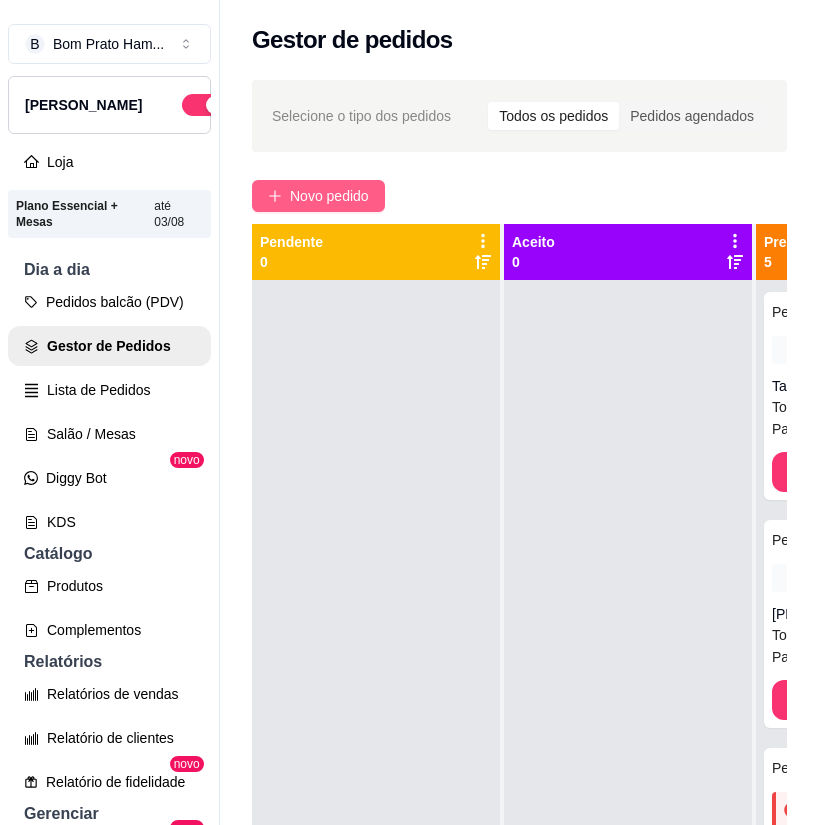 click on "Novo pedido" at bounding box center [329, 196] 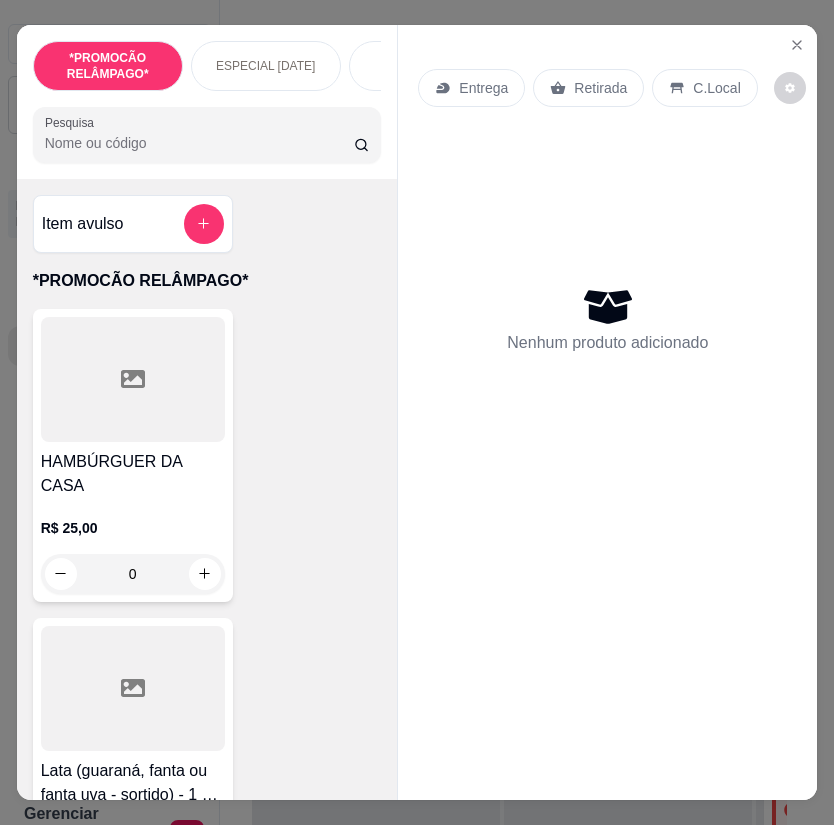 click on "Pesquisa" at bounding box center (199, 143) 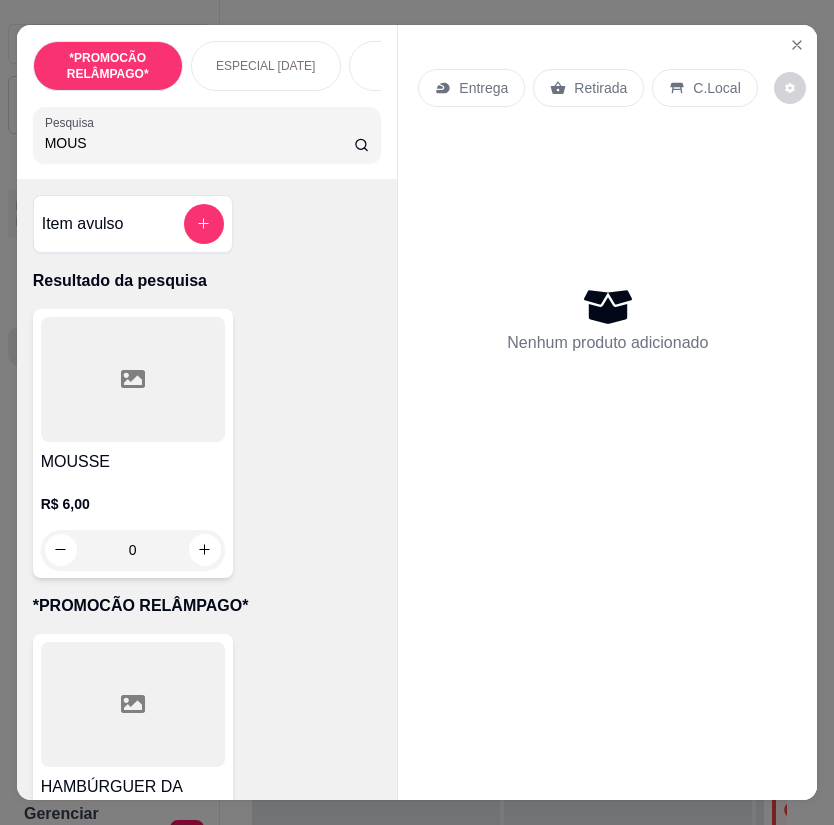 type on "MOUS" 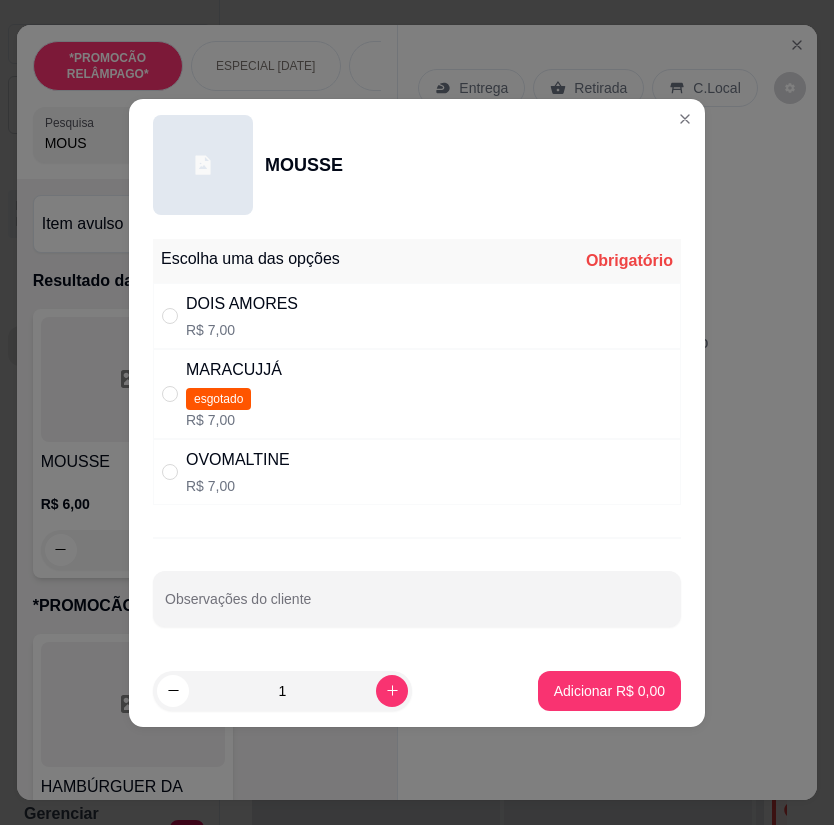 click on "OVOMALTINE R$ 7,00" at bounding box center (417, 472) 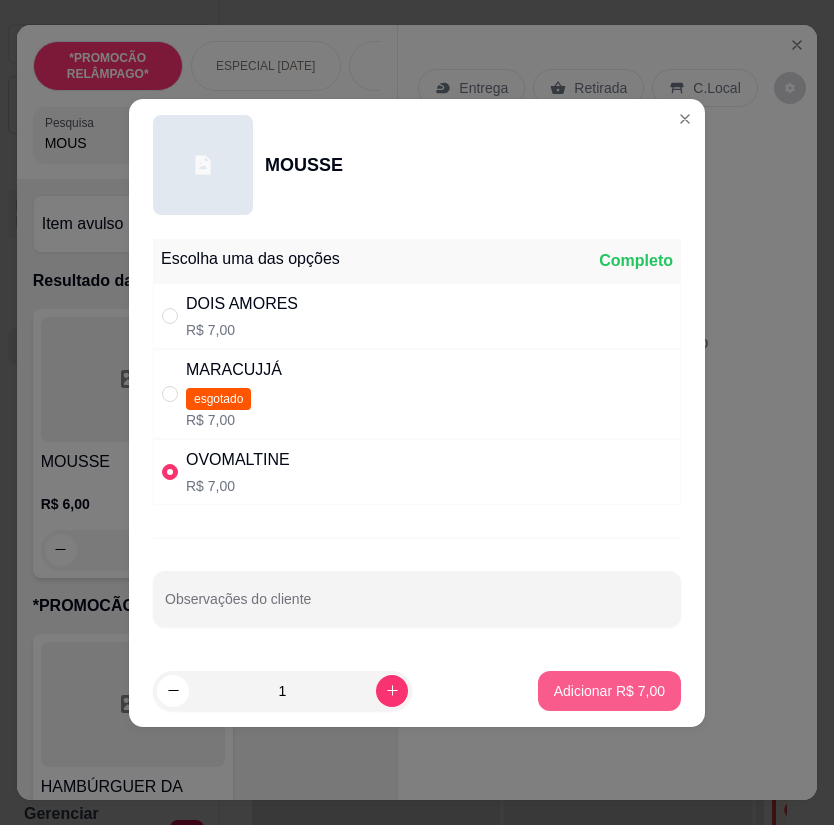 click on "Adicionar   R$ 7,00" at bounding box center [609, 691] 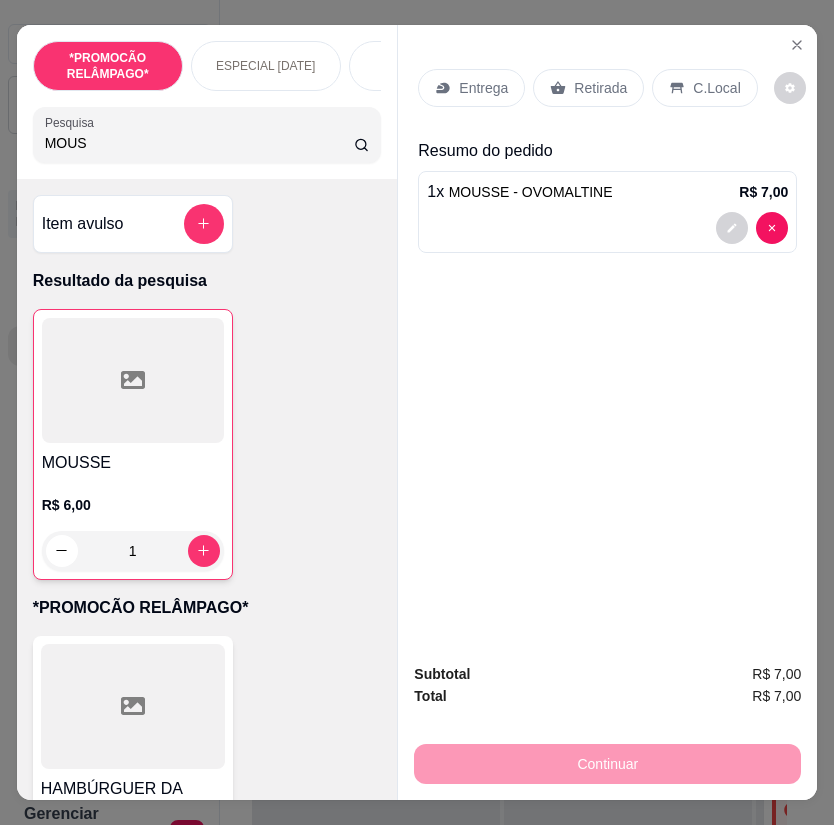 click on "Retirada" at bounding box center (600, 88) 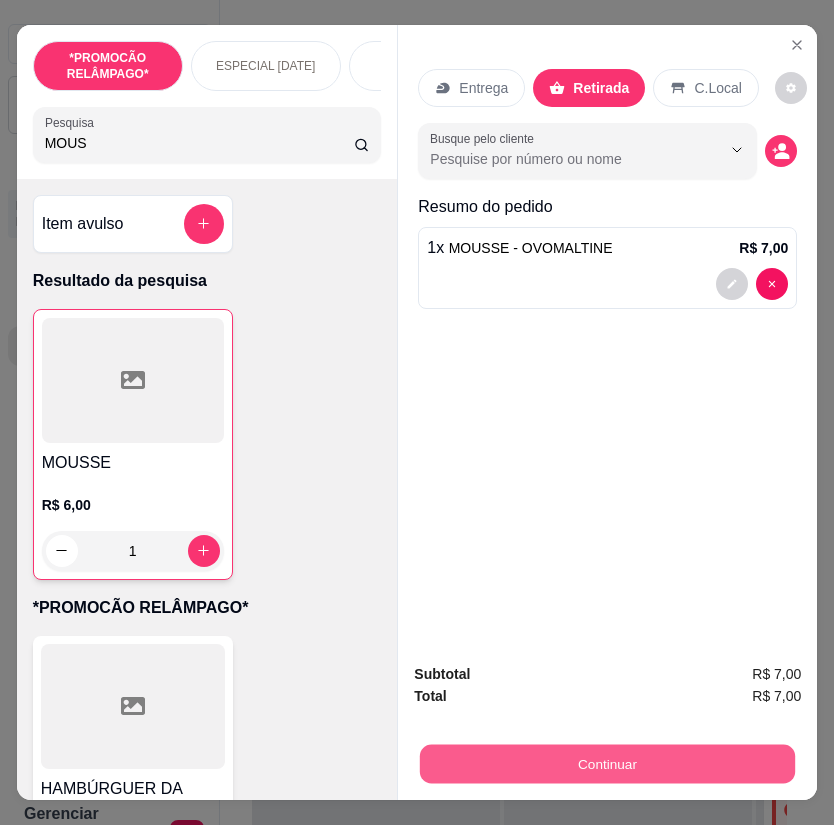 click on "Continuar" at bounding box center (607, 764) 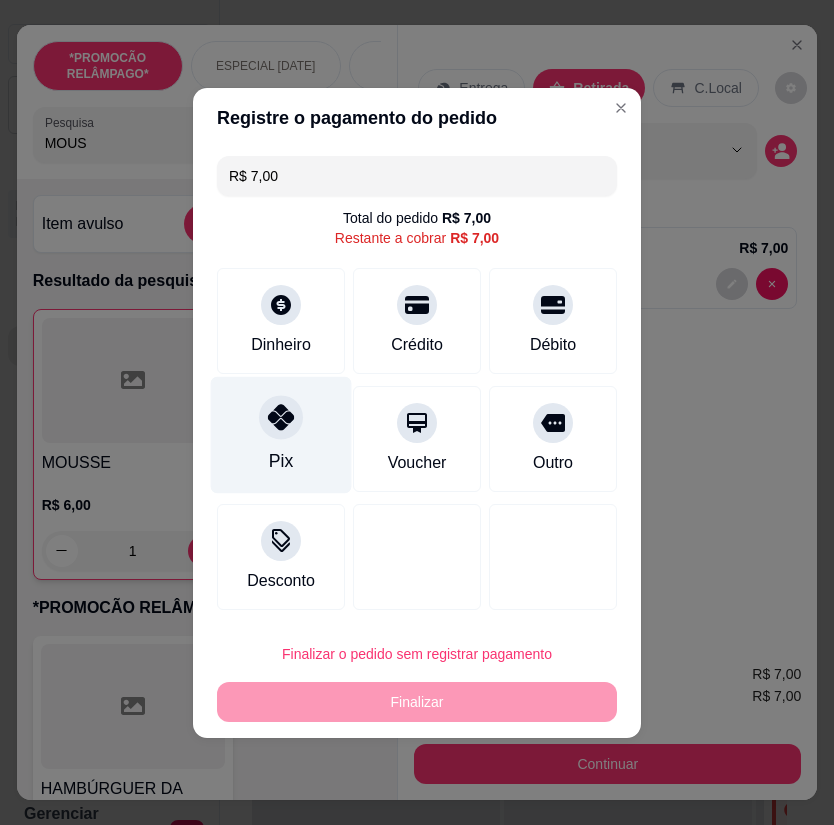 click on "Pix" at bounding box center (281, 434) 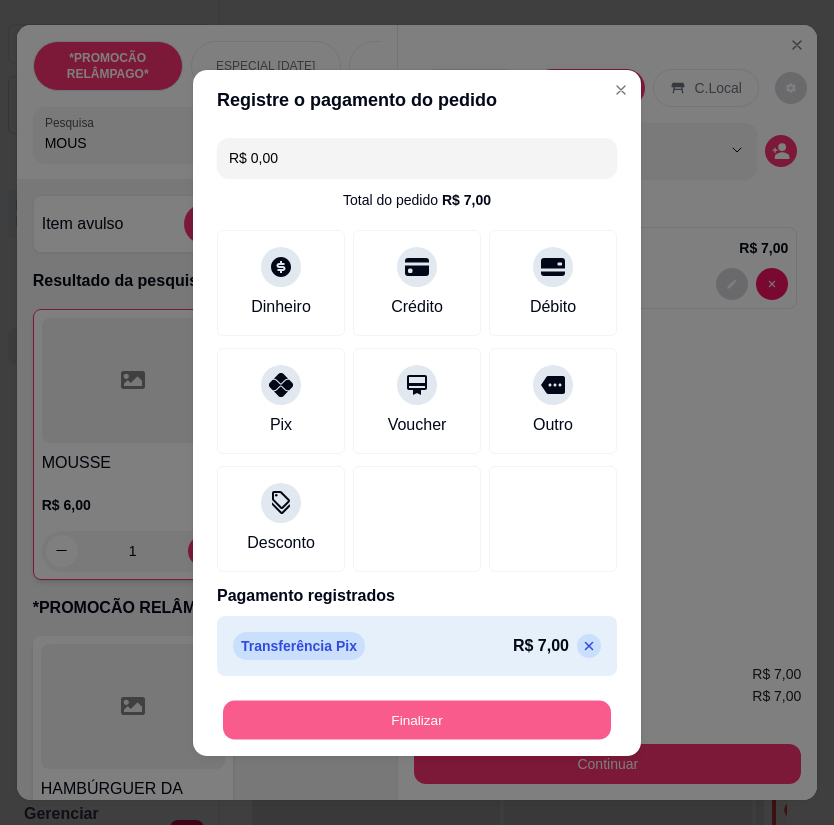 click on "Finalizar" at bounding box center (417, 719) 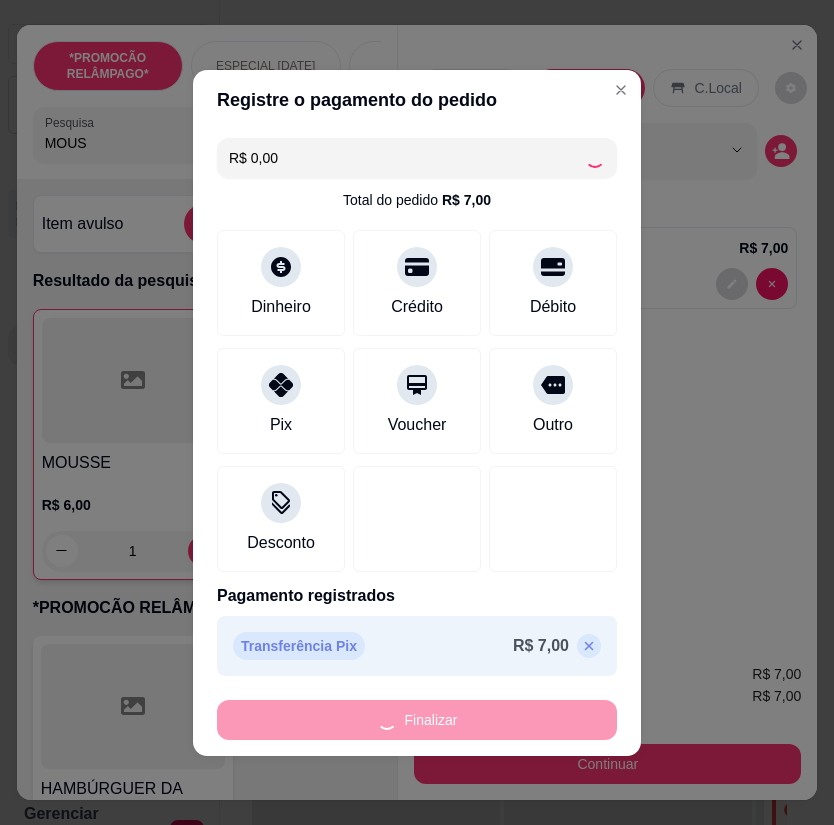 type on "0" 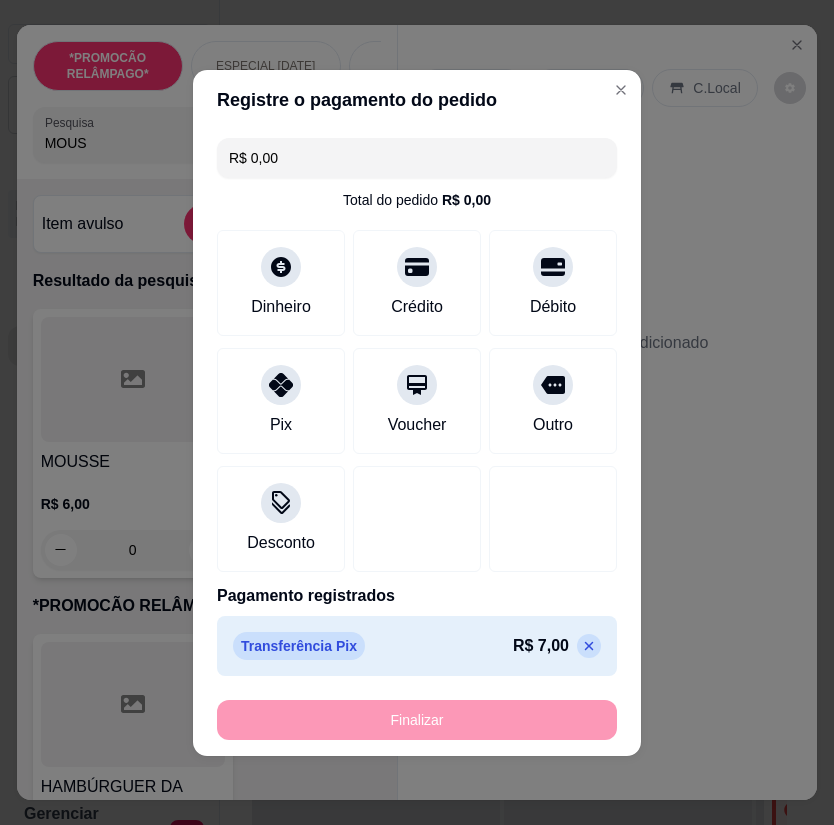 type on "-R$ 7,00" 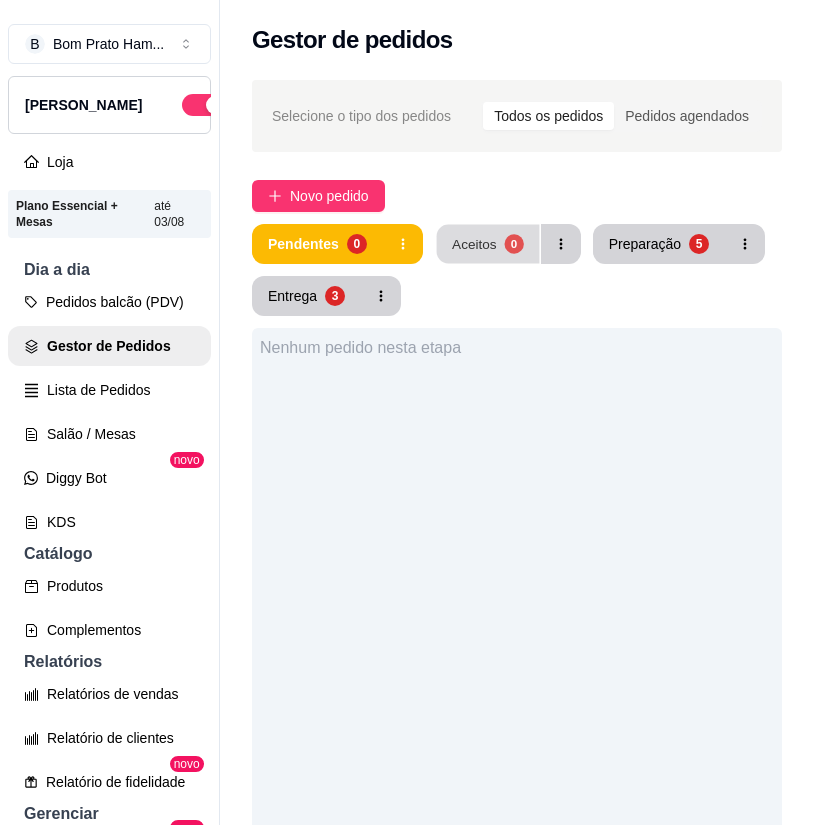 click on "Aceitos" at bounding box center (474, 243) 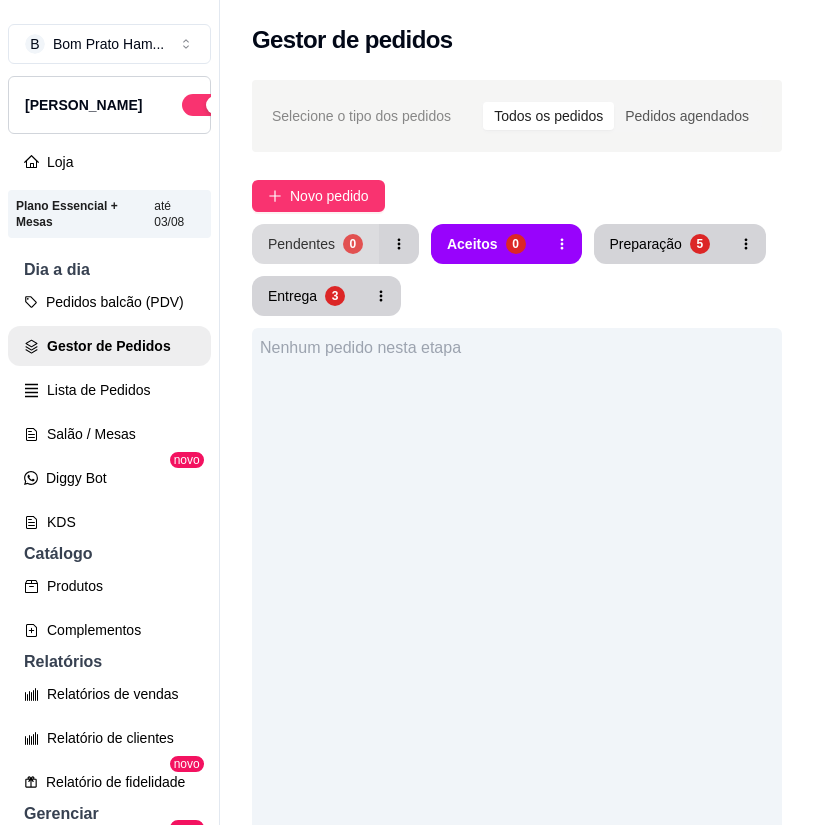 click on "Pendentes" at bounding box center (301, 244) 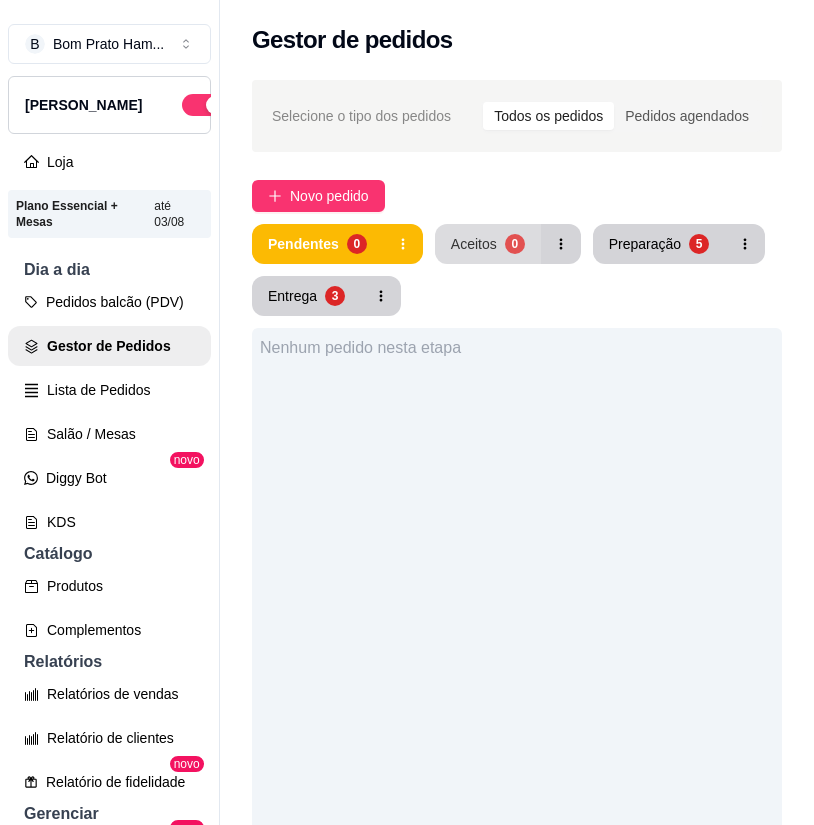 click on "Aceitos" at bounding box center (474, 244) 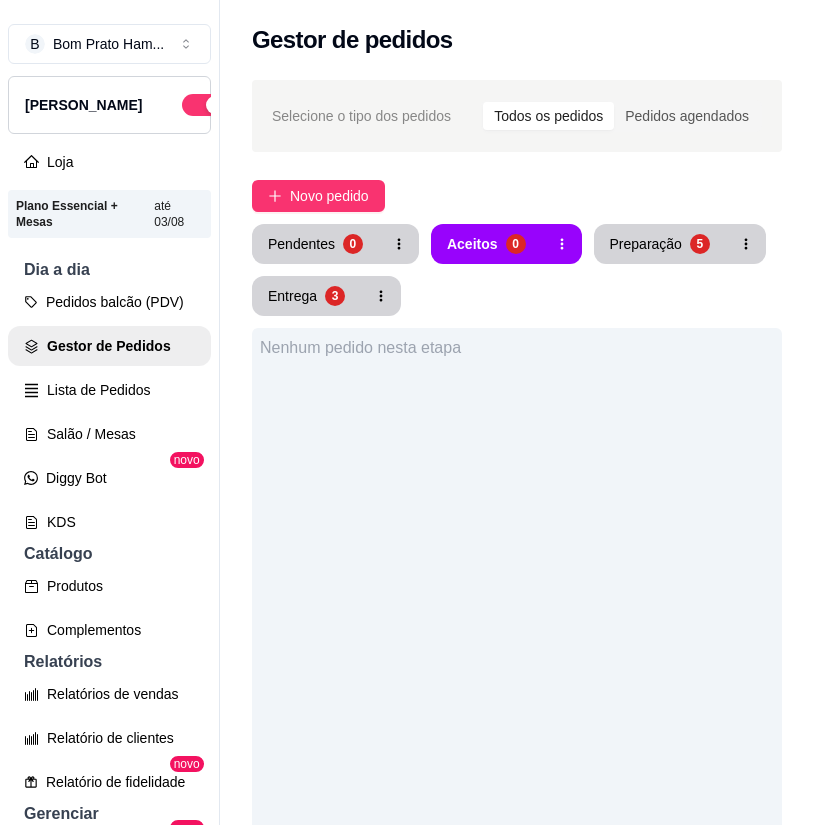type 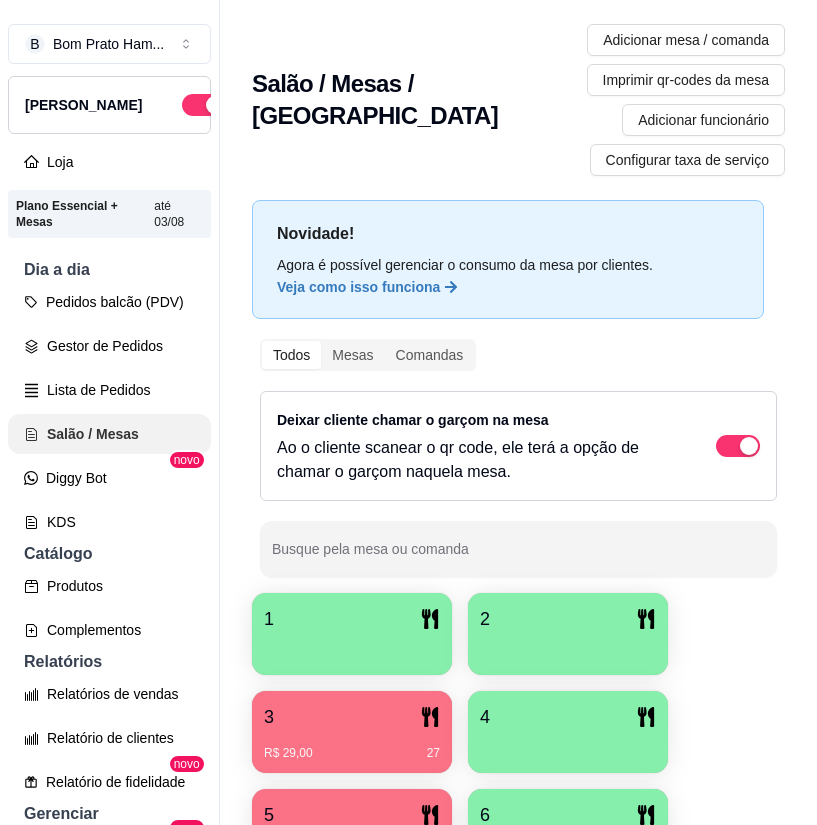 scroll, scrollTop: 0, scrollLeft: 0, axis: both 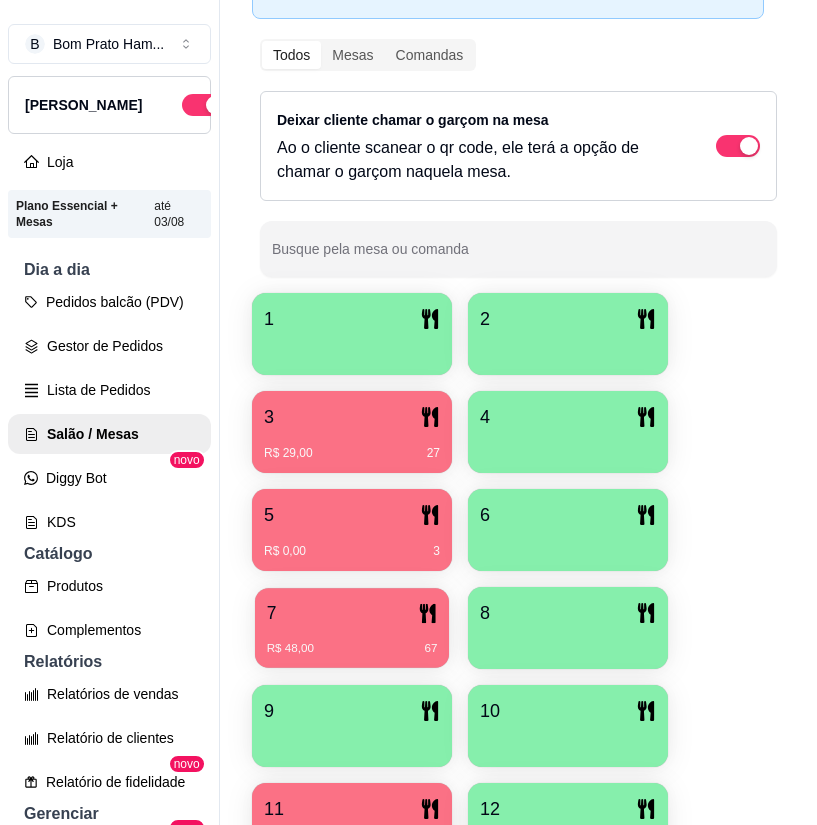 click on "R$ 48,00 67" at bounding box center [352, 641] 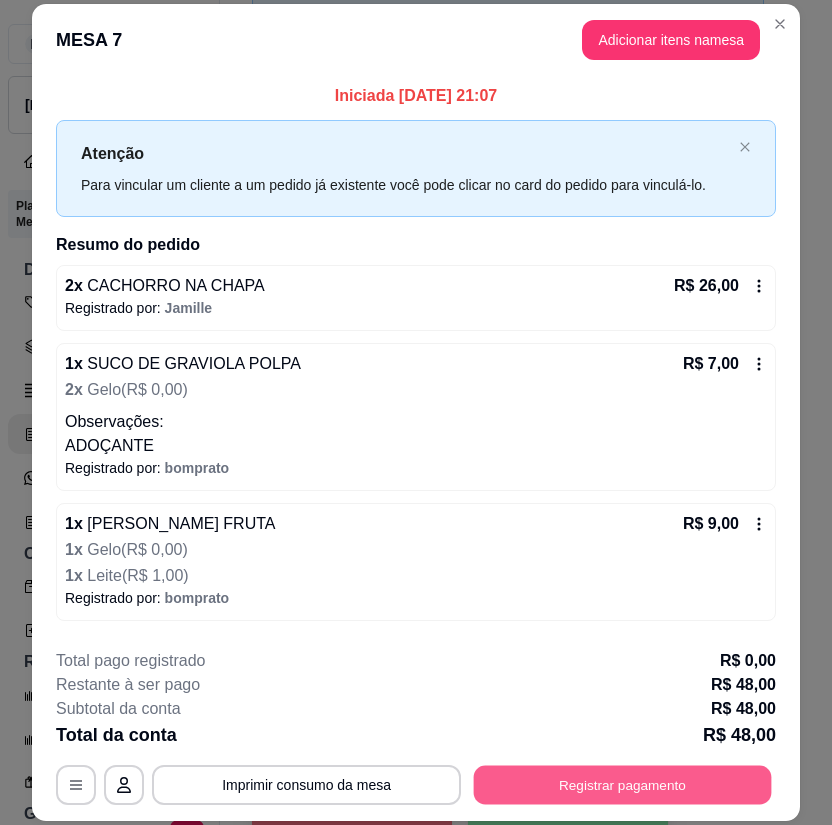 click on "Registrar pagamento" at bounding box center [623, 784] 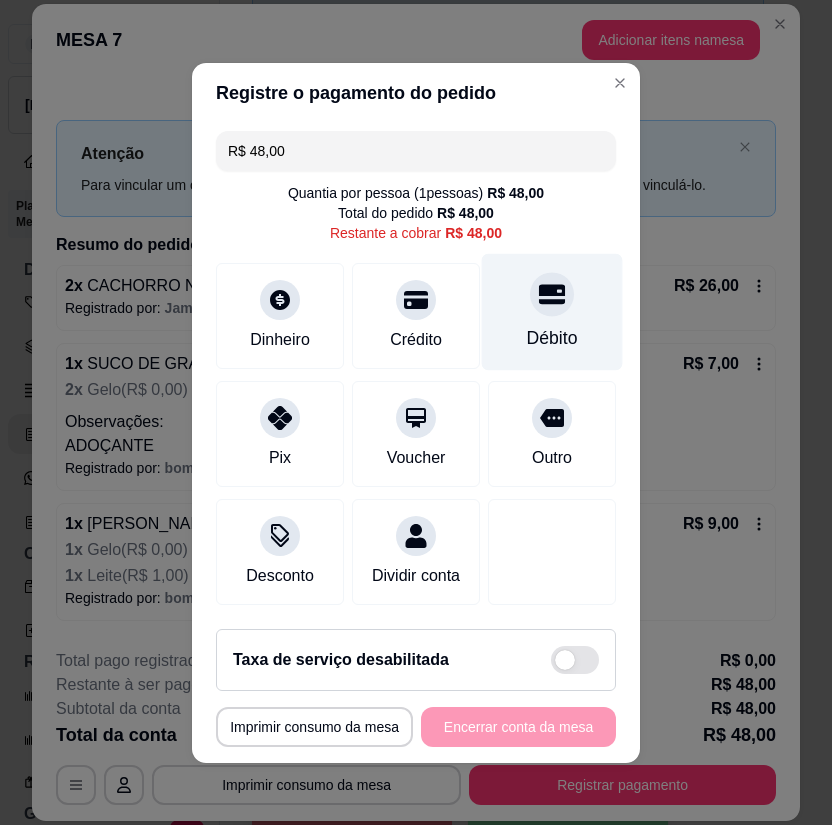click on "Débito" at bounding box center (552, 338) 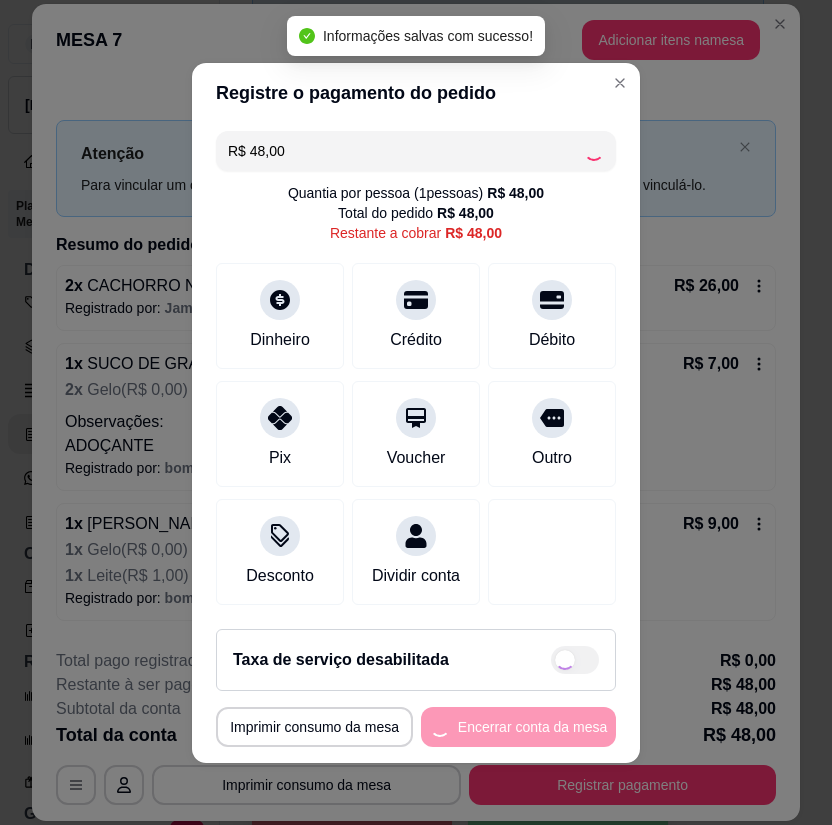 type on "R$ 0,00" 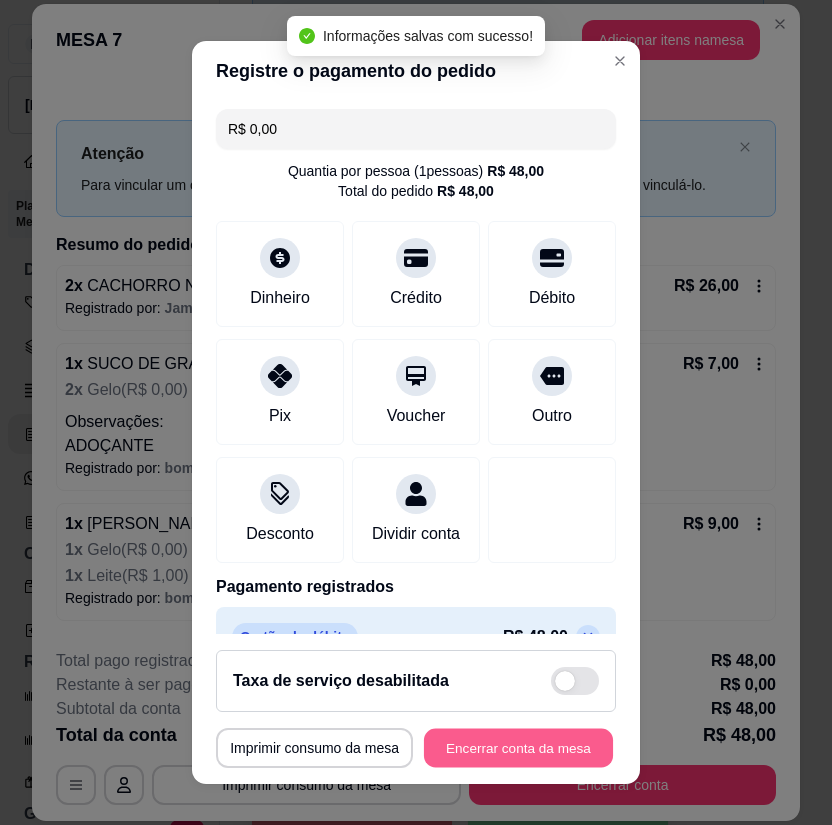 click on "Encerrar conta da mesa" at bounding box center [518, 747] 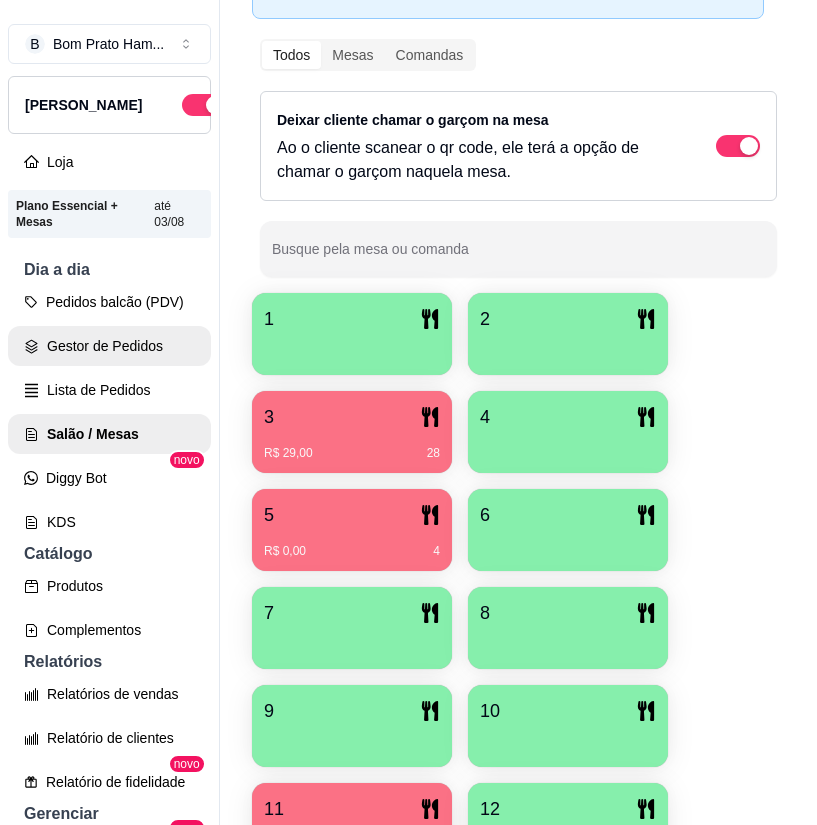 click on "Gestor de Pedidos" at bounding box center [109, 346] 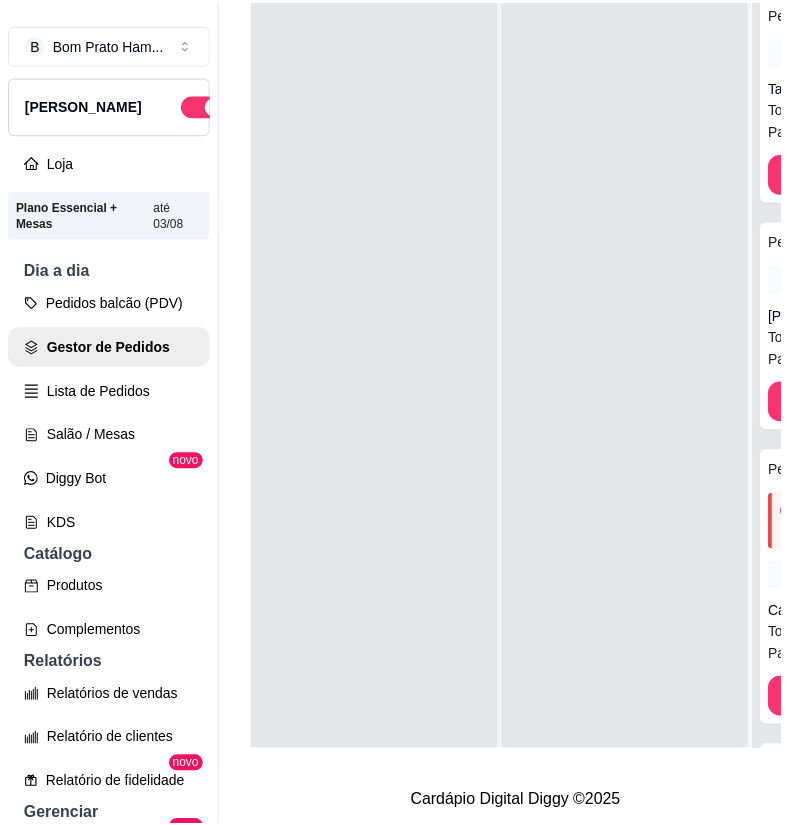 scroll, scrollTop: 0, scrollLeft: 0, axis: both 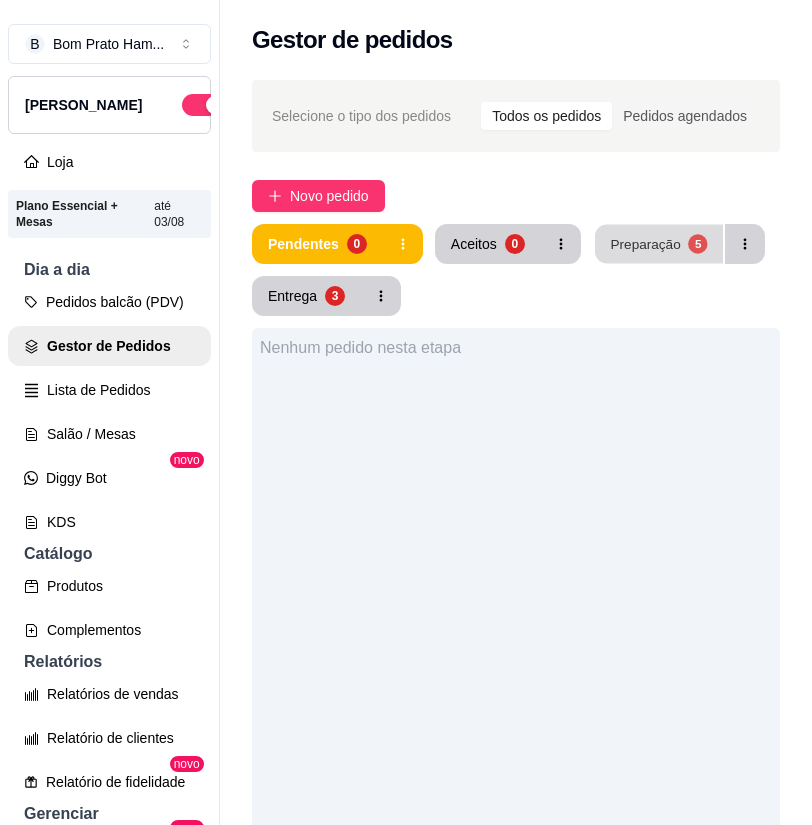 click on "Preparação 5" at bounding box center (659, 244) 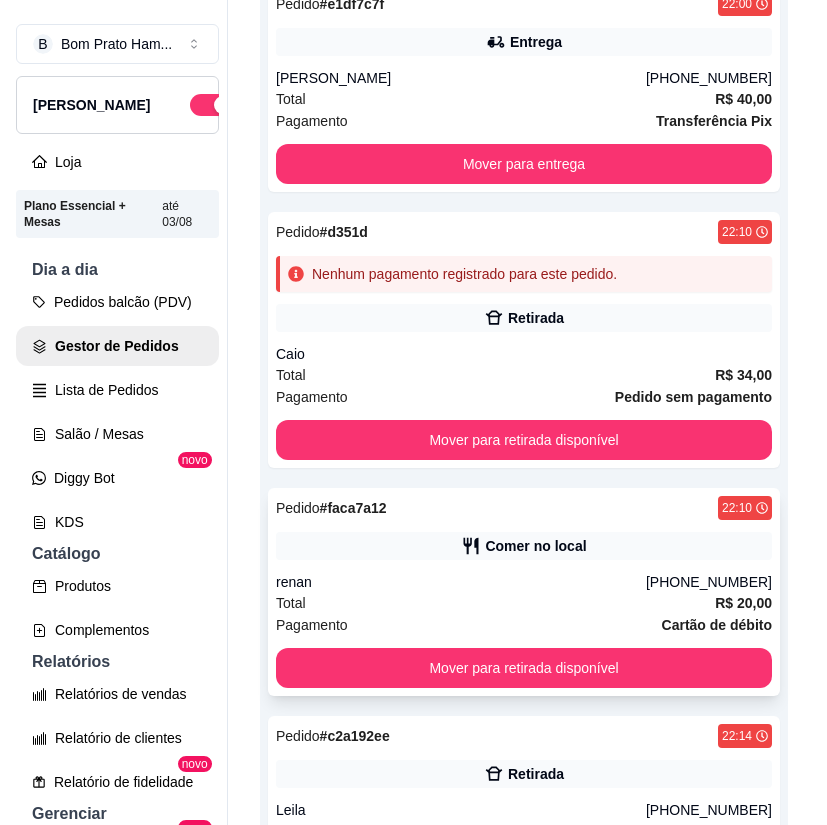 scroll, scrollTop: 700, scrollLeft: 0, axis: vertical 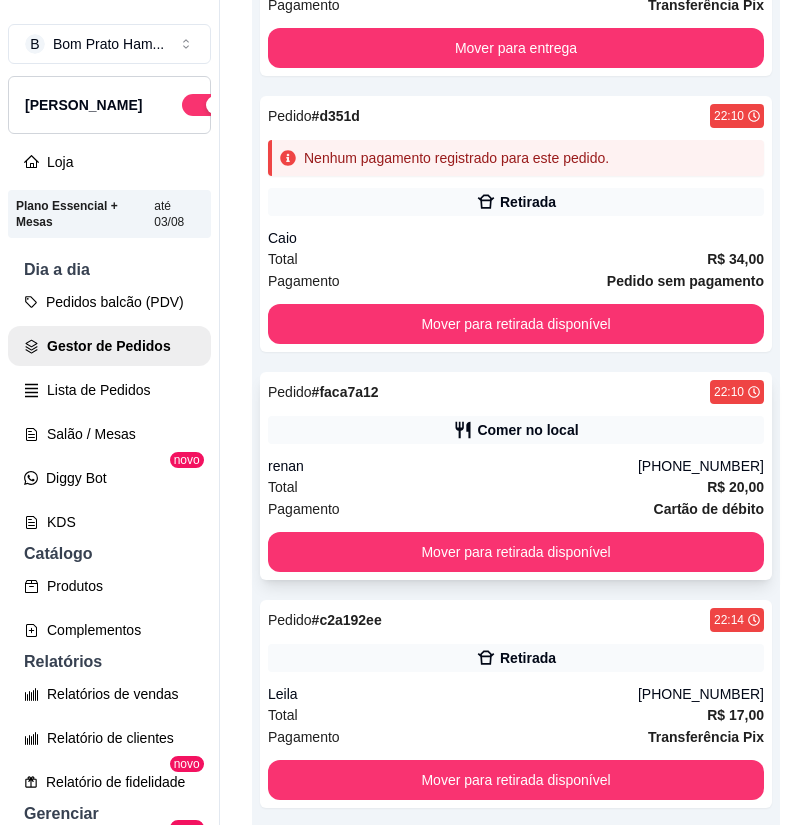 click on "Pedido  # faca7a12 22:10 Comer no local renan  (87) 99112-4187 Total R$ 20,00 Pagamento Cartão de débito Mover para retirada disponível" at bounding box center [516, 476] 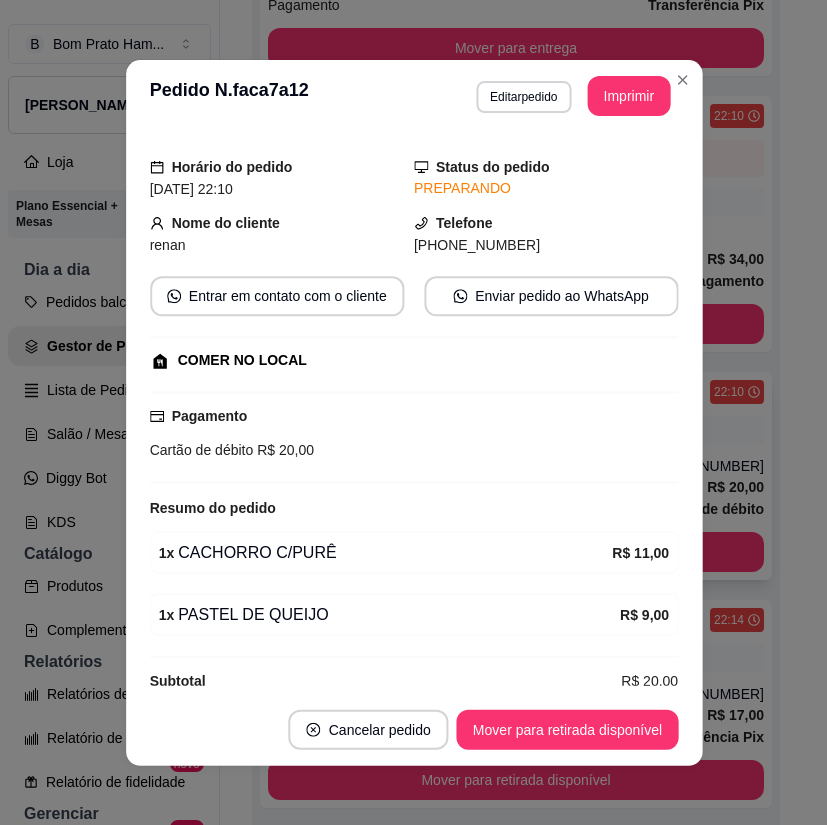 scroll, scrollTop: 78, scrollLeft: 0, axis: vertical 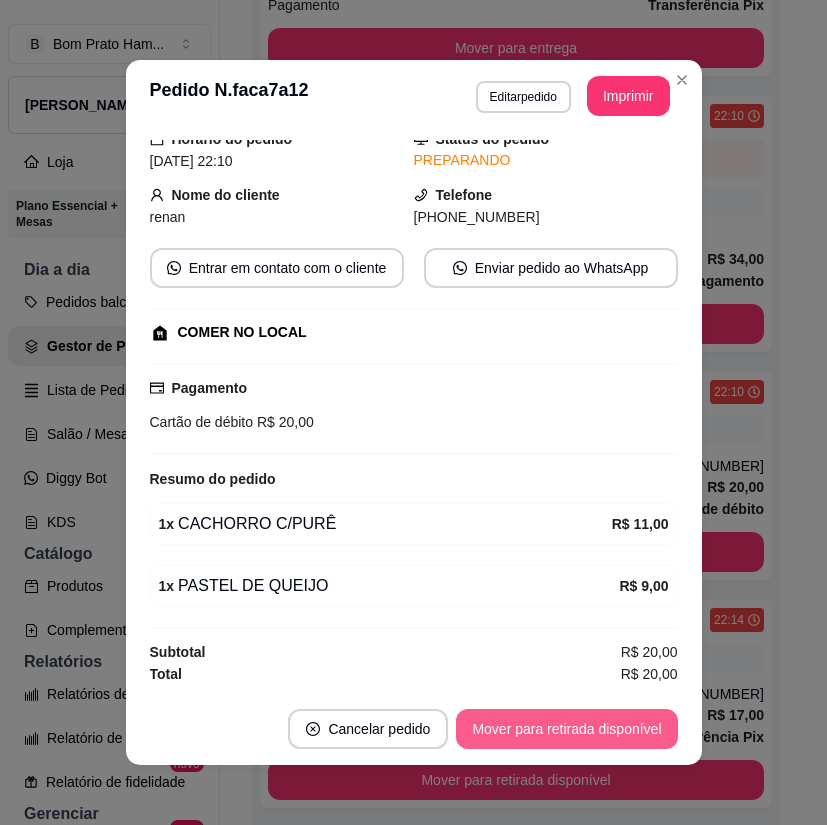 click on "Mover para retirada disponível" at bounding box center (566, 729) 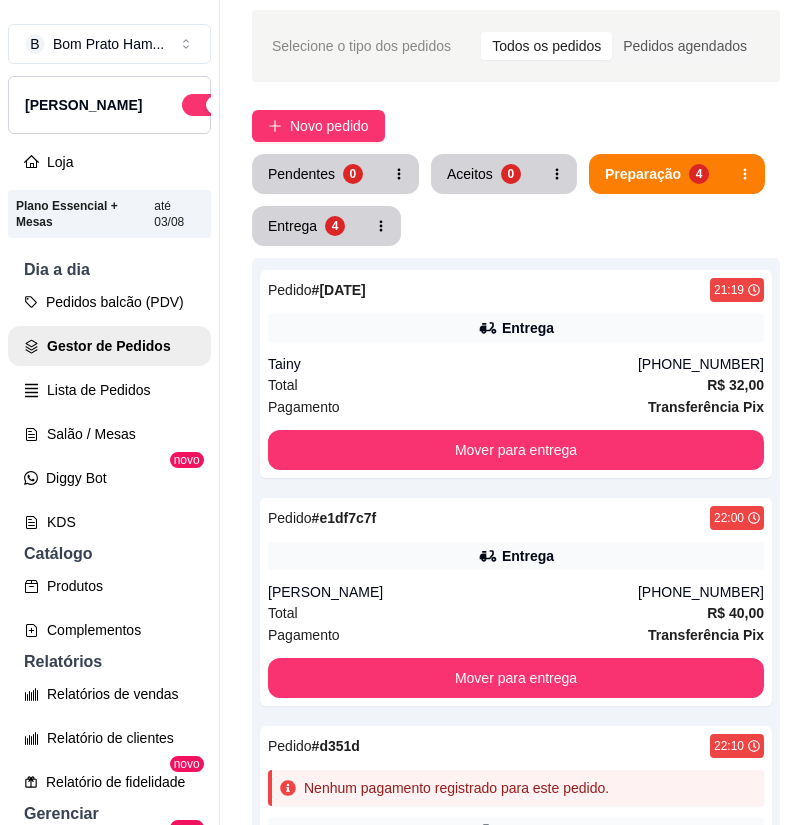 scroll, scrollTop: 0, scrollLeft: 0, axis: both 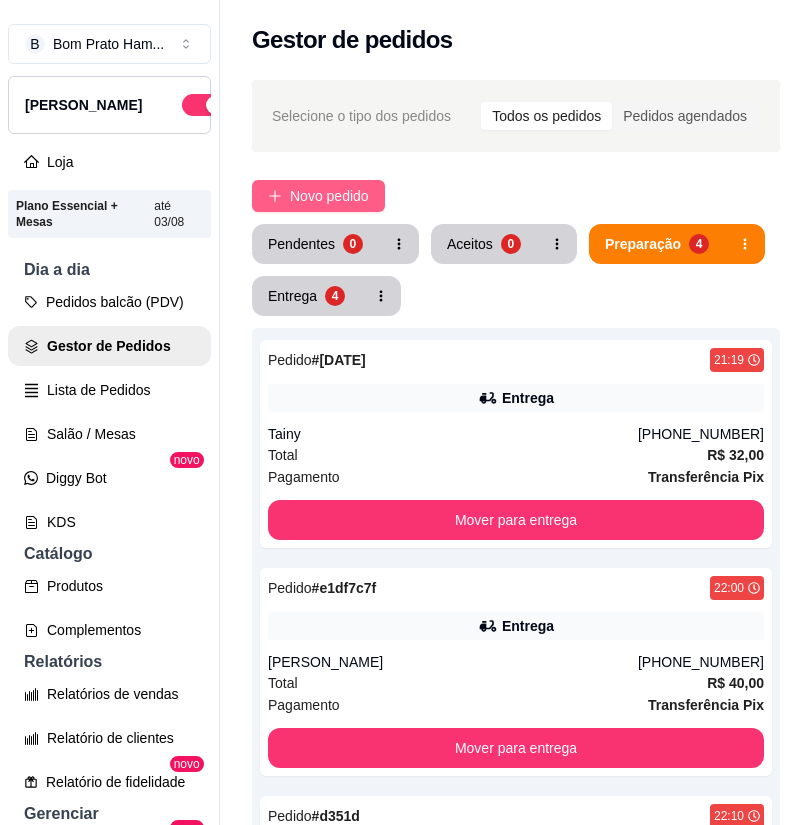 click on "Novo pedido" at bounding box center (329, 196) 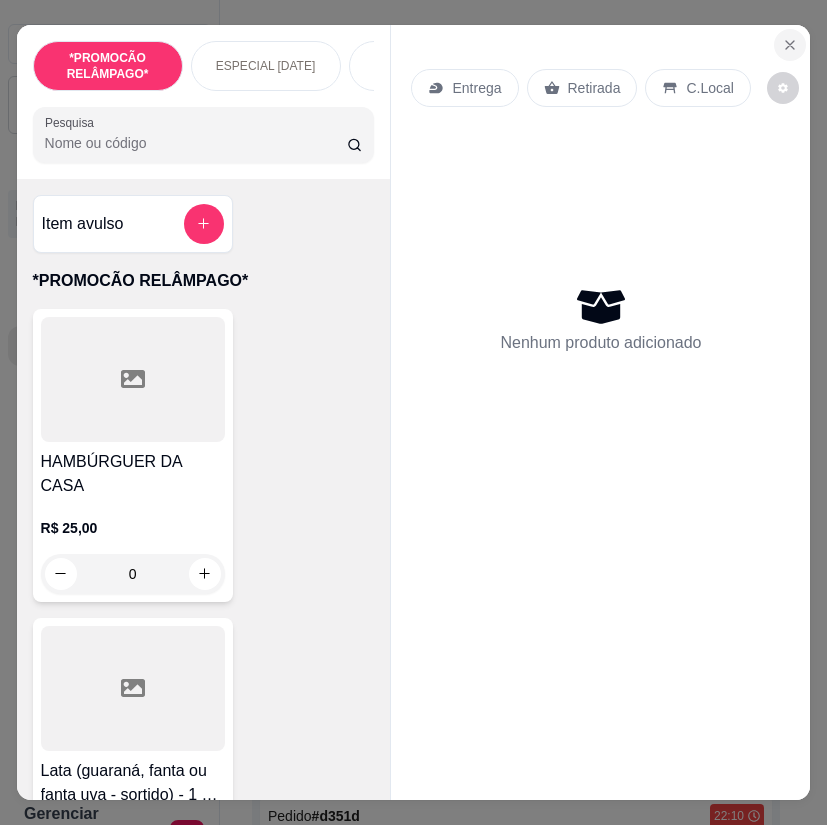 click 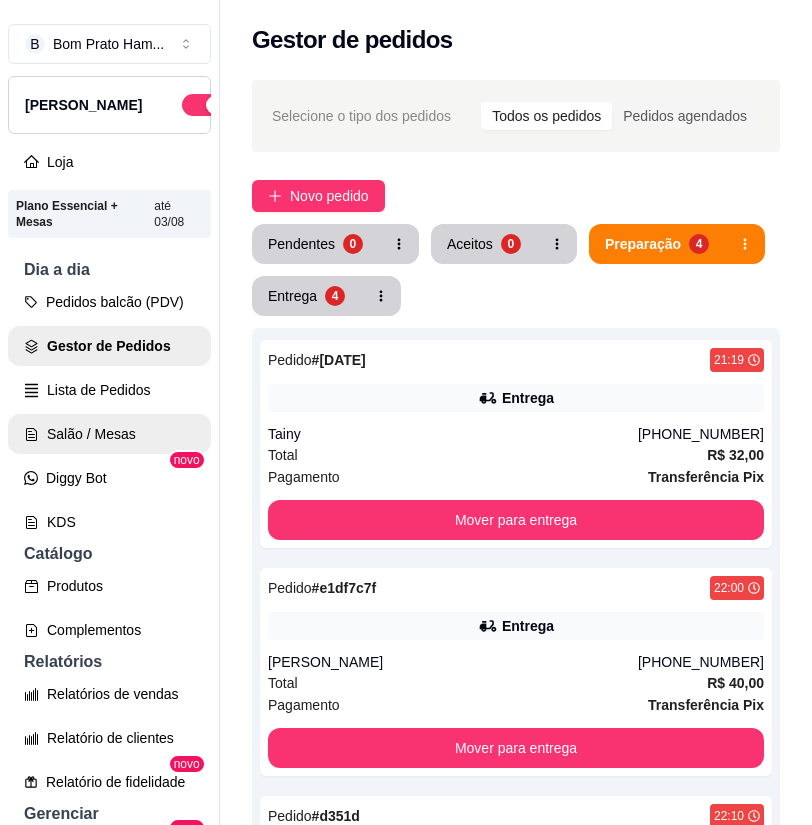click on "Salão / Mesas" at bounding box center [109, 434] 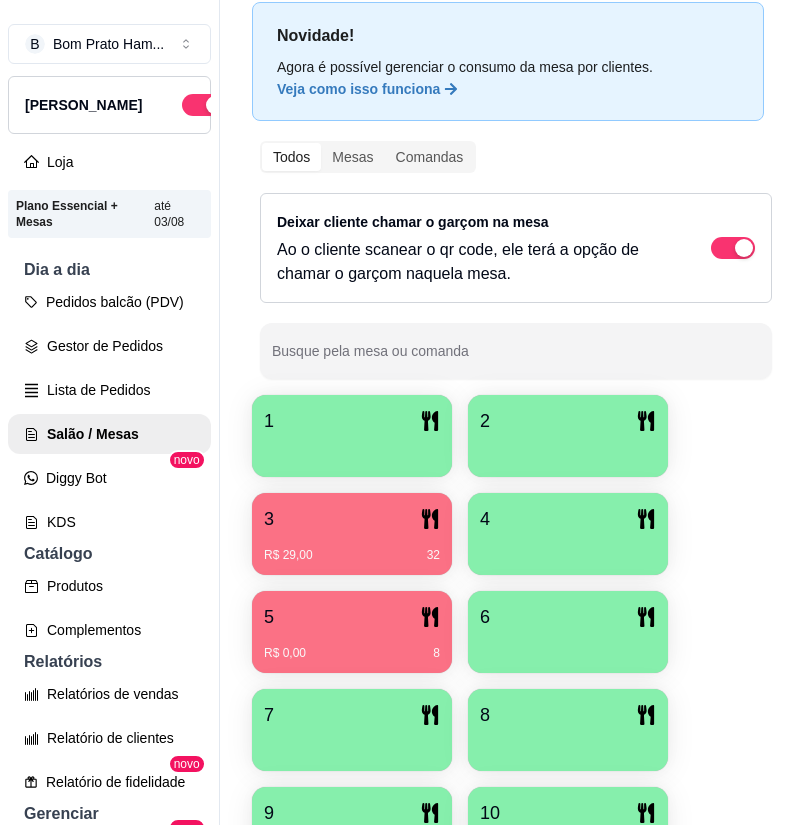 scroll, scrollTop: 200, scrollLeft: 0, axis: vertical 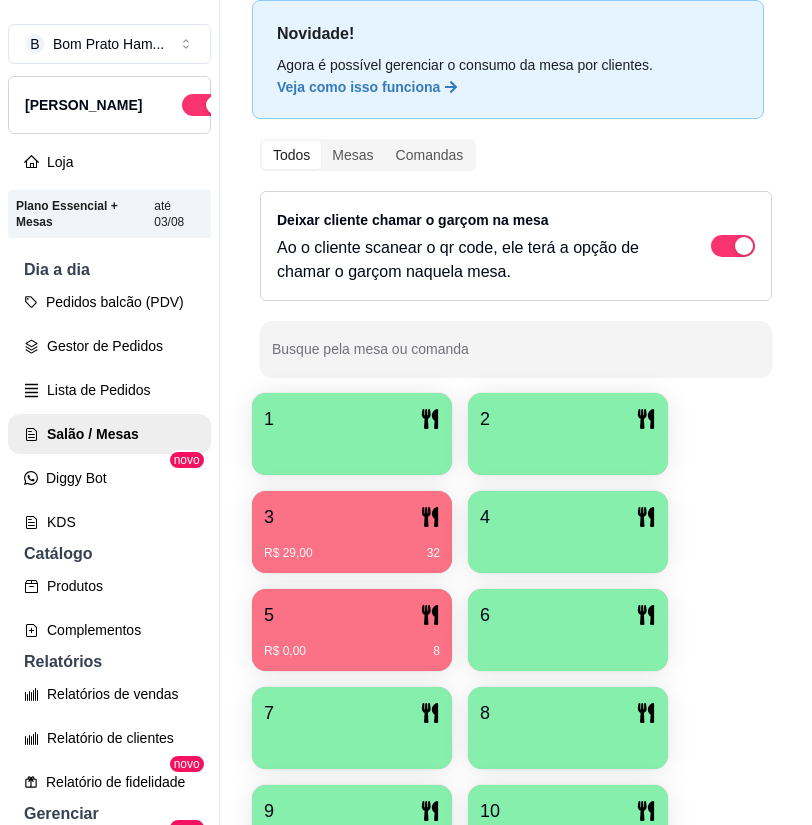 click on "R$ 0,00 8" at bounding box center [352, 644] 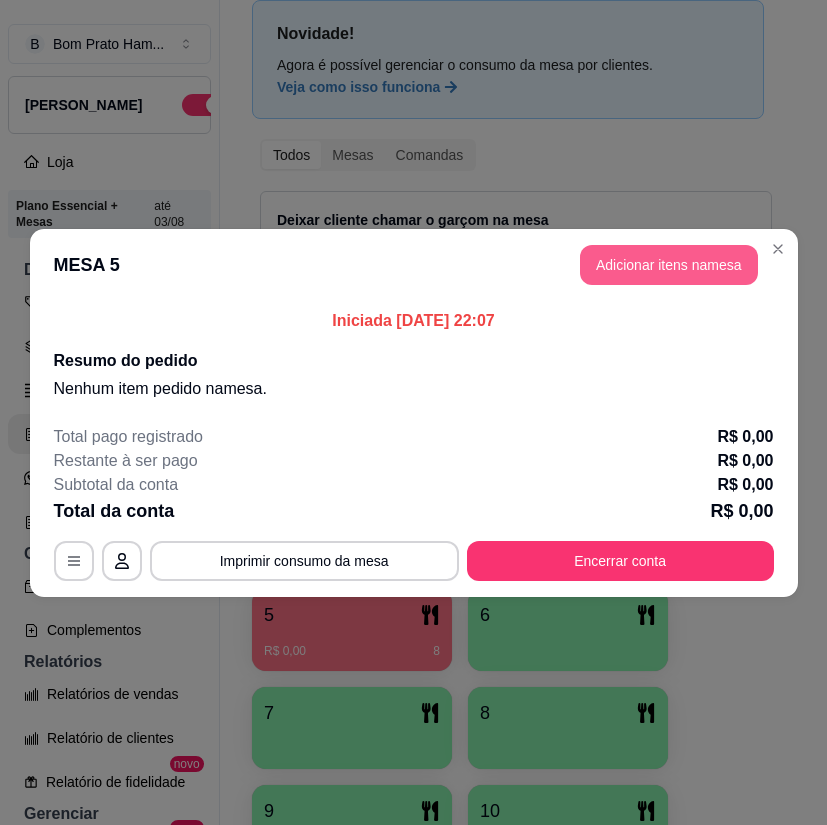 click on "Adicionar itens na  mesa" at bounding box center (669, 265) 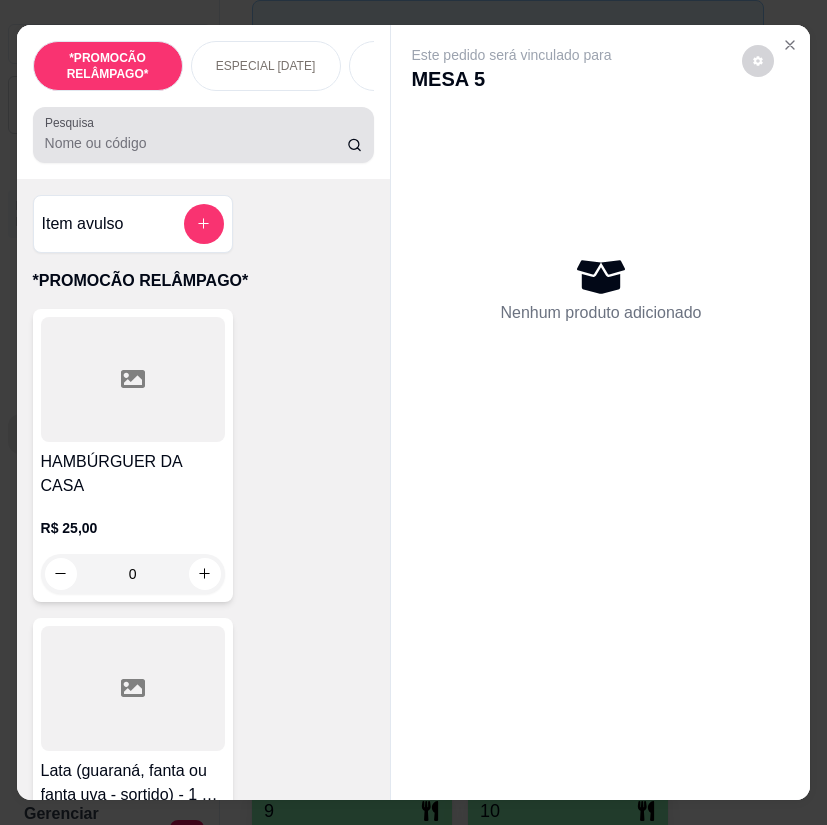 click at bounding box center [204, 135] 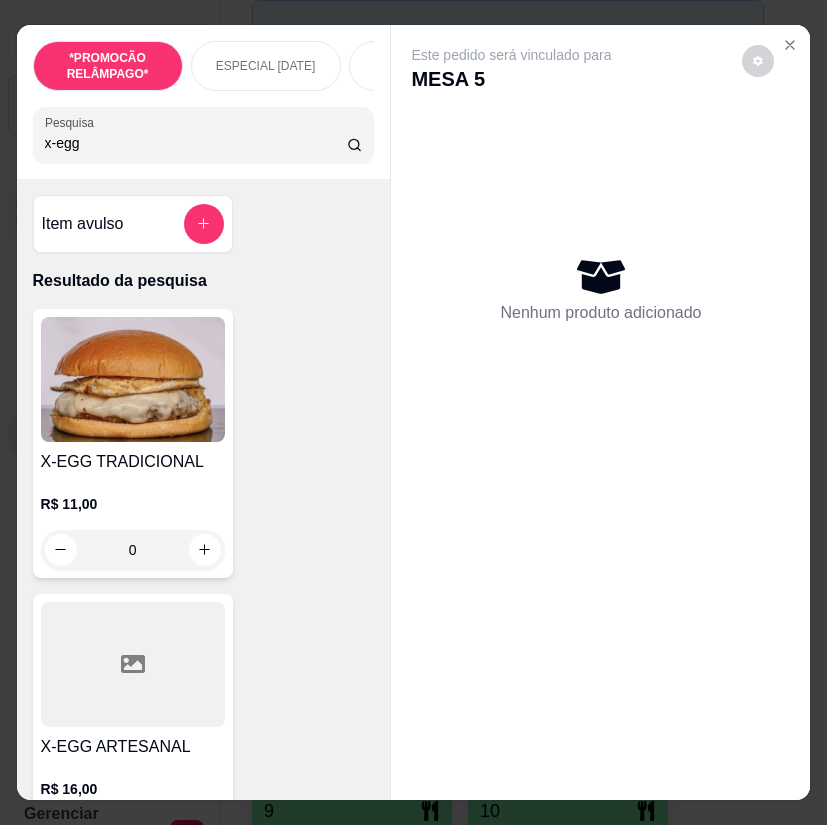 type on "x-egg" 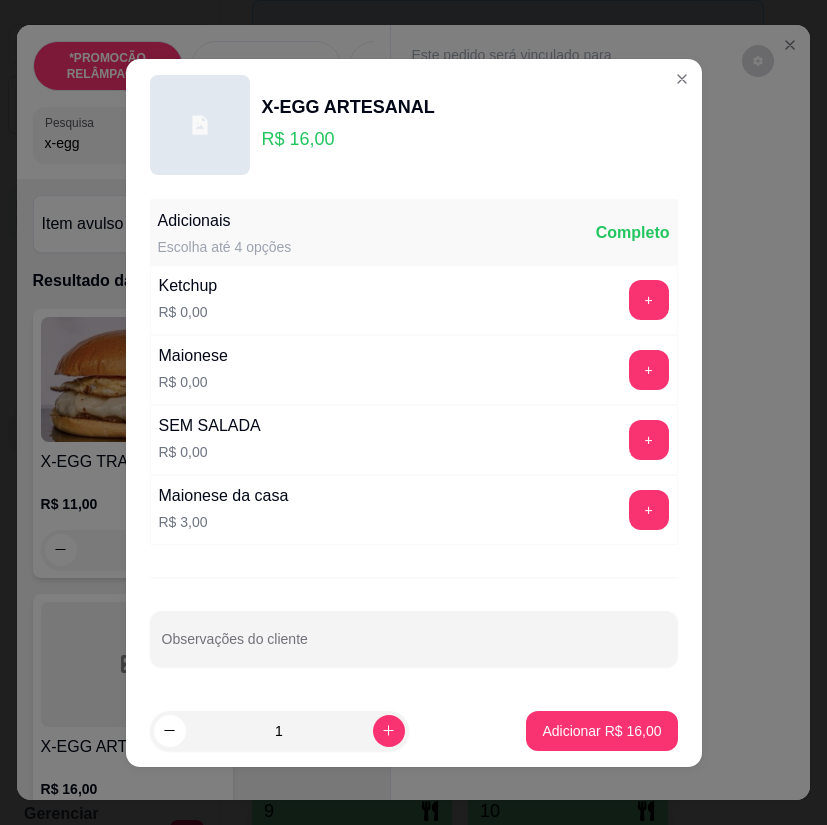 drag, startPoint x: 613, startPoint y: 706, endPoint x: 610, endPoint y: 729, distance: 23.194826 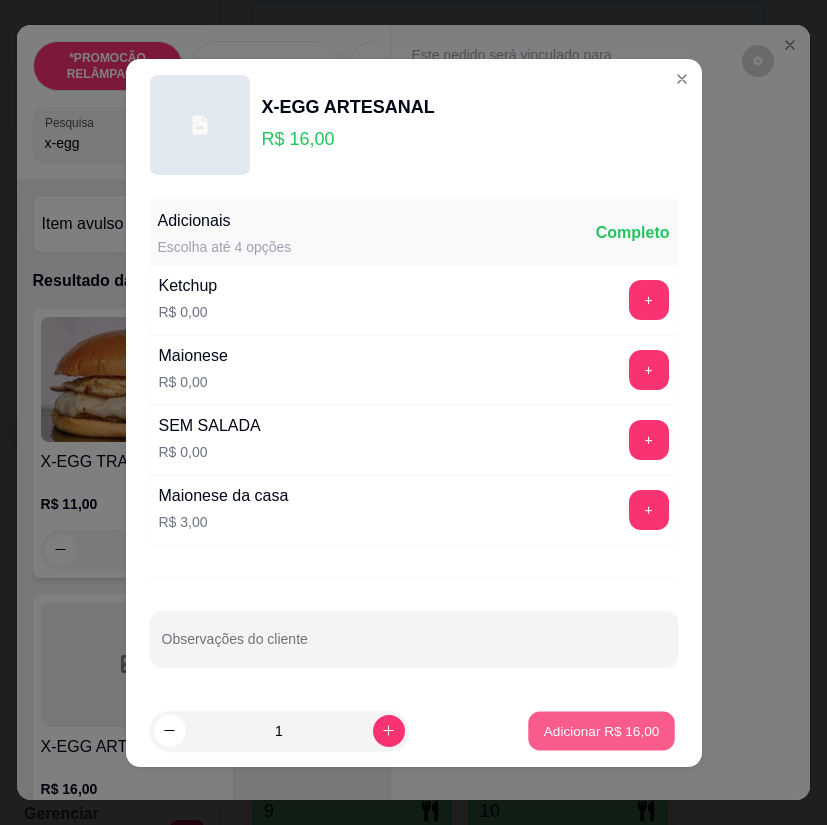 click on "Adicionar   R$ 16,00" at bounding box center (602, 730) 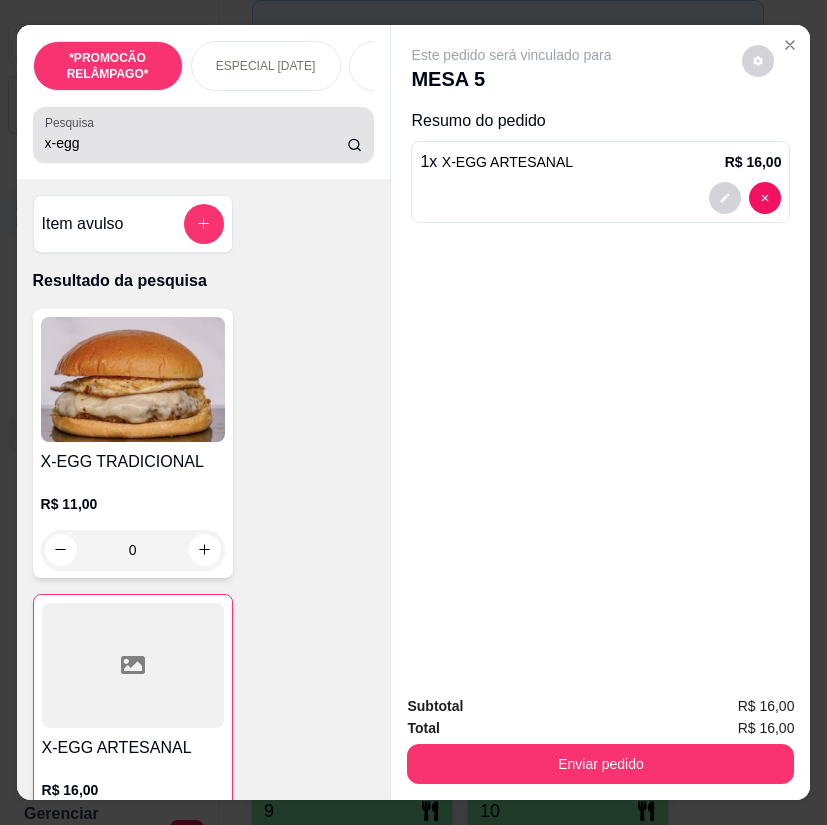 click on "x-egg" at bounding box center (196, 143) 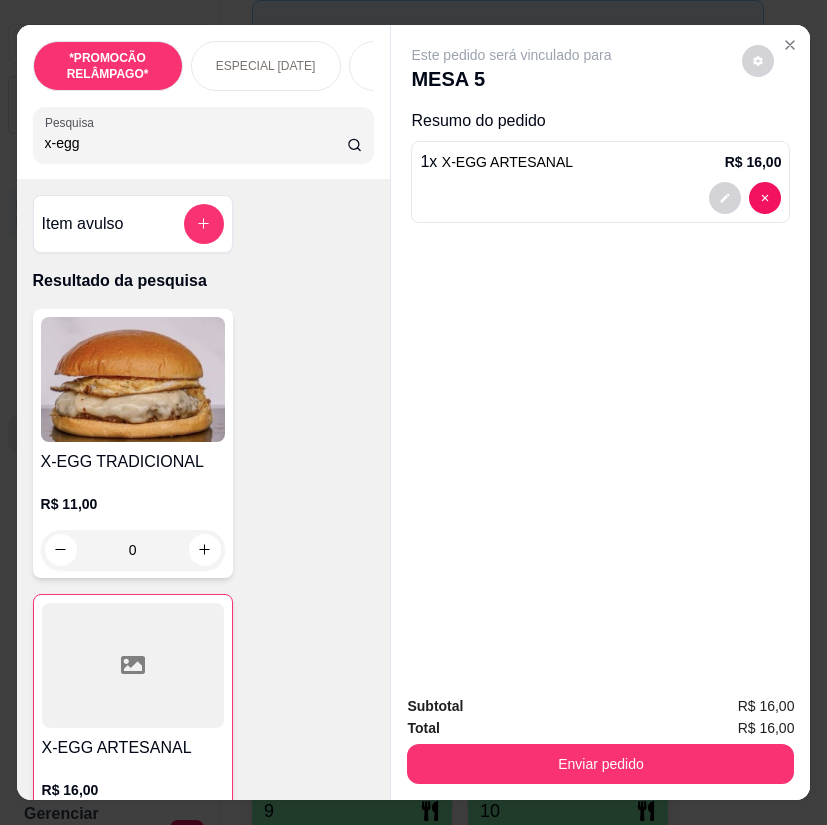 click on "x-egg" at bounding box center [196, 143] 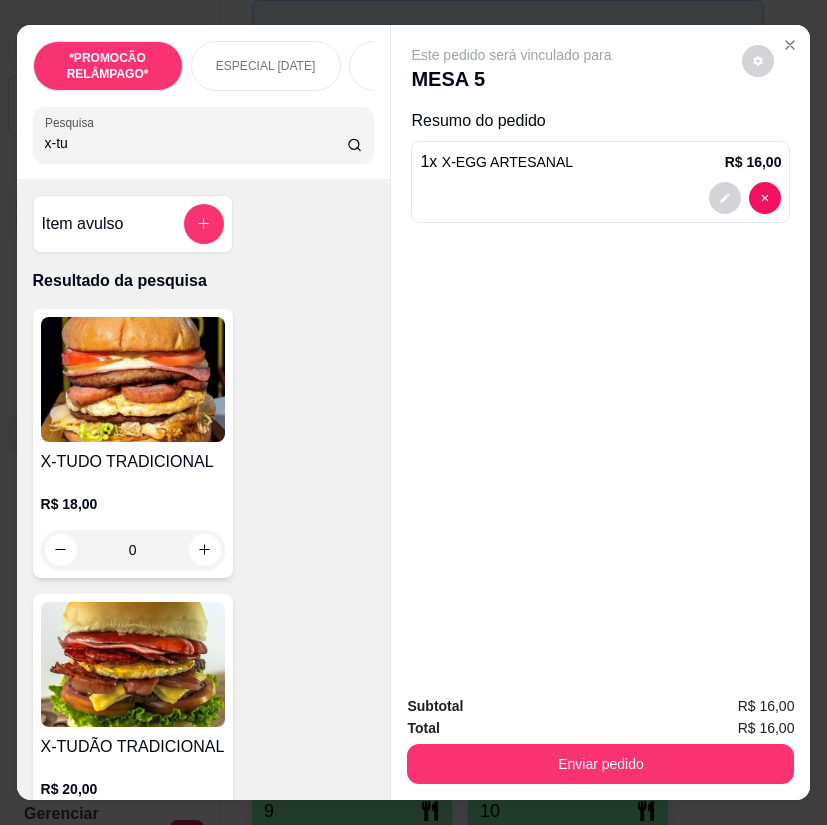 type on "x-tu" 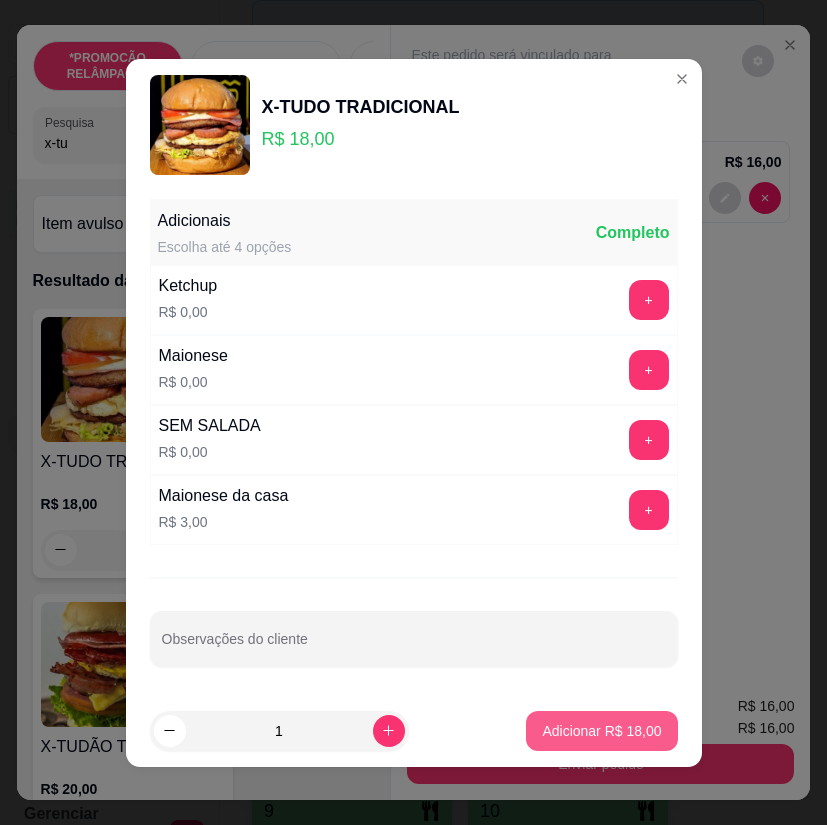 click on "Adicionar   R$ 18,00" at bounding box center (601, 731) 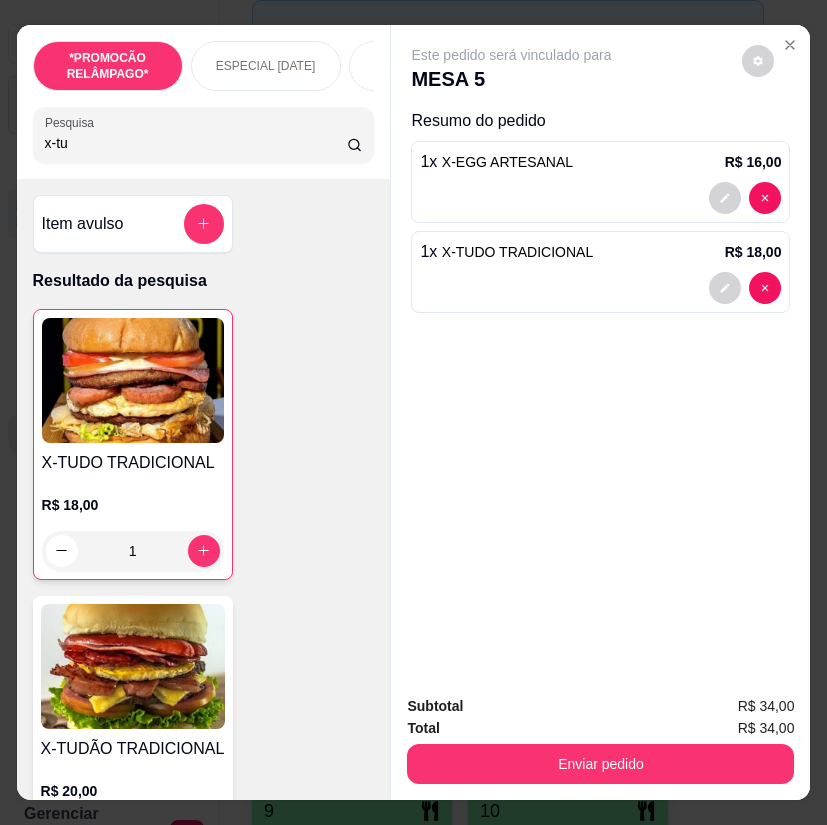 click on "x-tu" at bounding box center [196, 143] 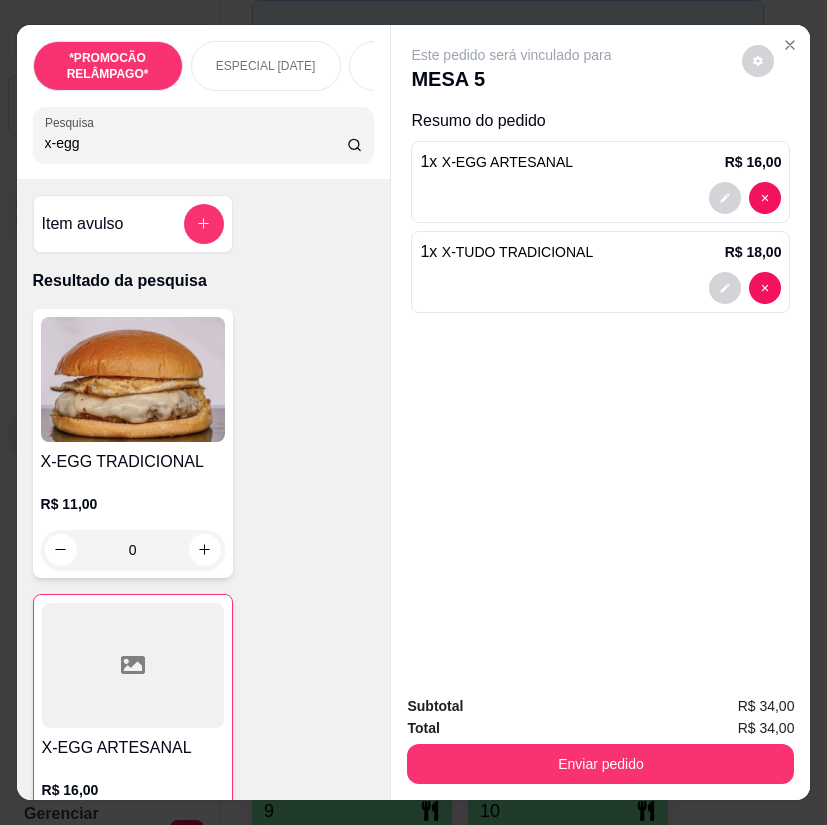 type on "x-egg" 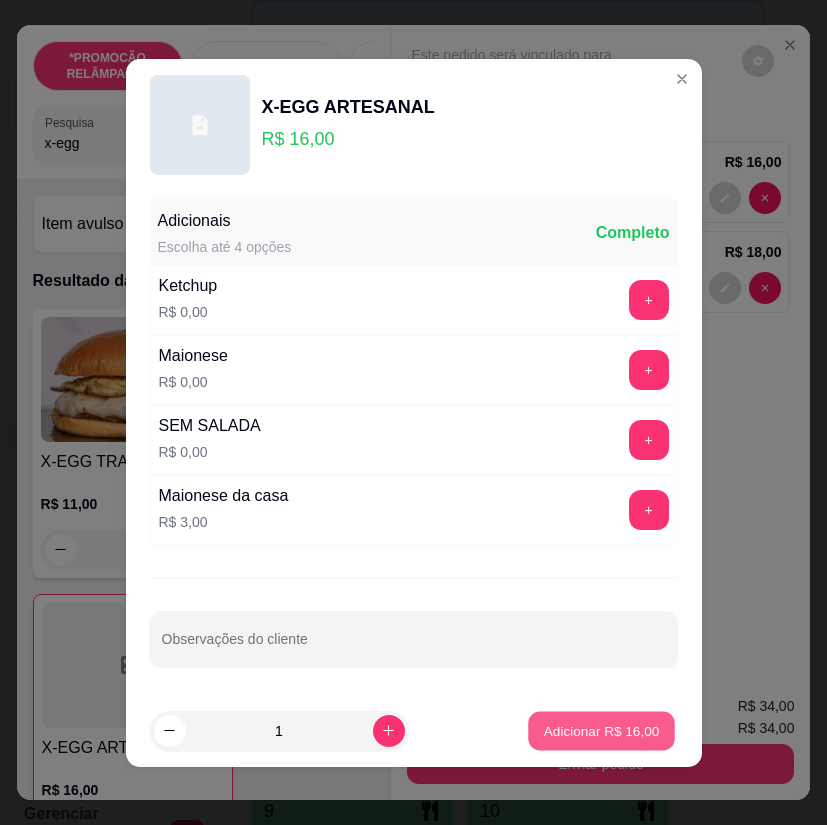 click on "Adicionar   R$ 16,00" at bounding box center (602, 730) 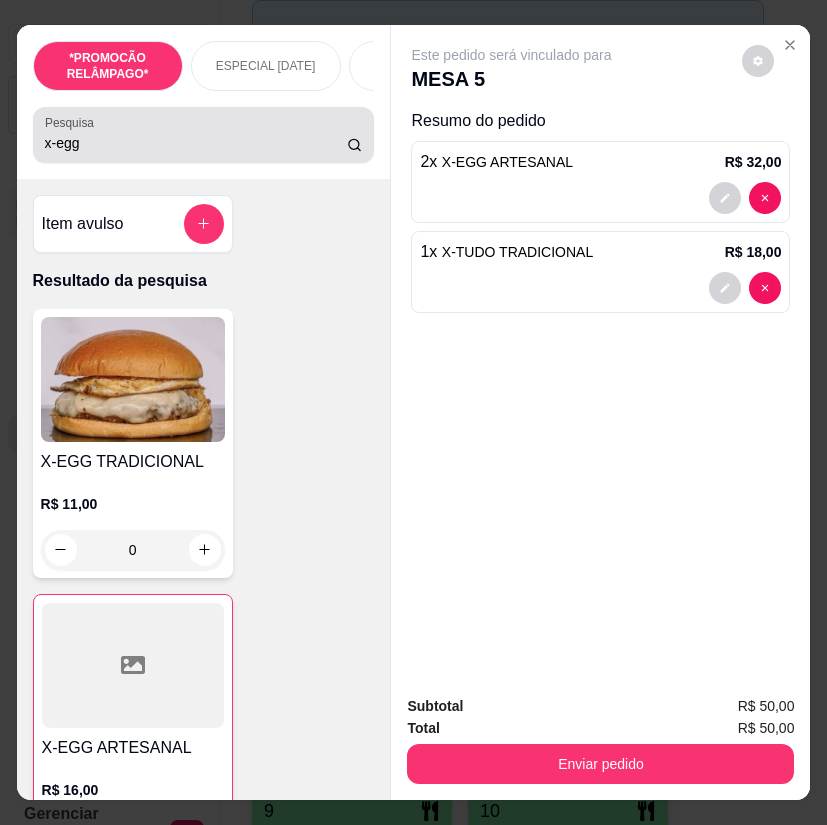 click on "x-egg" at bounding box center (196, 143) 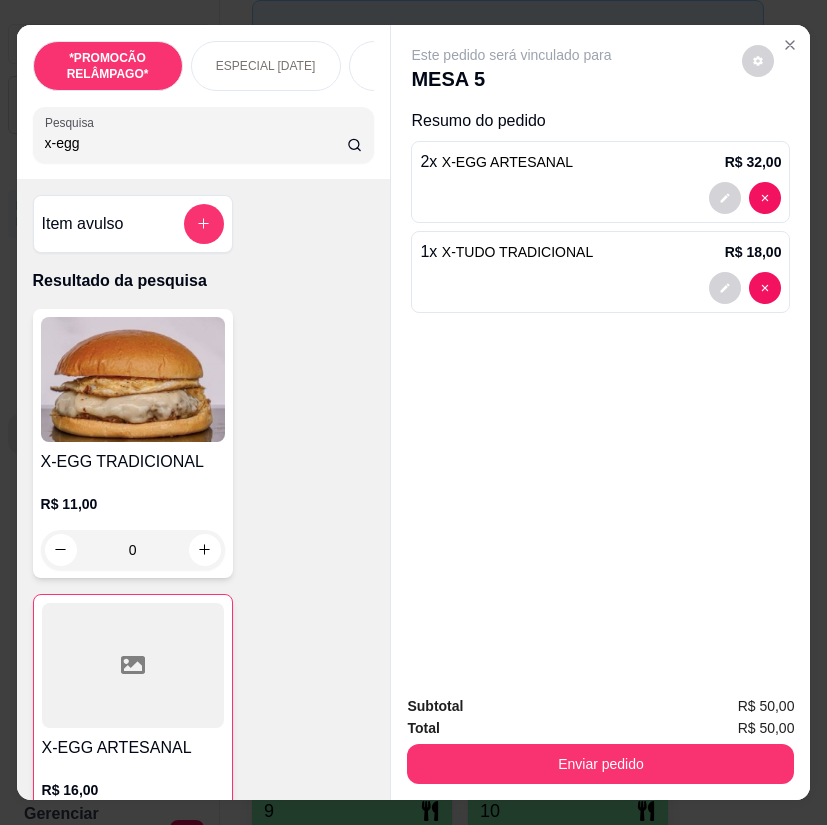 click on "x-egg" at bounding box center [196, 143] 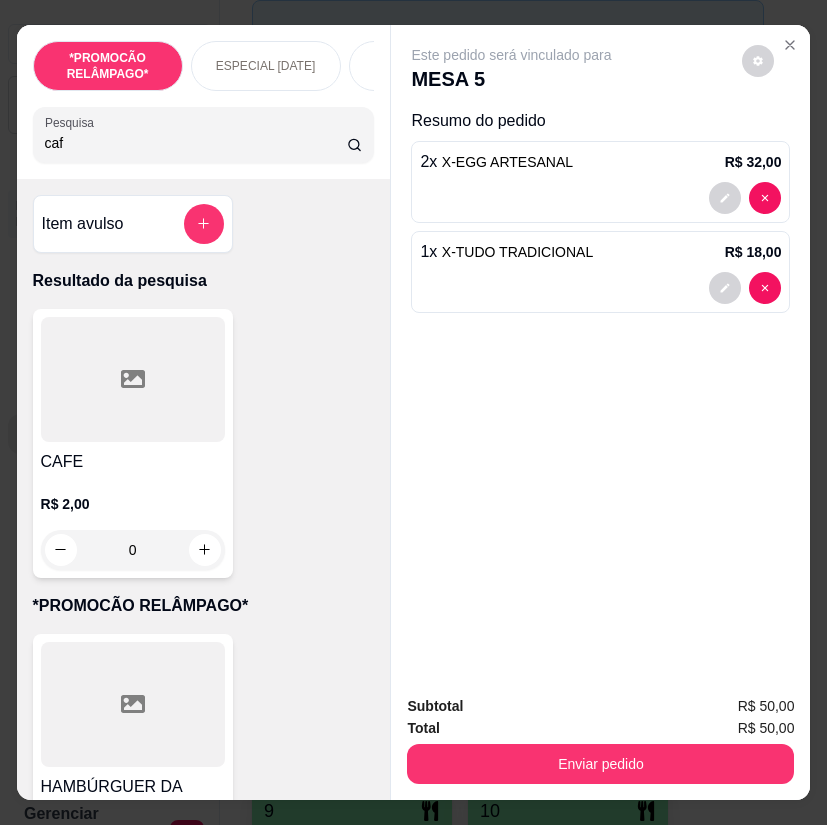 type on "caf" 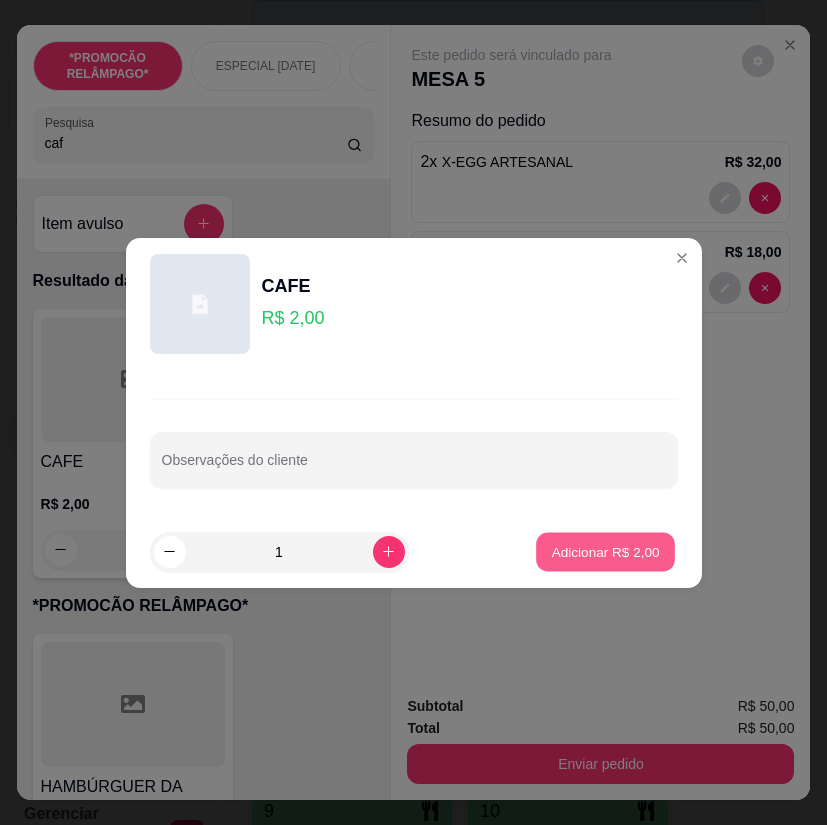 click on "Adicionar   R$ 2,00" at bounding box center (606, 551) 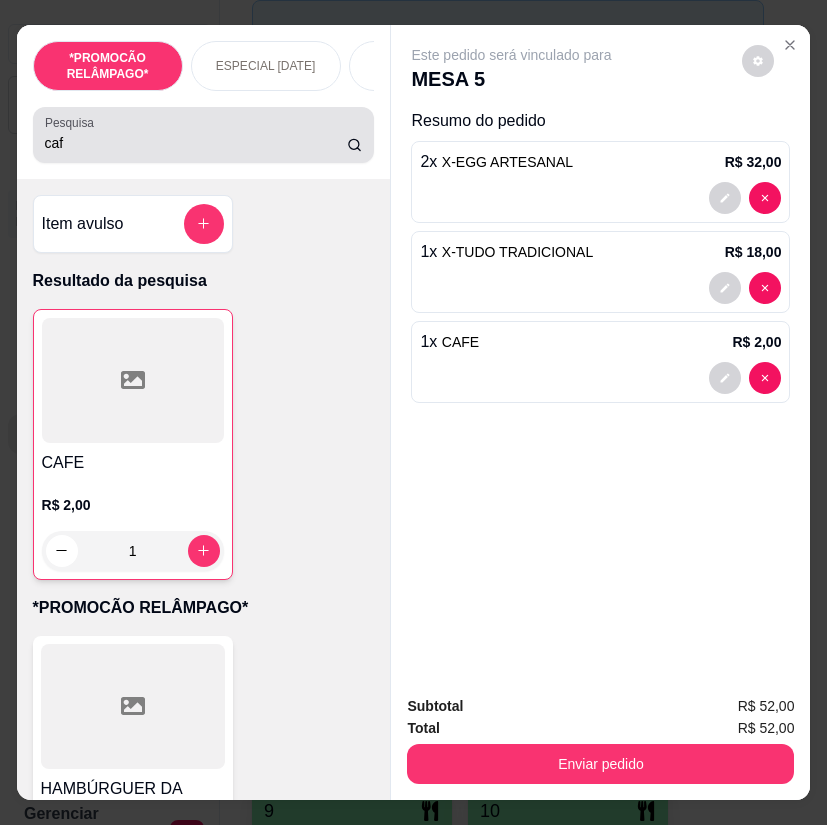 click on "caf" at bounding box center [196, 143] 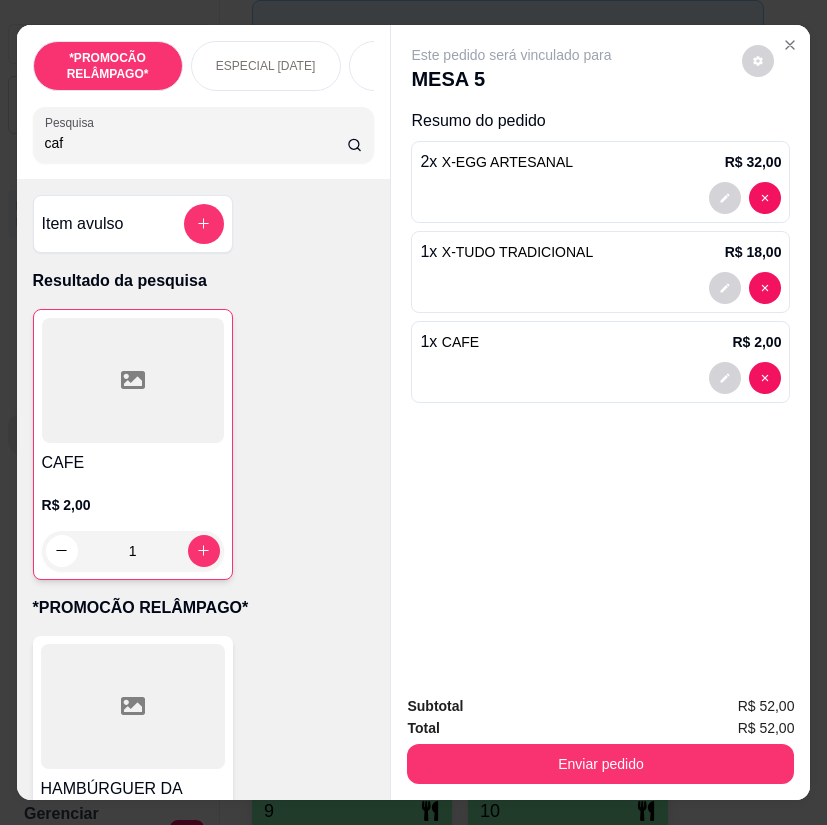 click on "caf" at bounding box center (196, 143) 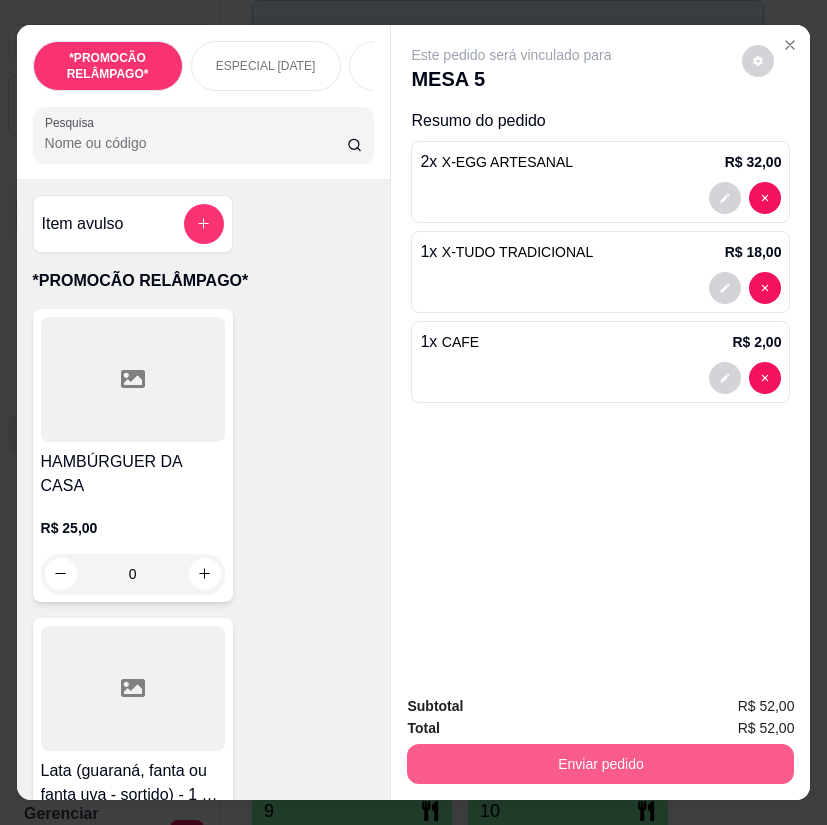 type 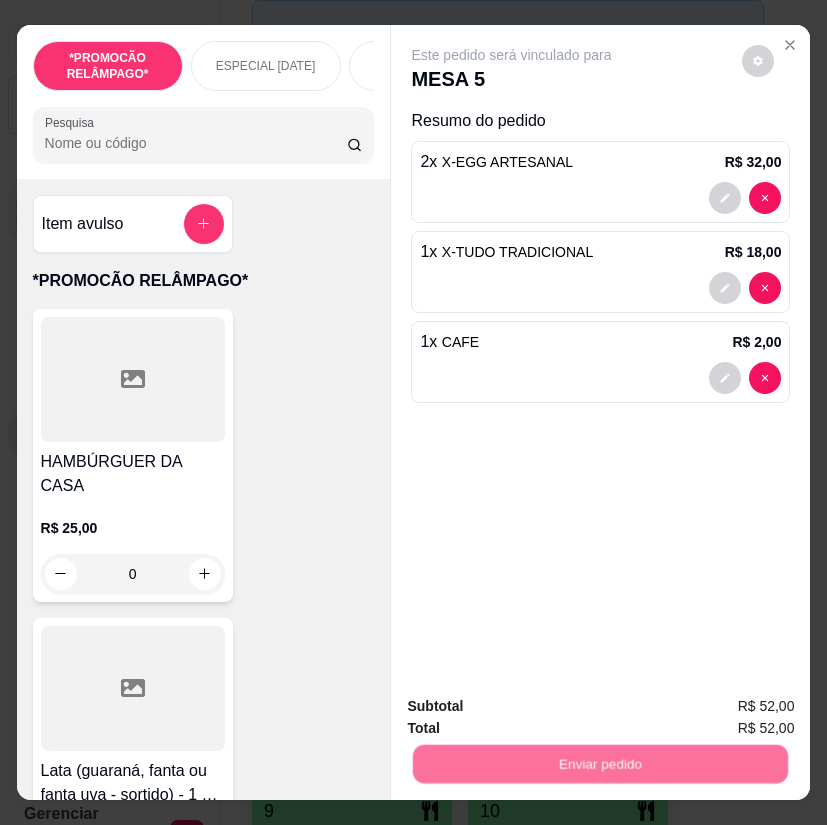 click on "Não registrar e enviar pedido" at bounding box center (532, 708) 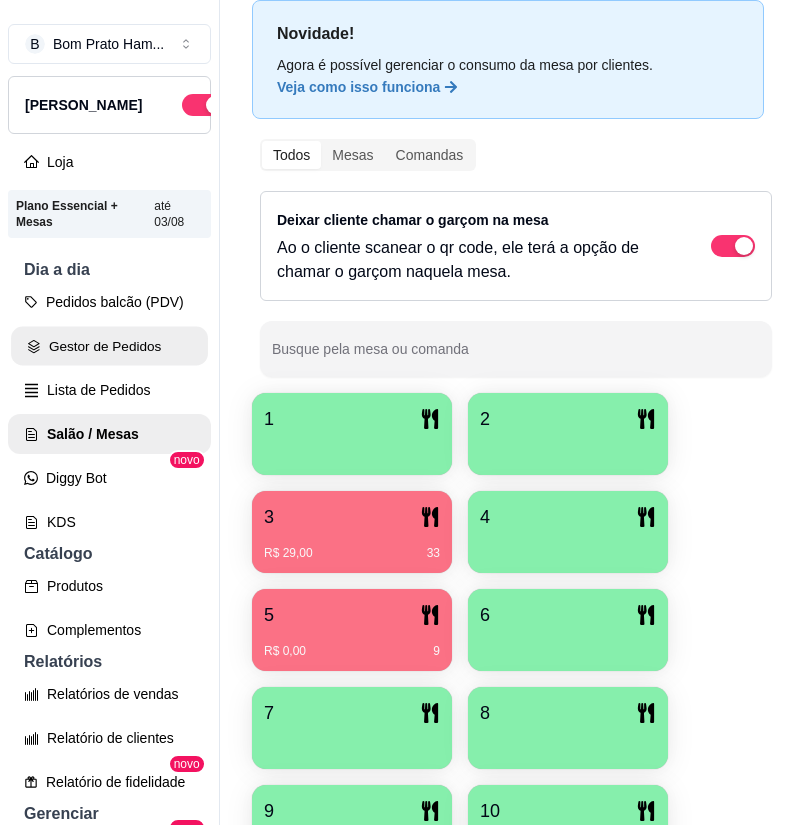 click on "Gestor de Pedidos" at bounding box center [109, 346] 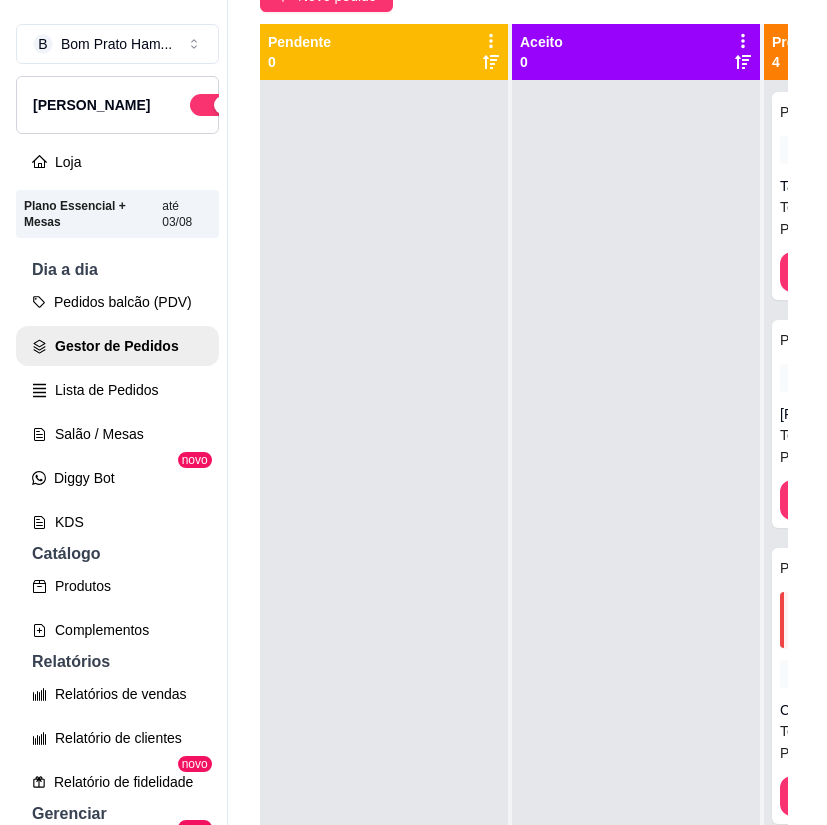 scroll, scrollTop: 0, scrollLeft: 0, axis: both 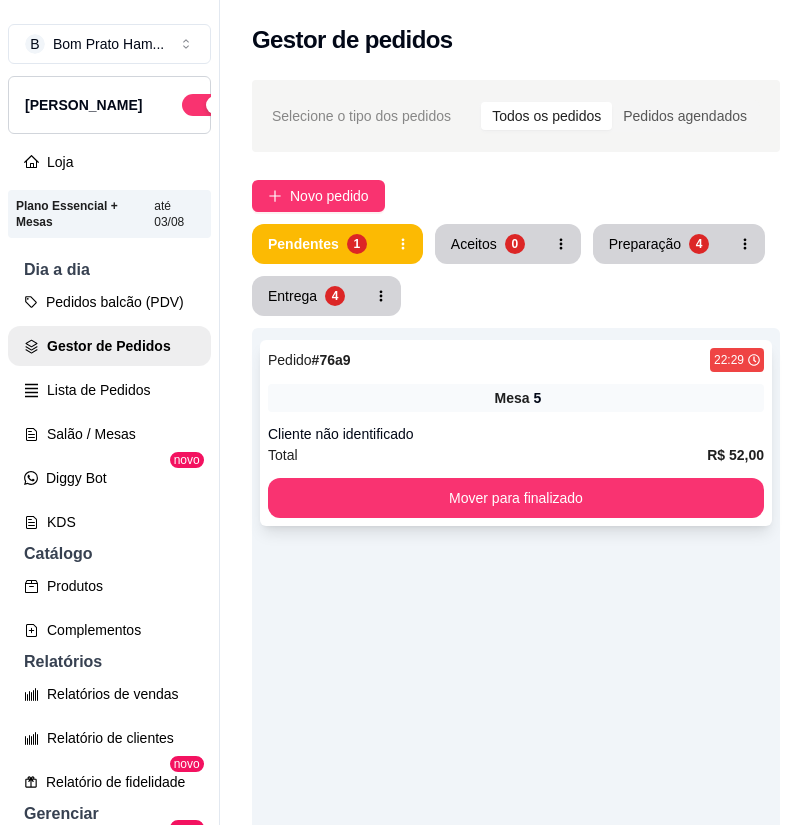 click on "Pedido  # 76a9 22:29 Mesa 5 Cliente não identificado Total R$ 52,00 Mover para finalizado" at bounding box center [516, 433] 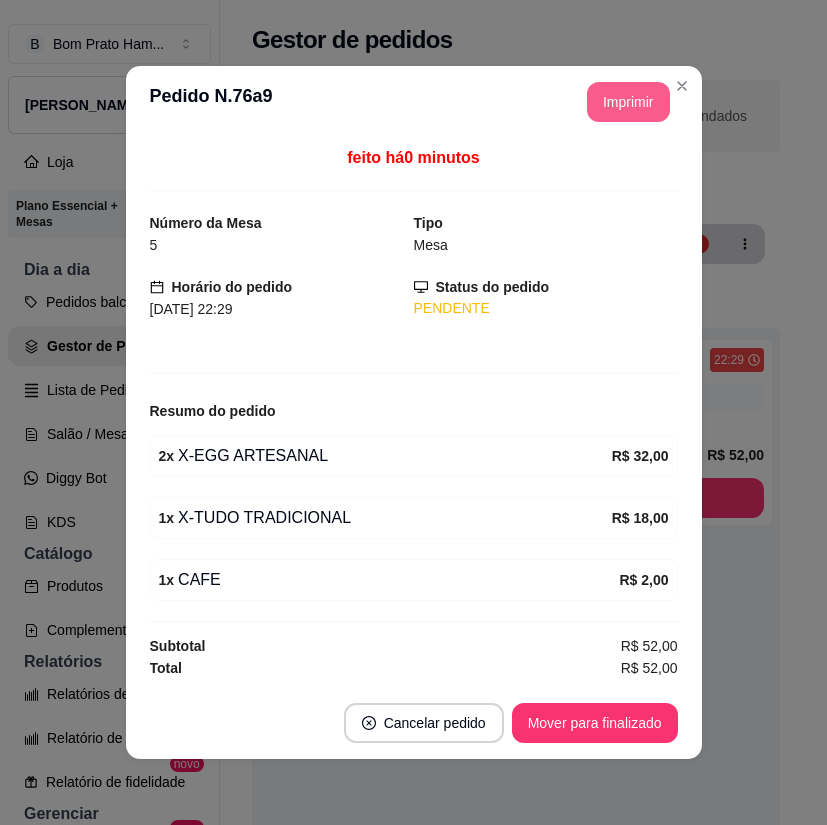 click on "Imprimir" at bounding box center [628, 102] 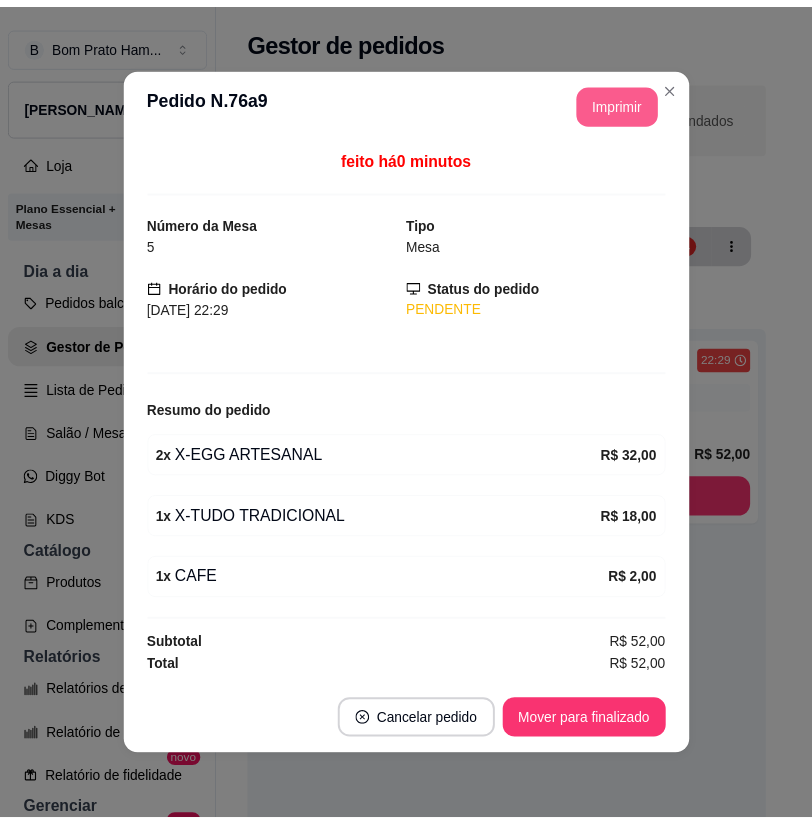scroll, scrollTop: 0, scrollLeft: 0, axis: both 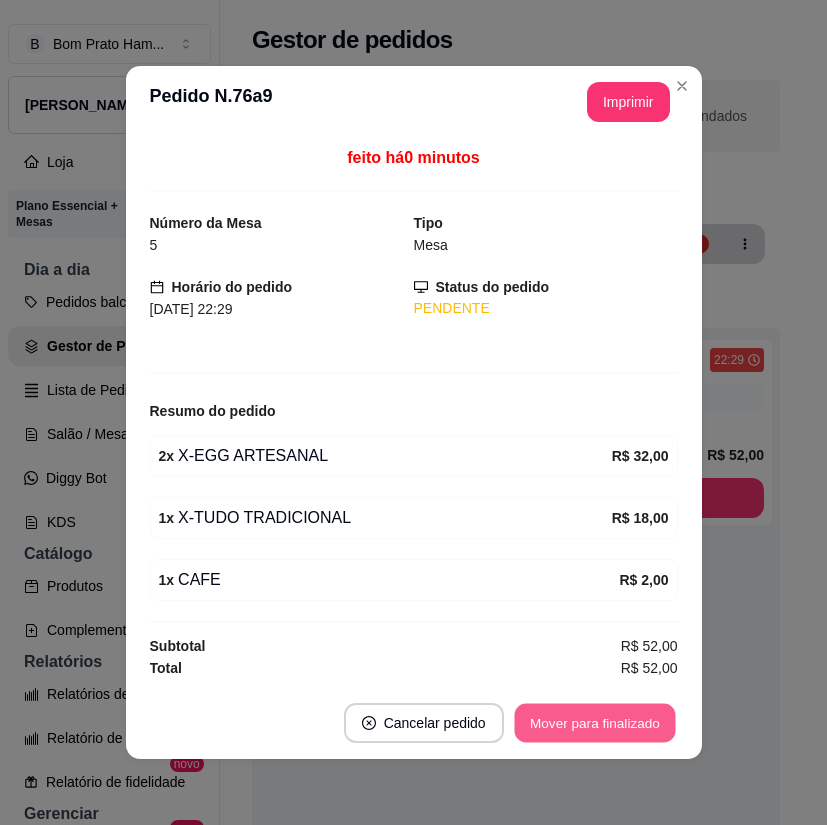 click on "Mover para finalizado" at bounding box center (594, 723) 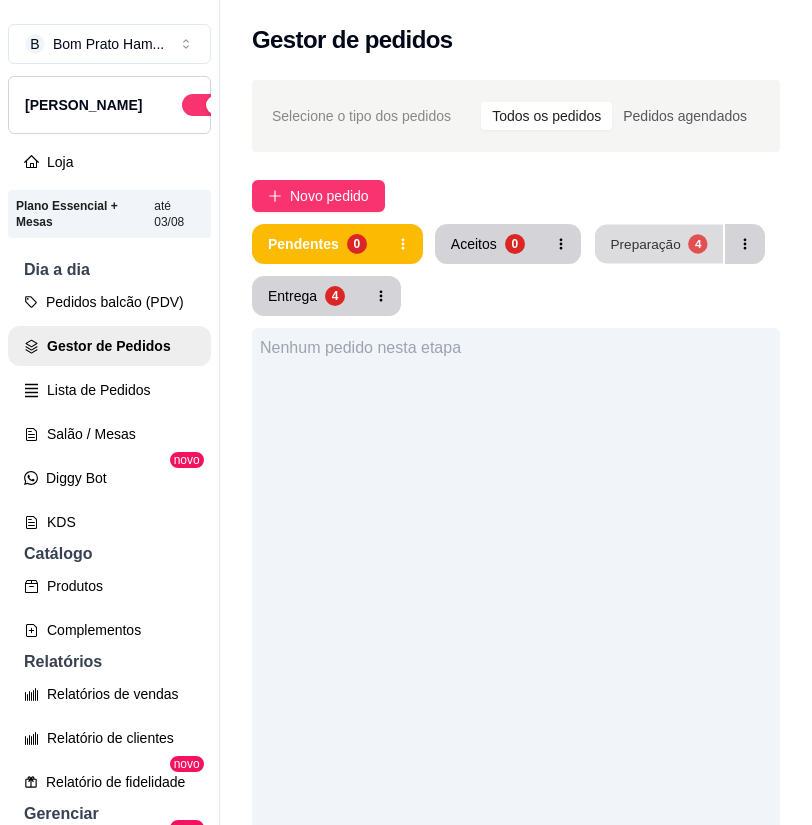 click on "Preparação" at bounding box center [645, 243] 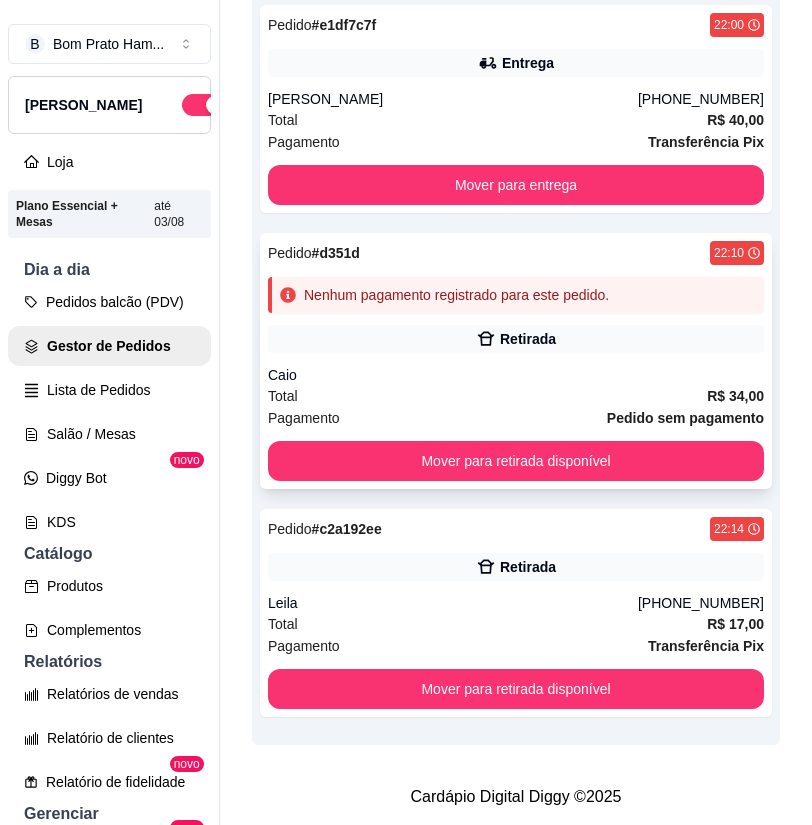 scroll, scrollTop: 578, scrollLeft: 0, axis: vertical 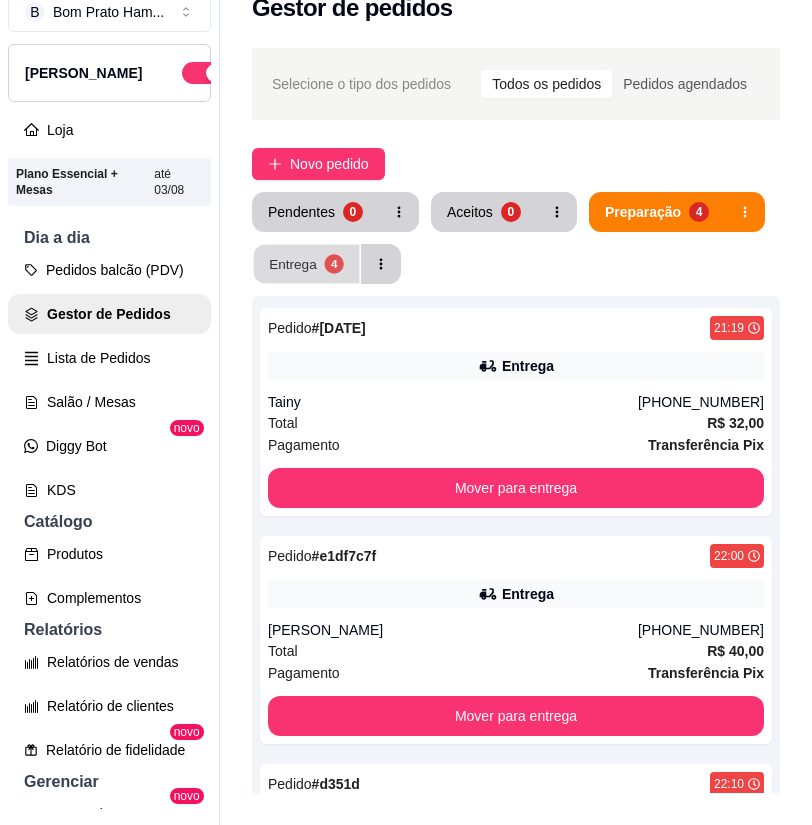 click on "Entrega" at bounding box center [293, 263] 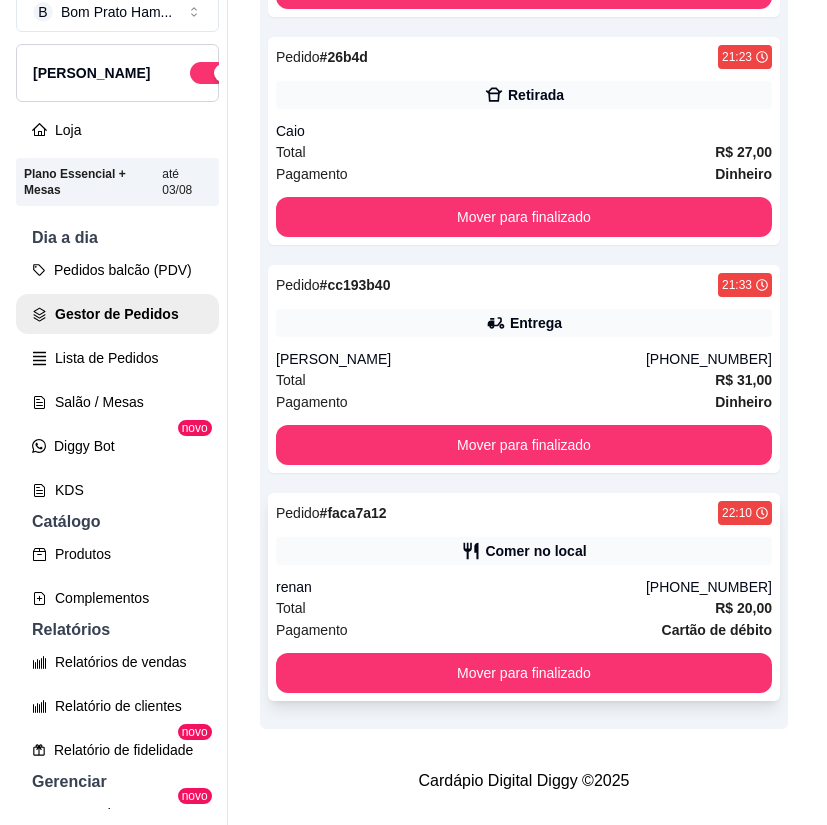 scroll, scrollTop: 500, scrollLeft: 0, axis: vertical 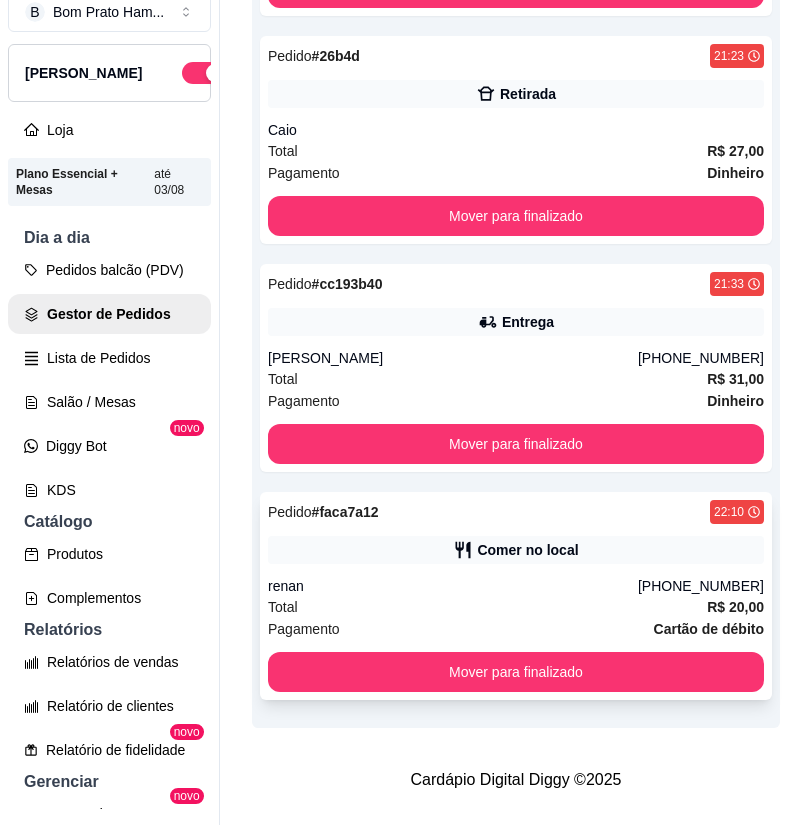 click 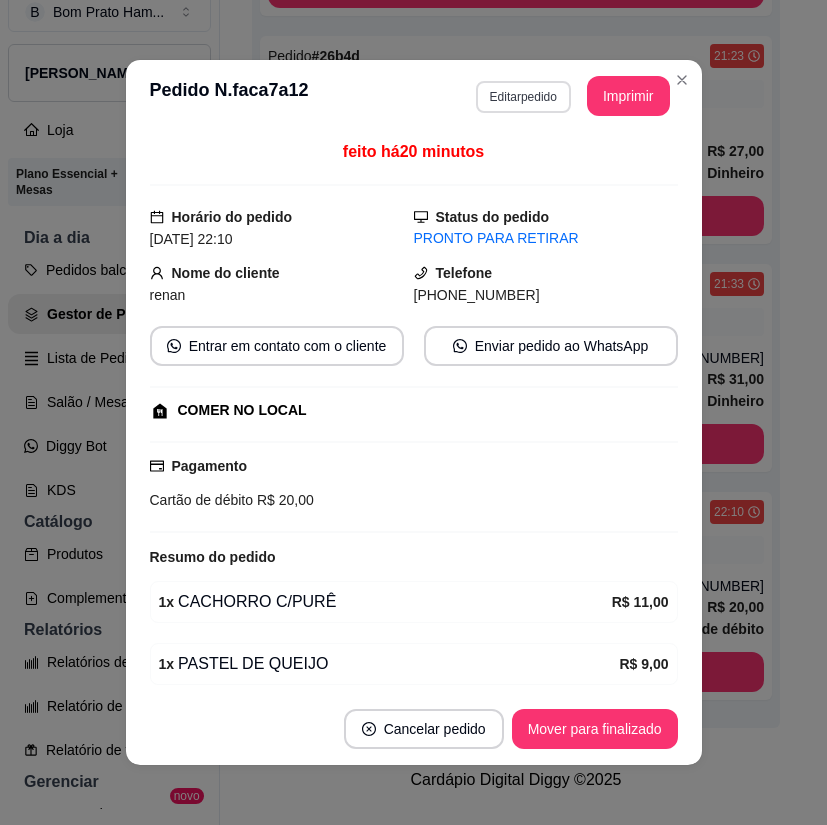 click on "Editar  pedido" at bounding box center (523, 97) 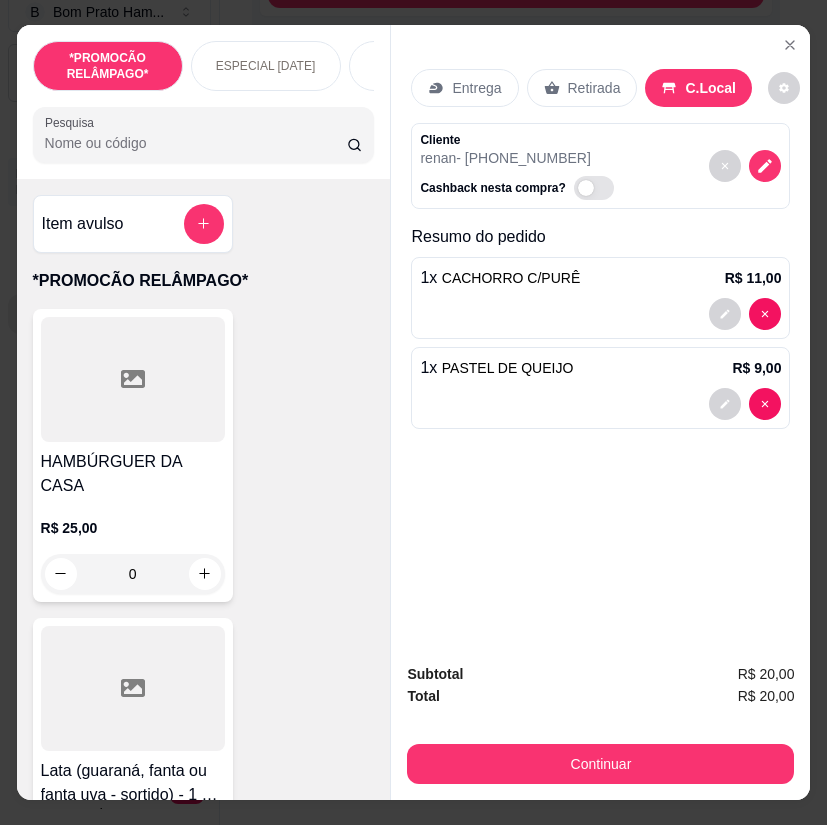 drag, startPoint x: 277, startPoint y: 152, endPoint x: 275, endPoint y: 139, distance: 13.152946 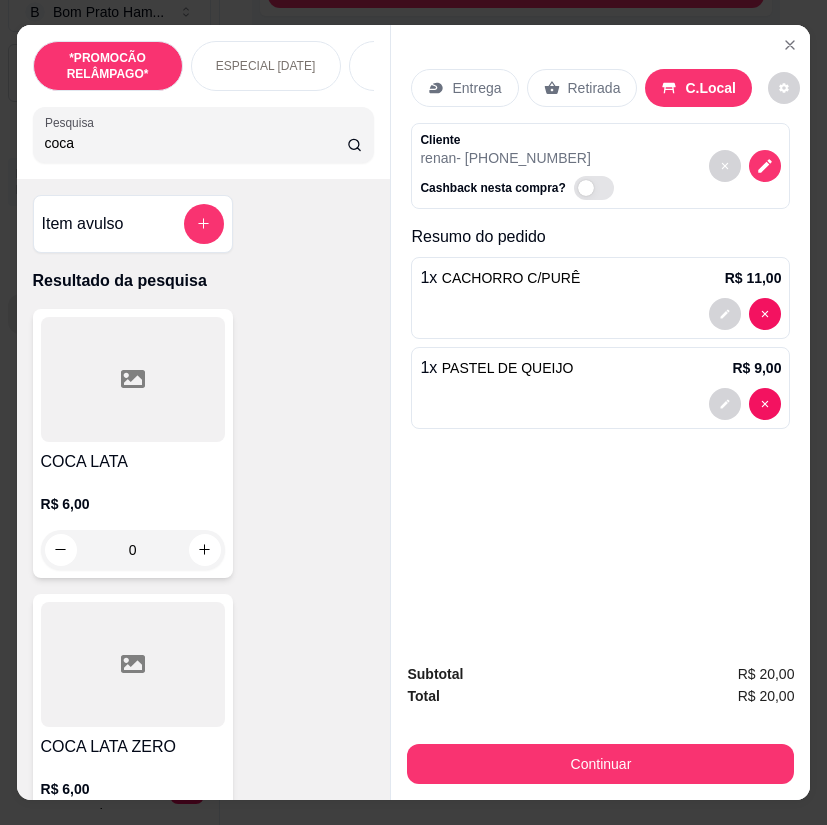 type on "coca" 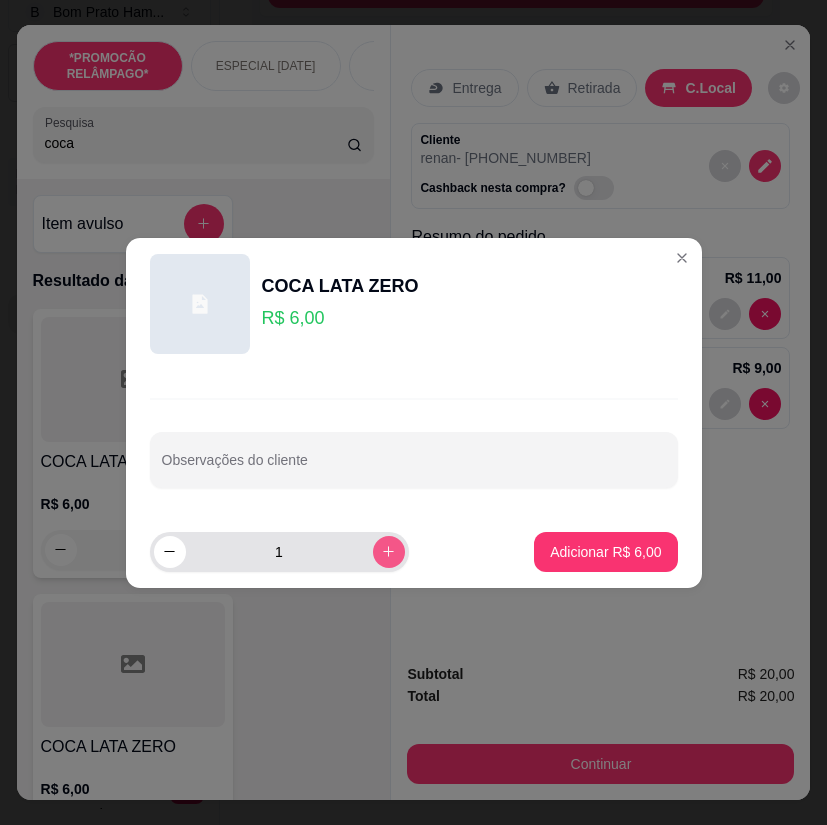 click 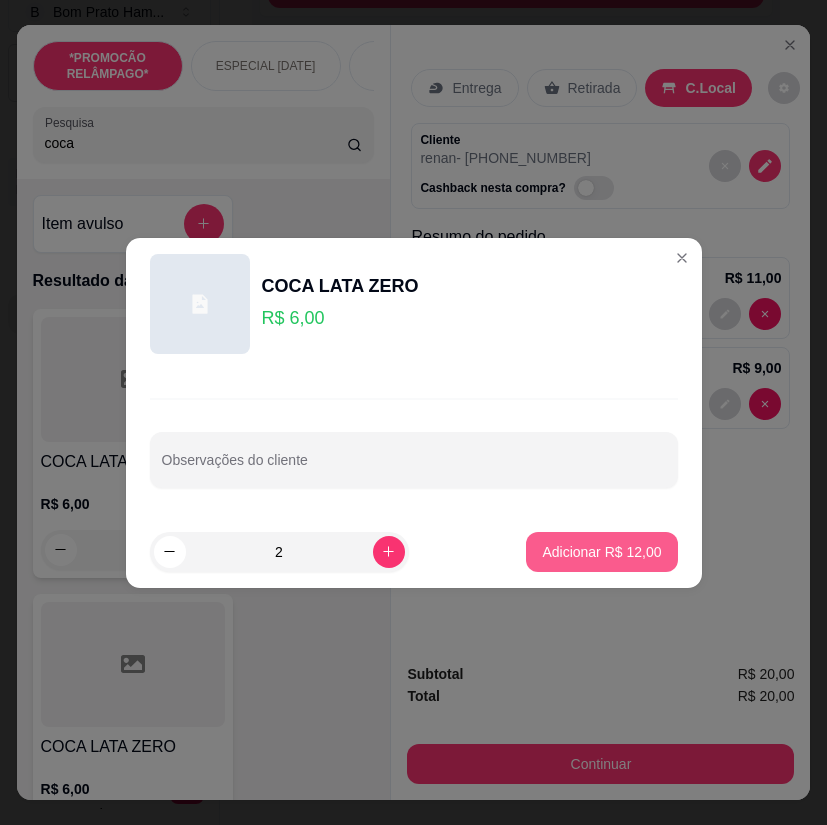 click on "Adicionar   R$ 12,00" at bounding box center [601, 552] 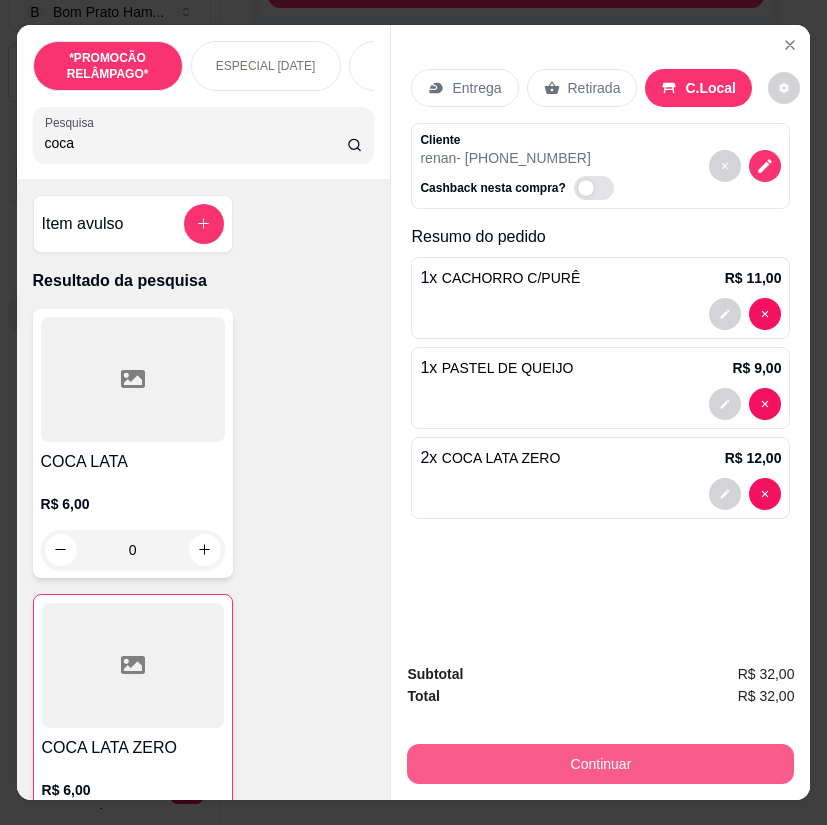 click on "Continuar" at bounding box center (600, 764) 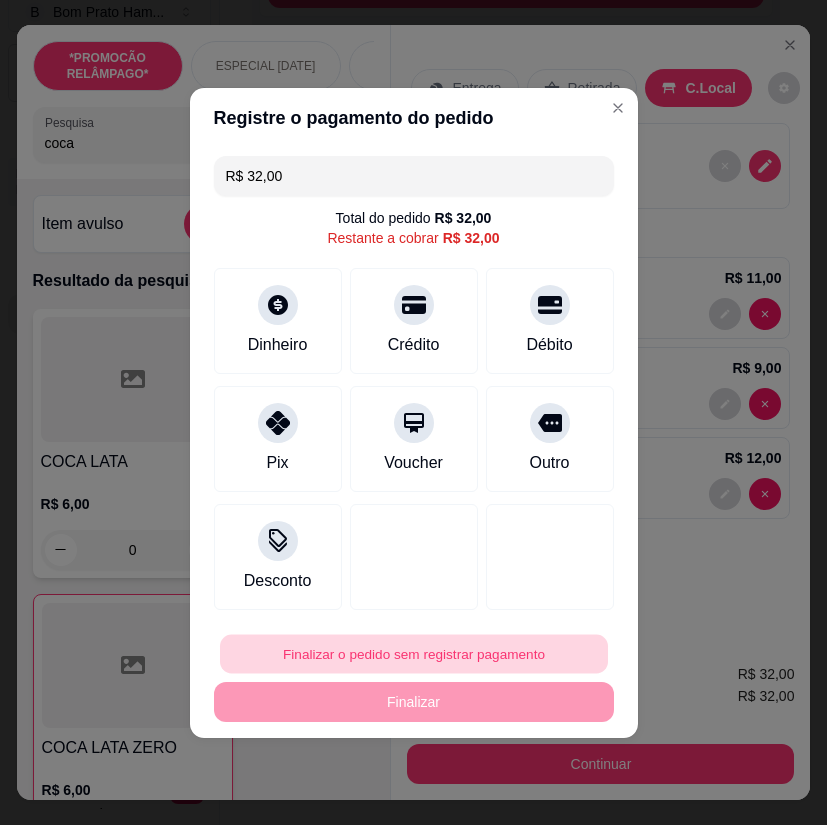 click on "Finalizar o pedido sem registrar pagamento" at bounding box center [414, 653] 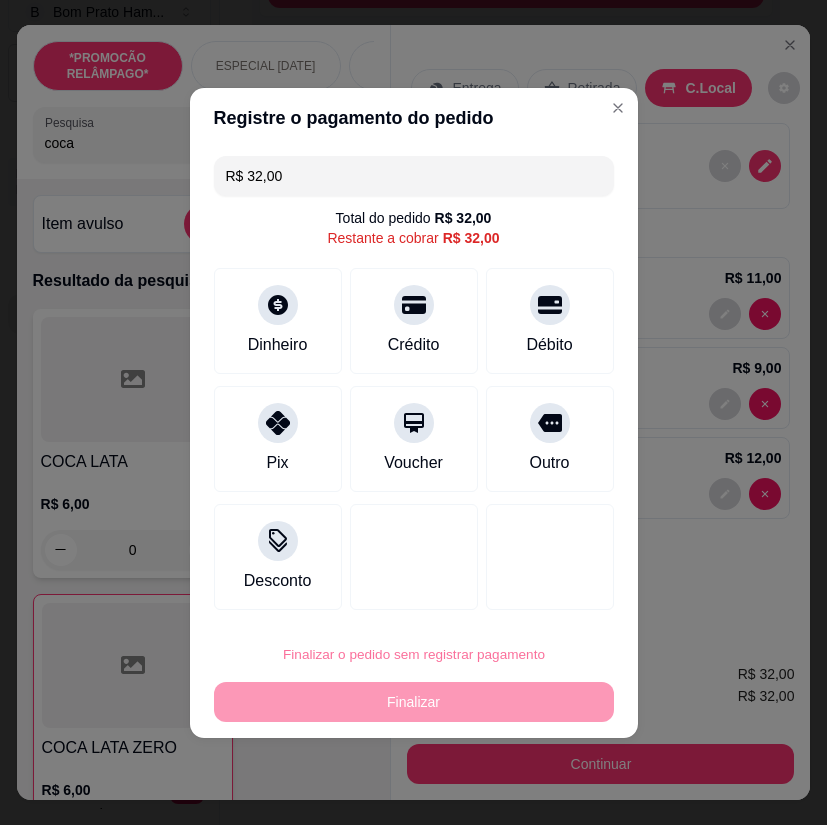 click on "Confirmar" at bounding box center [539, 595] 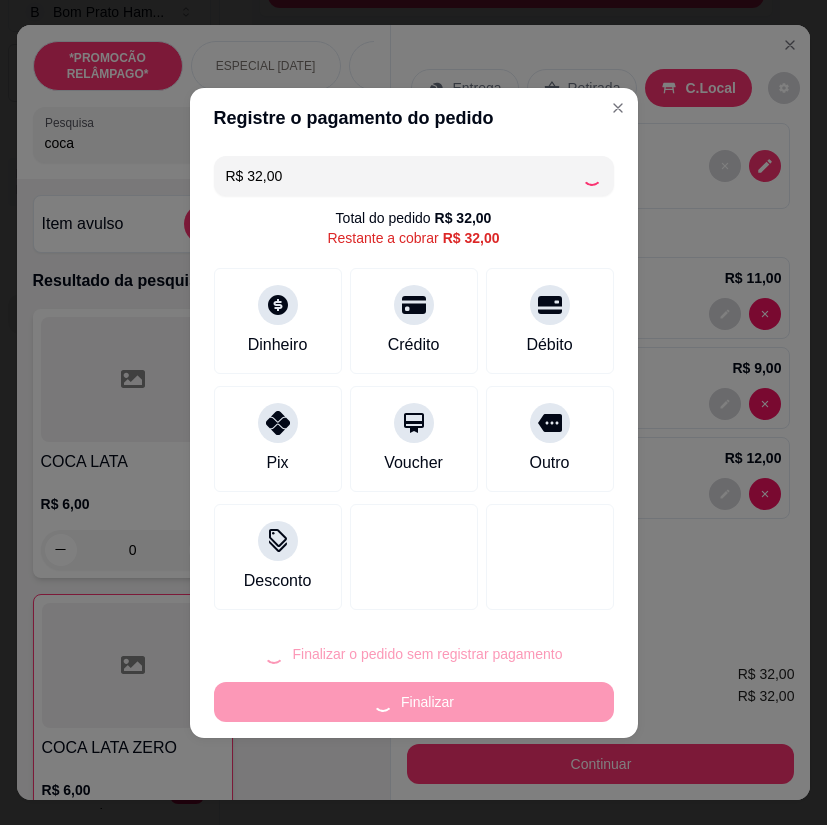 type on "0" 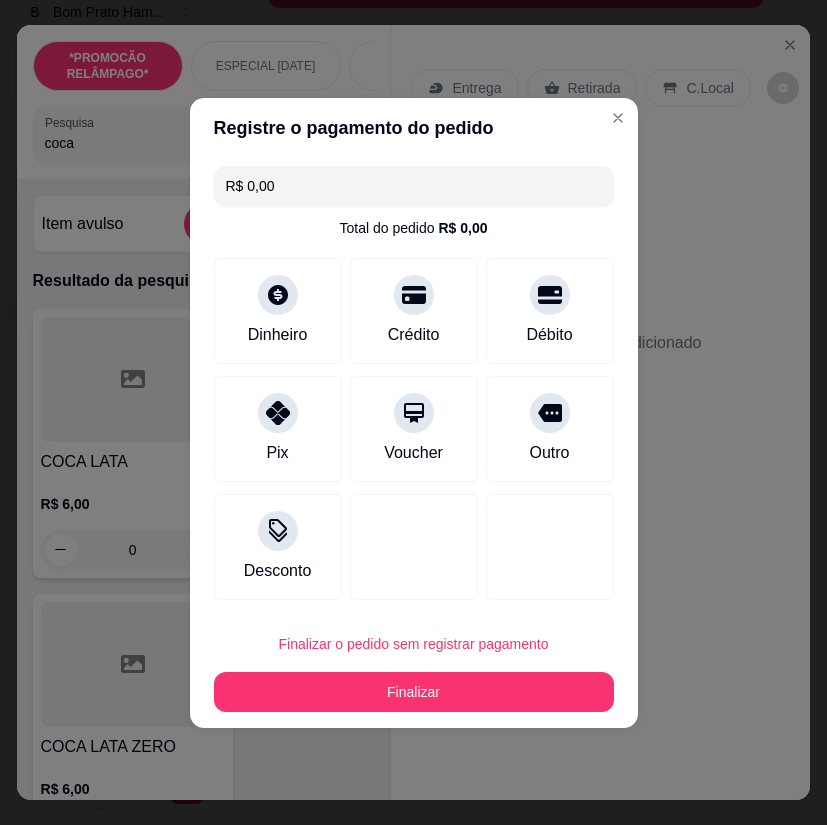 type on "R$ 0,00" 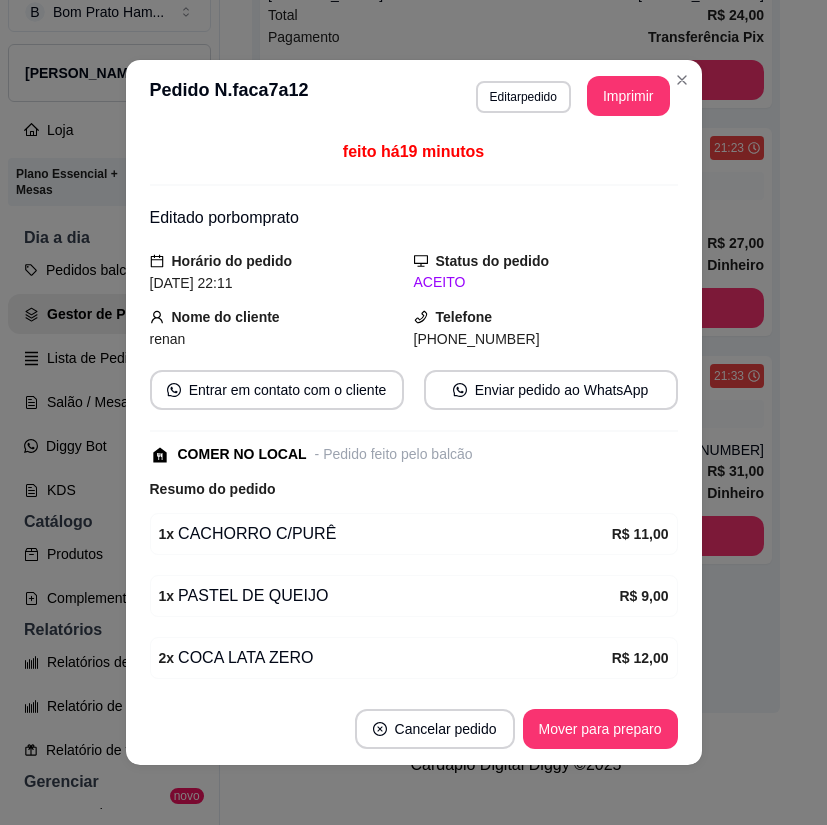 scroll, scrollTop: 423, scrollLeft: 0, axis: vertical 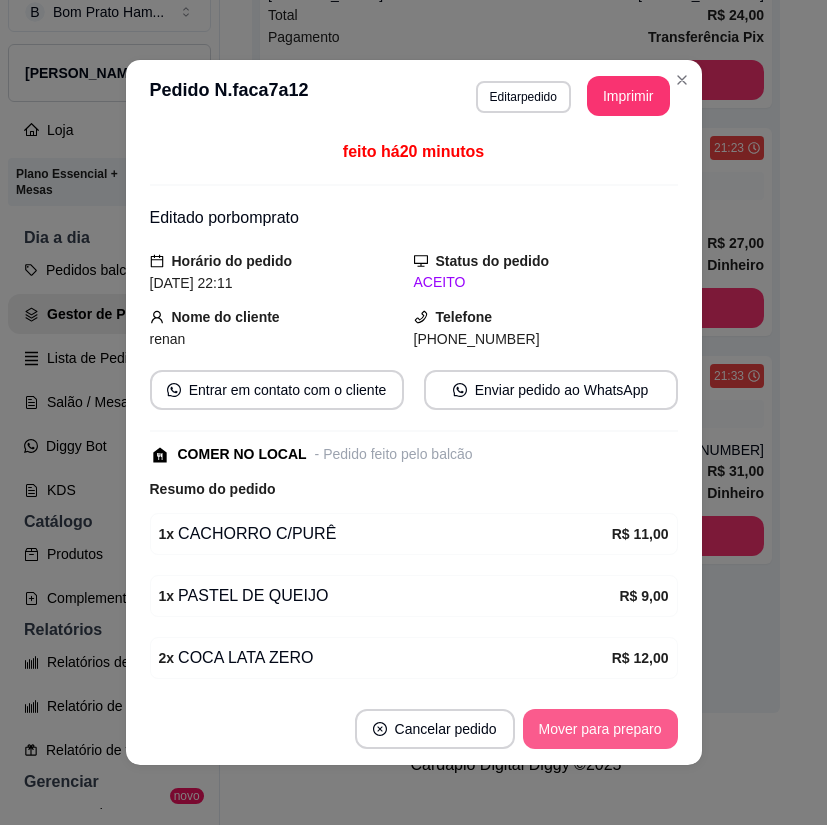 click on "Mover para preparo" at bounding box center (600, 729) 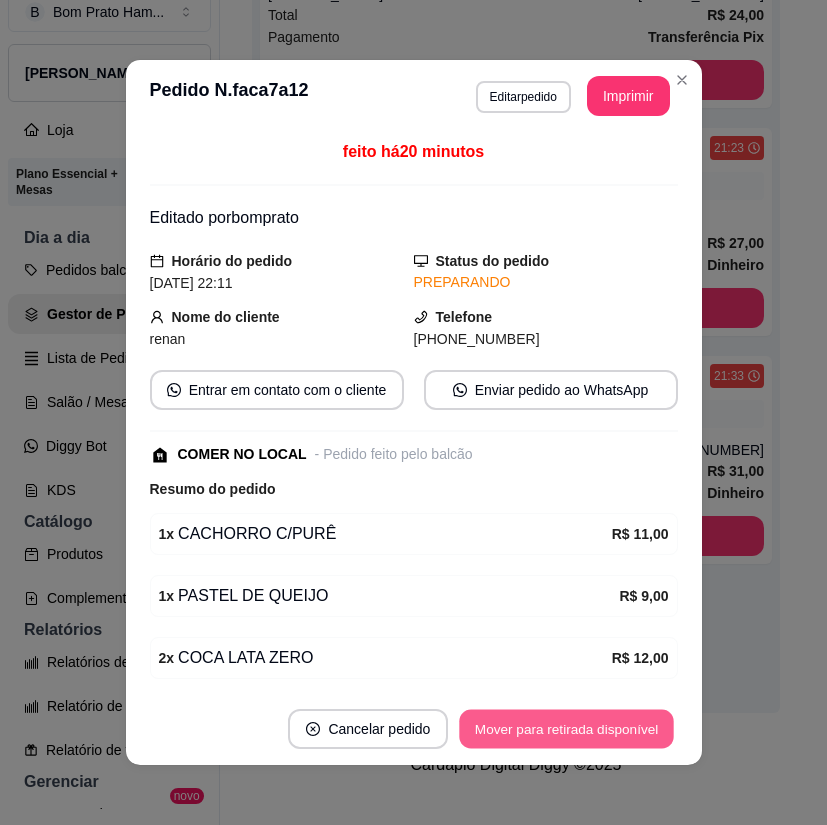 click on "Mover para retirada disponível" at bounding box center (567, 729) 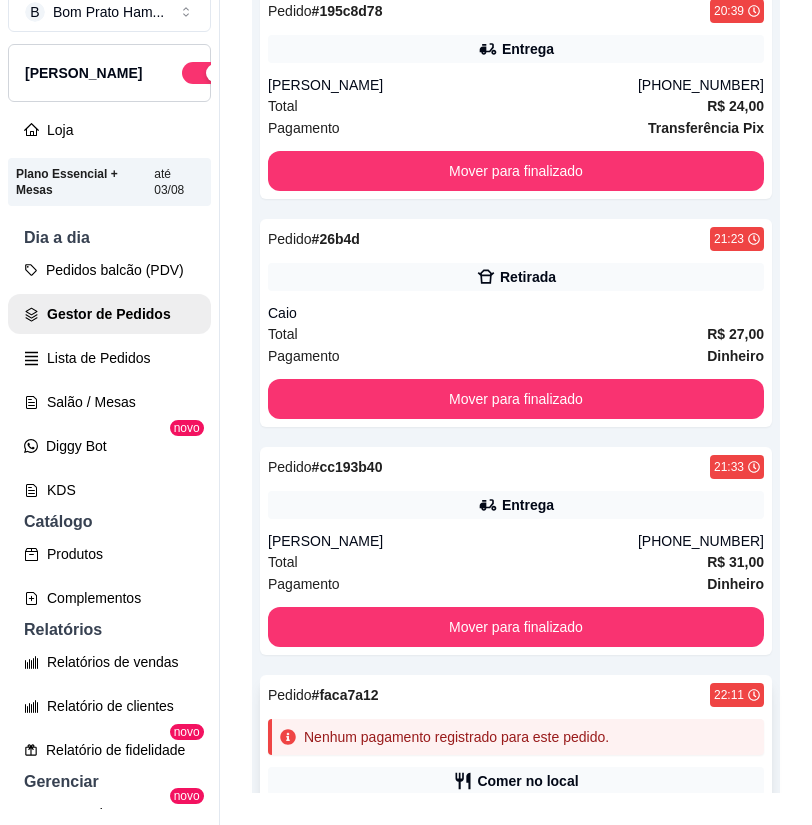 scroll, scrollTop: 0, scrollLeft: 0, axis: both 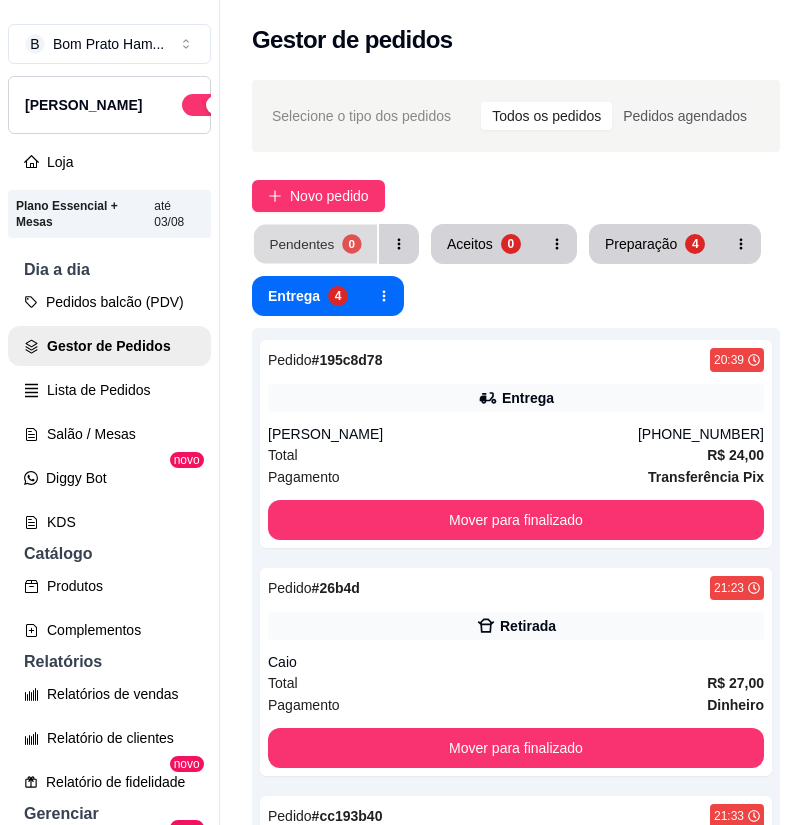click on "Pendentes 0" at bounding box center (315, 244) 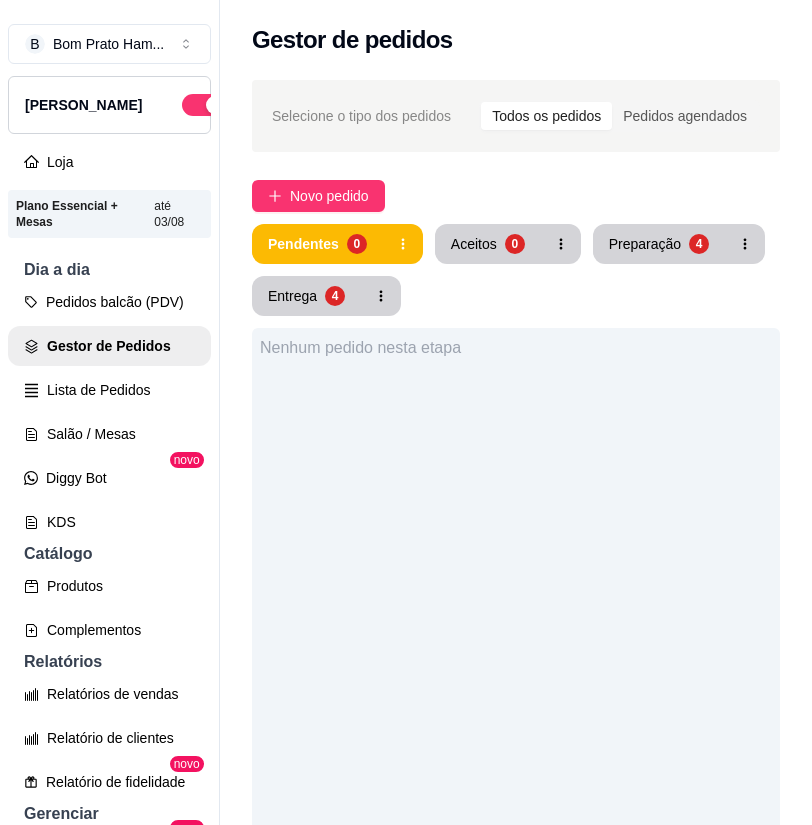 type 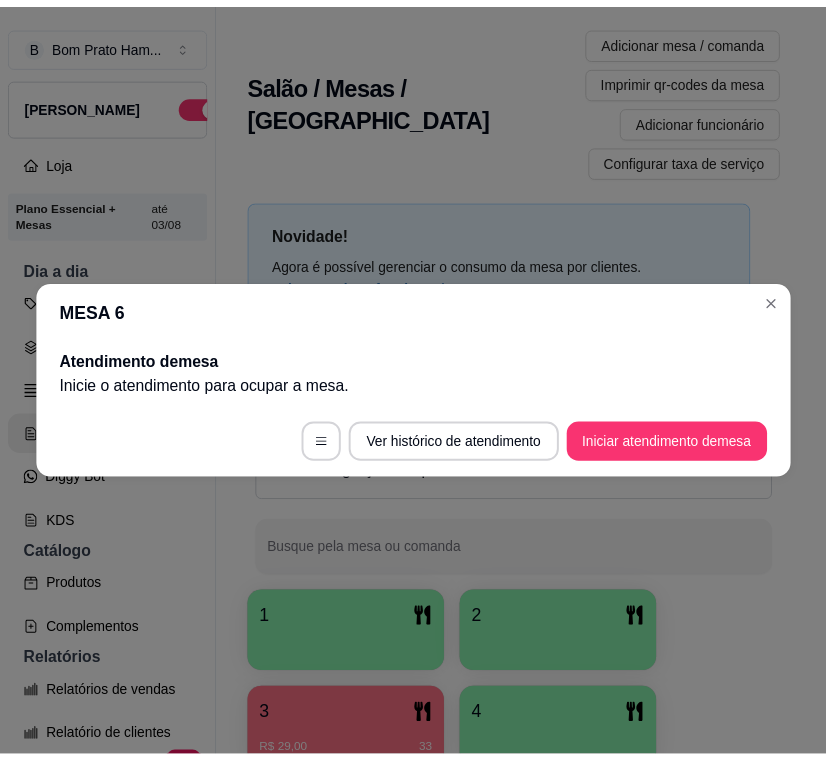 scroll, scrollTop: 0, scrollLeft: 0, axis: both 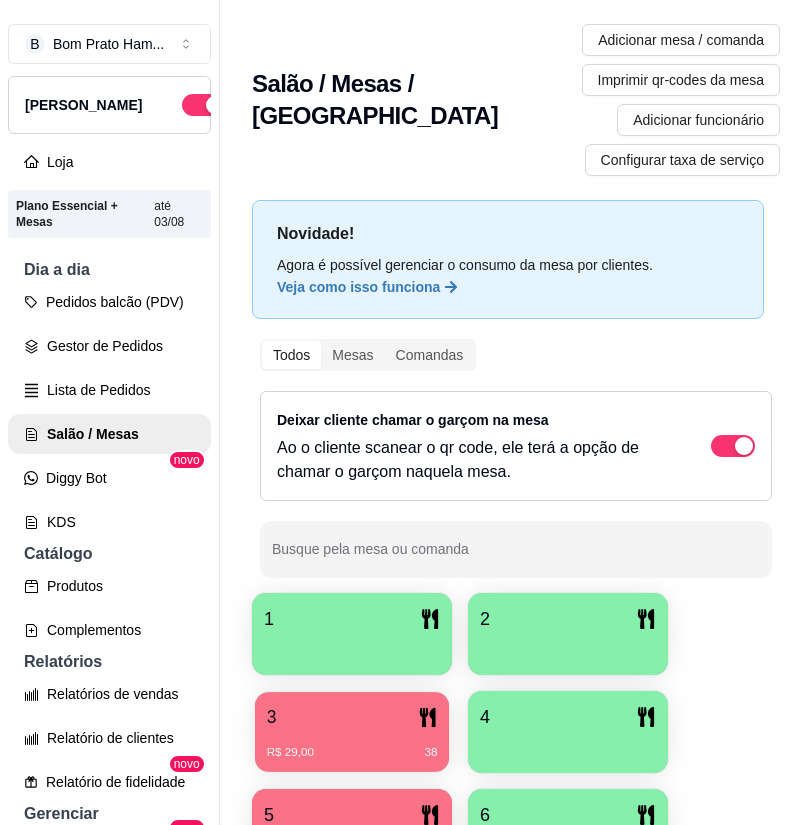 click on "3" at bounding box center (352, 717) 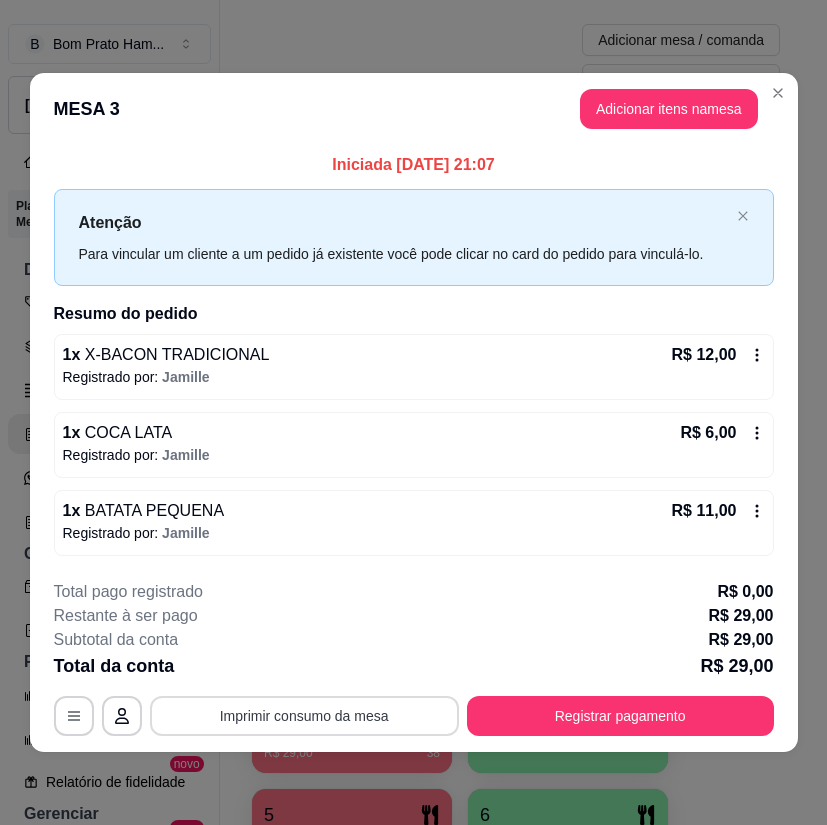 click on "Imprimir consumo da mesa" at bounding box center (304, 716) 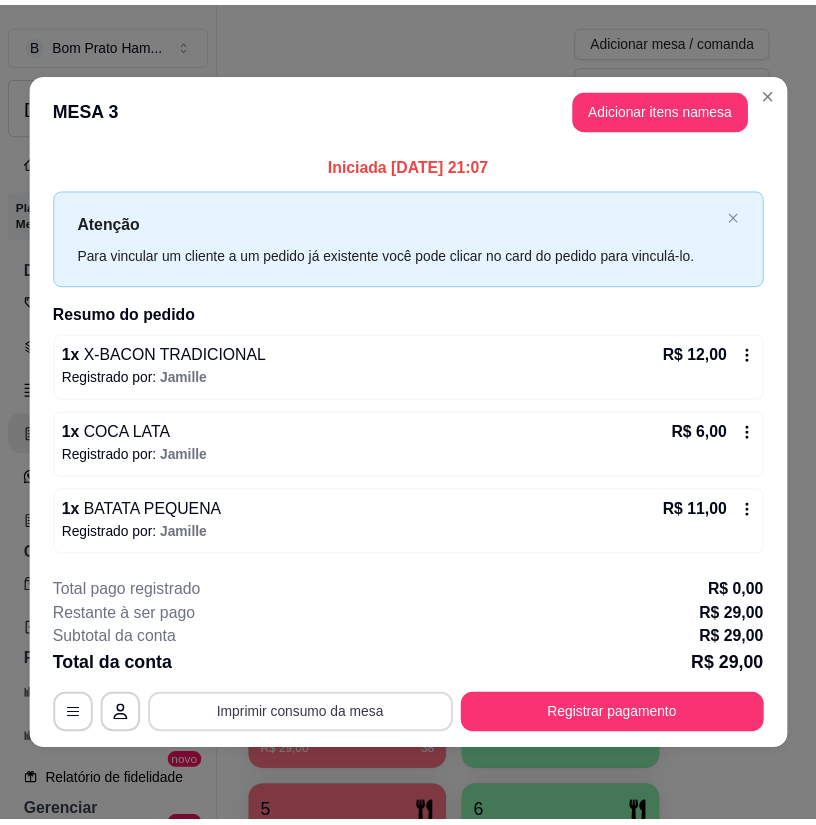 scroll, scrollTop: 0, scrollLeft: 0, axis: both 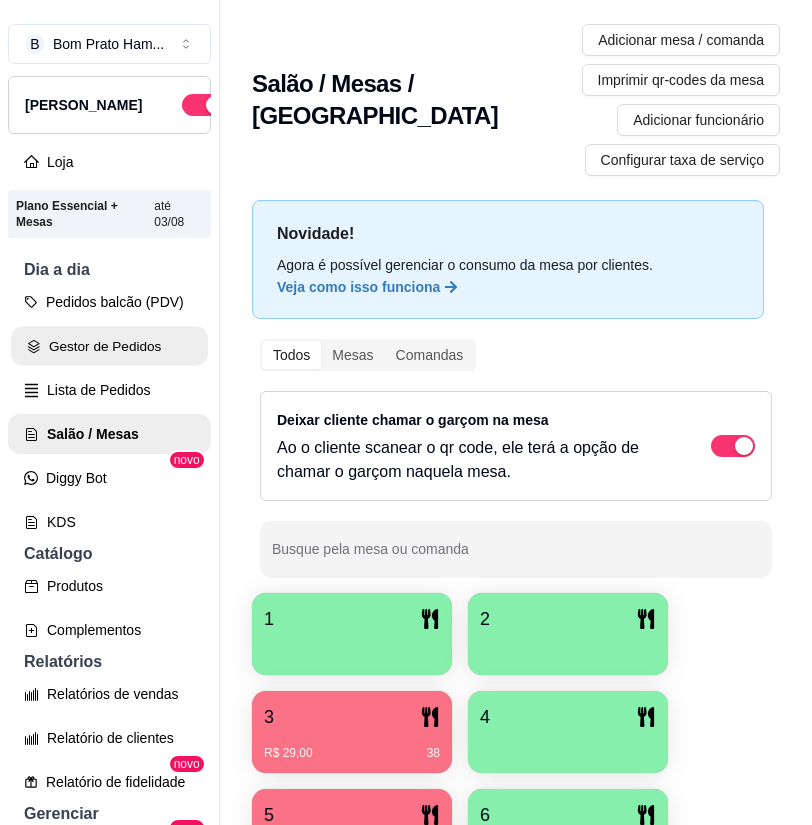 click on "Gestor de Pedidos" at bounding box center (109, 346) 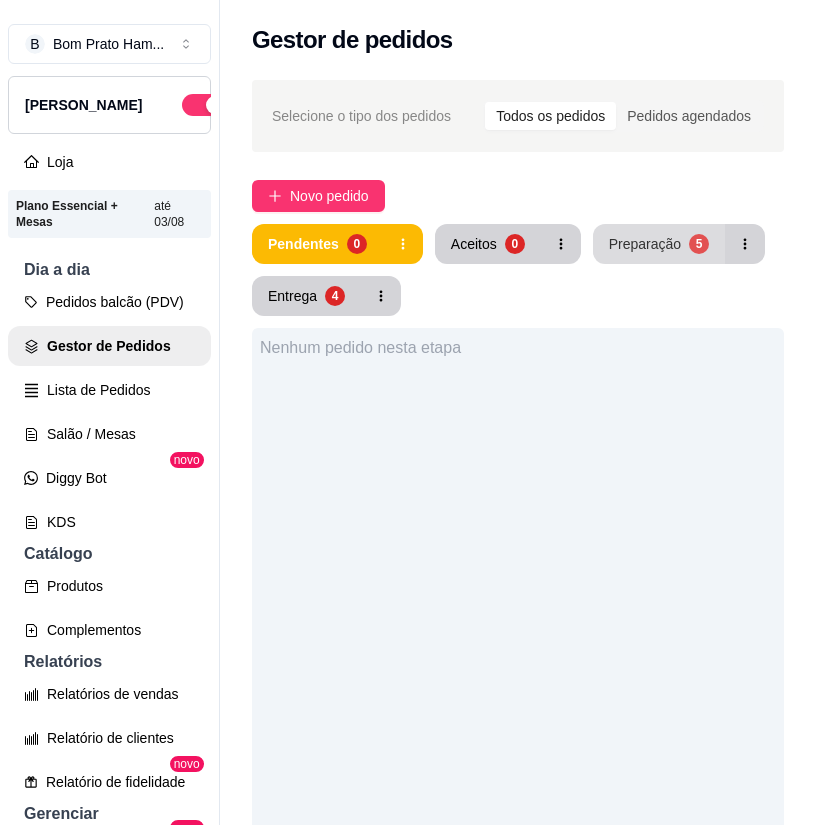 click on "Preparação 5" at bounding box center (659, 244) 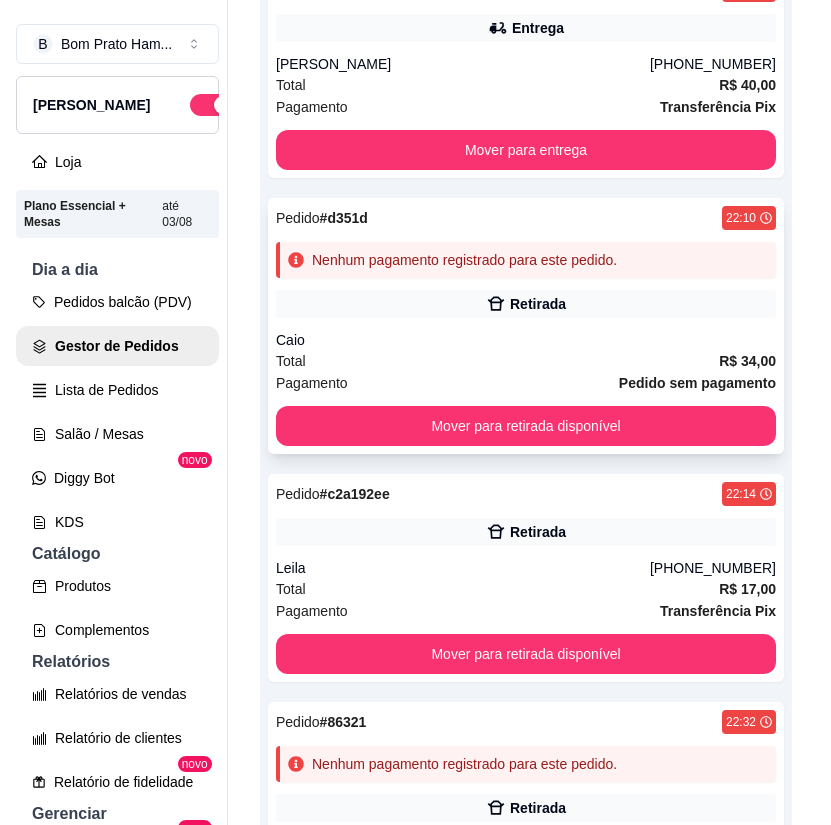 scroll, scrollTop: 600, scrollLeft: 0, axis: vertical 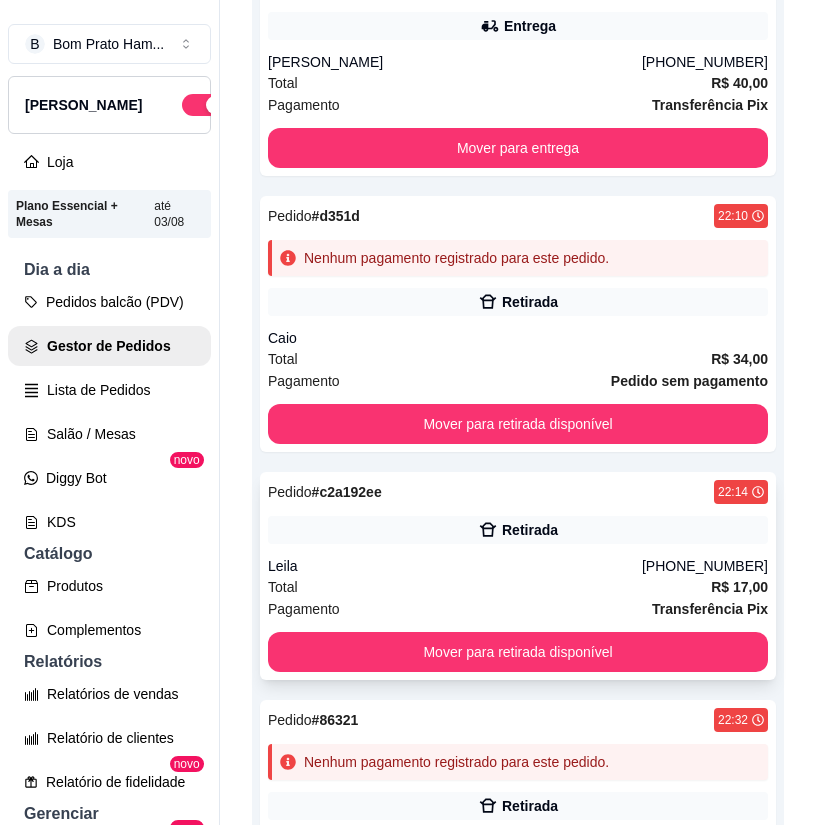 click on "Retirada" at bounding box center [530, 530] 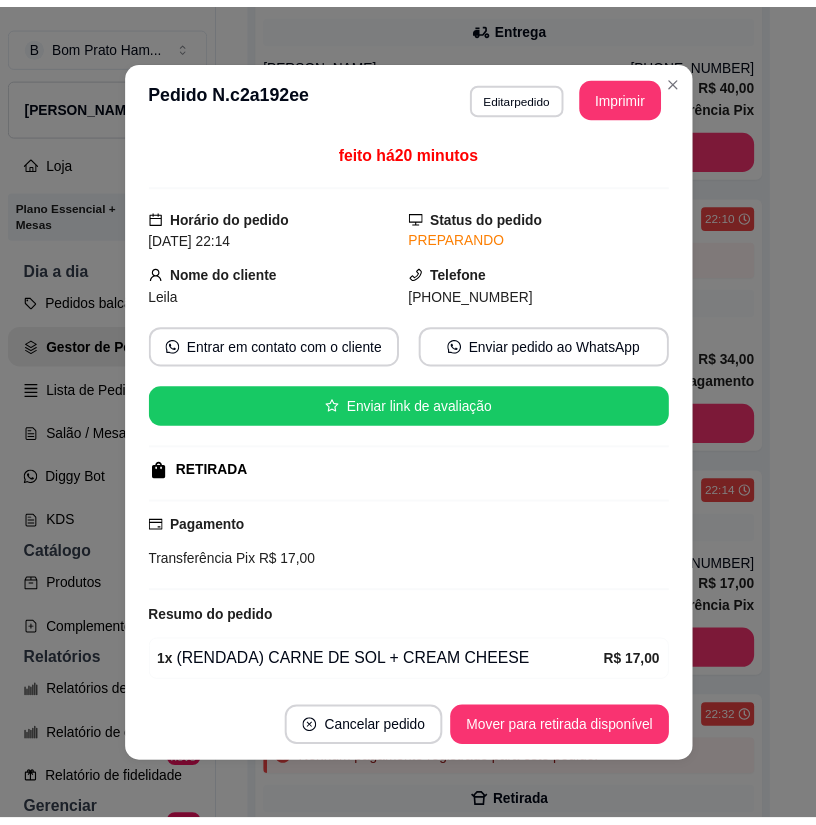 scroll, scrollTop: 76, scrollLeft: 0, axis: vertical 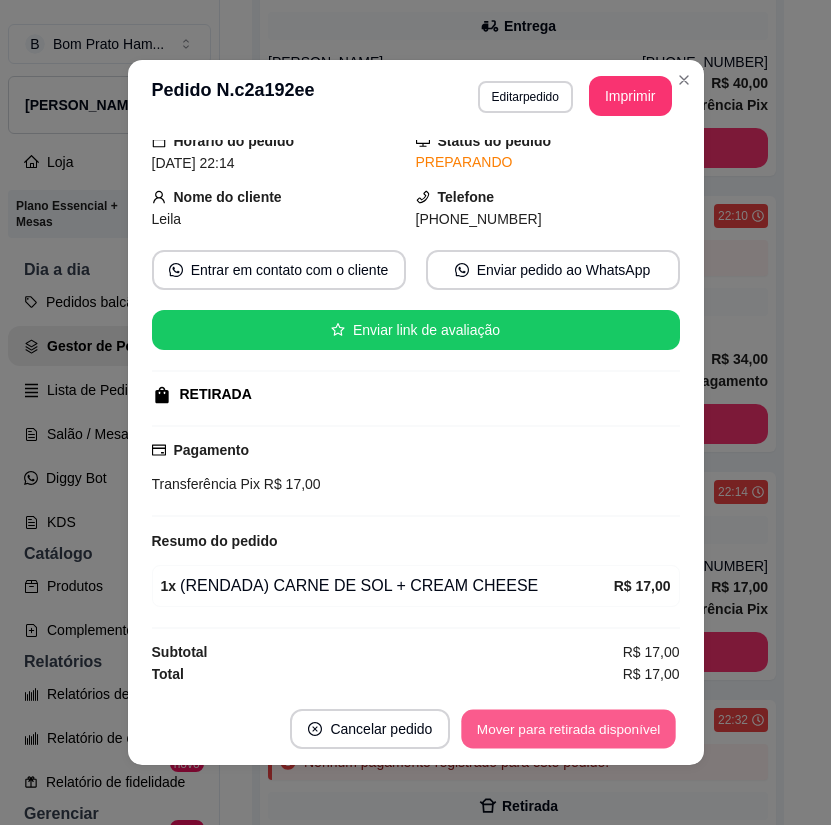 click on "Mover para retirada disponível" at bounding box center [569, 729] 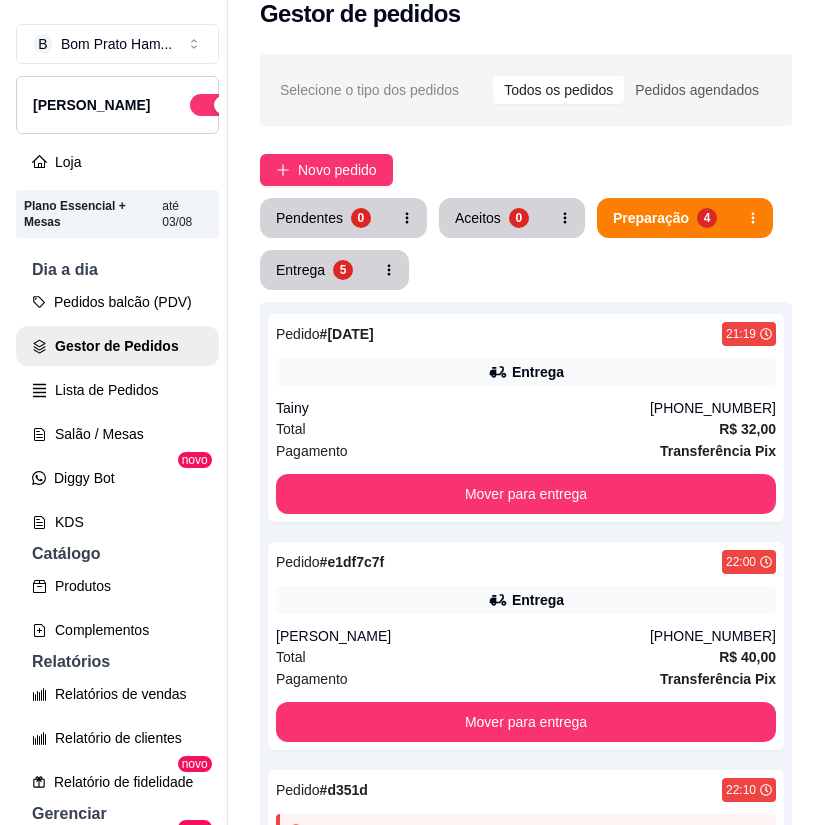 scroll, scrollTop: 0, scrollLeft: 0, axis: both 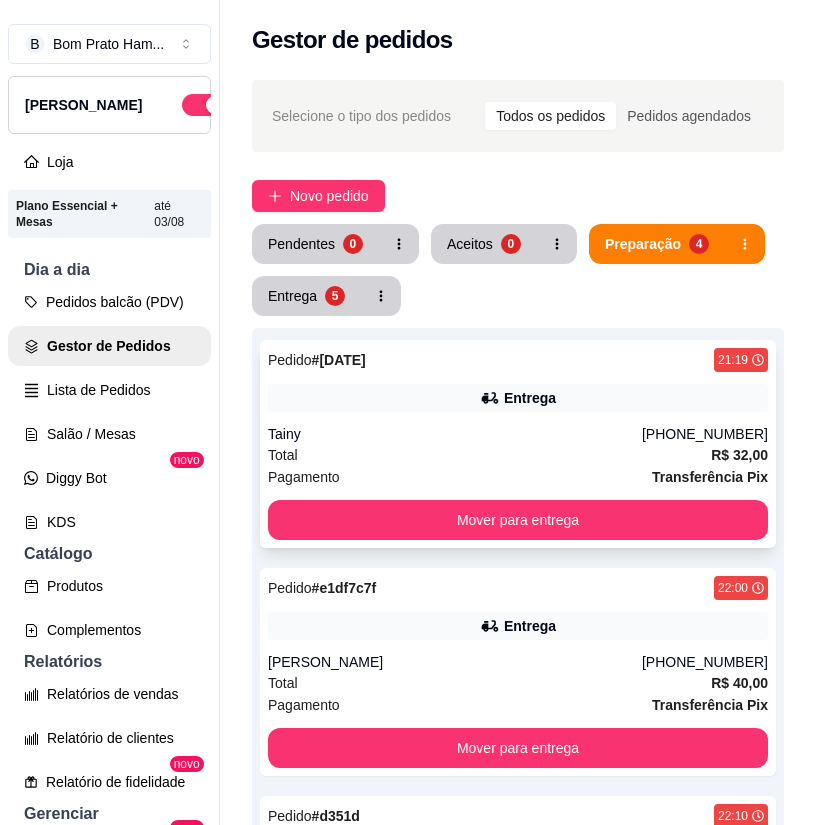 click on "Tainy" at bounding box center (455, 434) 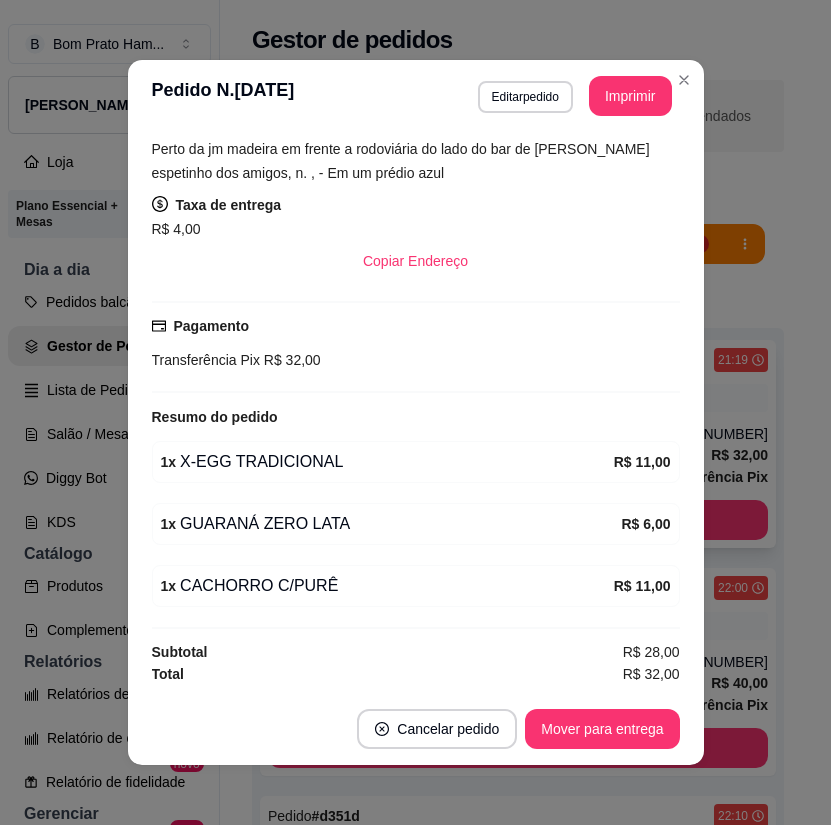 scroll, scrollTop: 0, scrollLeft: 0, axis: both 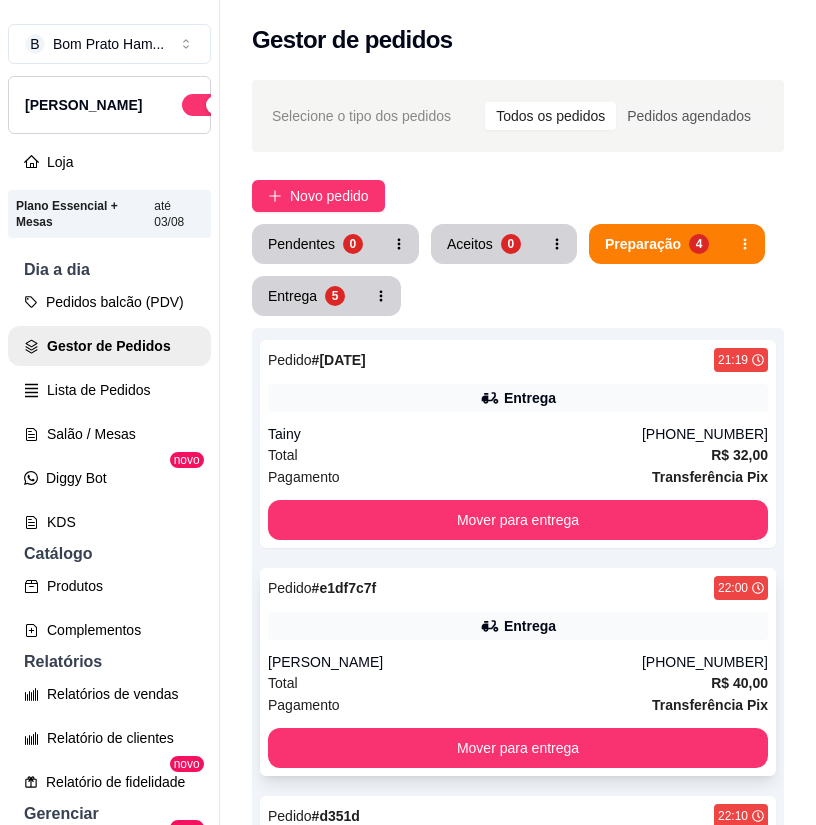 click on "Entrega" at bounding box center (530, 626) 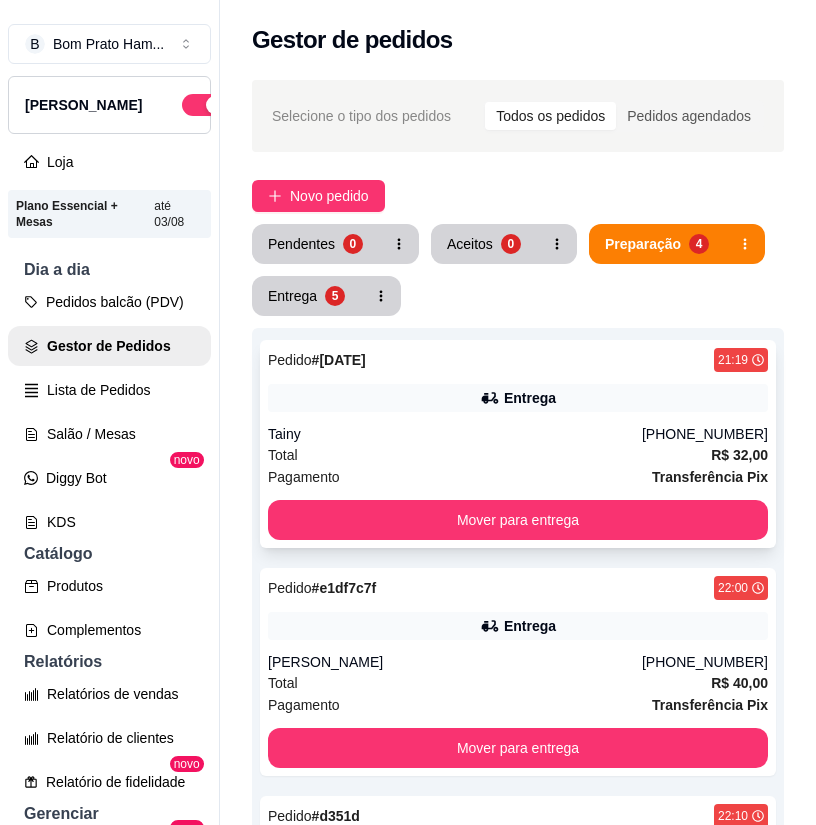 click on "Tainy" at bounding box center [455, 434] 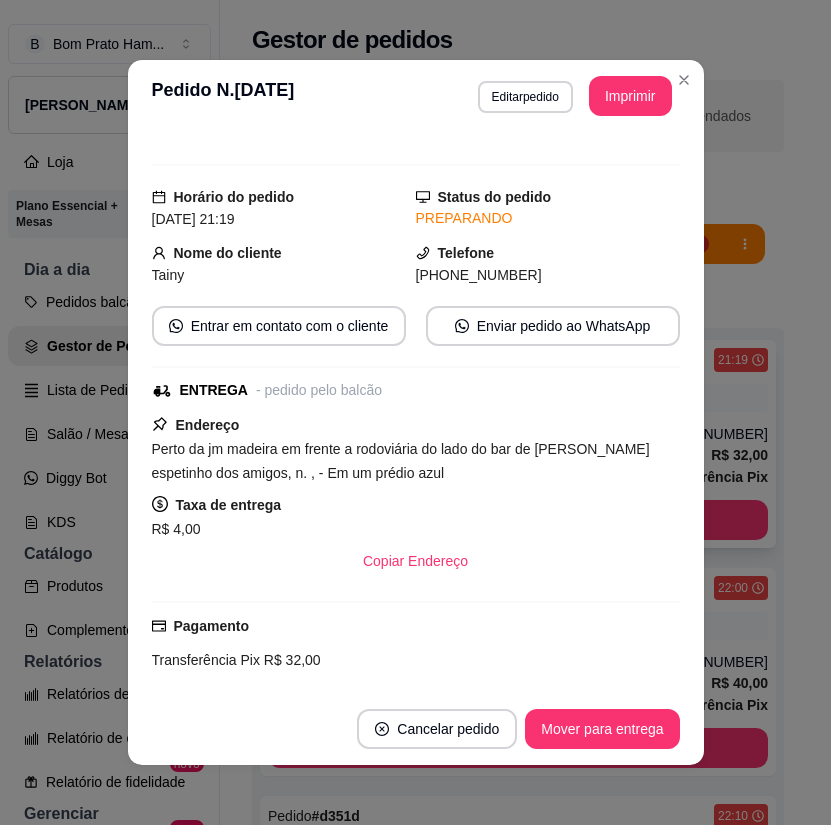 scroll, scrollTop: 320, scrollLeft: 0, axis: vertical 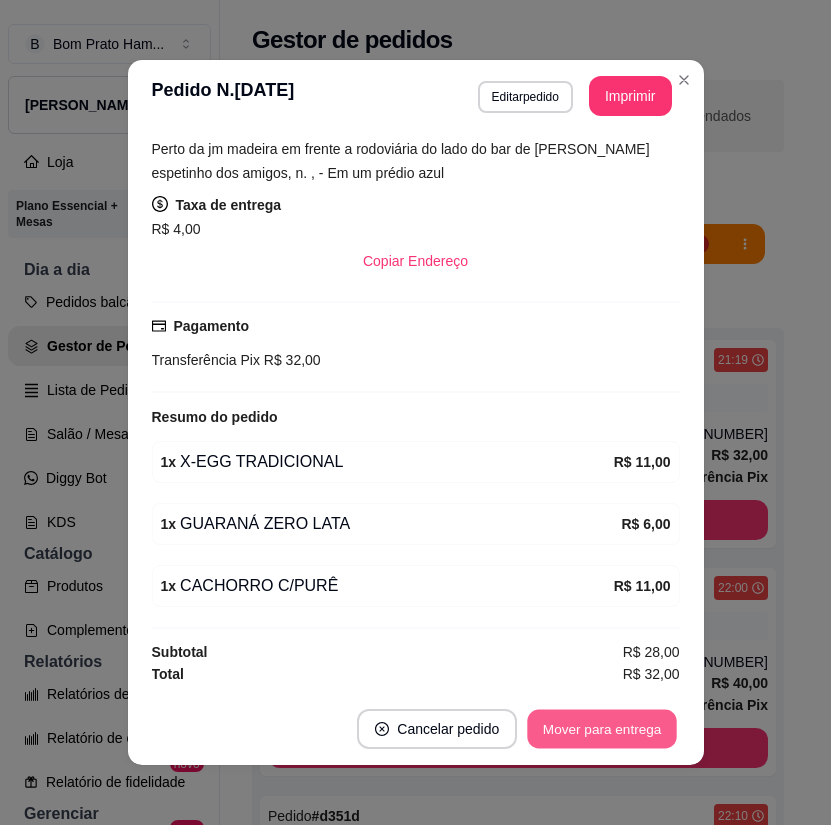 click on "Mover para entrega" at bounding box center (603, 729) 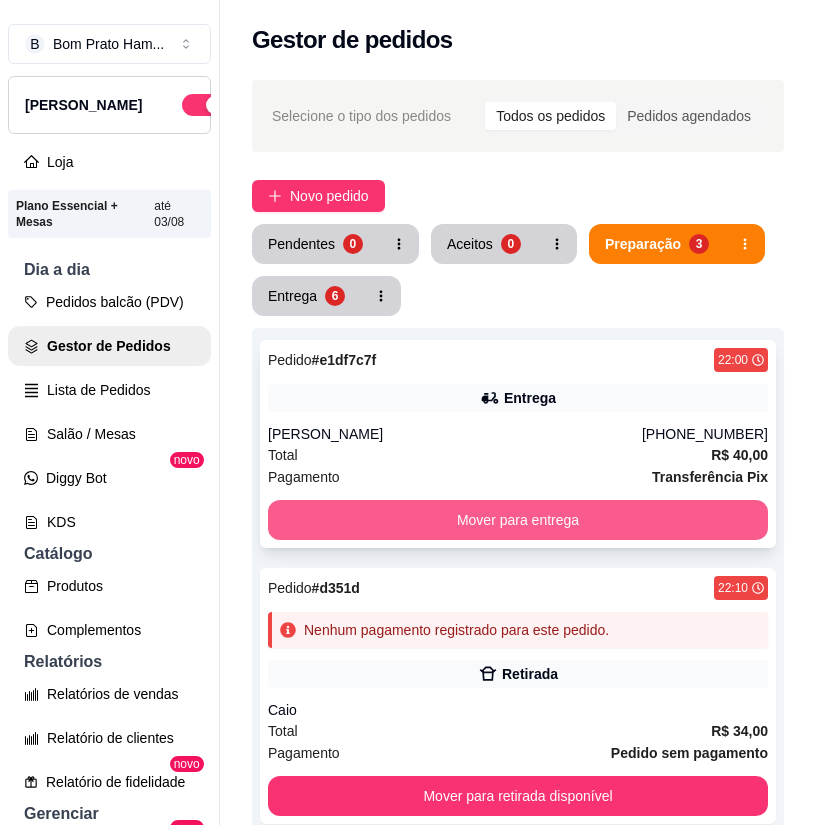 click on "Mover para entrega" at bounding box center [518, 520] 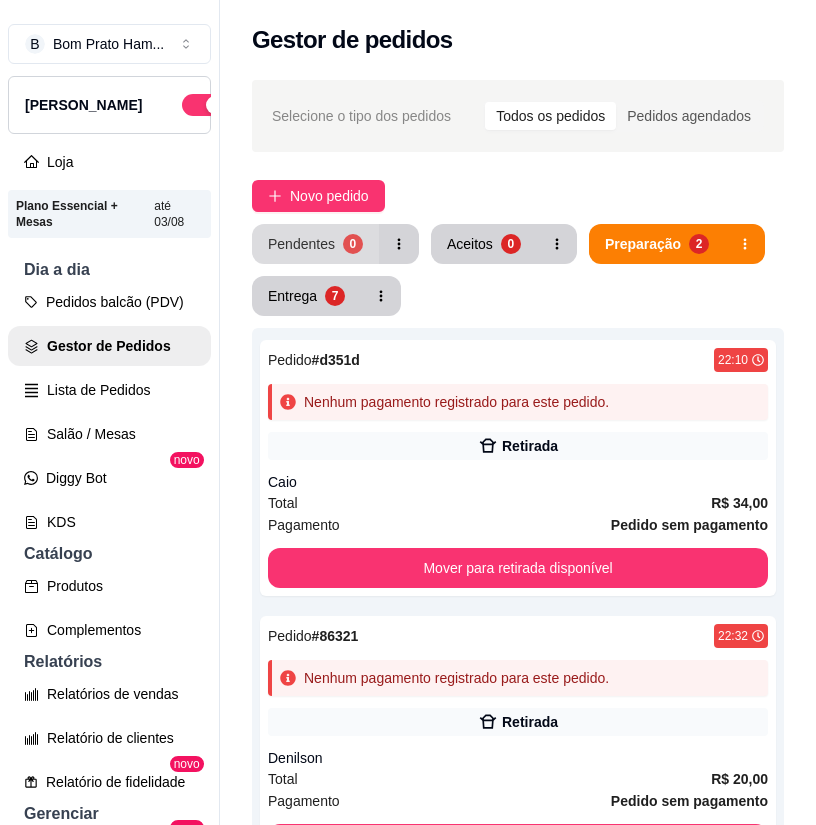 click on "Pendentes 0" at bounding box center [315, 244] 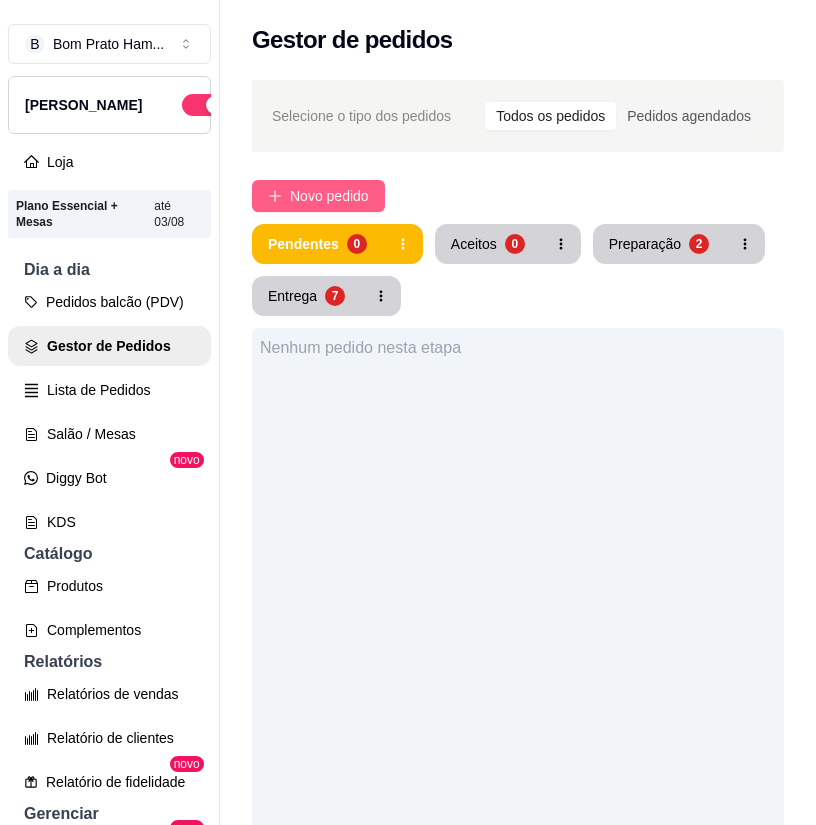 click on "Novo pedido" at bounding box center [329, 196] 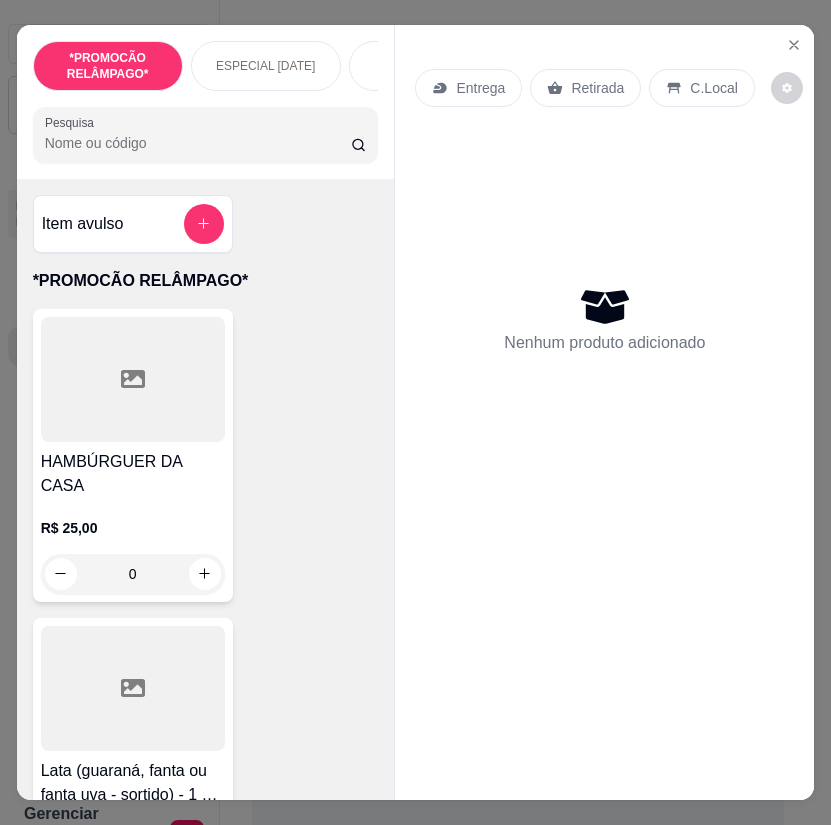 click on "Pesquisa" at bounding box center (198, 143) 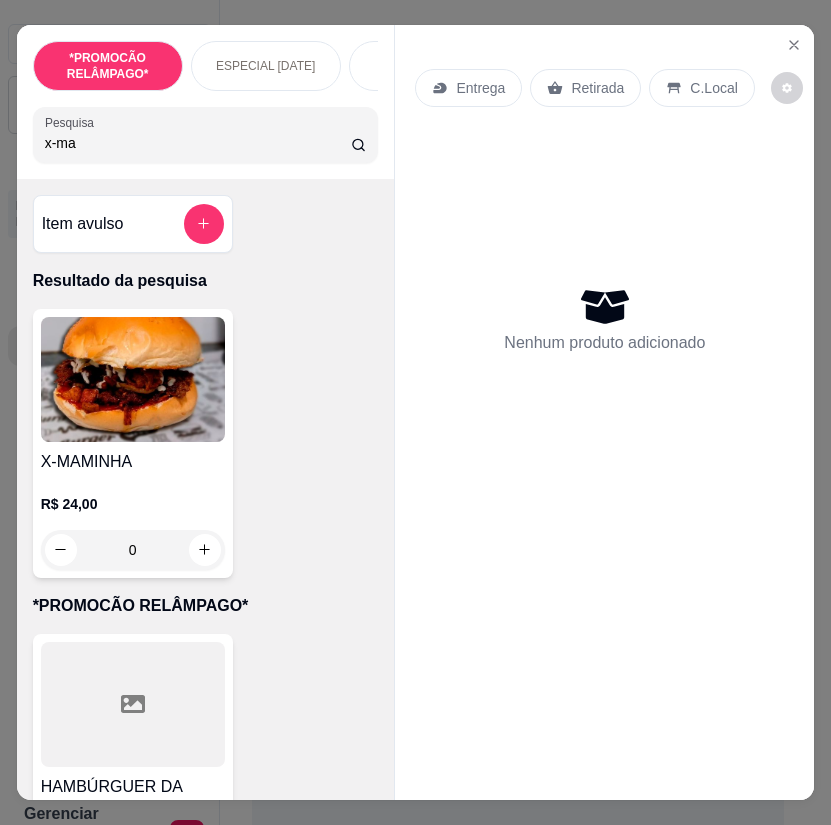 type on "x-ma" 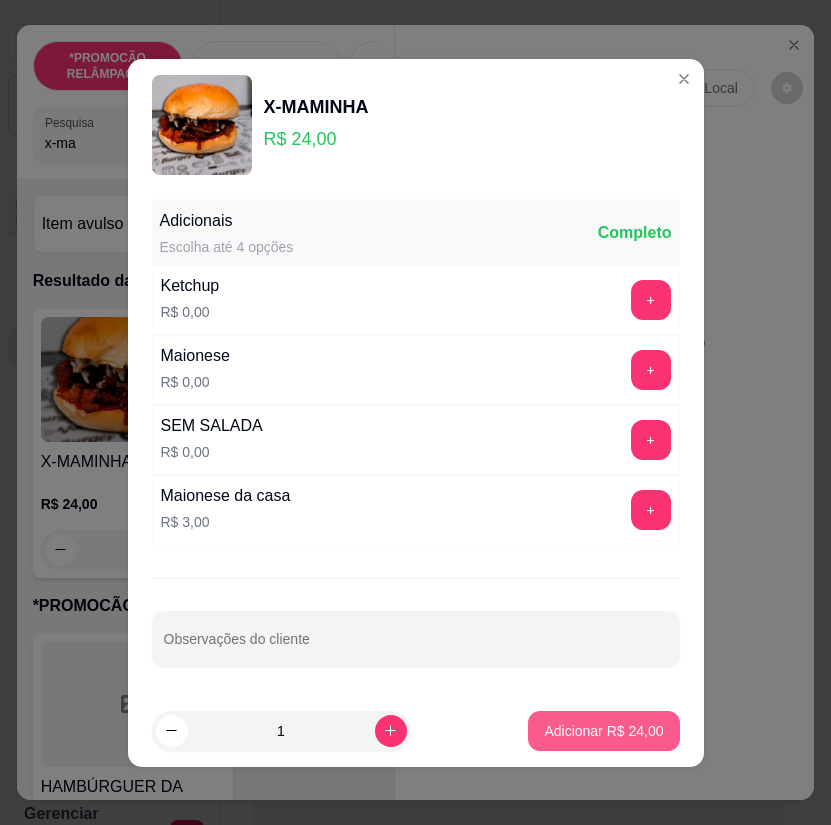 click on "Adicionar   R$ 24,00" at bounding box center [603, 731] 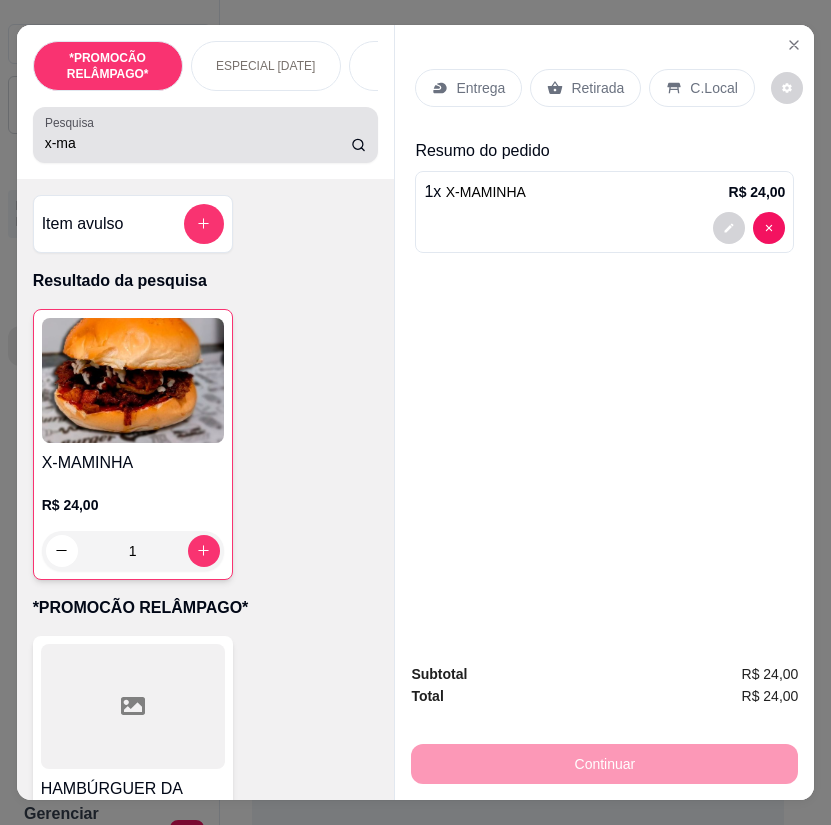 click on "x-ma" at bounding box center [198, 143] 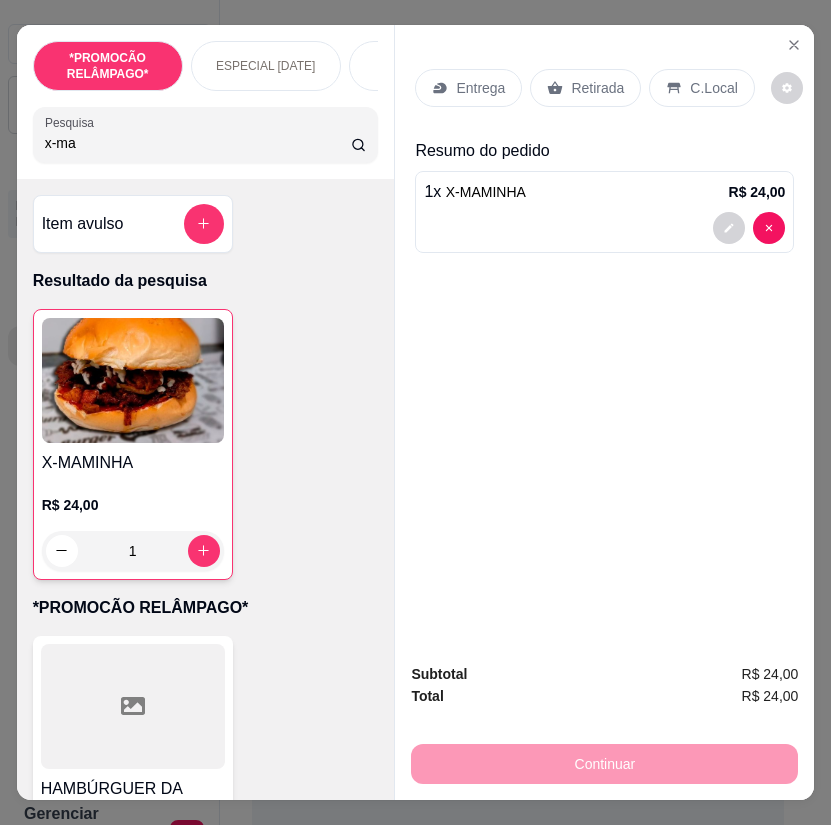 click on "x-ma" at bounding box center [198, 143] 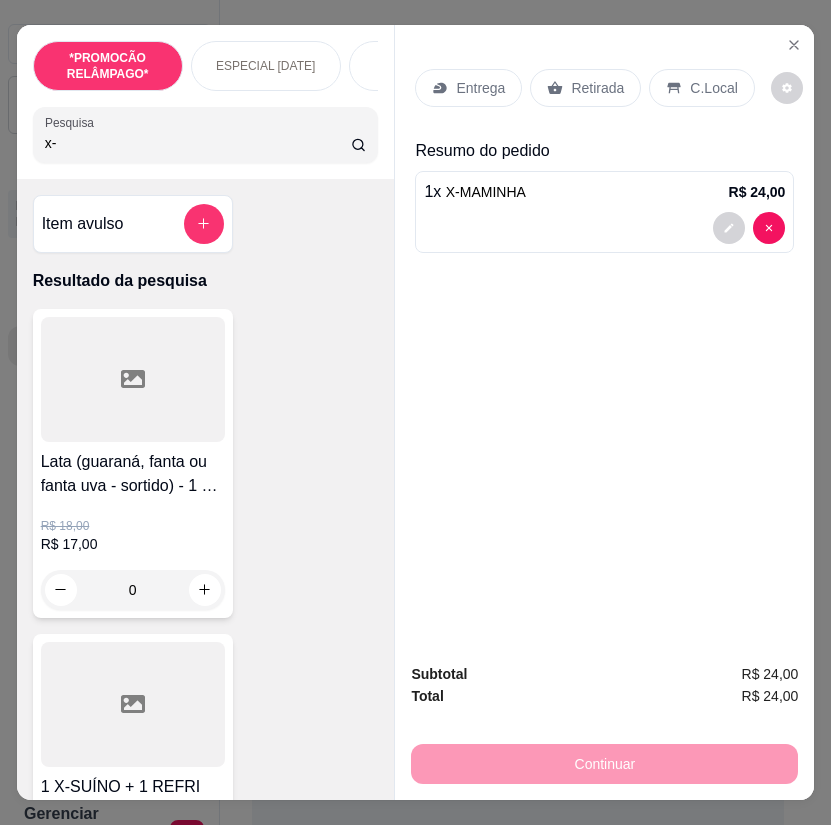 type on "x" 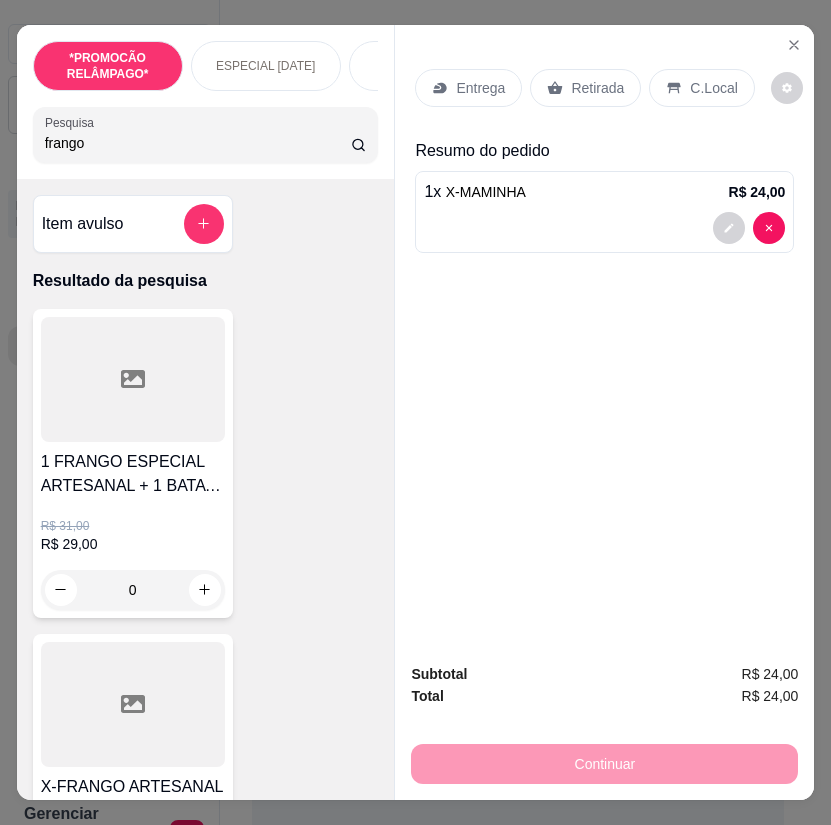 scroll, scrollTop: 100, scrollLeft: 0, axis: vertical 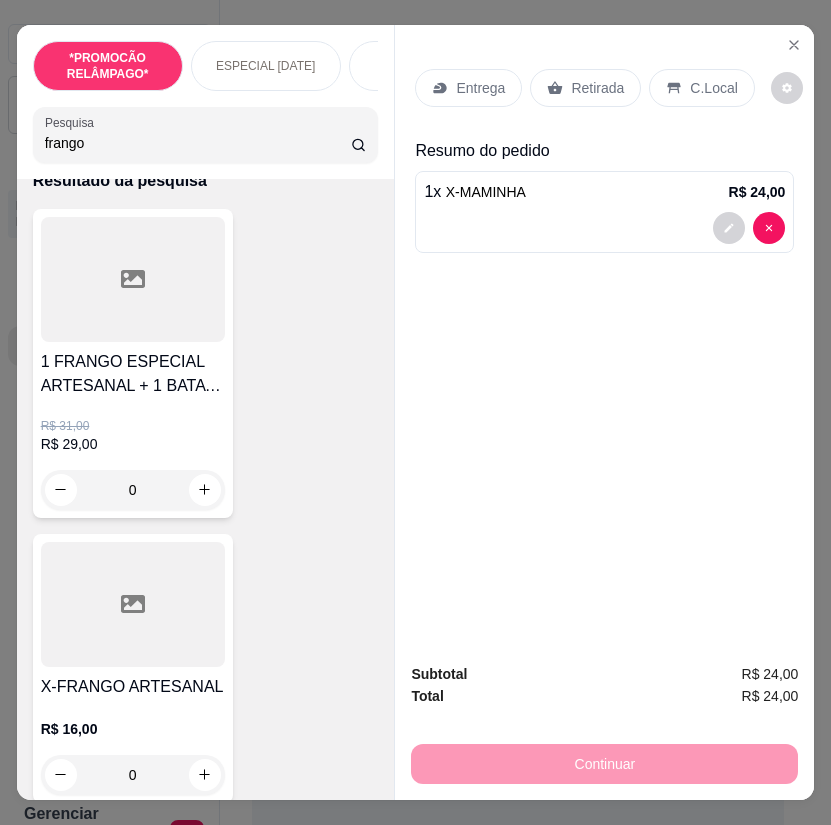 type on "frango" 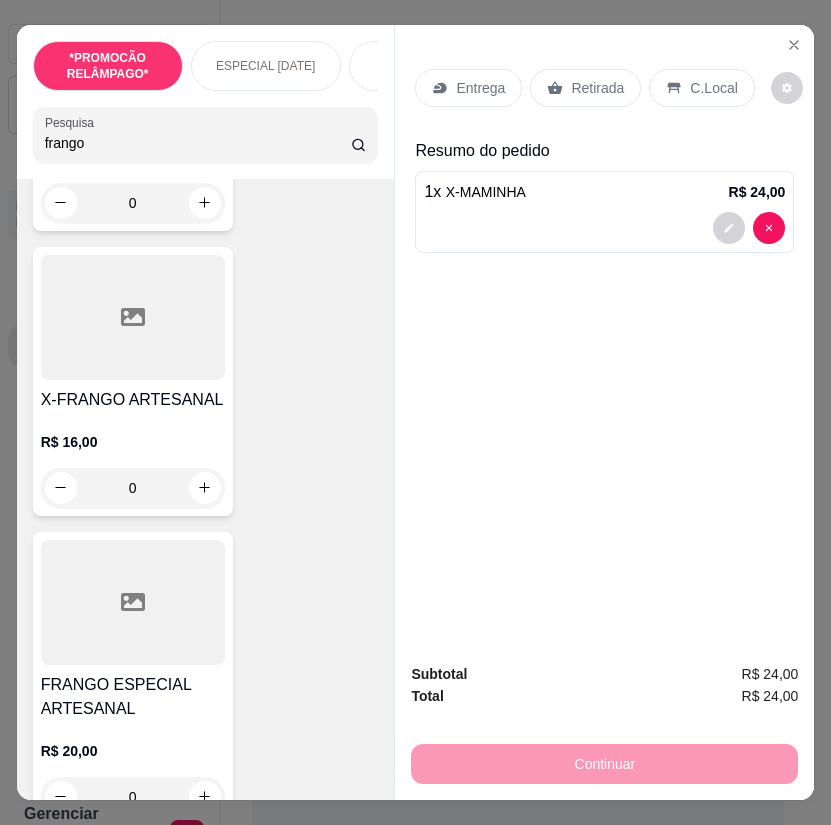 scroll, scrollTop: 400, scrollLeft: 0, axis: vertical 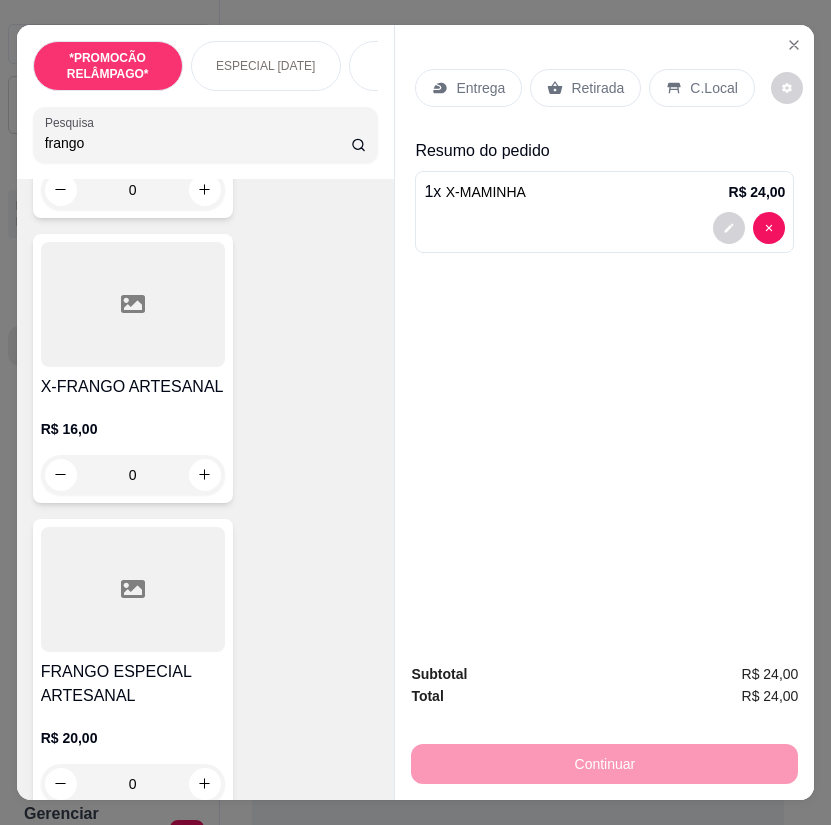 click on "FRANGO ESPECIAL ARTESANAL   R$ 20,00 0" at bounding box center [133, 665] 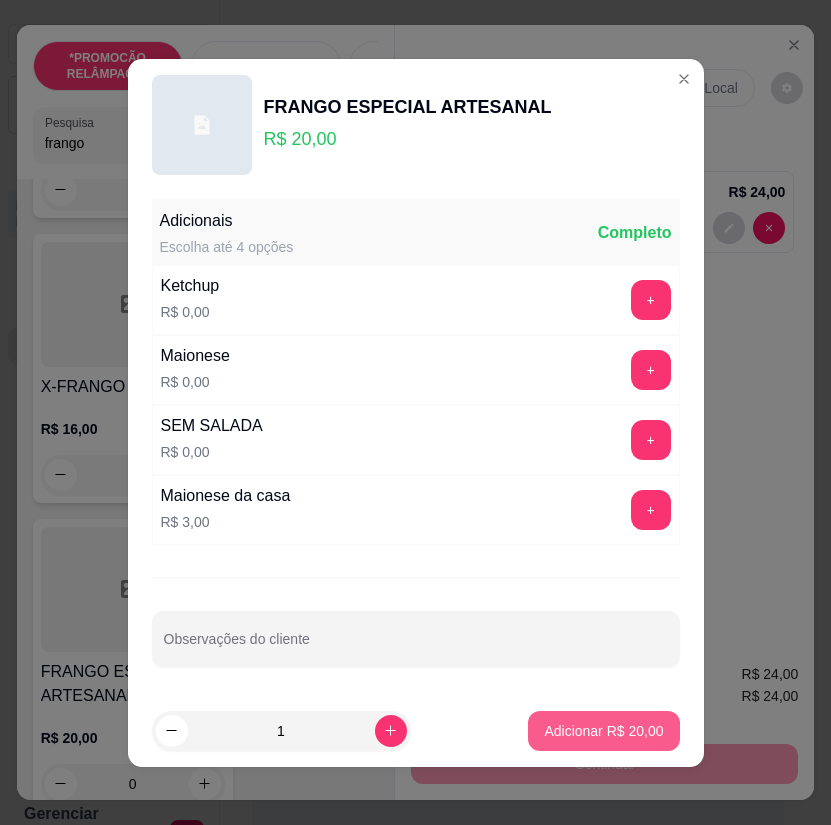 click on "Adicionar   R$ 20,00" at bounding box center (603, 731) 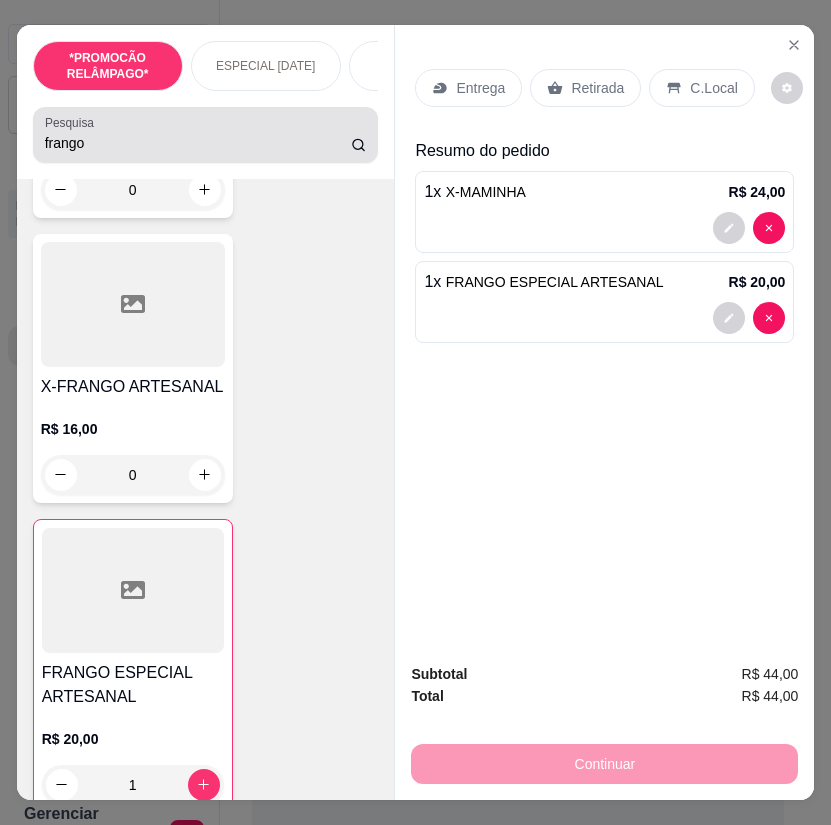 click on "frango" at bounding box center (198, 143) 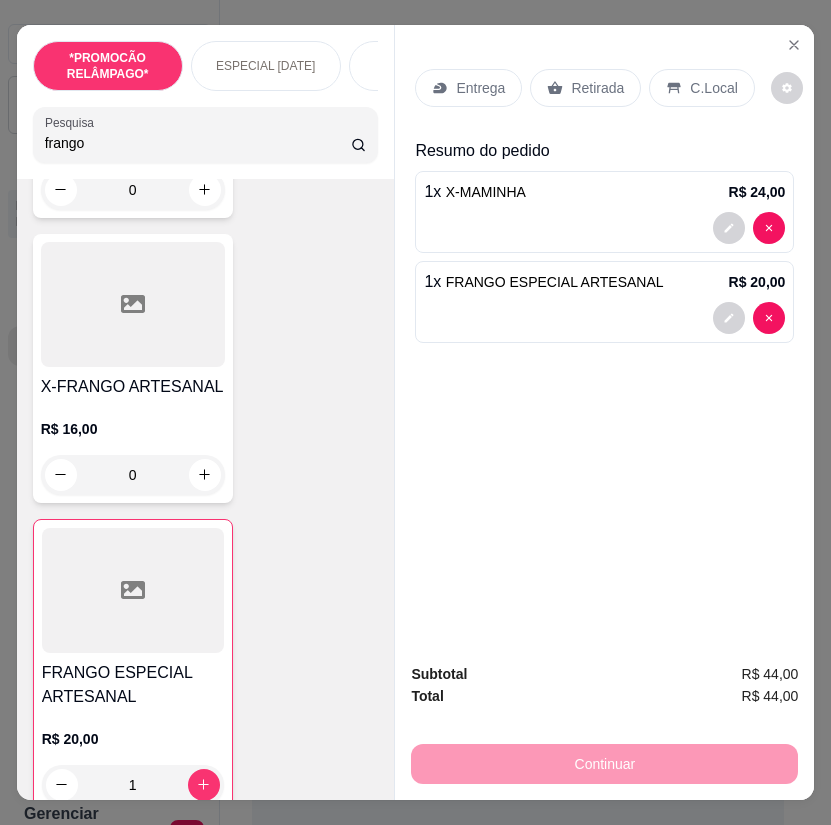click on "frango" at bounding box center (198, 143) 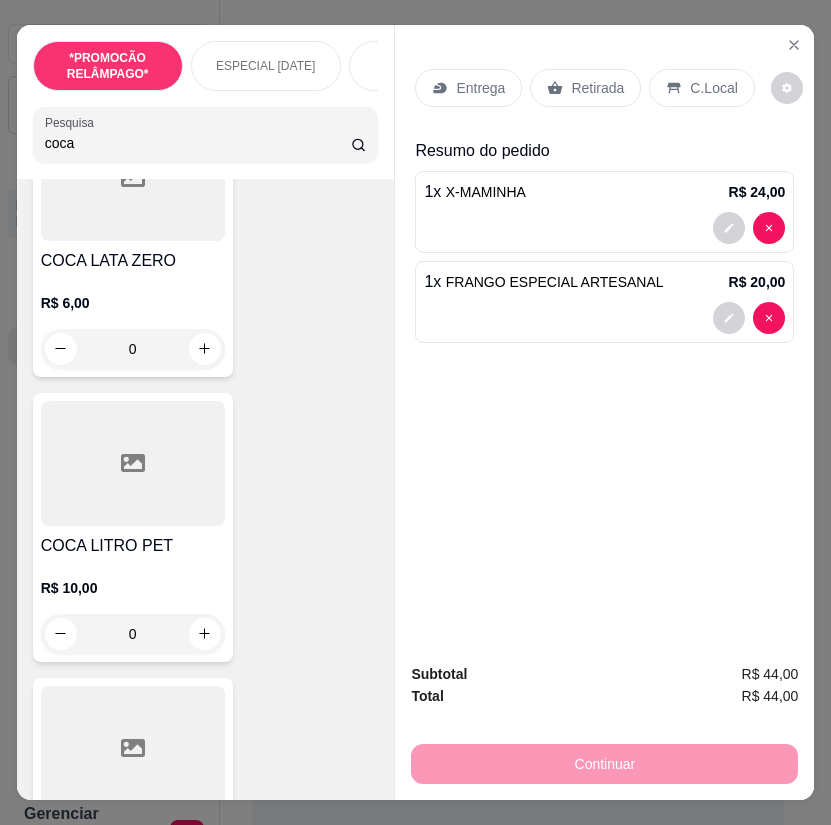 scroll, scrollTop: 480, scrollLeft: 0, axis: vertical 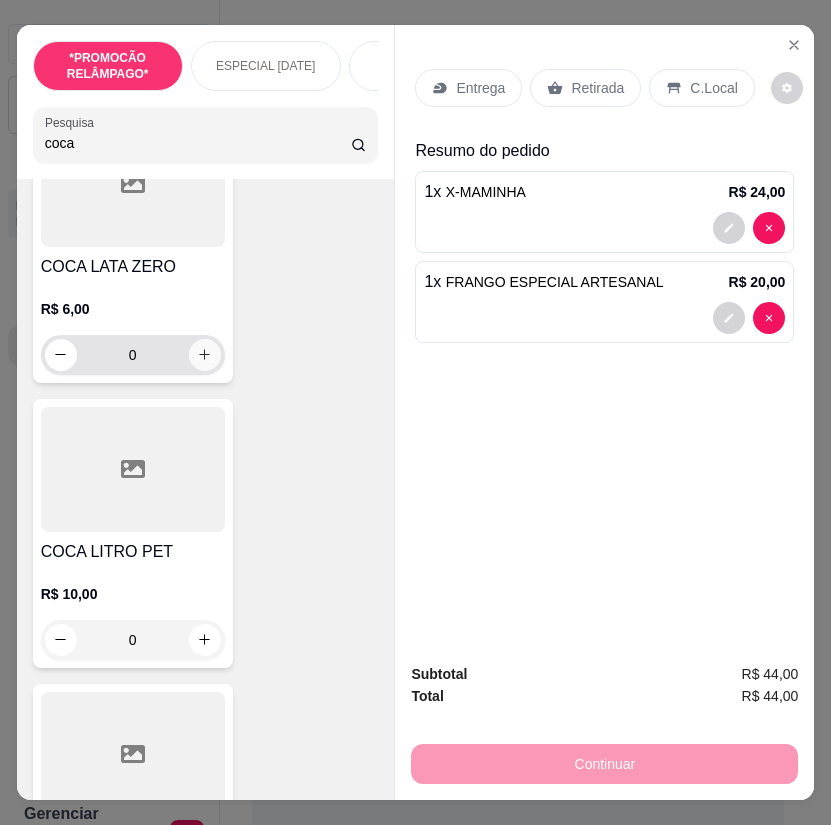 type on "coca" 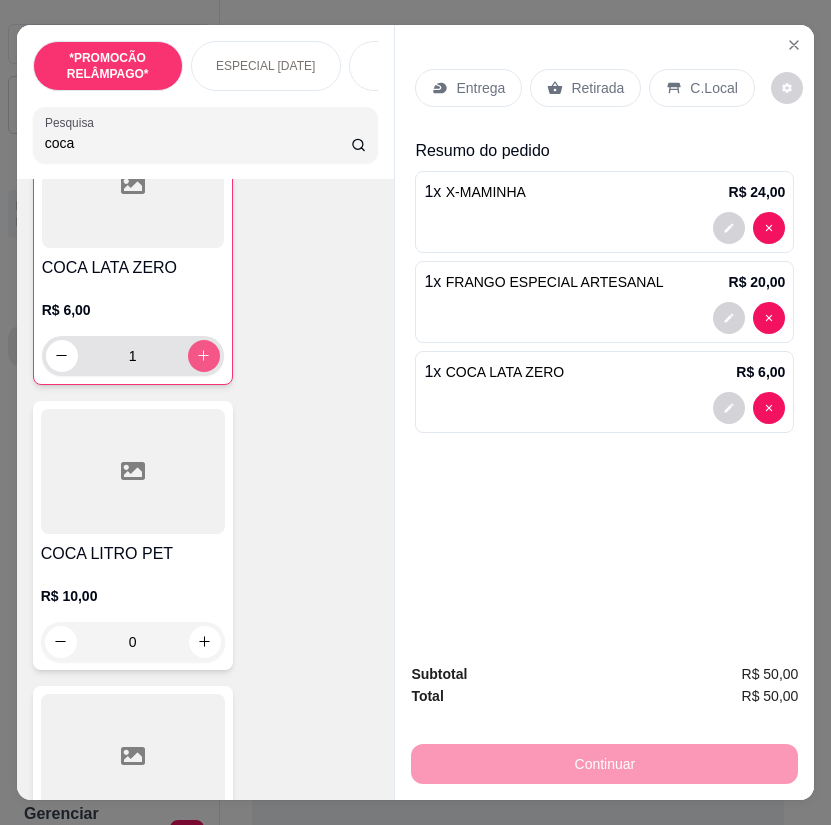 scroll, scrollTop: 481, scrollLeft: 0, axis: vertical 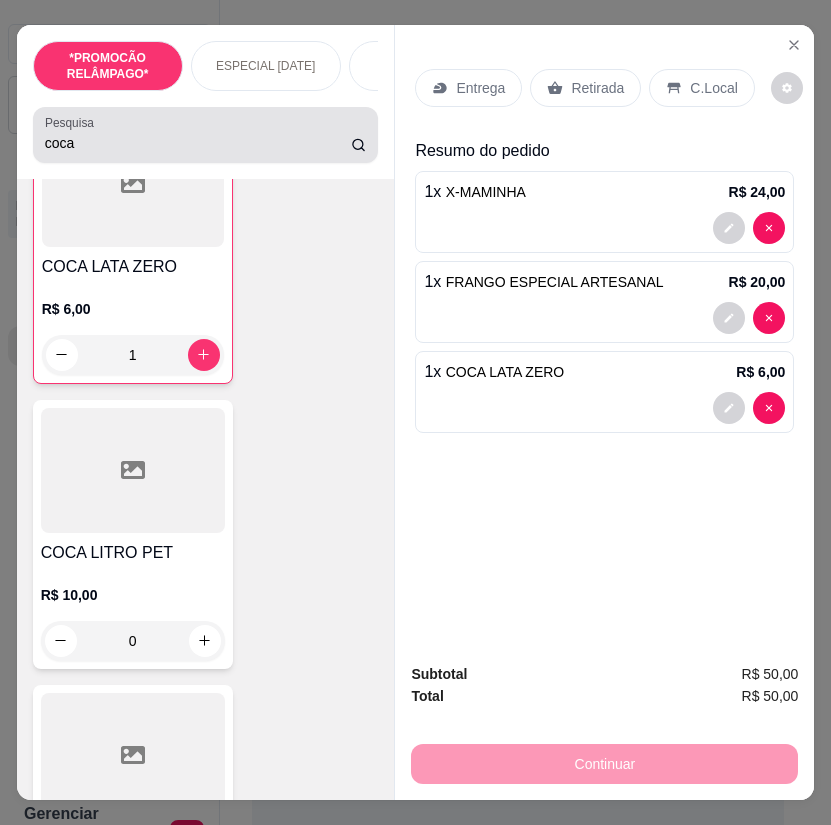 click on "coca" at bounding box center (198, 143) 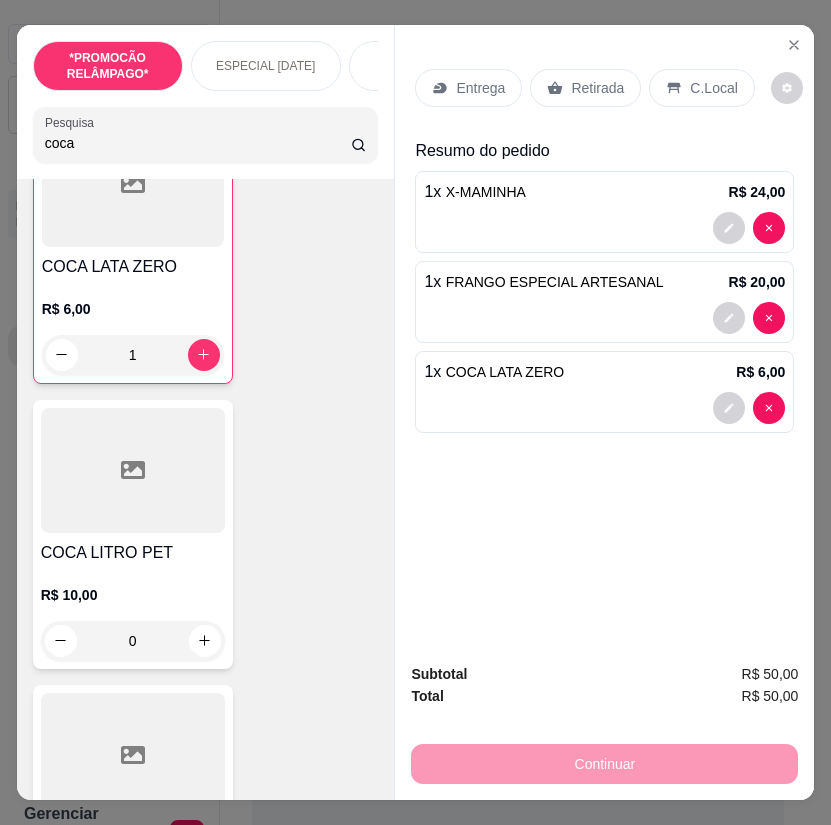 click on "coca" at bounding box center (198, 143) 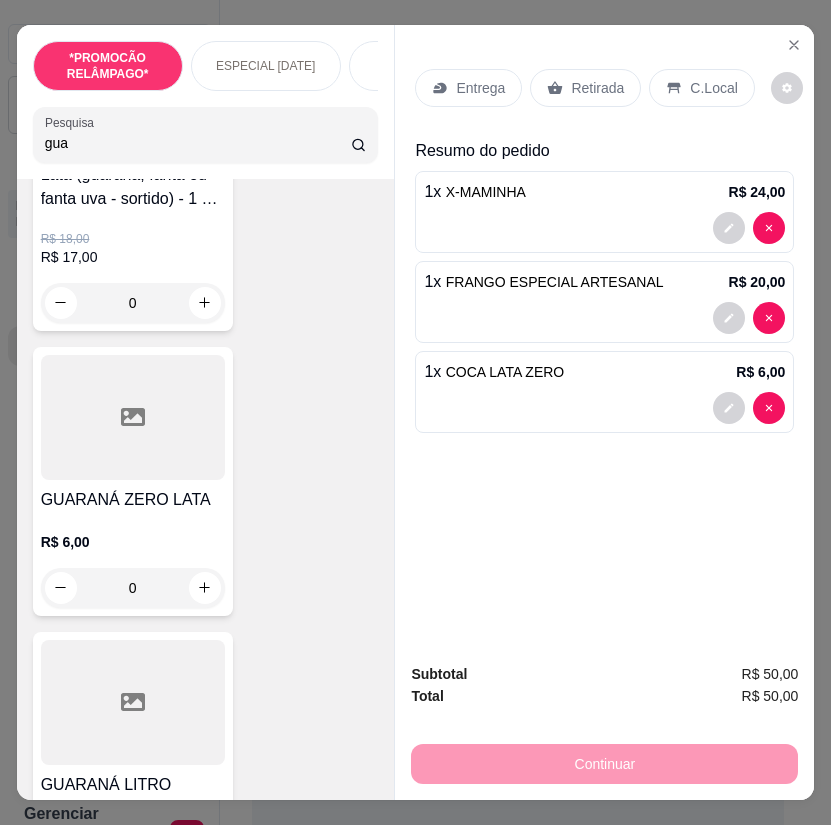 scroll, scrollTop: 286, scrollLeft: 0, axis: vertical 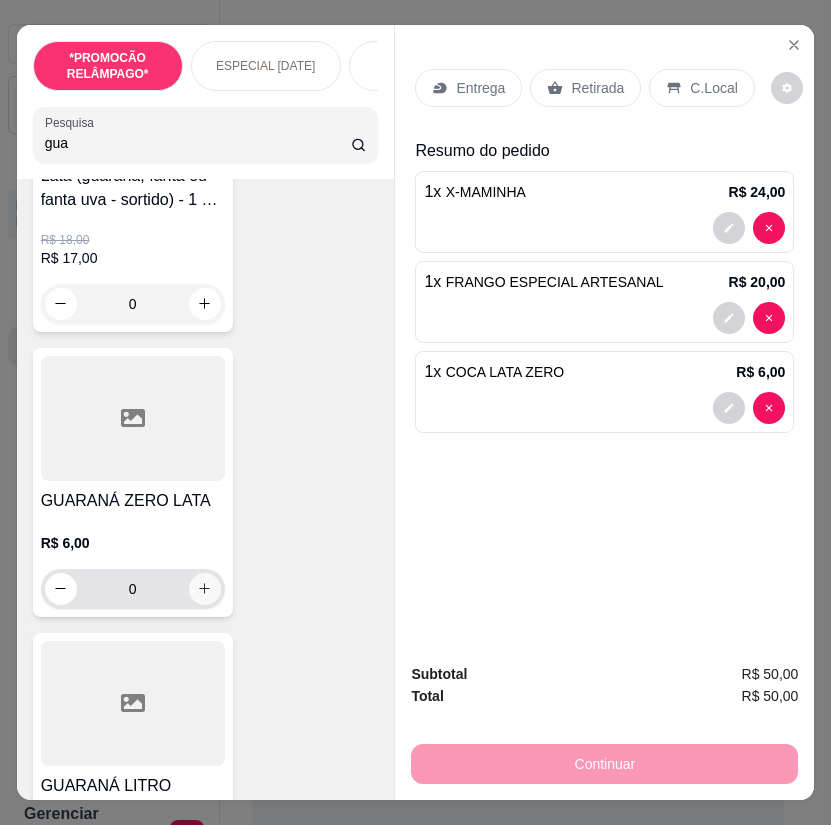 type on "gua" 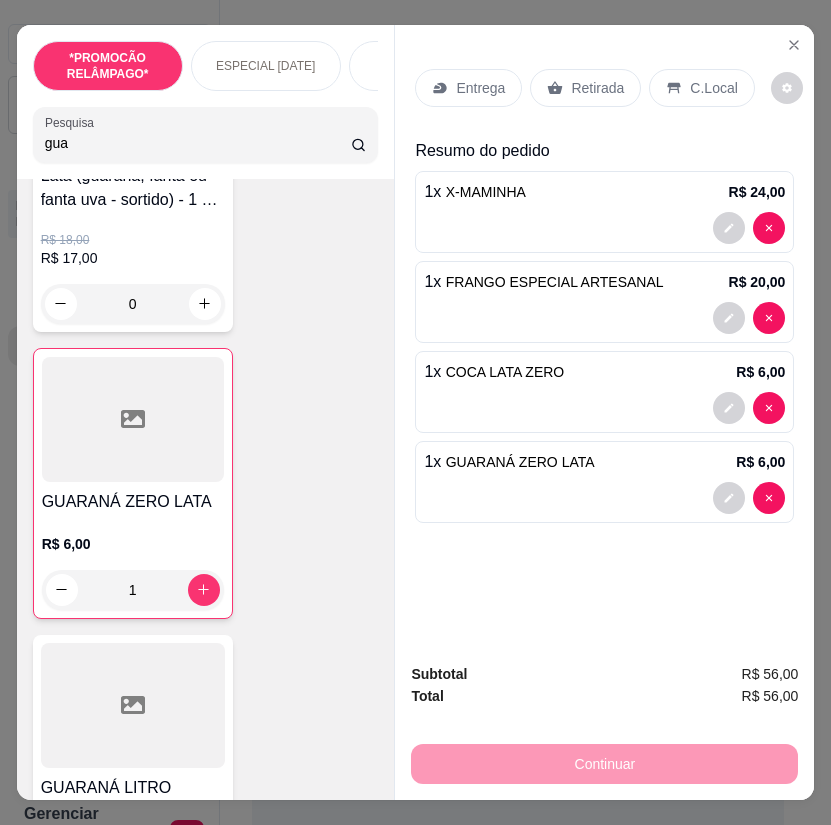 click on "Entrega" at bounding box center [480, 88] 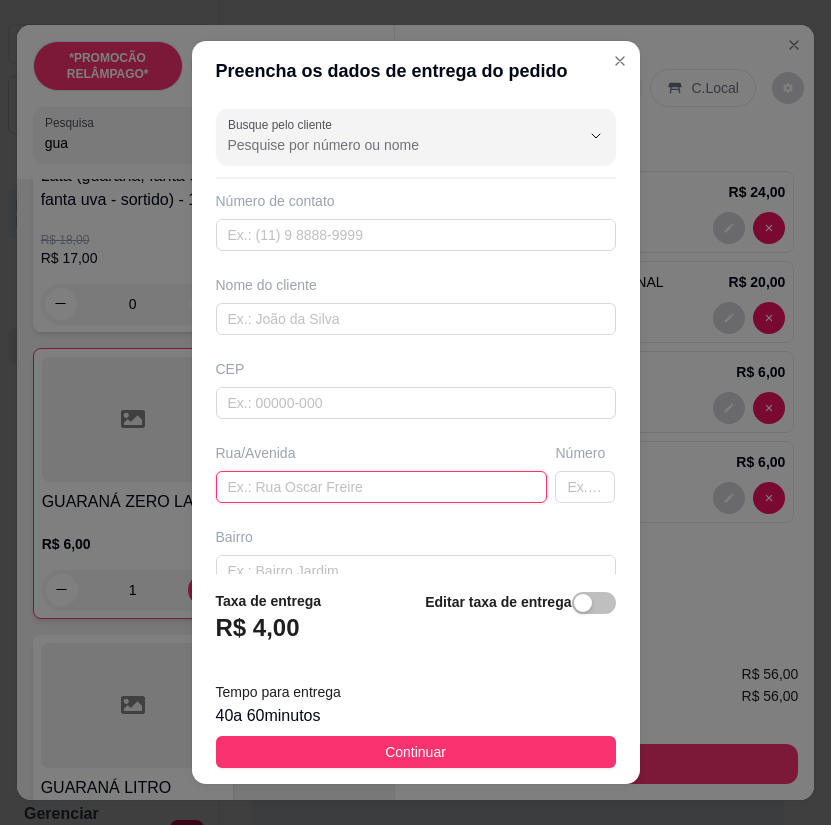 drag, startPoint x: 418, startPoint y: 495, endPoint x: 428, endPoint y: 457, distance: 39.293766 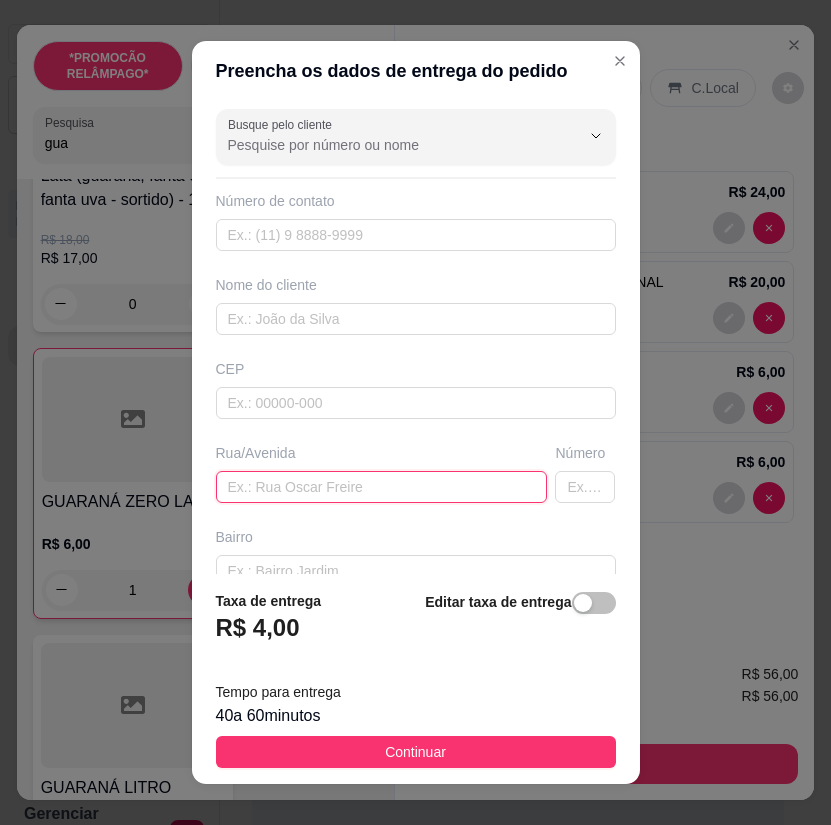 click at bounding box center (382, 487) 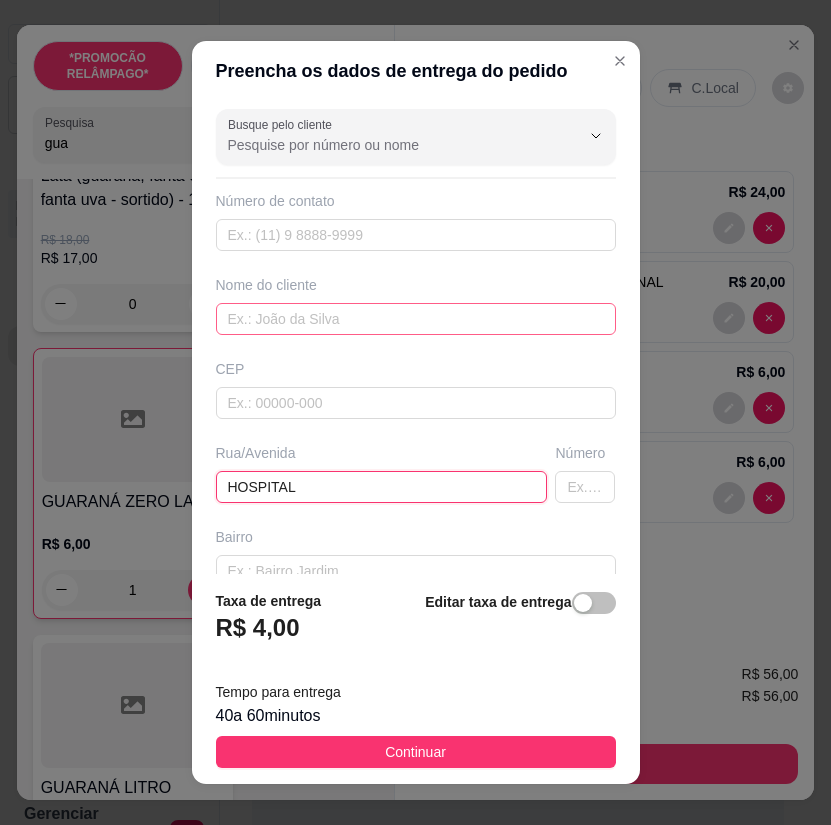 type on "HOSPITAL" 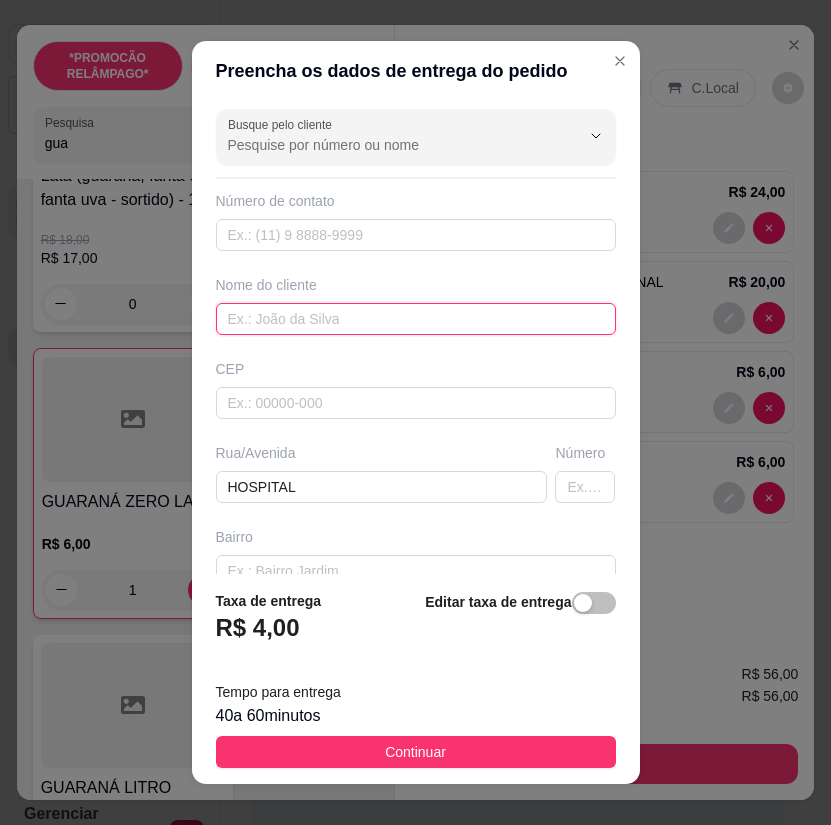 click at bounding box center (416, 319) 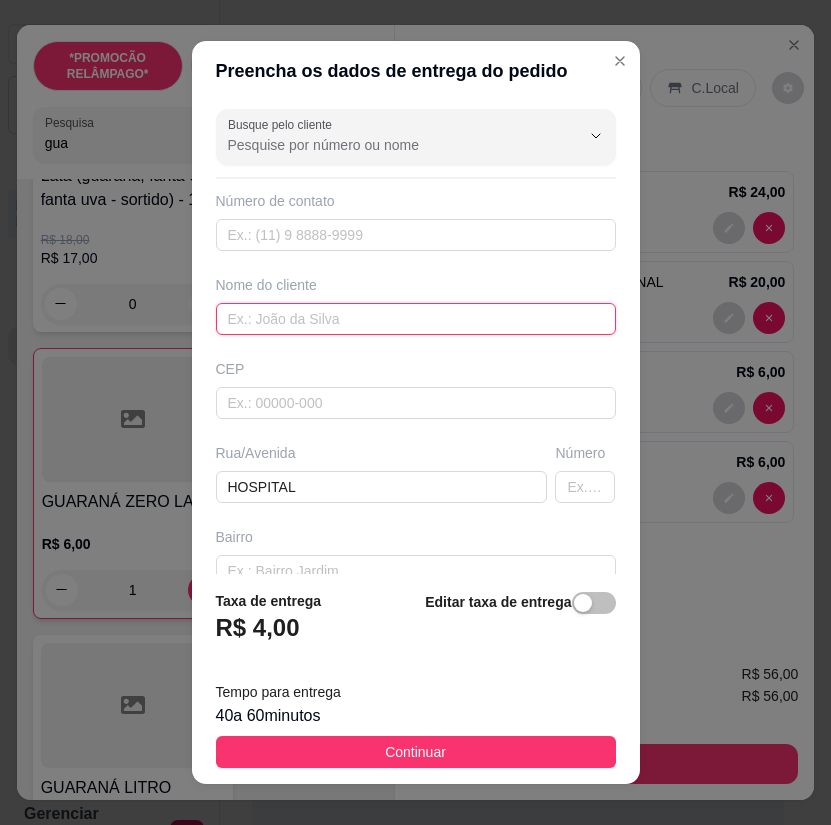paste on "[PERSON_NAME]" 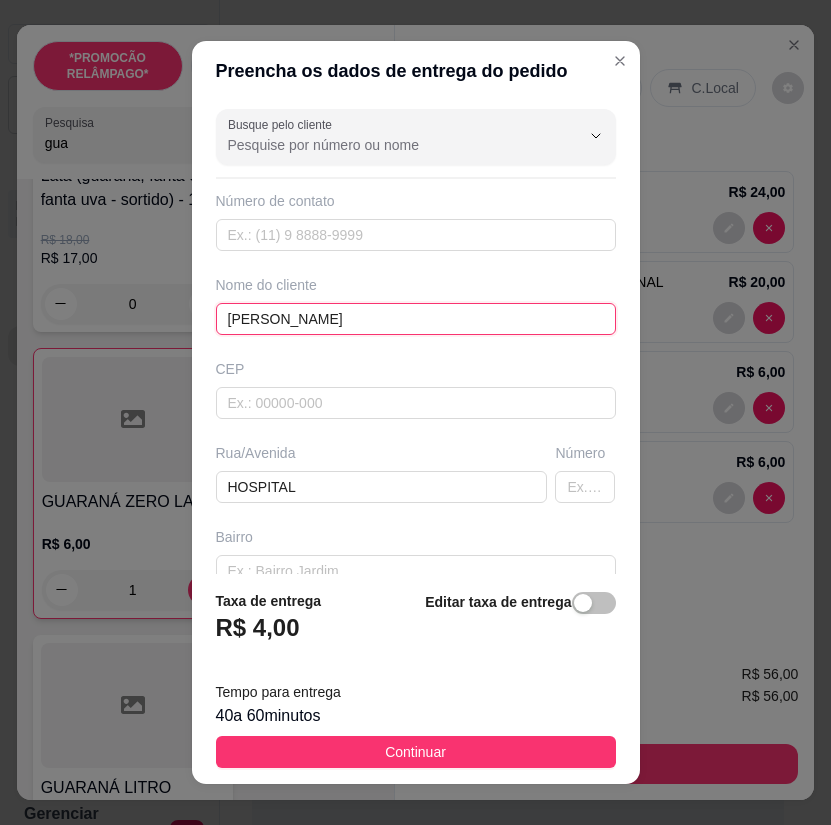 type on "[PERSON_NAME]" 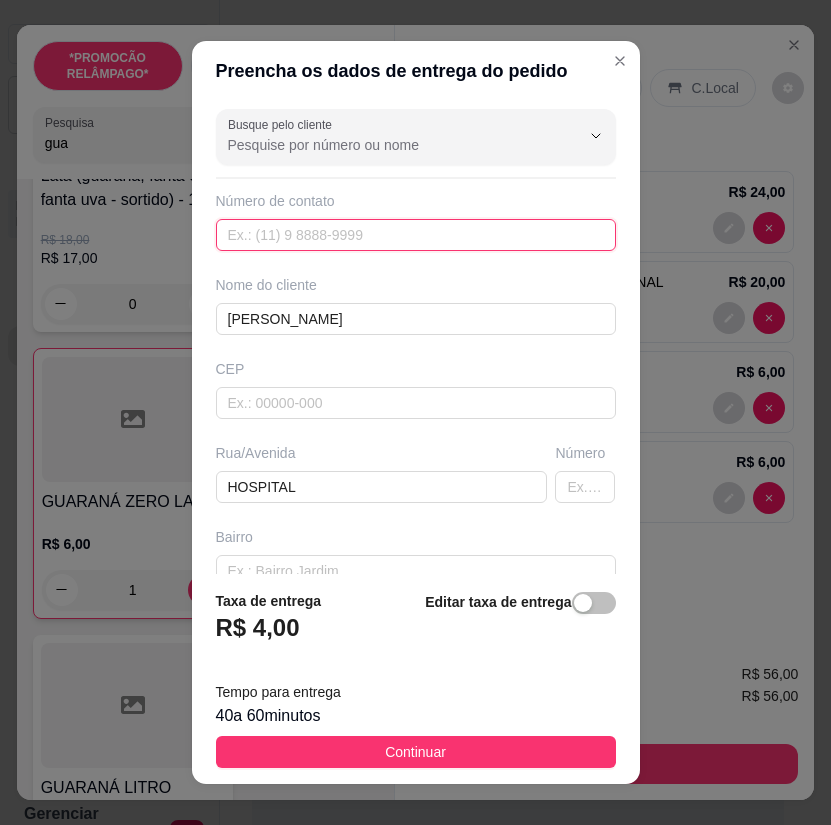 paste on "[PHONE_NUMBER]" 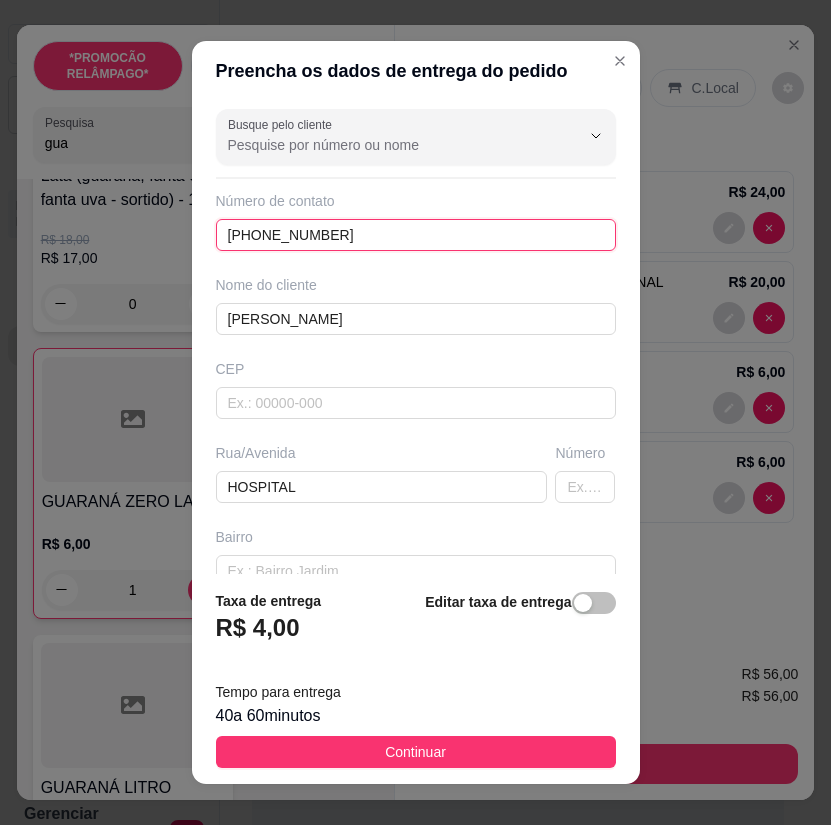 type on "[PHONE_NUMBER]" 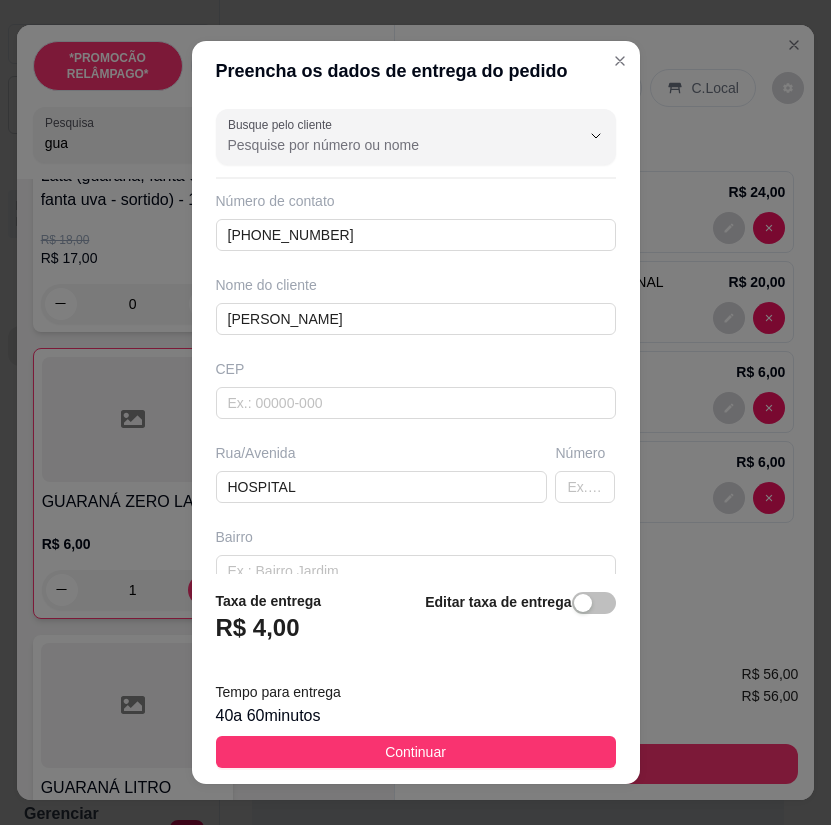 drag, startPoint x: 517, startPoint y: 754, endPoint x: 821, endPoint y: 755, distance: 304.00165 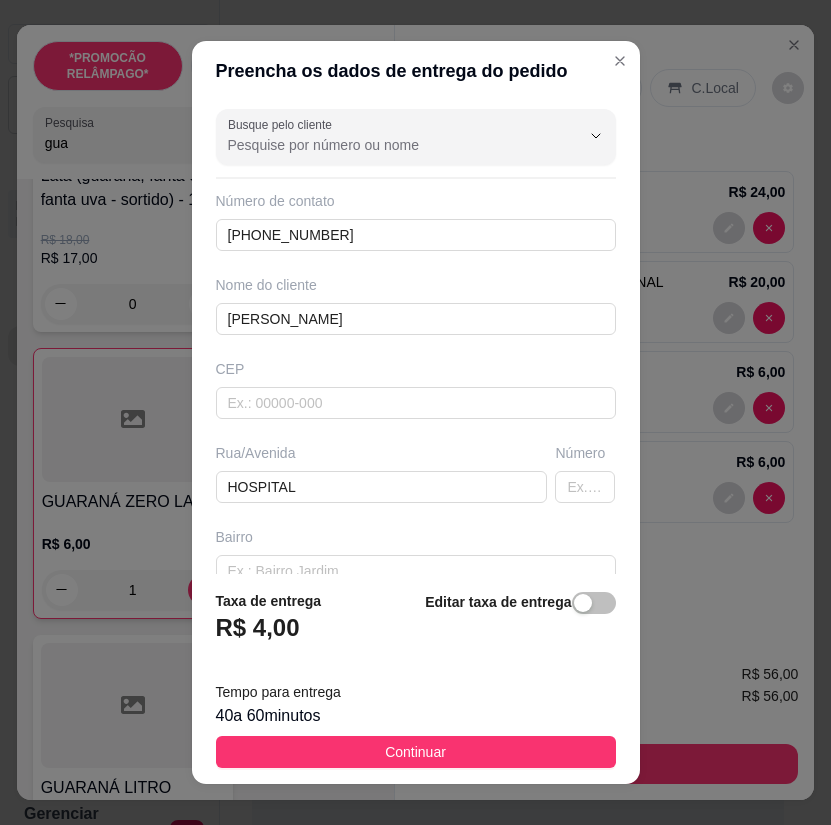 click on "Continuar" at bounding box center (416, 752) 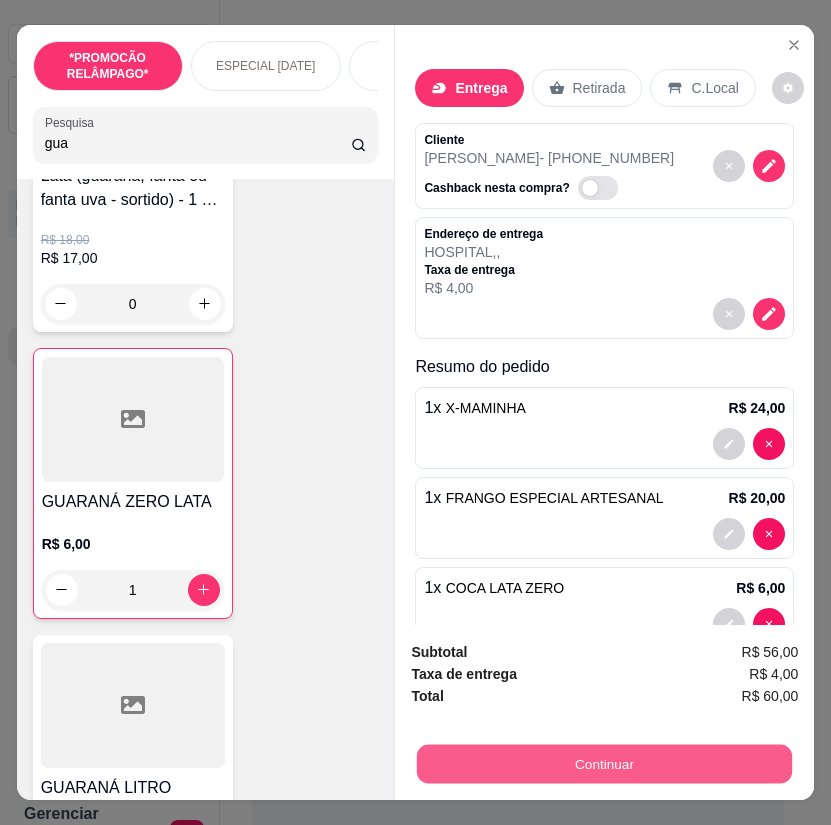 click on "Continuar" at bounding box center (604, 764) 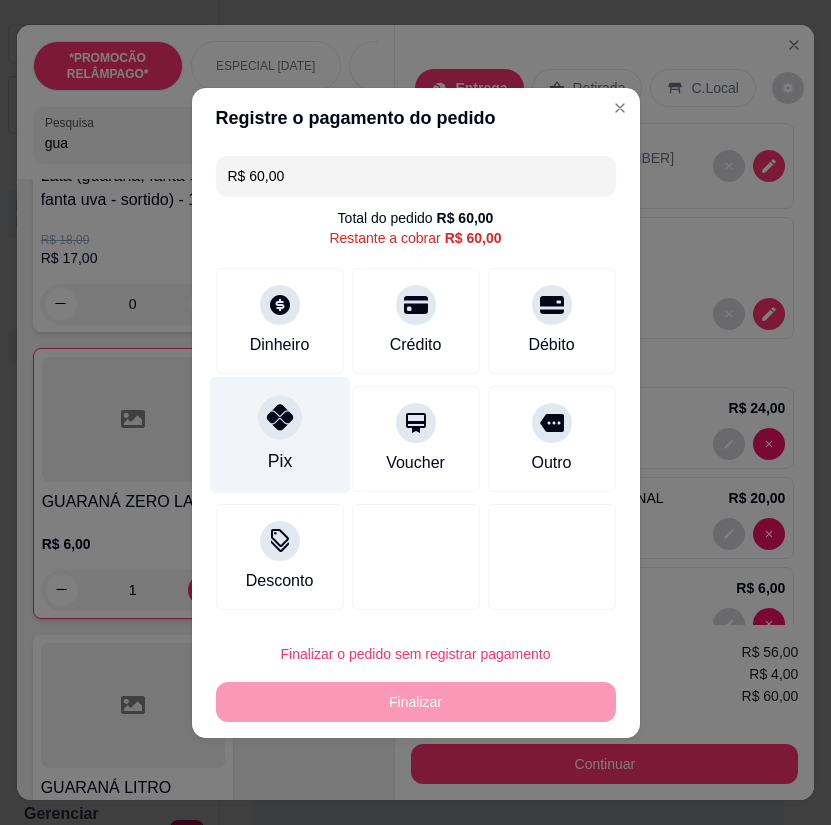 click on "Pix" at bounding box center (279, 434) 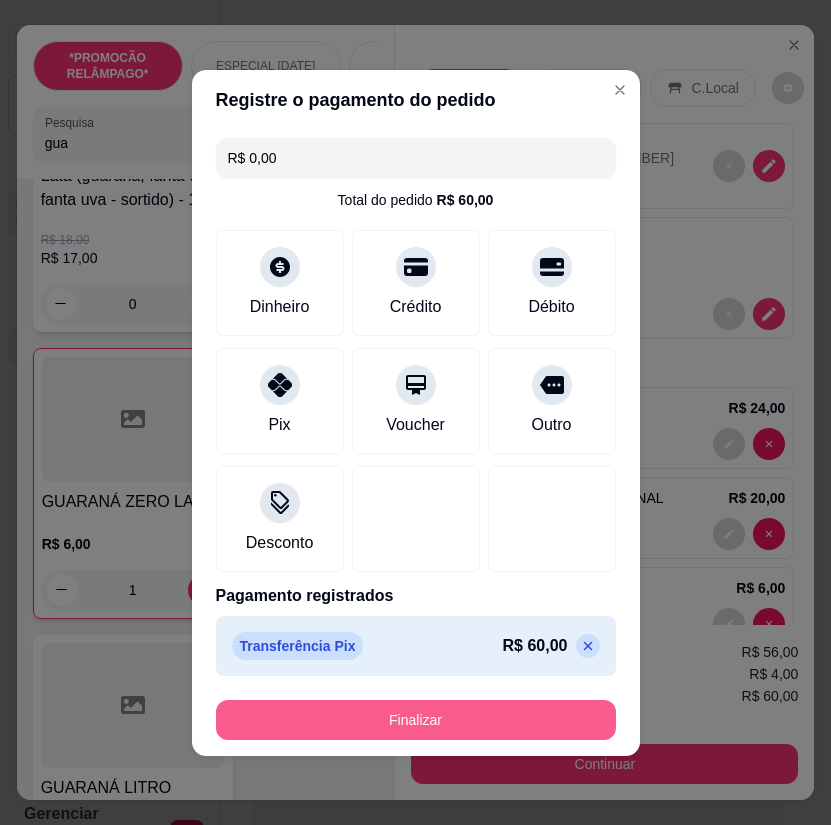 click on "Finalizar" at bounding box center [416, 720] 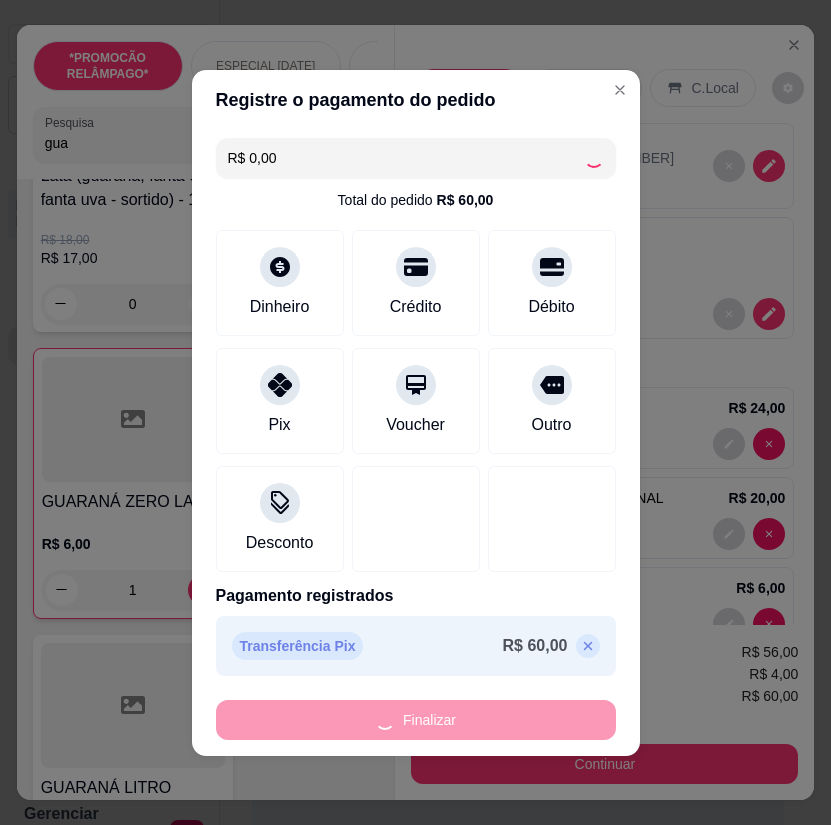 type on "0" 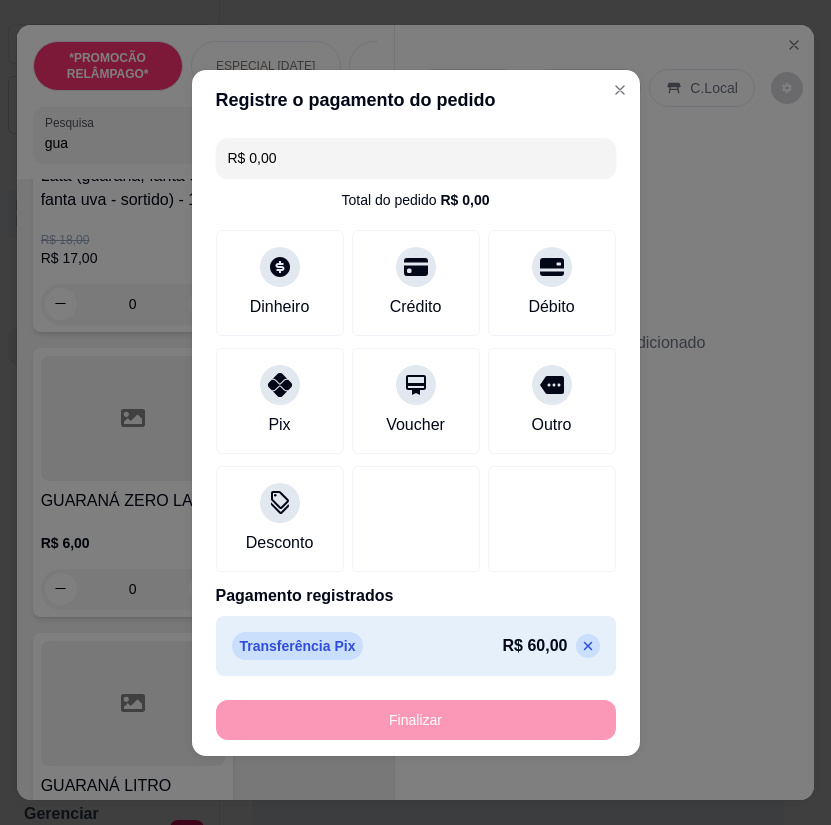 type on "-R$ 60,00" 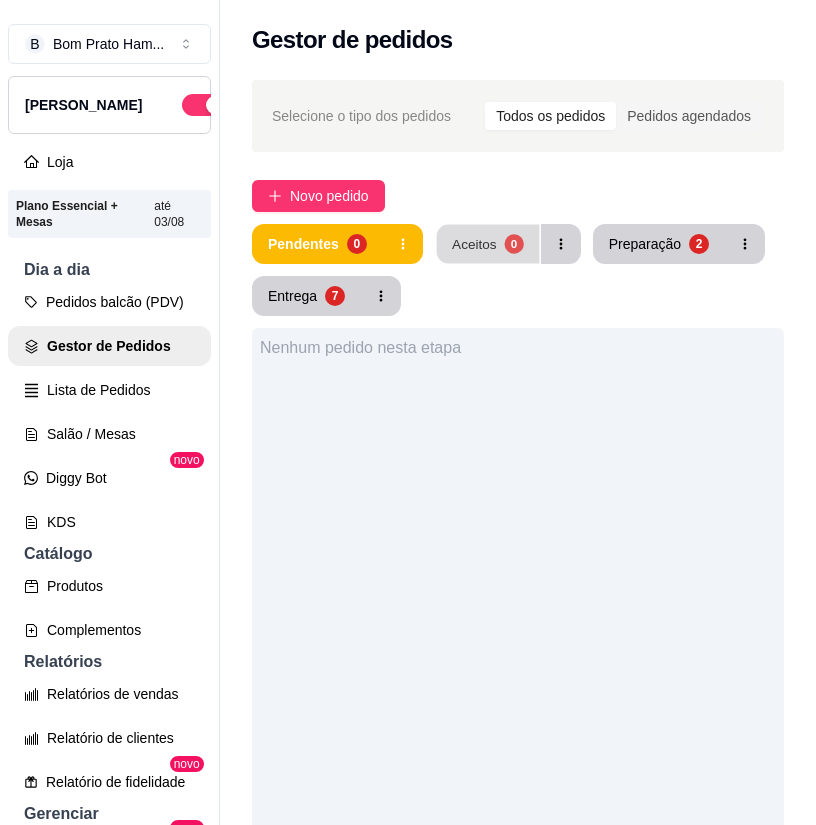 click on "Aceitos 0" at bounding box center (487, 244) 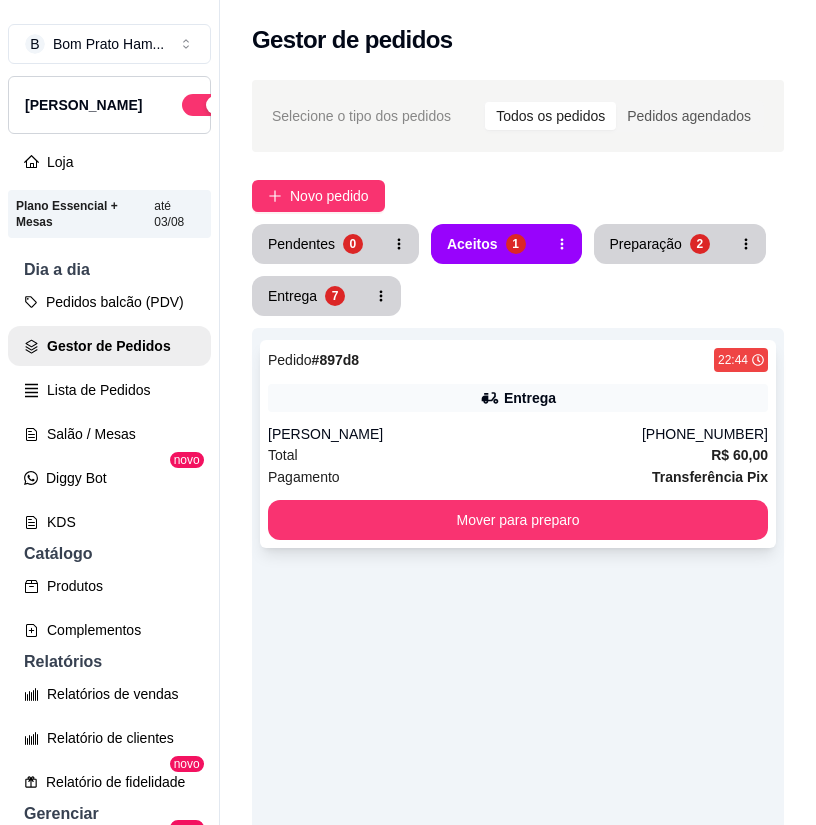 click on "Total R$ 60,00" at bounding box center [518, 455] 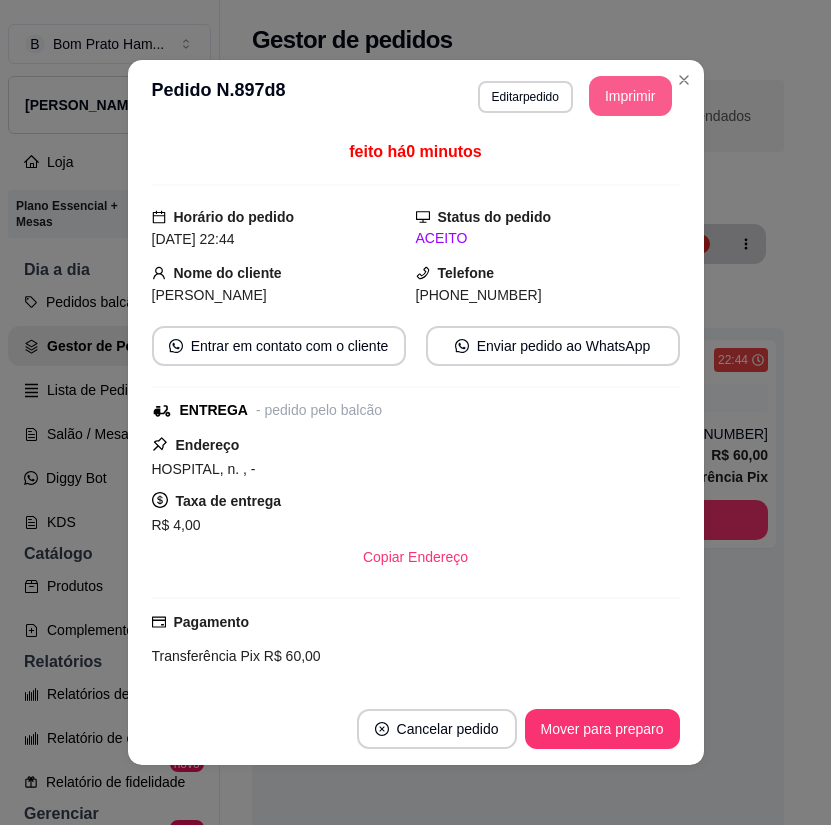 click on "Imprimir" at bounding box center (630, 96) 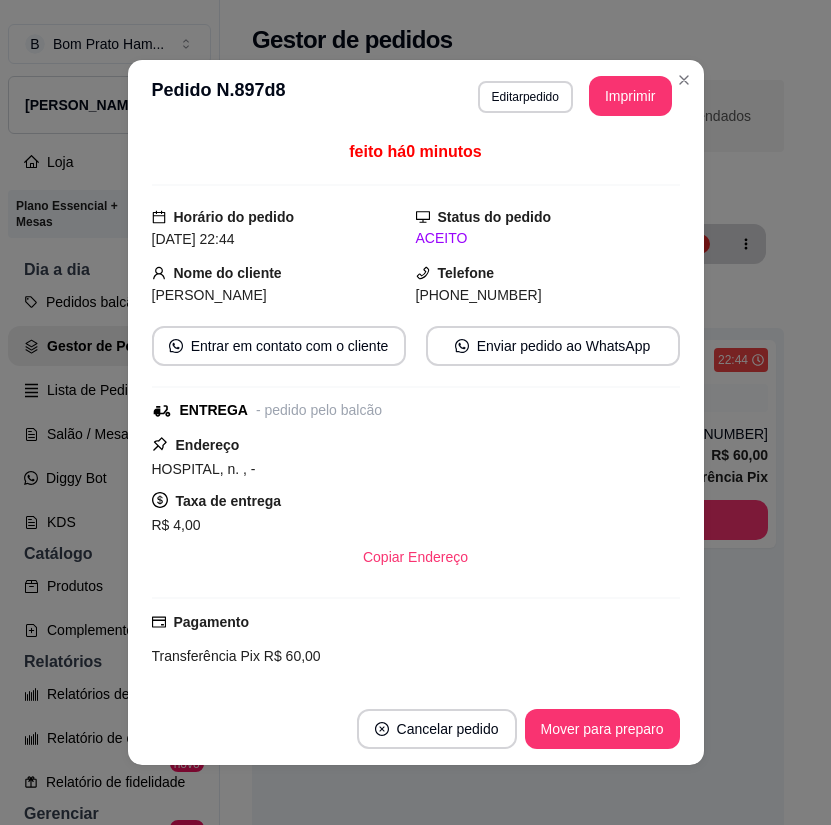 scroll, scrollTop: 0, scrollLeft: 0, axis: both 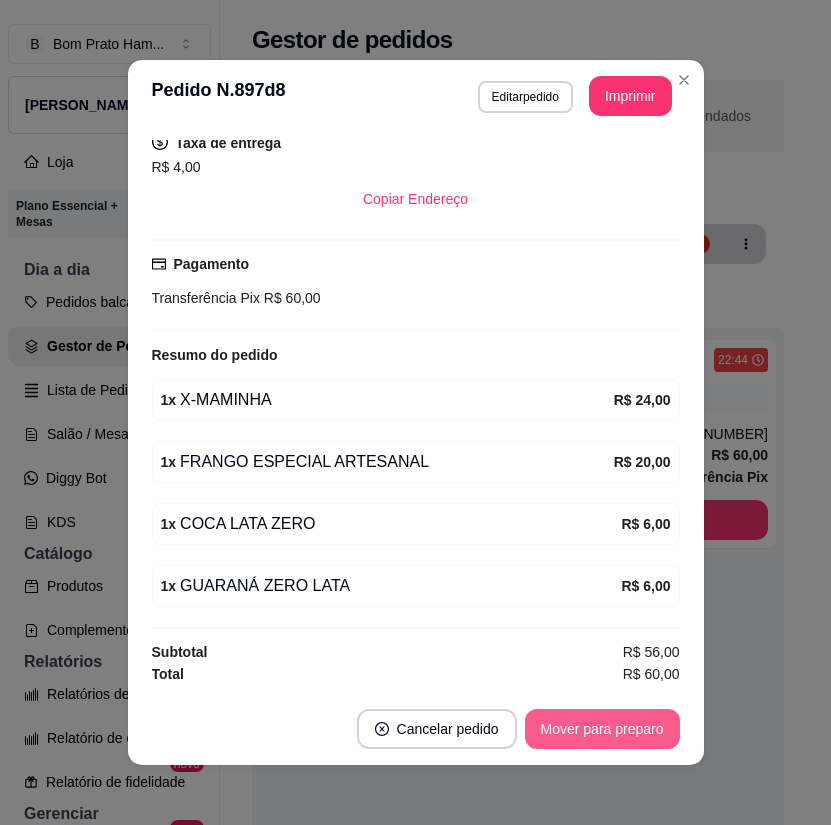 click on "Mover para preparo" at bounding box center (602, 729) 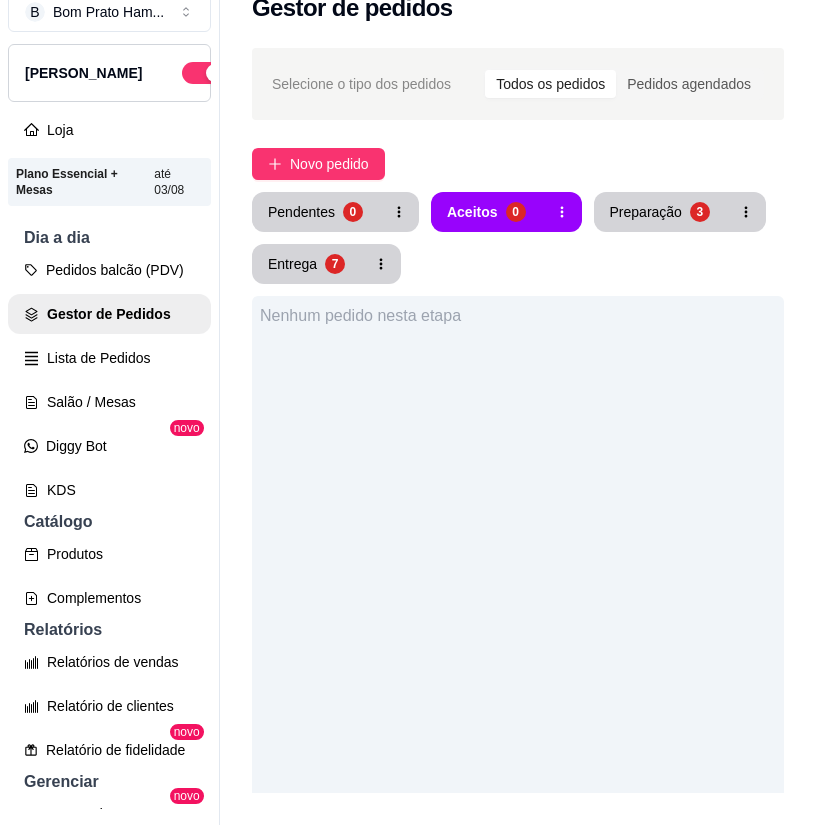 scroll, scrollTop: 0, scrollLeft: 0, axis: both 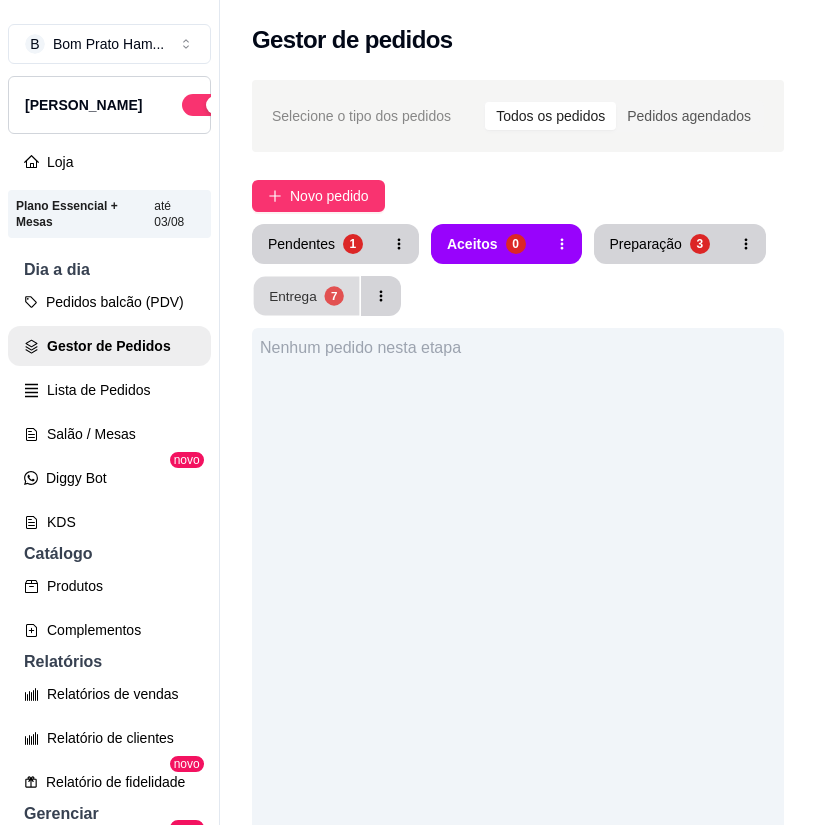 click on "Entrega 7" at bounding box center (307, 296) 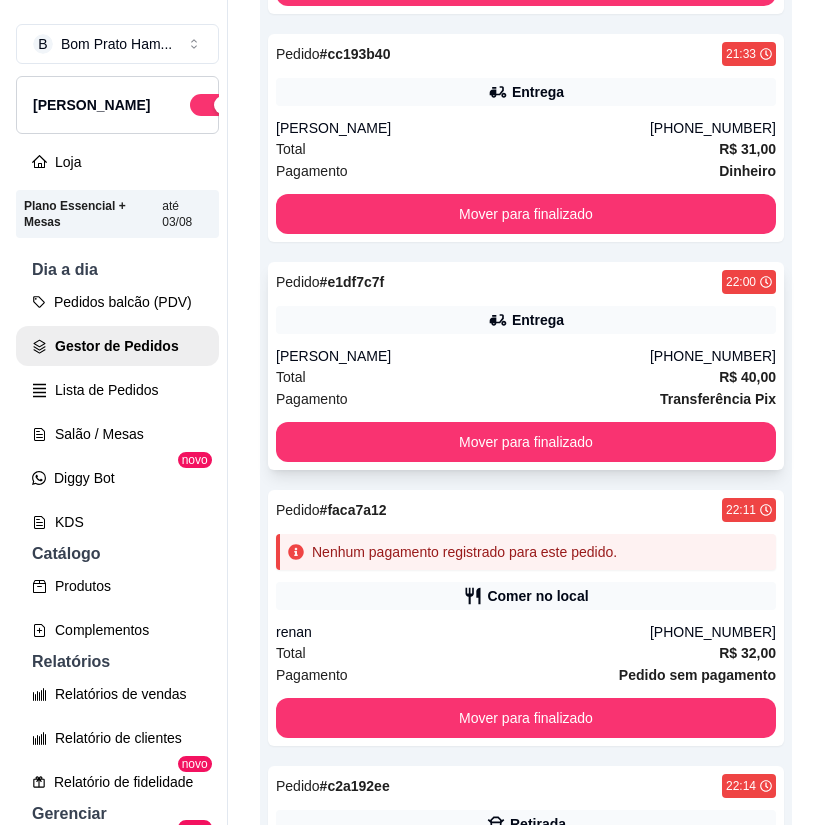 scroll, scrollTop: 1100, scrollLeft: 0, axis: vertical 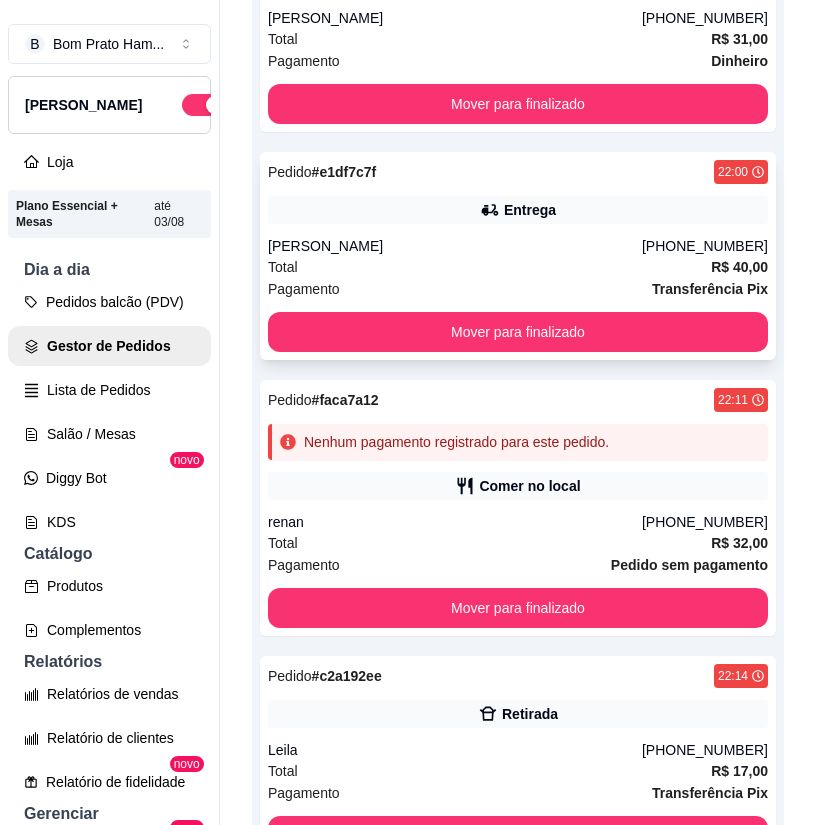click on "Total R$ 32,00" at bounding box center [518, 543] 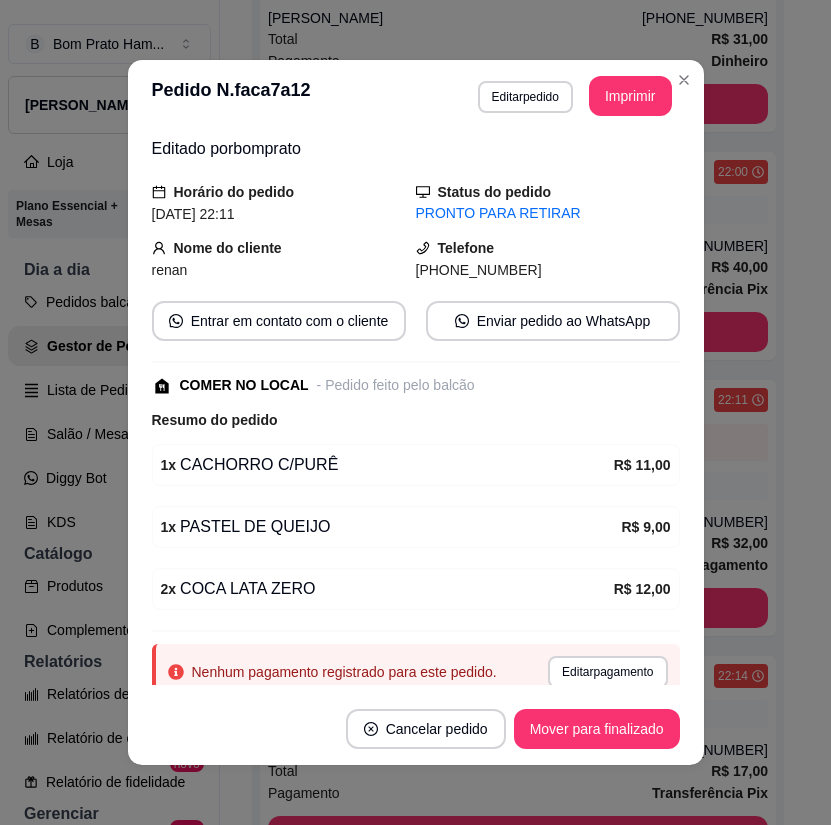 scroll, scrollTop: 140, scrollLeft: 0, axis: vertical 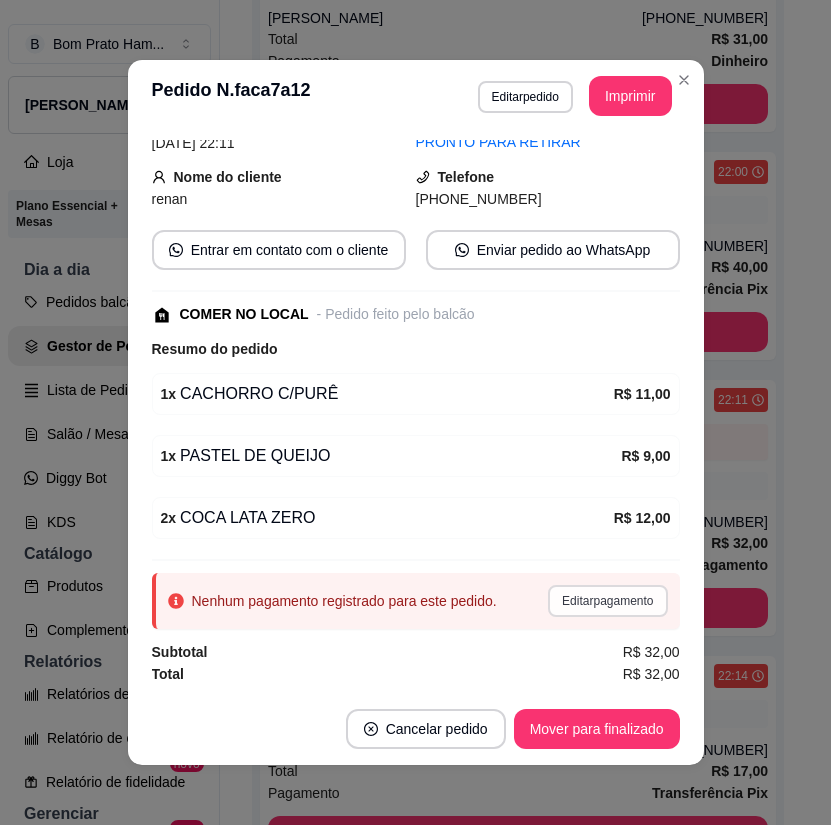 click on "Editar  pagamento" at bounding box center (607, 601) 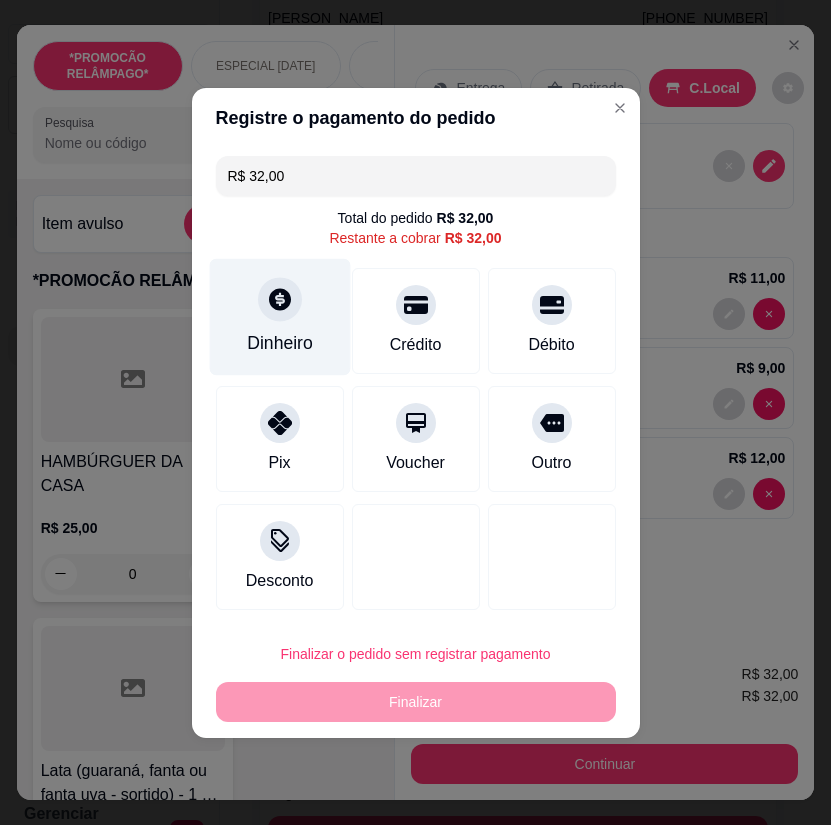 click on "Dinheiro" at bounding box center [279, 316] 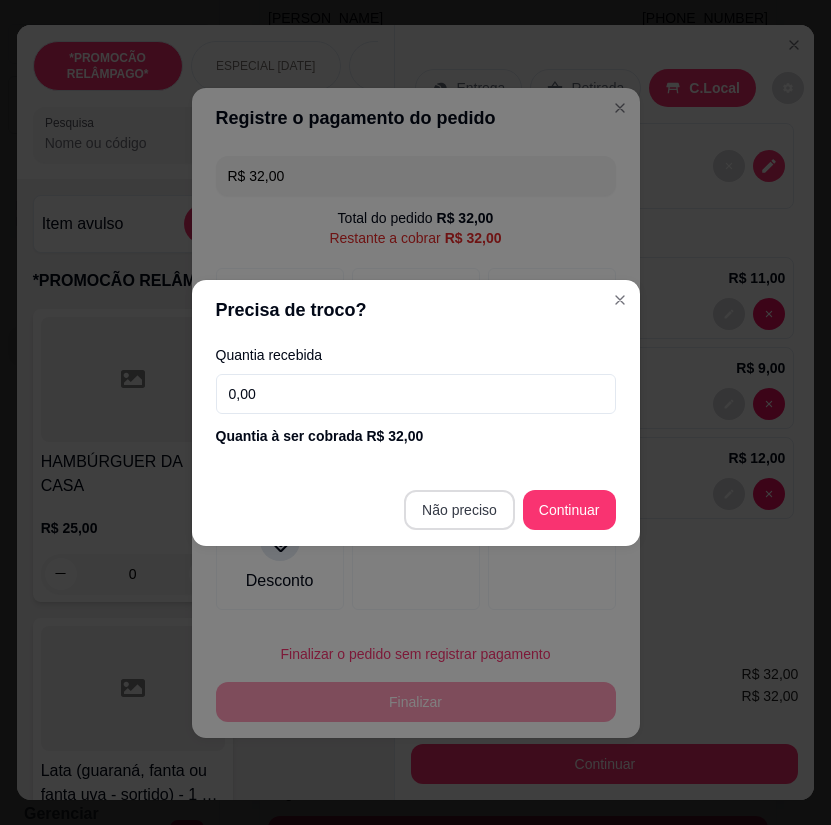 type on "R$ 0,00" 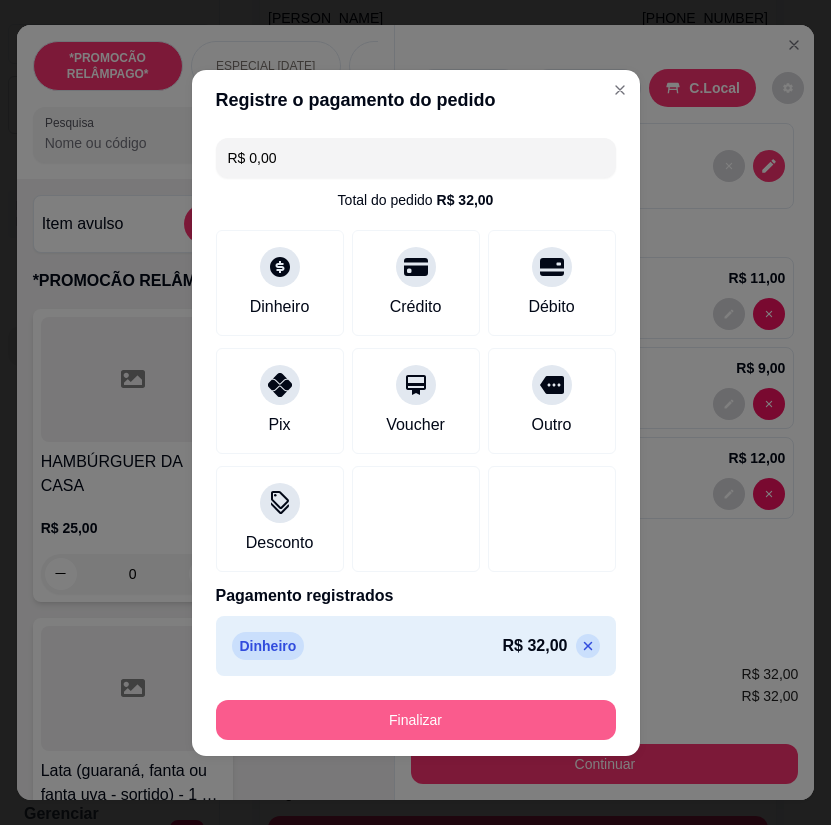 click on "Finalizar" at bounding box center [416, 720] 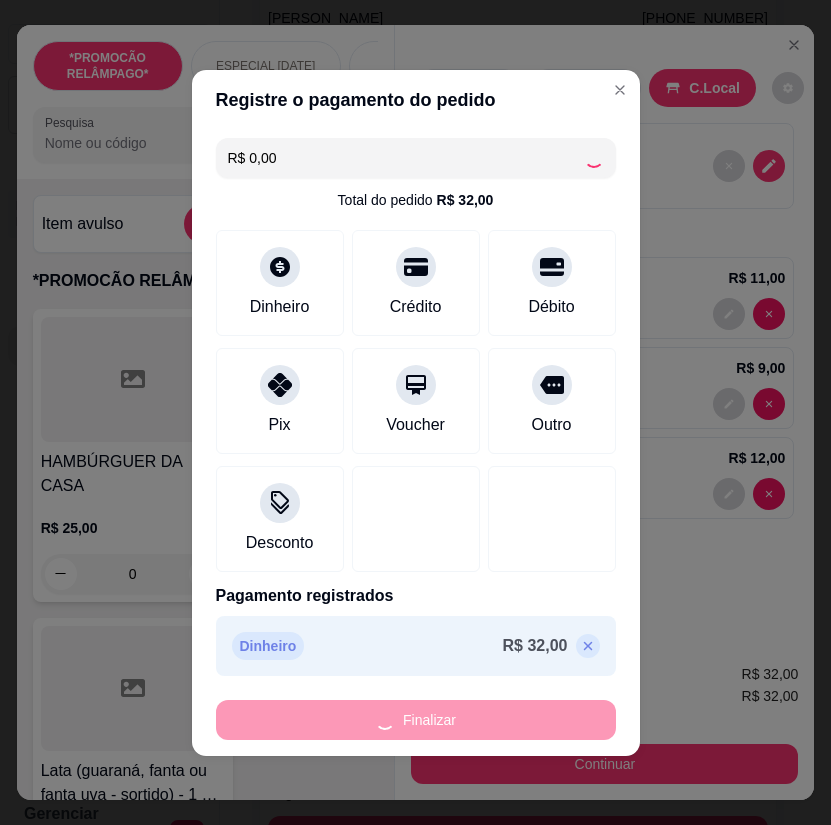 type on "0" 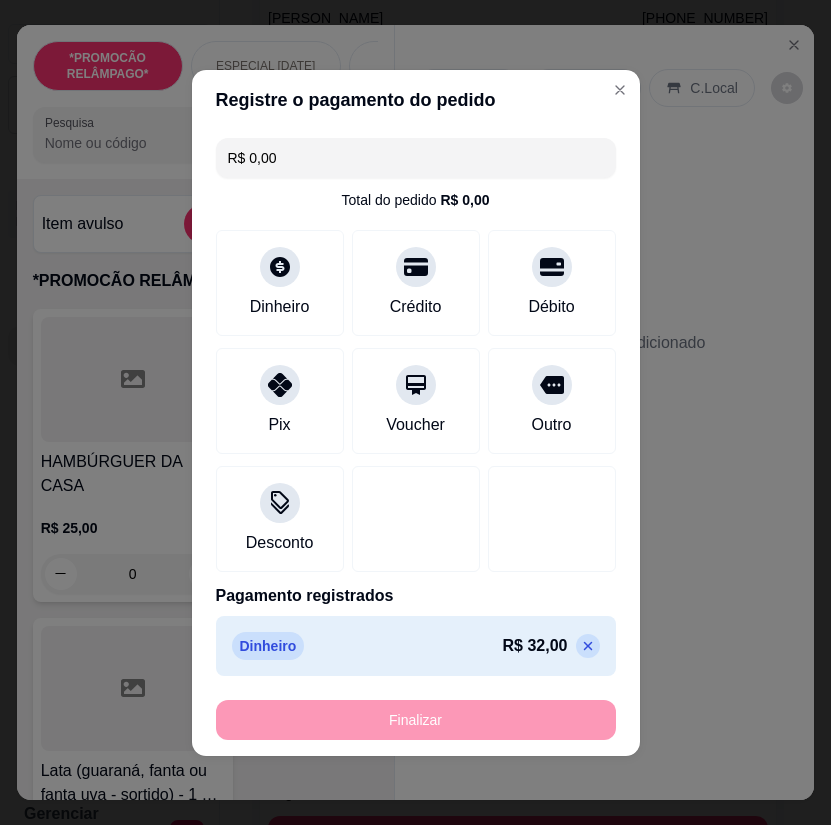 type on "-R$ 32,00" 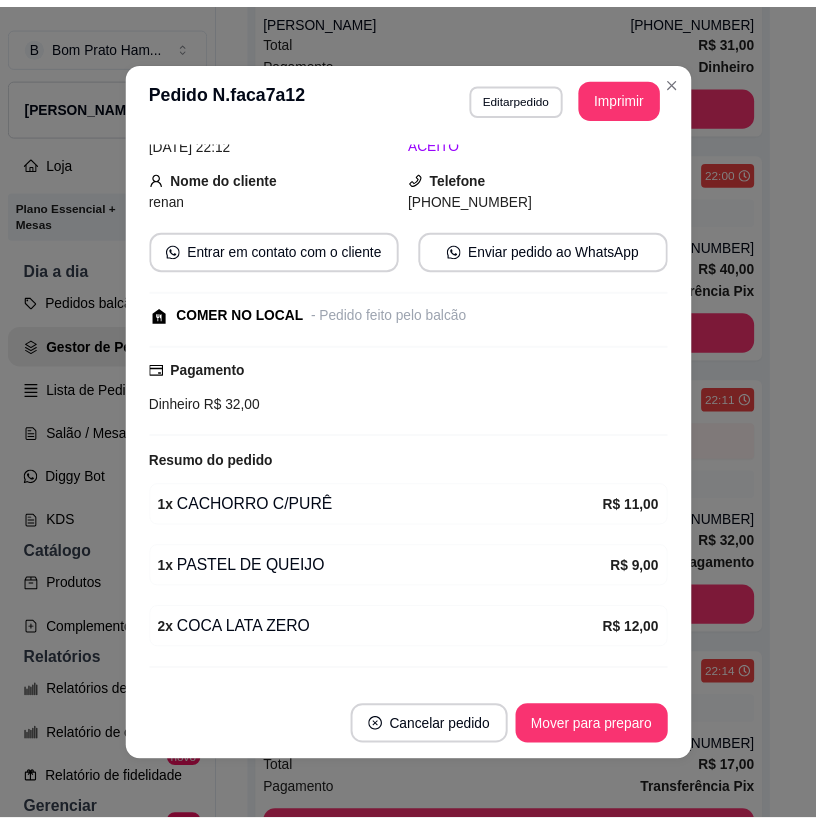 scroll, scrollTop: 986, scrollLeft: 0, axis: vertical 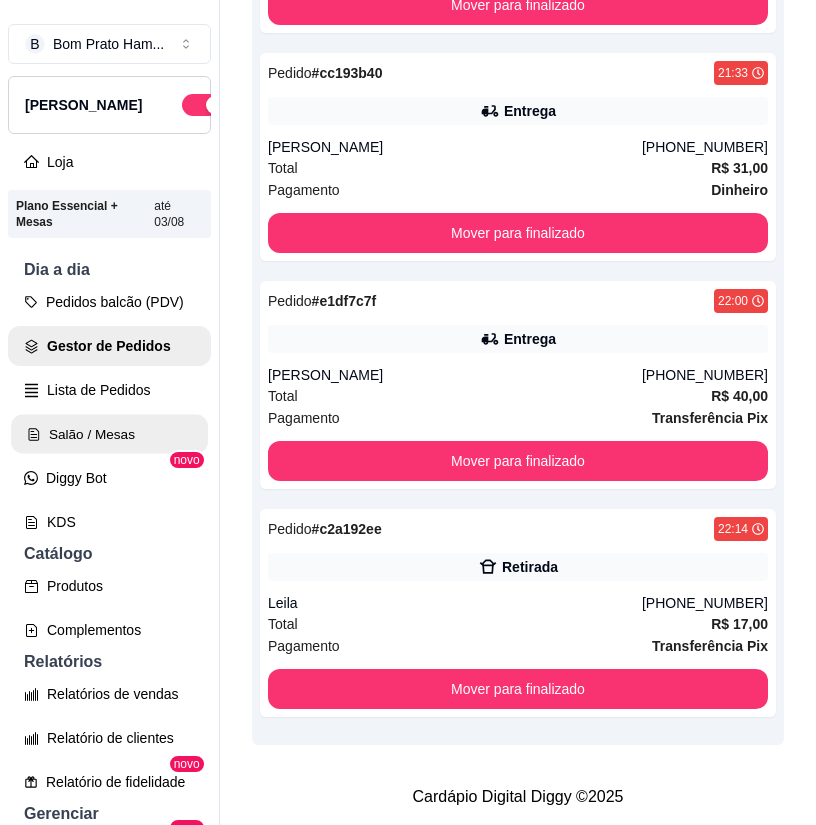 click on "Salão / Mesas" at bounding box center [109, 434] 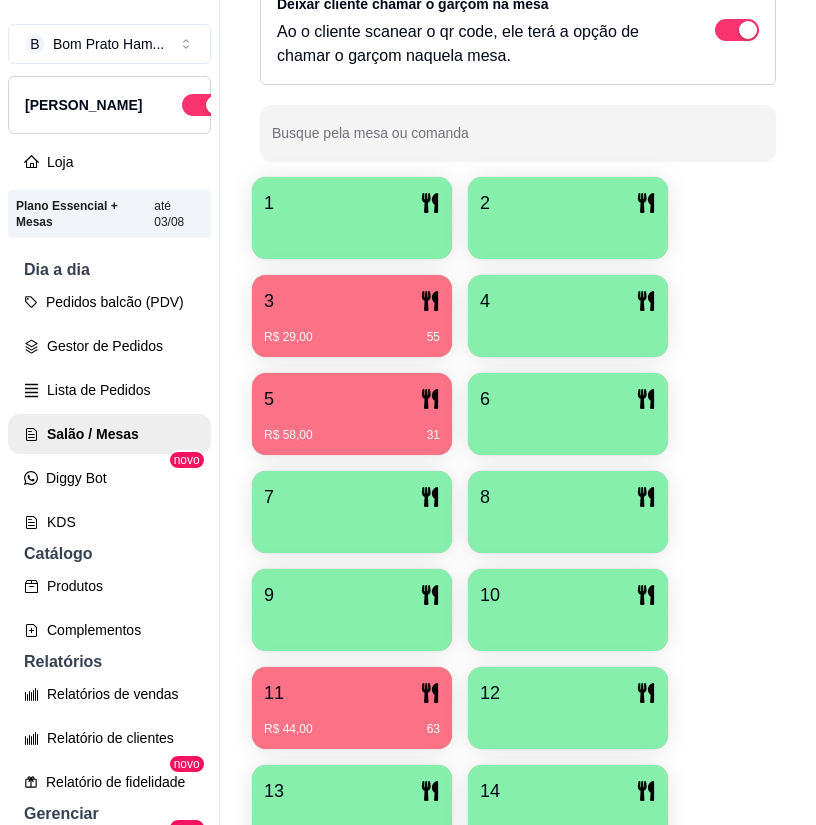 scroll, scrollTop: 500, scrollLeft: 0, axis: vertical 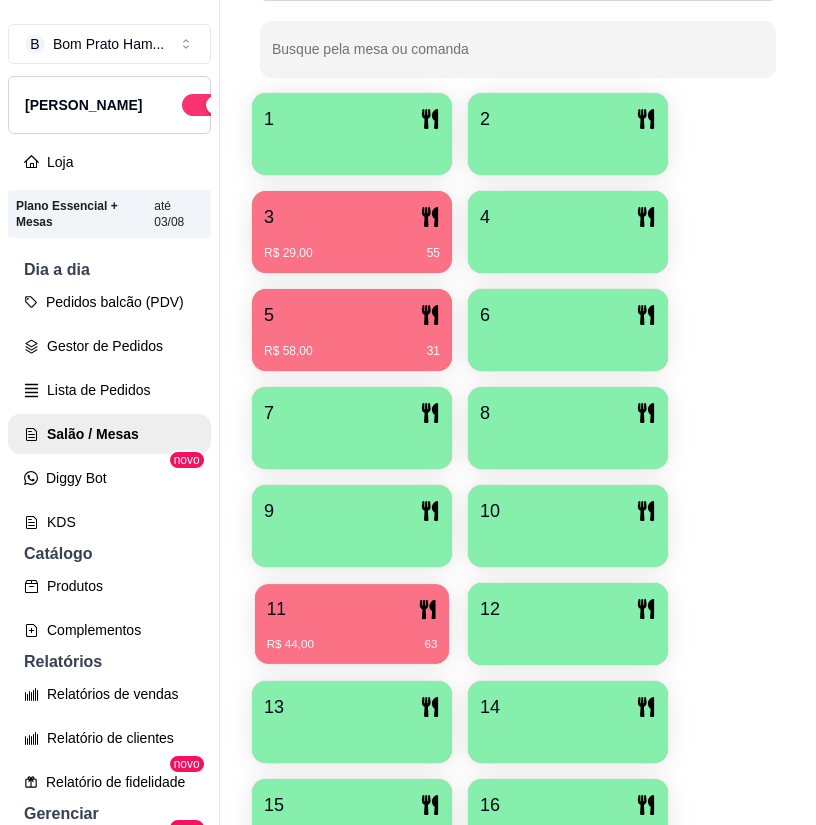 click on "11" at bounding box center [352, 609] 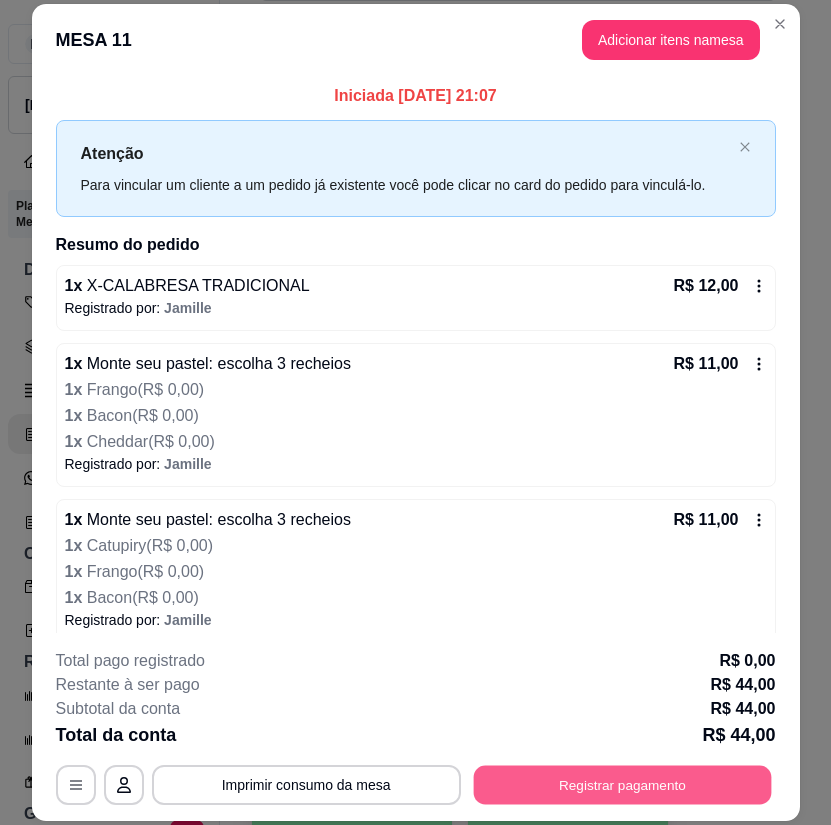 click on "Registrar pagamento" at bounding box center [622, 784] 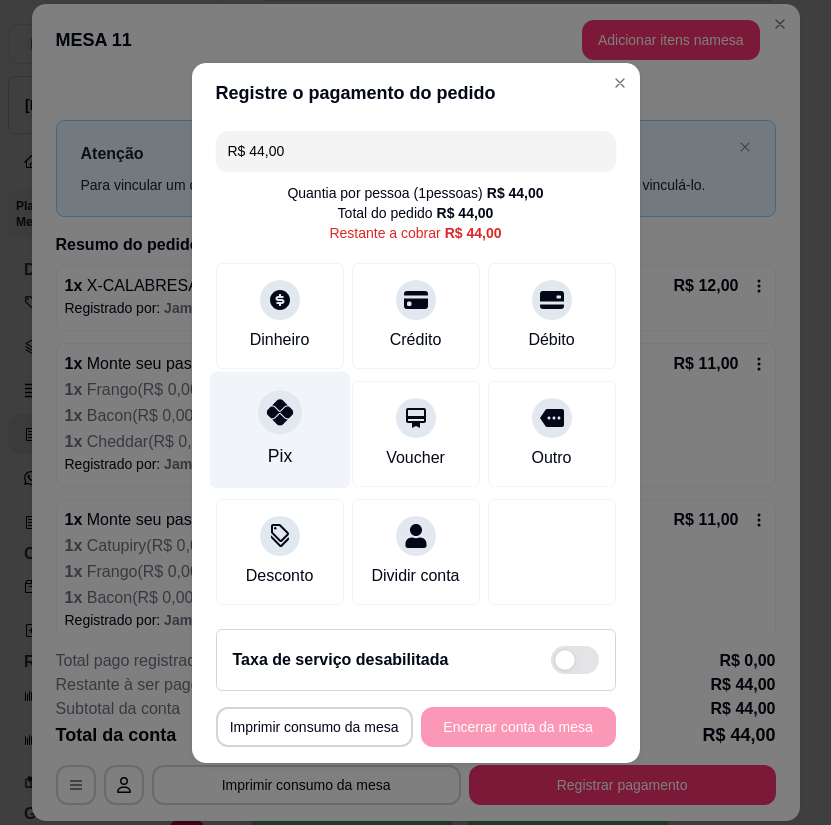 click on "Pix" at bounding box center (279, 429) 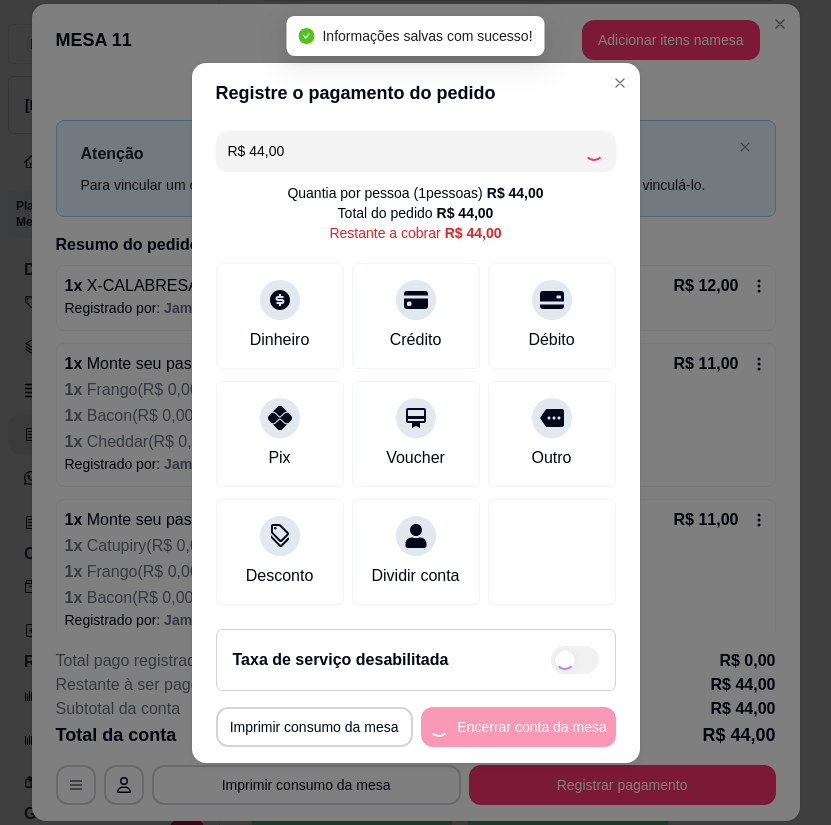 type on "R$ 0,00" 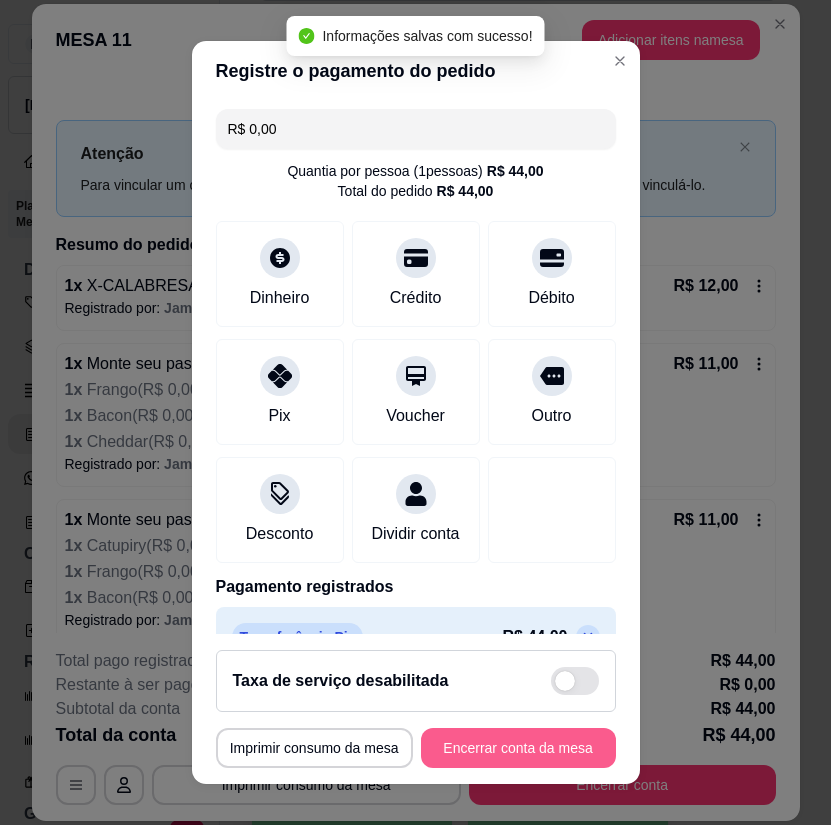 click on "Encerrar conta da mesa" at bounding box center (518, 748) 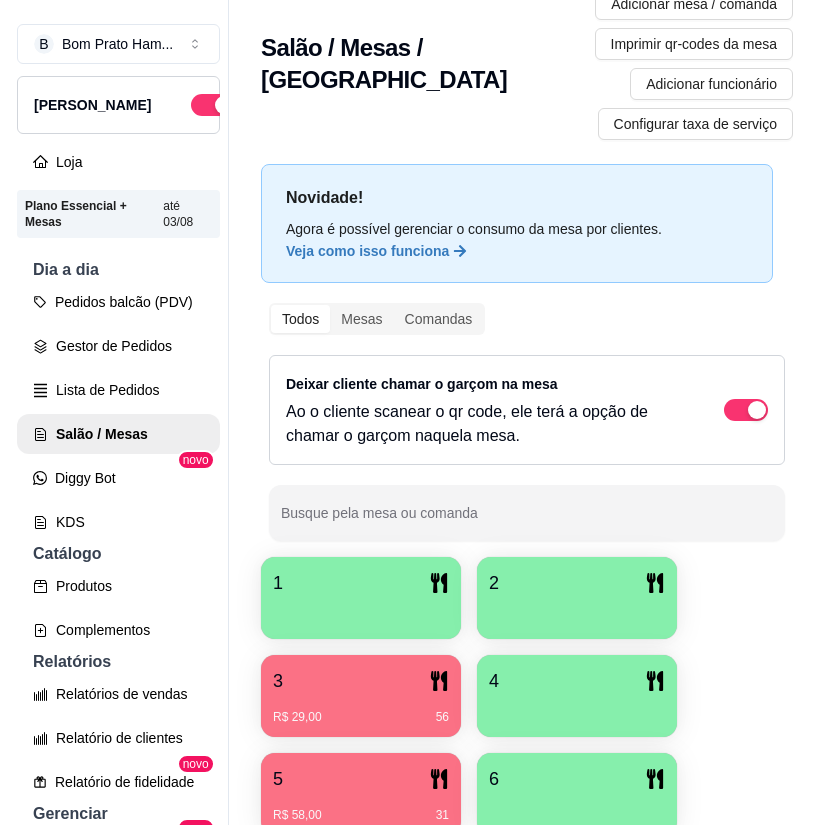 scroll, scrollTop: 0, scrollLeft: 0, axis: both 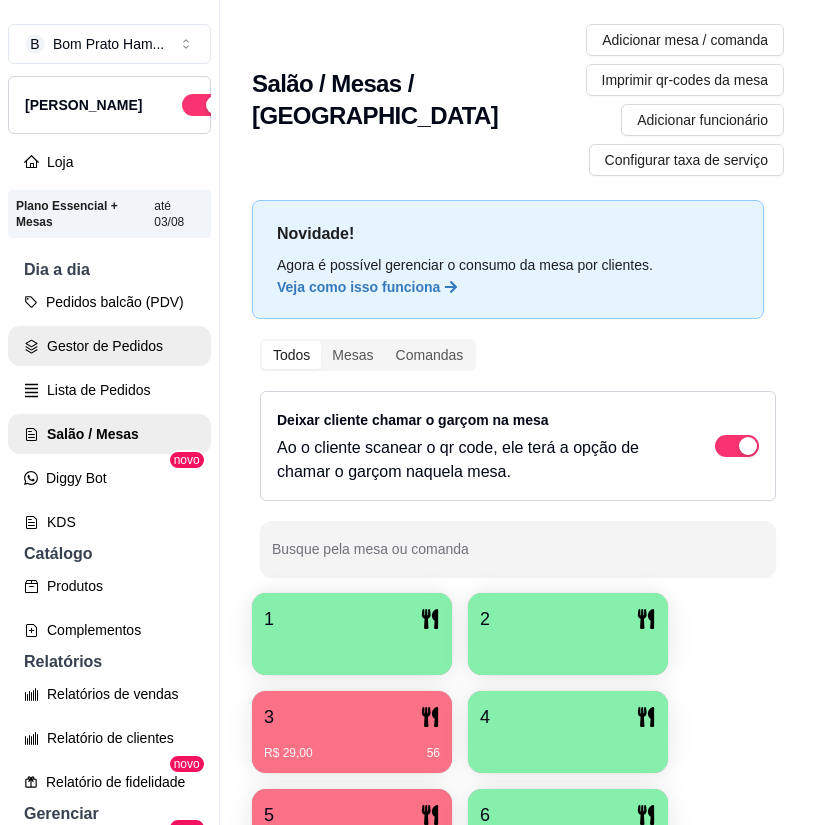 click on "Gestor de Pedidos" at bounding box center [109, 346] 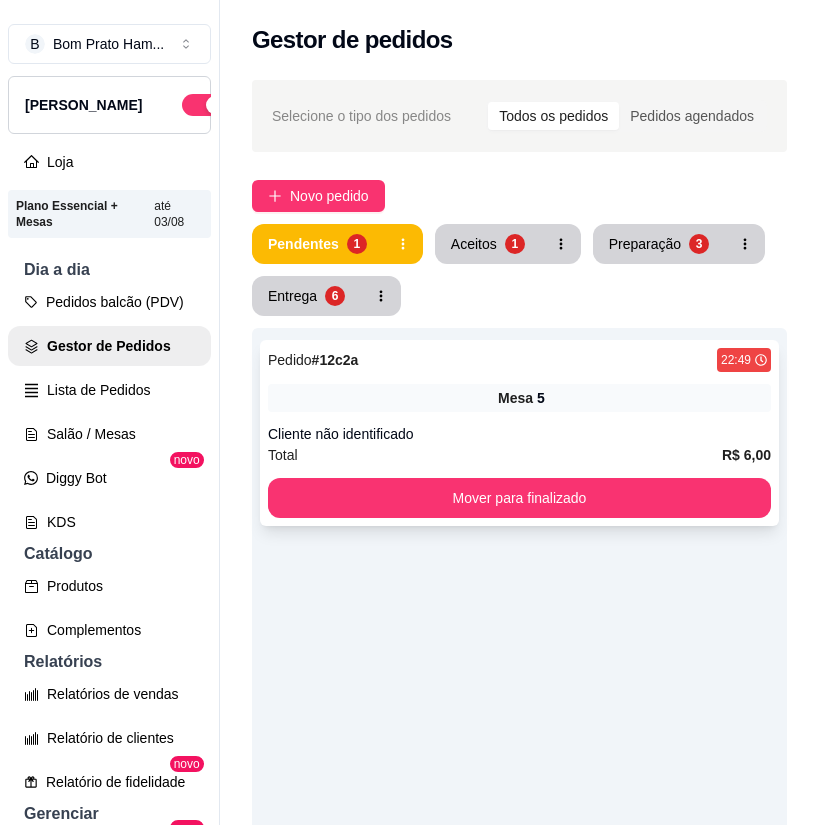 click on "Mesa 5" at bounding box center [519, 398] 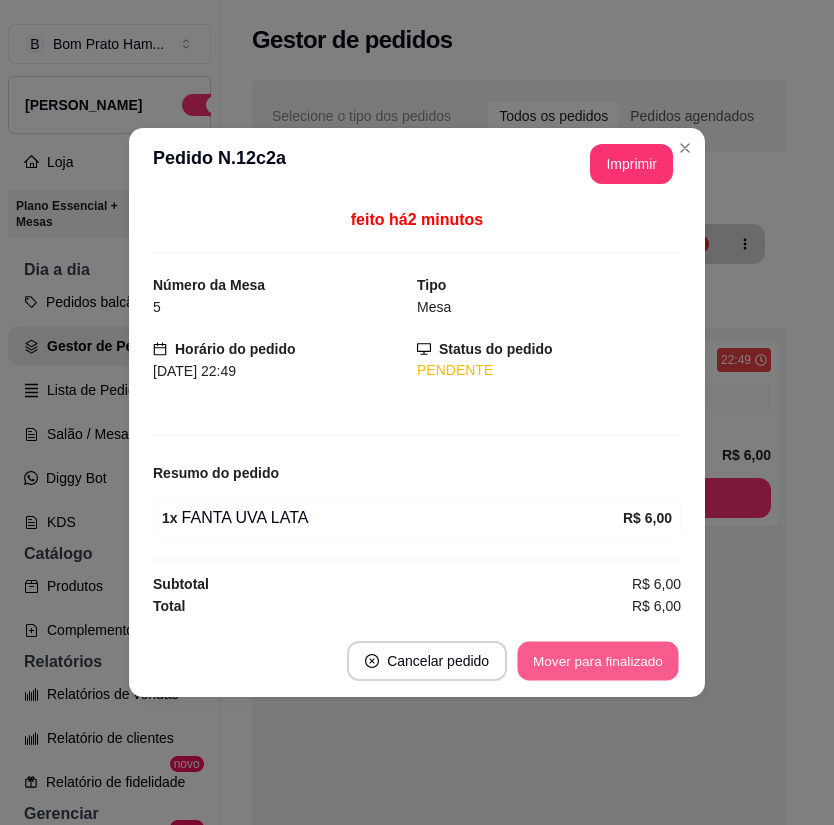 click on "Mover para finalizado" at bounding box center (598, 661) 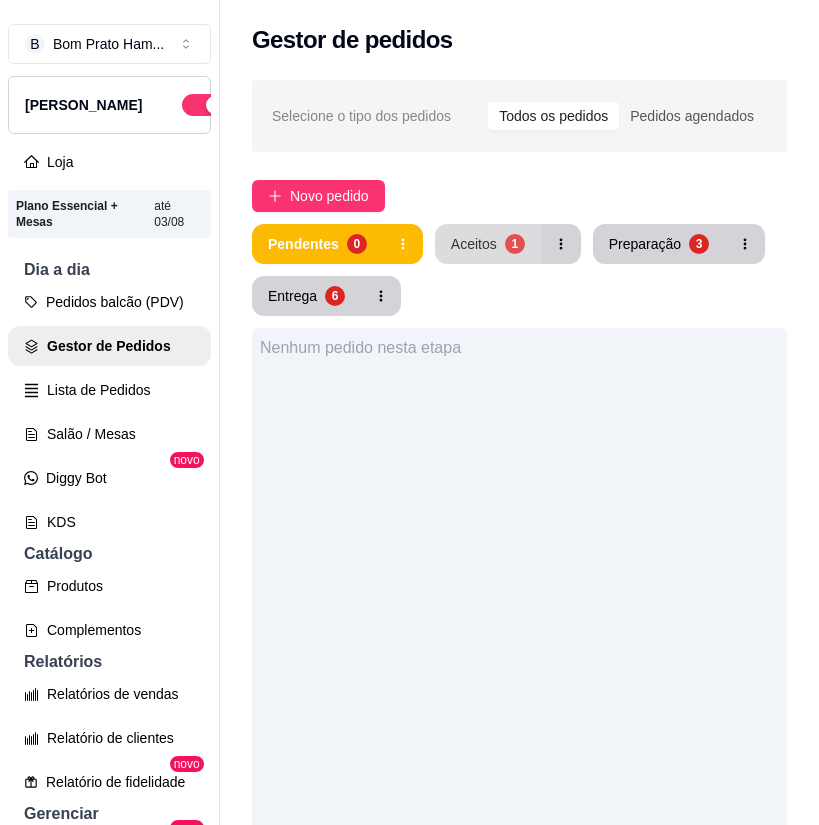 click on "Aceitos" at bounding box center [474, 244] 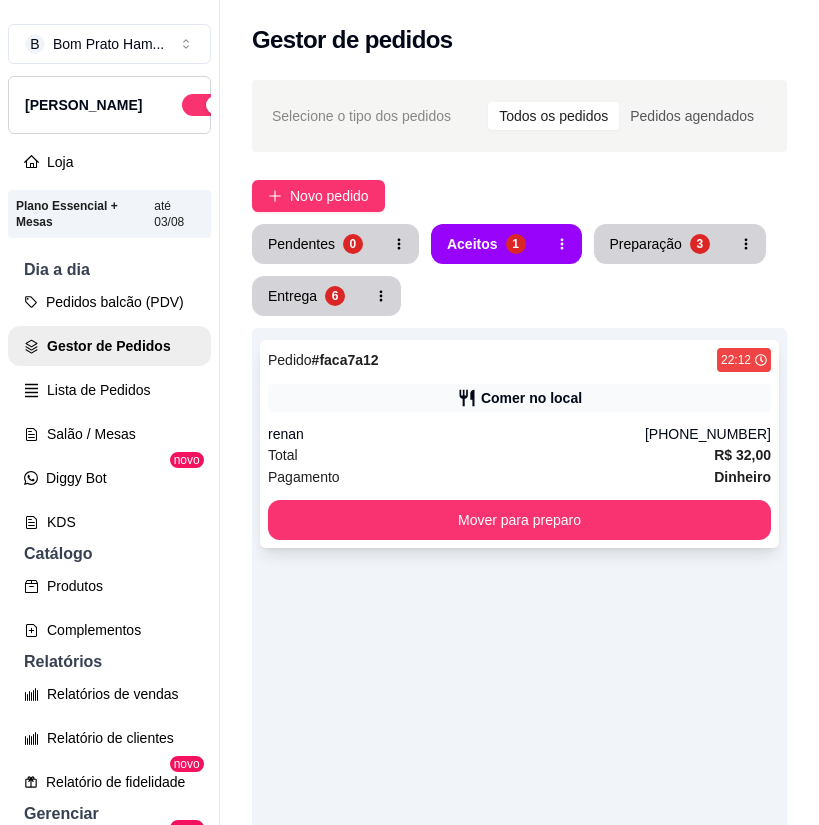 click on "Comer no local" at bounding box center [531, 398] 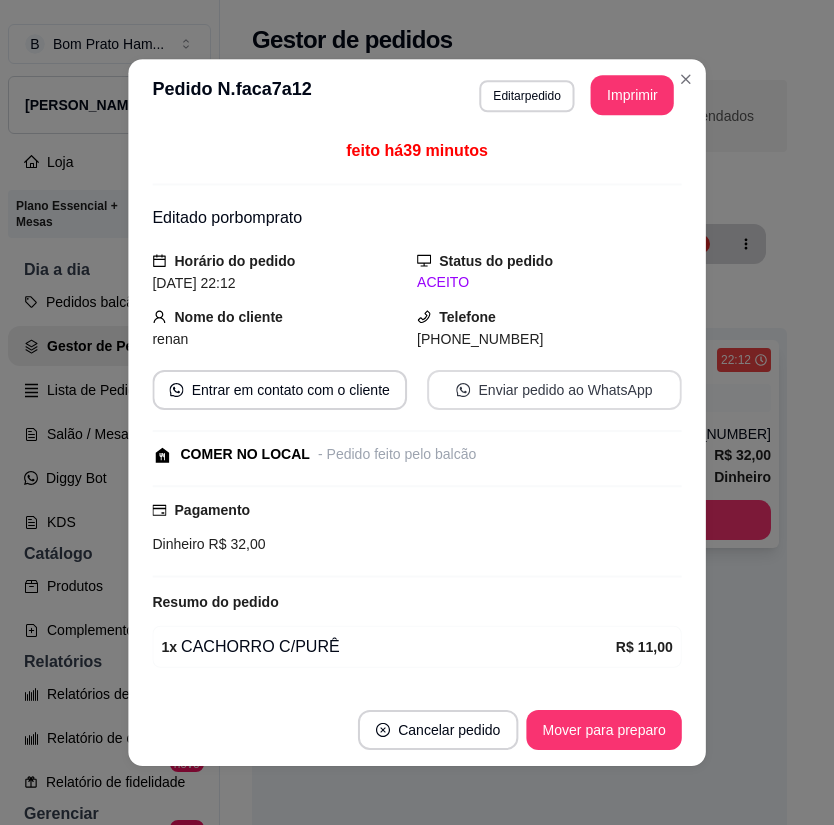 scroll, scrollTop: 184, scrollLeft: 0, axis: vertical 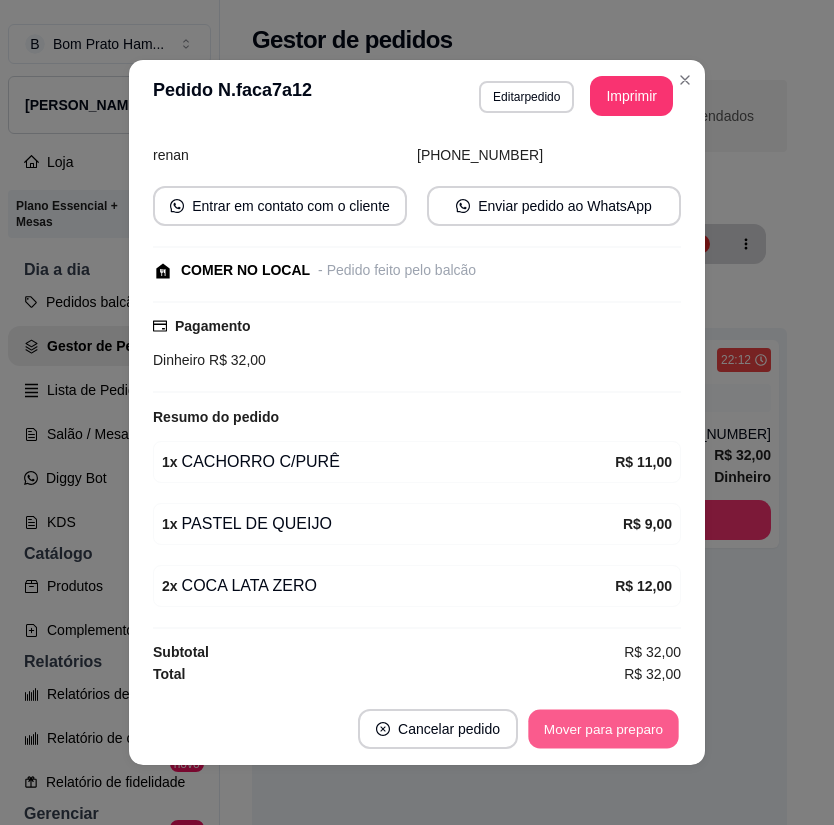 click on "Mover para preparo" at bounding box center [603, 729] 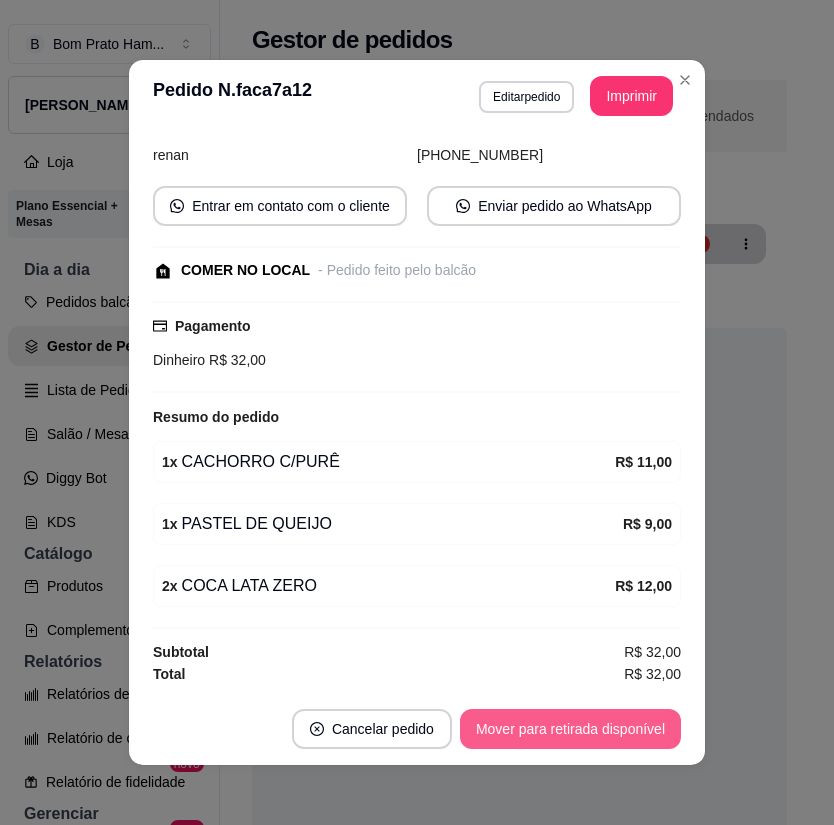 click on "Mover para retirada disponível" at bounding box center (570, 729) 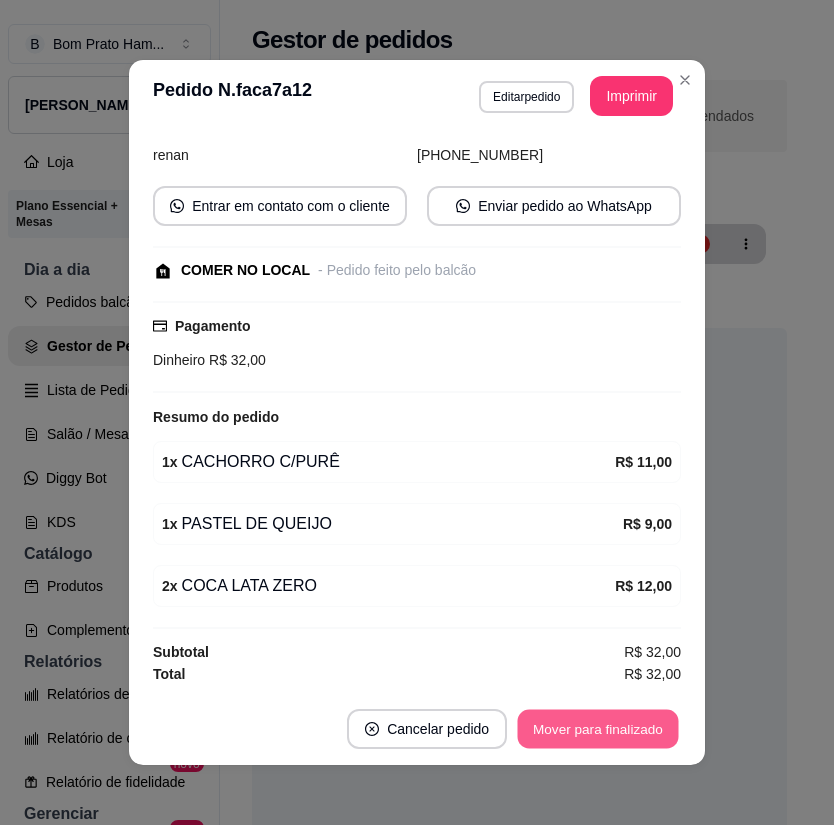 click on "Mover para finalizado" at bounding box center [598, 729] 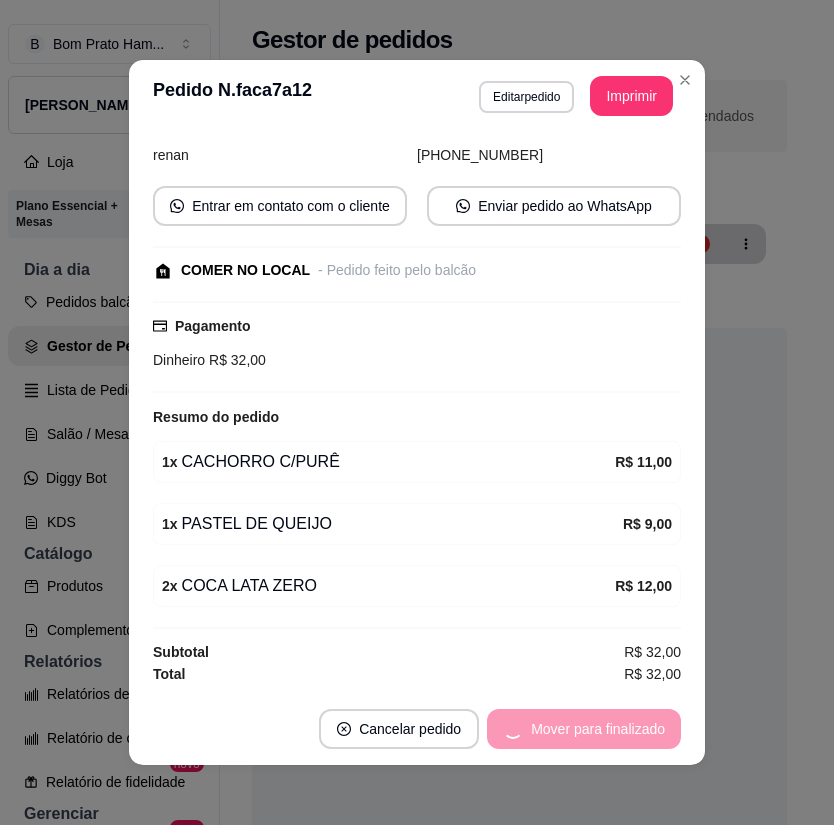 scroll, scrollTop: 118, scrollLeft: 0, axis: vertical 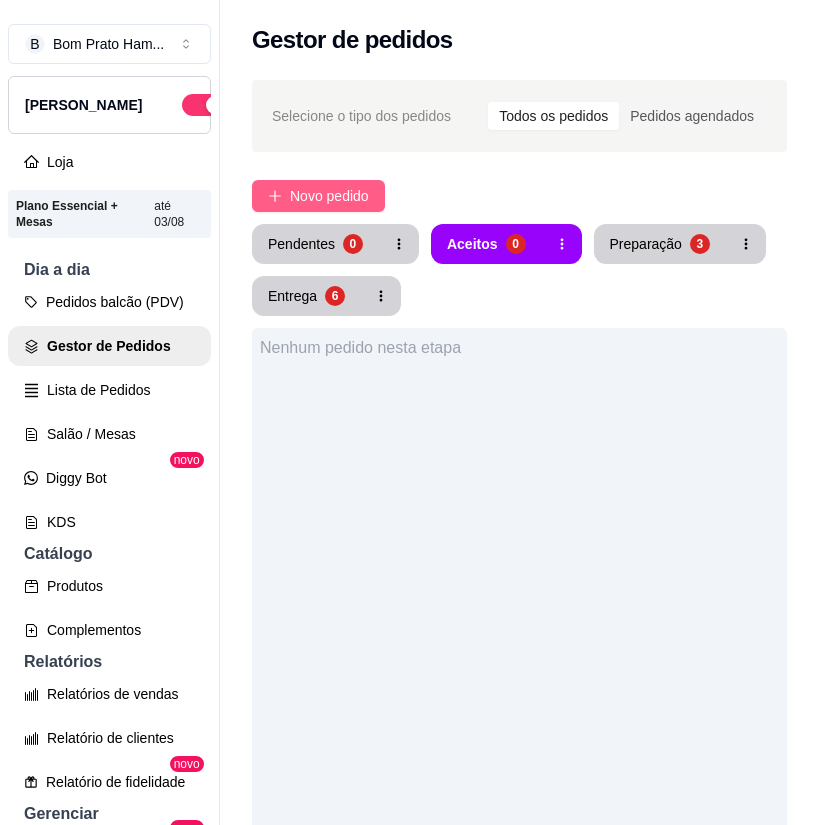 click on "Novo pedido" at bounding box center [329, 196] 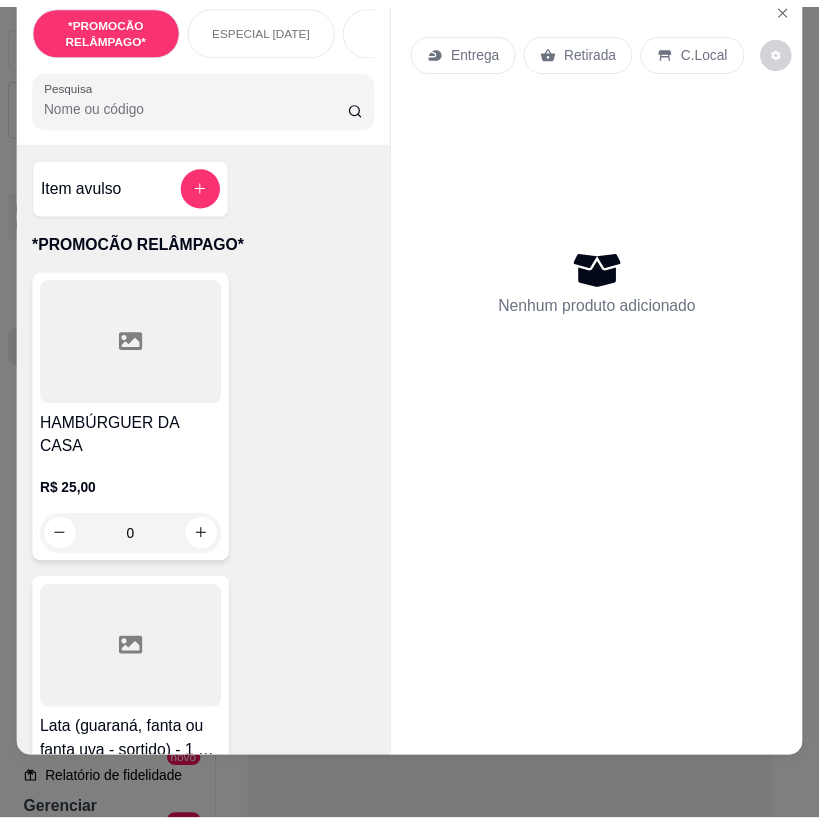scroll, scrollTop: 0, scrollLeft: 0, axis: both 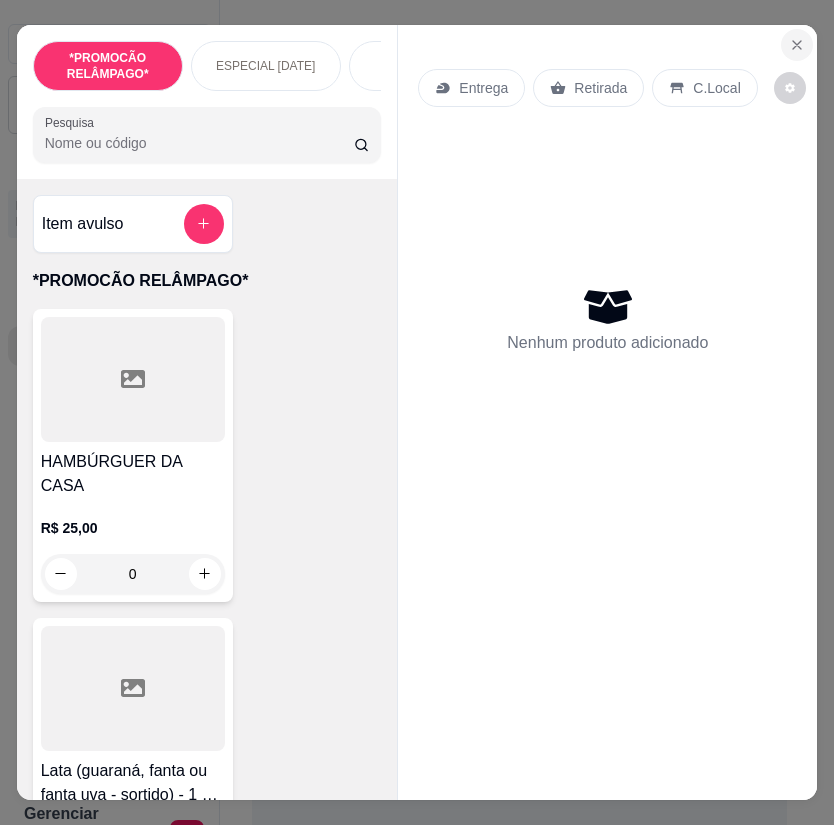 click 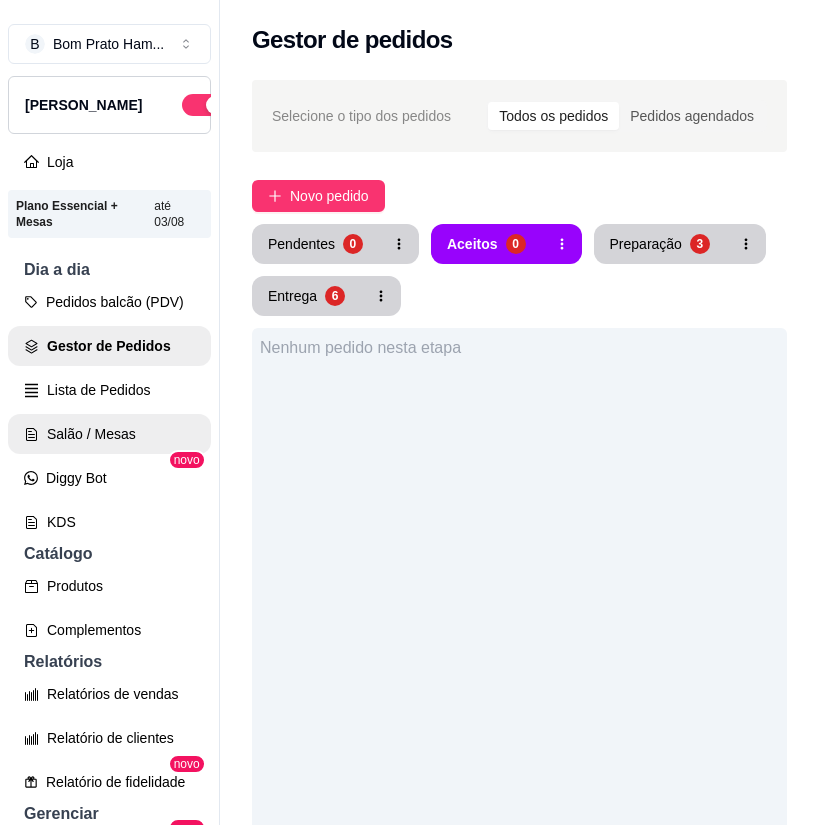 click on "Salão / Mesas" at bounding box center (109, 434) 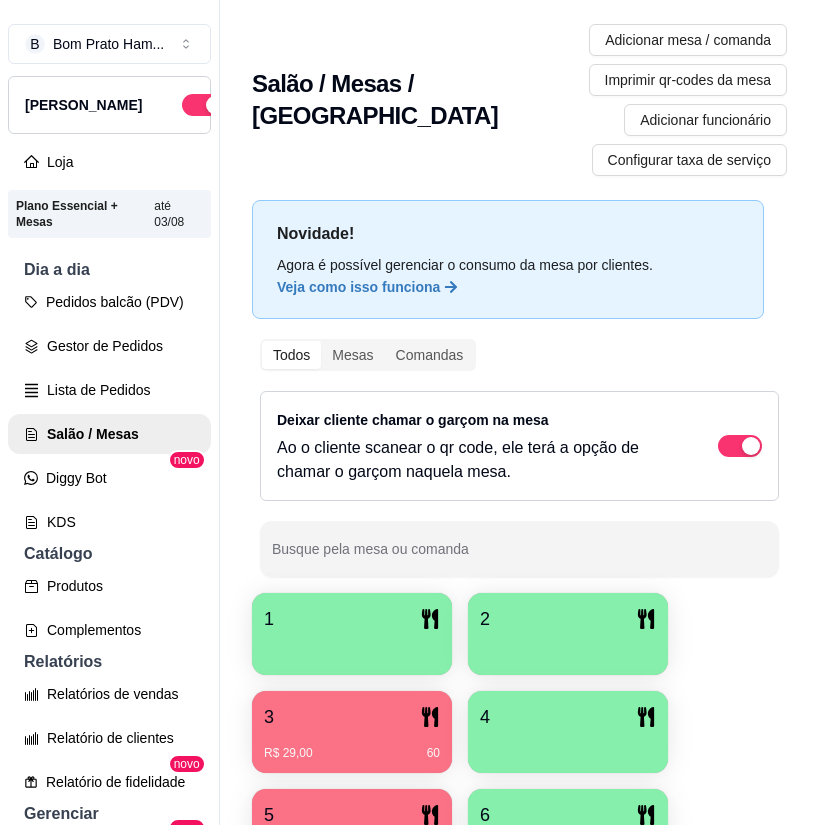 click on "R$ 29,00 60" at bounding box center (352, 746) 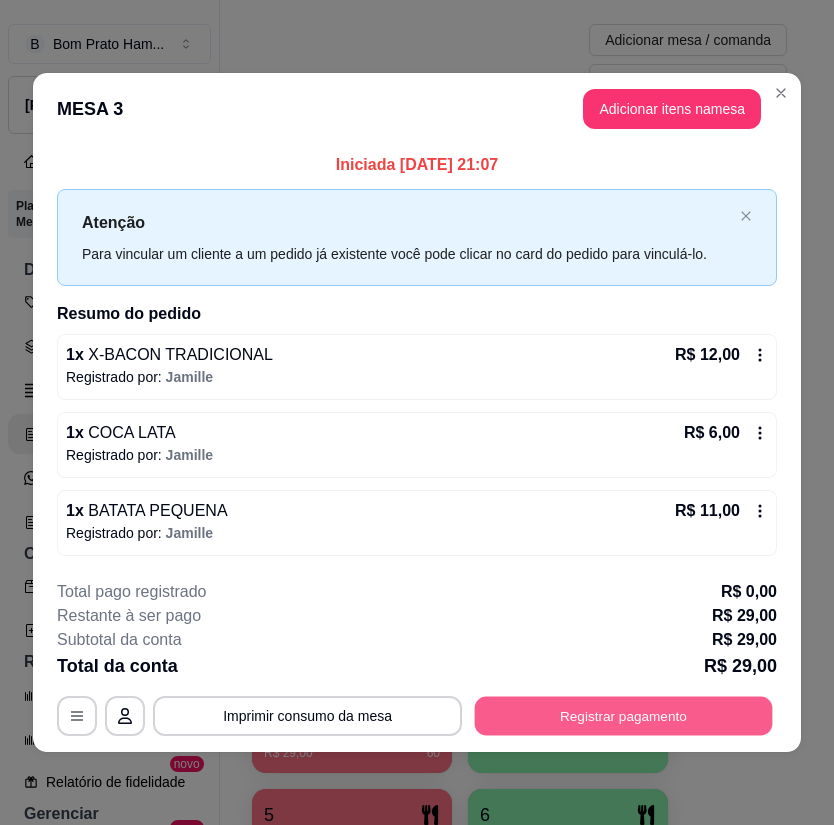 click on "Registrar pagamento" at bounding box center (624, 716) 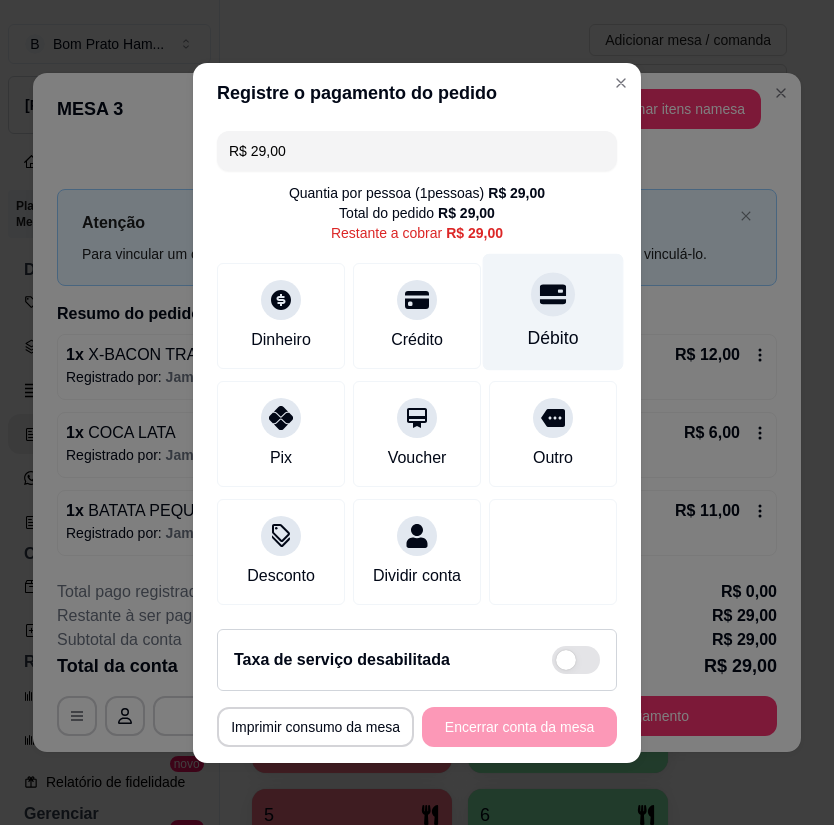 click on "Débito" at bounding box center [553, 338] 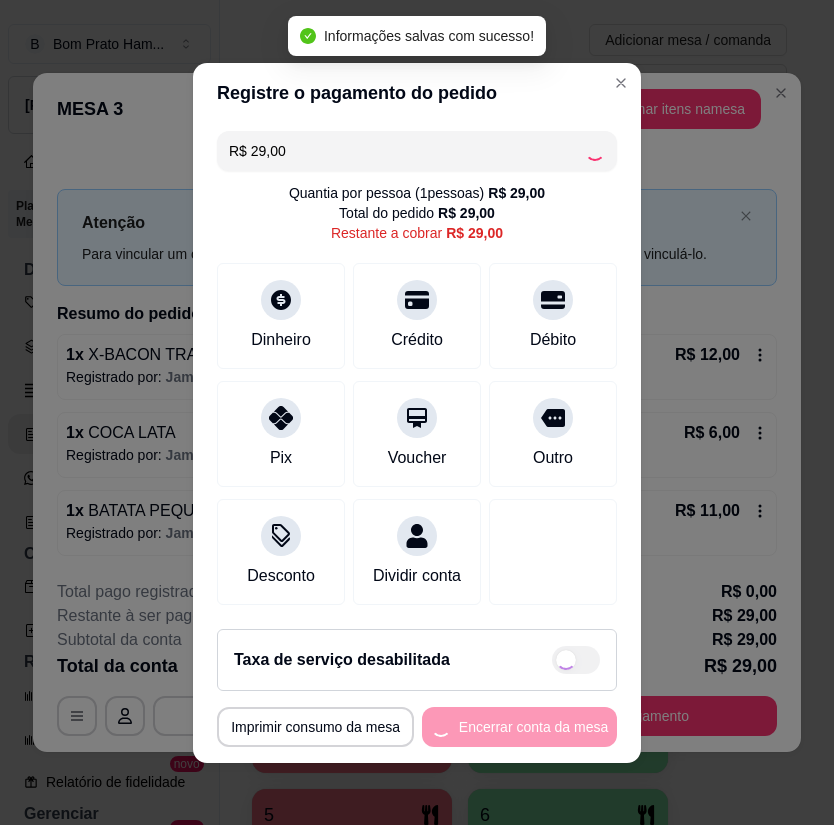 type on "R$ 0,00" 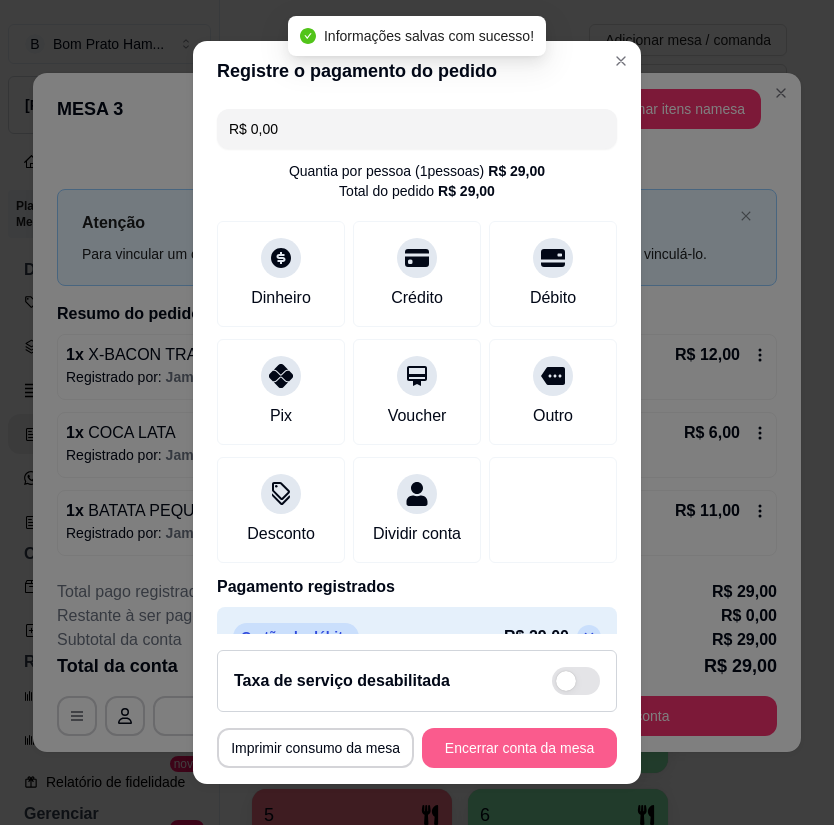 click on "Encerrar conta da mesa" at bounding box center [519, 748] 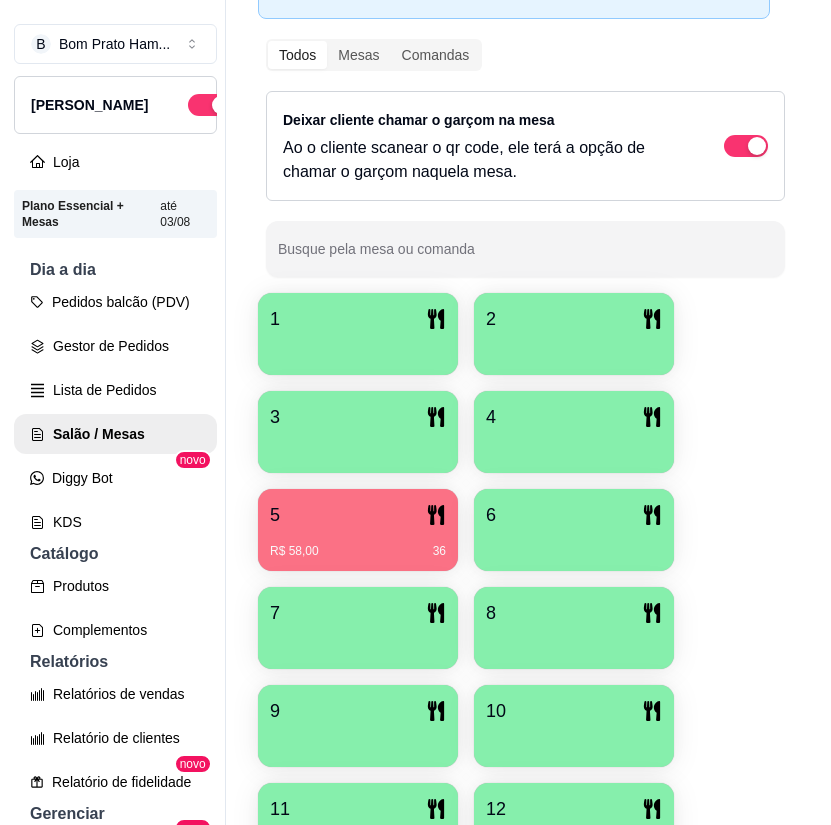 scroll, scrollTop: 0, scrollLeft: 0, axis: both 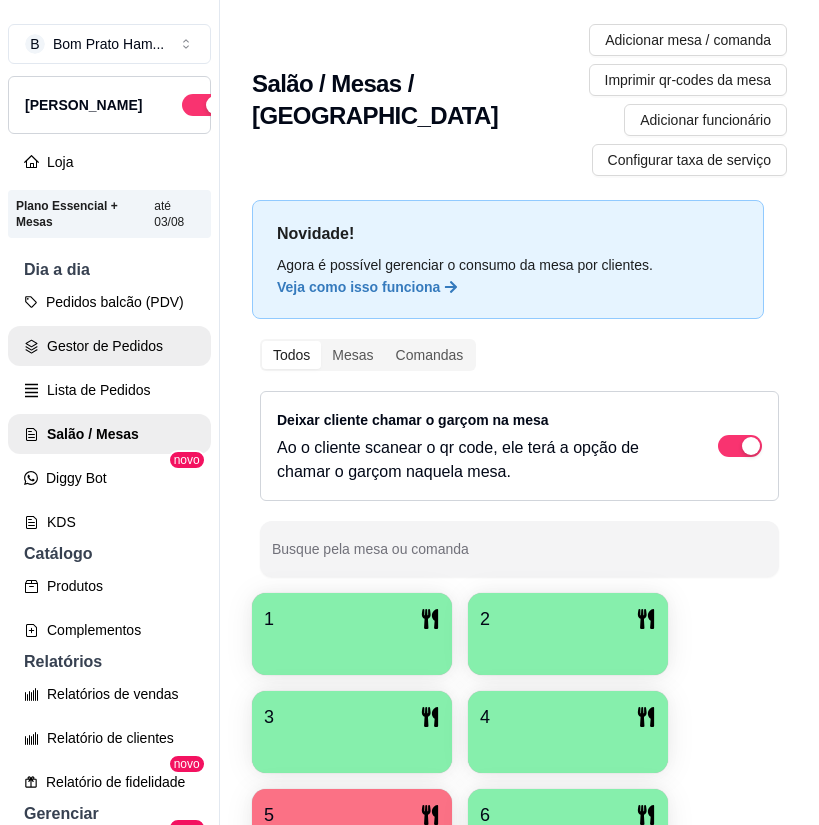 click on "Gestor de Pedidos" at bounding box center (109, 346) 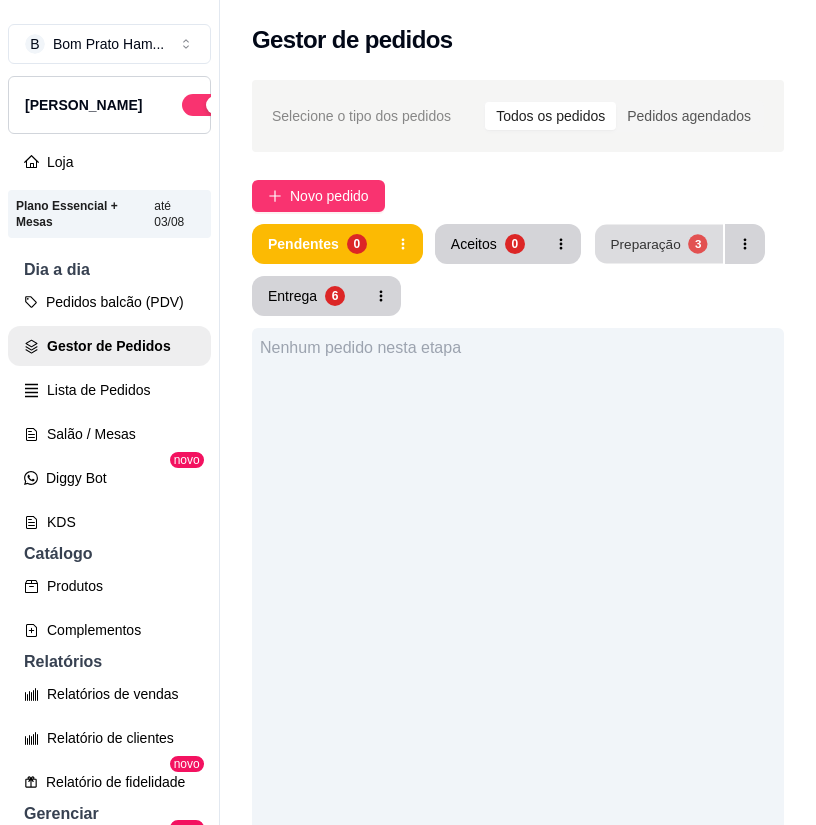 click on "Preparação" at bounding box center [645, 243] 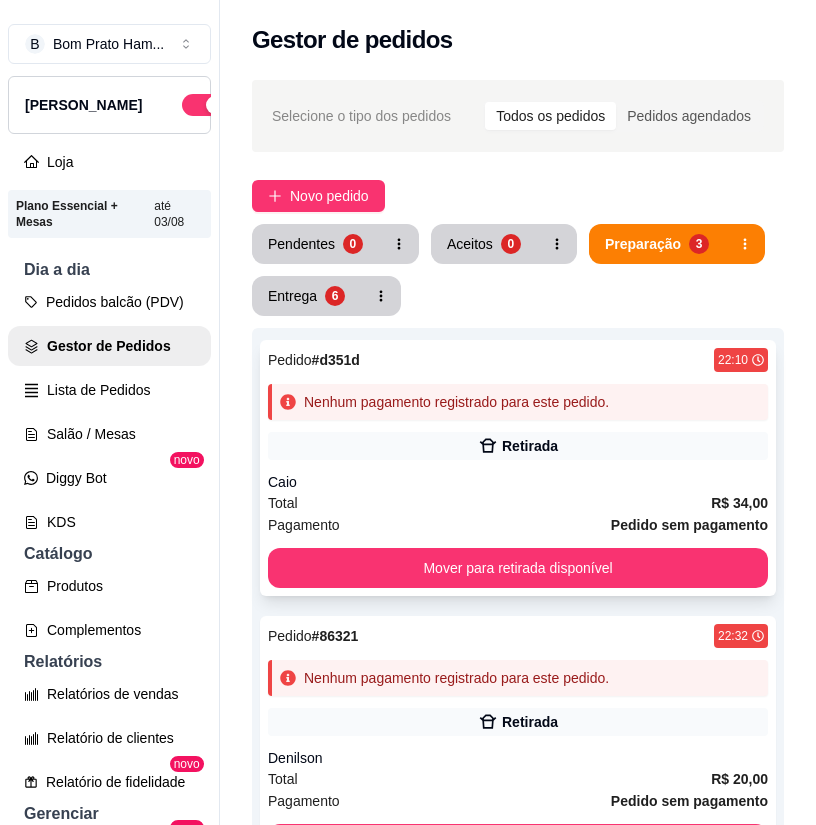click on "Retirada" at bounding box center (530, 446) 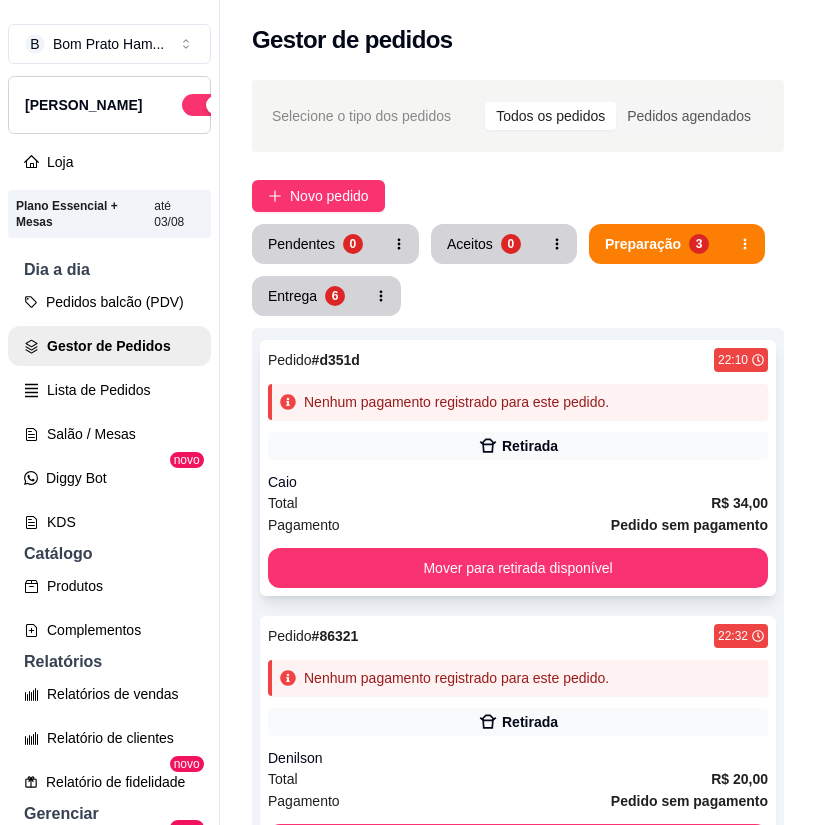scroll, scrollTop: 34, scrollLeft: 0, axis: vertical 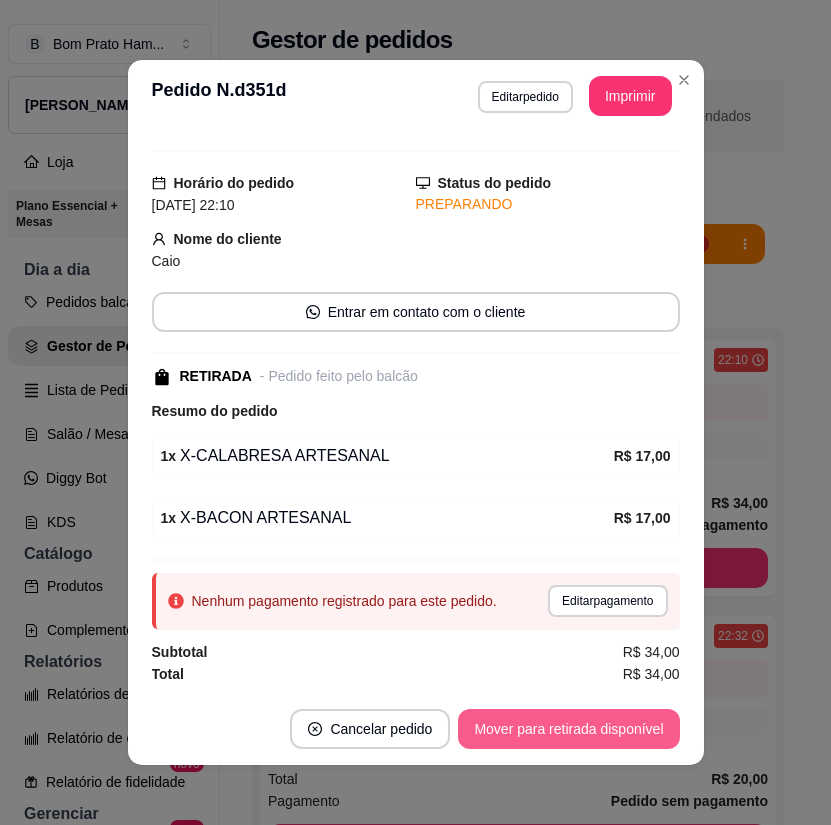 click on "Mover para retirada disponível" at bounding box center [568, 729] 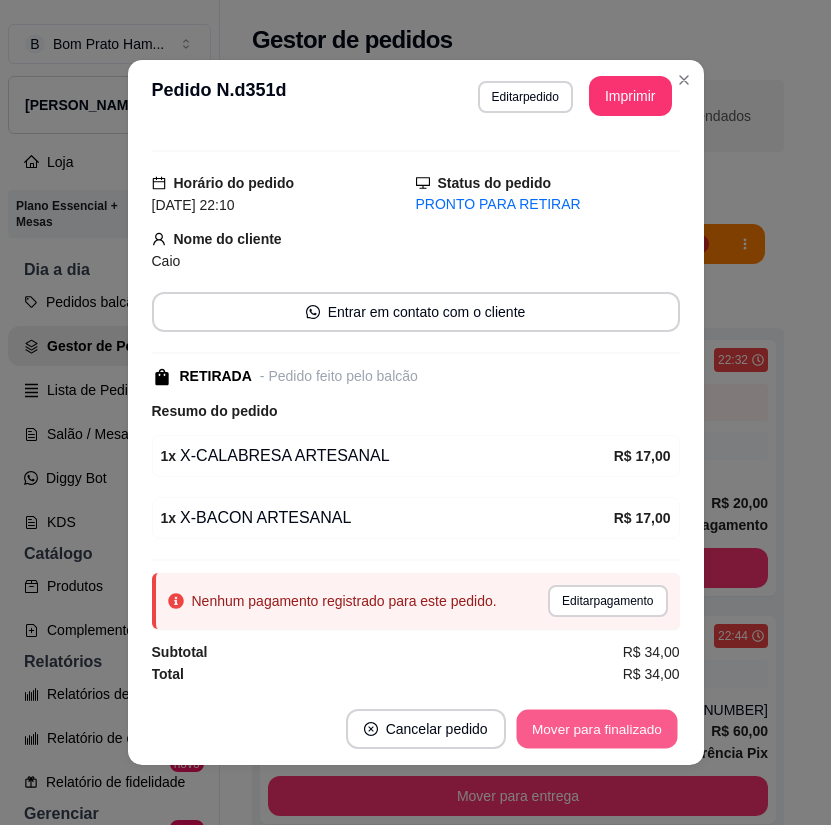 click on "Mover para finalizado" at bounding box center (596, 729) 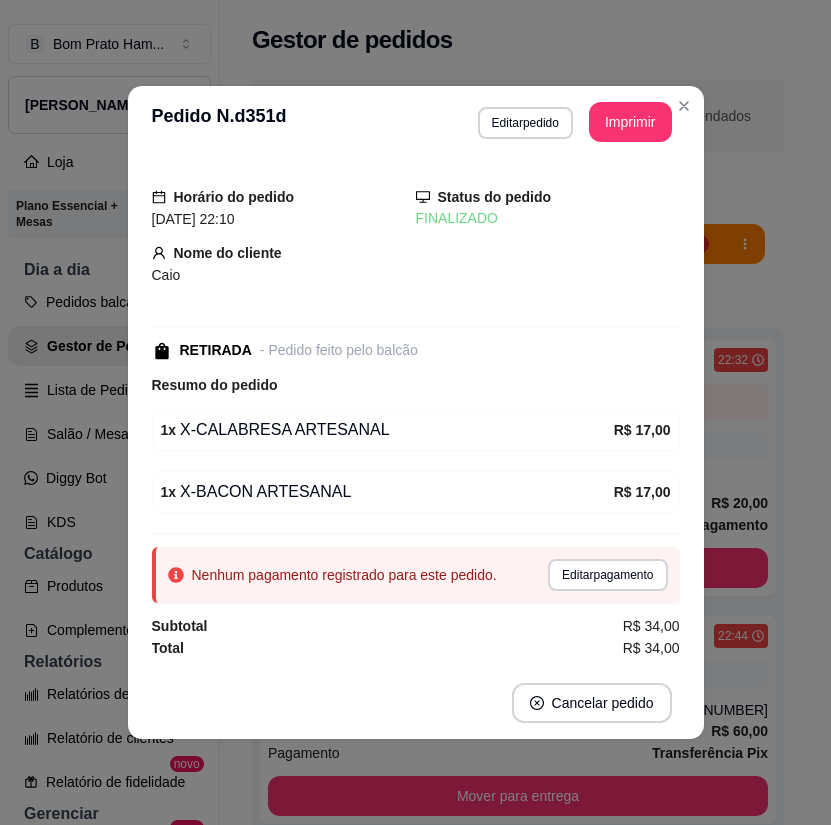 scroll, scrollTop: 0, scrollLeft: 0, axis: both 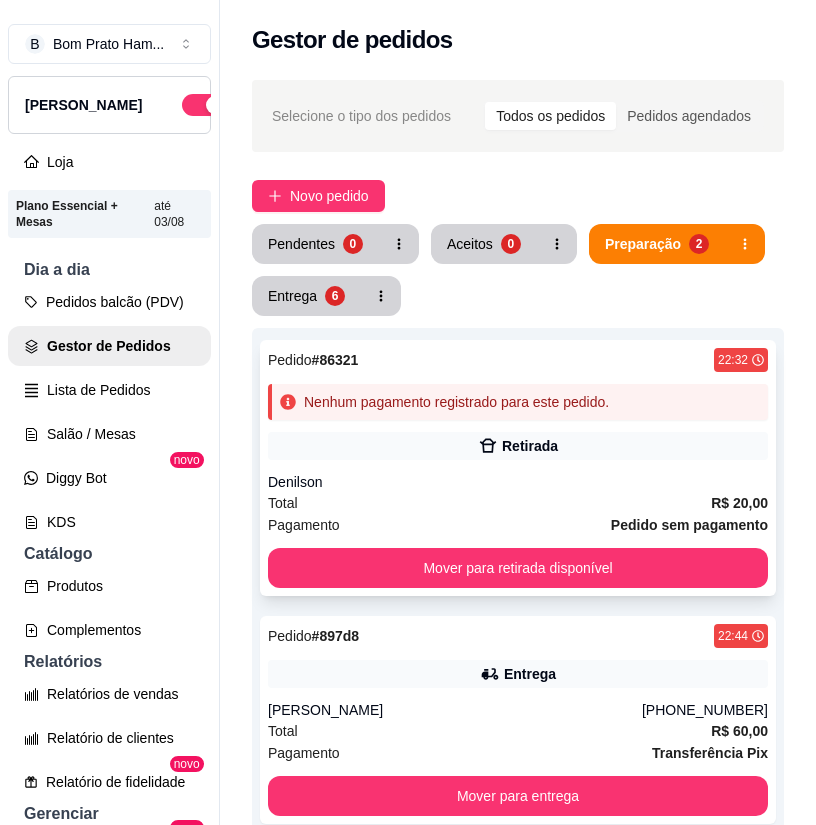 click on "Pedido  # 86321 22:32 Nenhum pagamento registrado para este pedido. Retirada Denilson Total R$ 20,00 Pagamento Pedido sem pagamento Mover para retirada disponível" at bounding box center [518, 468] 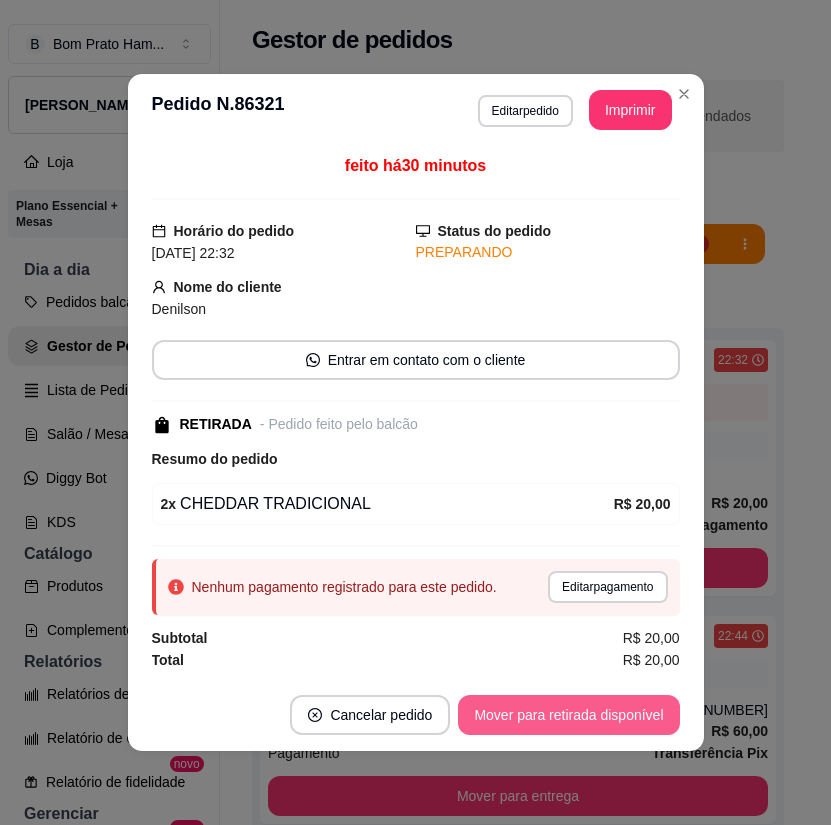 click on "Mover para retirada disponível" at bounding box center [568, 715] 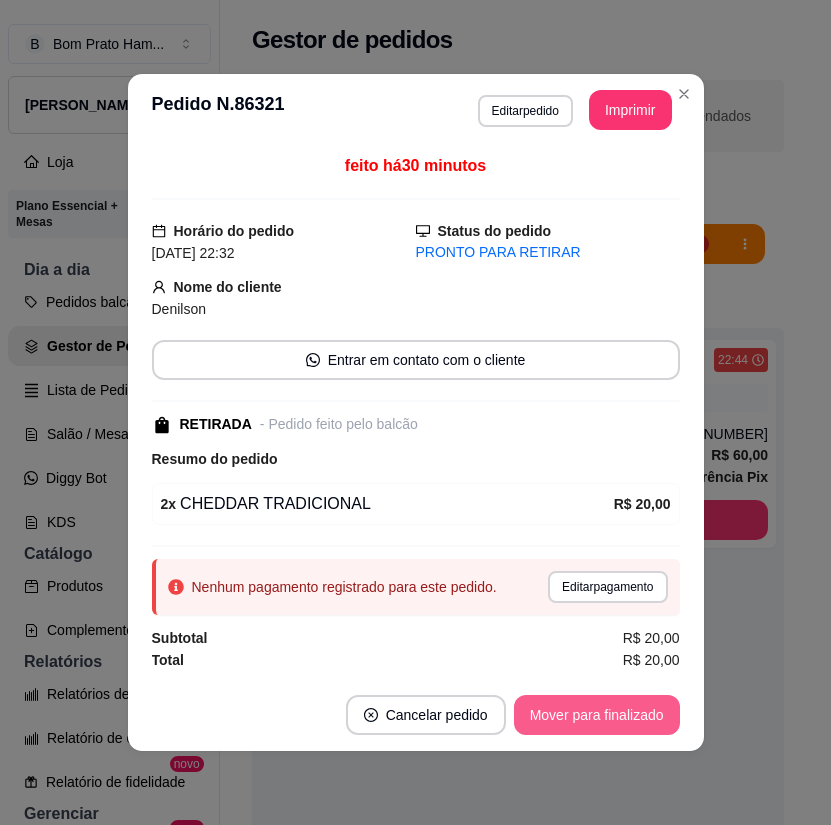 click on "Mover para finalizado" at bounding box center (597, 715) 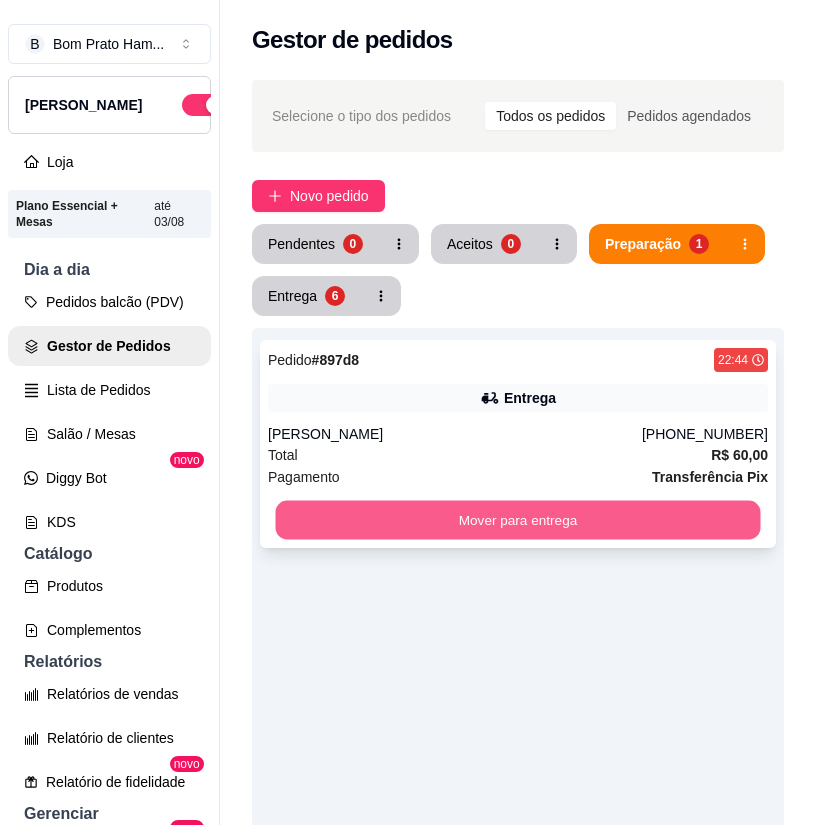 click on "Mover para entrega" at bounding box center [518, 520] 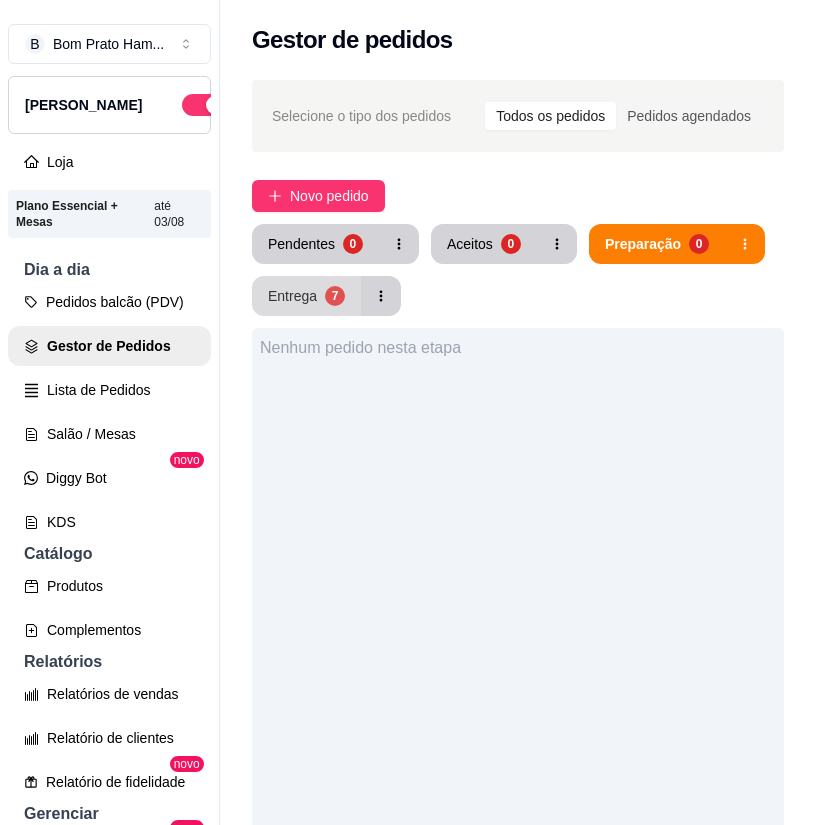 click on "Entrega 7" at bounding box center [306, 296] 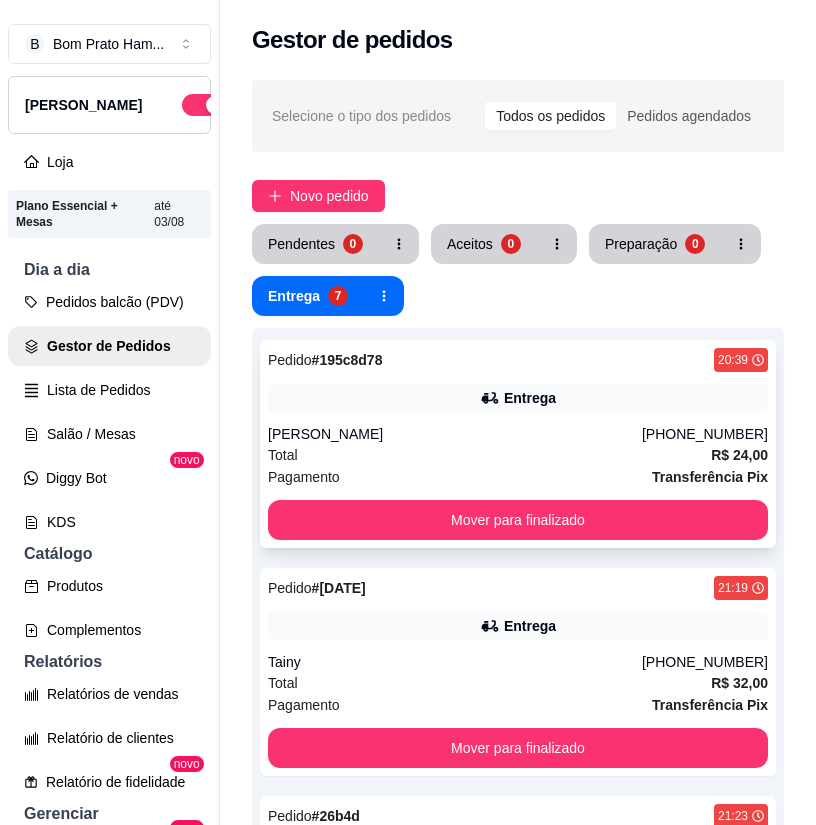 click on "[PERSON_NAME]" at bounding box center [455, 434] 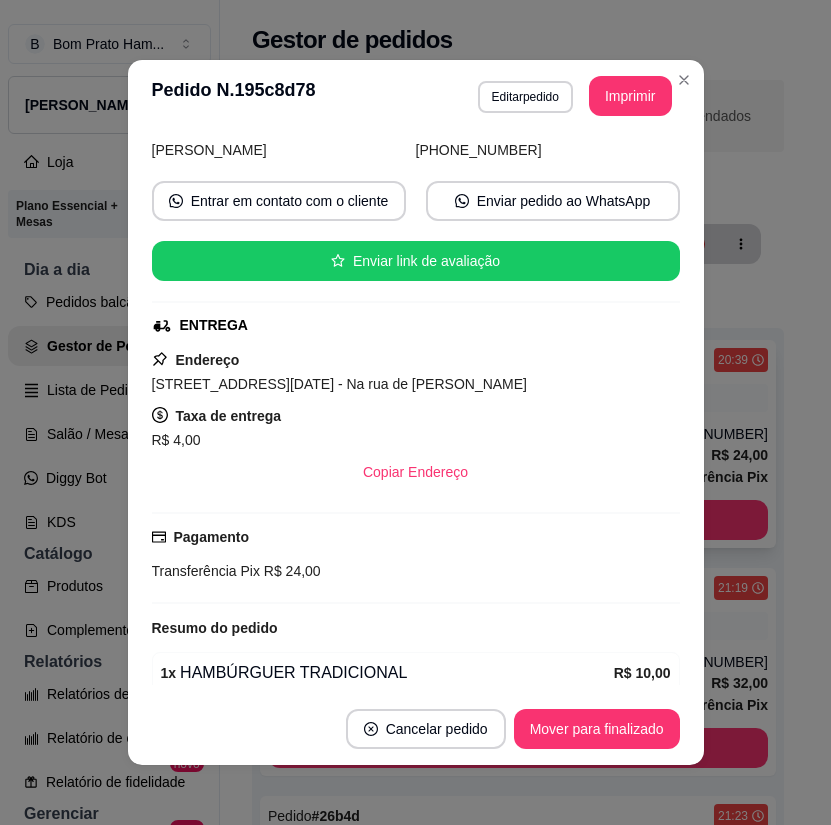 scroll, scrollTop: 294, scrollLeft: 0, axis: vertical 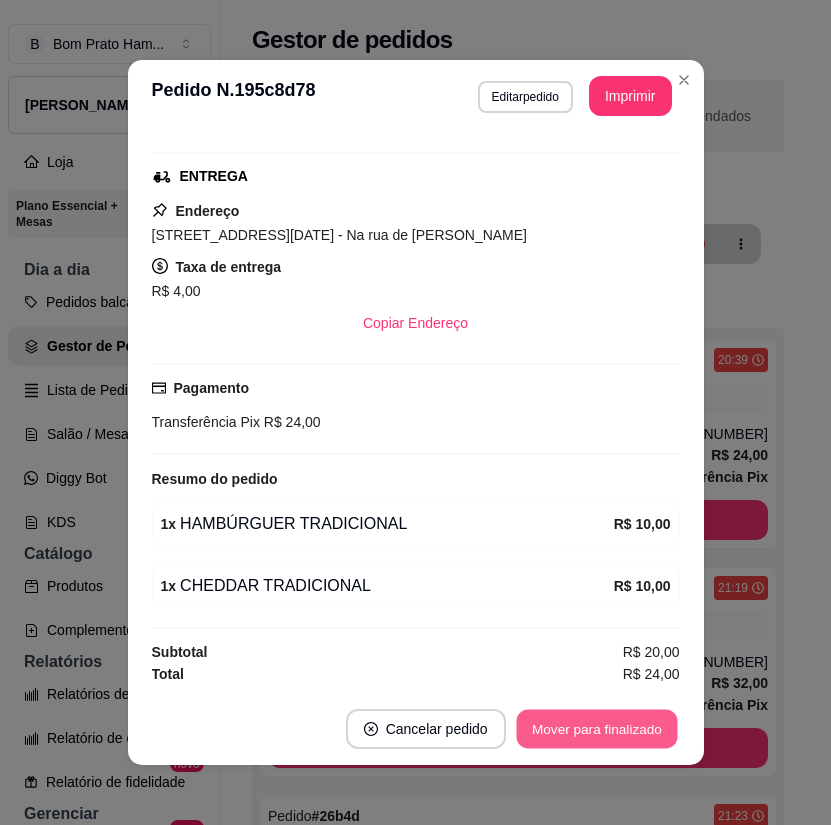 click on "Mover para finalizado" at bounding box center (596, 729) 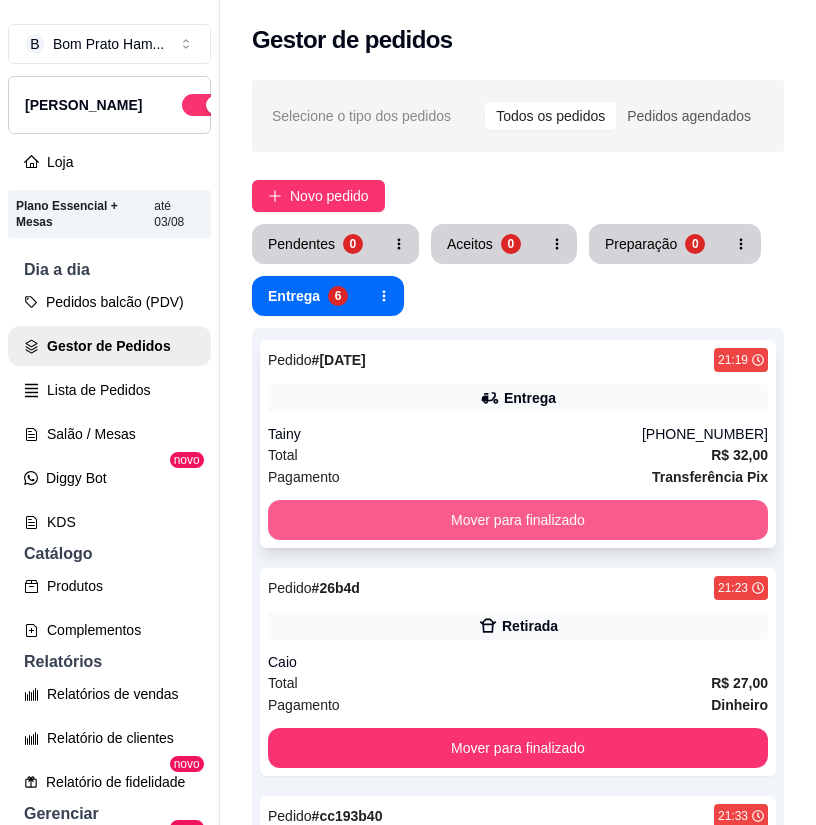 click on "Mover para finalizado" at bounding box center [518, 520] 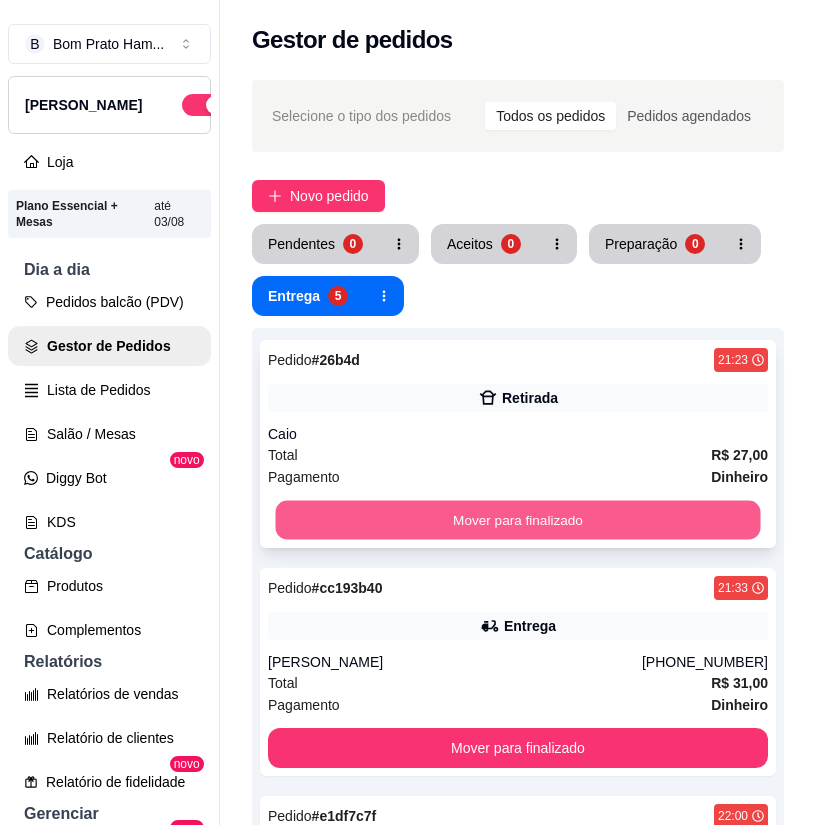 click on "Mover para finalizado" at bounding box center (518, 520) 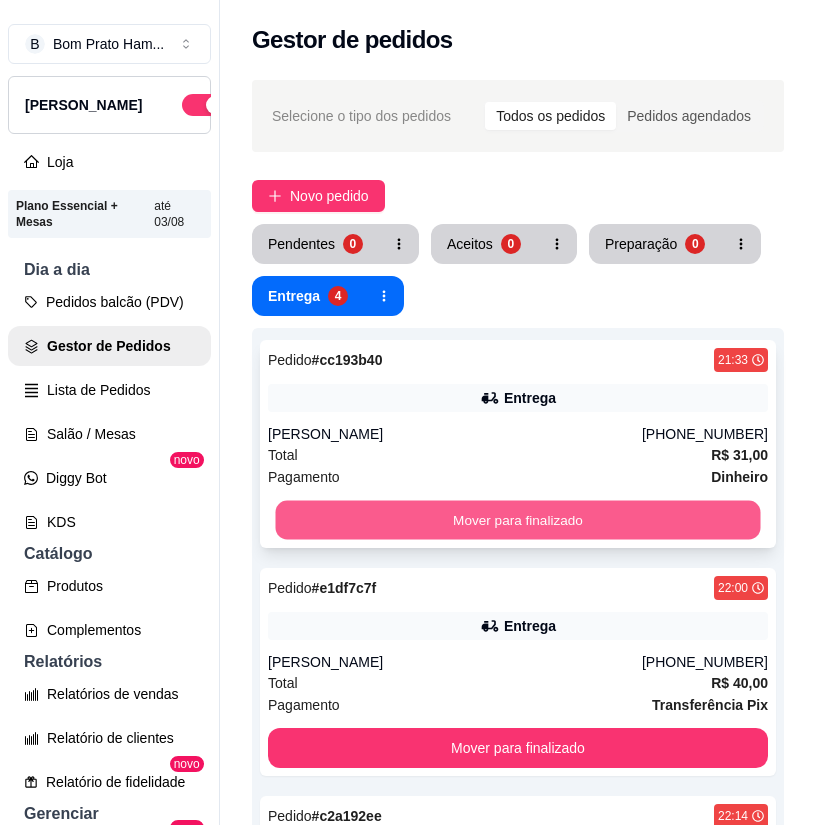 click on "Mover para finalizado" at bounding box center [518, 520] 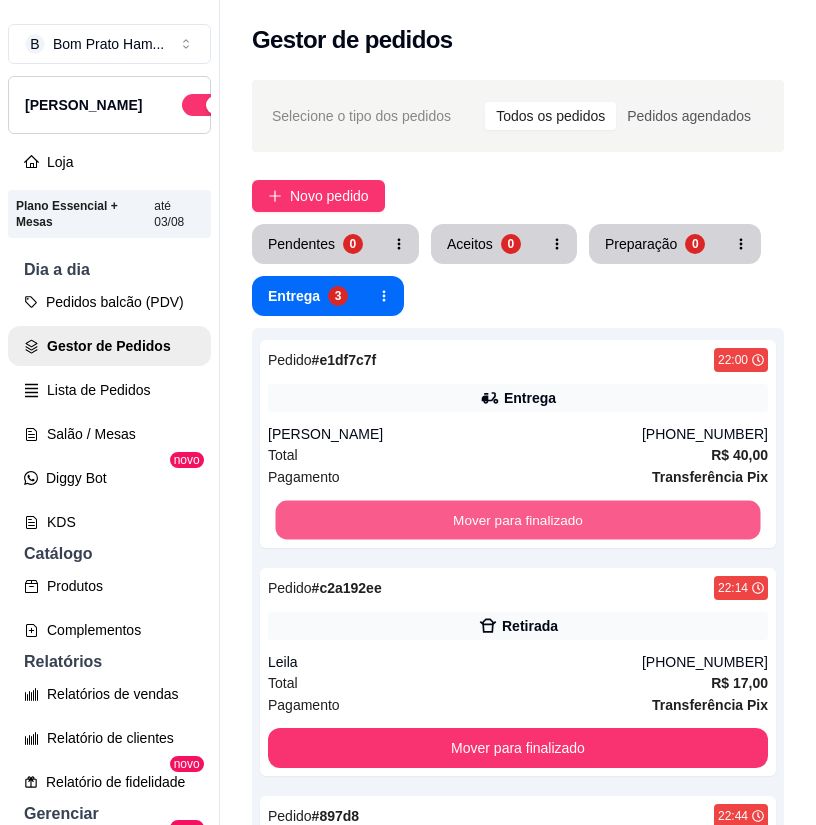 click on "Mover para finalizado" at bounding box center [518, 520] 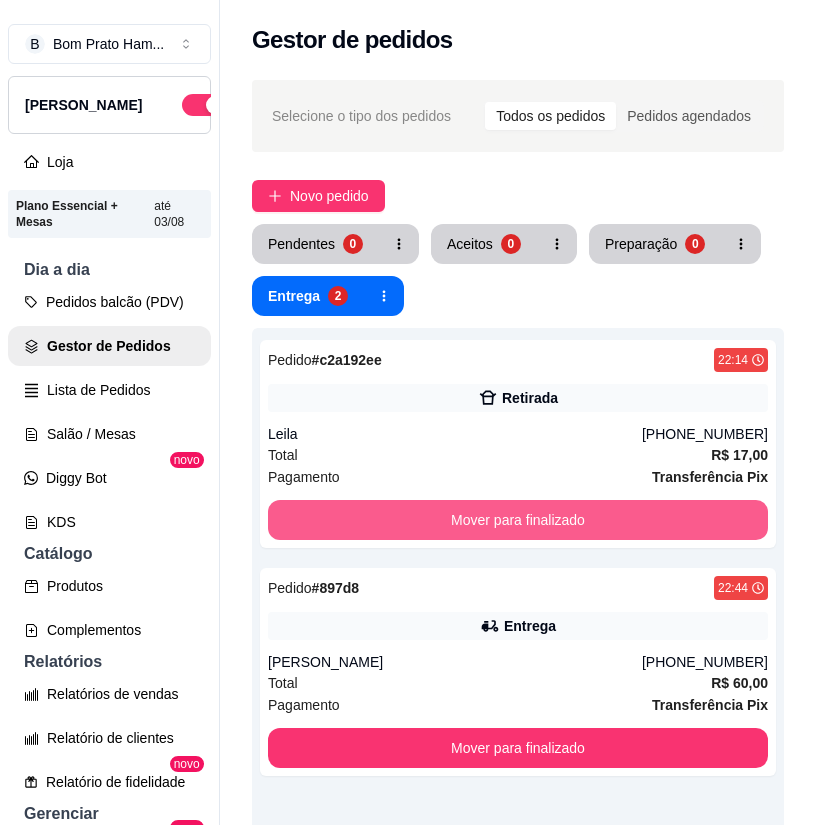click on "Mover para finalizado" at bounding box center [518, 520] 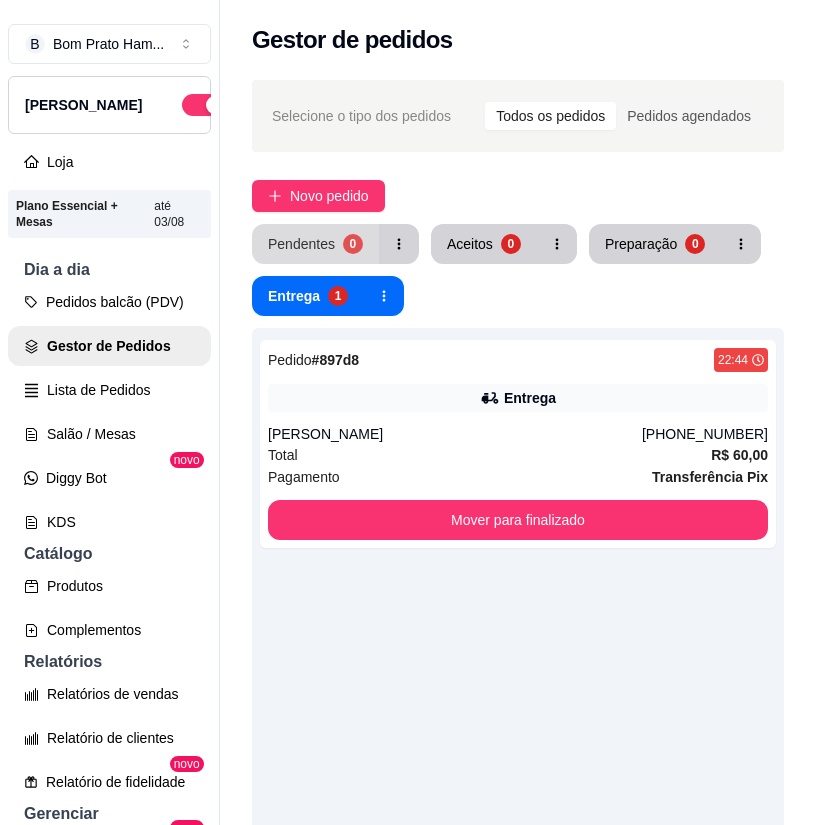 click on "Pendentes 0" at bounding box center [315, 244] 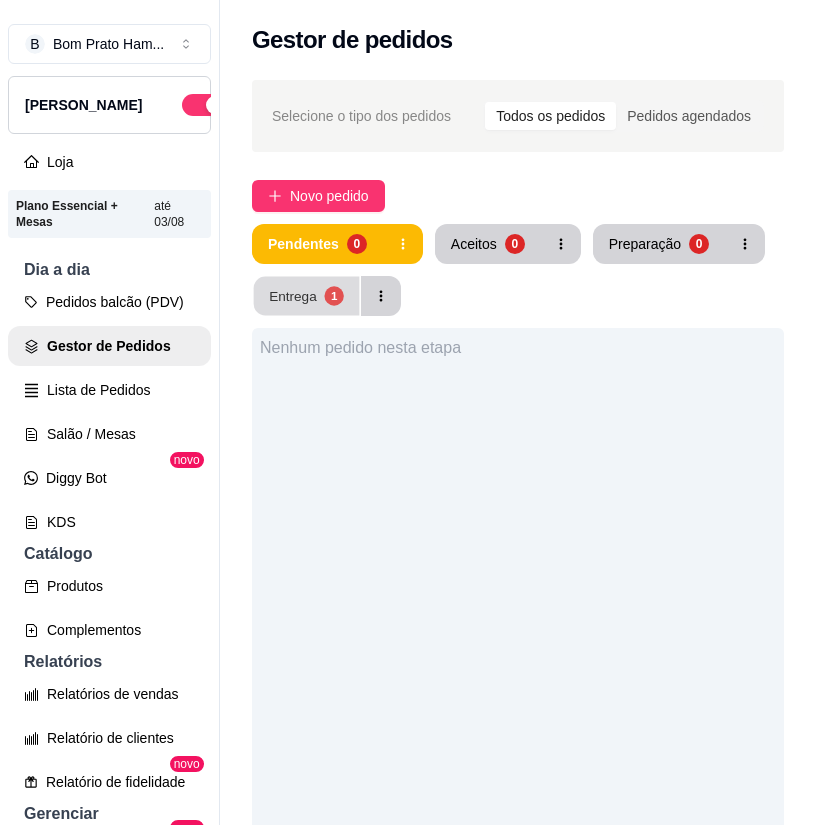 click on "1" at bounding box center (333, 295) 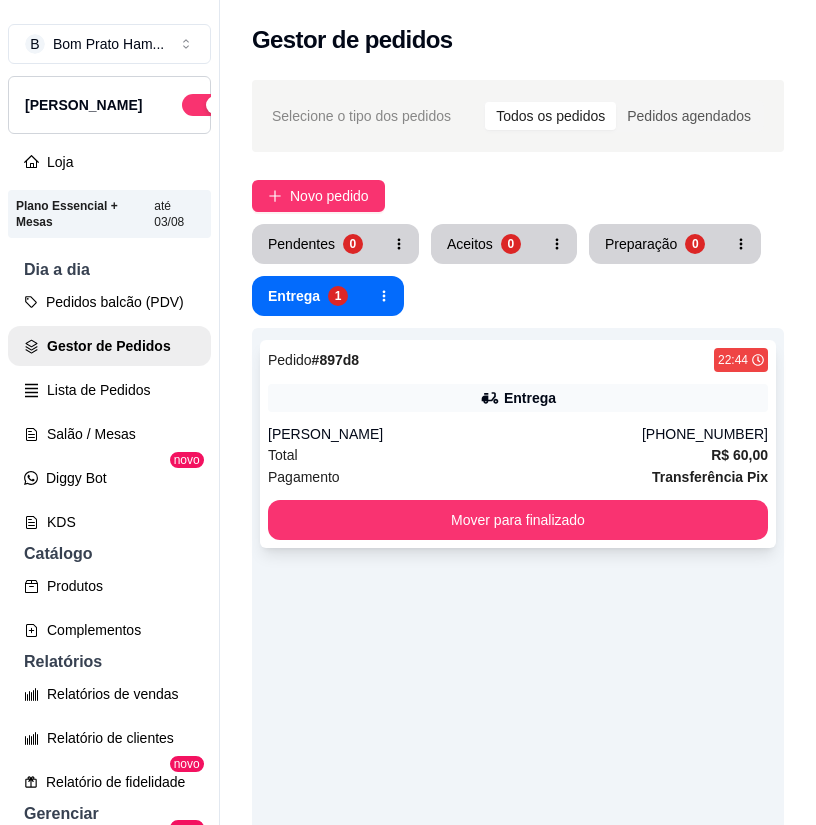 click on "Total R$ 60,00" at bounding box center [518, 455] 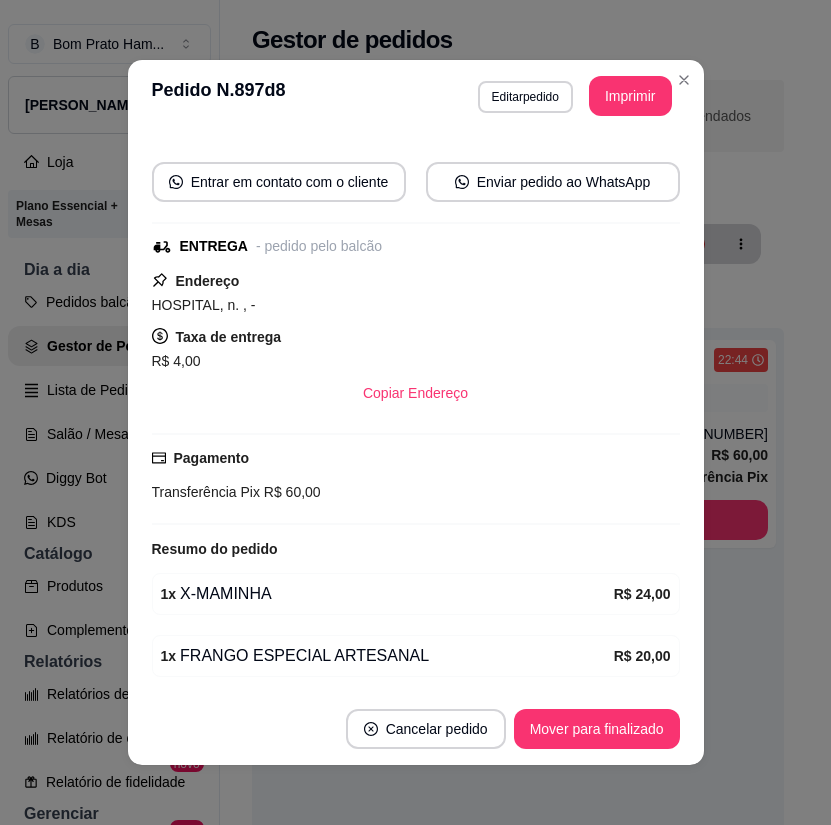 scroll, scrollTop: 358, scrollLeft: 0, axis: vertical 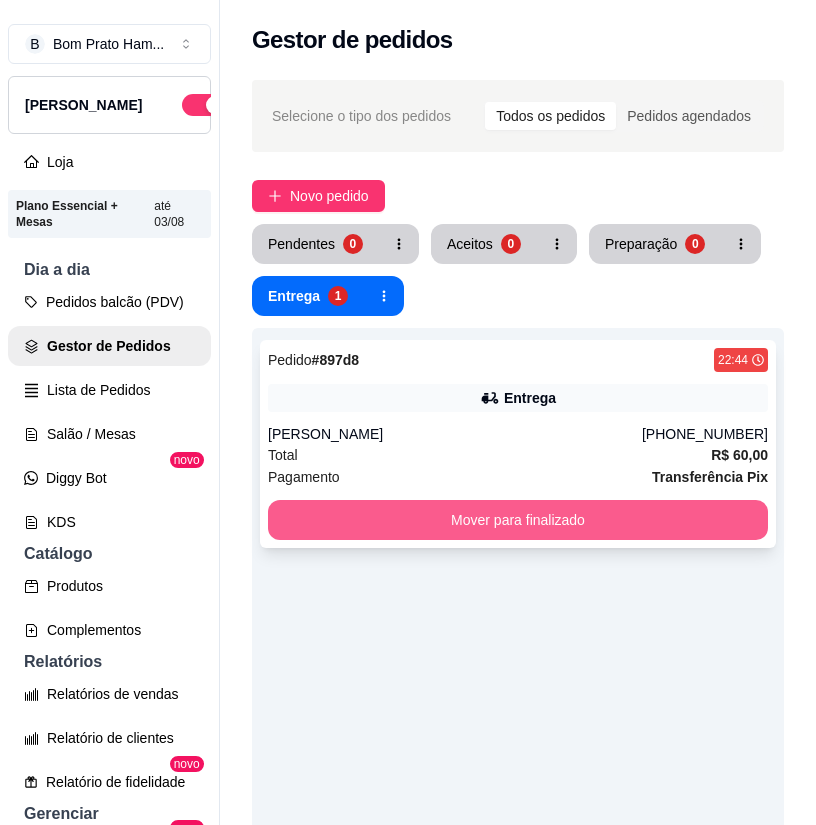 click on "Mover para finalizado" at bounding box center (518, 520) 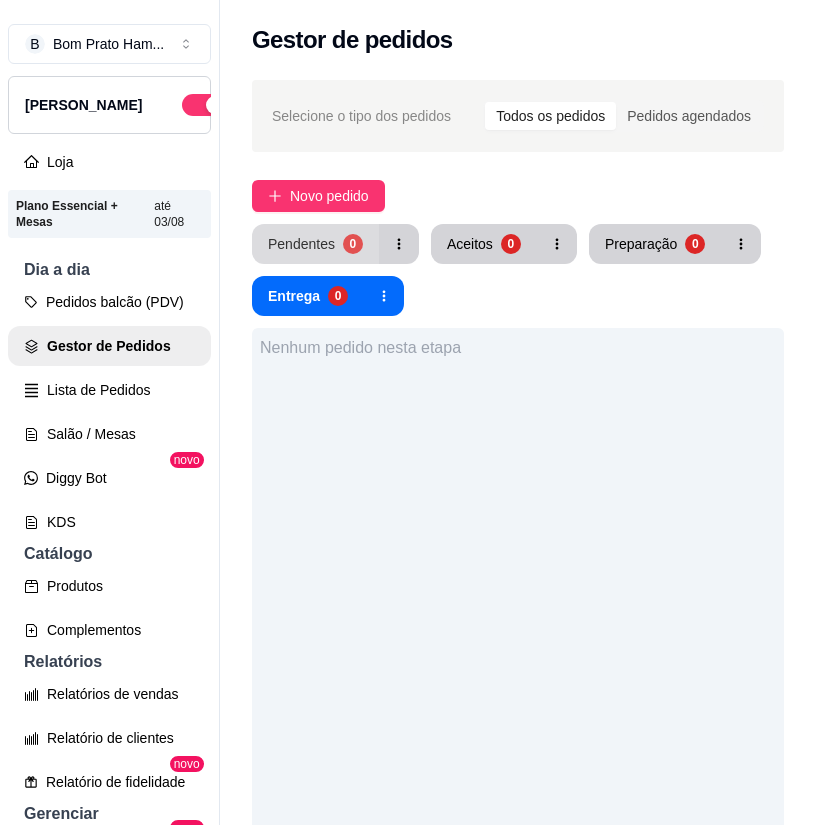 click on "Pendentes" at bounding box center [301, 244] 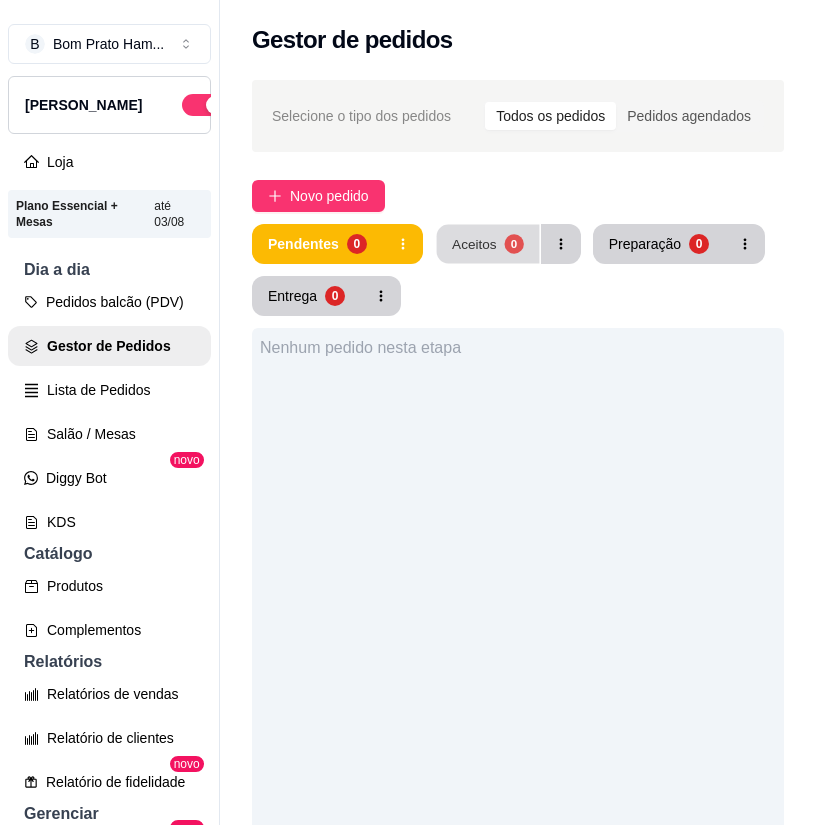 click on "Aceitos 0" at bounding box center (487, 244) 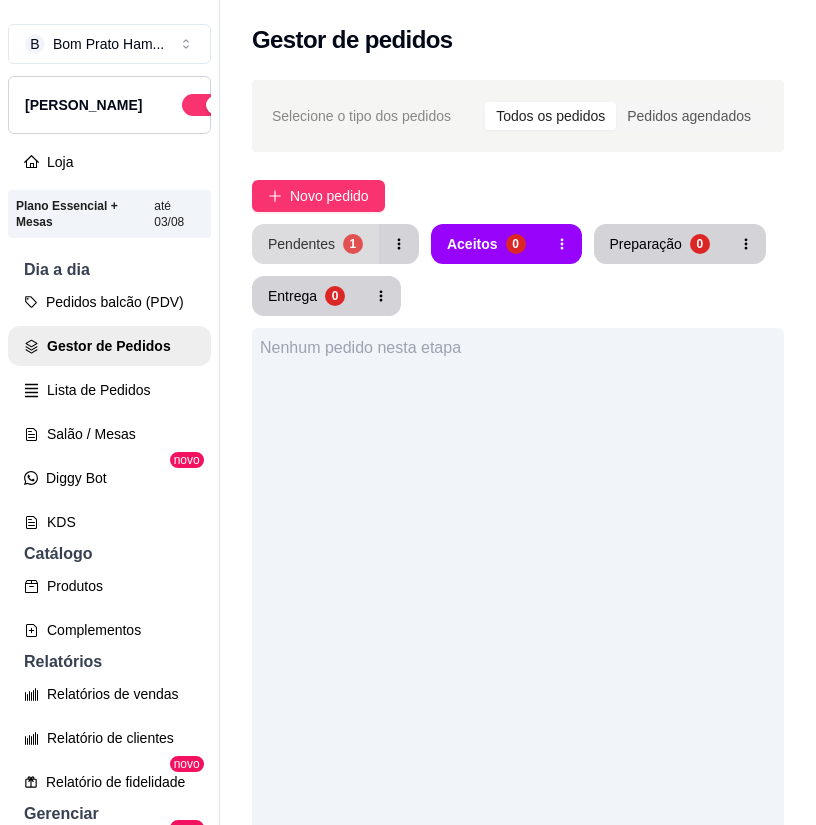 click on "Pendentes" at bounding box center [301, 244] 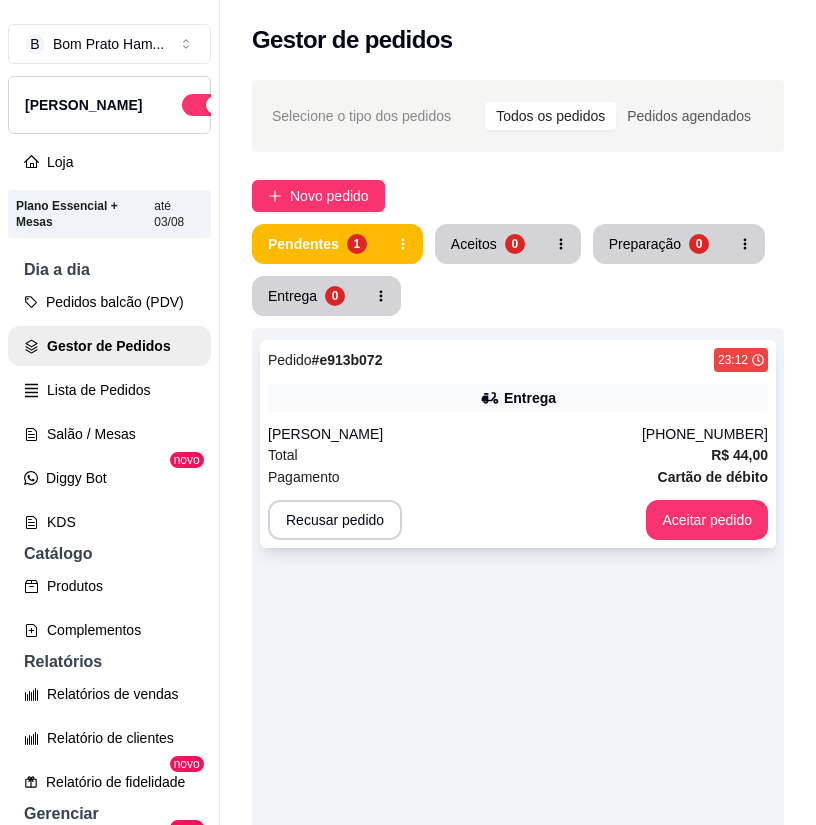 click on "[PERSON_NAME]" at bounding box center [455, 434] 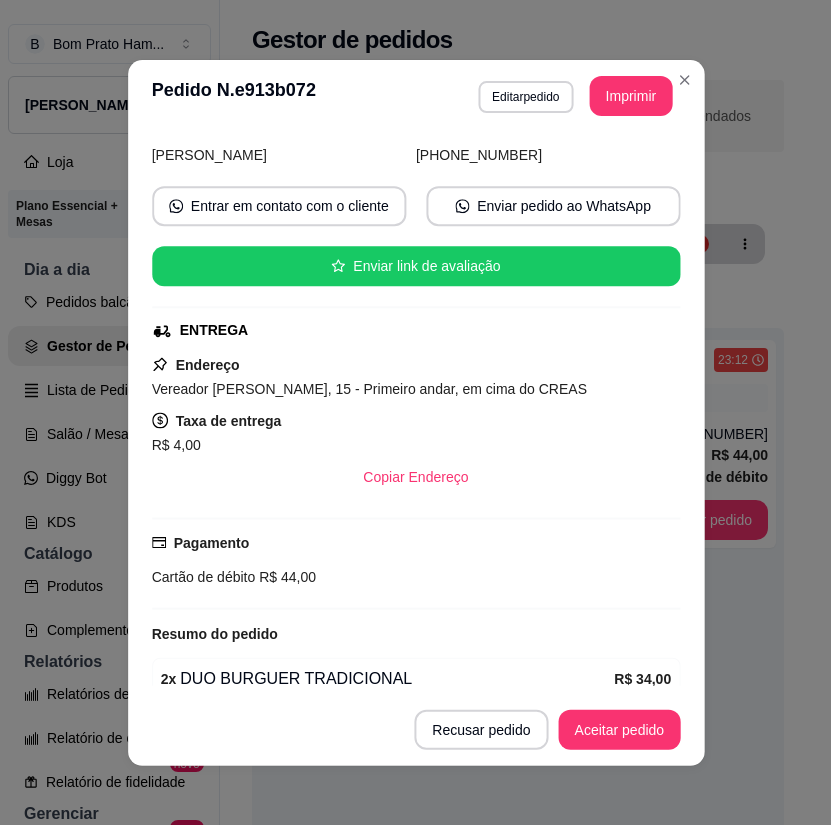 scroll, scrollTop: 294, scrollLeft: 0, axis: vertical 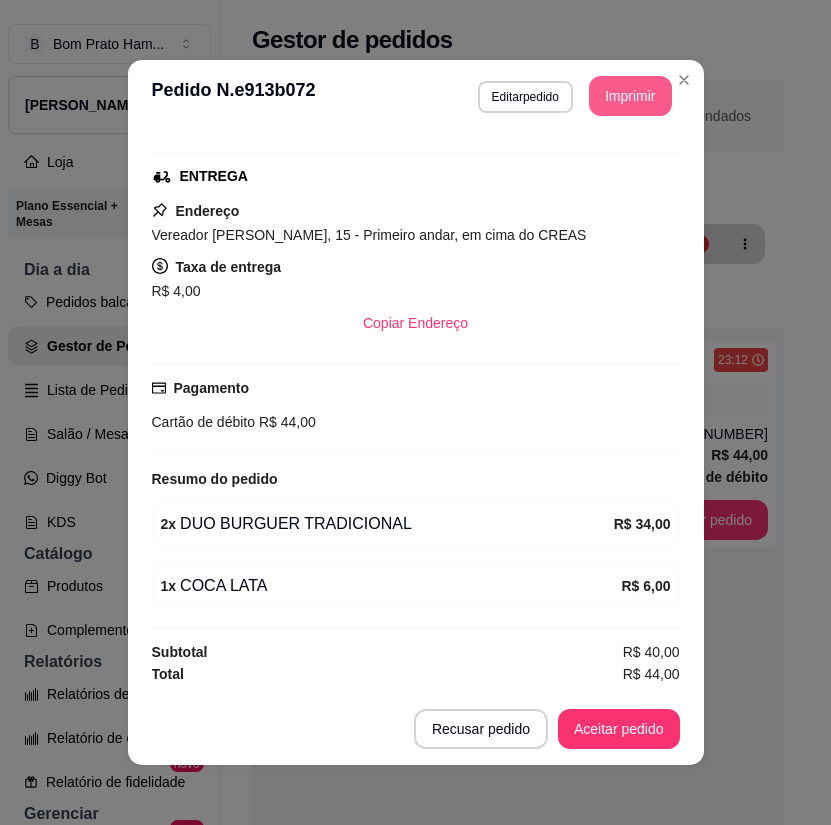 click on "Imprimir" at bounding box center (630, 96) 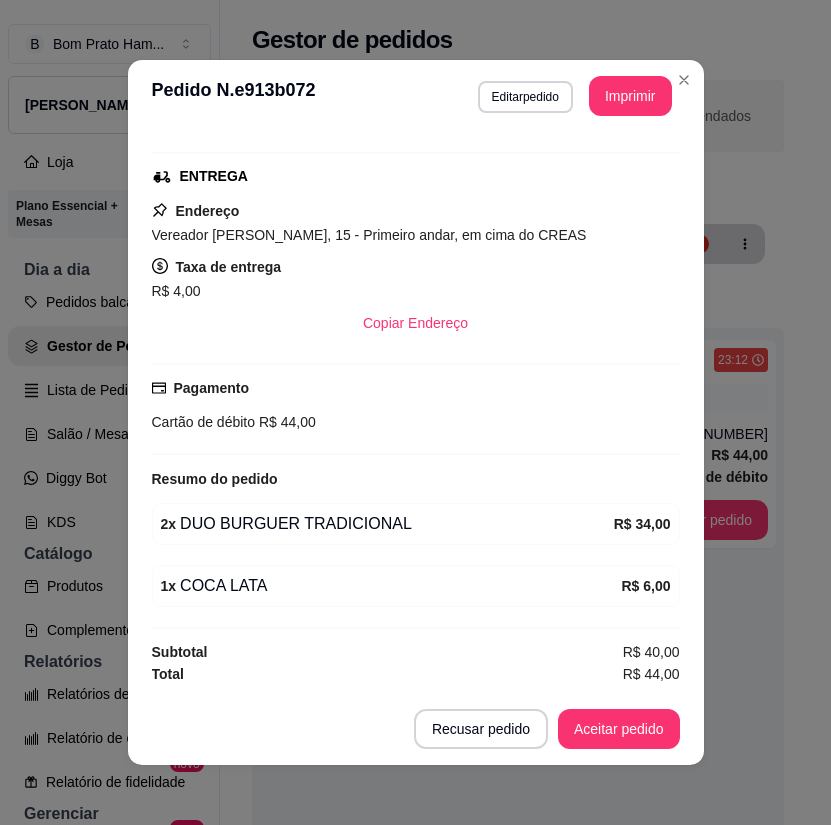 scroll, scrollTop: 0, scrollLeft: 0, axis: both 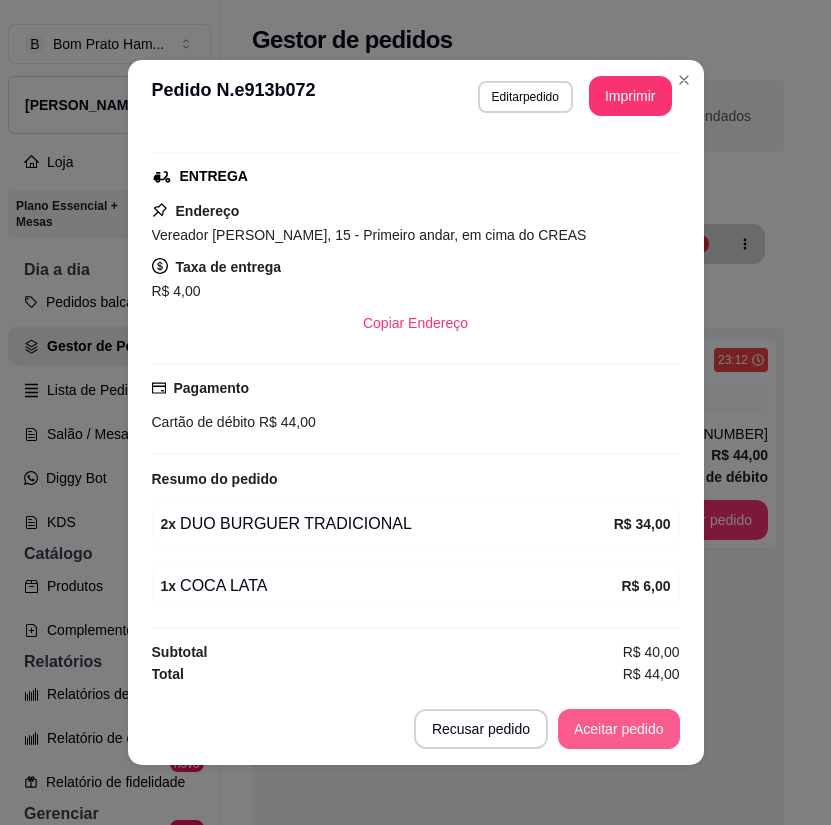 click on "Aceitar pedido" at bounding box center (619, 729) 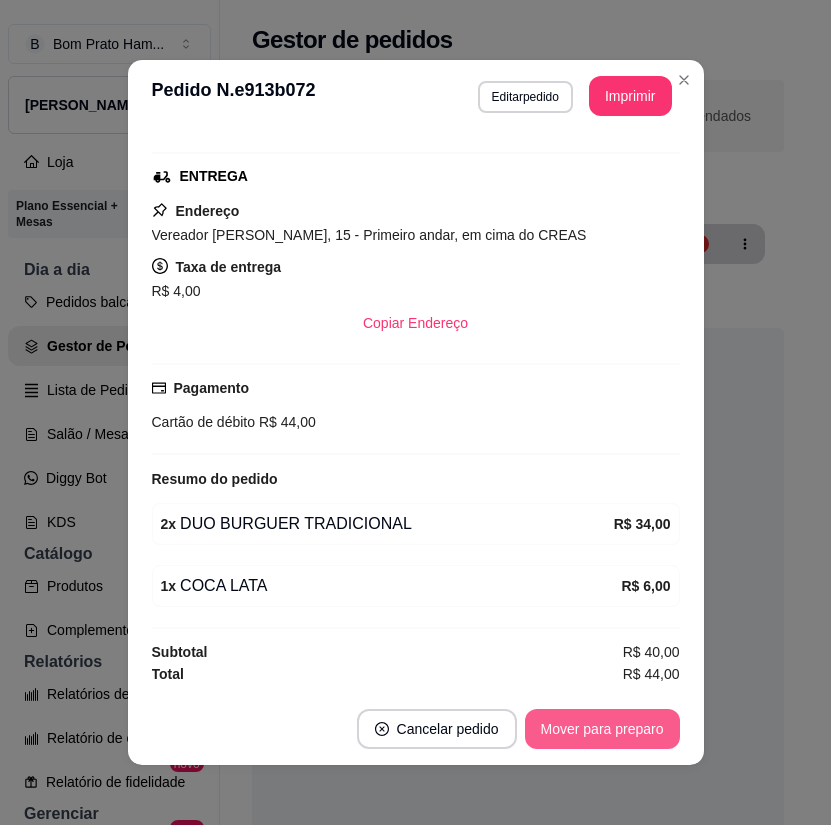 click on "Mover para preparo" at bounding box center [602, 729] 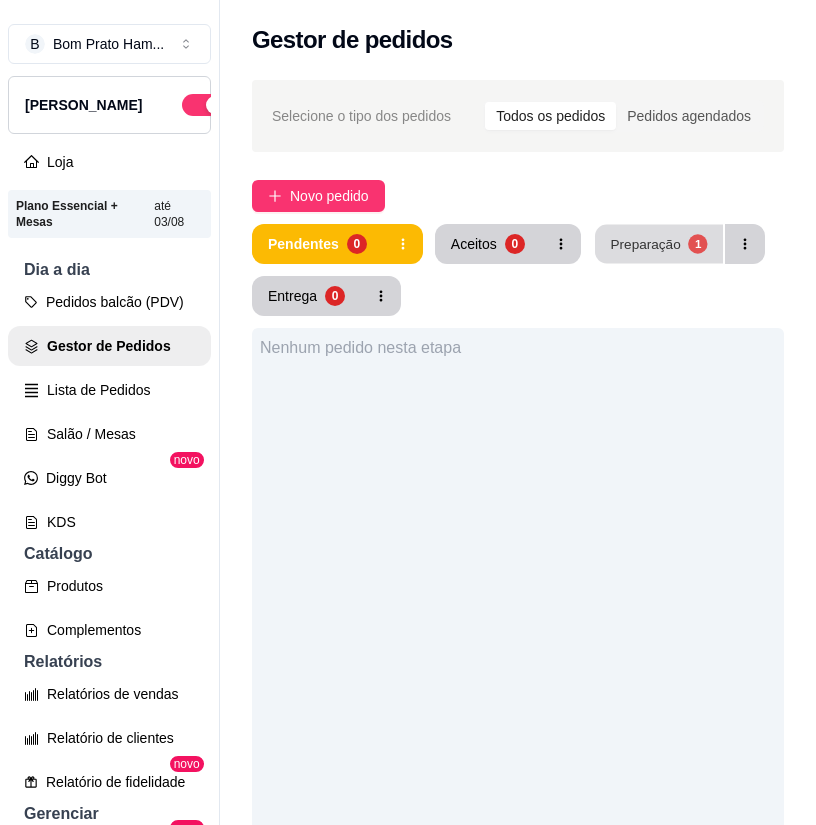 click on "Preparação" at bounding box center [645, 243] 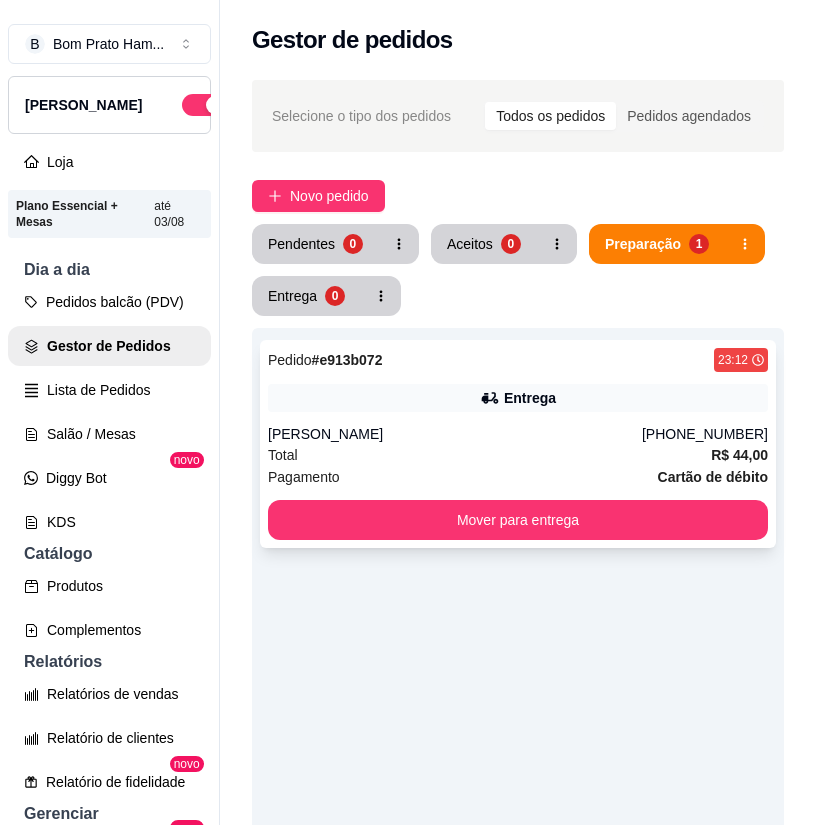 click on "Entrega" at bounding box center [518, 398] 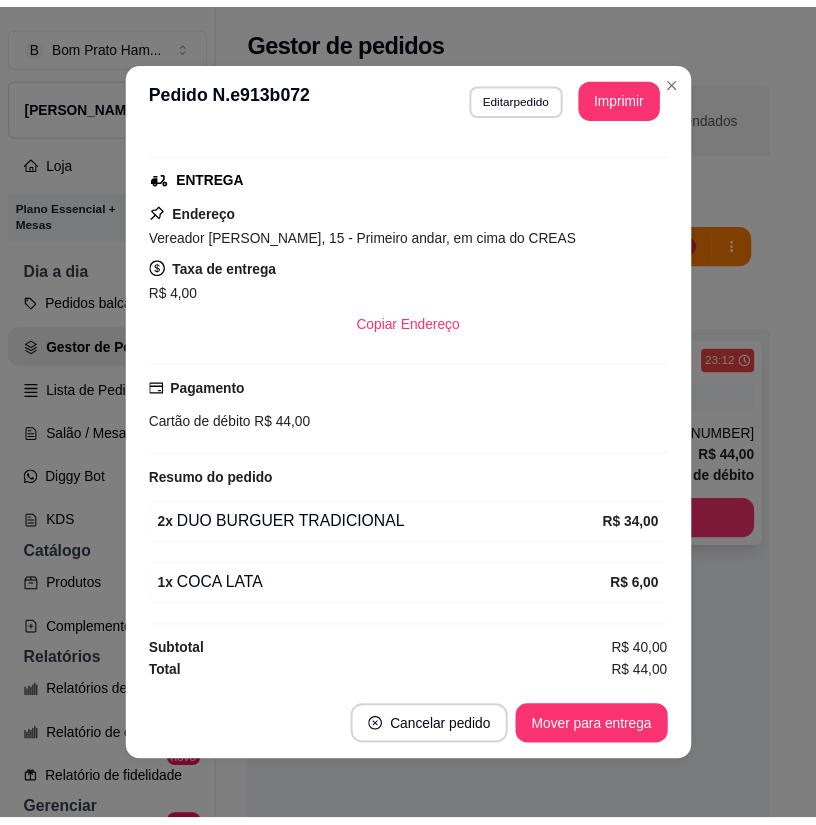 scroll, scrollTop: 194, scrollLeft: 0, axis: vertical 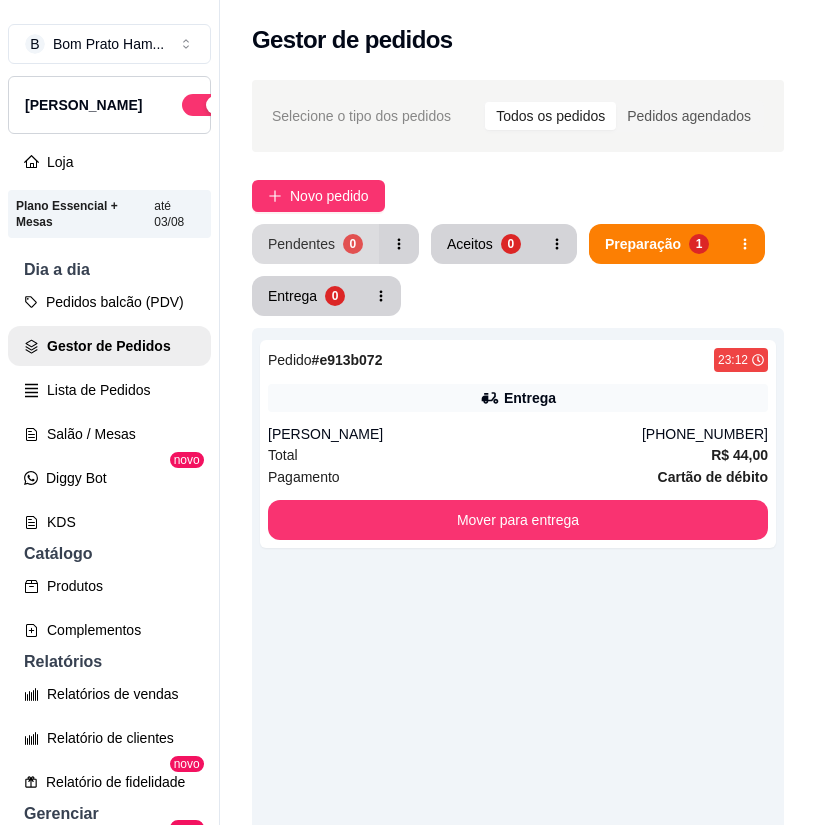 click on "Pendentes 0" at bounding box center (315, 244) 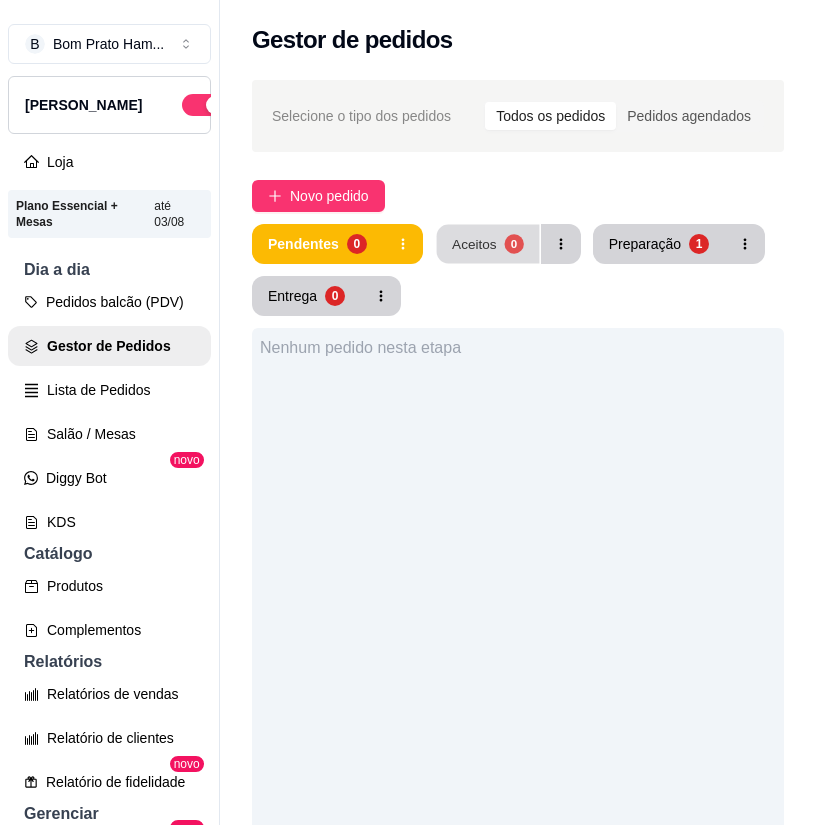 click on "Aceitos" at bounding box center (474, 243) 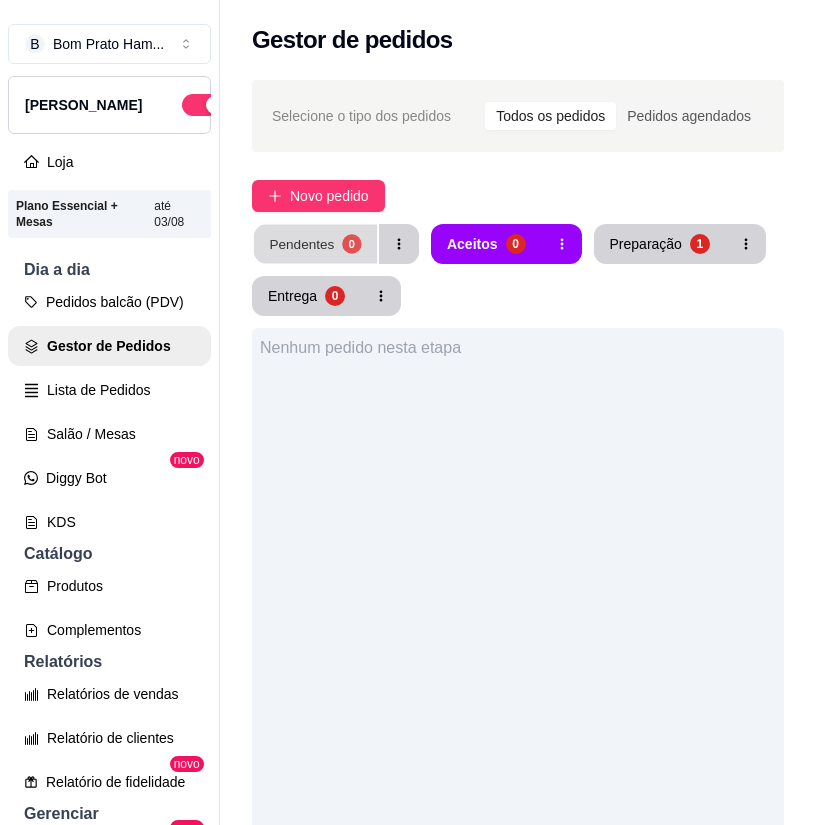 click on "0" at bounding box center [351, 243] 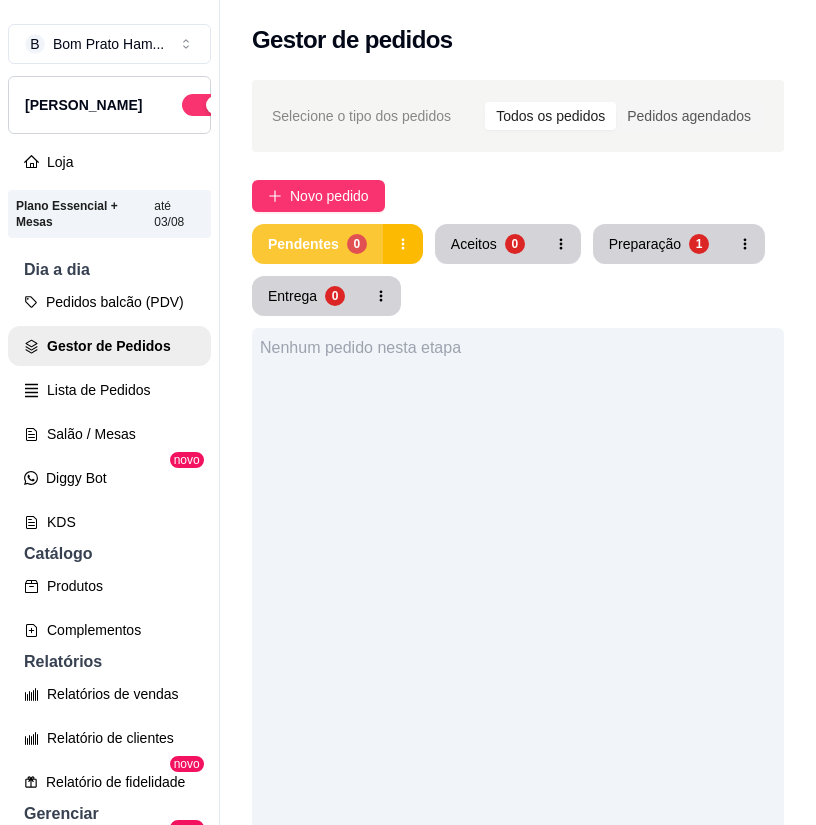 type 